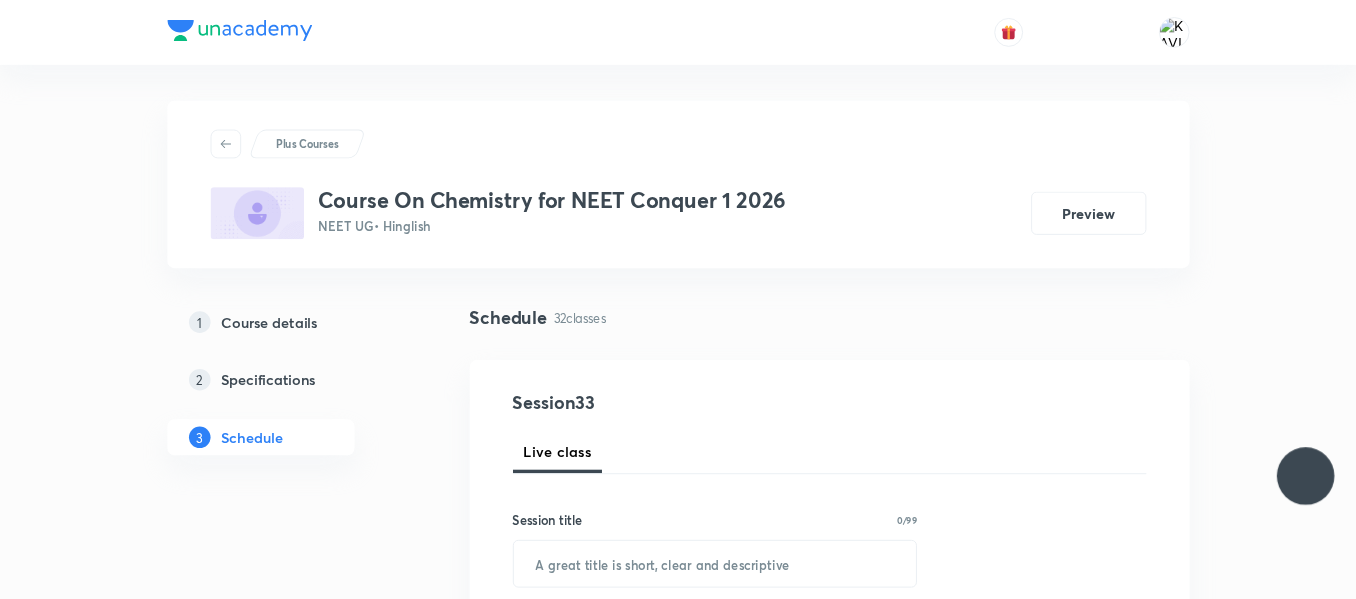 scroll, scrollTop: 0, scrollLeft: 0, axis: both 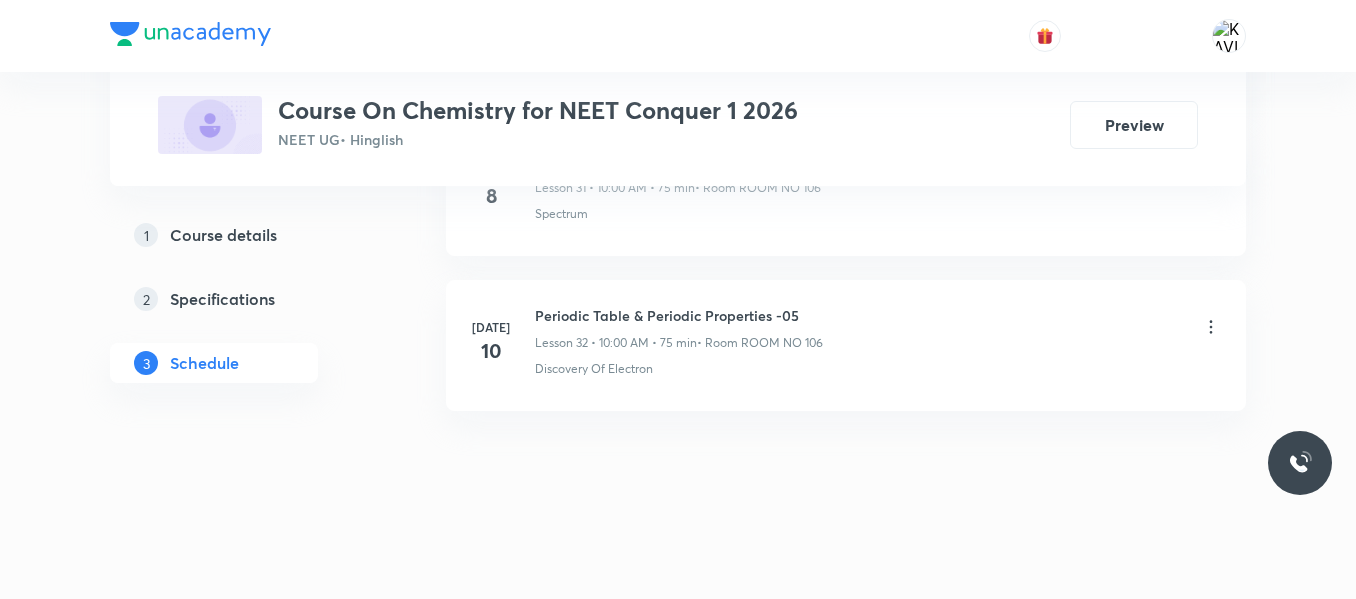 click on "Periodic Table & Periodic Properties -05" at bounding box center (679, 315) 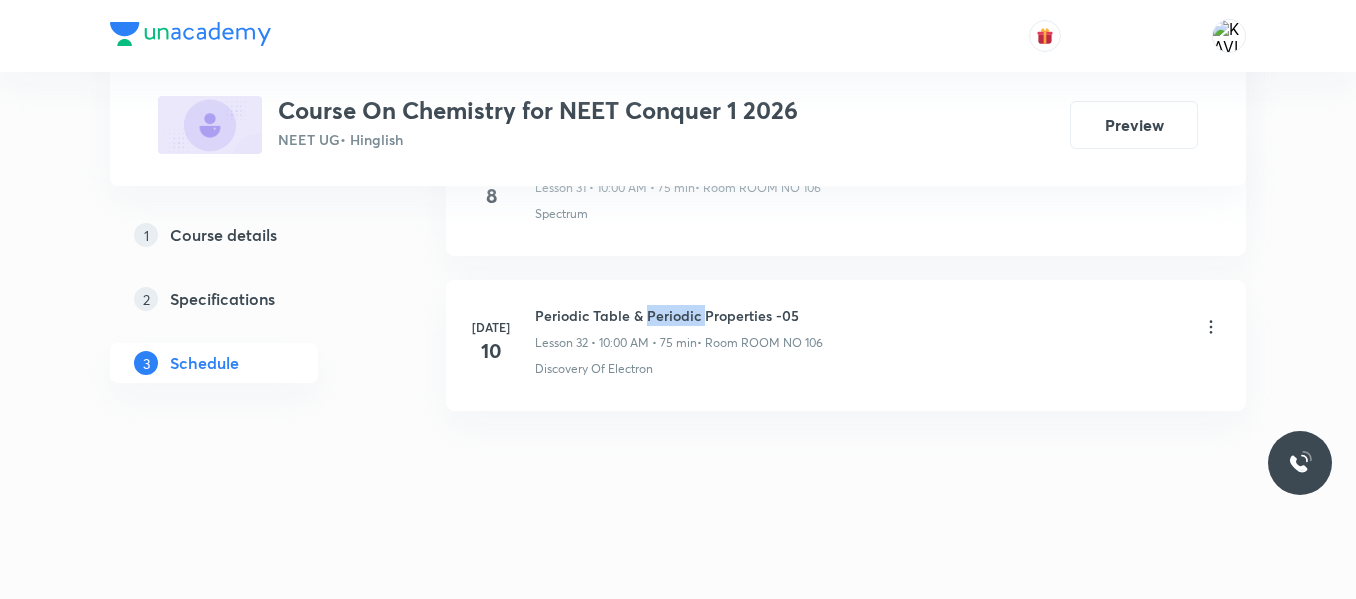click on "Periodic Table & Periodic Properties -05" at bounding box center [679, 315] 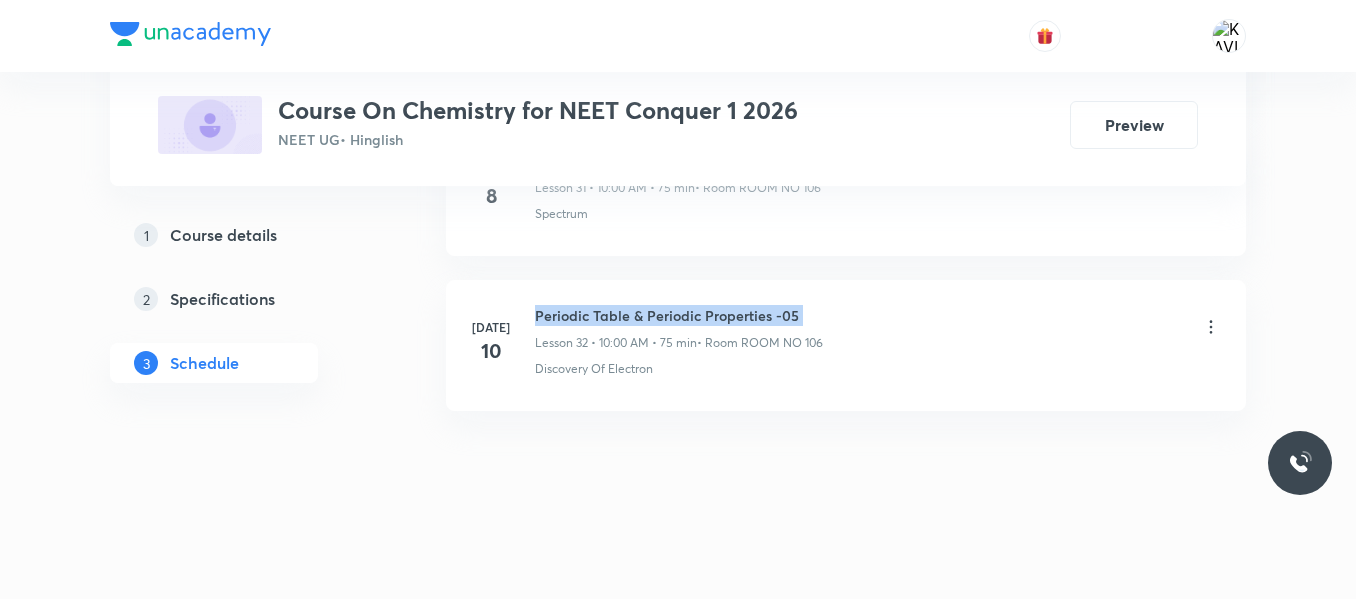 click on "Periodic Table & Periodic Properties -05" at bounding box center [679, 315] 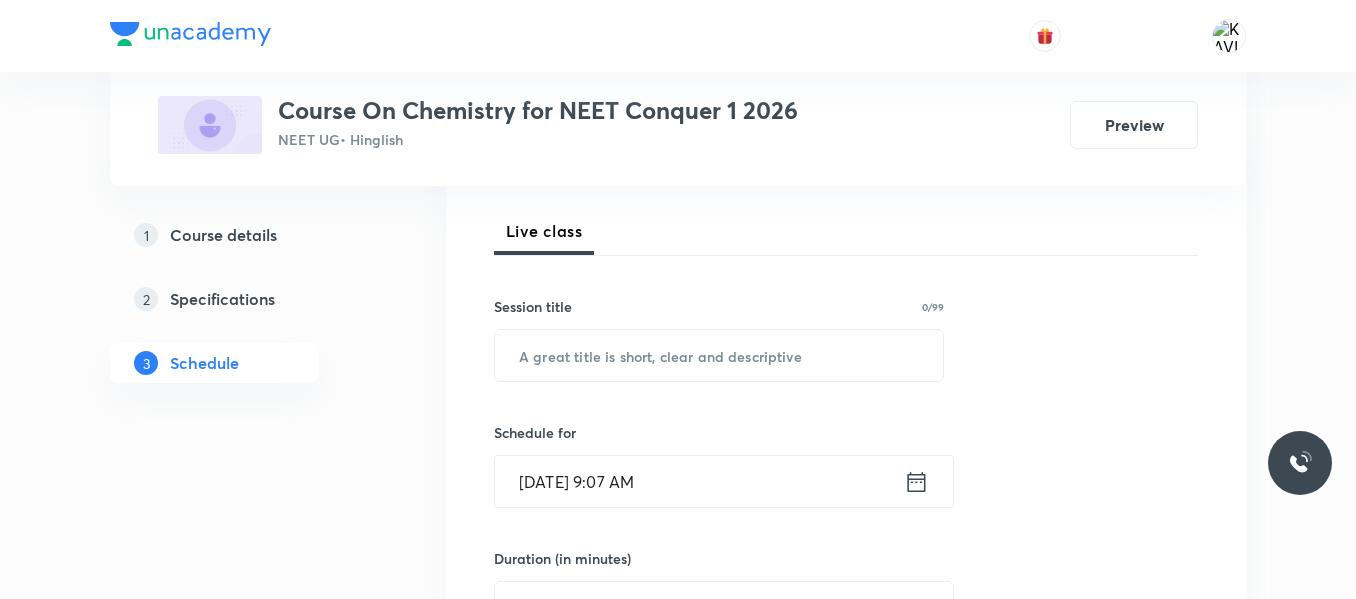 scroll, scrollTop: 273, scrollLeft: 0, axis: vertical 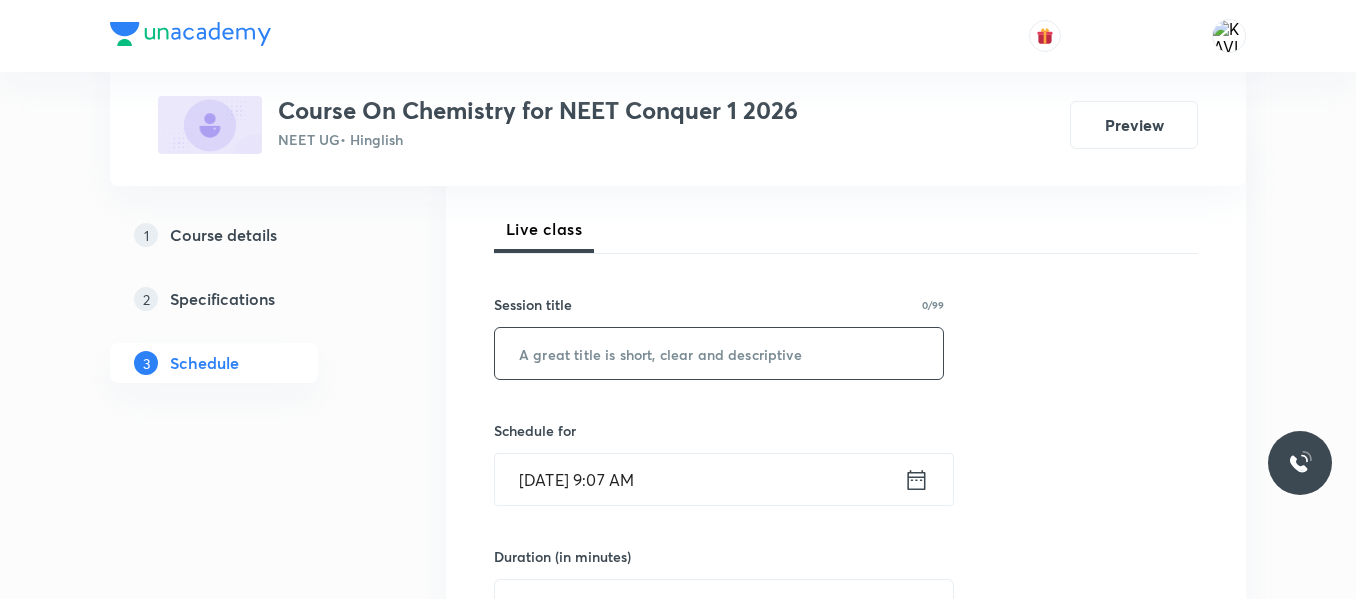 click at bounding box center (719, 353) 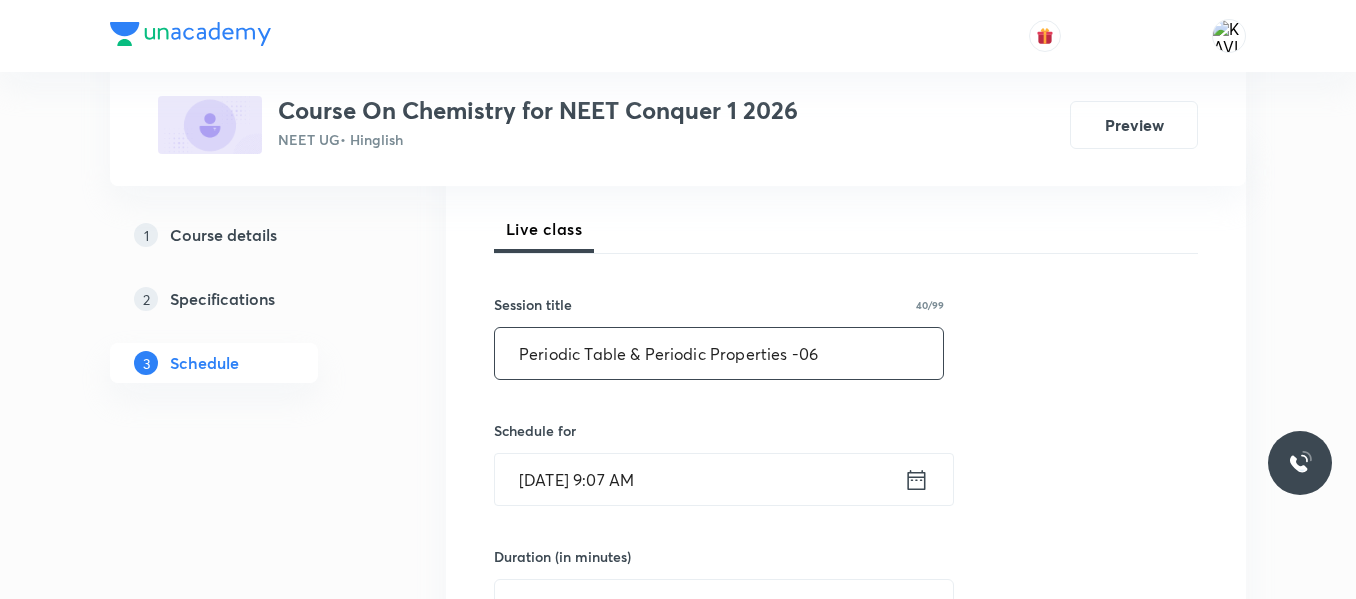 type on "Periodic Table & Periodic Properties -06" 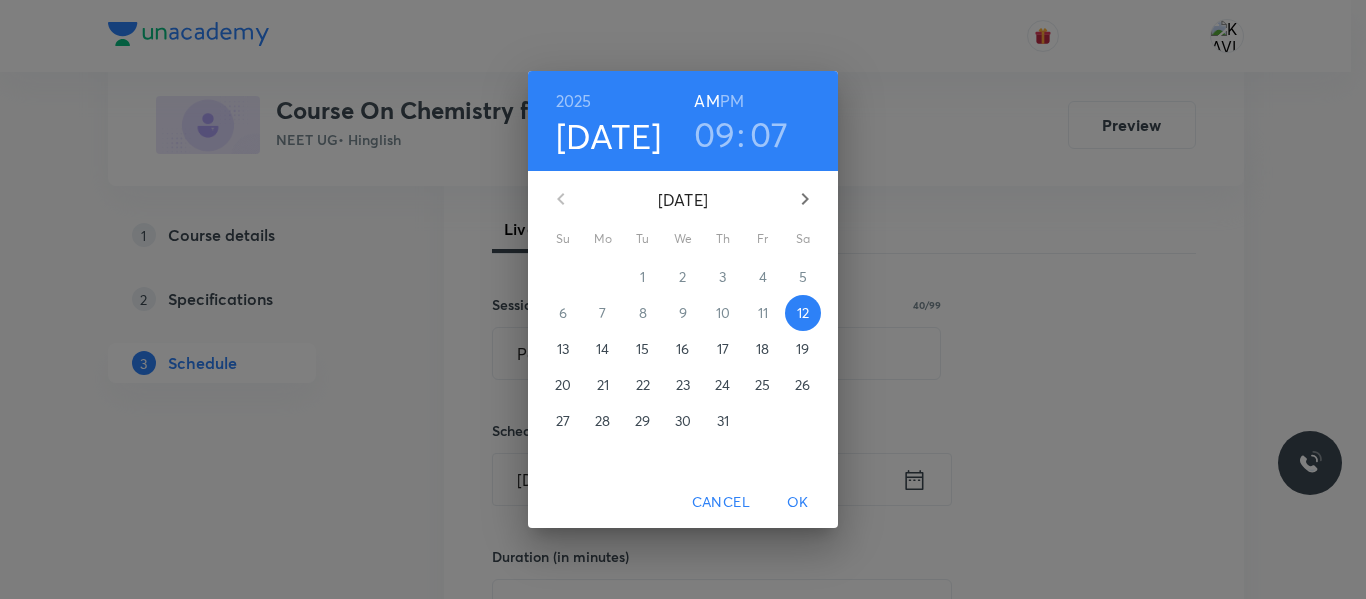 click on "09" at bounding box center [715, 134] 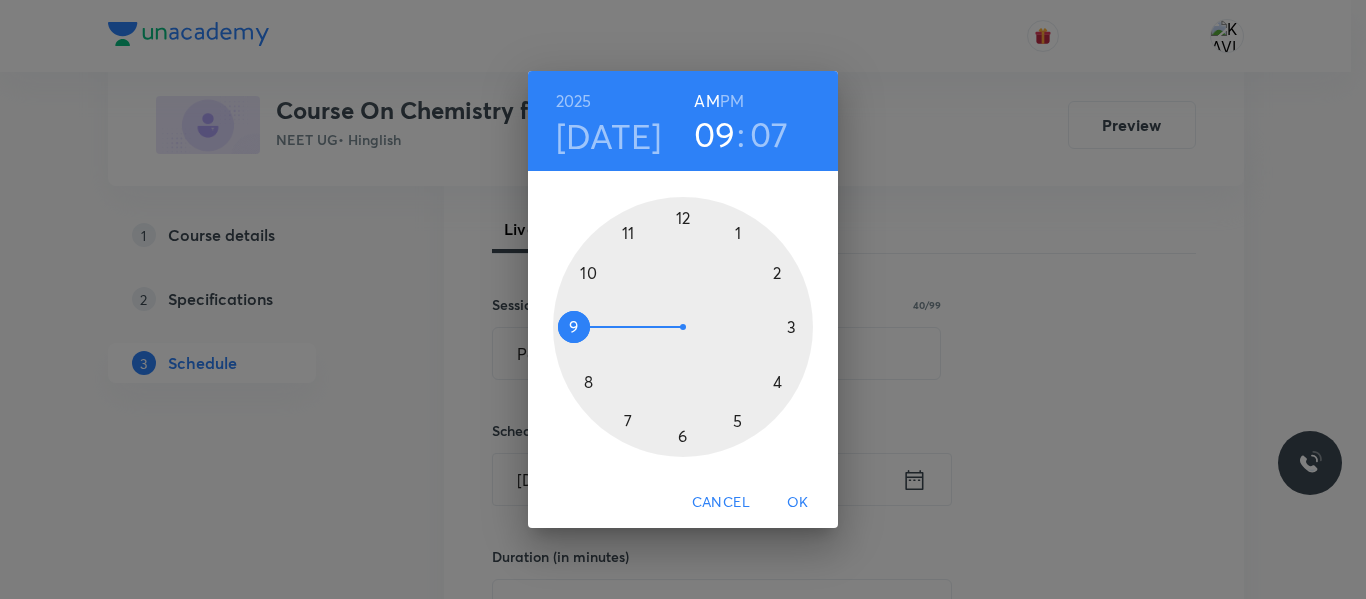 click at bounding box center (683, 327) 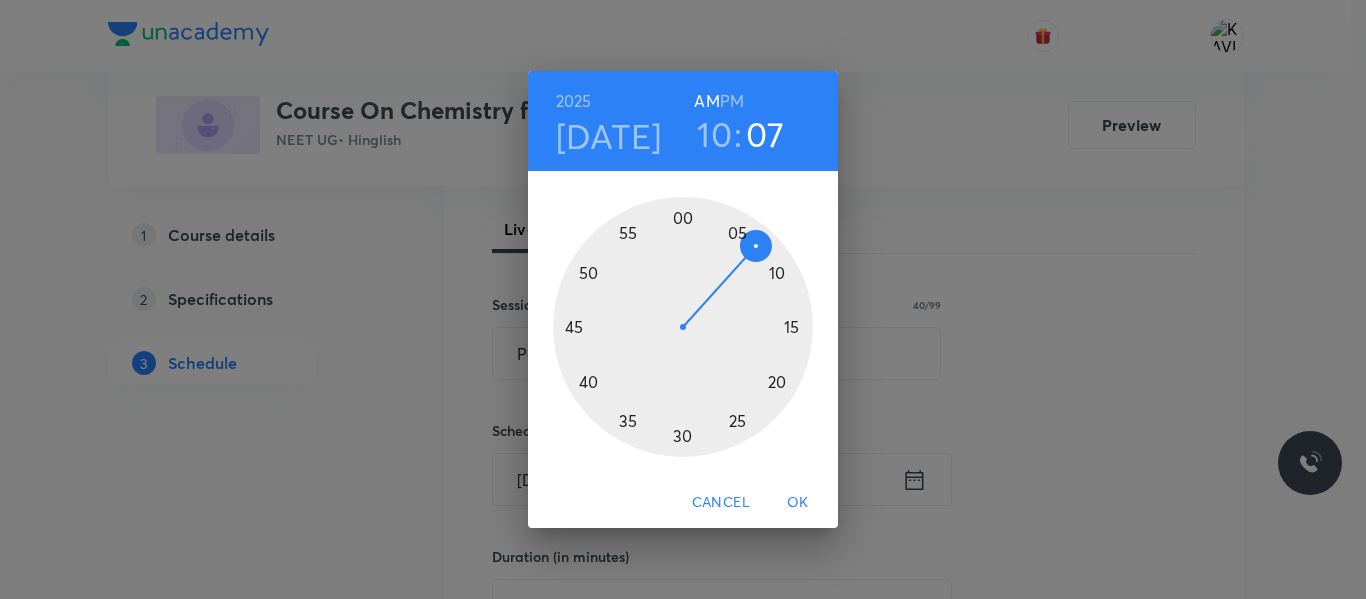 click at bounding box center [683, 327] 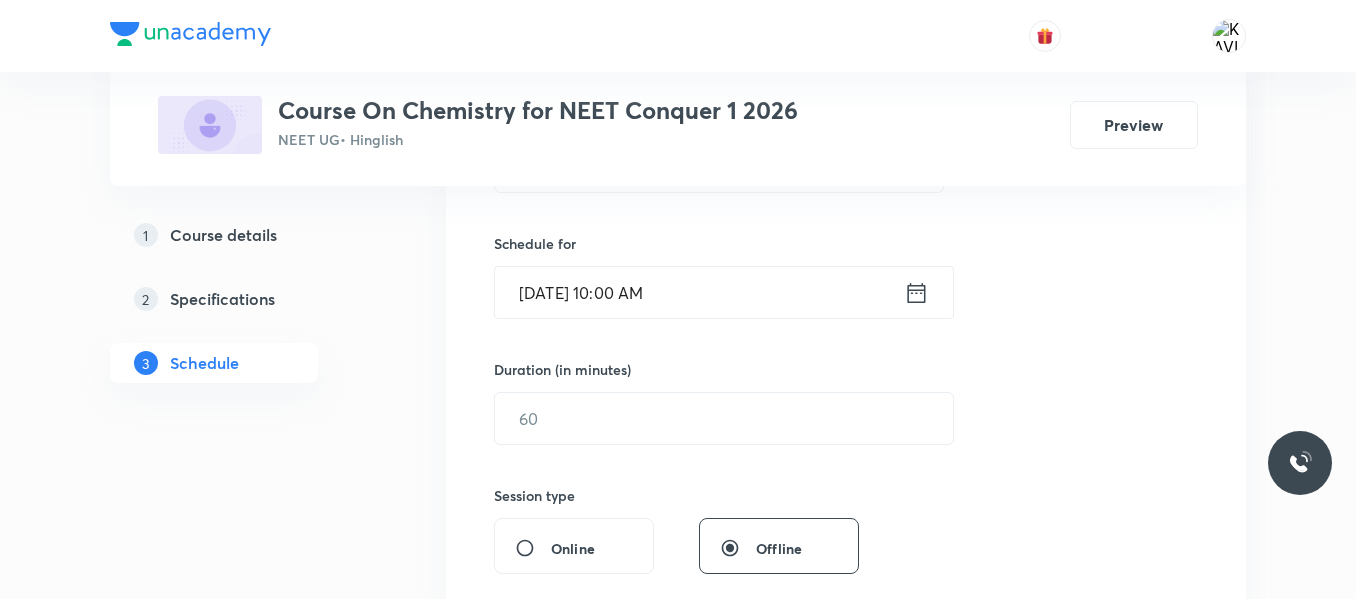scroll, scrollTop: 462, scrollLeft: 0, axis: vertical 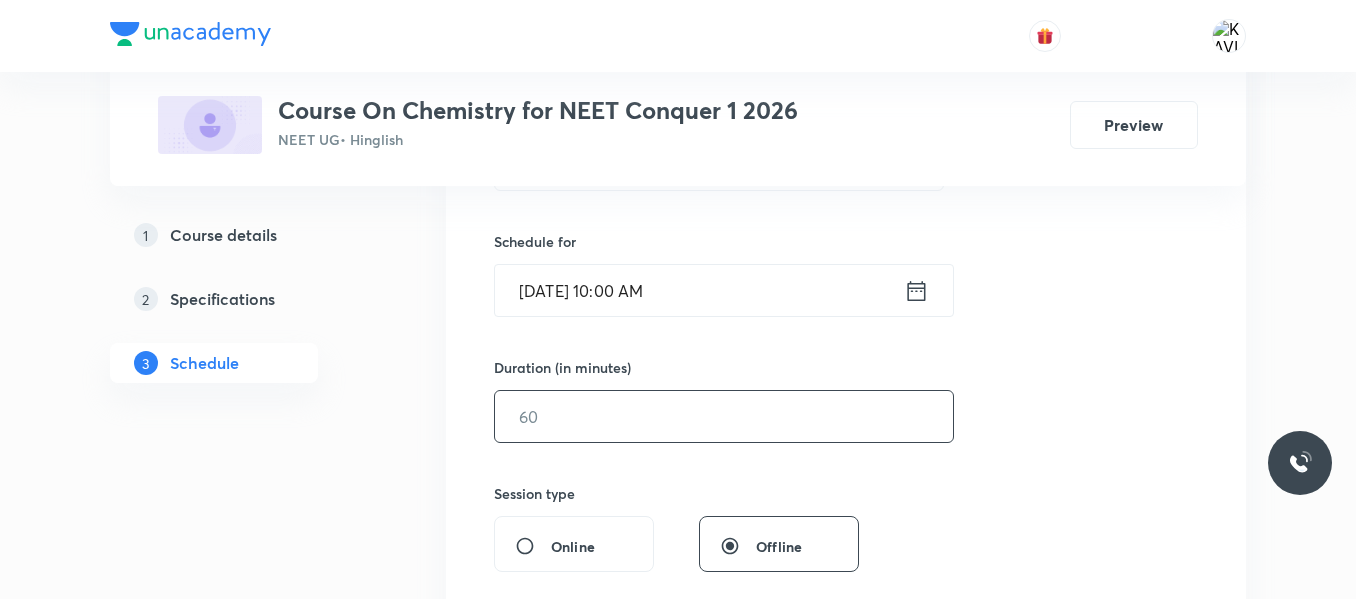 click at bounding box center (724, 416) 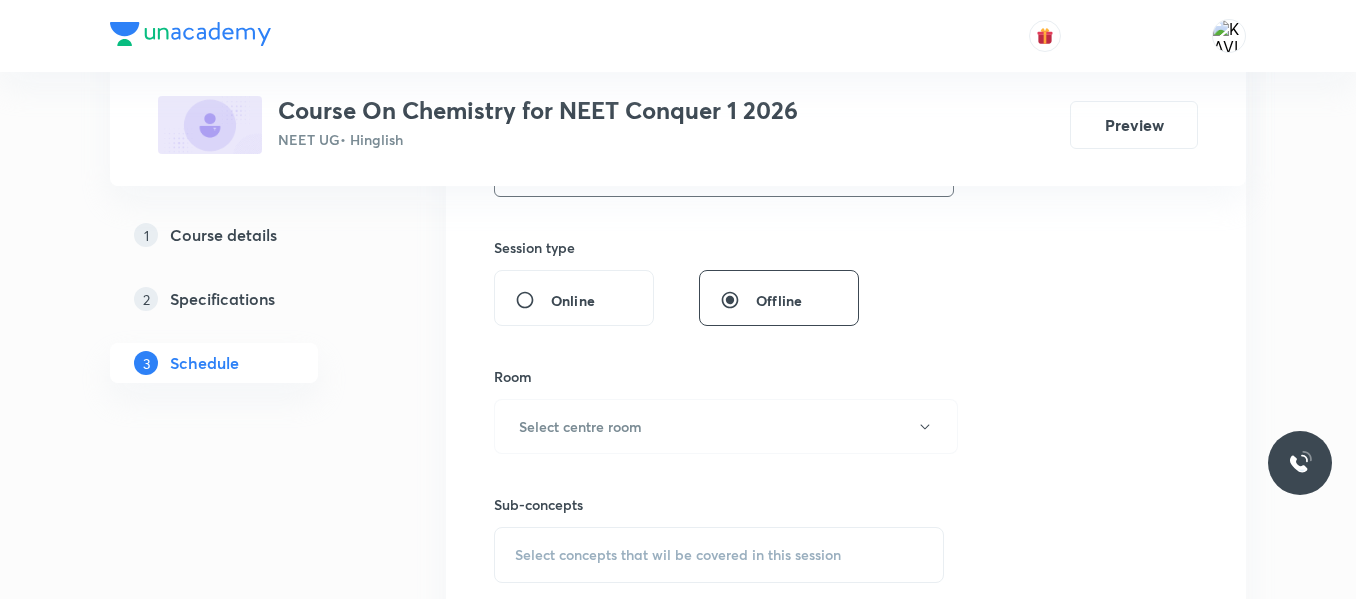 scroll, scrollTop: 722, scrollLeft: 0, axis: vertical 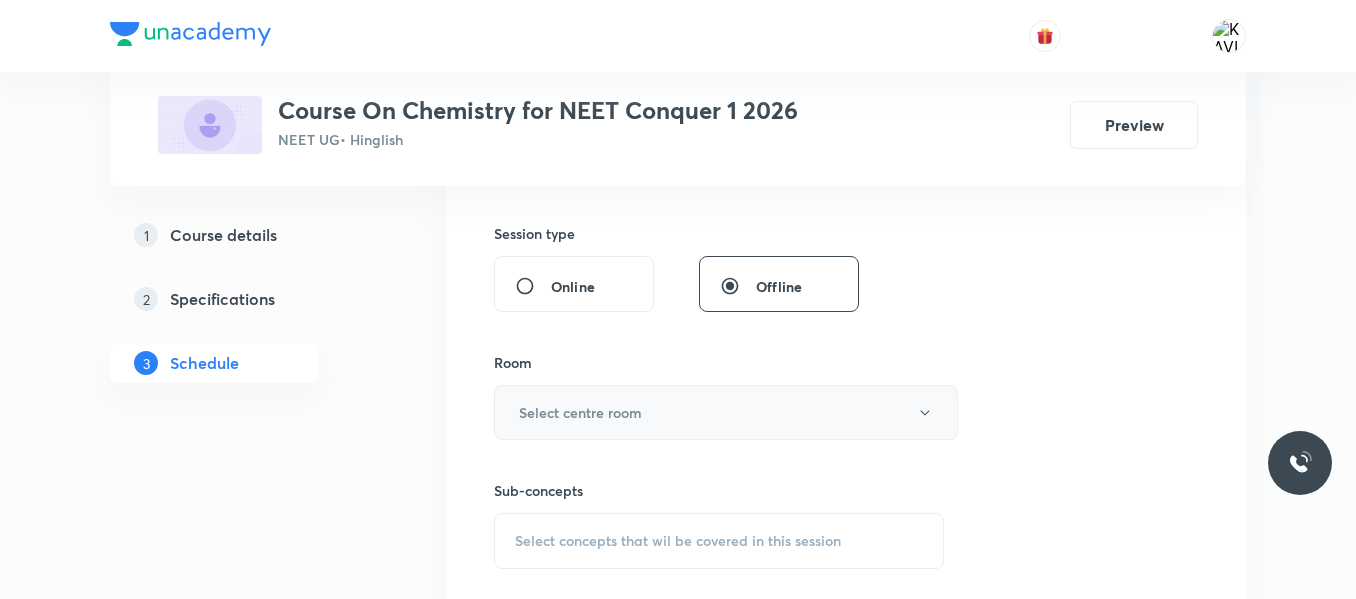 type on "75" 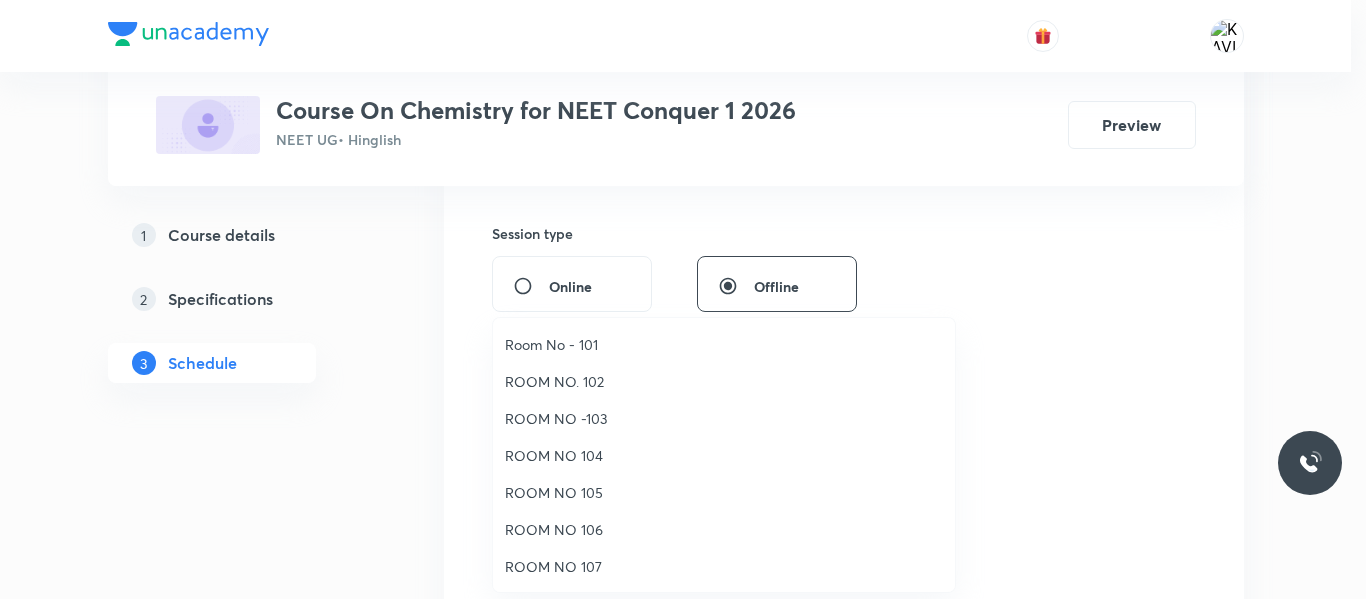 click on "ROOM NO 106" at bounding box center [724, 529] 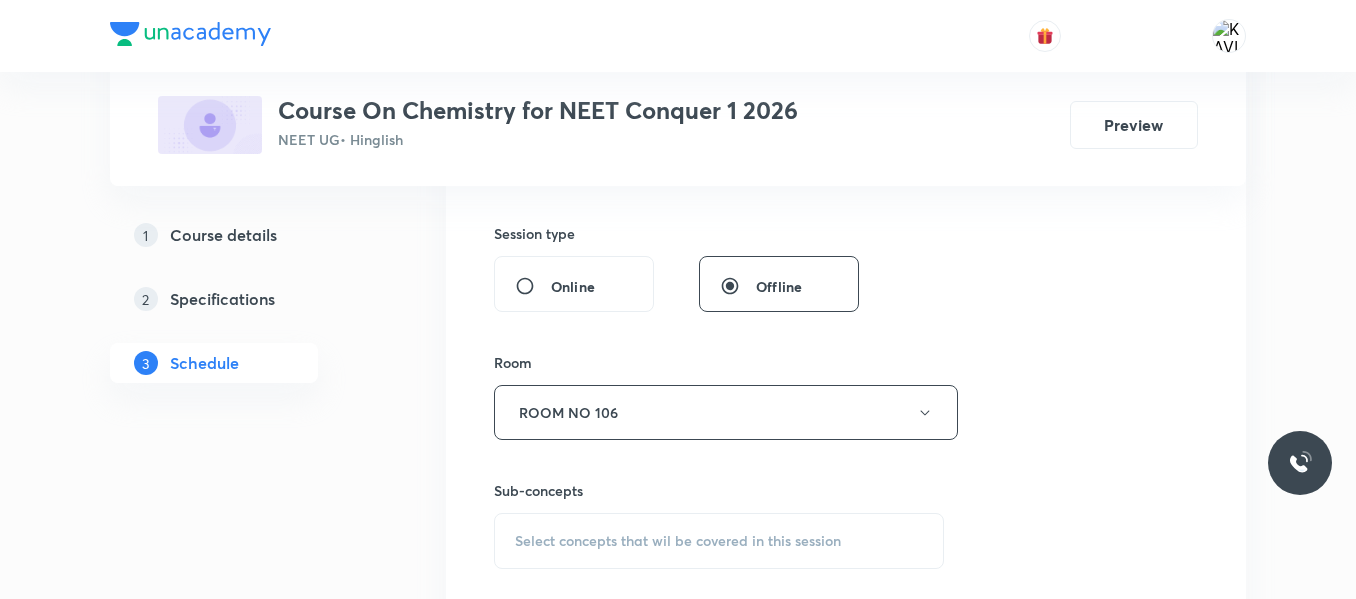 scroll, scrollTop: 984, scrollLeft: 0, axis: vertical 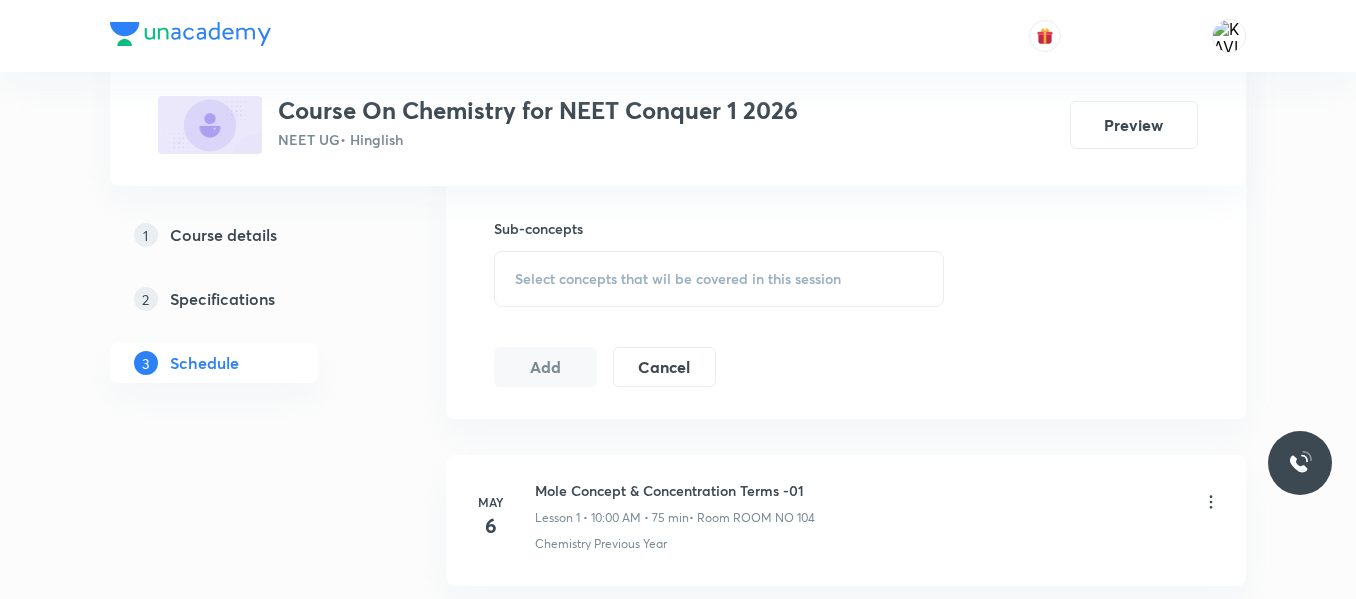 click on "Select concepts that wil be covered in this session" at bounding box center (678, 279) 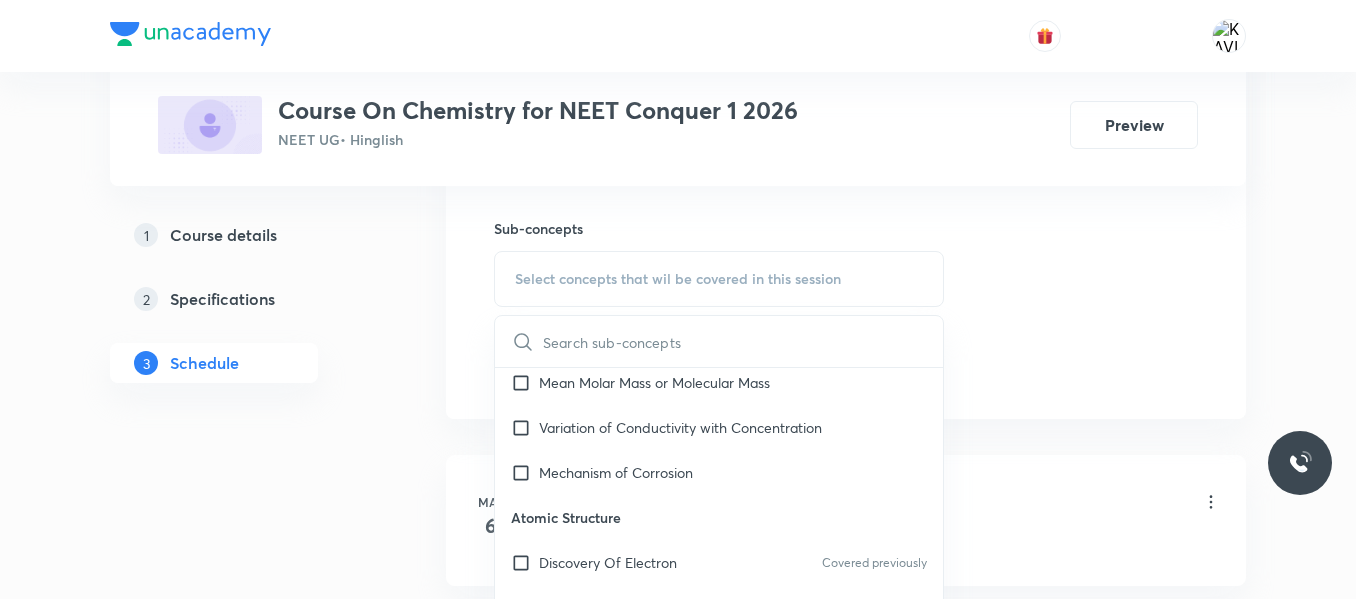 scroll, scrollTop: 976, scrollLeft: 0, axis: vertical 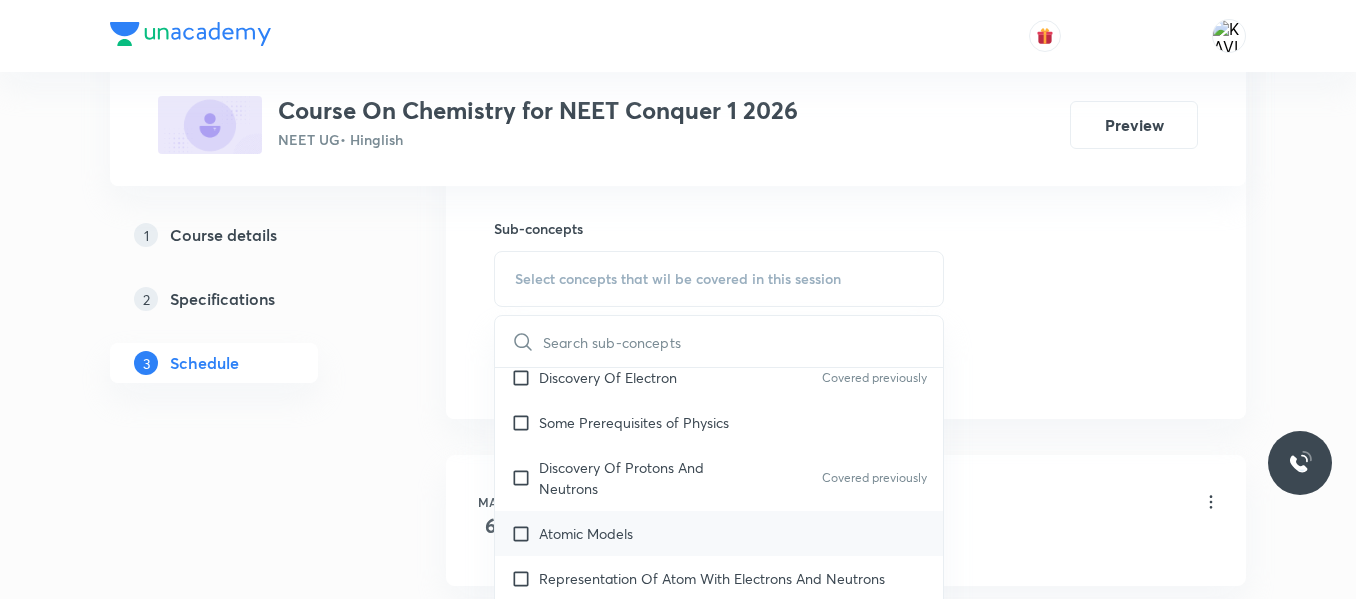 click on "Atomic Models" at bounding box center (719, 533) 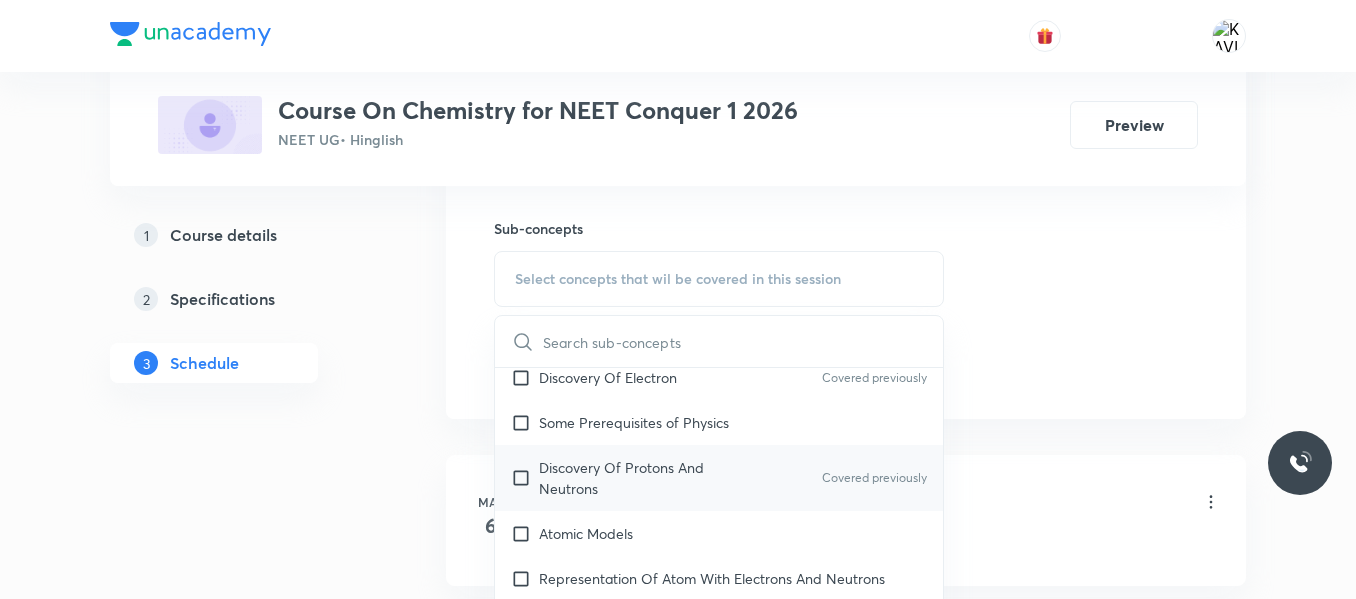 checkbox on "true" 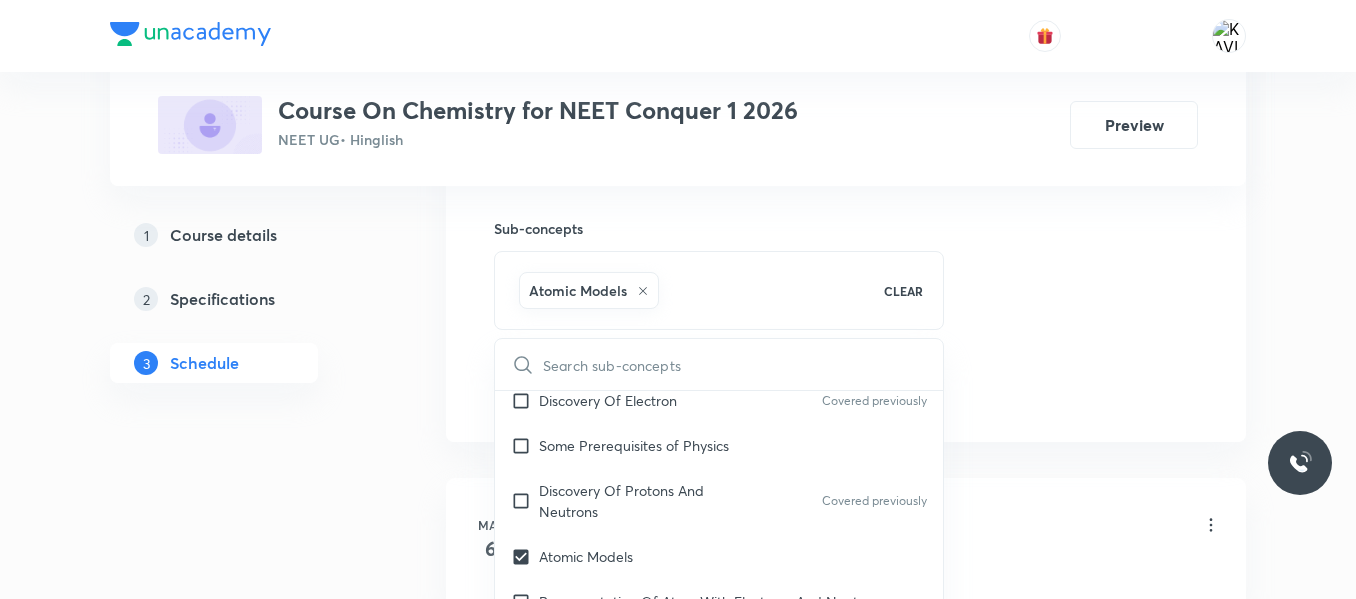 click on "Session  33 Live class Session title 40/99 Periodic Table & Periodic Properties -06 ​ Schedule for Jul 12, 2025, 10:00 AM ​ Duration (in minutes) 75 ​   Session type Online Offline Room ROOM NO 106 Sub-concepts Atomic Models CLEAR ​ Chemistry - Full Syllabus Mock Questions Chemistry - Full Syllabus Mock Questions Chemistry Previous Year Covered previously Chemistry Previous Year Questions Chemistry Previous Year Questions Covered previously General Topics & Mole Concept Basic Concepts Mole – Basic Introduction Percentage Composition Covered previously Stoichiometry Principle of Atom Conservation (POAC) Relation between Stoichiometric Quantities Application of Mole Concept: Gravimetric Analysis Electronic Configuration Of Atoms (Hund's rule) Covered previously  Quantum Numbers (Magnetic Quantum no.) Covered previously Quantum Numbers(Pauli's Exclusion law) Mean Molar Mass or Molecular Mass Variation of Conductivity with Concentration Mechanism of Corrosion Atomic Structure Discovery Of Electron Wave" at bounding box center (846, -71) 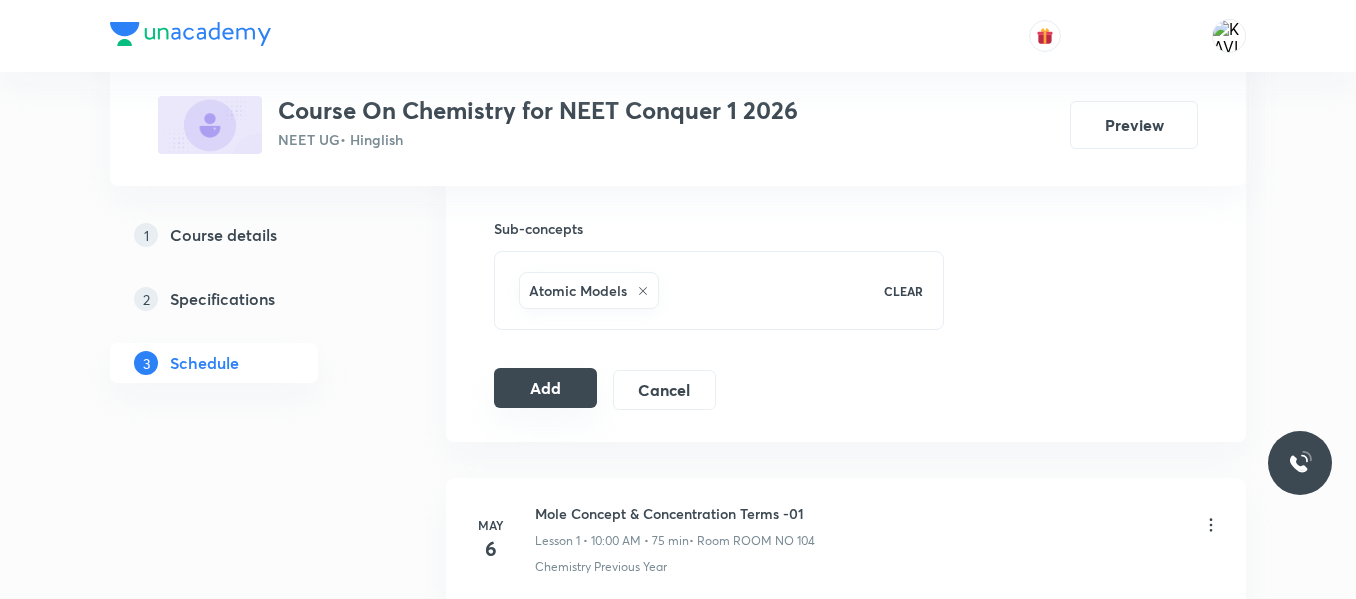 click on "Add" at bounding box center [545, 388] 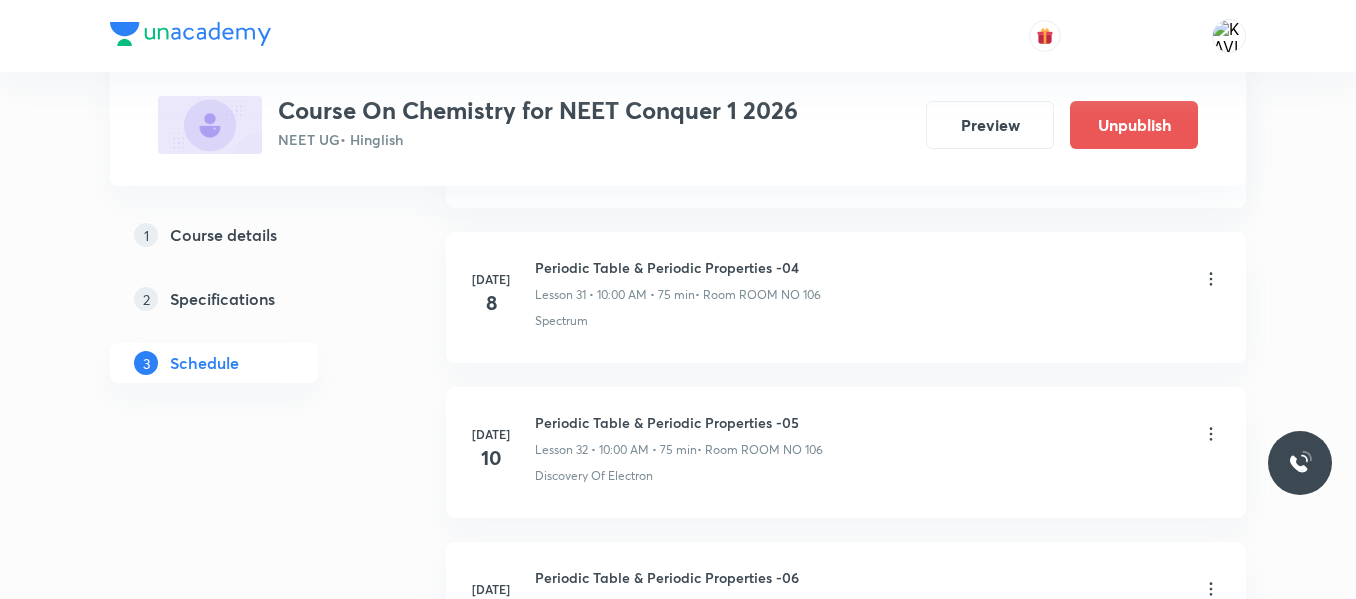 scroll, scrollTop: 5200, scrollLeft: 0, axis: vertical 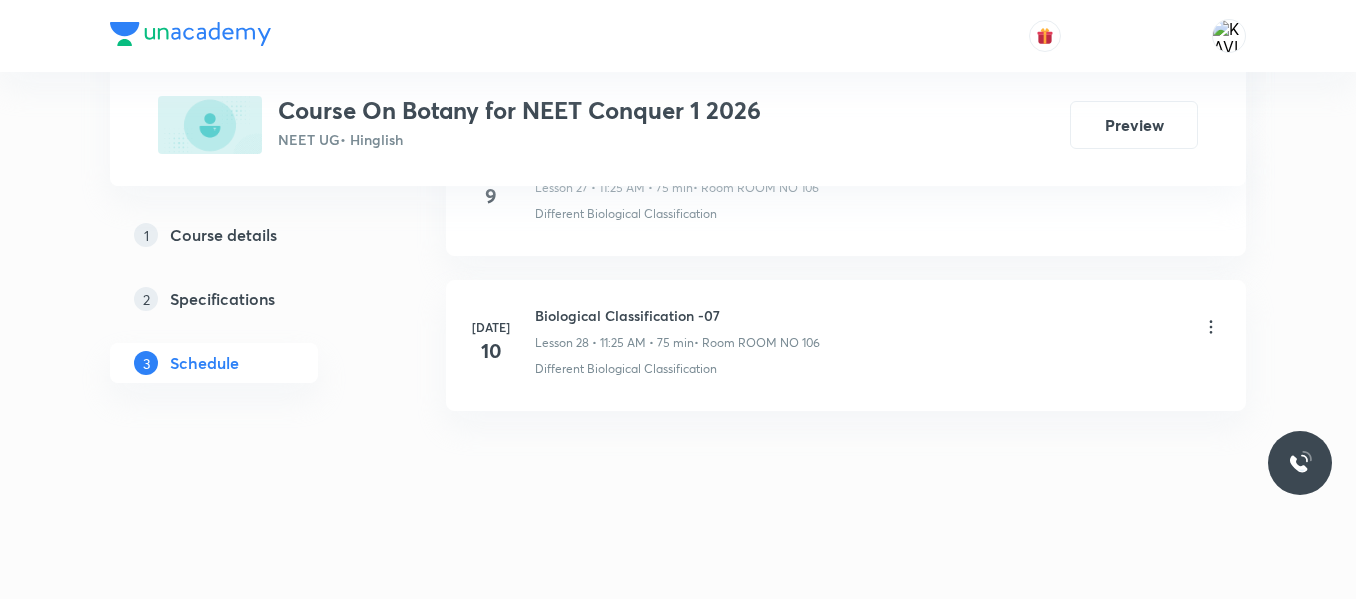 click on "Biological Classification -07" at bounding box center (677, 315) 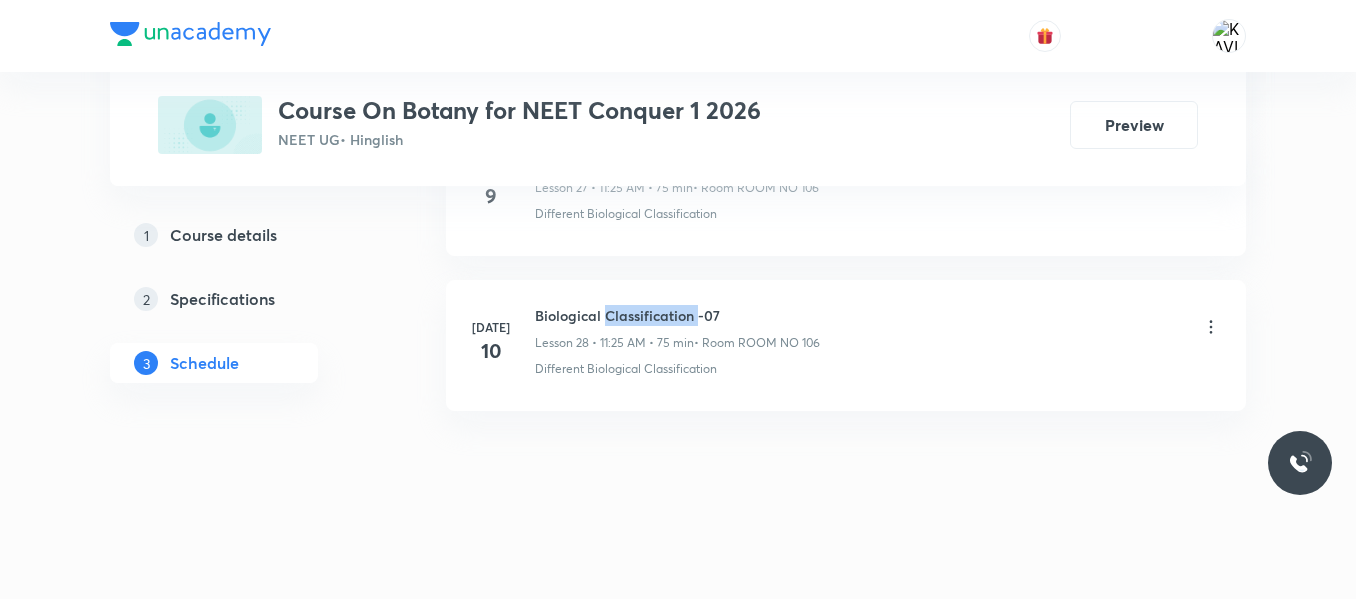 click on "Biological Classification -07" at bounding box center (677, 315) 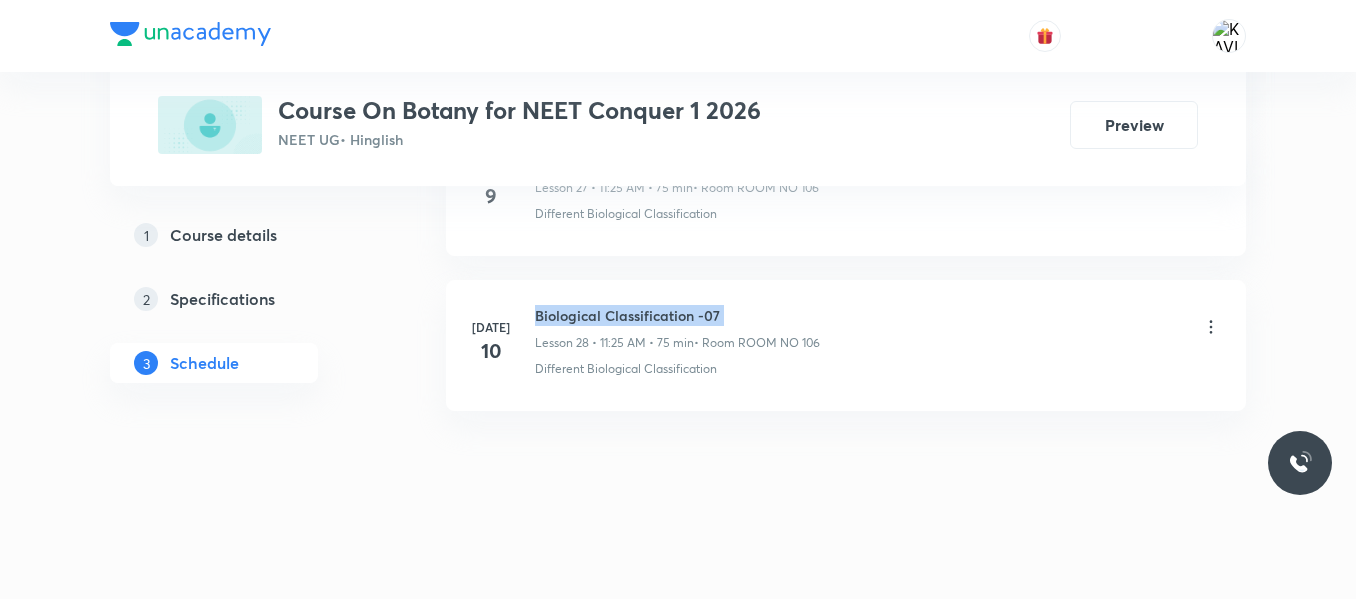 click on "Biological Classification -07" at bounding box center (677, 315) 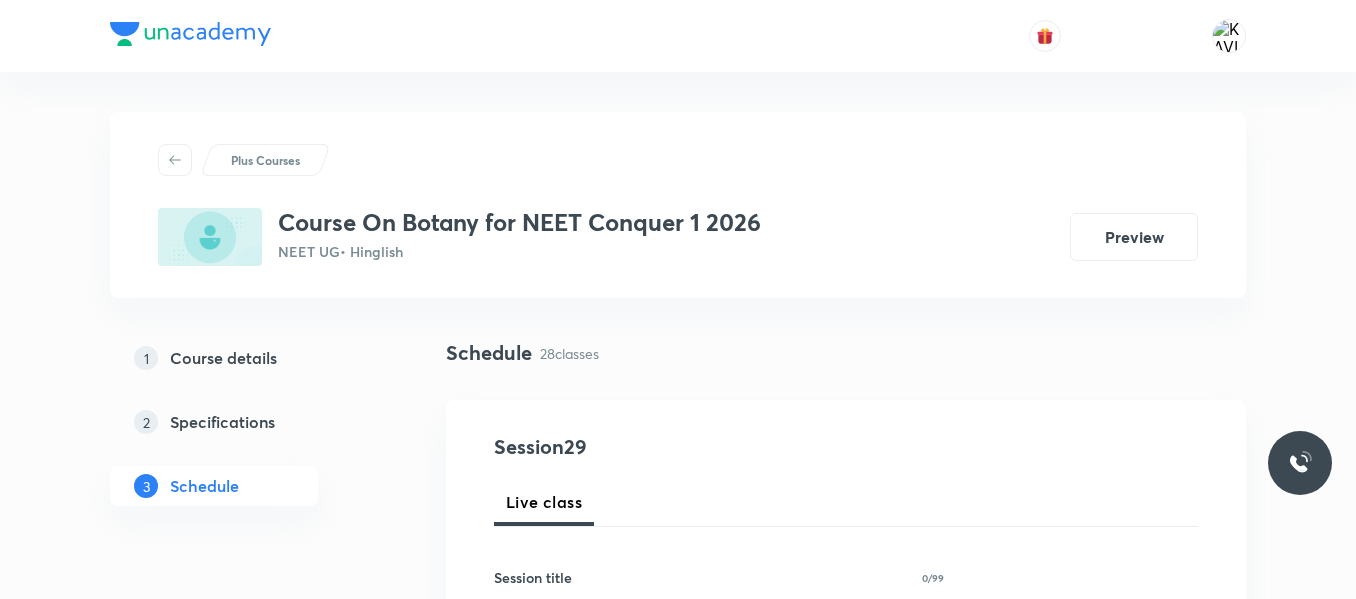 scroll, scrollTop: 374, scrollLeft: 0, axis: vertical 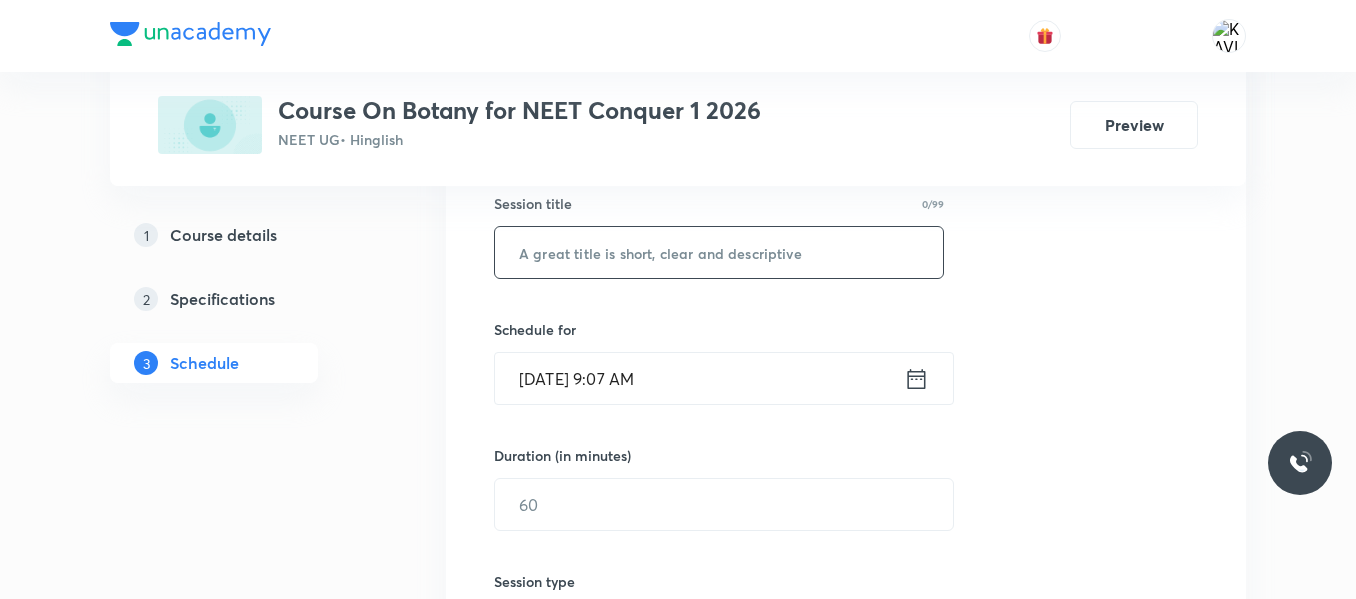 click at bounding box center [719, 252] 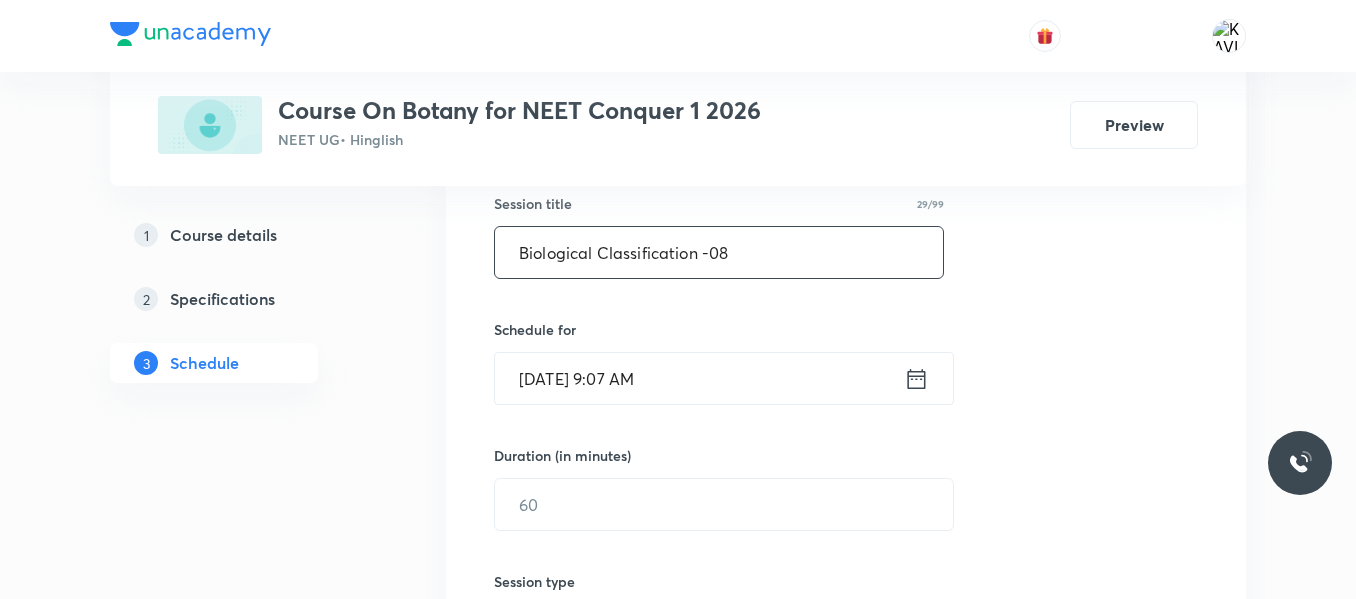 type on "Biological Classification -08" 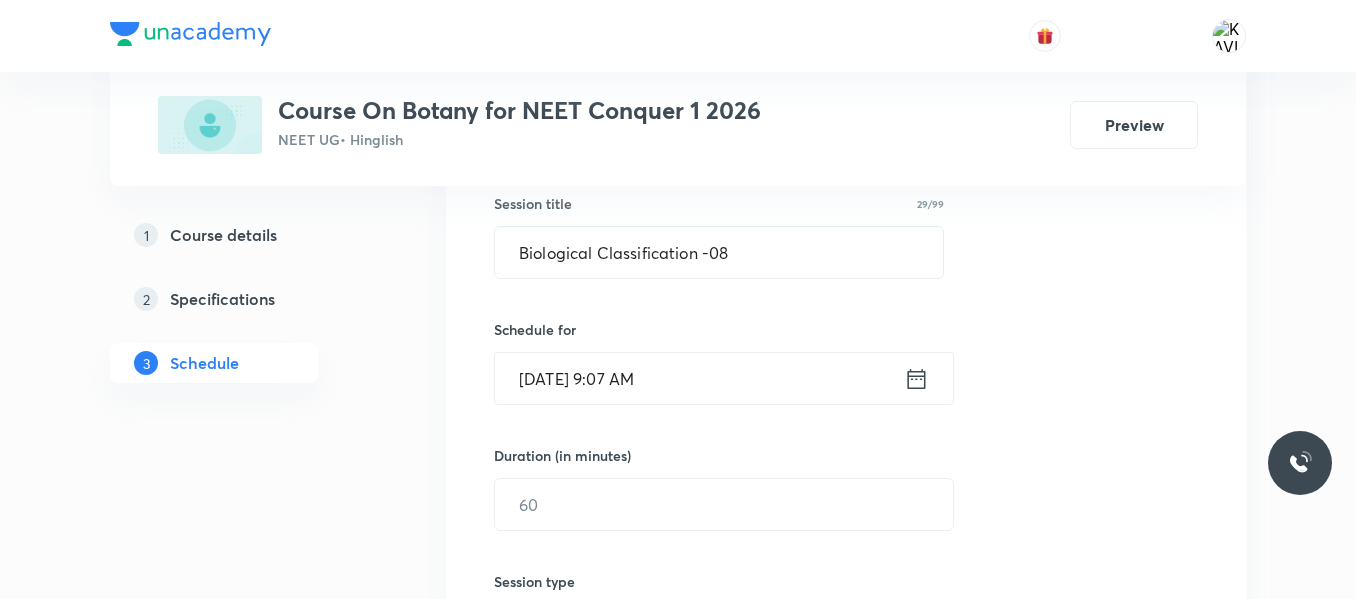 click 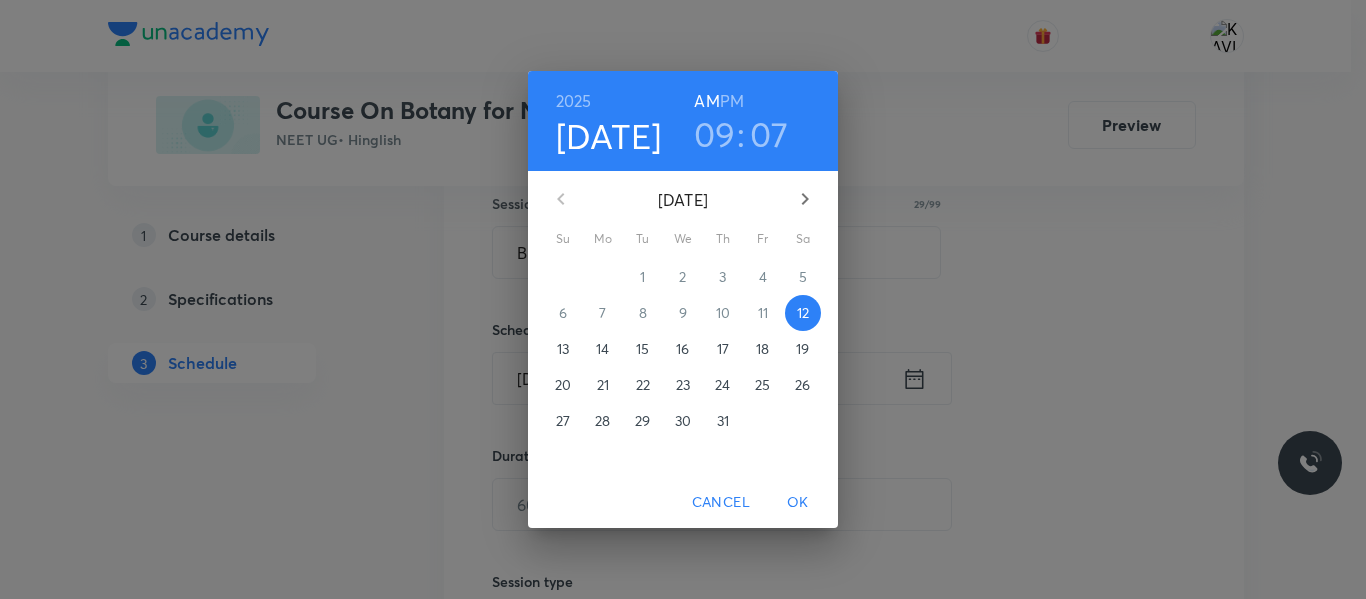 click on "09" at bounding box center (715, 134) 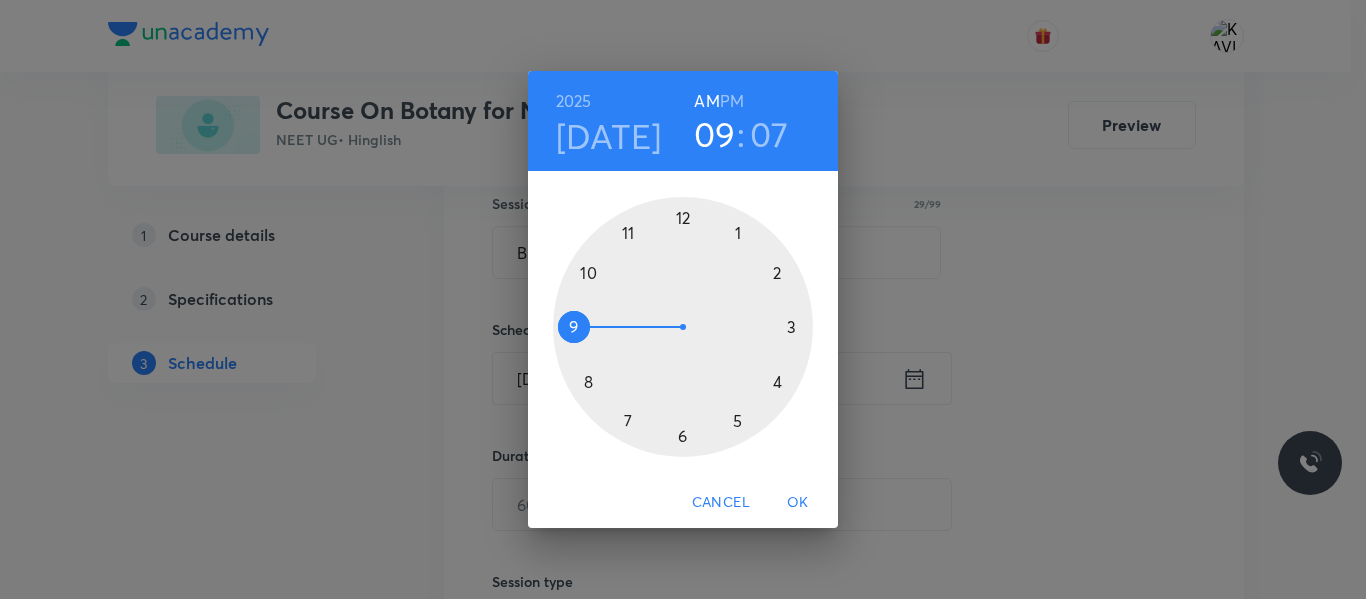 click at bounding box center (683, 327) 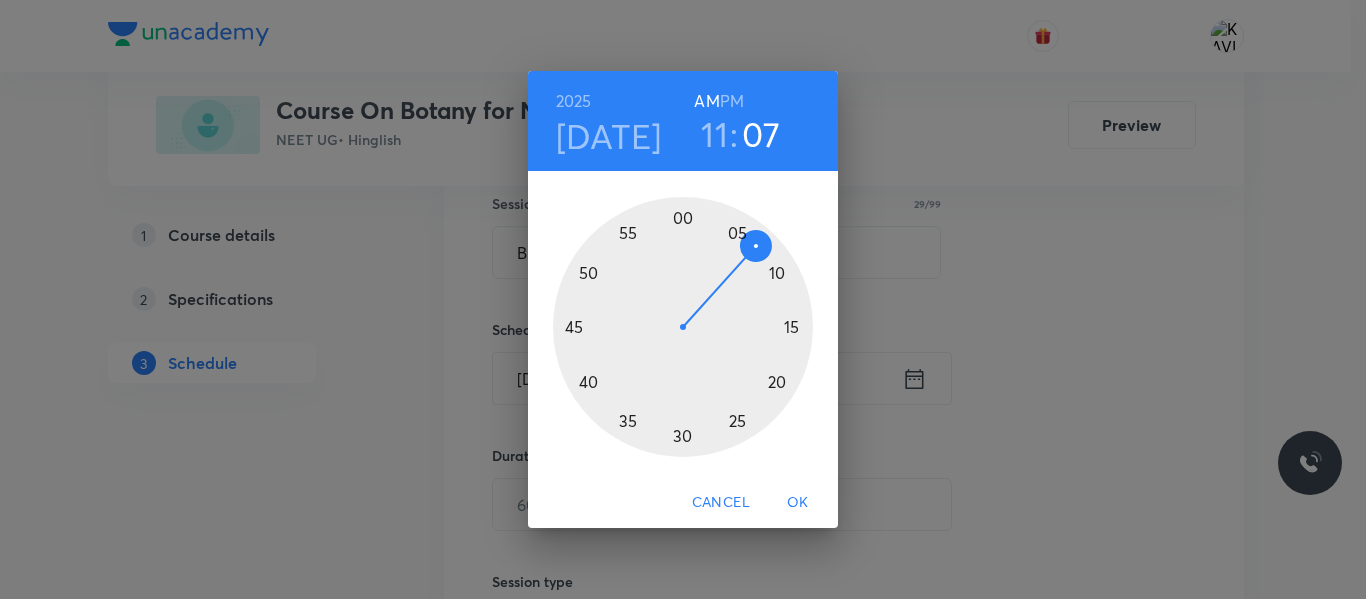 click at bounding box center [683, 327] 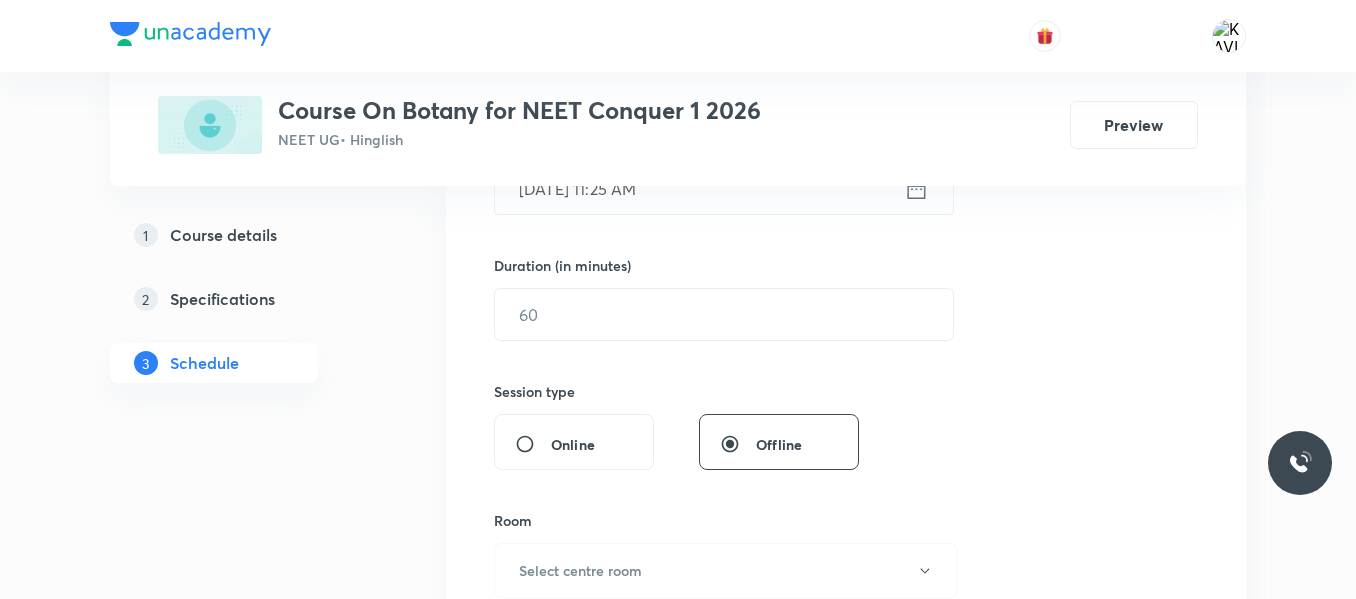 scroll, scrollTop: 566, scrollLeft: 0, axis: vertical 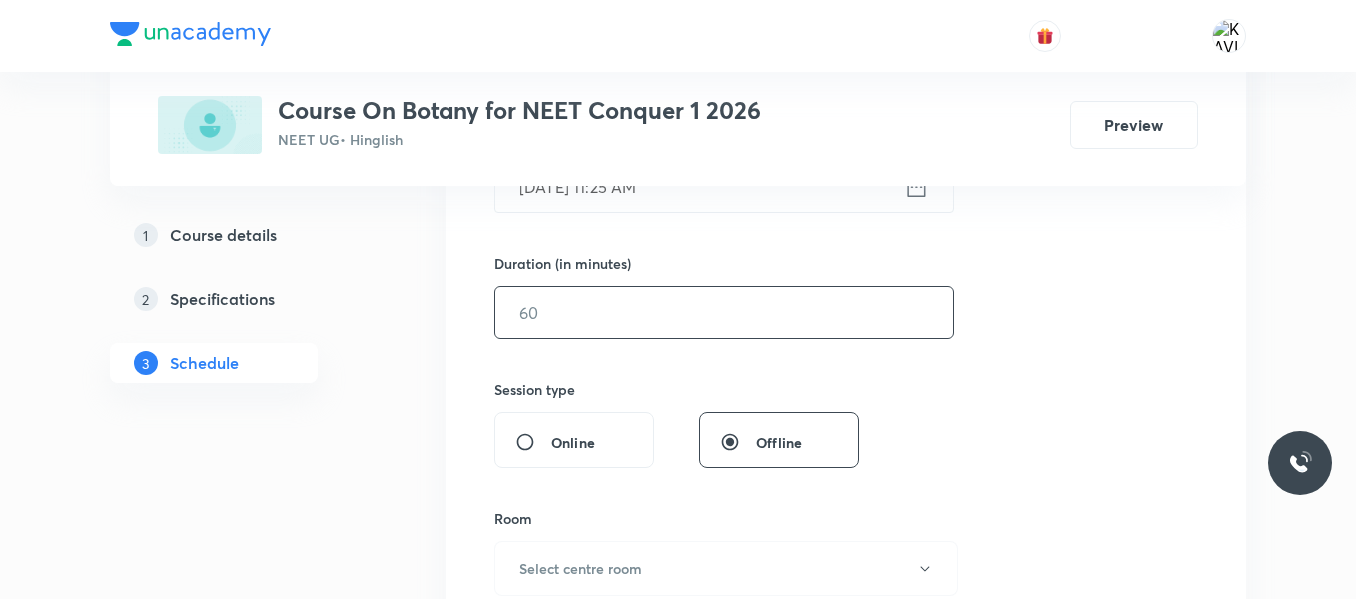 click at bounding box center (724, 312) 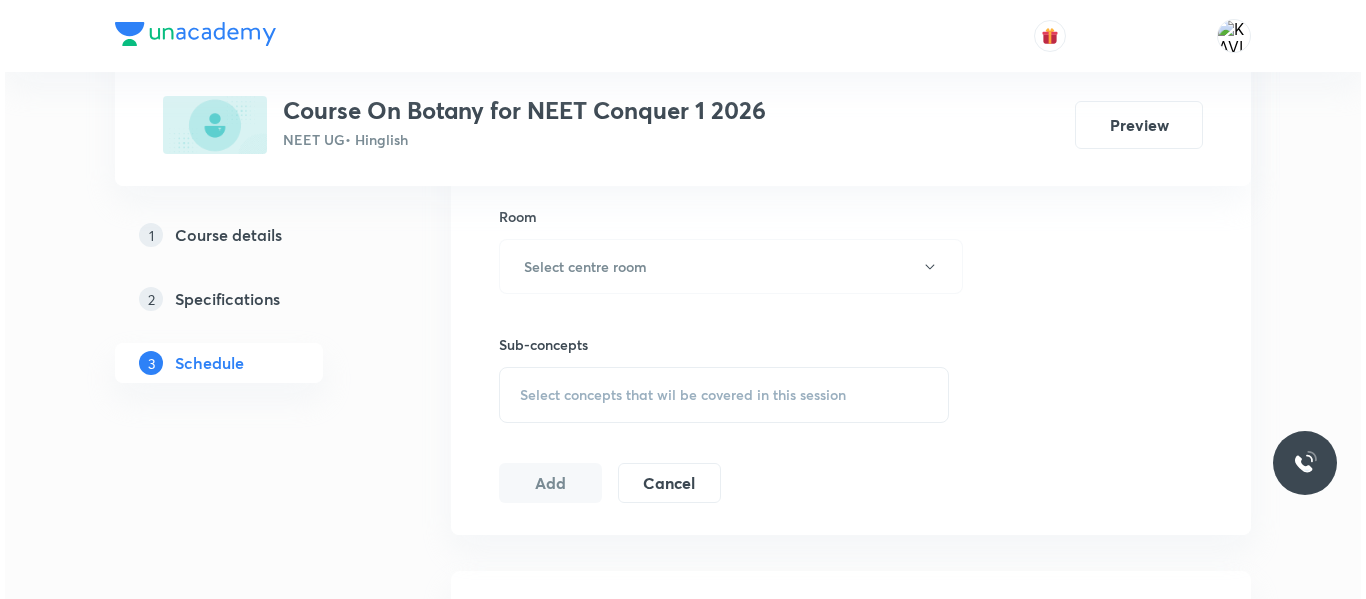scroll, scrollTop: 874, scrollLeft: 0, axis: vertical 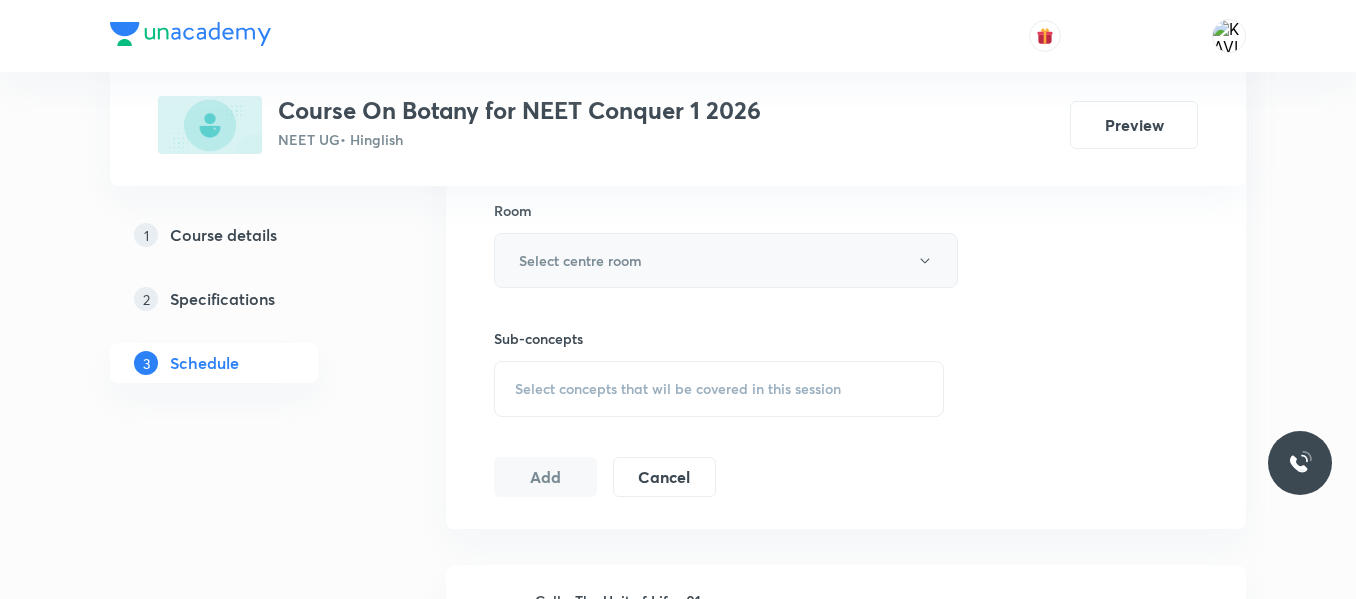type on "75" 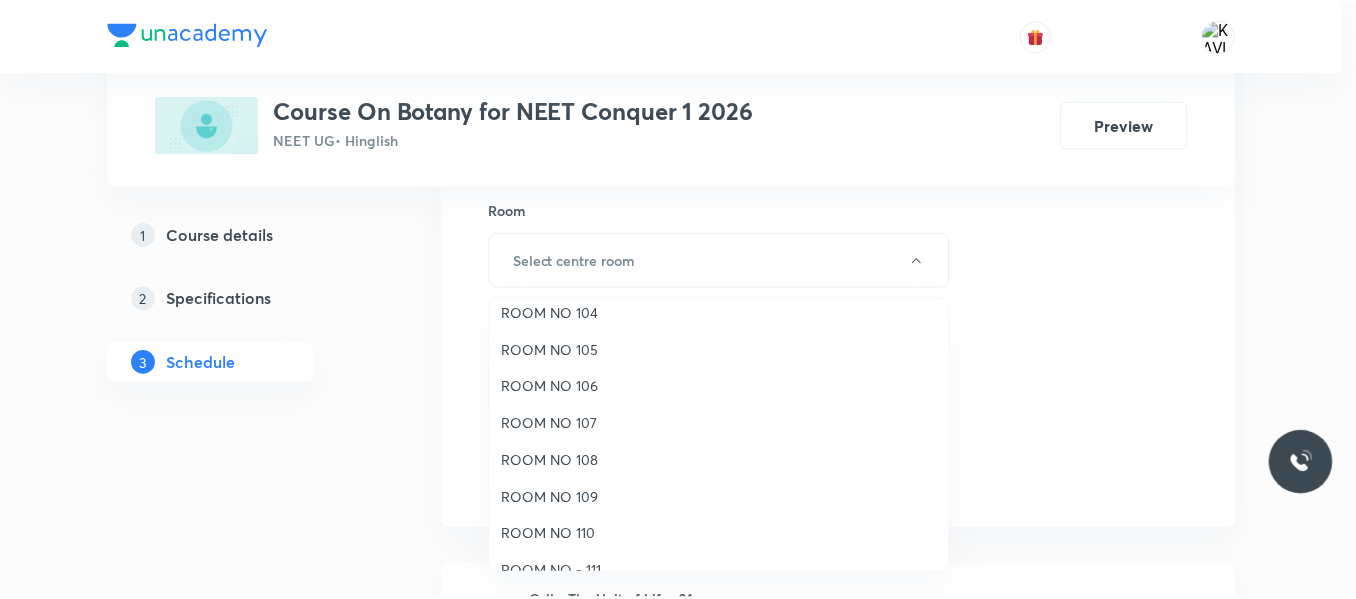 scroll, scrollTop: 124, scrollLeft: 0, axis: vertical 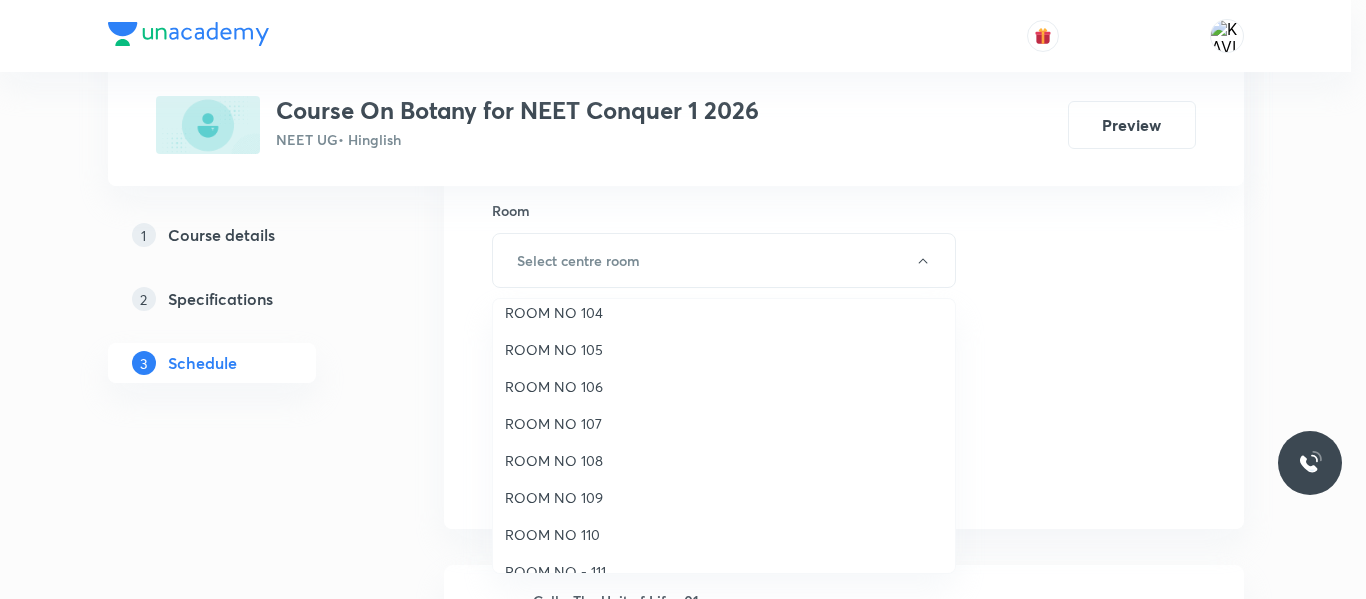 click on "ROOM NO 106" at bounding box center (724, 386) 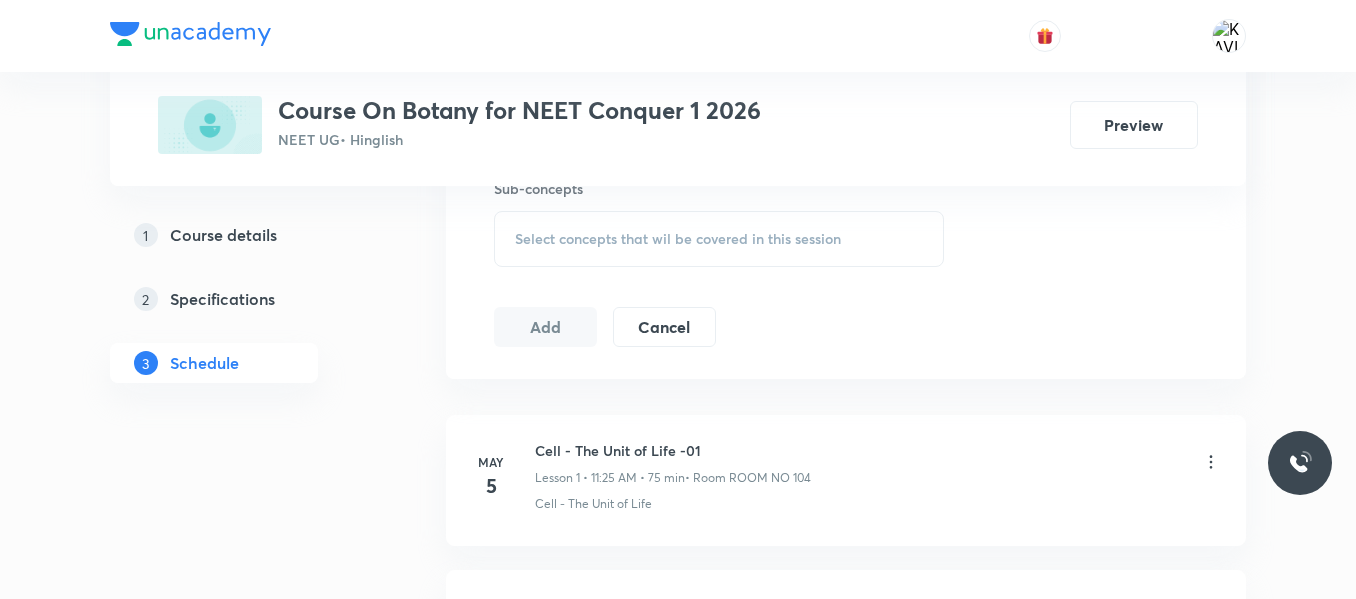 scroll, scrollTop: 1025, scrollLeft: 0, axis: vertical 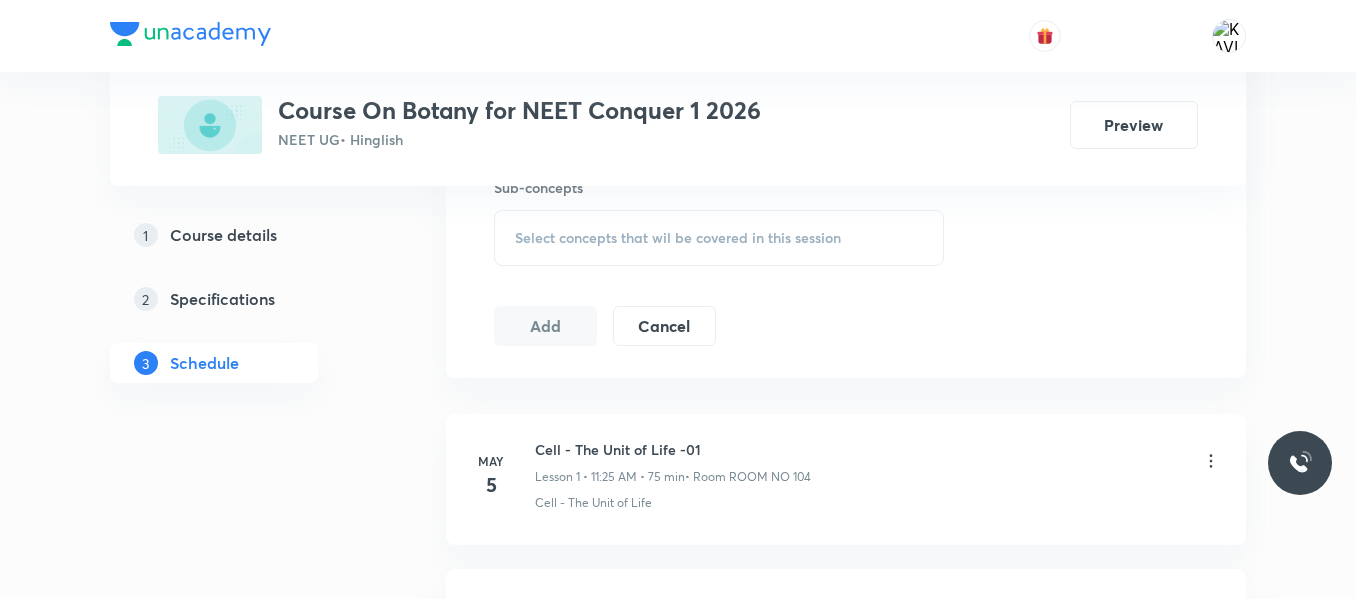 click on "Select concepts that wil be covered in this session" at bounding box center (678, 238) 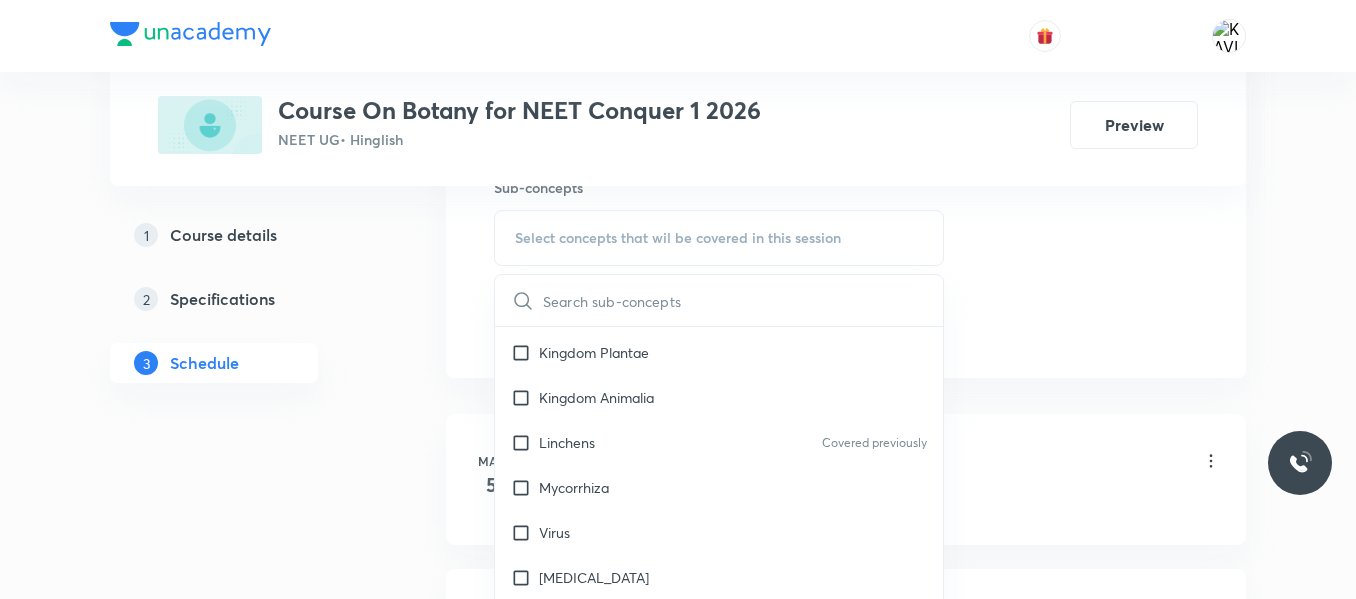 scroll, scrollTop: 1231, scrollLeft: 0, axis: vertical 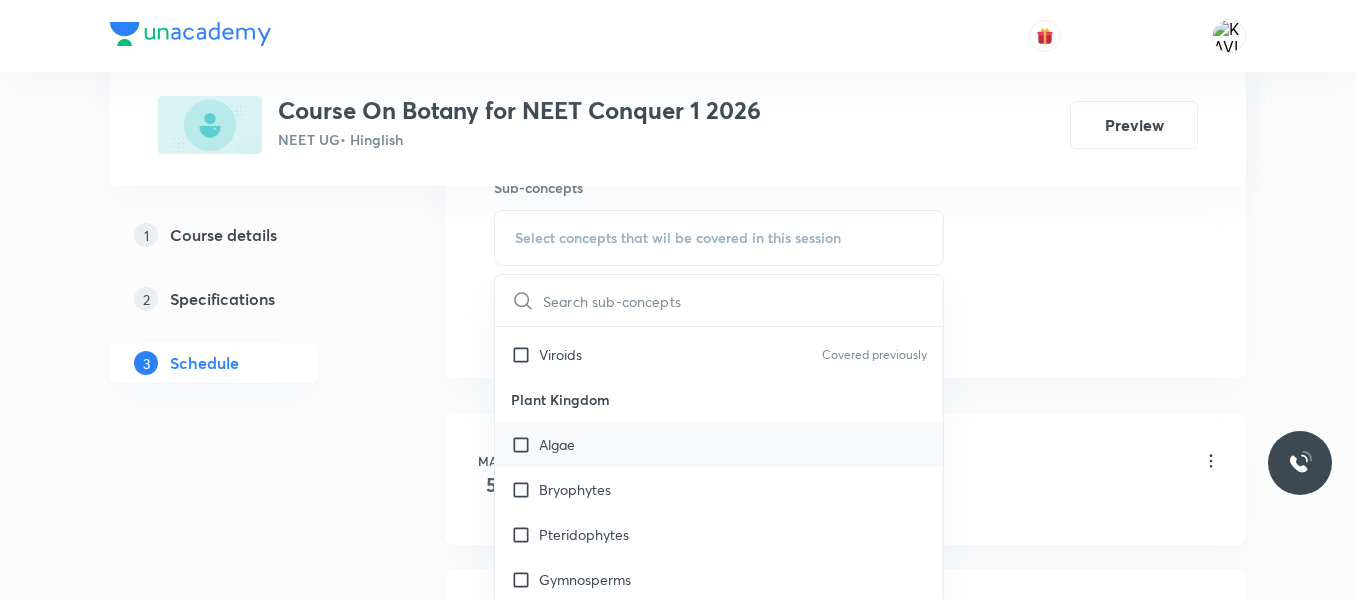 click on "Algae" at bounding box center [719, 444] 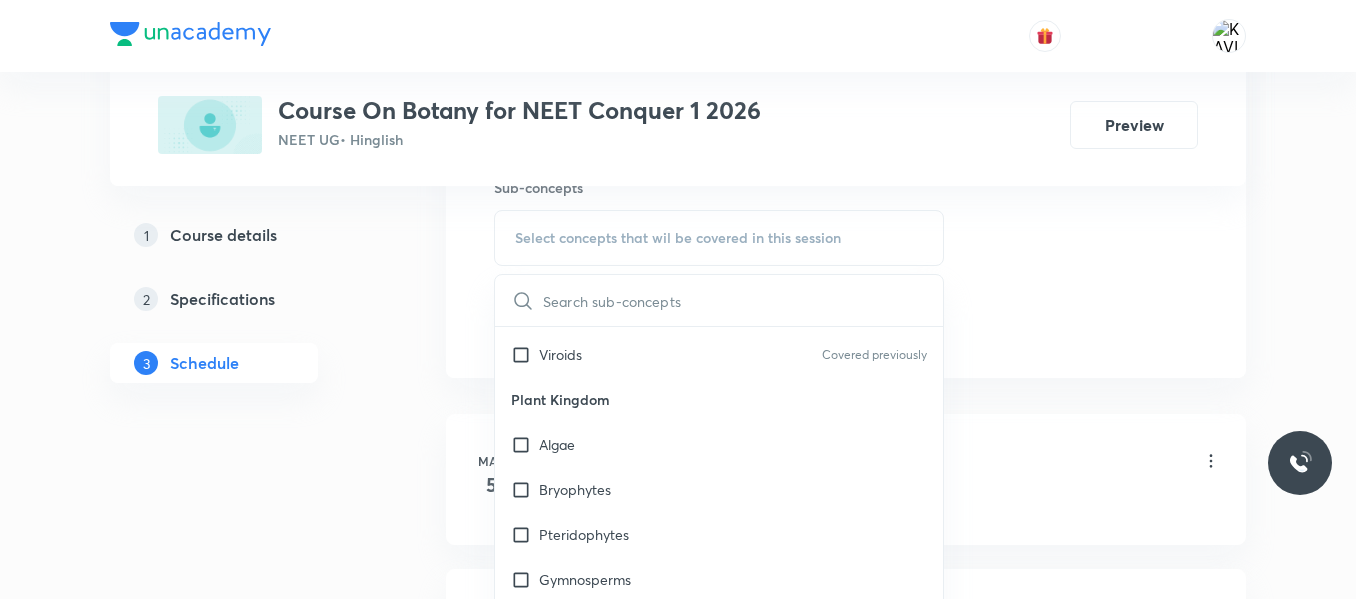 checkbox on "true" 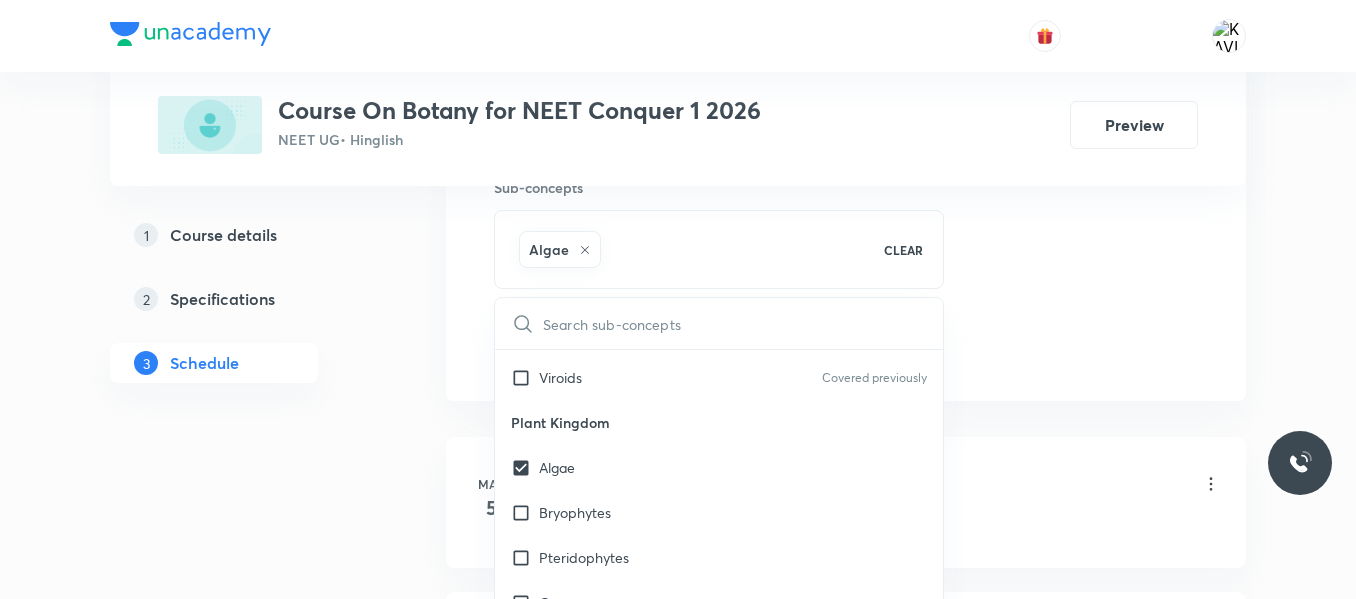 click on "Session  29 Live class Session title 29/99 Biological Classification -08 ​ Schedule for Jul 12, 2025, 11:25 AM ​ Duration (in minutes) 75 ​   Session type Online Offline Room ROOM NO 106 Sub-concepts Algae CLEAR ​ Biology - Full Syllabus Mock Questions Biology - Full Syllabus Mock Questions Covered previously Practice questions Practice Questions Biology Previous Year Questions Maths Previous Year Questions Living World What Is Living? Covered previously Diversity In The Living World Covered previously Systematics Covered previously Types Of Taxonomy Covered previously Fundamental Components Of Taxonomy Taxonomic Categories Taxonomical Aids The Three Domains Of Life Covered previously Biological Nomenclature  Covered previously Biological Classification System Of Classification Kingdom Monera Kingdom Protista Kingdom Fungi Kingdom Plantae Kingdom Animalia Linchens Covered previously Mycorrhiza Virus Prions Viroids Covered previously Plant Kingdom Algae Bryophytes Pteridophytes Gymnosperms Angiosperms" at bounding box center (846, -112) 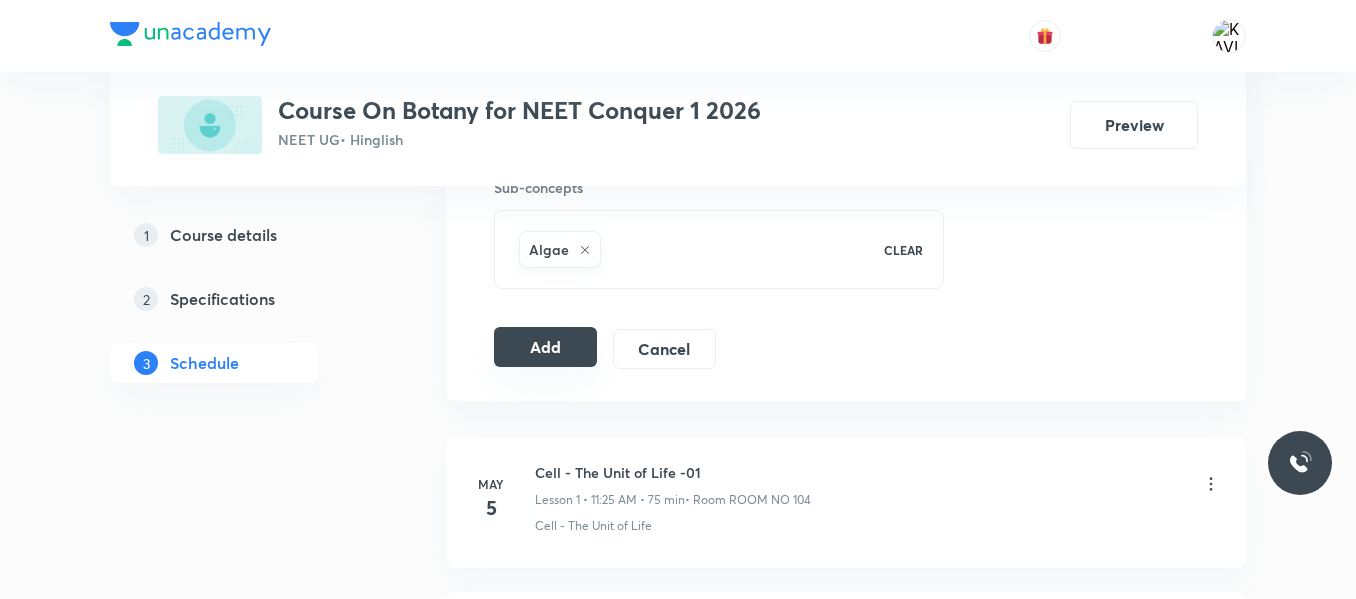 click on "Add" at bounding box center [545, 347] 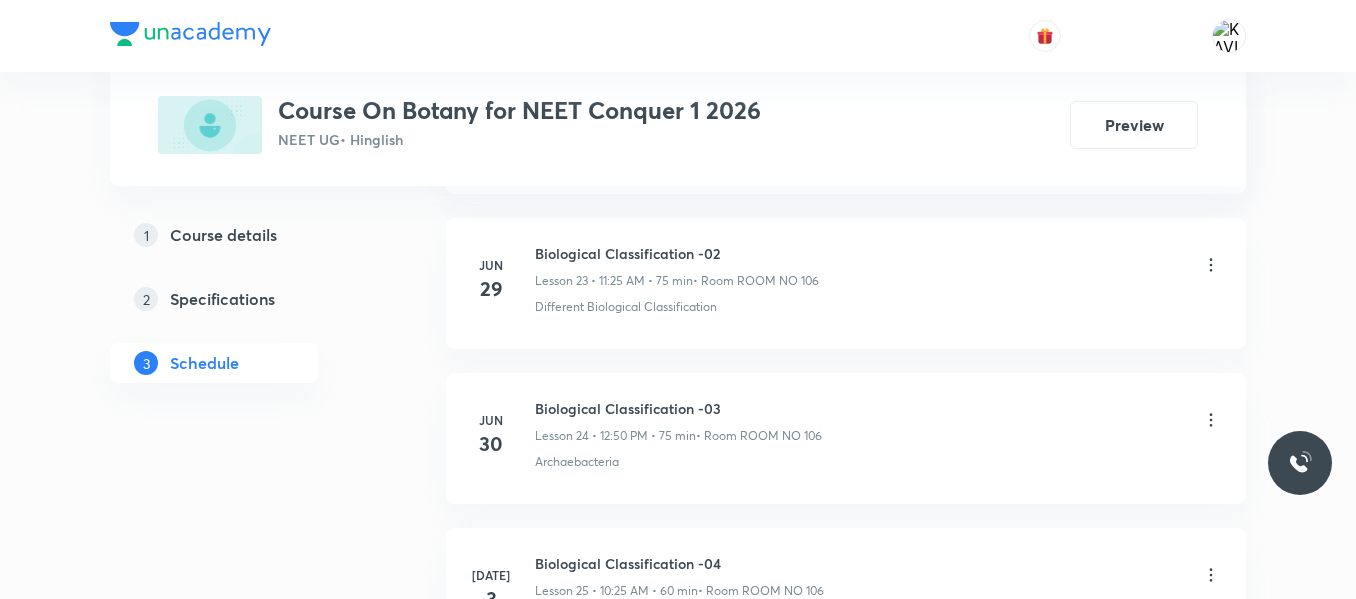 scroll, scrollTop: 5367, scrollLeft: 0, axis: vertical 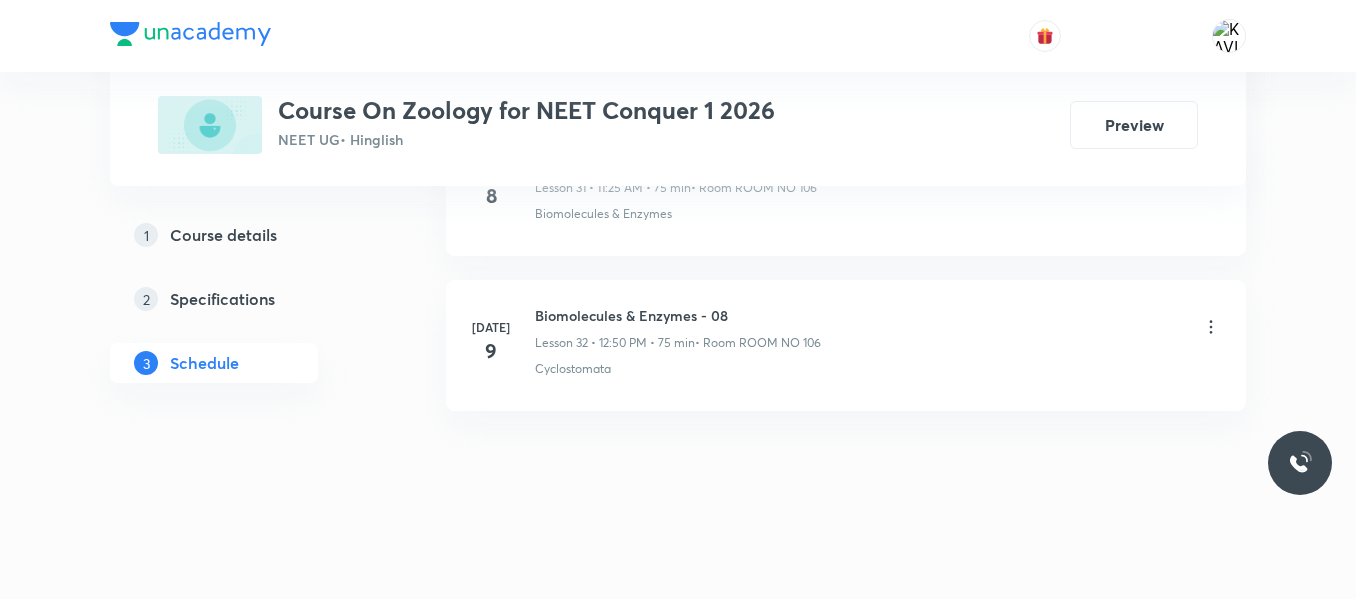 click on "Biomolecules & Enzymes - 08" at bounding box center [678, 315] 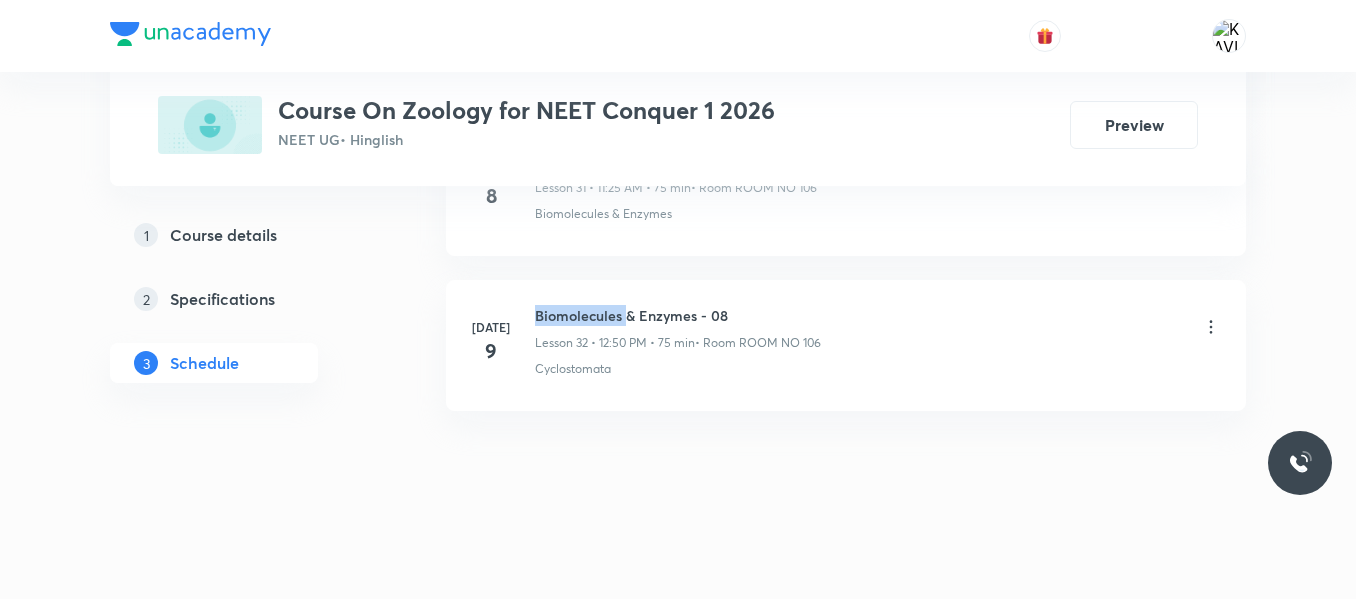 click on "Biomolecules & Enzymes - 08" at bounding box center [678, 315] 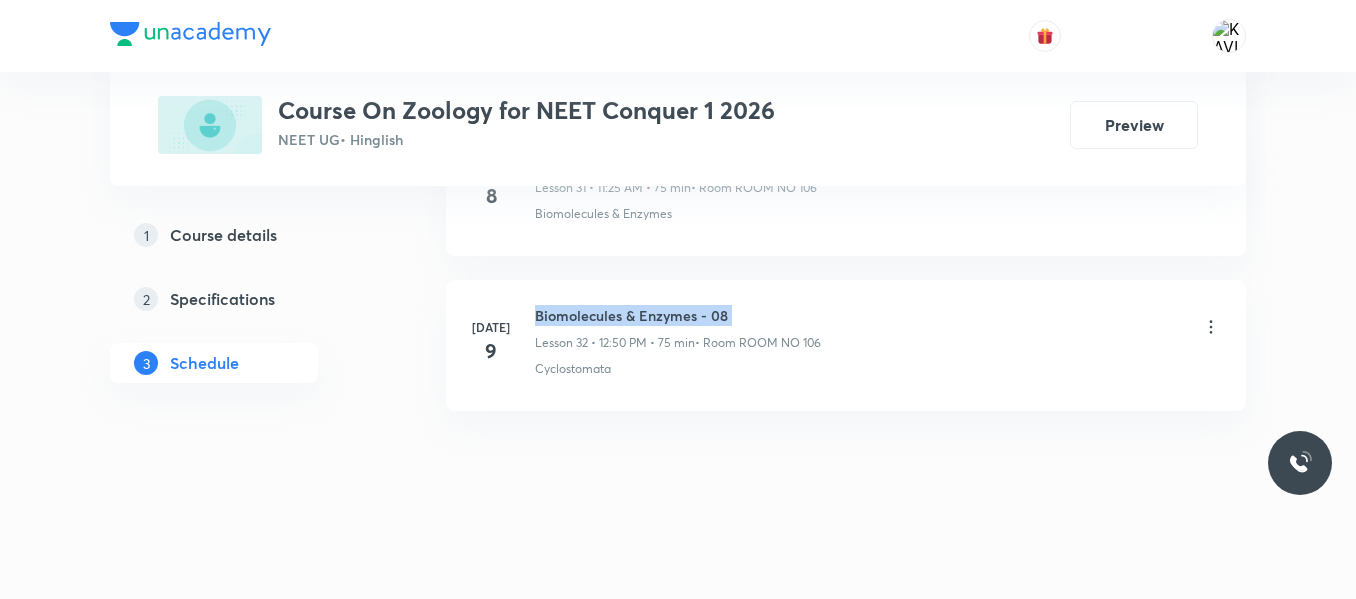 click on "Biomolecules & Enzymes - 08" at bounding box center (678, 315) 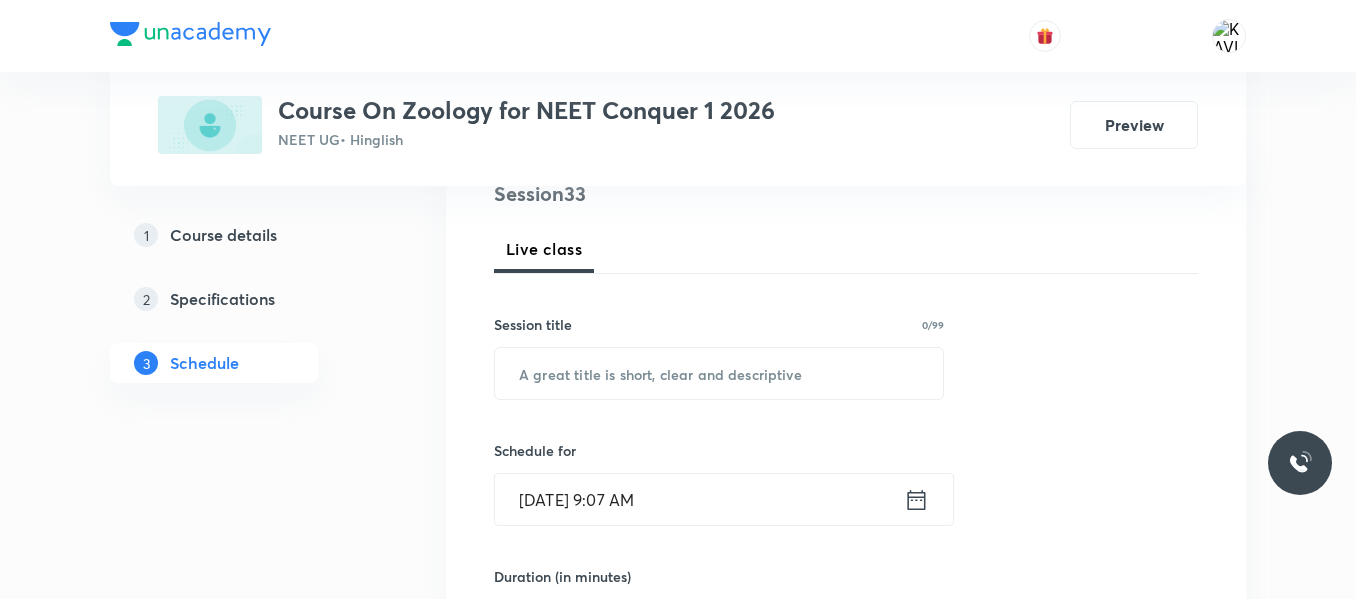 scroll, scrollTop: 269, scrollLeft: 0, axis: vertical 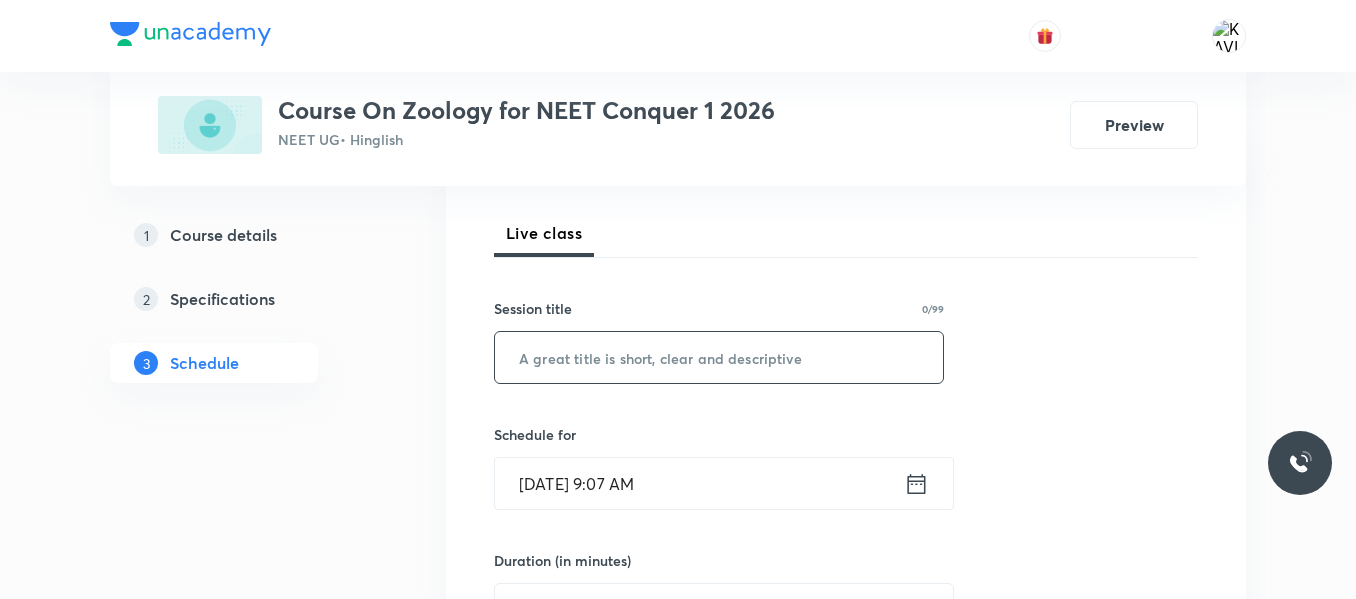 click at bounding box center [719, 357] 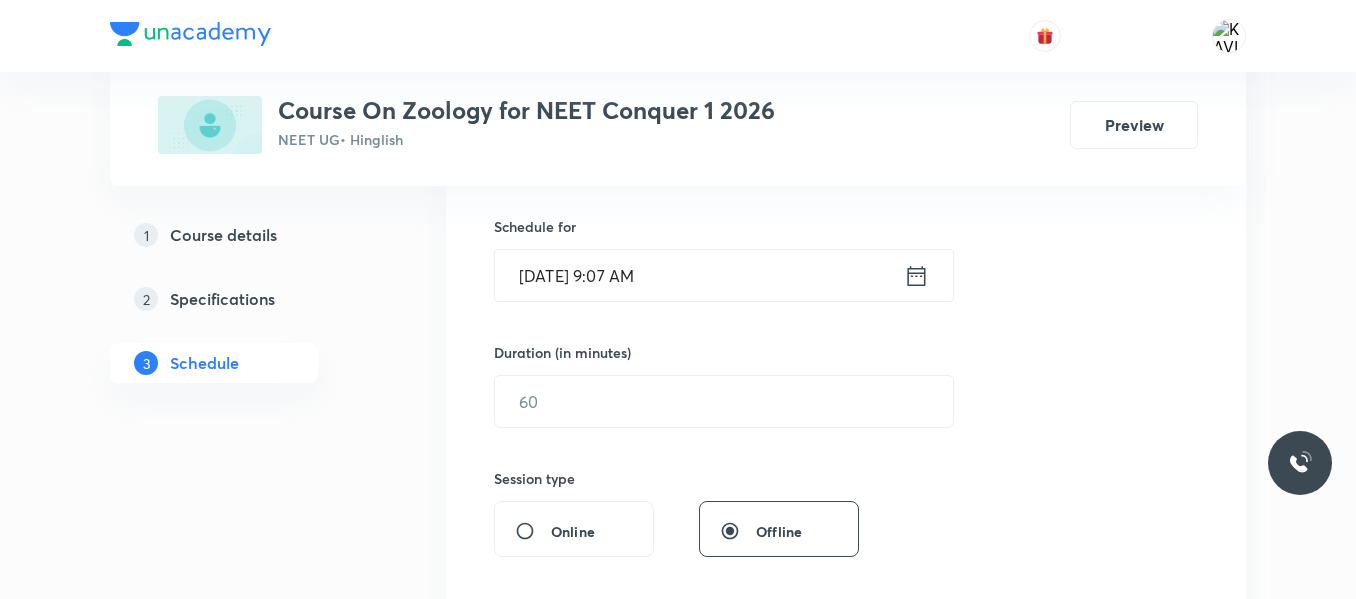 scroll, scrollTop: 482, scrollLeft: 0, axis: vertical 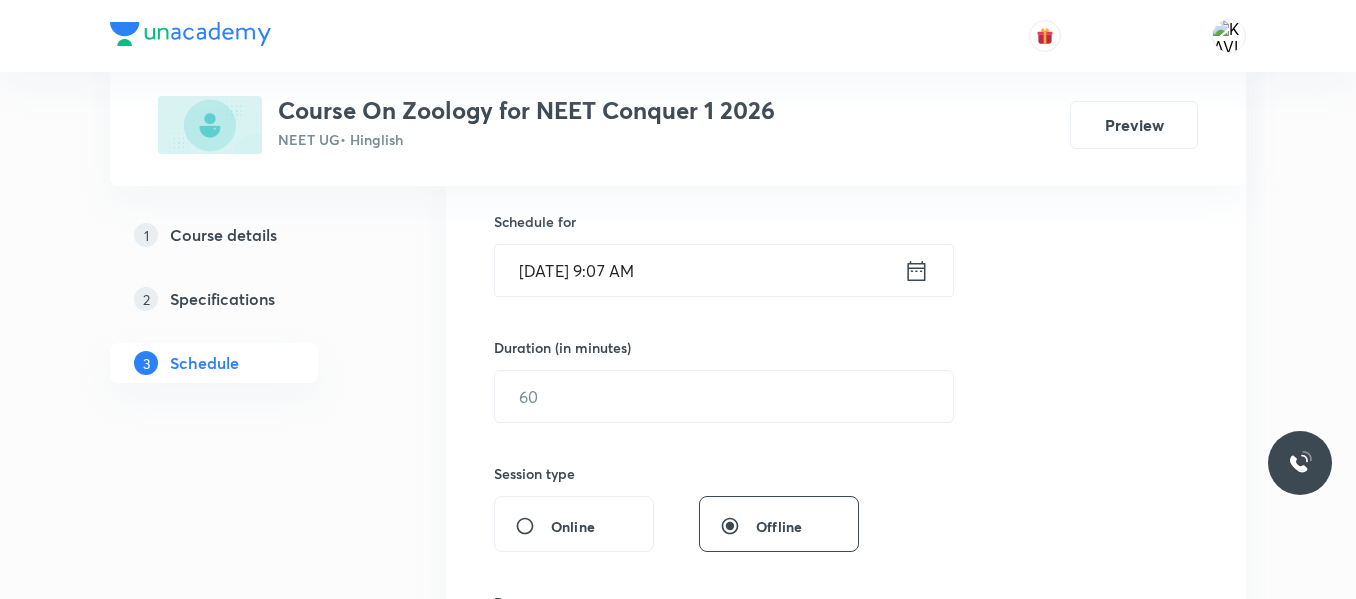 type on "Biomolecules & Enzymes - 09" 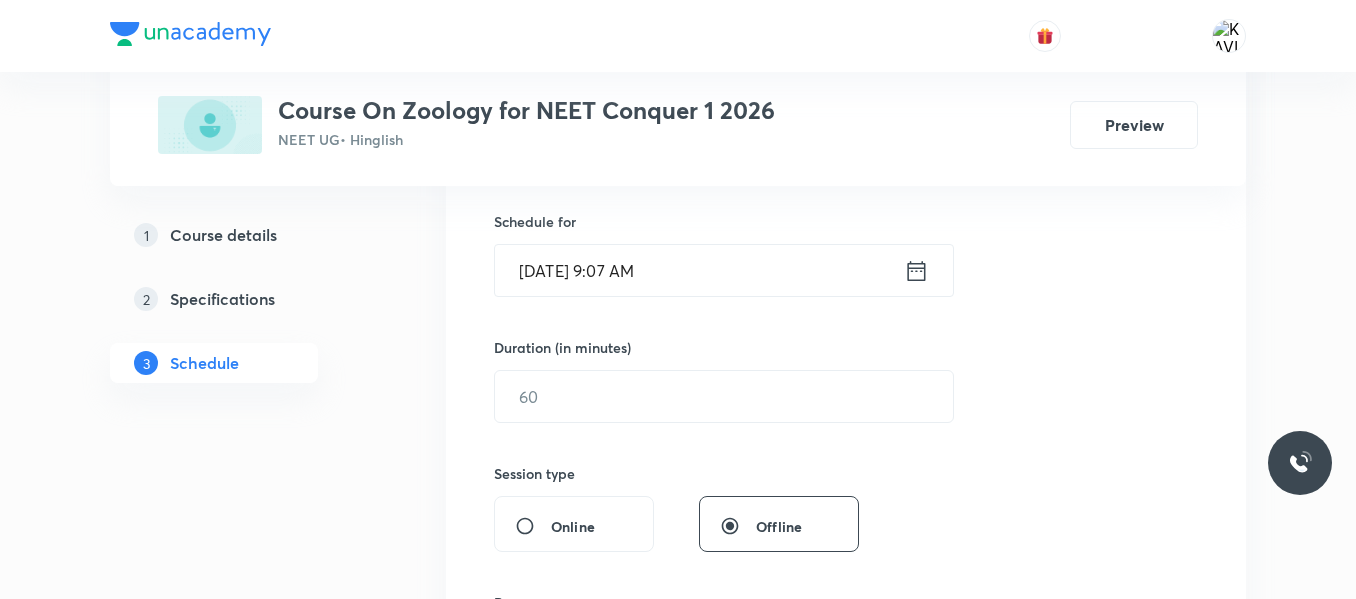 click 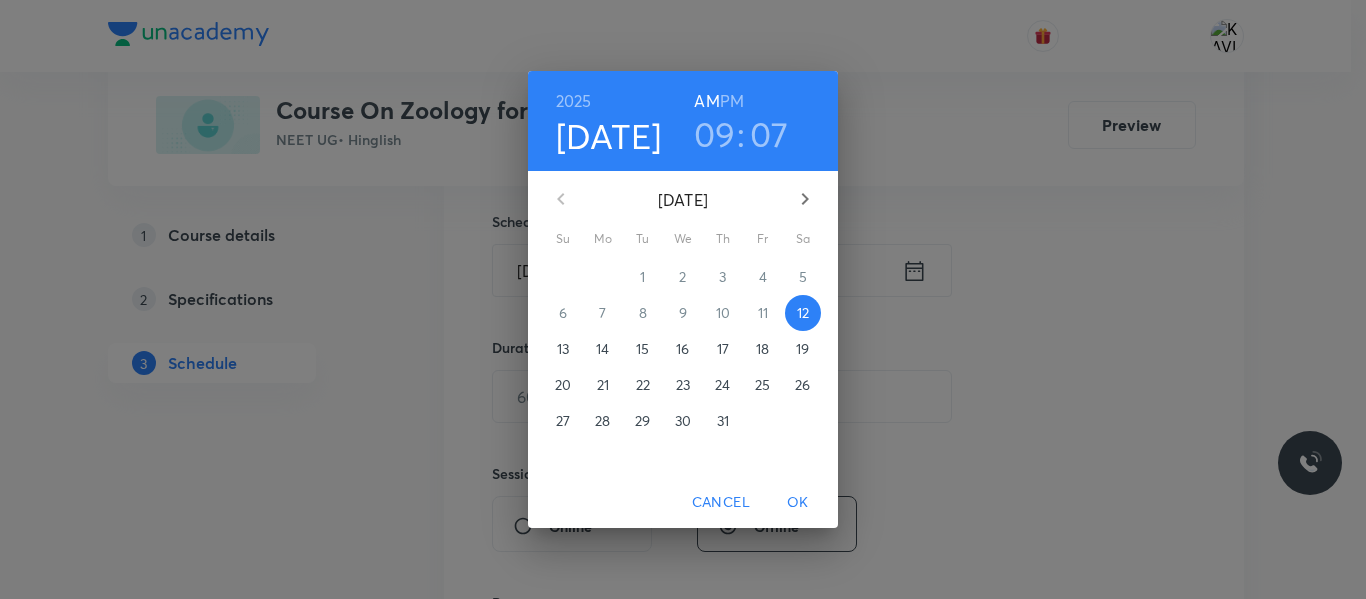 click on "PM" at bounding box center [732, 101] 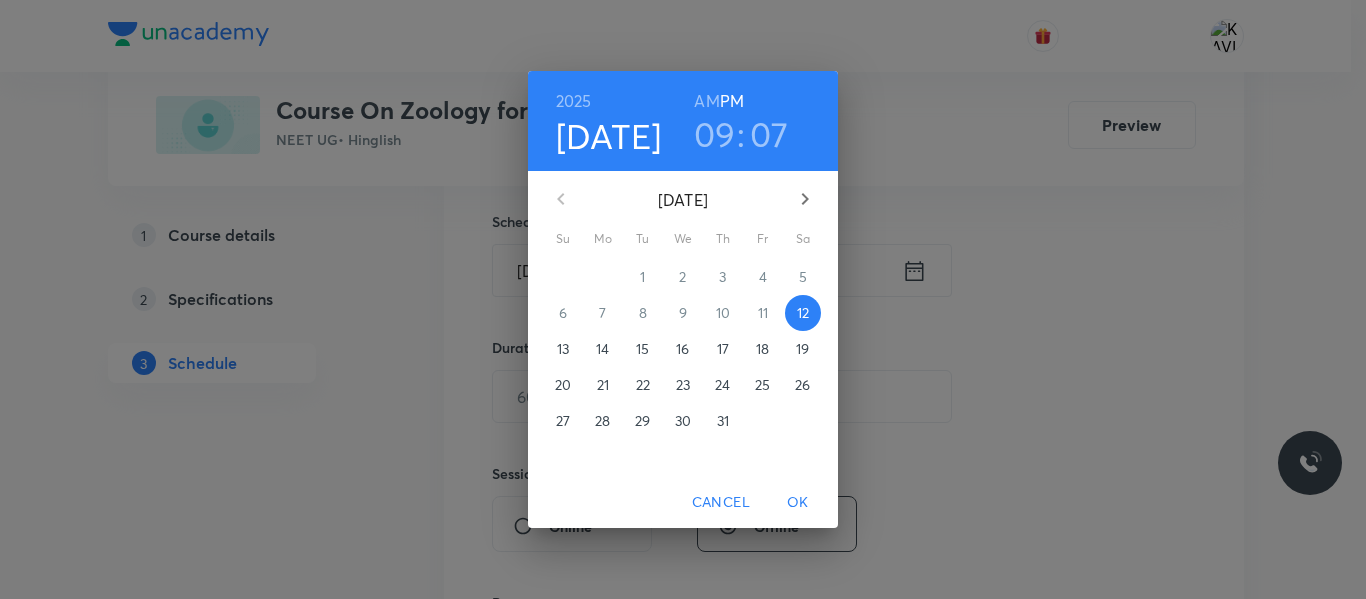 click on "09" at bounding box center [715, 134] 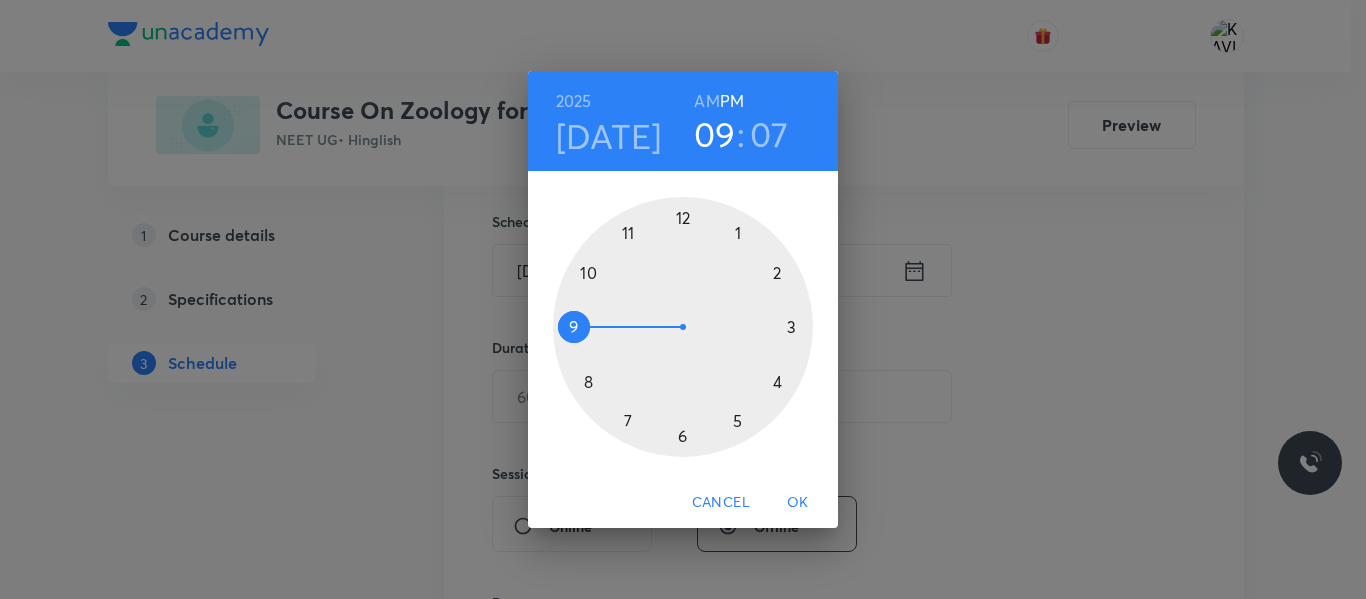 click at bounding box center (683, 327) 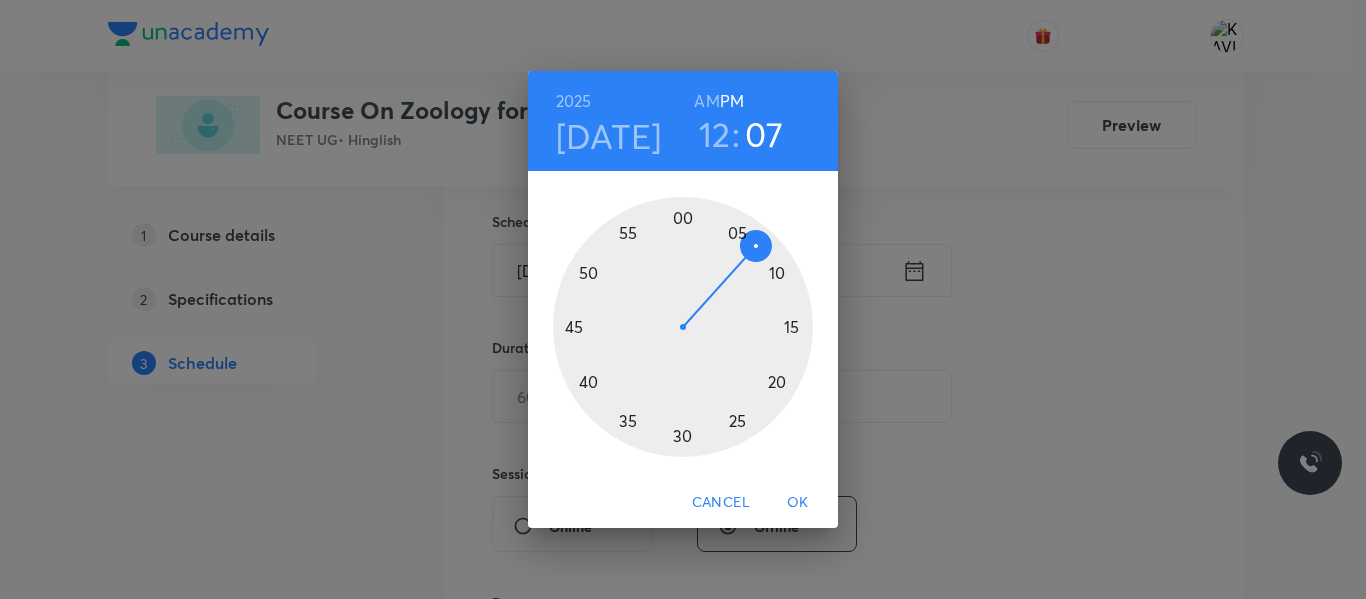 click at bounding box center (683, 327) 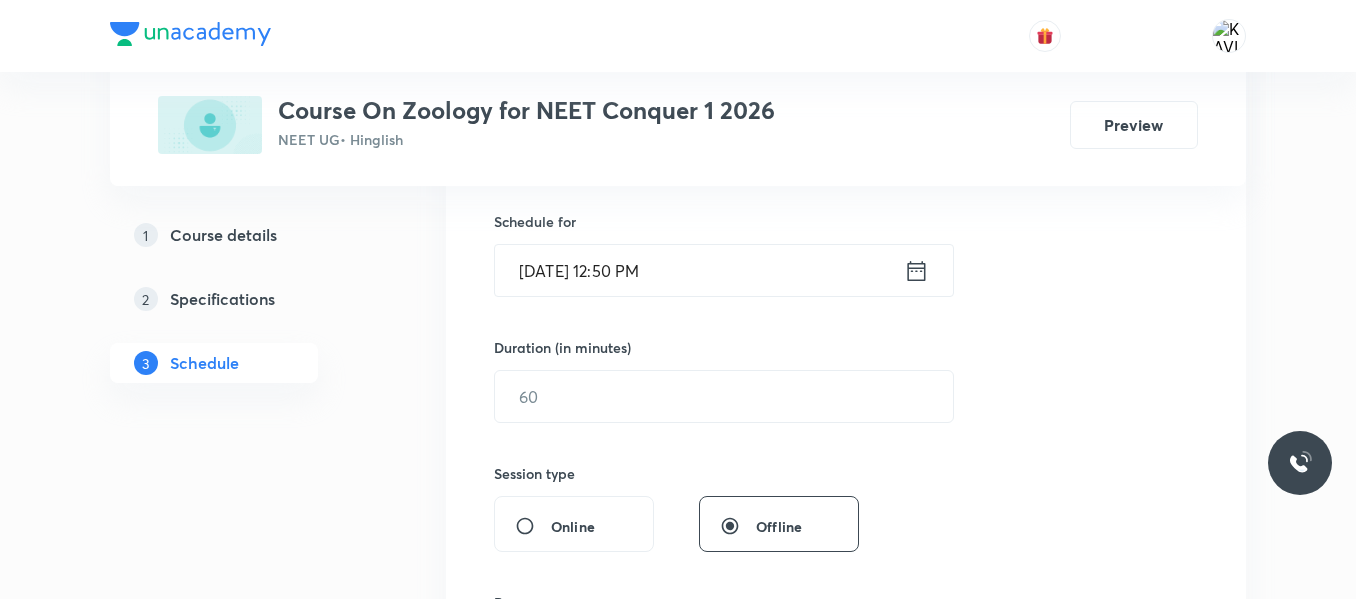 scroll, scrollTop: 594, scrollLeft: 0, axis: vertical 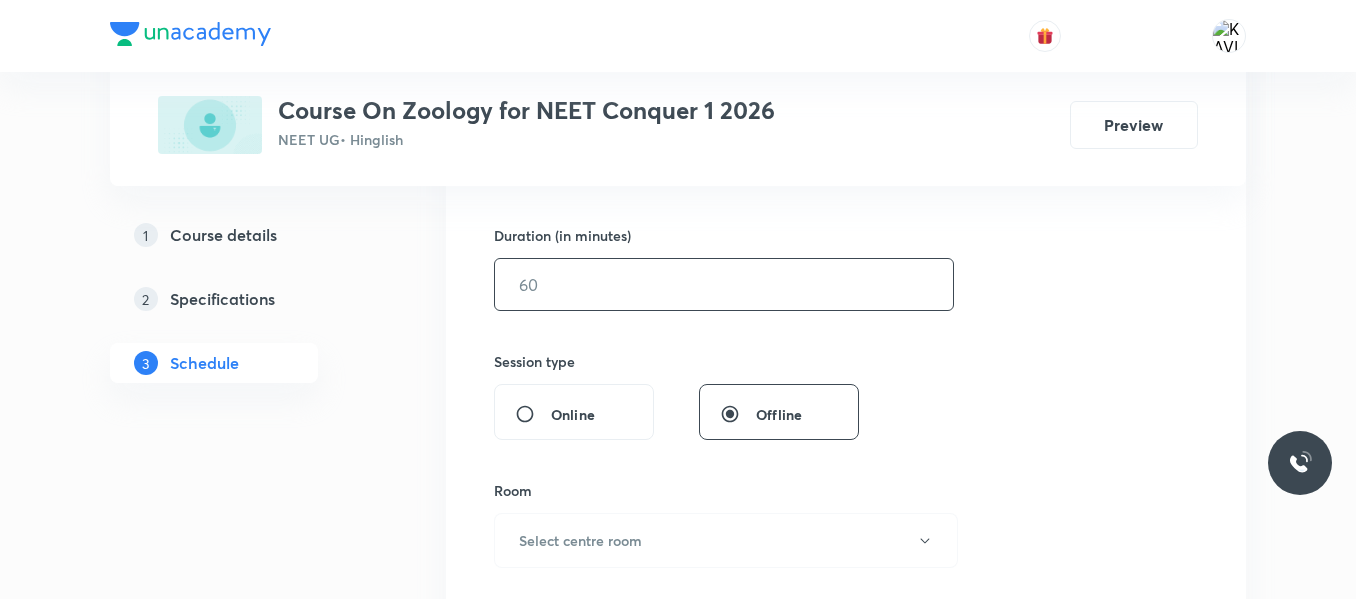 click at bounding box center [724, 284] 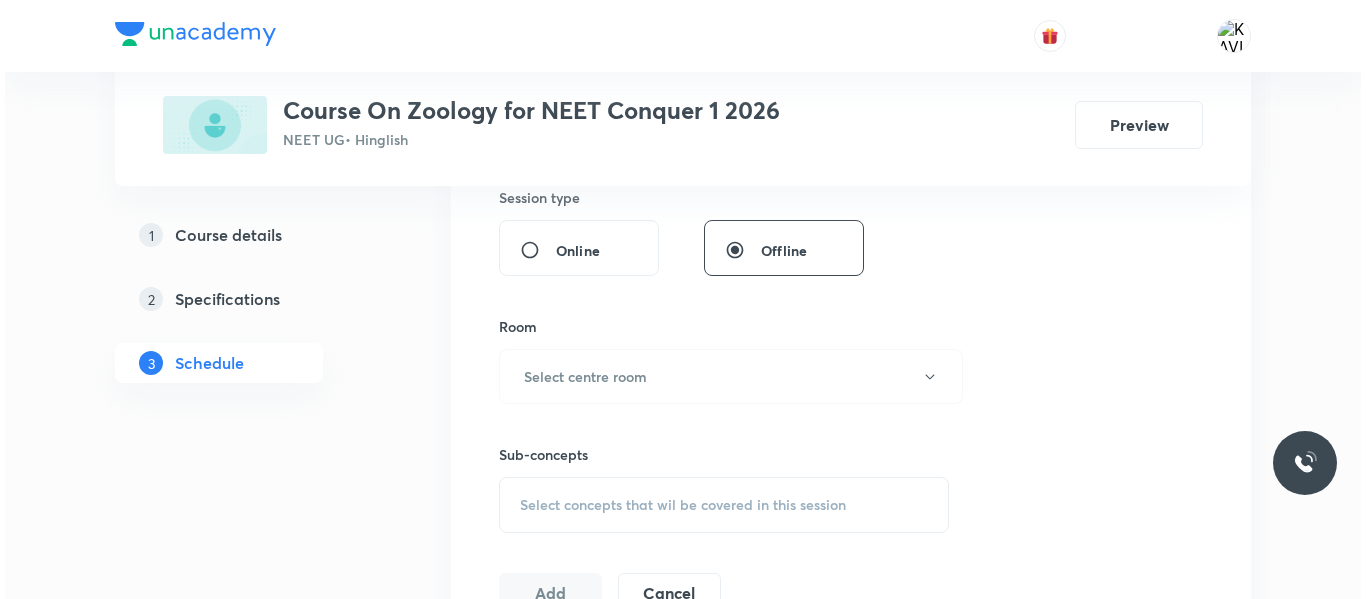 scroll, scrollTop: 760, scrollLeft: 0, axis: vertical 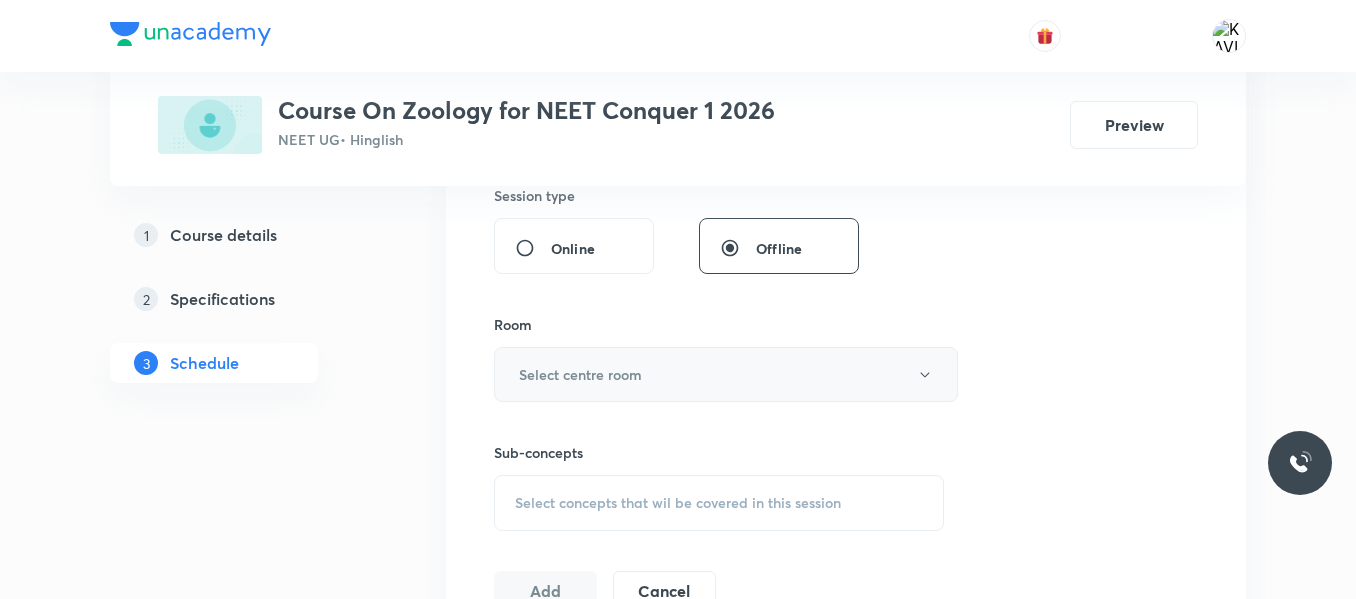 type on "75" 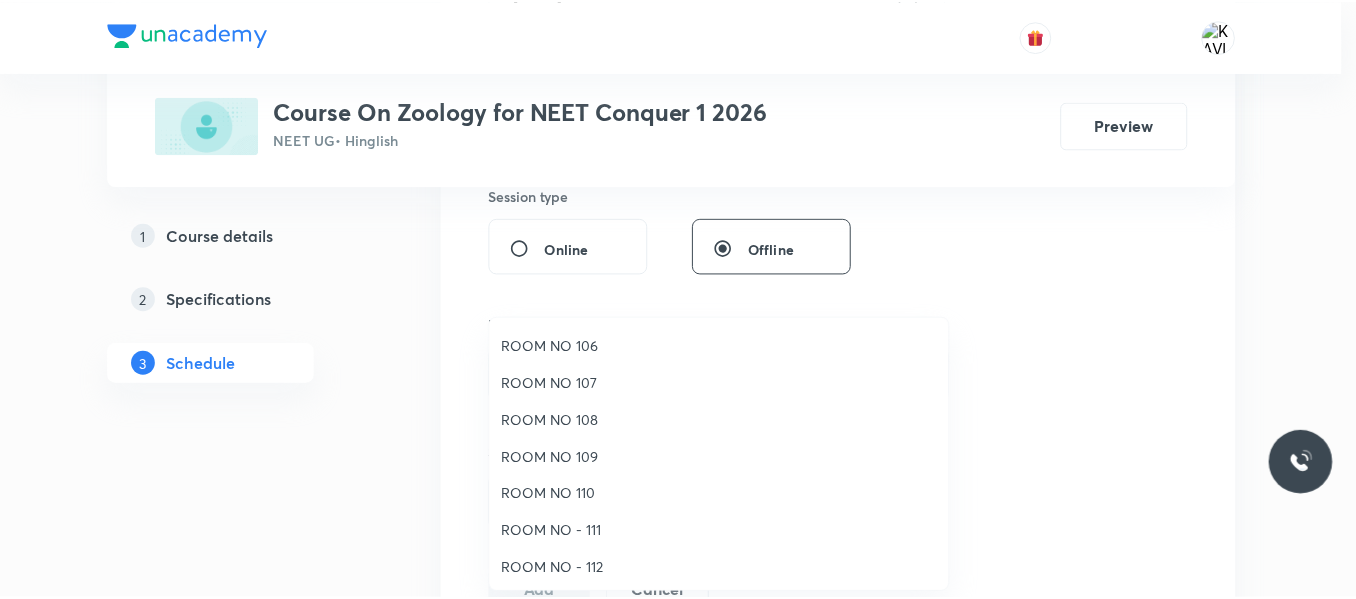 scroll, scrollTop: 182, scrollLeft: 0, axis: vertical 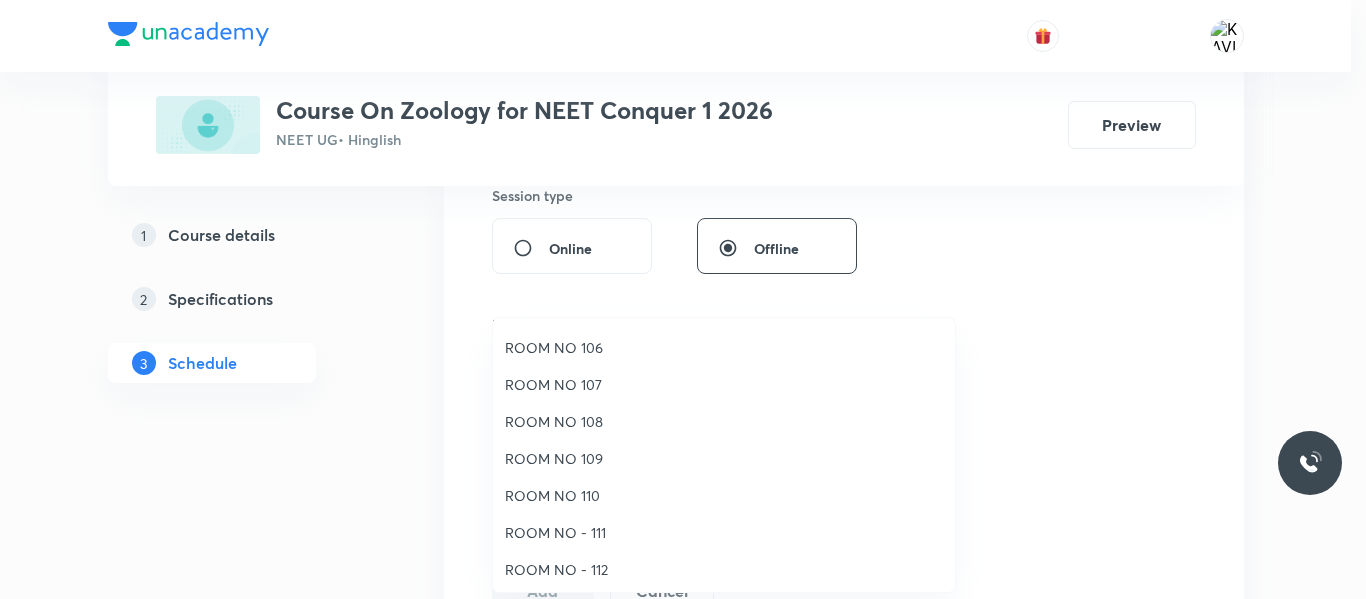 click on "ROOM NO 106" at bounding box center [724, 347] 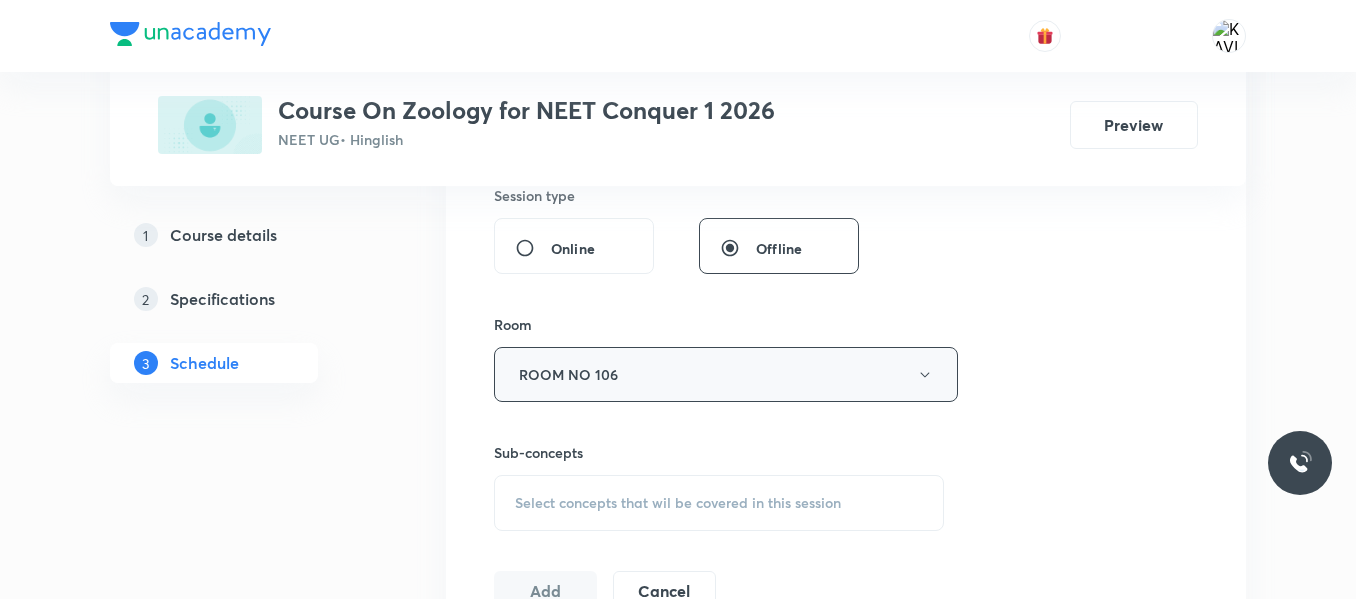 scroll, scrollTop: 893, scrollLeft: 0, axis: vertical 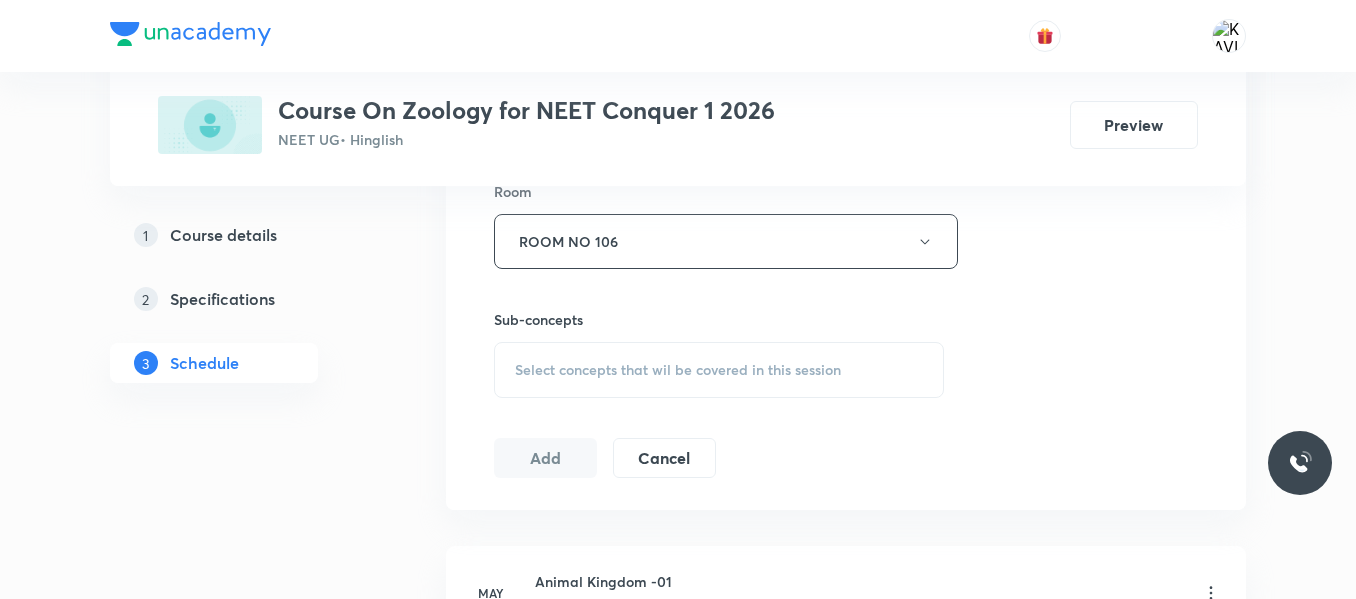 click on "Select concepts that wil be covered in this session" at bounding box center (678, 370) 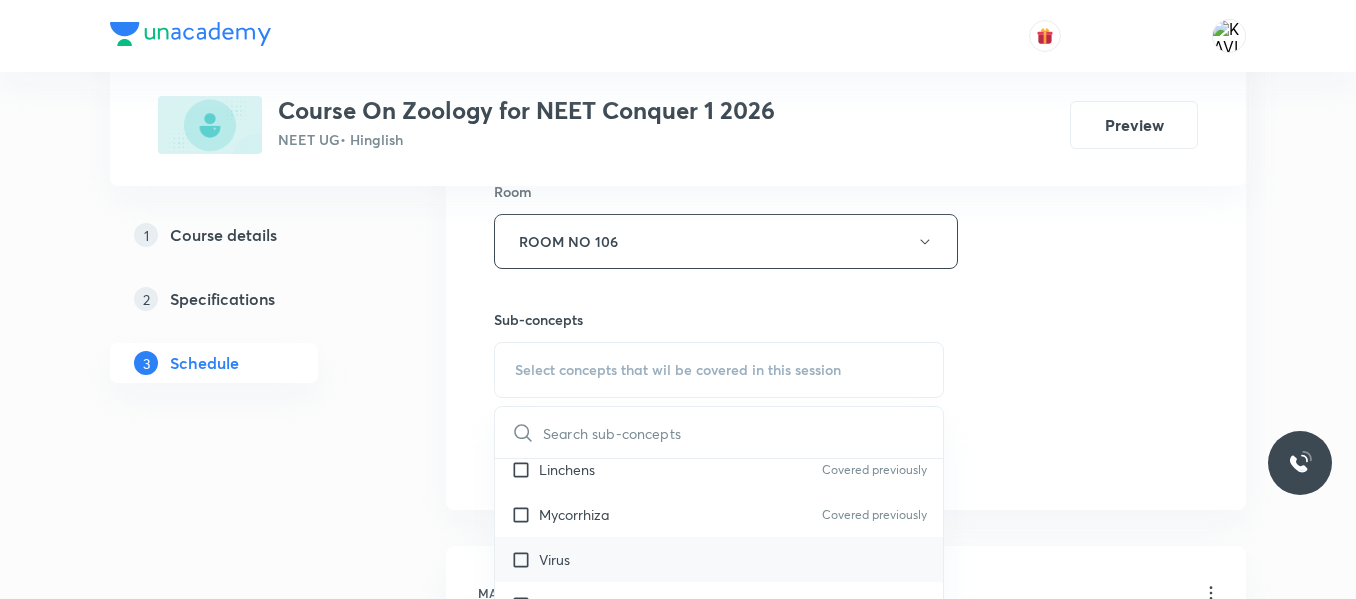 scroll, scrollTop: 1078, scrollLeft: 0, axis: vertical 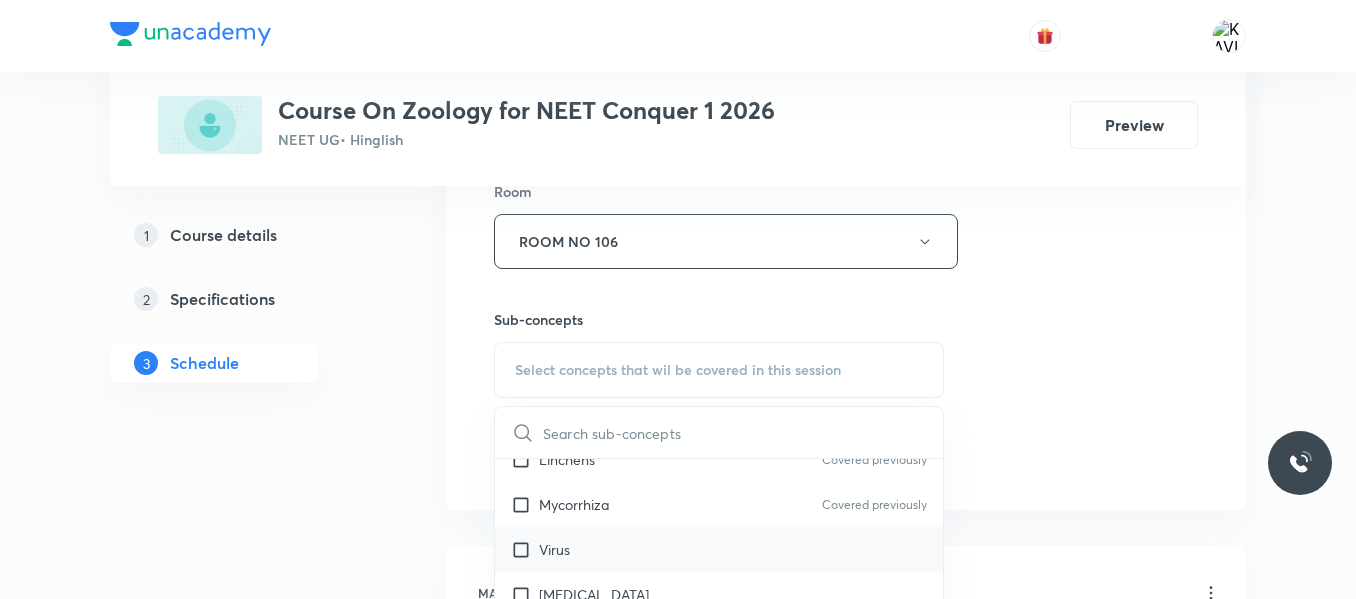 click on "Virus" at bounding box center (719, 549) 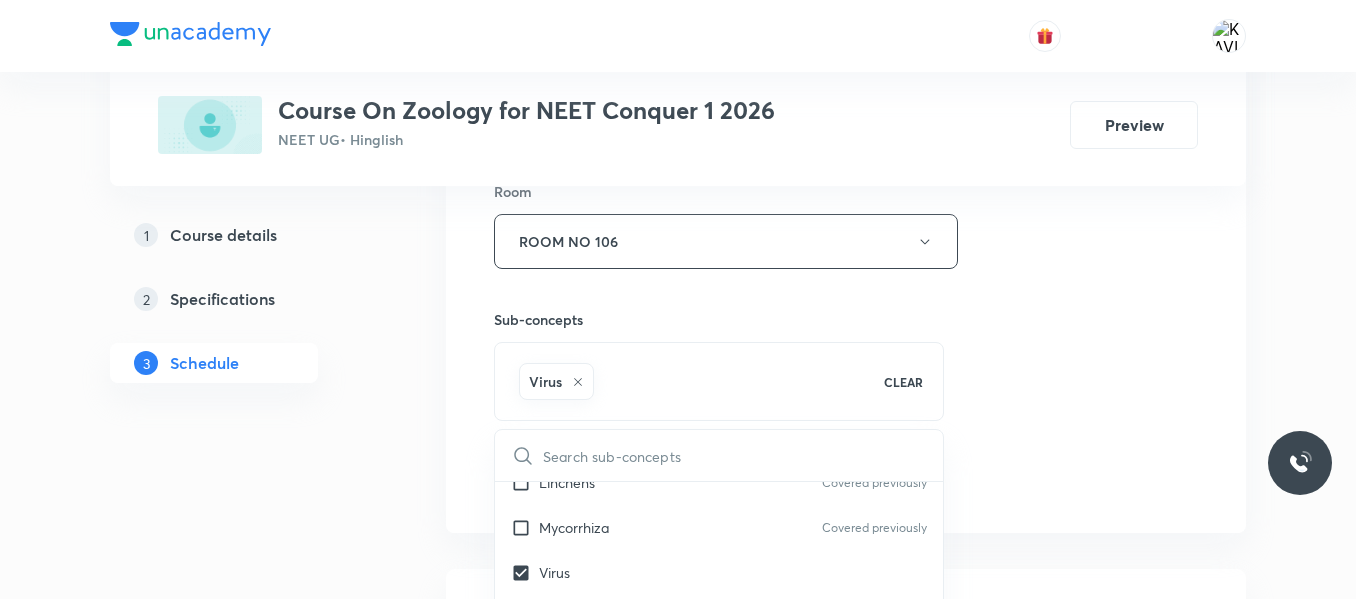 click on "Session  33 Live class Session title 27/99 Biomolecules & Enzymes - 09 ​ Schedule for Jul 12, 2025, 12:50 PM ​ Duration (in minutes) 75 ​   Session type Online Offline Room ROOM NO 106 Sub-concepts Virus CLEAR ​ Biology - Full Syllabus Mock Questions Biology - Full Syllabus Mock Questions Practice questions Practice Questions Covered previously Biology Previous Year Questions Maths Previous Year Questions Living World What Is Living? Diversity In The Living World Covered previously Systematics Types Of Taxonomy Covered previously Fundamental Components Of Taxonomy Covered previously Taxonomic Categories Covered previously Taxonomical Aids Covered previously The Three Domains Of Life Covered previously Biological Nomenclature  Covered previously Biological Classification System Of Classification Covered previously Kingdom Monera Covered previously Kingdom Protista Covered previously Kingdom Fungi Covered previously Kingdom Plantae Covered previously Kingdom Animalia Linchens Covered previously Virus ER" at bounding box center (846, 20) 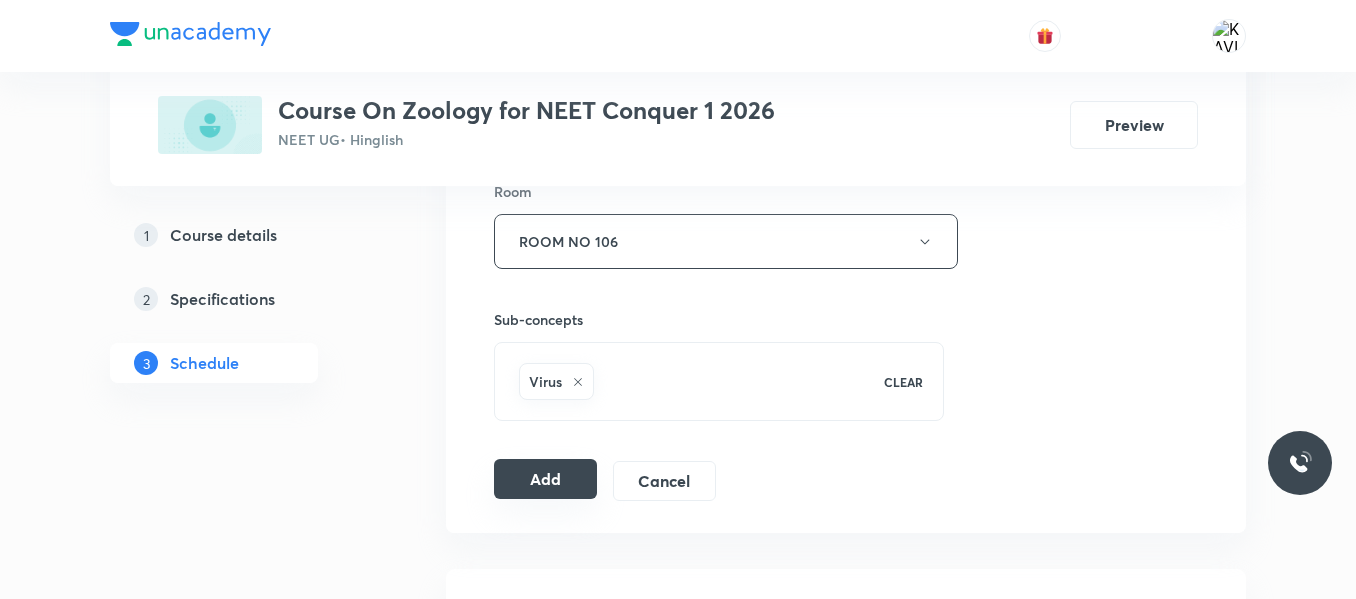 click on "Add" at bounding box center [545, 479] 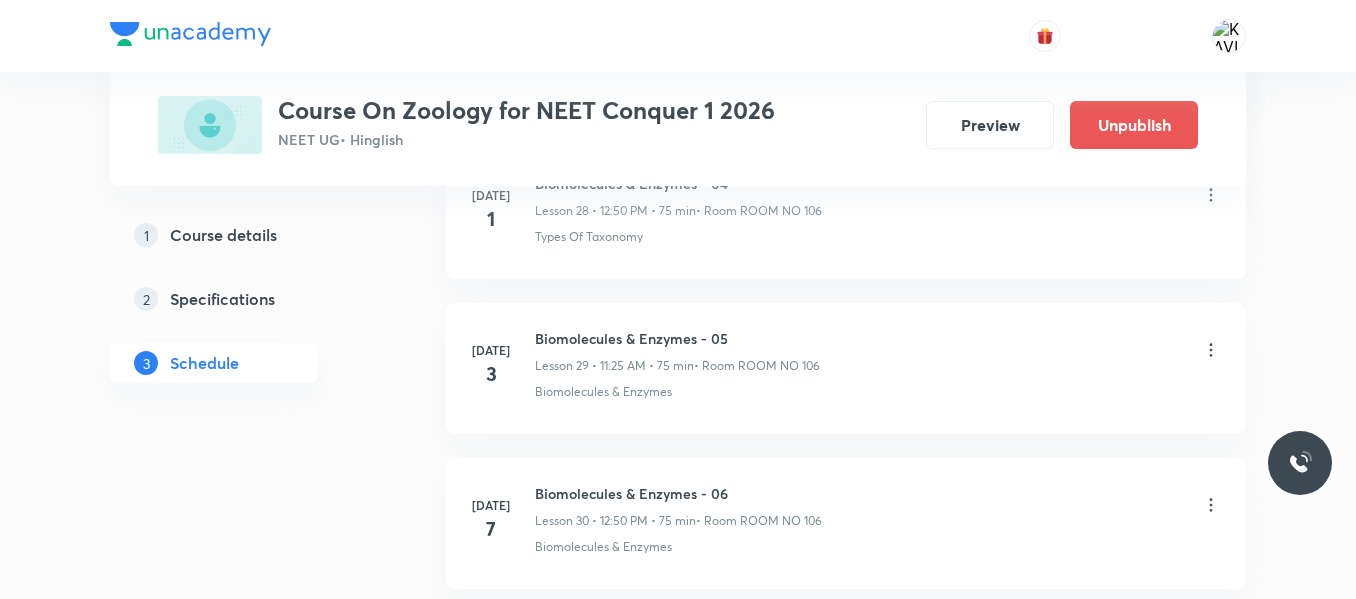 scroll, scrollTop: 5200, scrollLeft: 0, axis: vertical 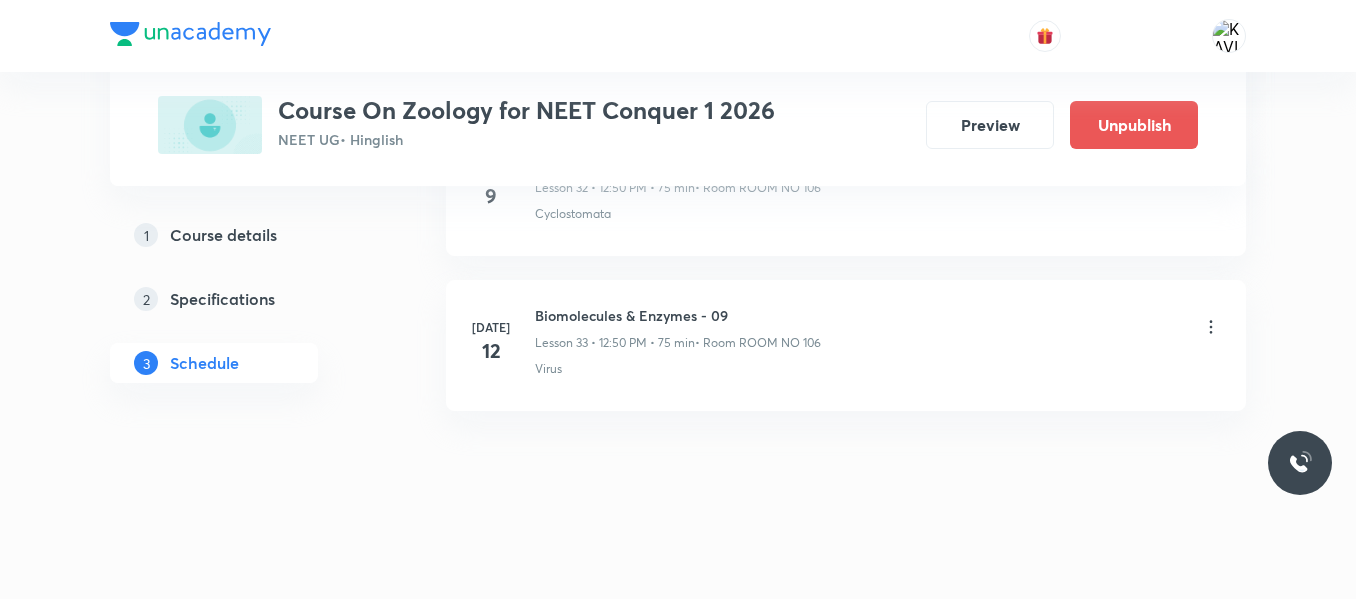 click on "Biomolecules & Enzymes - 09 Lesson 33 • 12:50 PM • 75 min  • Room ROOM NO 106" at bounding box center (878, 328) 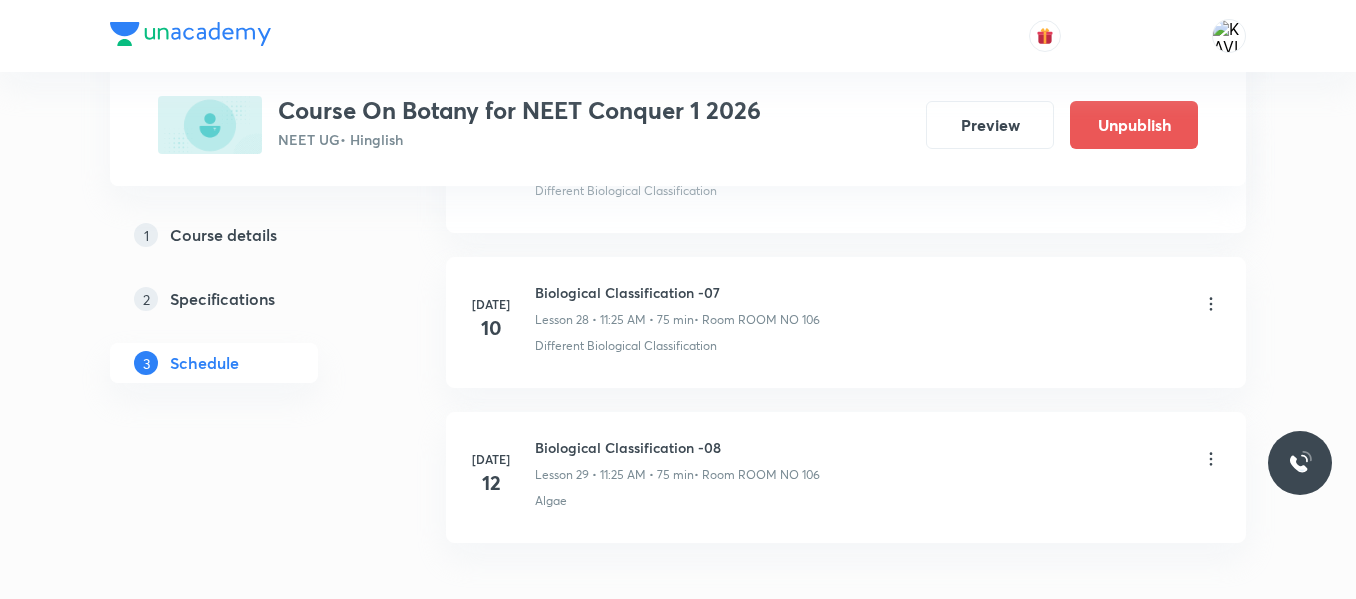 scroll, scrollTop: 5367, scrollLeft: 0, axis: vertical 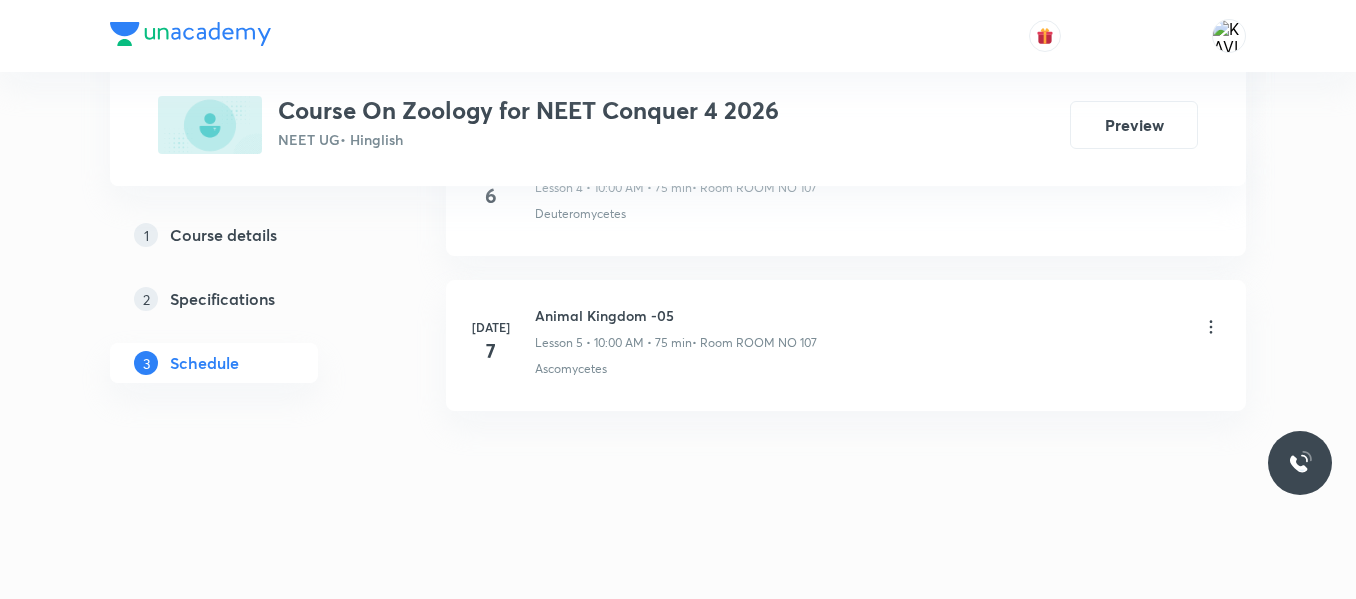 click on "Animal Kingdom -05" at bounding box center [676, 315] 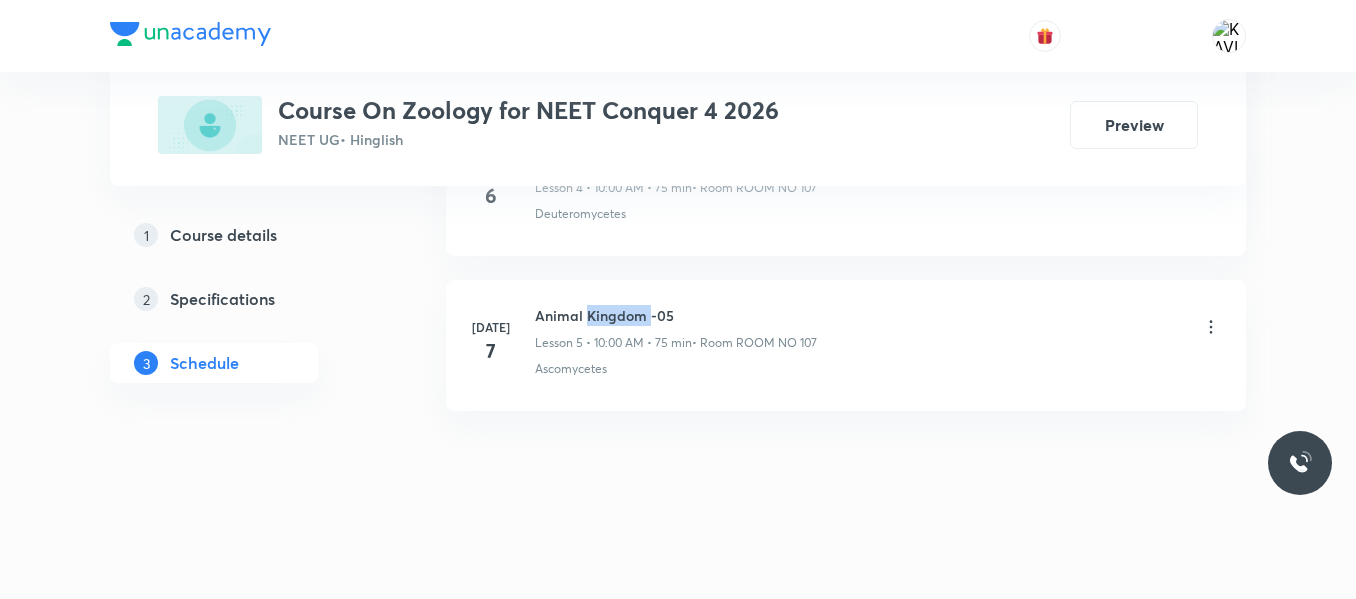 click on "Animal Kingdom -05" at bounding box center [676, 315] 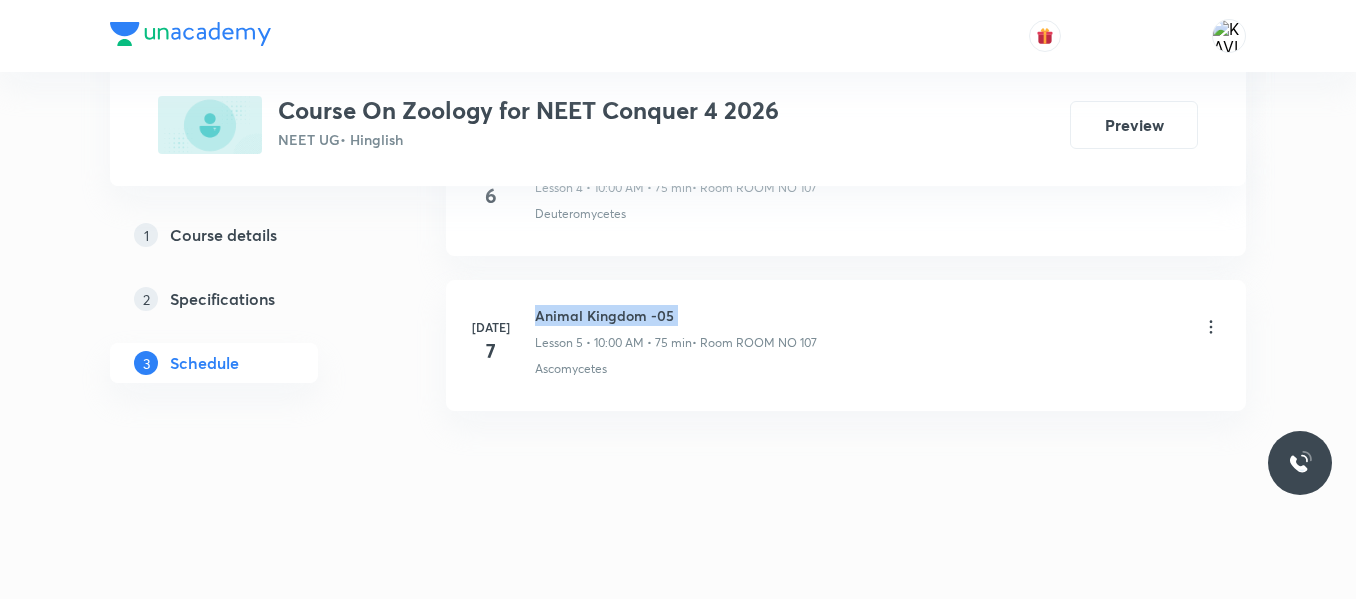 click on "Animal Kingdom -05" at bounding box center [676, 315] 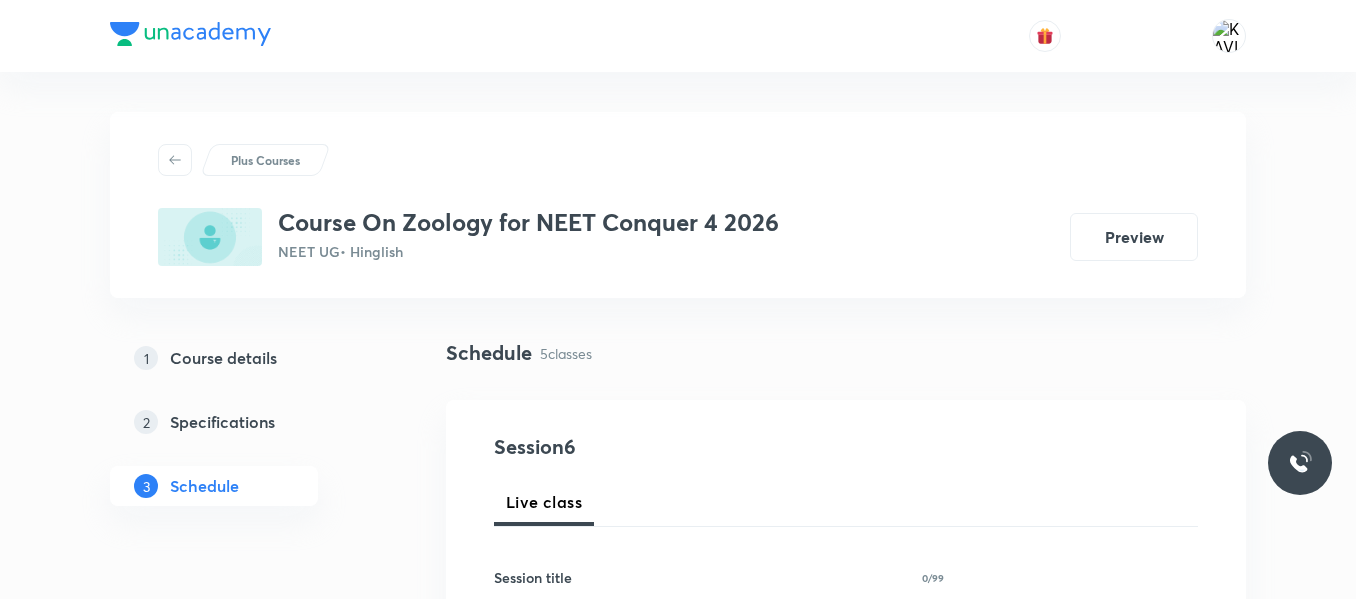 scroll, scrollTop: 344, scrollLeft: 0, axis: vertical 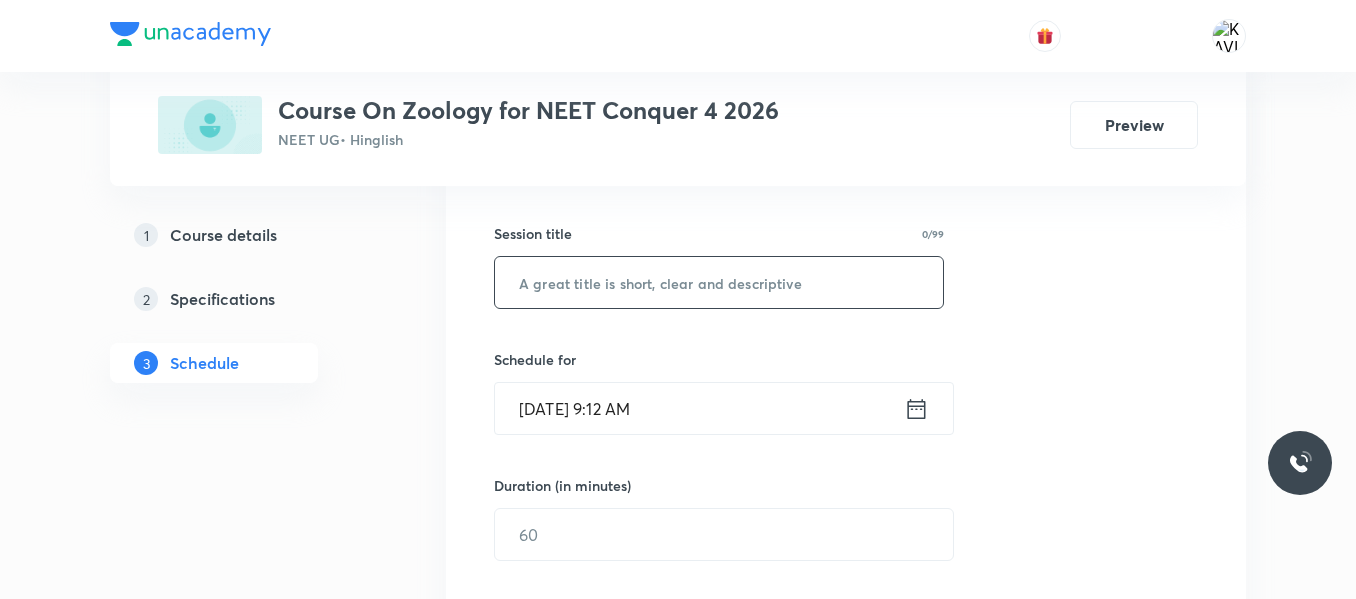 click at bounding box center (719, 282) 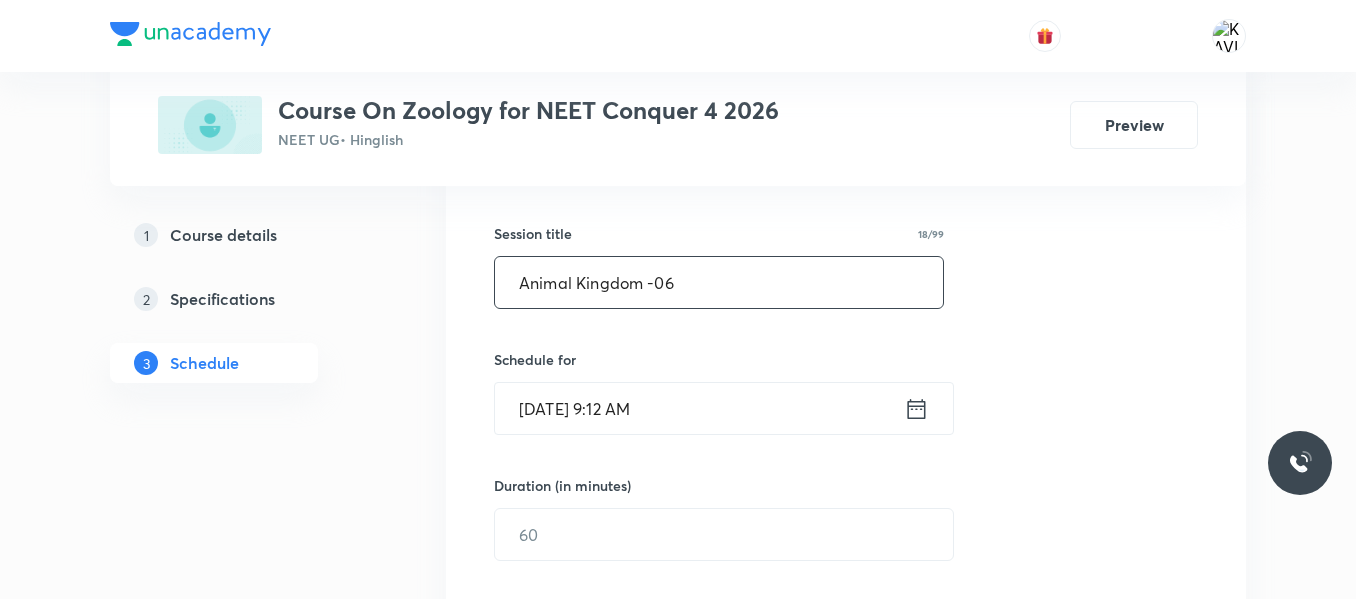 type on "Animal Kingdom -06" 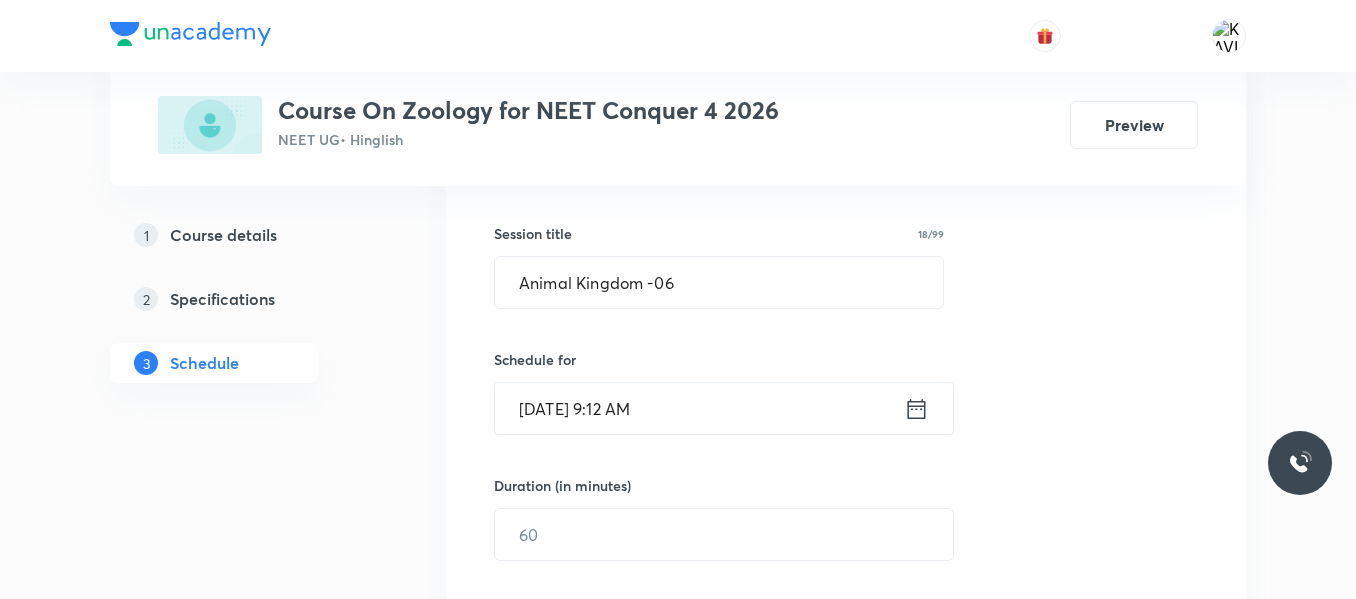 click 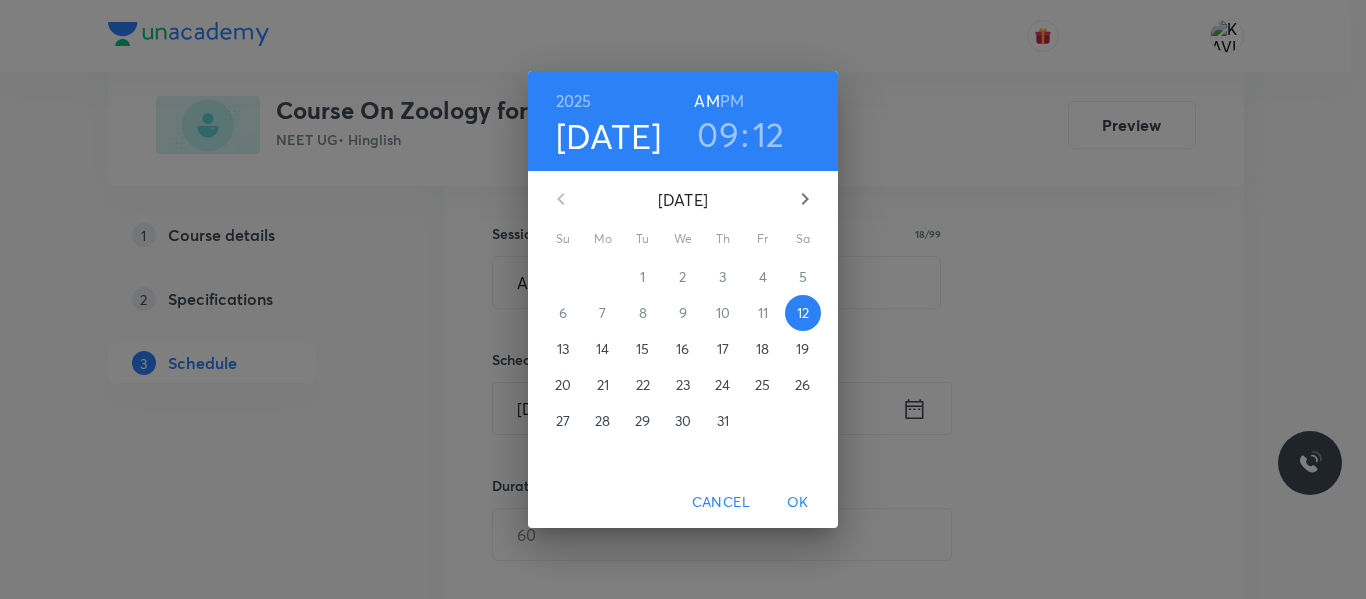 click on "09" at bounding box center (718, 134) 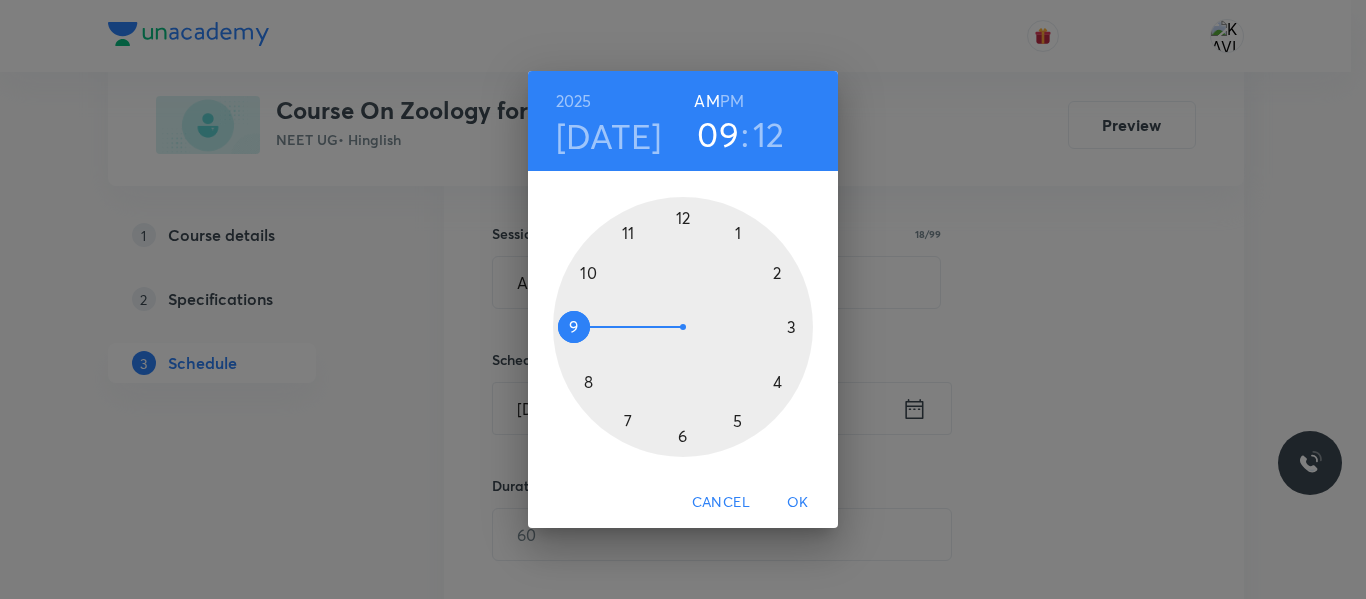 click at bounding box center (683, 327) 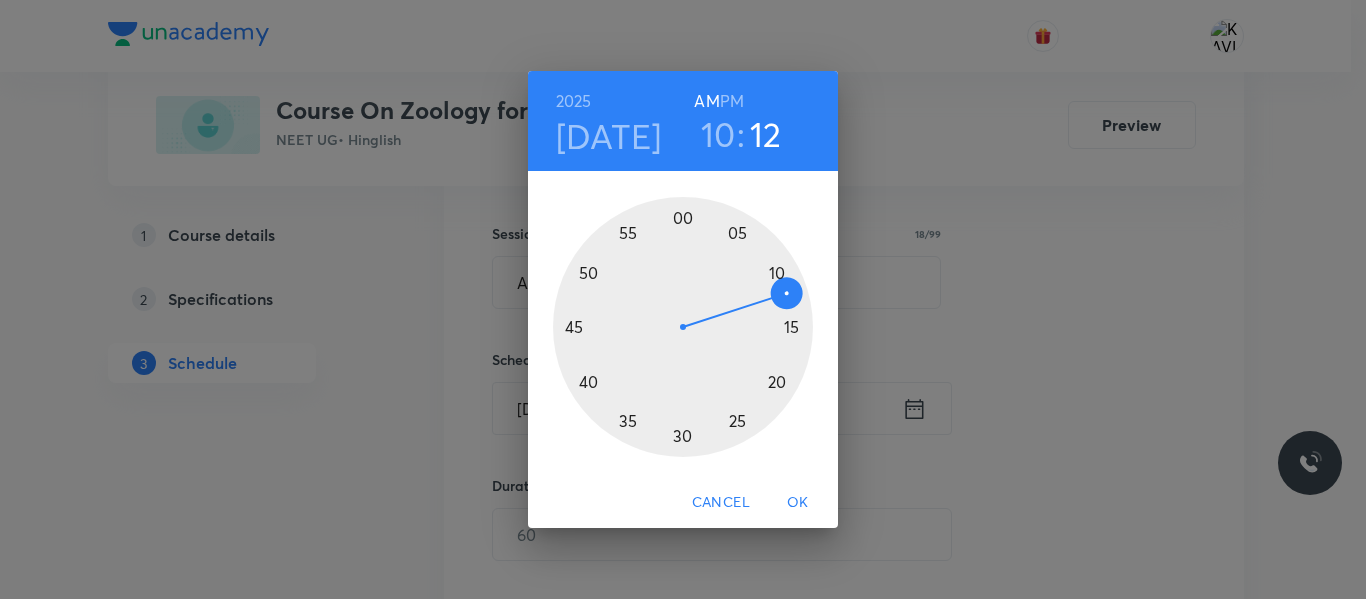 click at bounding box center (683, 327) 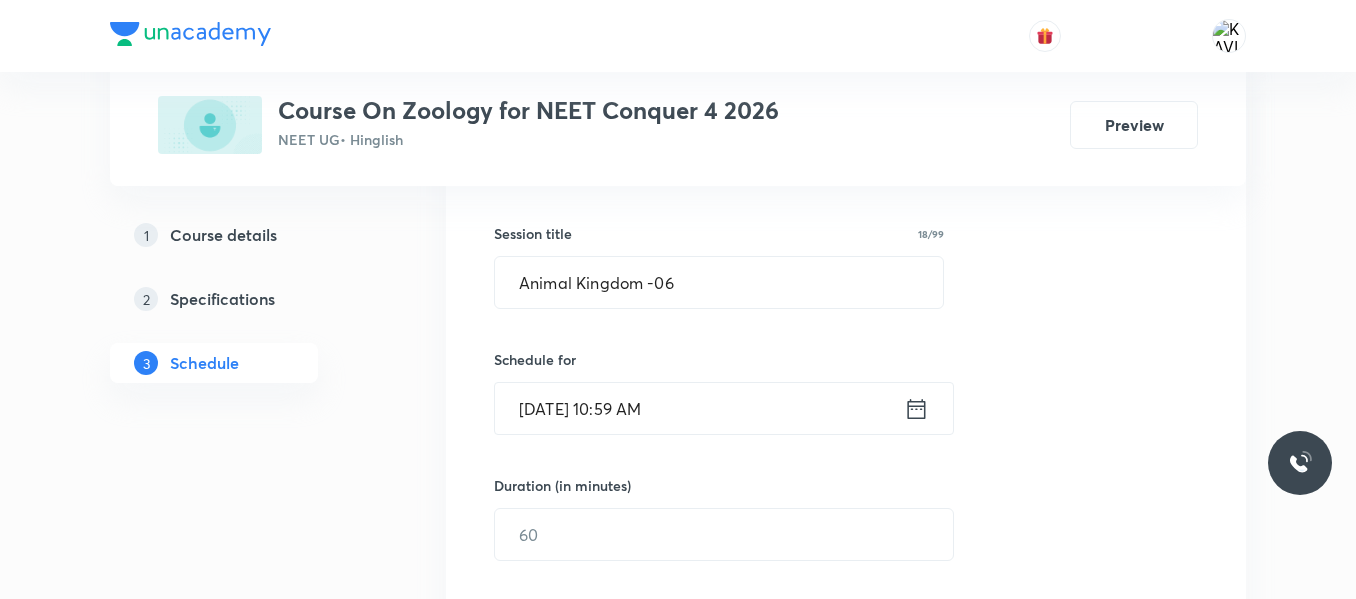 click 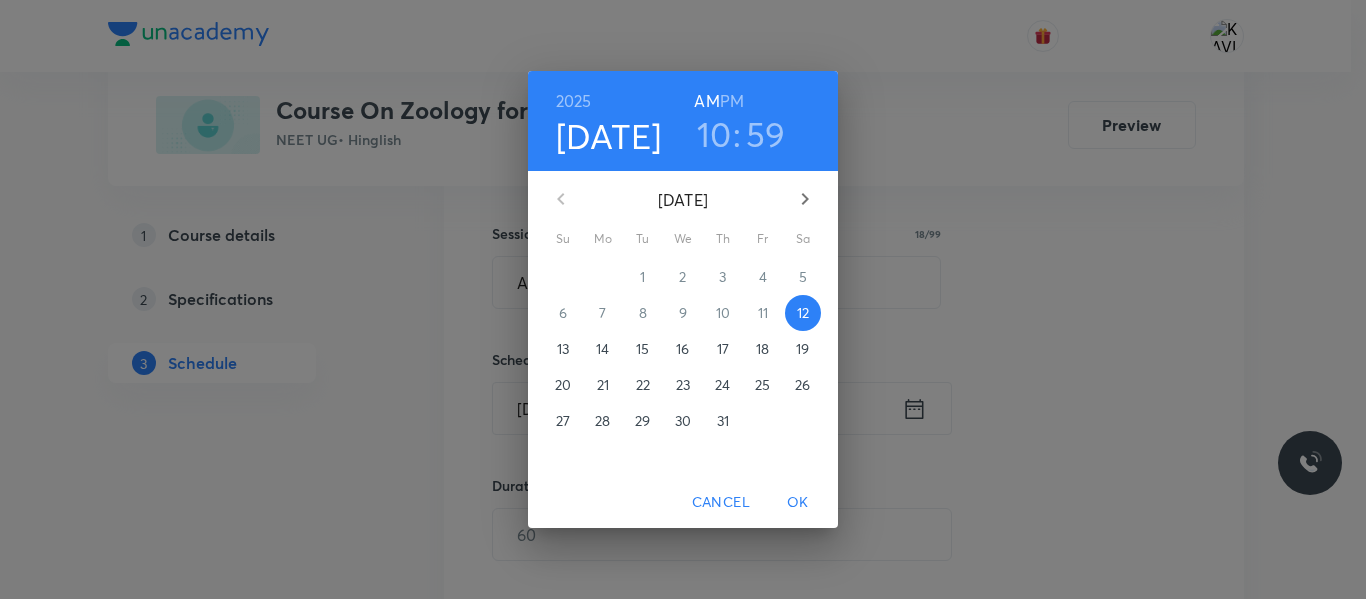 click on "PM" at bounding box center (732, 101) 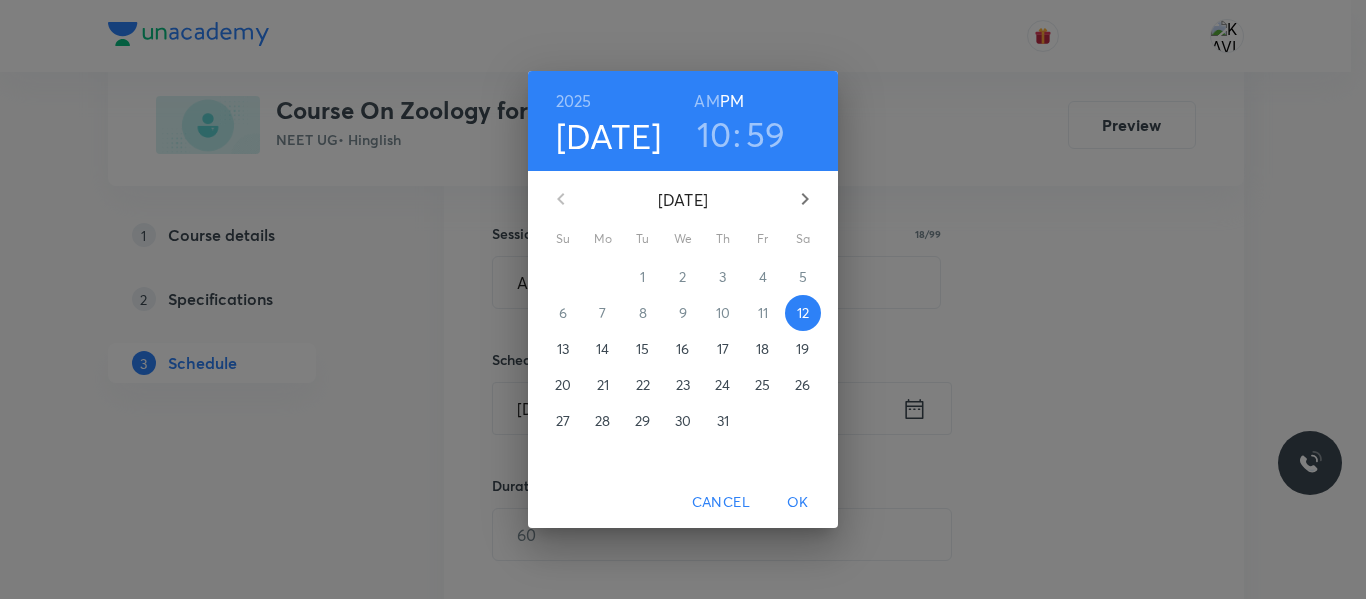 click on "59" at bounding box center (766, 134) 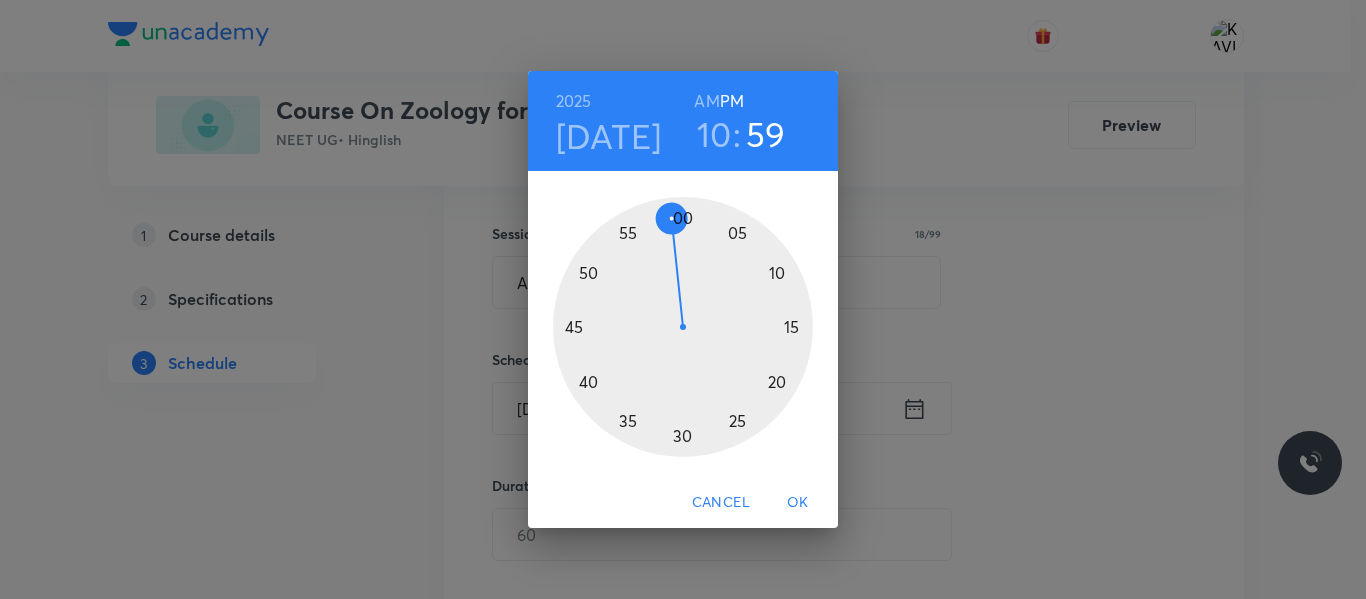 click at bounding box center [683, 327] 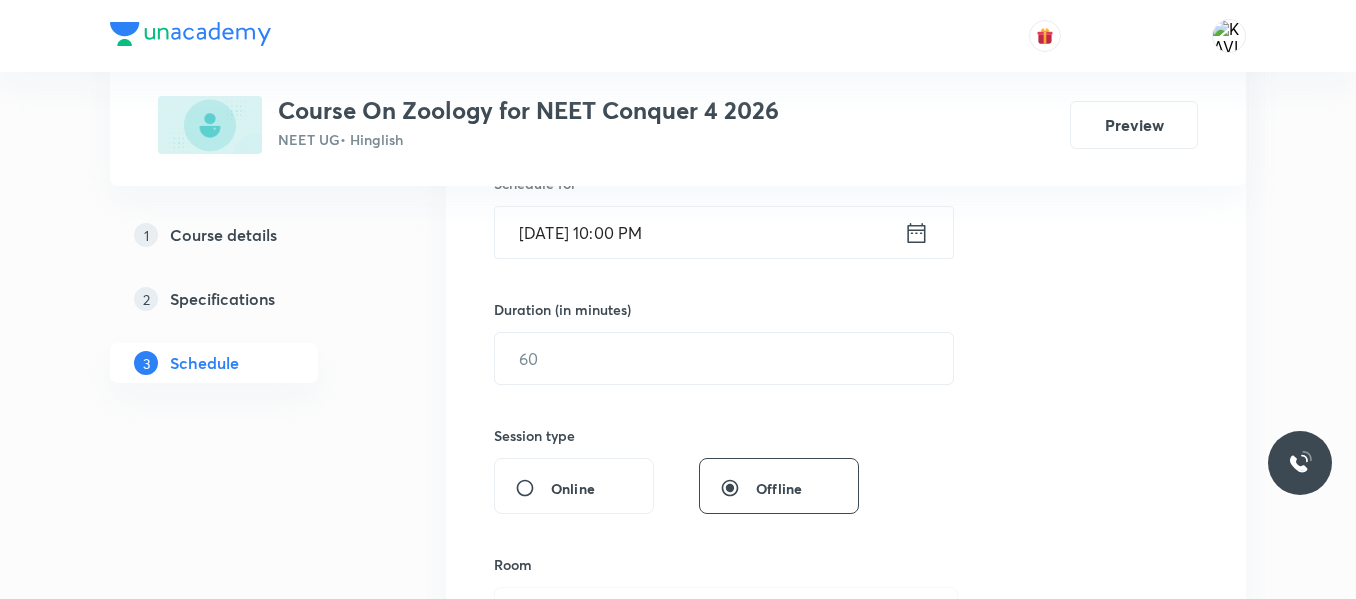 scroll, scrollTop: 541, scrollLeft: 0, axis: vertical 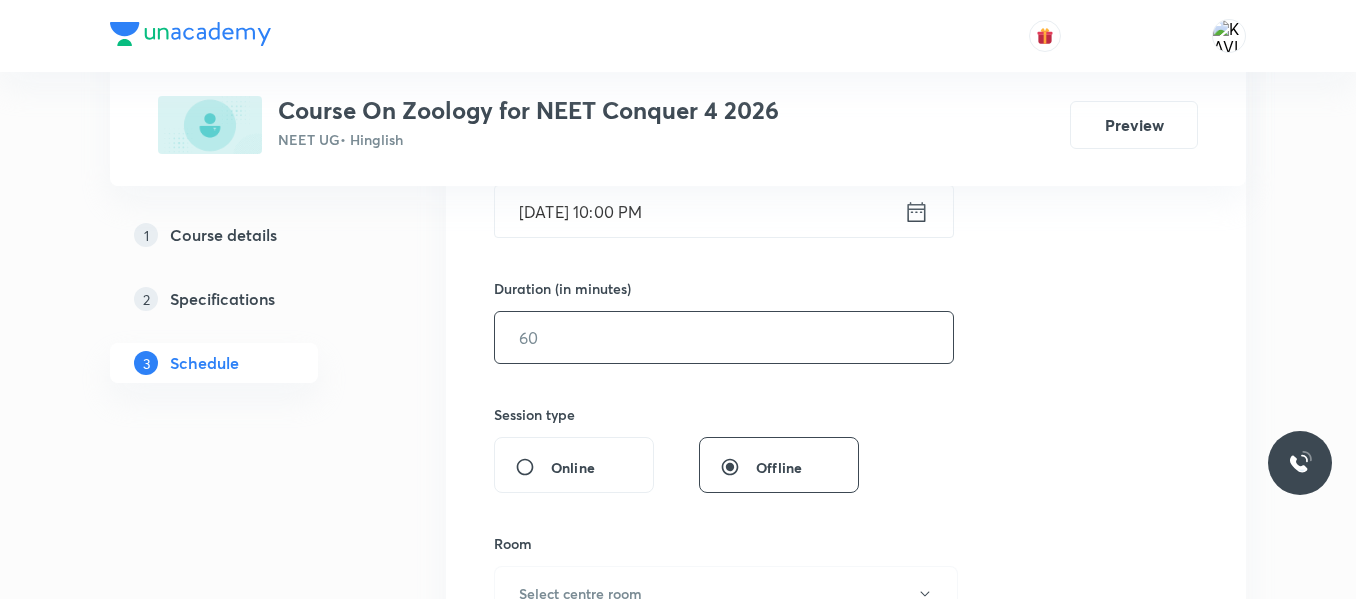 click at bounding box center (724, 337) 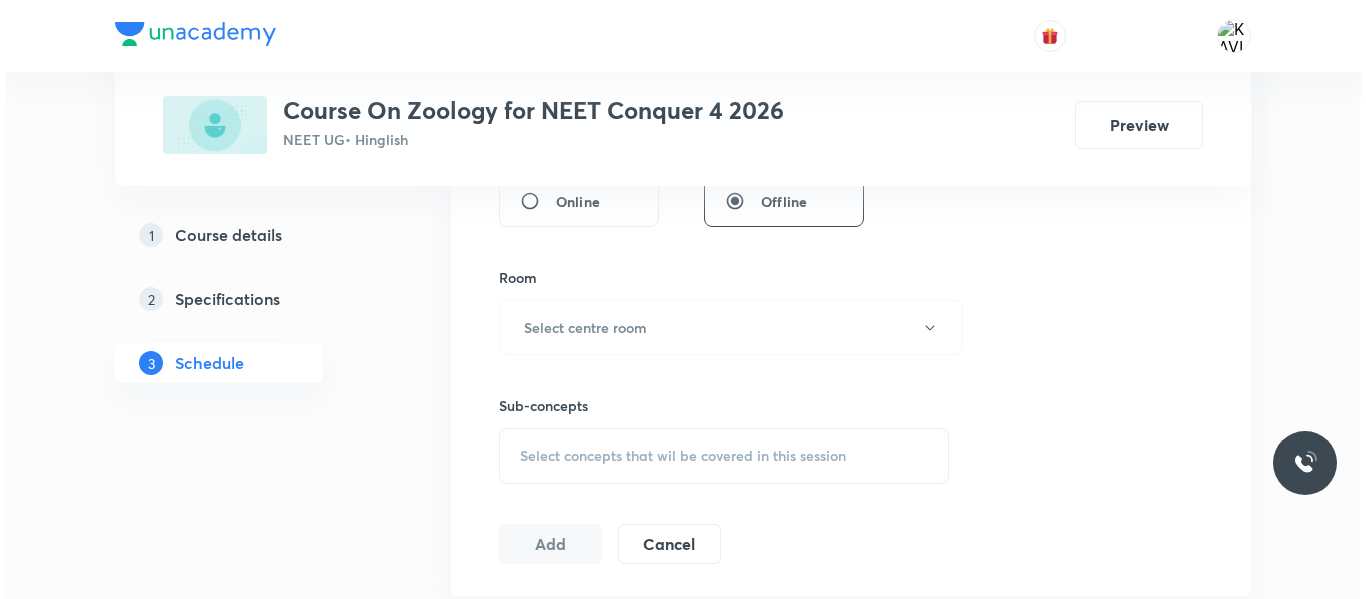 scroll, scrollTop: 829, scrollLeft: 0, axis: vertical 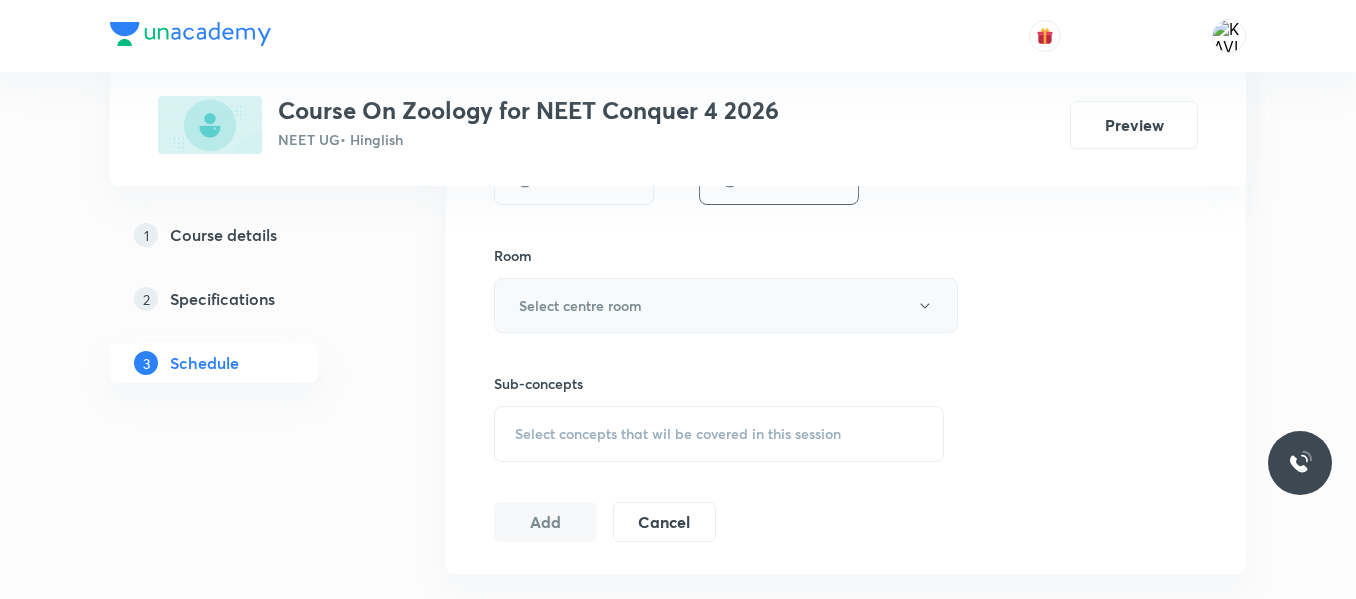 type on "75" 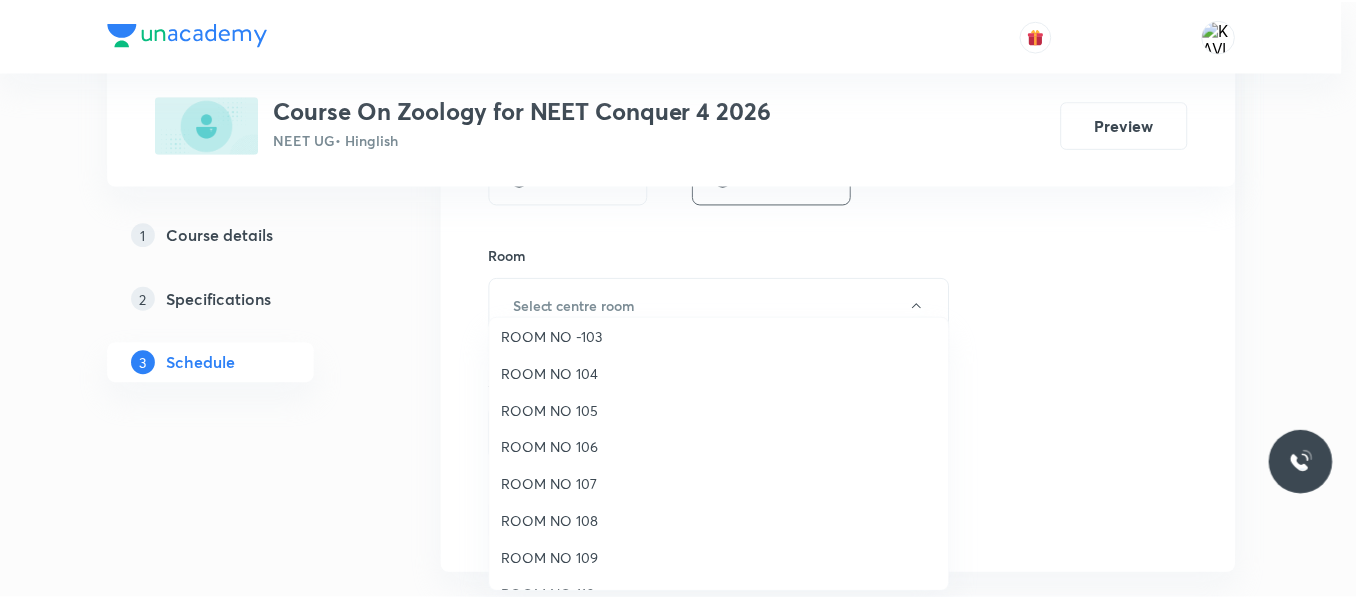 scroll, scrollTop: 84, scrollLeft: 0, axis: vertical 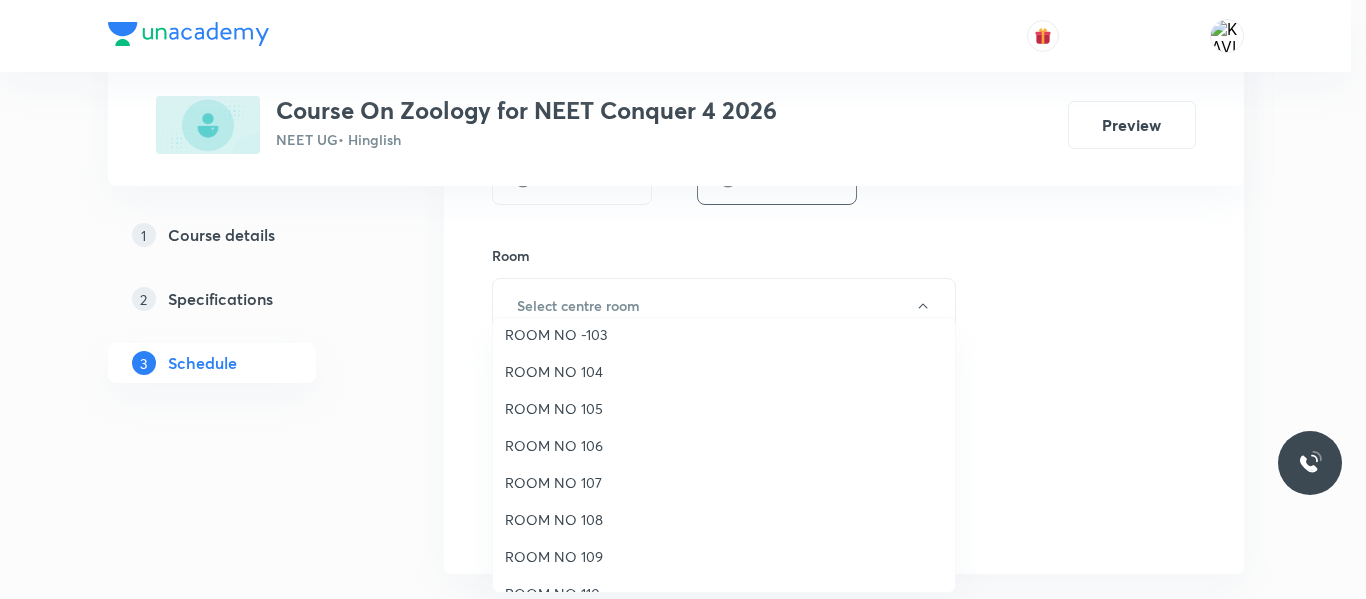 click on "ROOM NO 107" at bounding box center (724, 482) 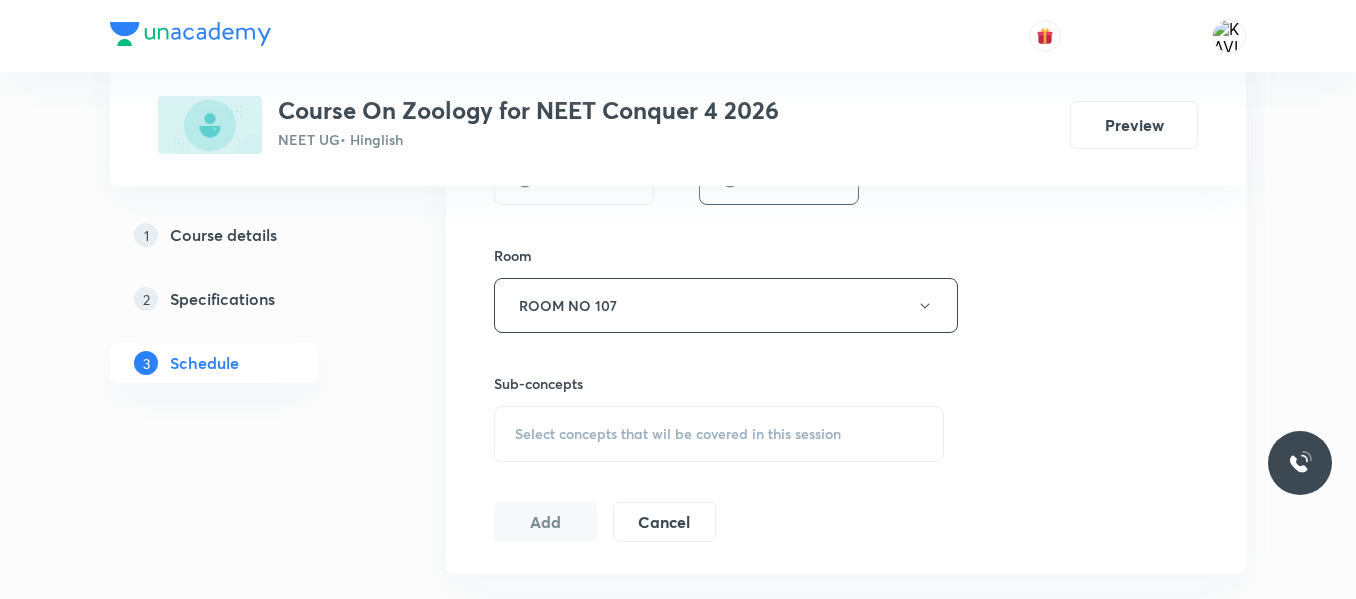 click on "Session  6 Live class Session title 18/99 Animal Kingdom -06 ​ Schedule for [DATE] 10:00 PM ​ Duration (in minutes) 75 ​   Session type Online Offline Room ROOM NO 107 Sub-concepts Select concepts that wil be covered in this session Add Cancel" at bounding box center (846, 72) 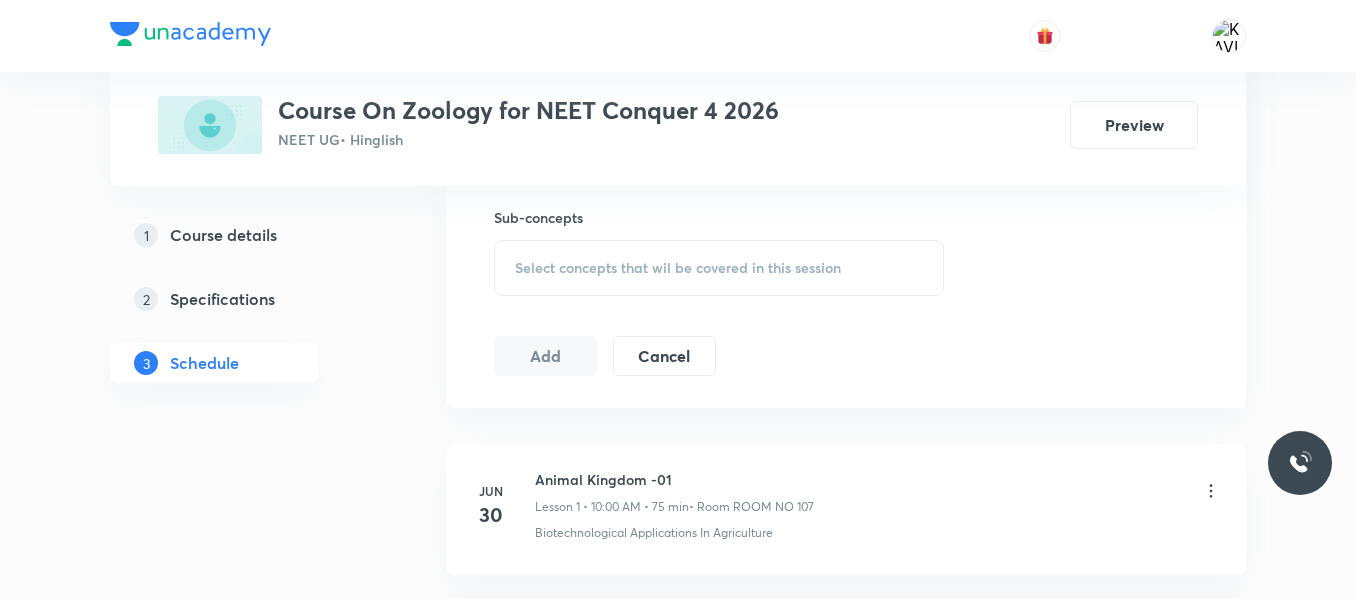 click on "Select concepts that wil be covered in this session" at bounding box center [678, 268] 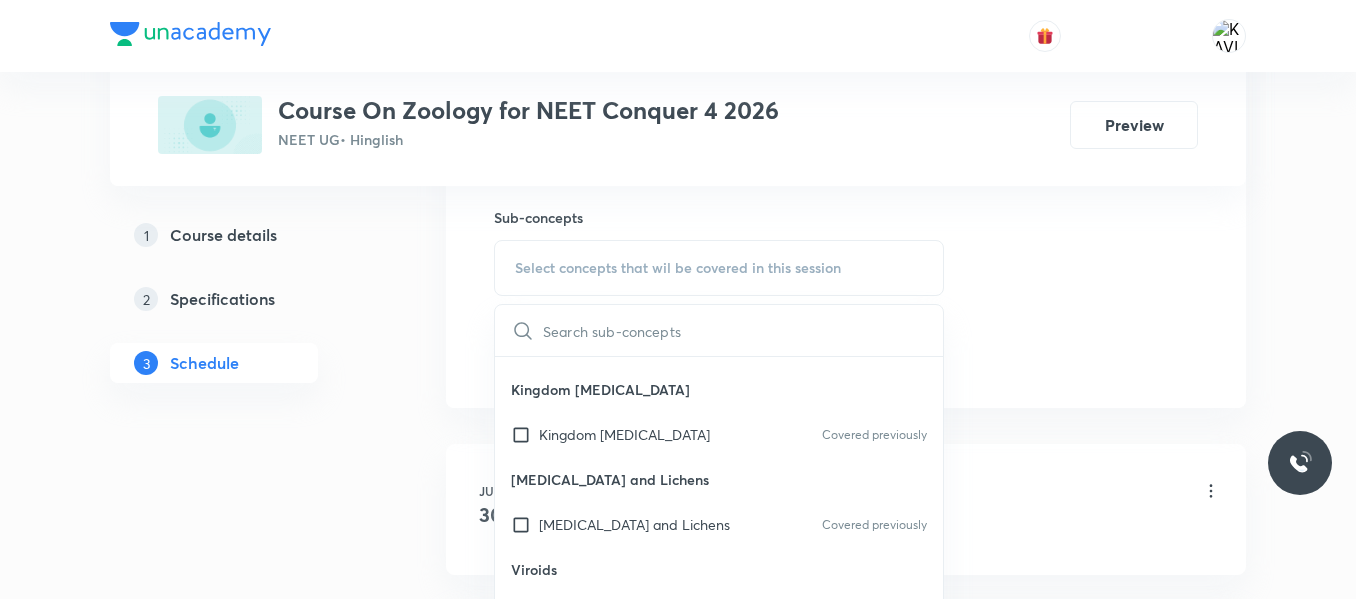 scroll, scrollTop: 489, scrollLeft: 0, axis: vertical 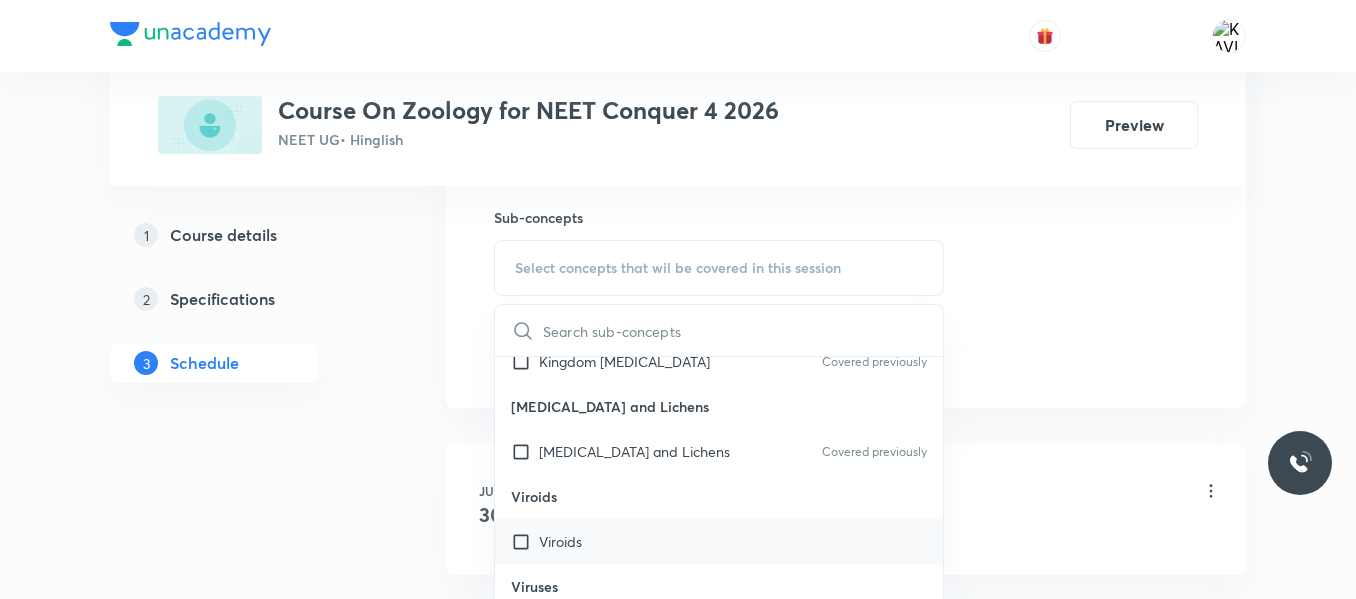 click on "Viroids" at bounding box center (719, 541) 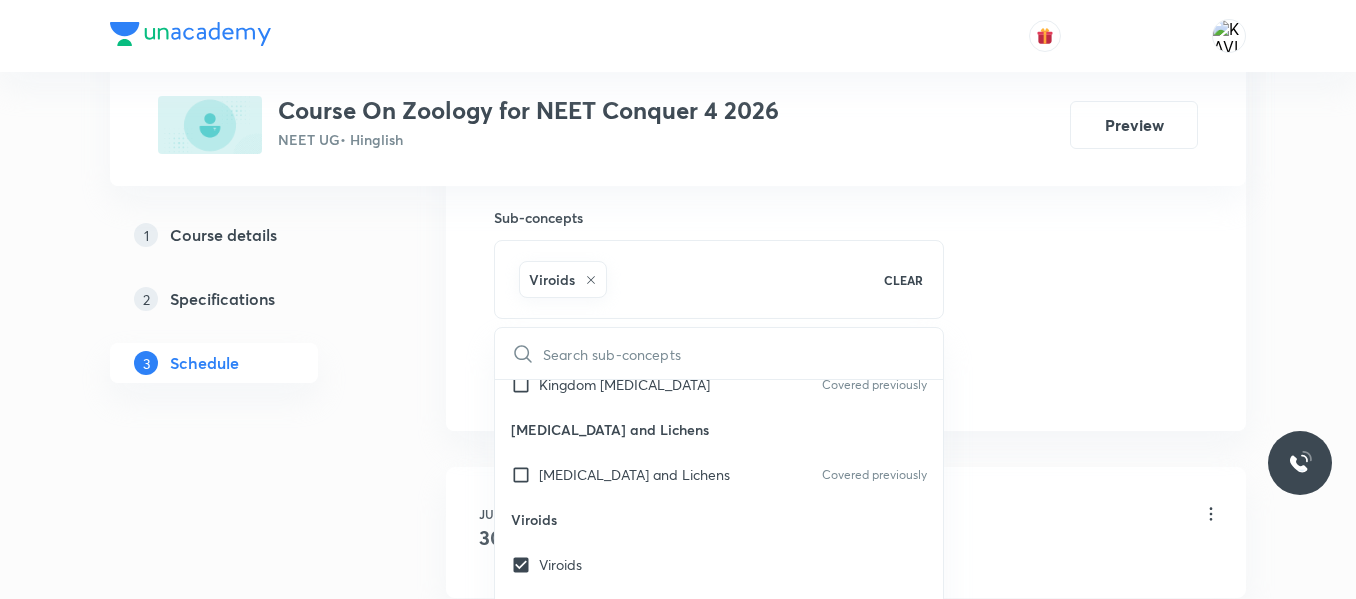 click on "Session  6 Live class Session title 18/99 Animal Kingdom -06 ​ Schedule for Jul 12, 2025, 10:00 PM ​ Duration (in minutes) 75 ​   Session type Online Offline Room ROOM NO 107 Sub-concepts Viroids CLEAR ​ Principles & Processes Biotechnology : Principles And Processes Applications Biotechnological Applications In Agriculture Covered previously Biotechnological Applications In Medicine Transgenic Animals Ethical Issues Industrial Biotechnology Biosafety Issues Kingdom Protista Kingdom Protista Covered previously Prions and Lichens Prions and Lichens Covered previously Viroids Viroids Viruses Viruses Deuteromycetes Deuteromycetes Covered previously Basidiomycetes Basidiomycetes Ascomycetes Ascomycetes Covered previously Phycomycetes Phycomycetes Kingdom Fungi ( Mycology ) Kingdom Fungi ( Mycology ) Slime Moulds Slime Moulds Division - Euglenophyta - Euglenoids Division - Euglenophyta - Euglenoids Division - Pyrrophyta Division - Pyrrophyta Division - Chrysophyta Division - Chrysophyta Introduction Testes" at bounding box center [846, -82] 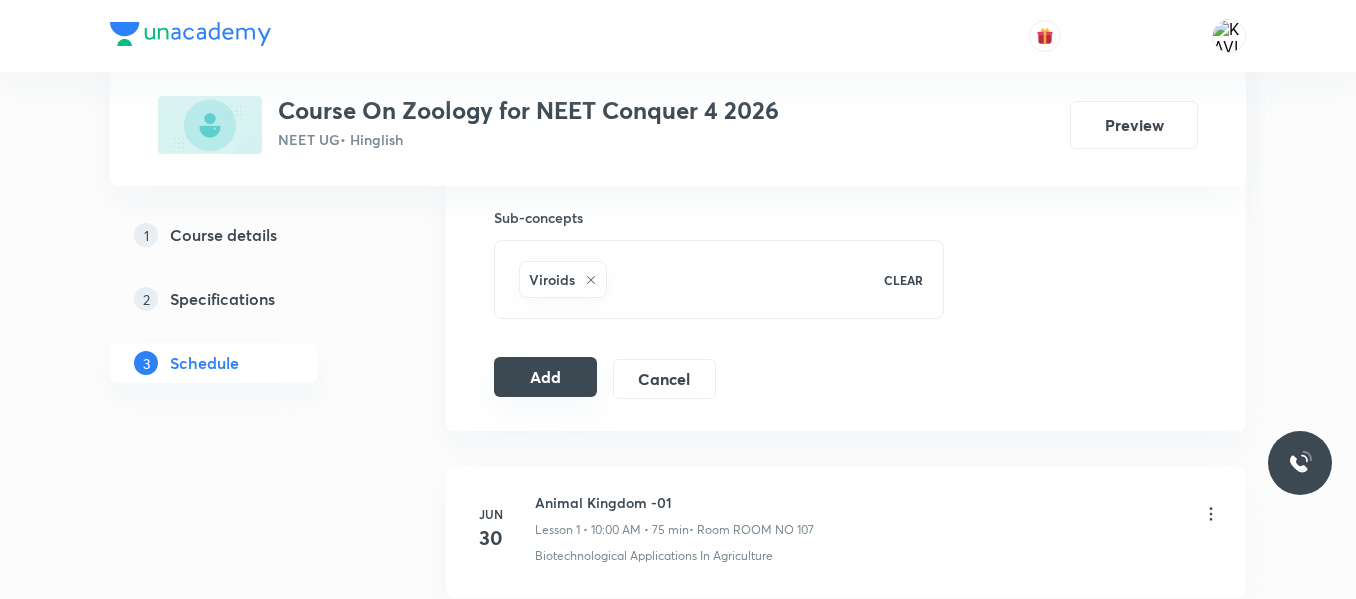 click on "Add" at bounding box center [545, 377] 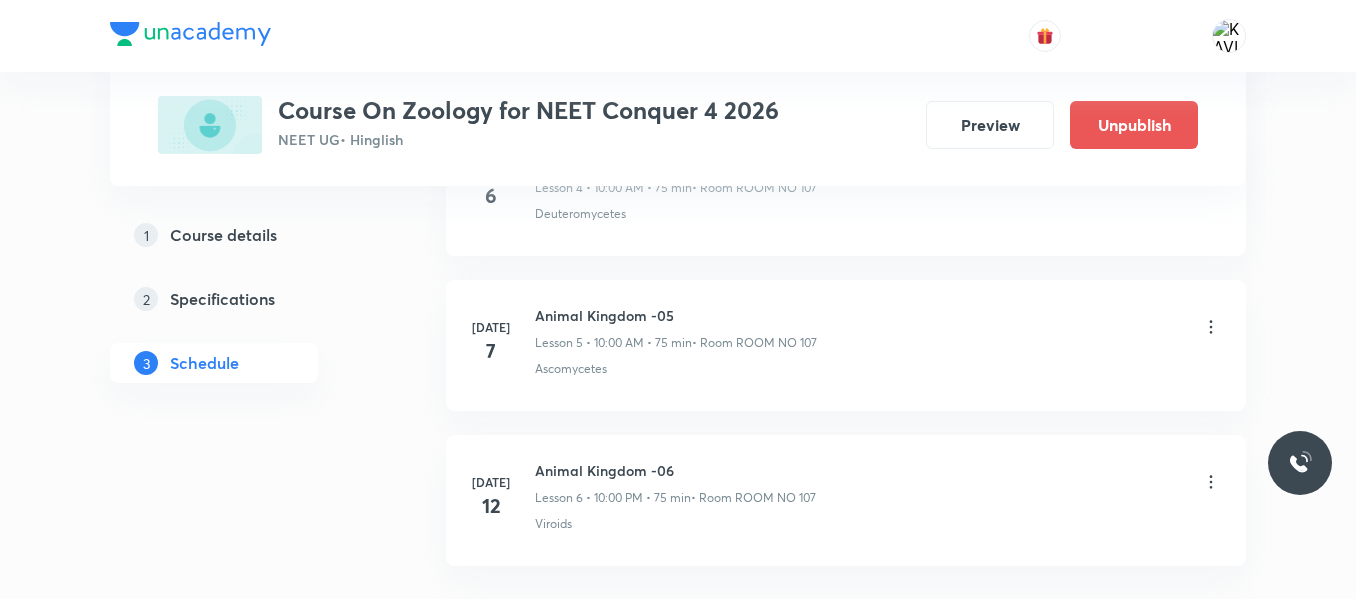 scroll, scrollTop: 1015, scrollLeft: 0, axis: vertical 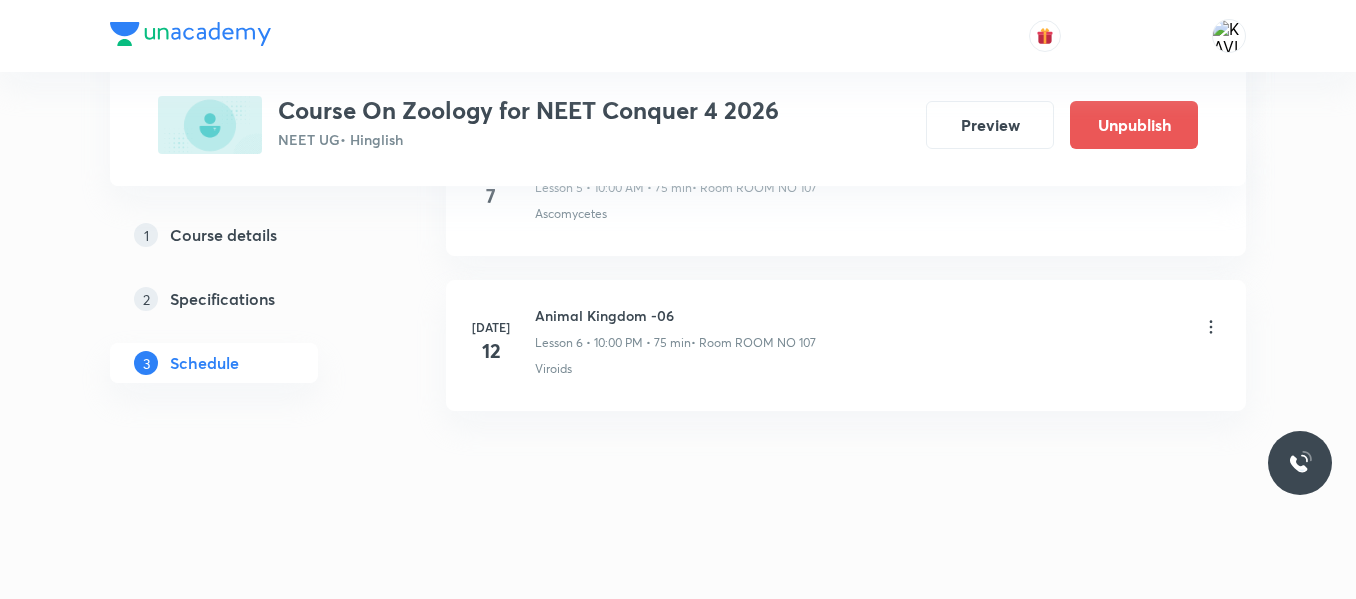 click 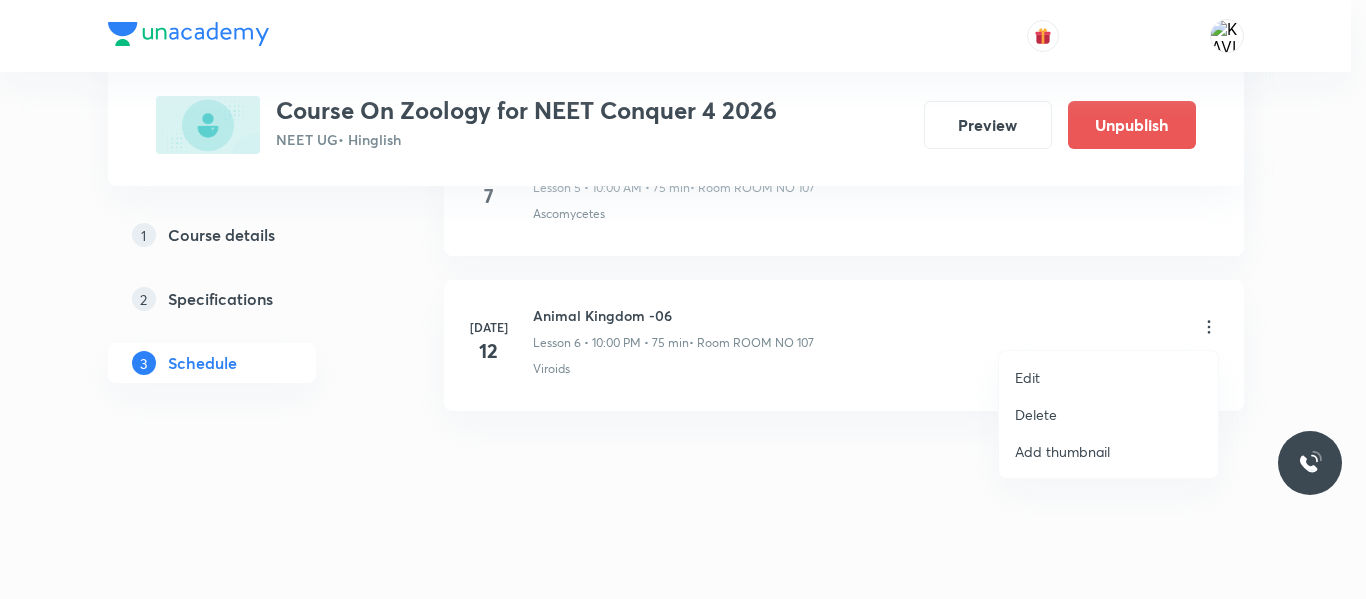 click on "Edit" at bounding box center [1027, 377] 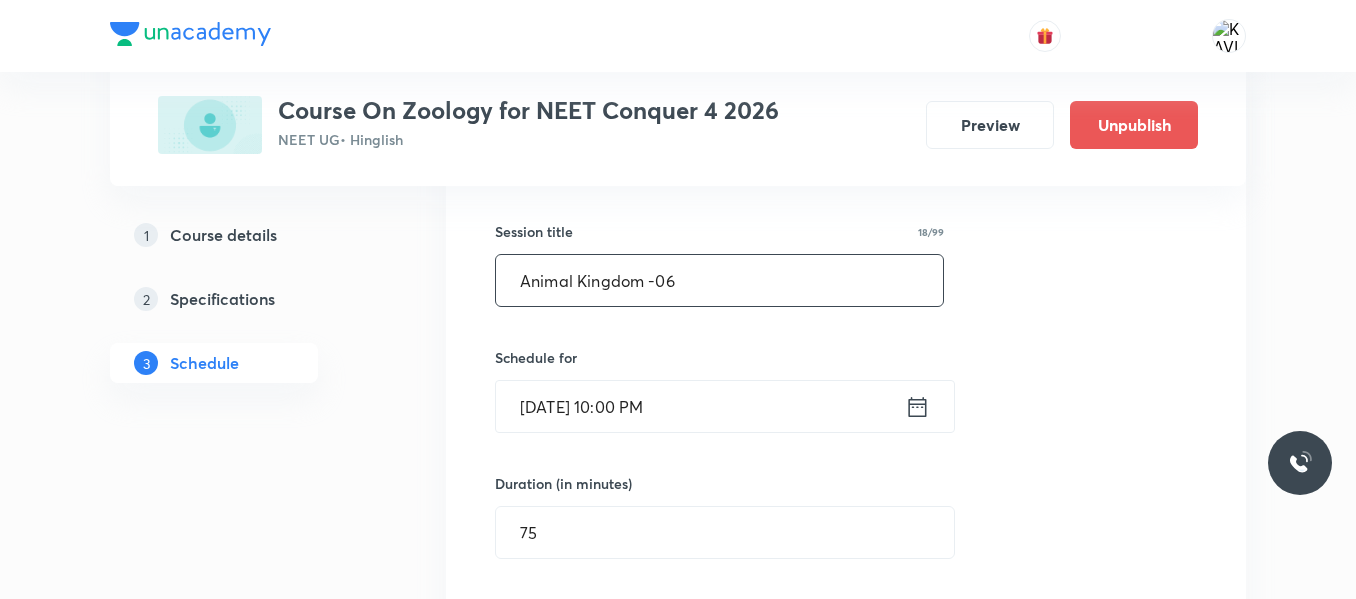 scroll, scrollTop: 1120, scrollLeft: 0, axis: vertical 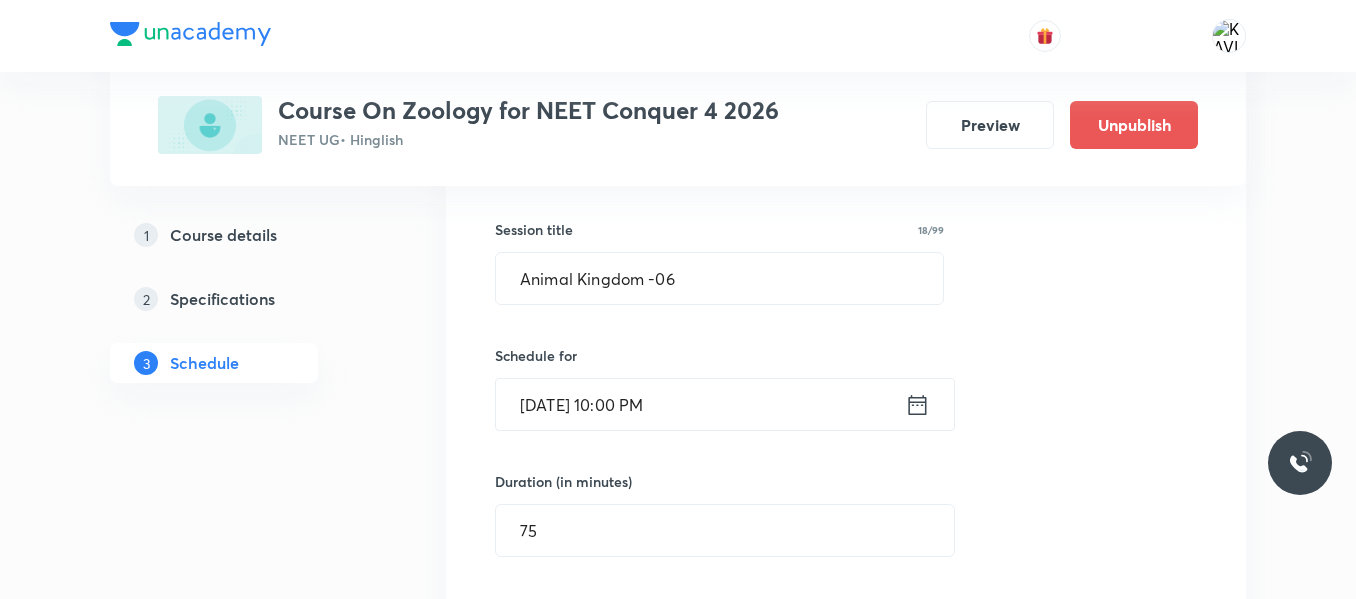 click on "Jul 12, 2025, 10:00 PM ​" at bounding box center (725, 404) 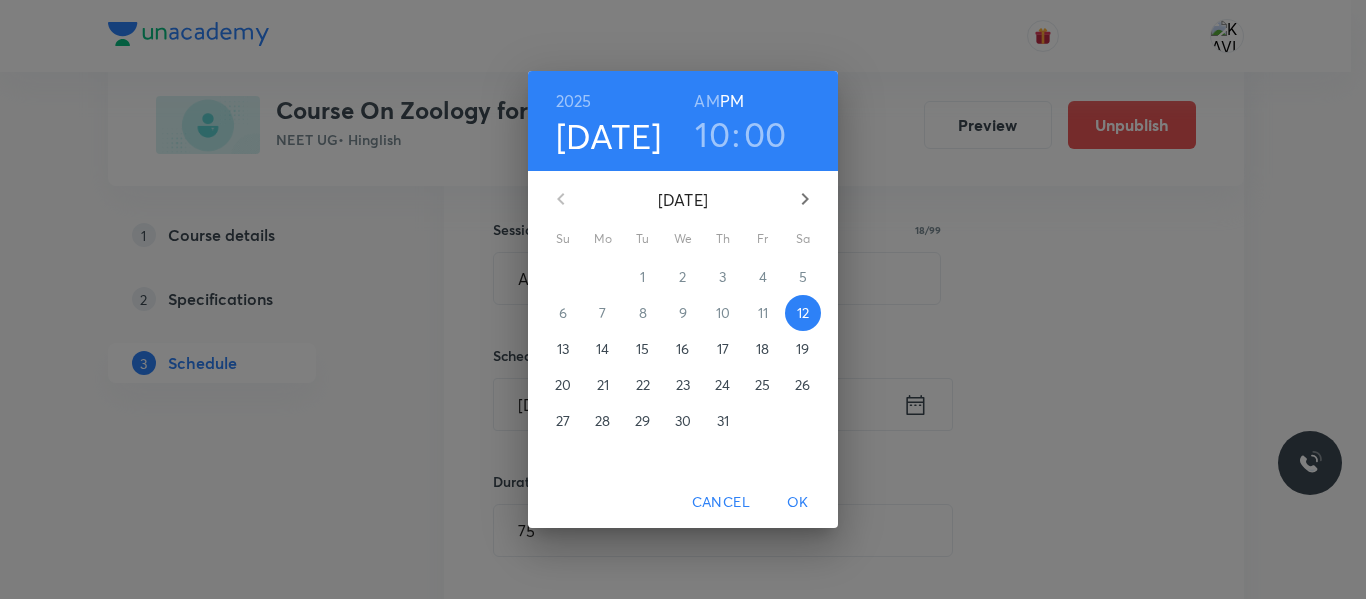 click on "AM" at bounding box center [706, 101] 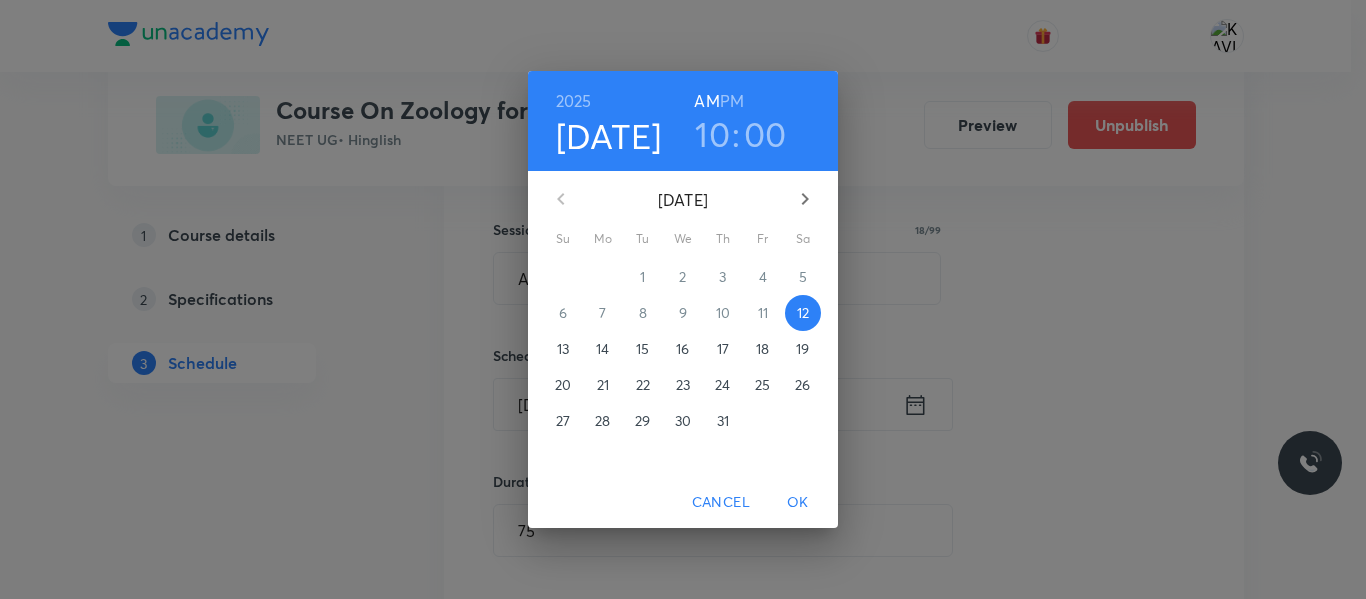 click on "OK" at bounding box center [798, 502] 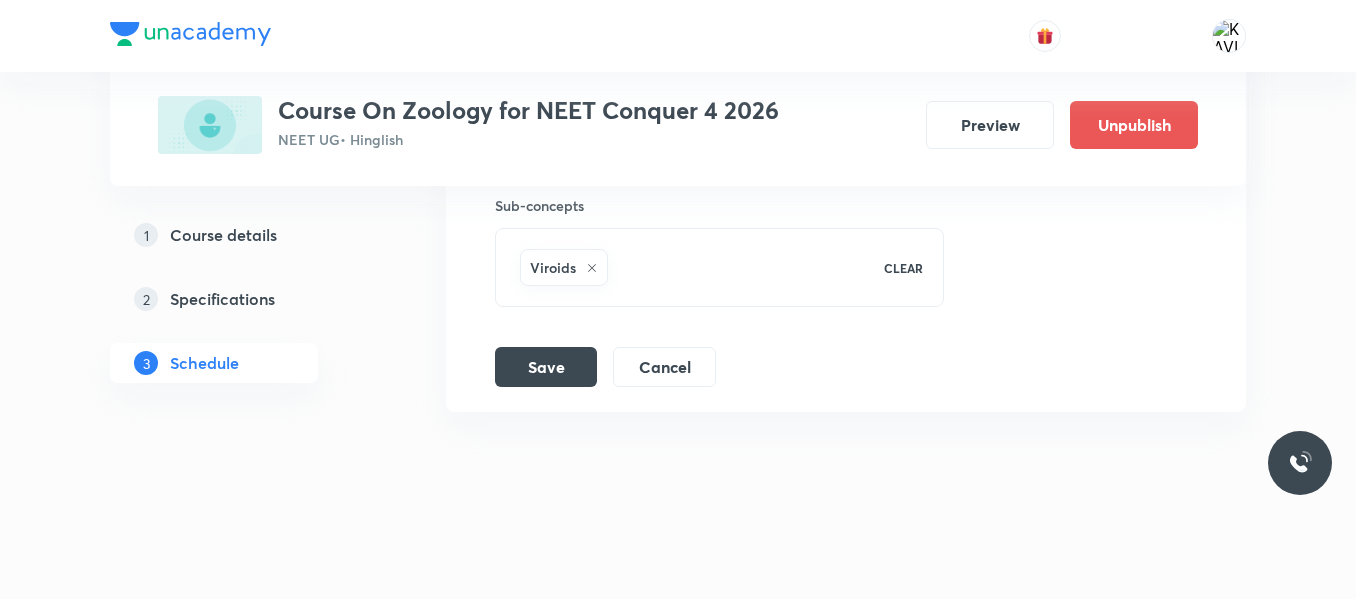 scroll, scrollTop: 1784, scrollLeft: 0, axis: vertical 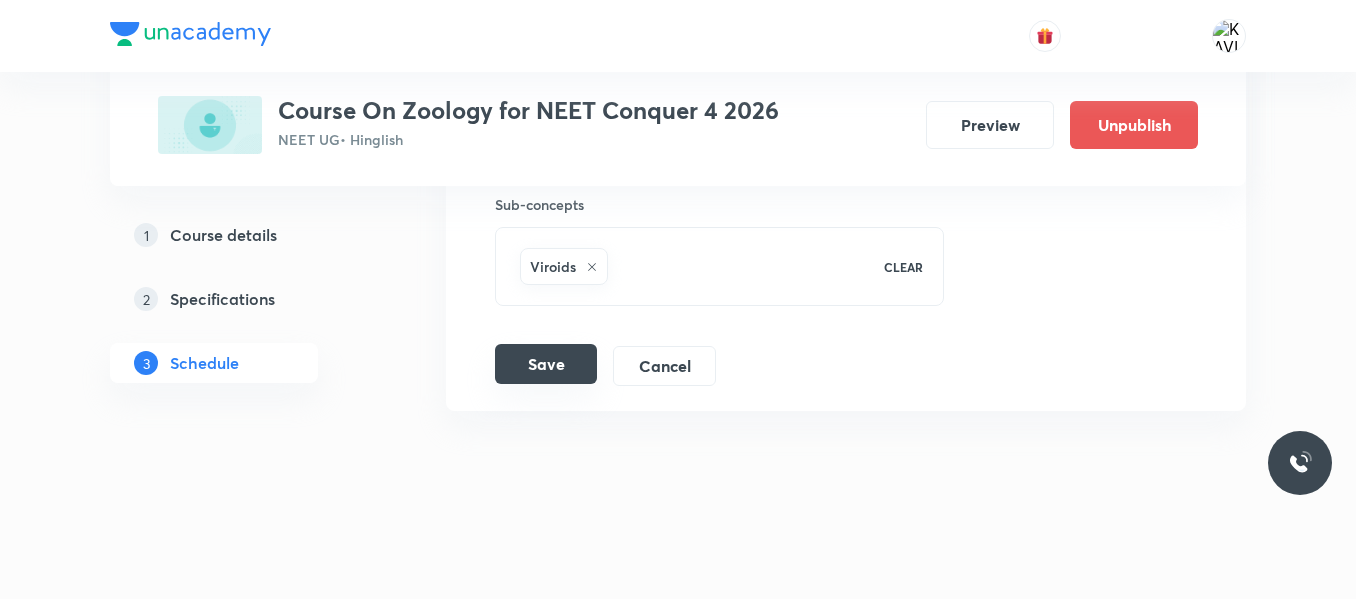 click on "Save" at bounding box center (546, 364) 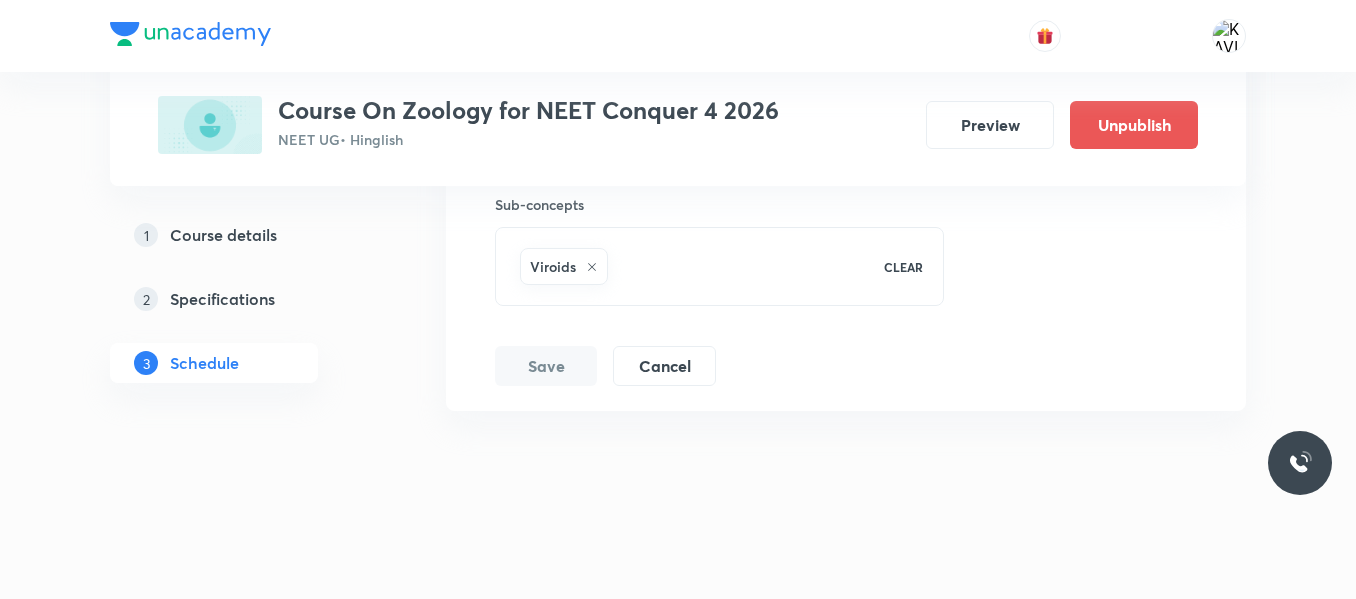 scroll, scrollTop: 1015, scrollLeft: 0, axis: vertical 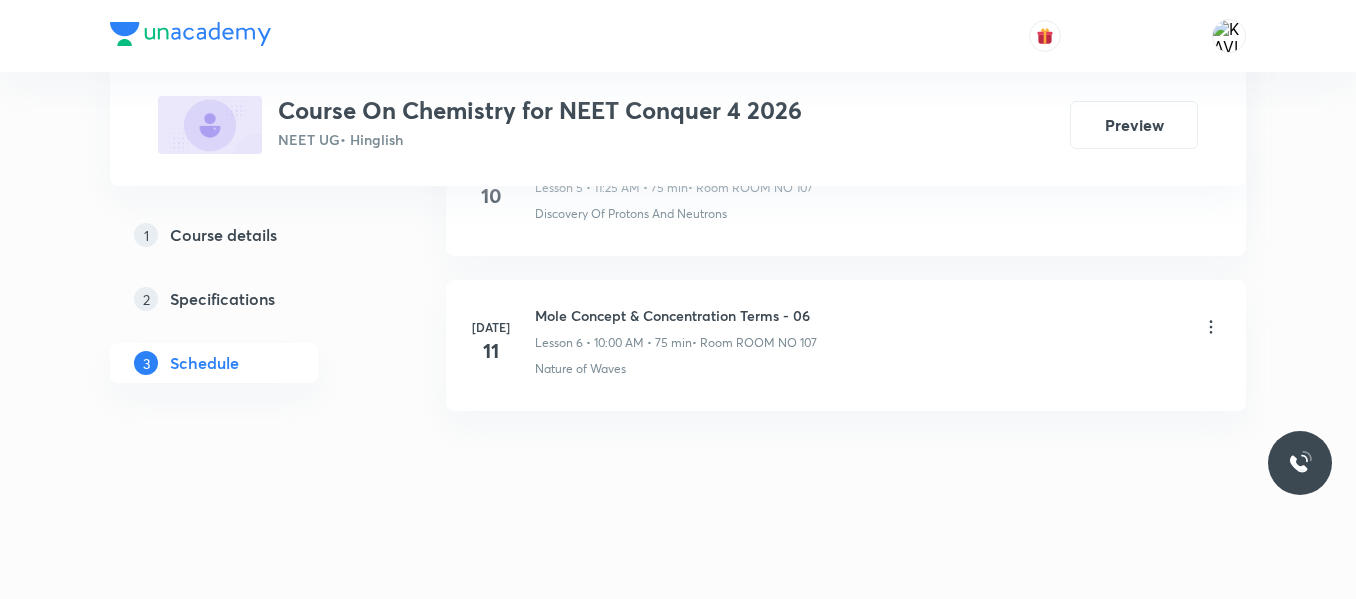 click on "Mole Concept & Concentration Terms - 06" at bounding box center [676, 315] 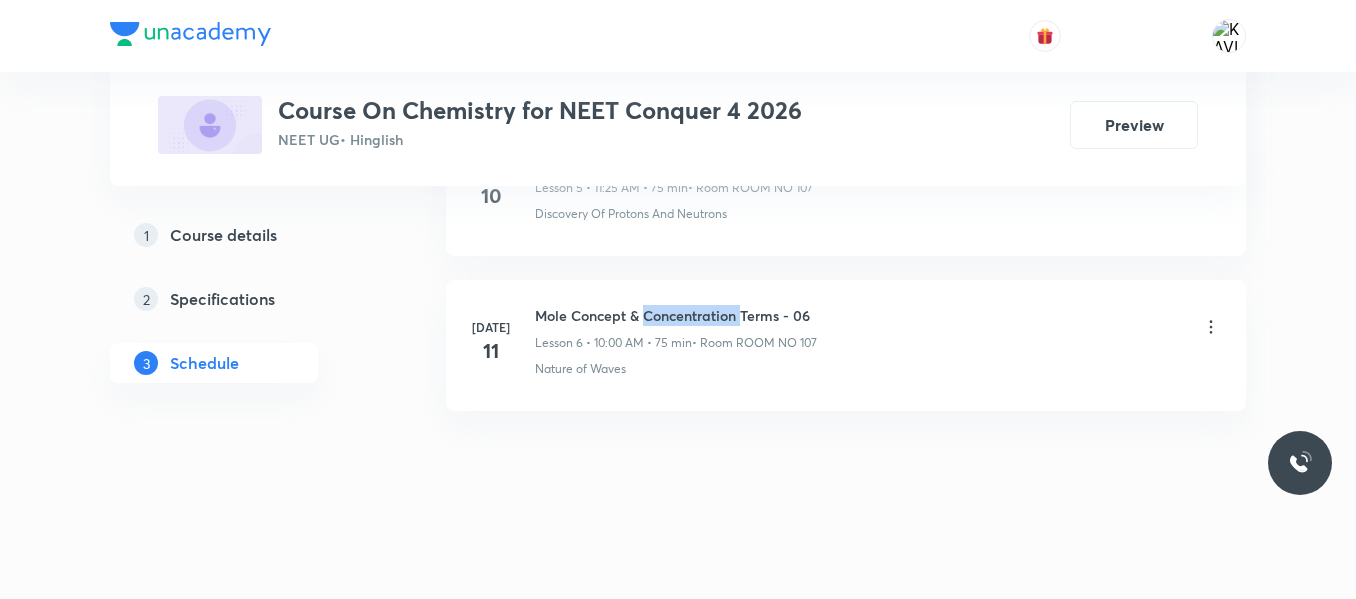 click on "Mole Concept & Concentration Terms - 06" at bounding box center [676, 315] 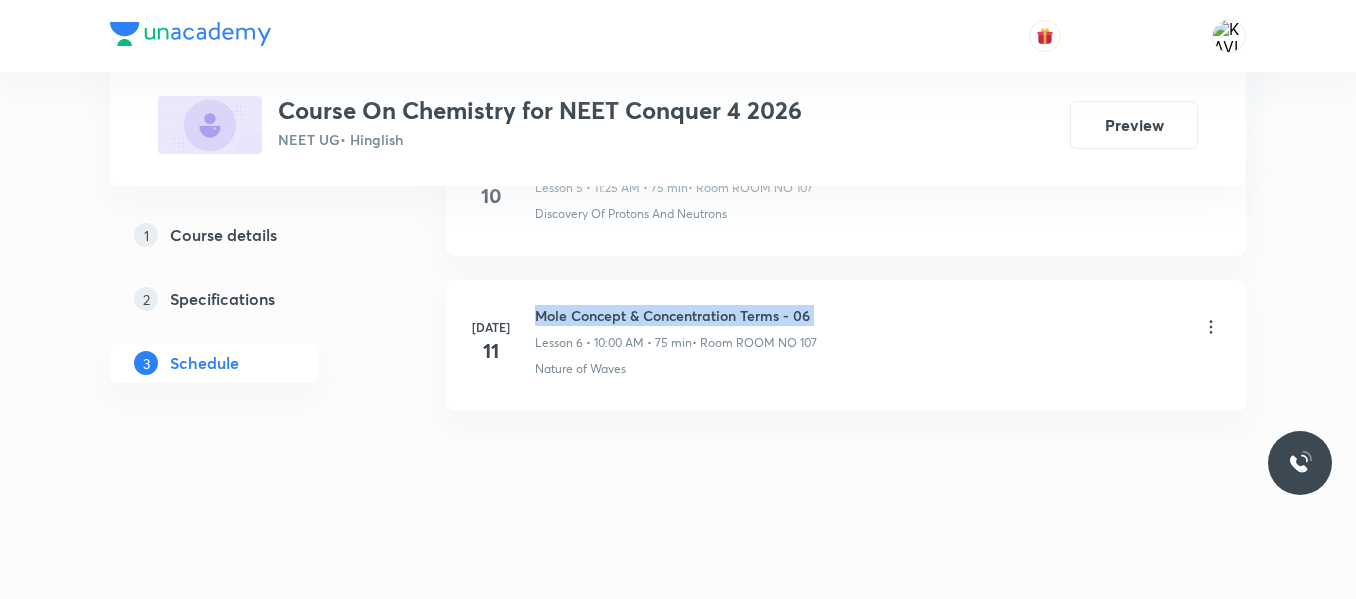 click on "Mole Concept & Concentration Terms - 06" at bounding box center [676, 315] 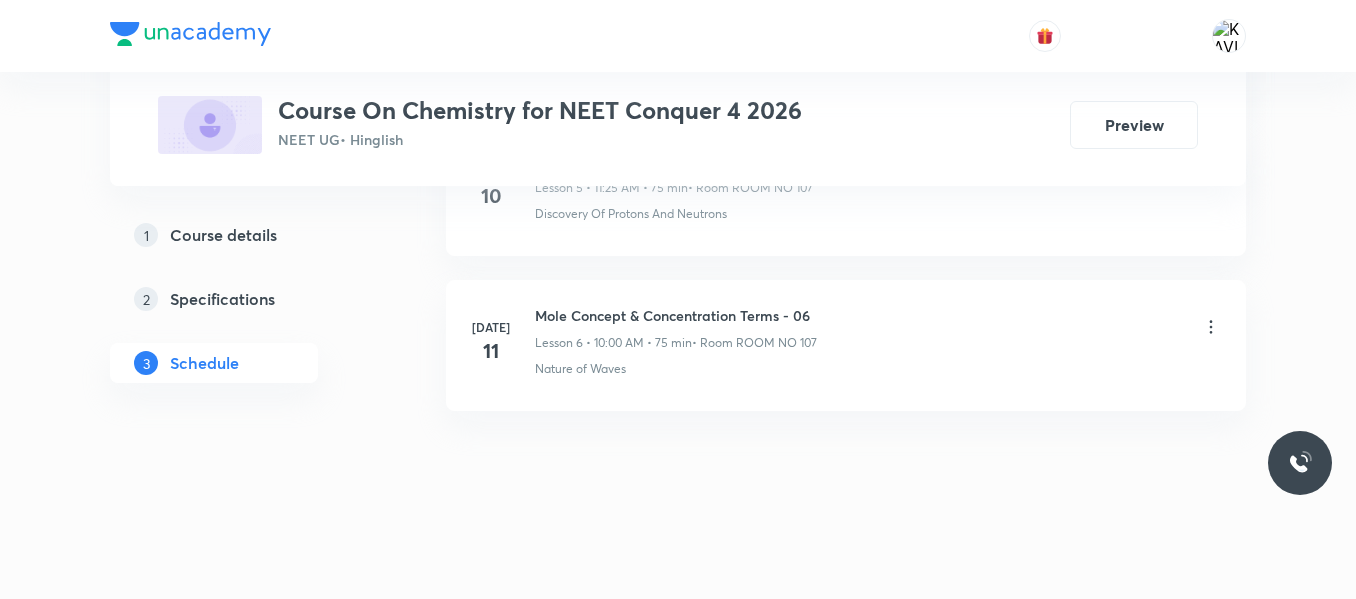 click on "Mole Concept & Concentration Terms - 06" at bounding box center [676, 315] 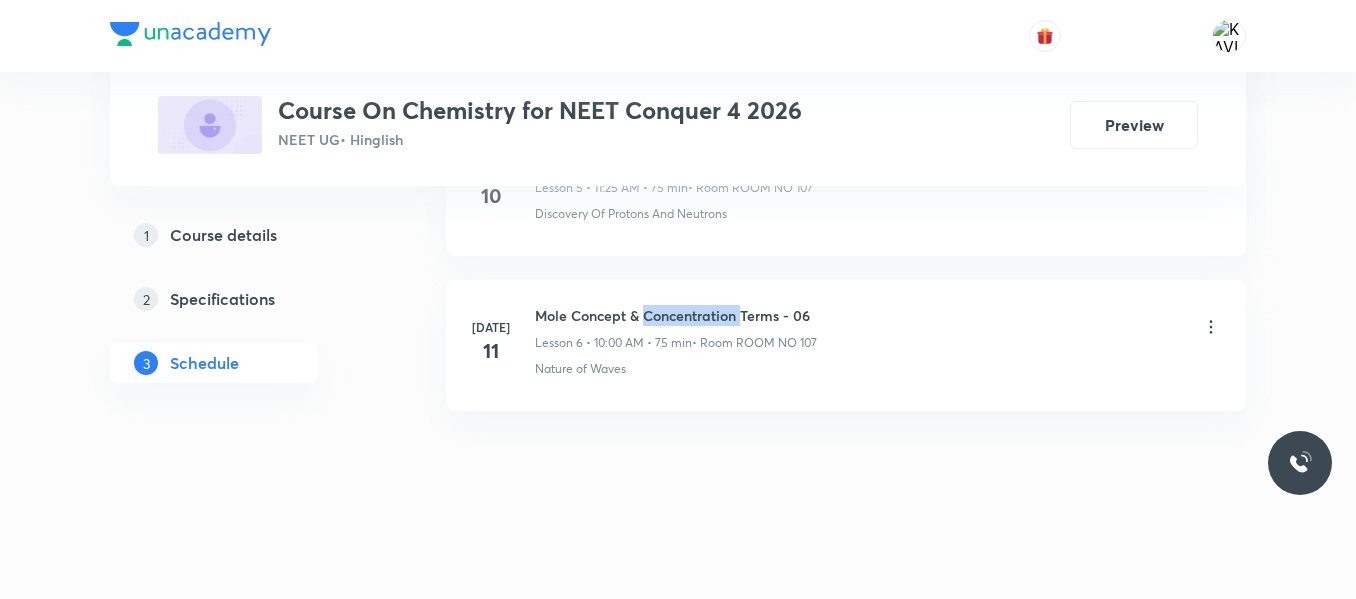 click on "Mole Concept & Concentration Terms - 06" at bounding box center [676, 315] 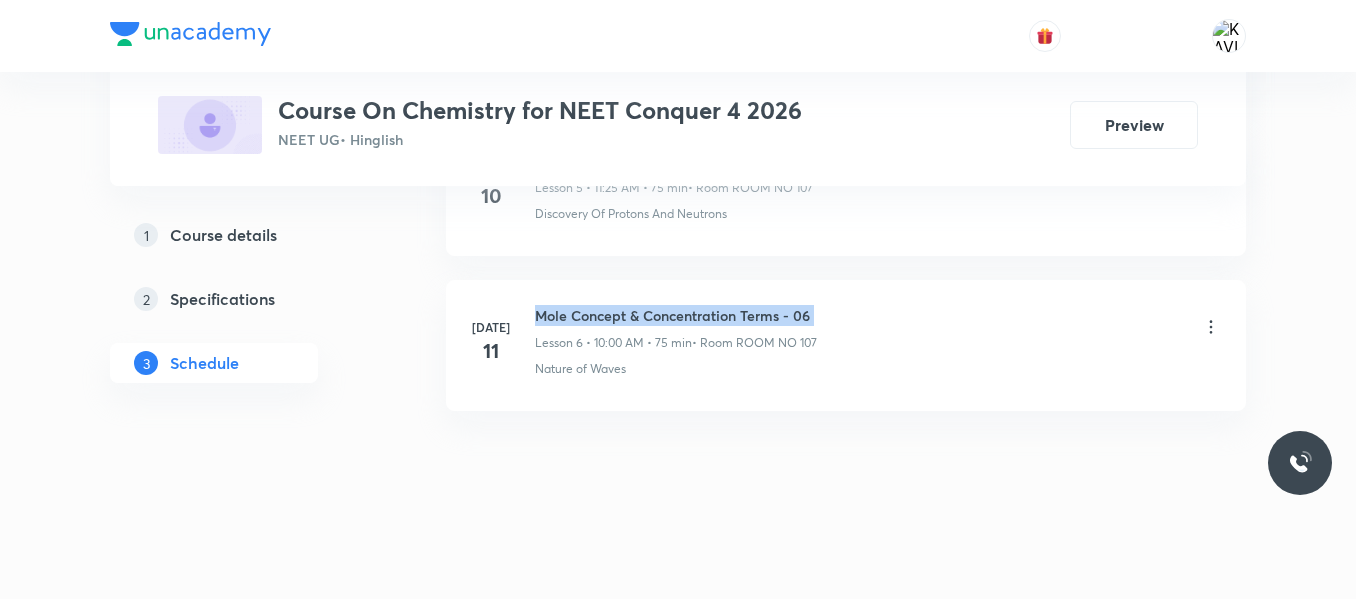 click on "Mole Concept & Concentration Terms - 06" at bounding box center (676, 315) 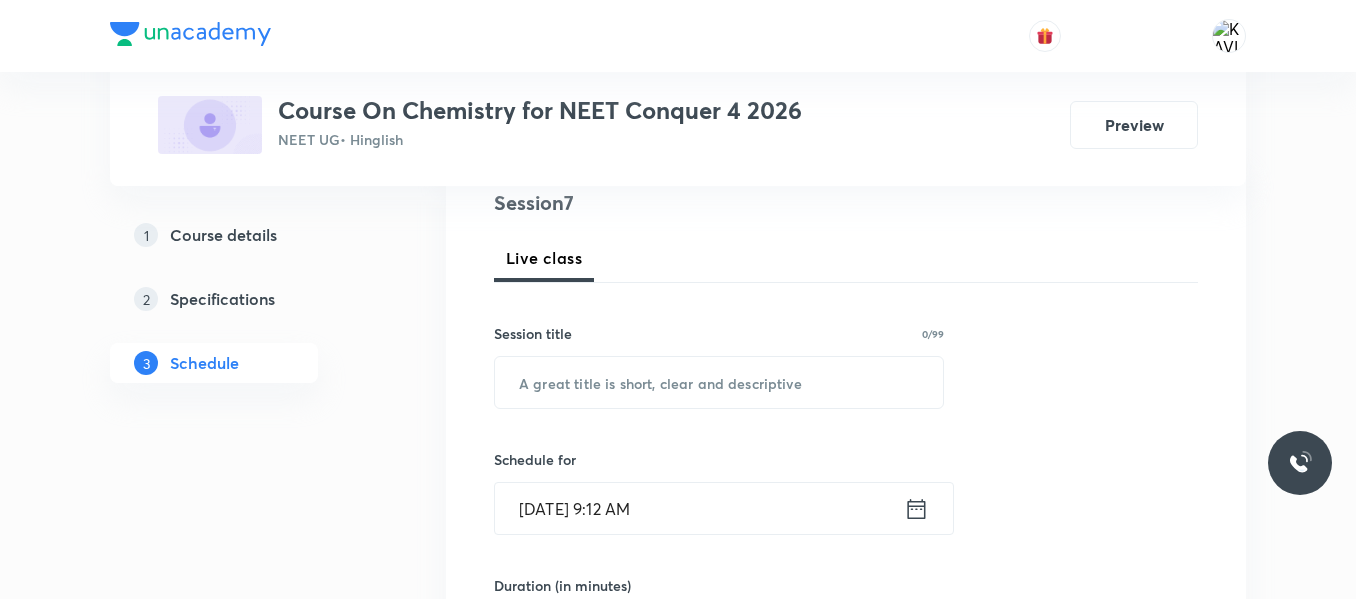 scroll, scrollTop: 257, scrollLeft: 0, axis: vertical 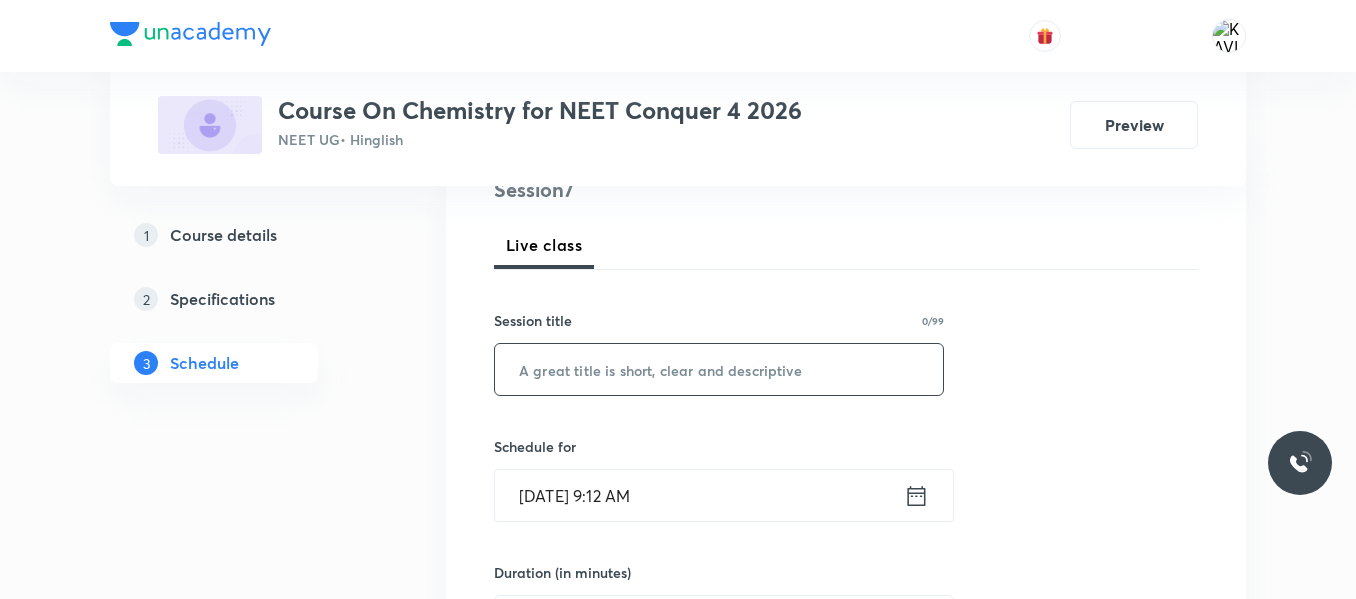 click at bounding box center (719, 369) 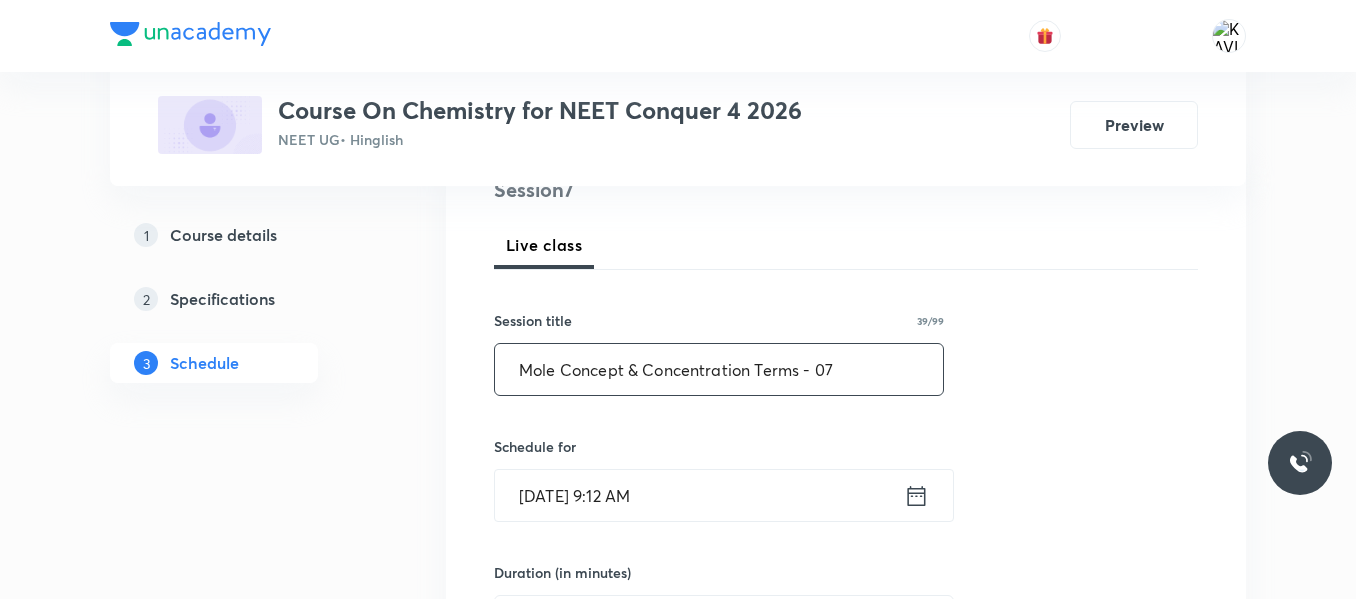 scroll, scrollTop: 399, scrollLeft: 0, axis: vertical 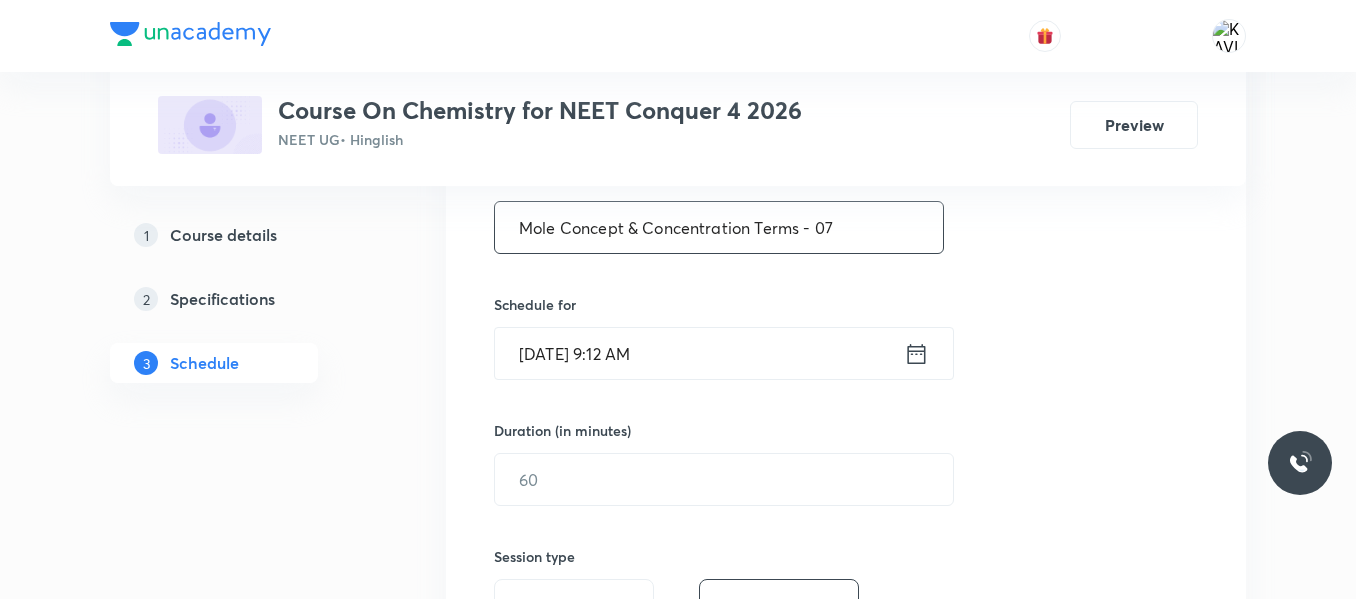 type on "Mole Concept & Concentration Terms - 07" 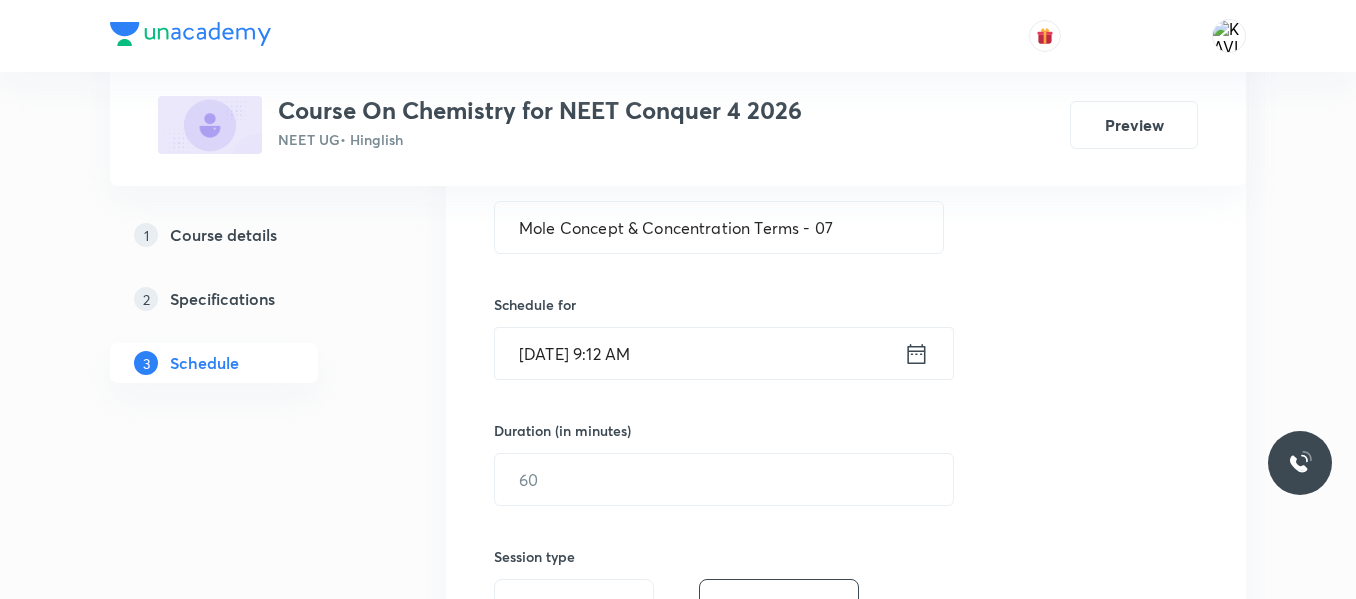 click on "Jul 12, 2025, 9:12 AM ​" at bounding box center (724, 353) 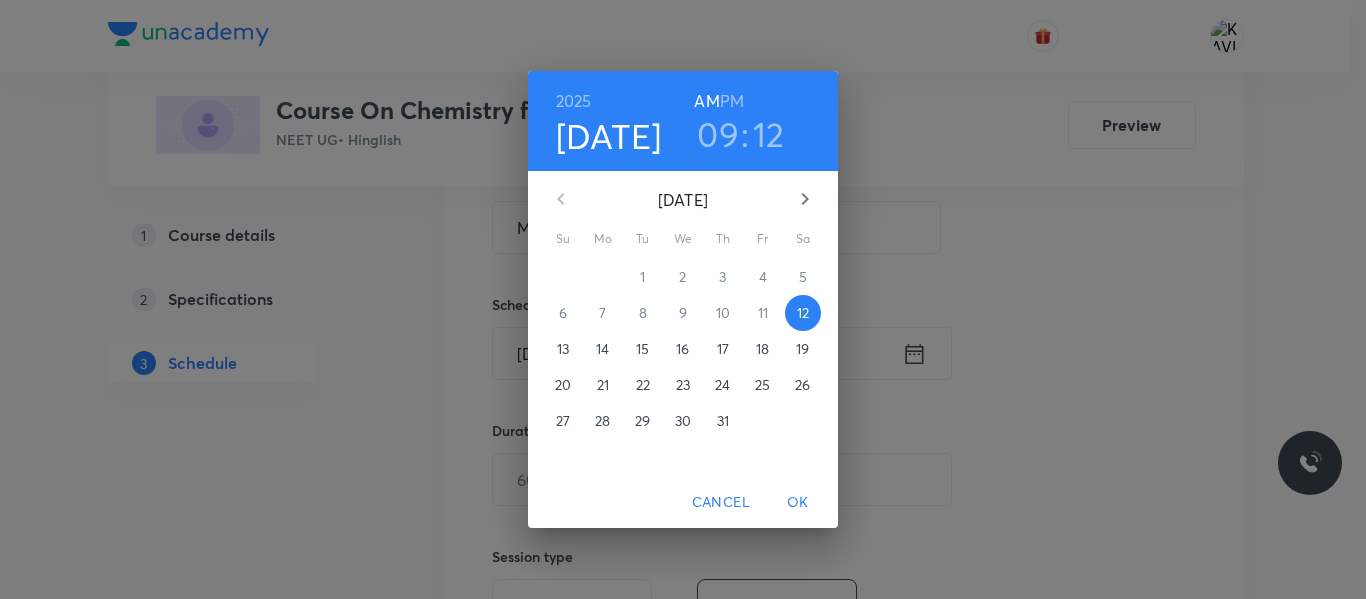 click on "09" at bounding box center (718, 134) 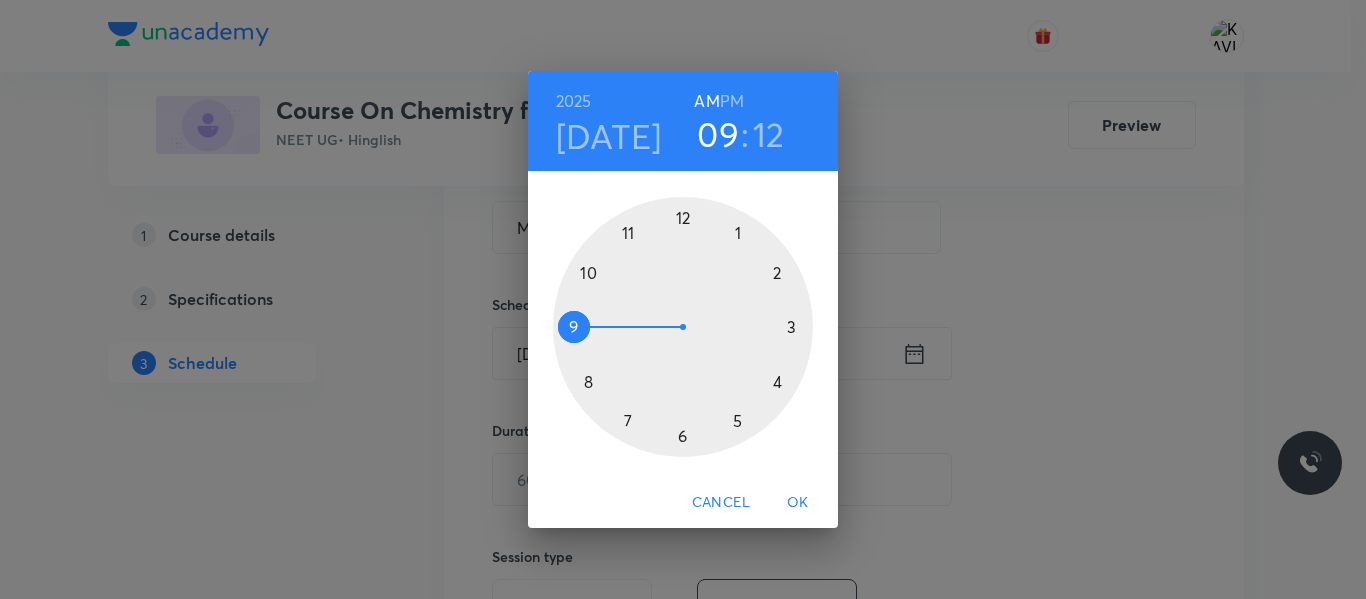 click at bounding box center [683, 327] 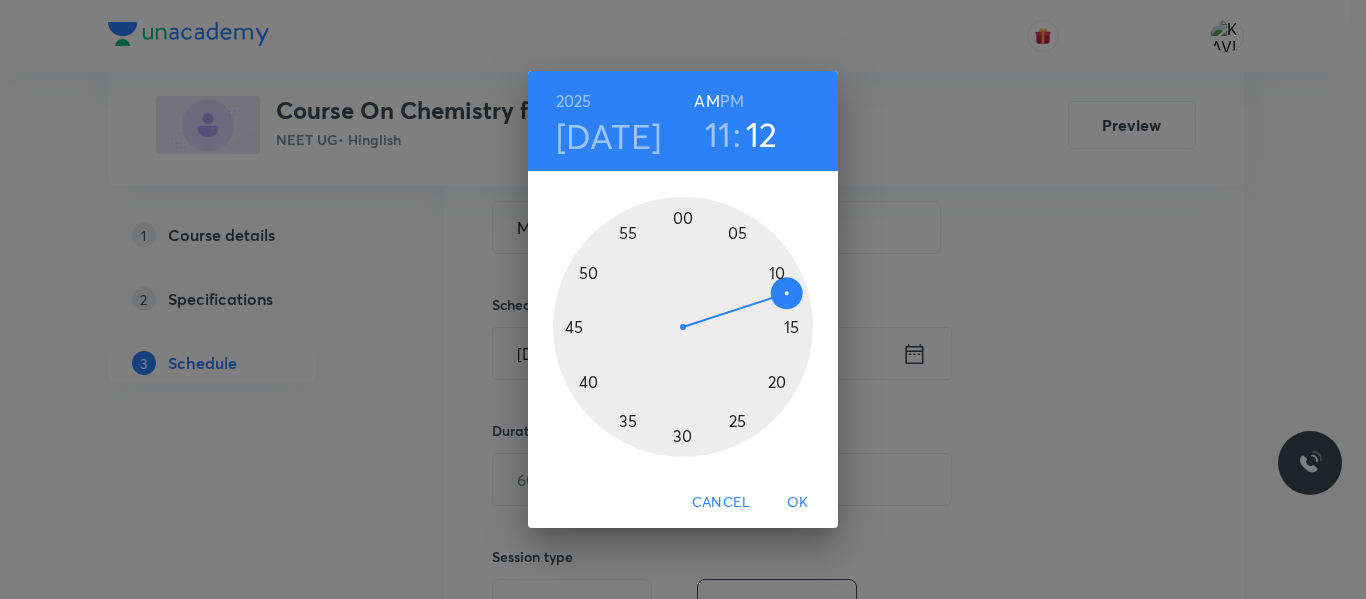 click at bounding box center [683, 327] 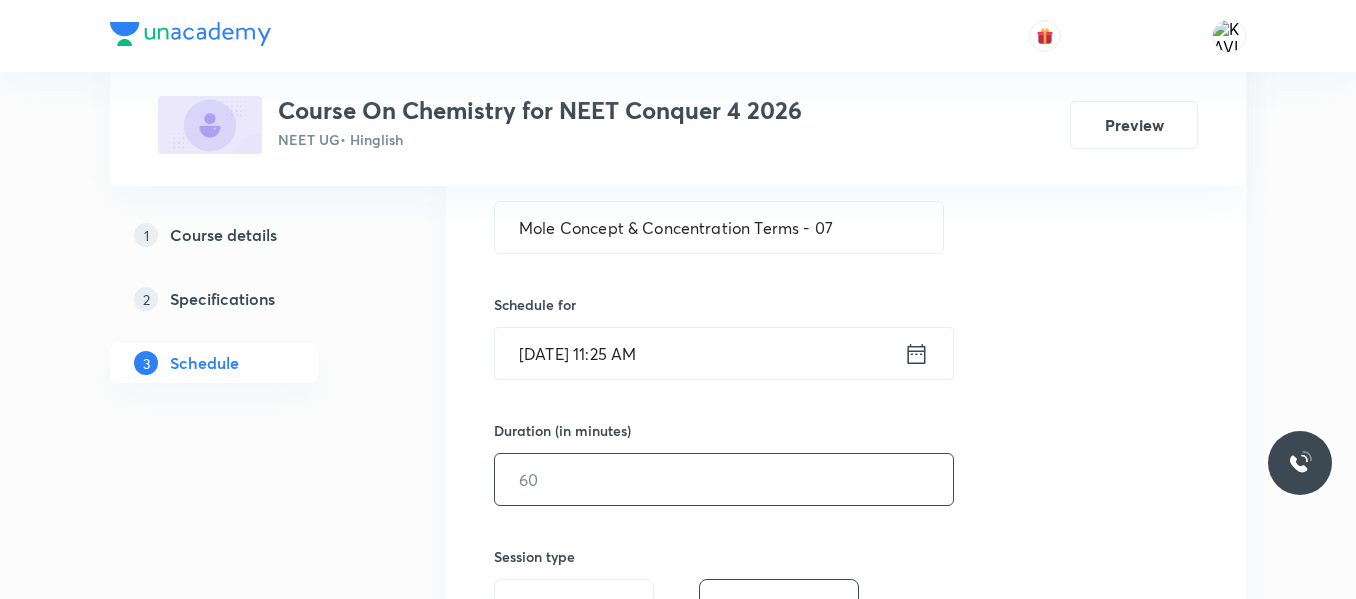 click at bounding box center [724, 479] 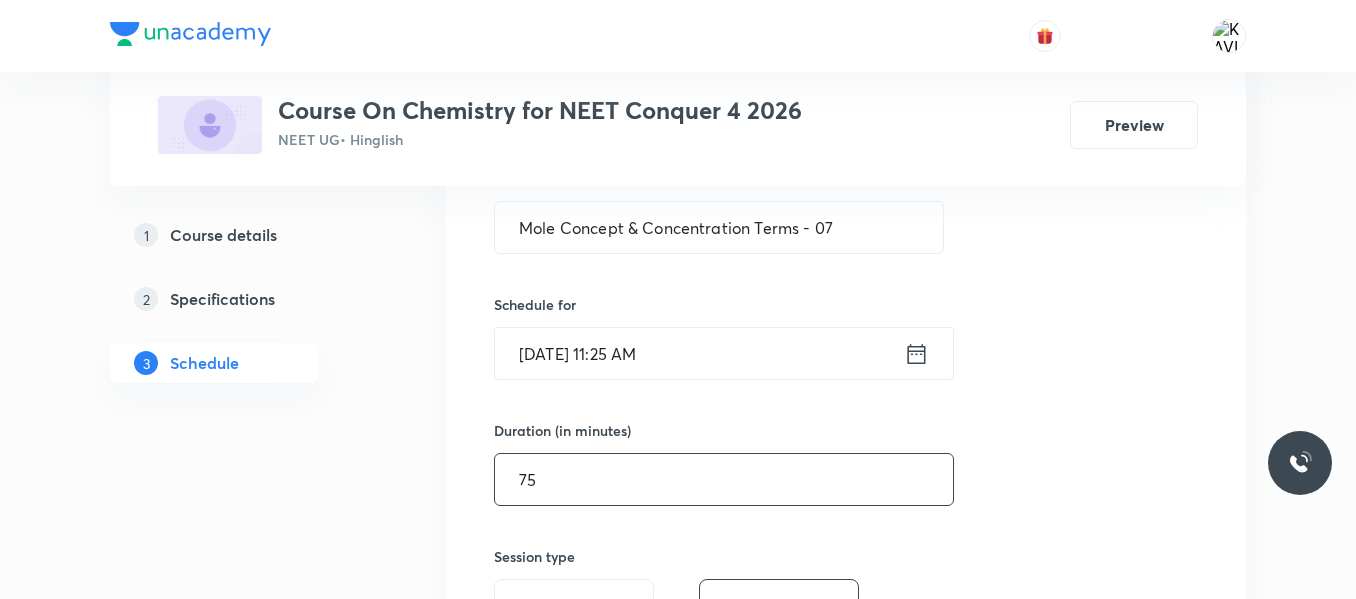 scroll, scrollTop: 686, scrollLeft: 0, axis: vertical 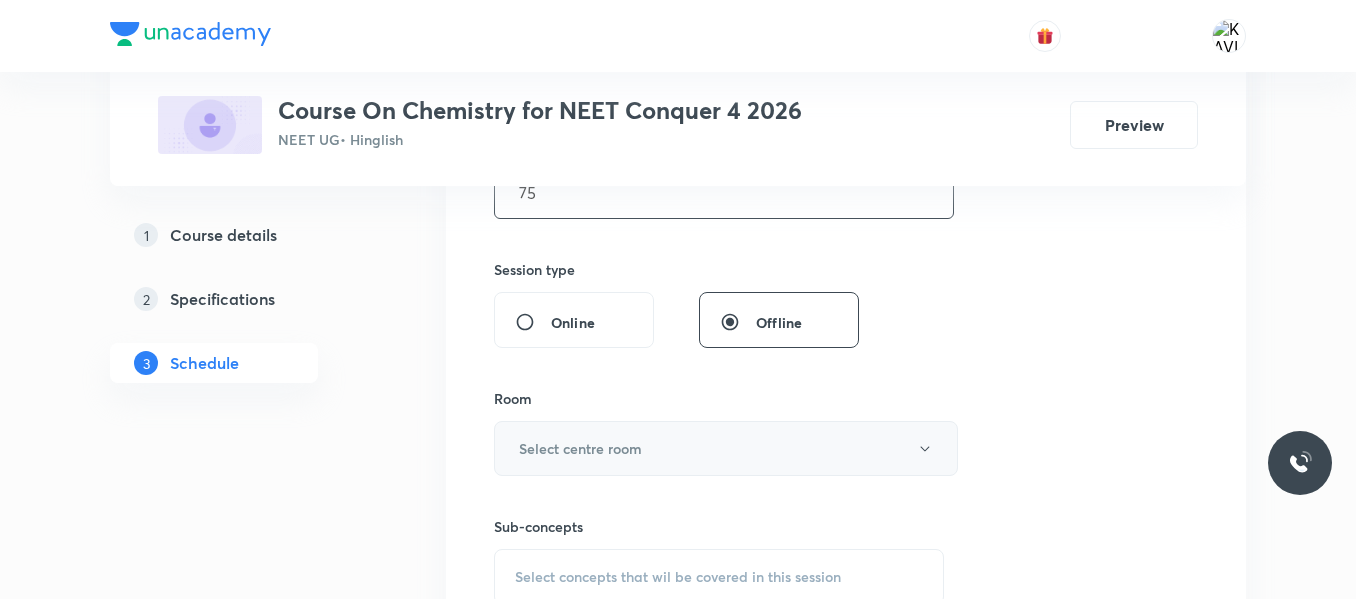 type on "75" 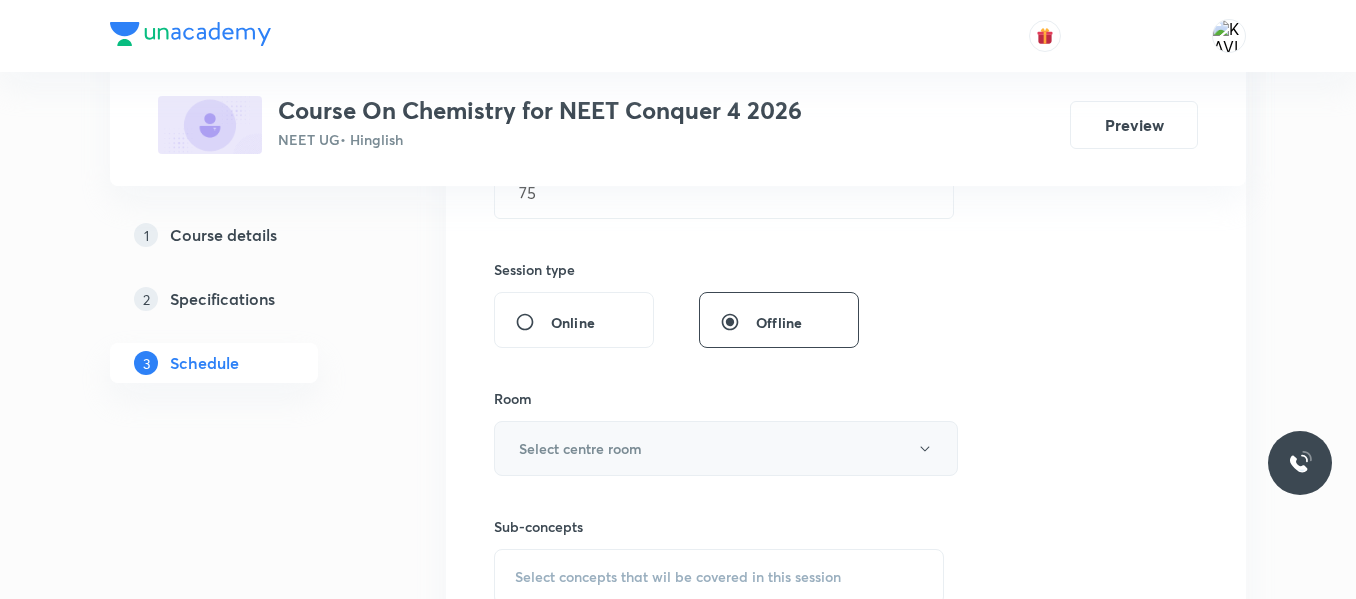 click on "Select centre room" at bounding box center [580, 448] 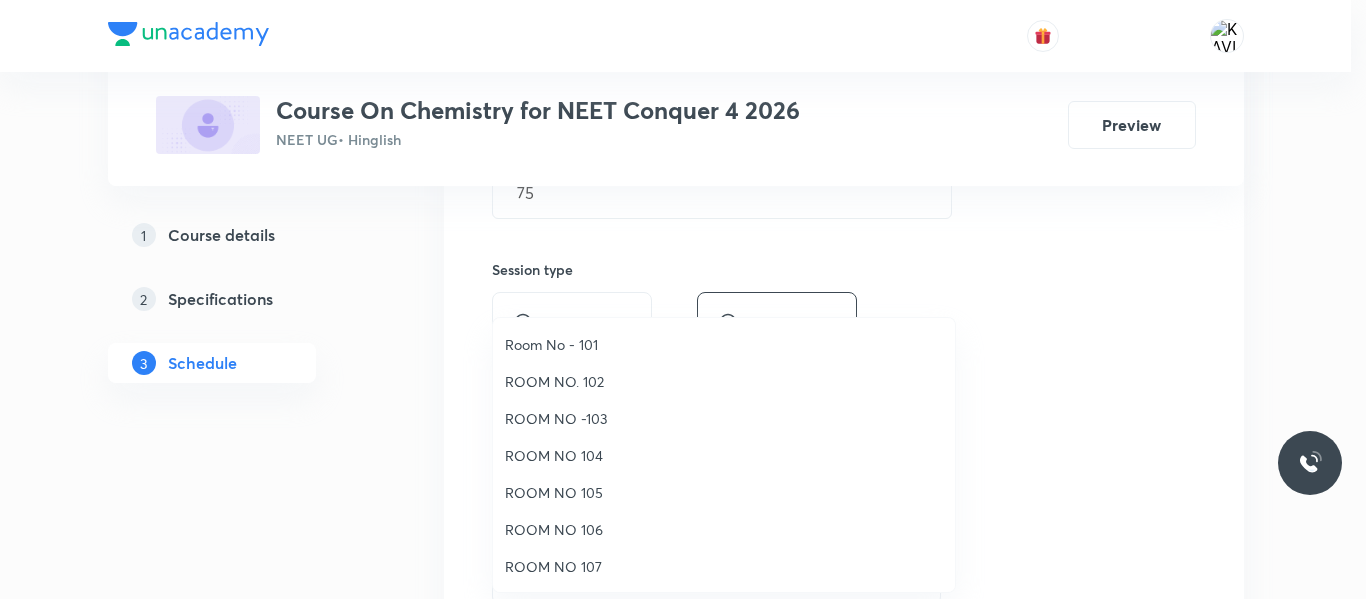click on "ROOM NO 107" at bounding box center (724, 566) 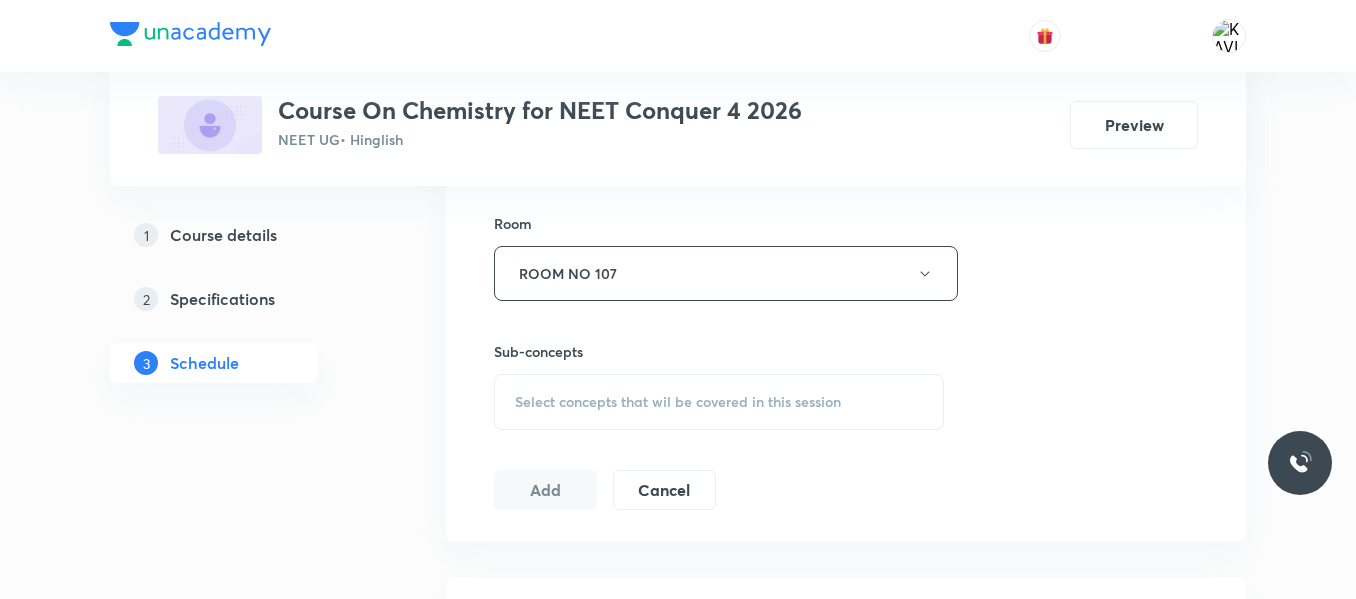 scroll, scrollTop: 881, scrollLeft: 0, axis: vertical 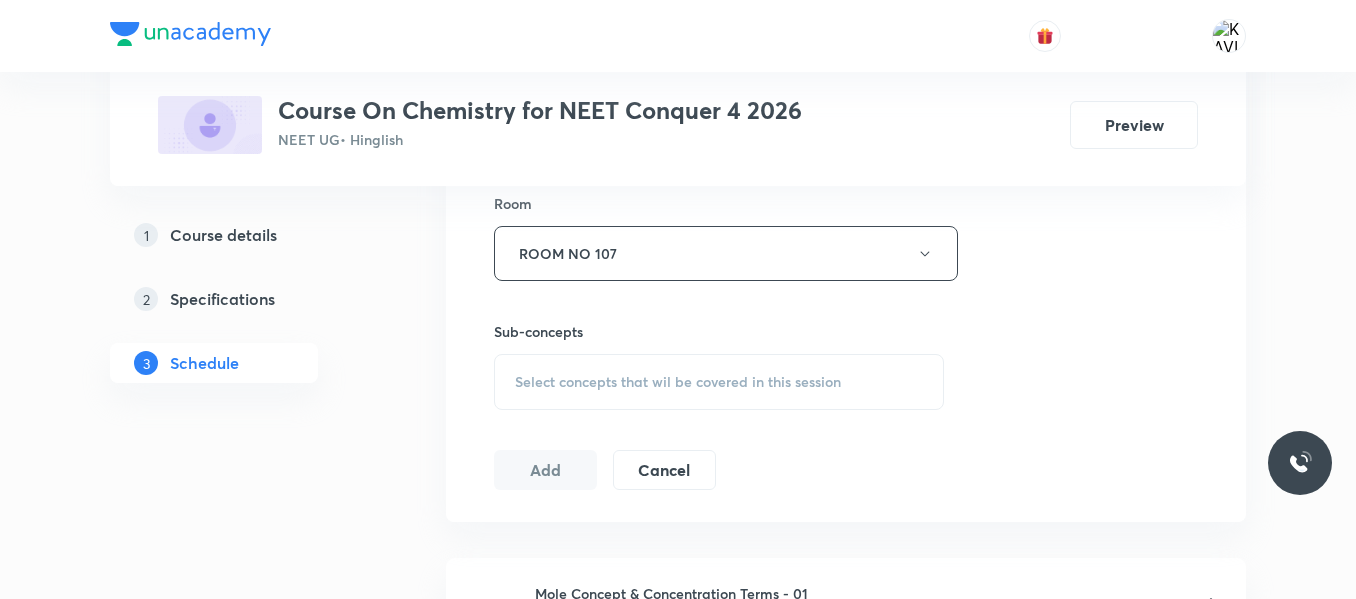 click on "Select concepts that wil be covered in this session" at bounding box center [678, 382] 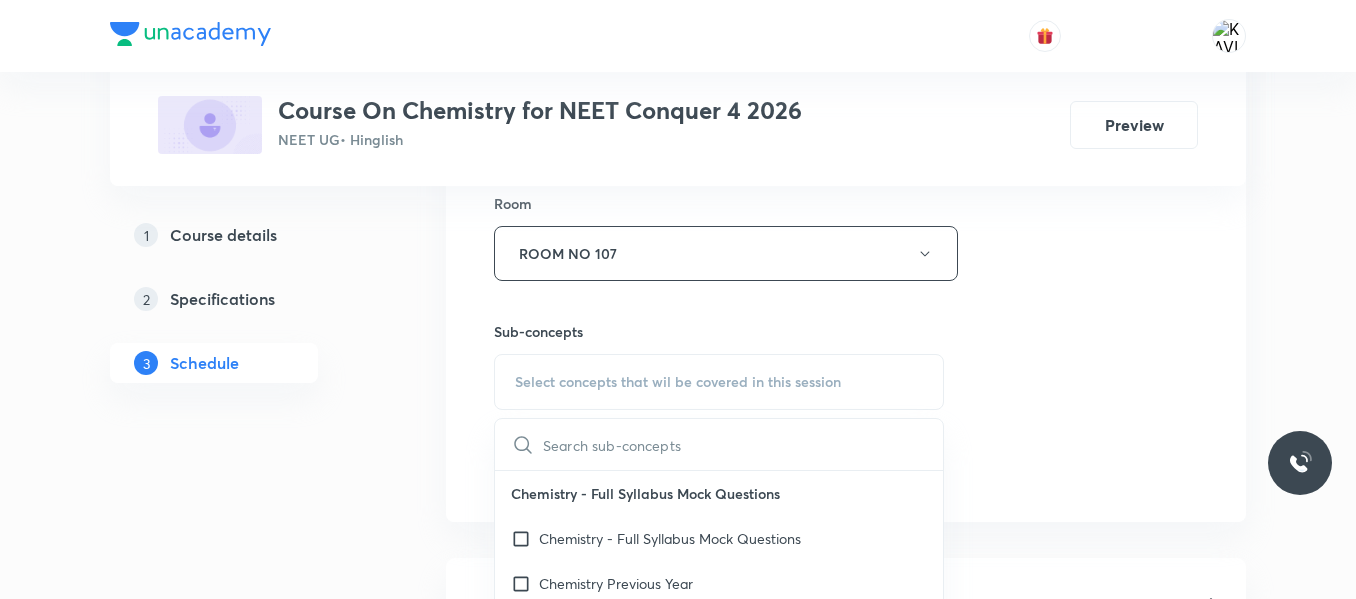 scroll, scrollTop: 965, scrollLeft: 0, axis: vertical 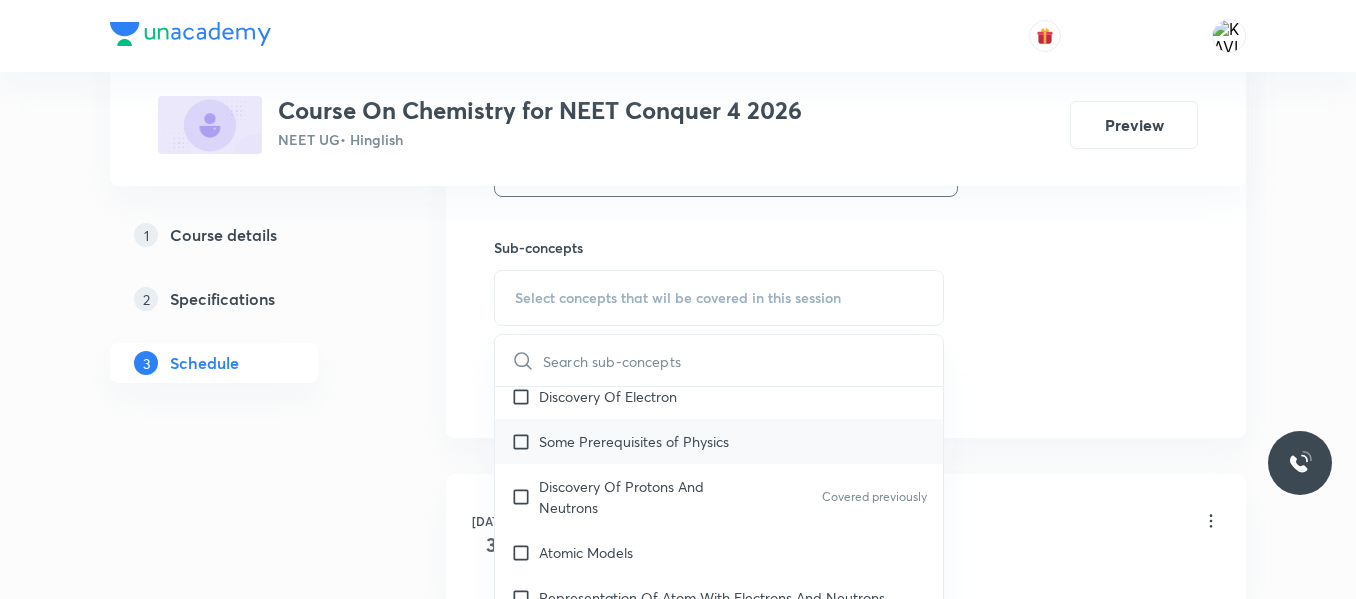 click on "Some Prerequisites of Physics" at bounding box center [634, 441] 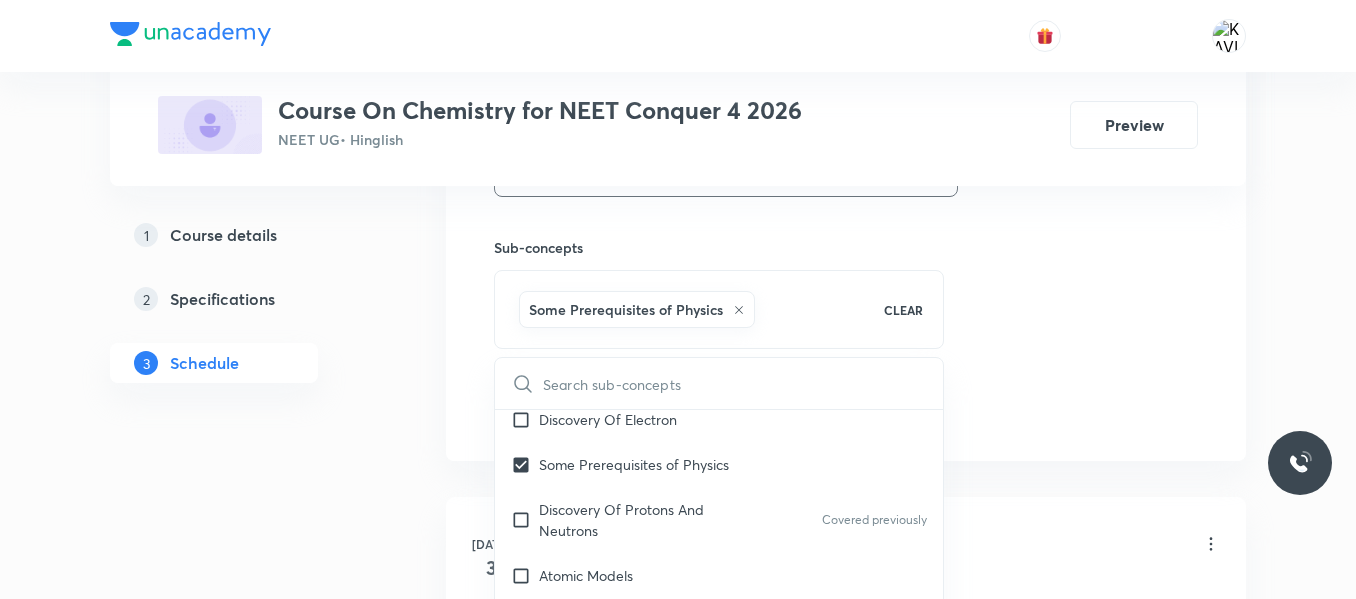 click on "Session  7 Live class Session title 39/99 Mole Concept & Concentration Terms - 07 ​ Schedule for Jul 12, 2025, 11:25 AM ​ Duration (in minutes) 75 ​   Session type Online Offline Room ROOM NO 107 Sub-concepts Some Prerequisites of Physics CLEAR ​ Chemistry - Full Syllabus Mock Questions Chemistry - Full Syllabus Mock Questions Chemistry Previous Year Chemistry Previous Year Questions Chemistry Previous Year Questions General Topics & Mole Concept Basic Concepts Mole – Basic Introduction Covered previously Percentage Composition Stoichiometry Principle of Atom Conservation (POAC) Relation between Stoichiometric Quantities Application of Mole Concept: Gravimetric Analysis Electronic Configuration Of Atoms (Hund's rule)  Quantum Numbers (Magnetic Quantum no.) Covered previously Quantum Numbers(Pauli's Exclusion law) Mean Molar Mass or Molecular Mass Variation of Conductivity with Concentration Mechanism of Corrosion Atomic Structure Discovery Of Electron Some Prerequisites of Physics Covered previously" at bounding box center [846, -52] 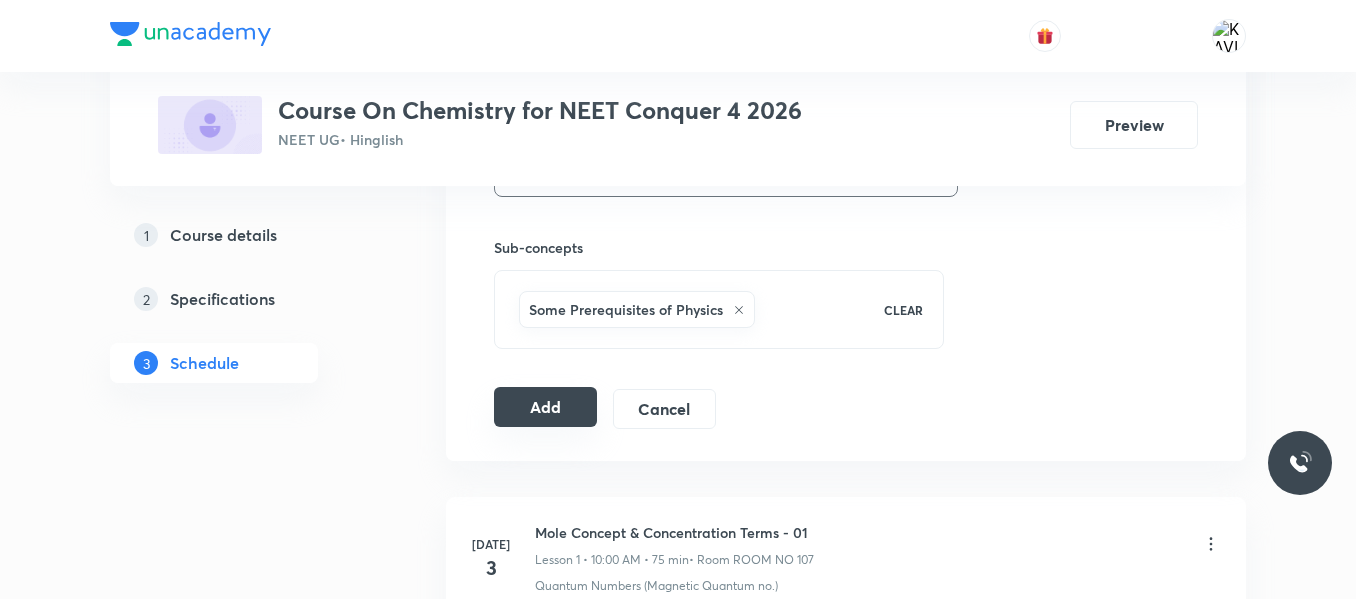 click on "Add" at bounding box center (545, 407) 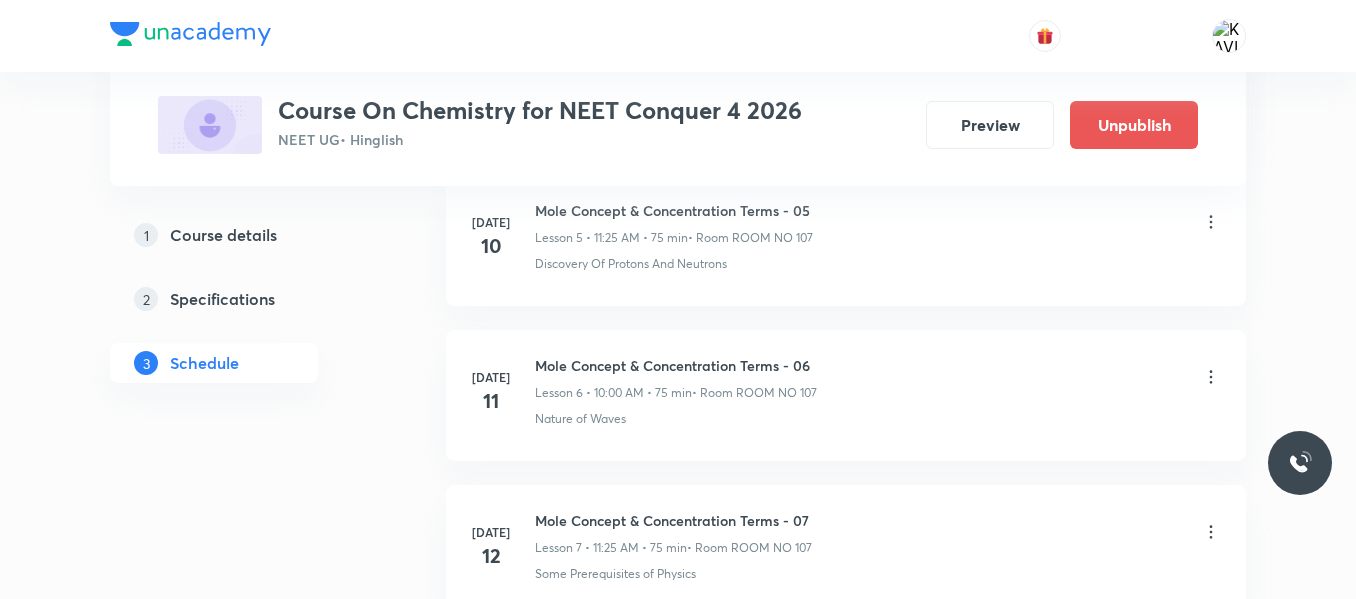 scroll, scrollTop: 1170, scrollLeft: 0, axis: vertical 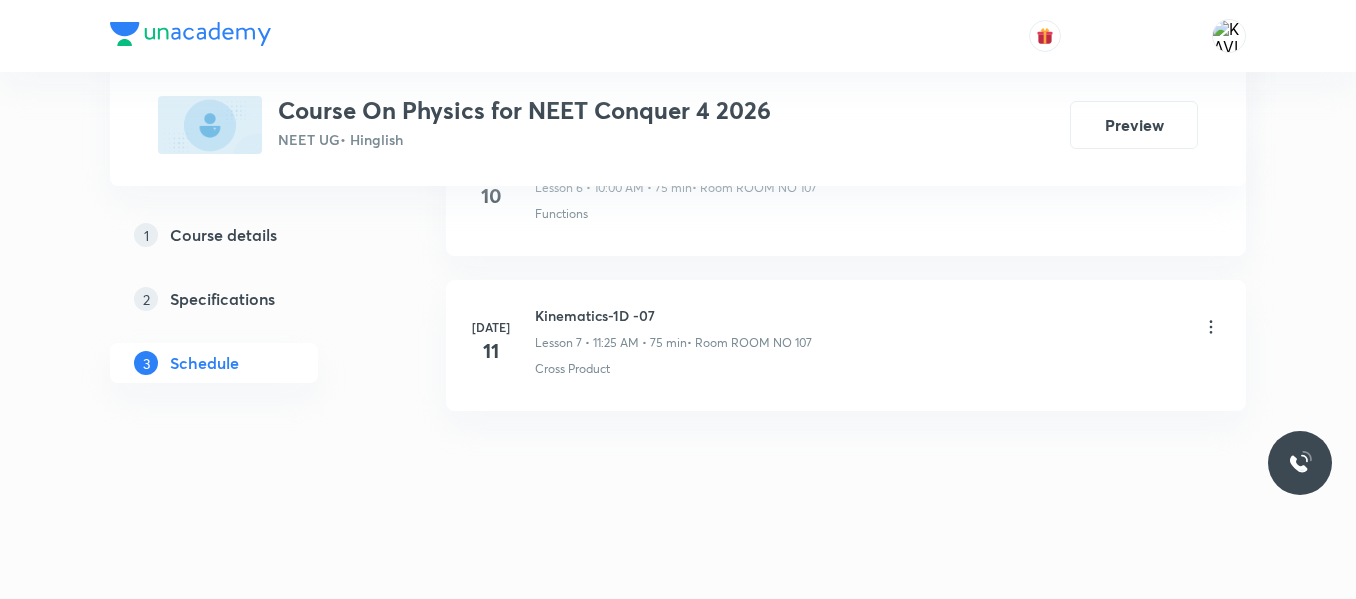 click on "Kinematics-1D -07" at bounding box center [673, 315] 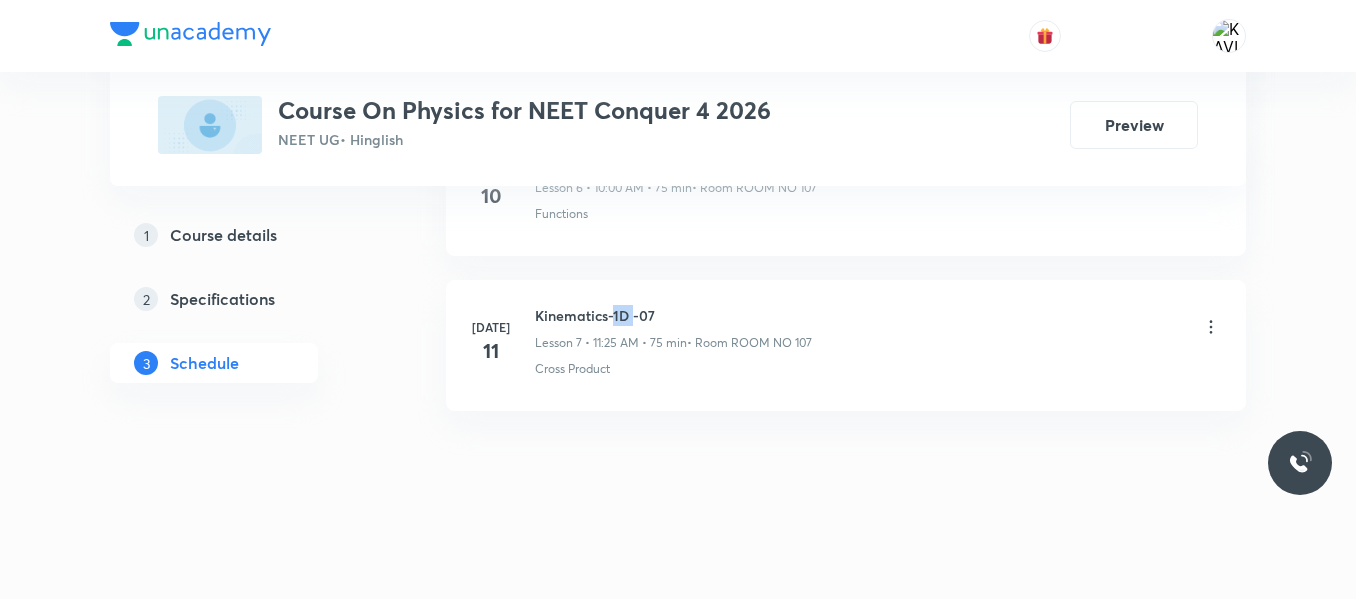 click on "Kinematics-1D -07" at bounding box center (673, 315) 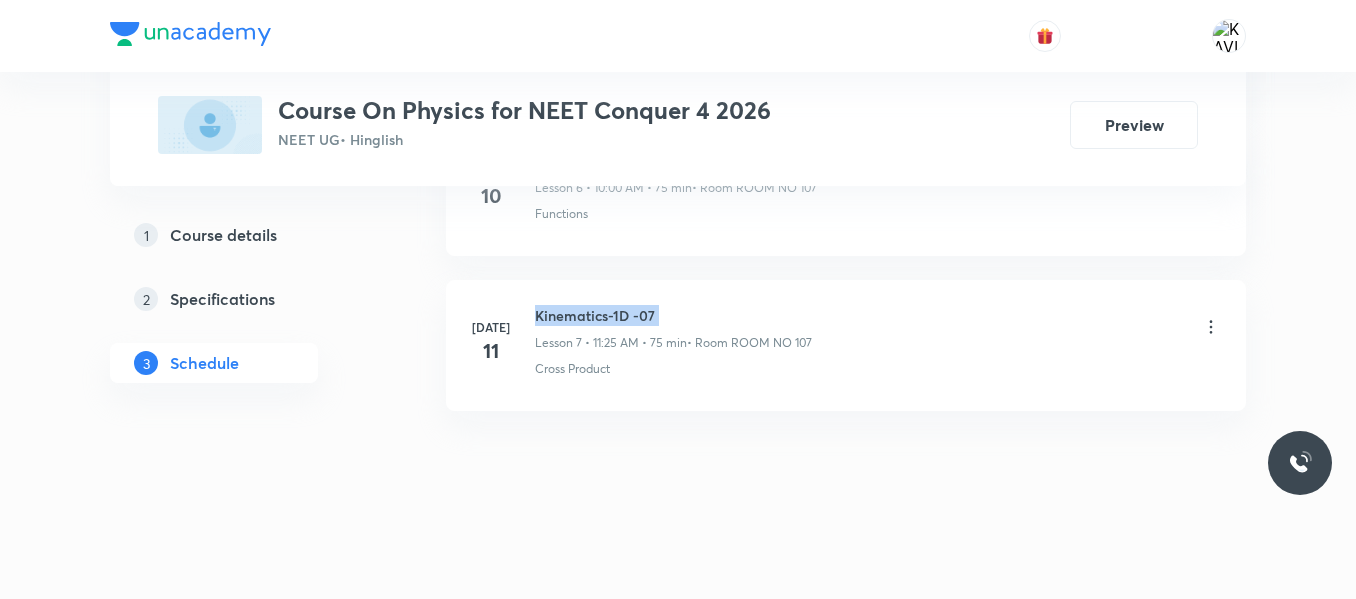 click on "Kinematics-1D -07" at bounding box center (673, 315) 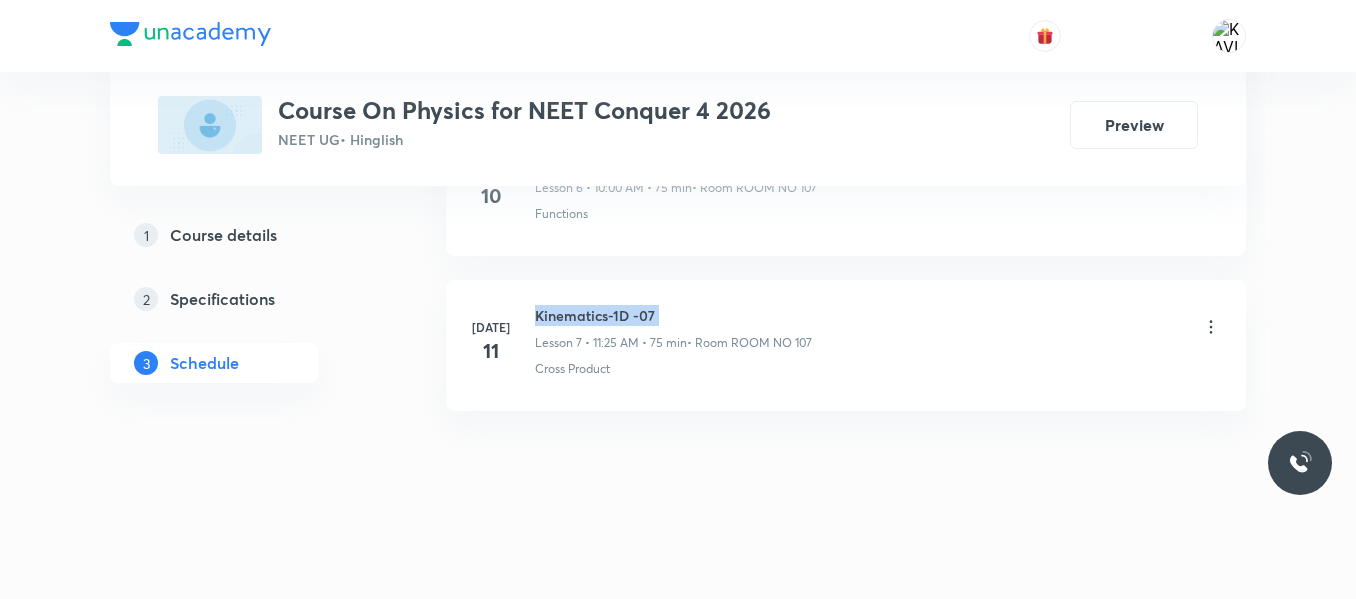 copy on "Kinematics-1D -07" 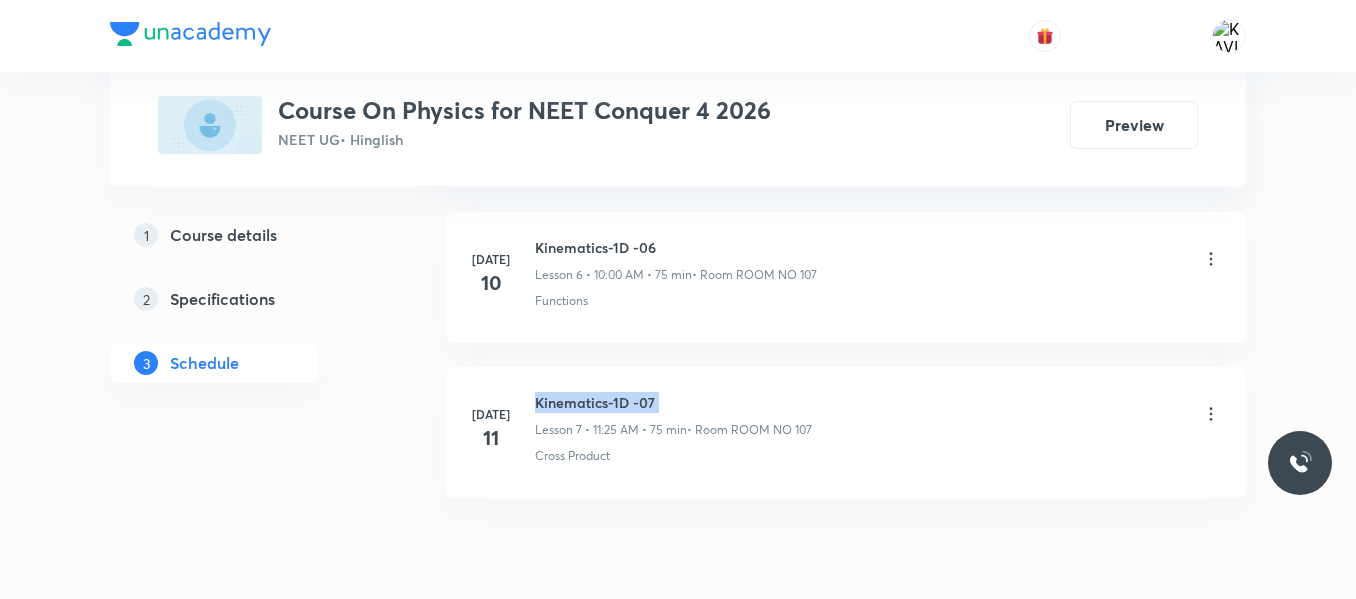 scroll, scrollTop: 2089, scrollLeft: 0, axis: vertical 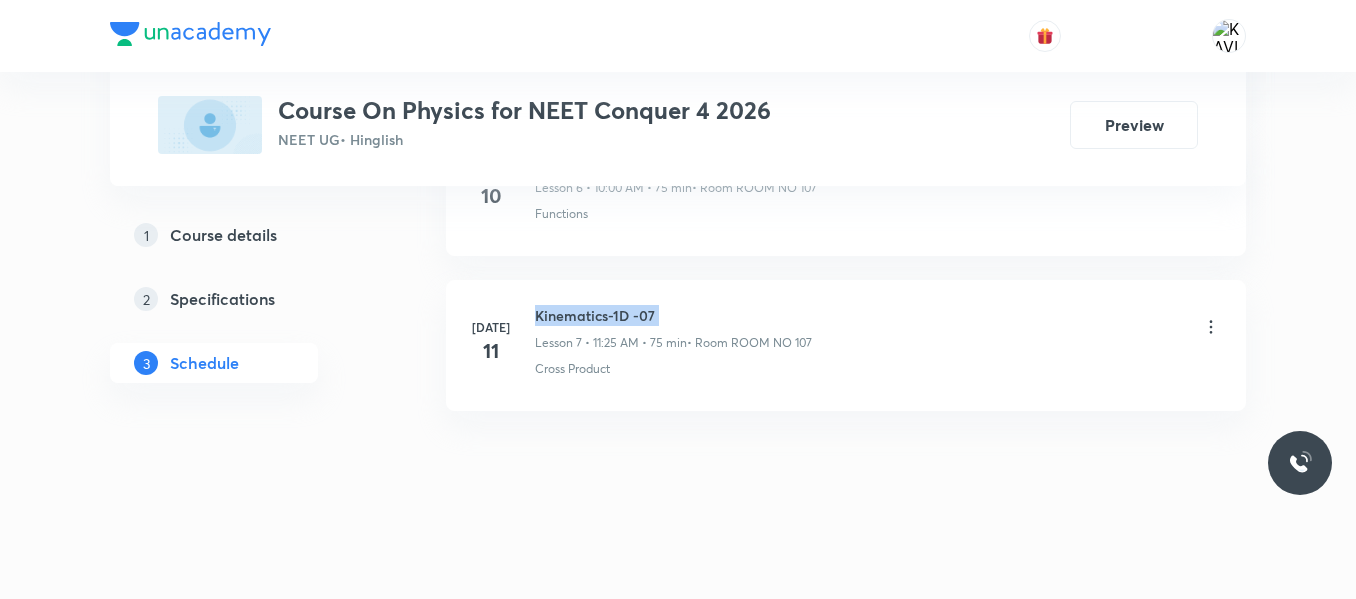 click on "Kinematics-1D -07" at bounding box center [673, 315] 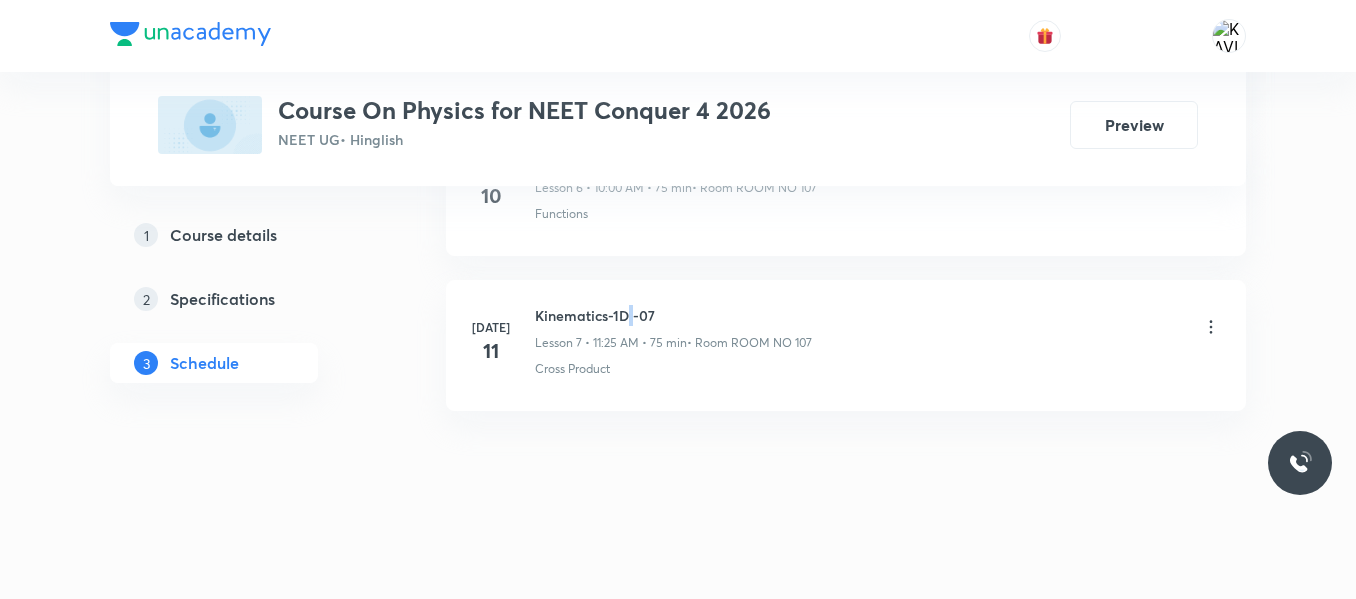 click on "Kinematics-1D -07" at bounding box center (673, 315) 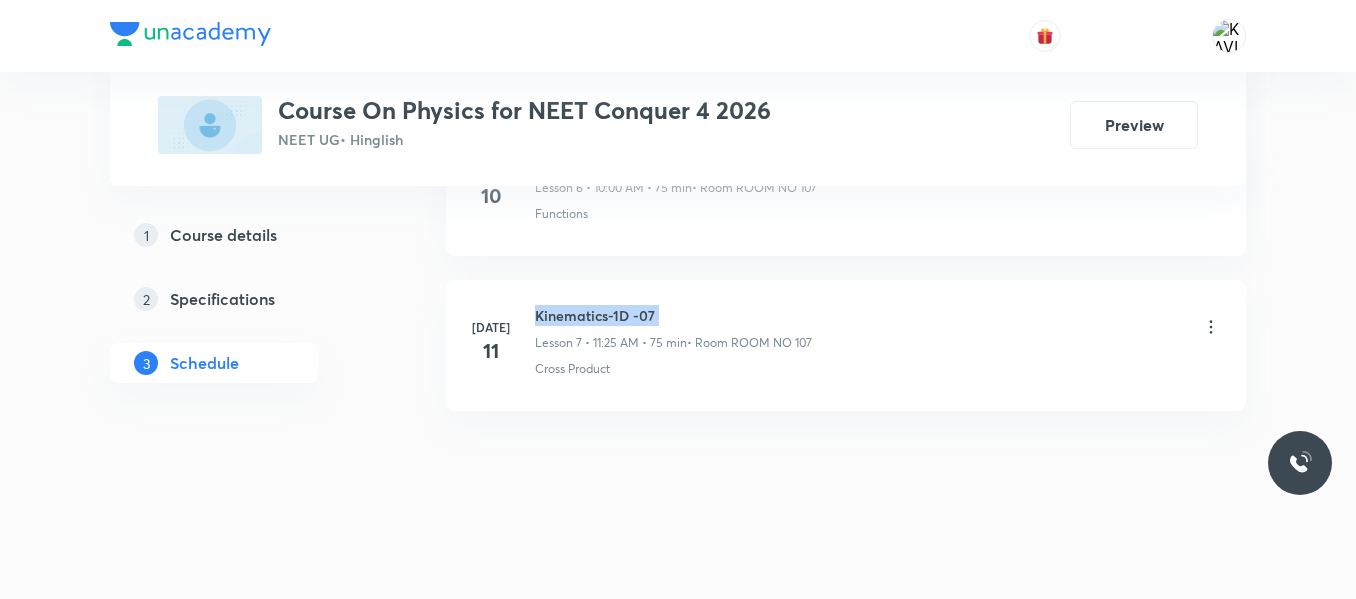 click on "Kinematics-1D -07" at bounding box center [673, 315] 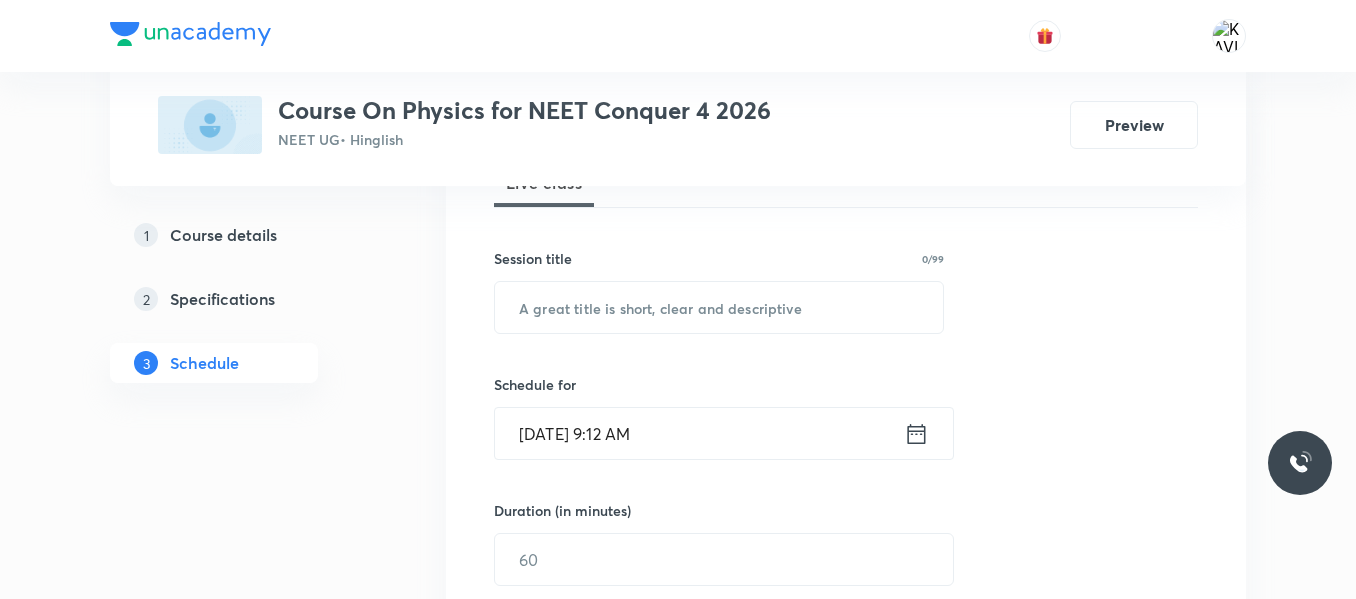 scroll, scrollTop: 322, scrollLeft: 0, axis: vertical 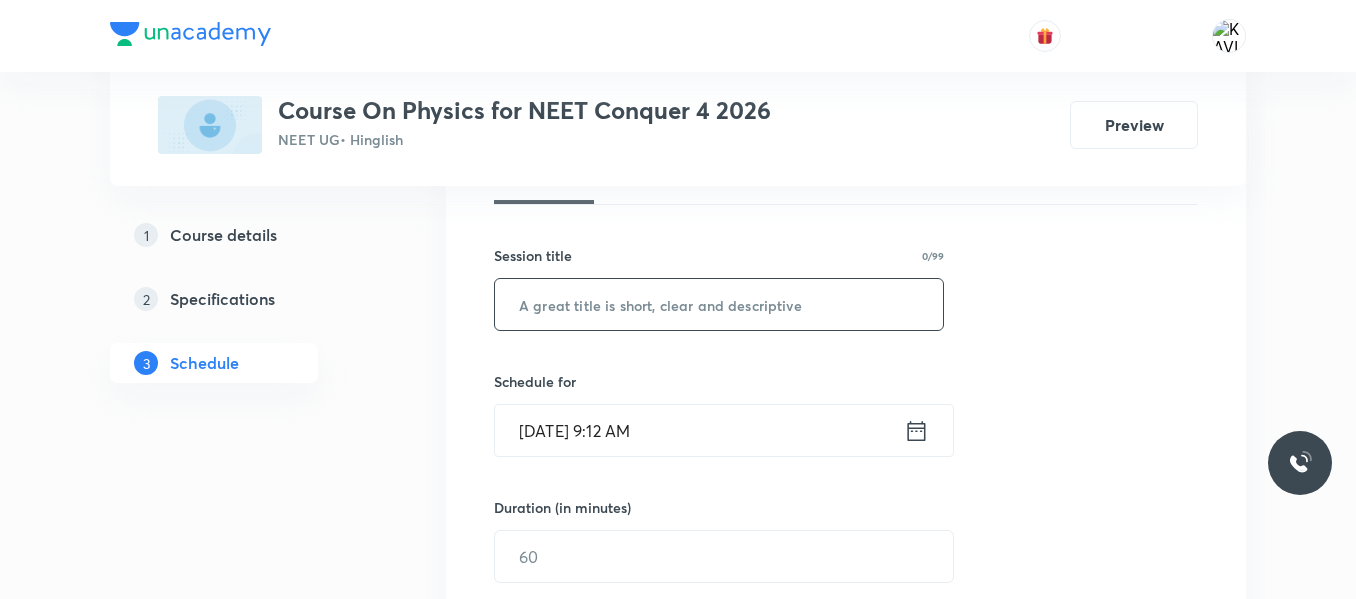 click at bounding box center (719, 304) 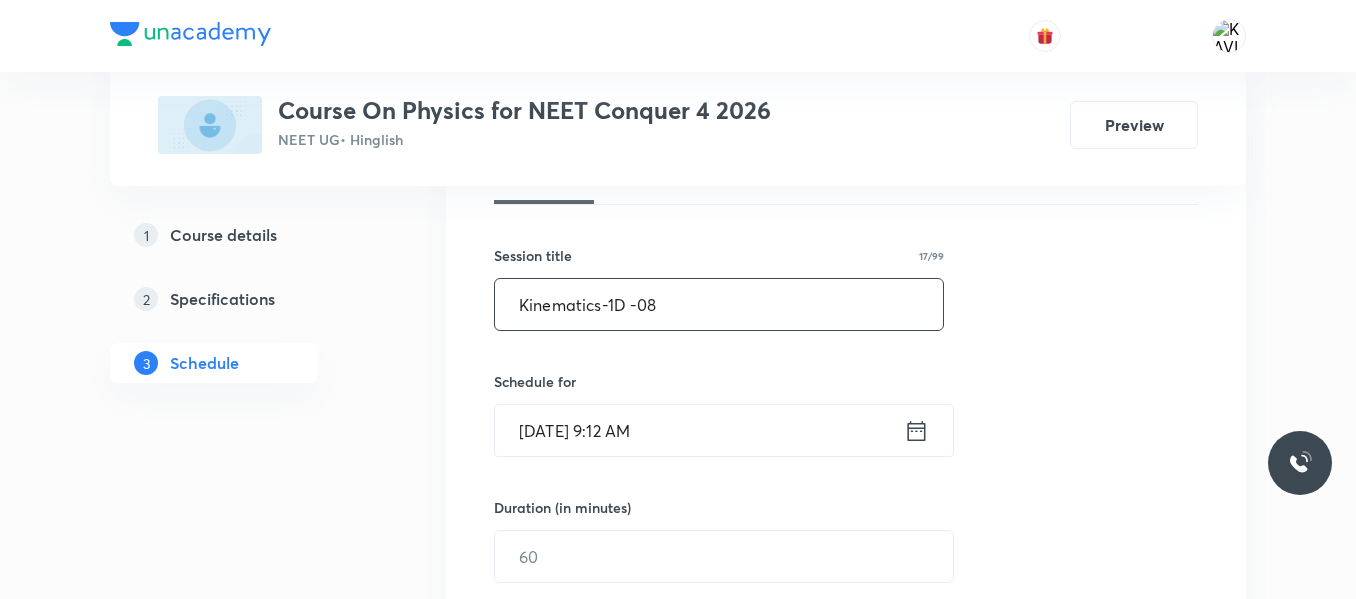 type on "Kinematics-1D -08" 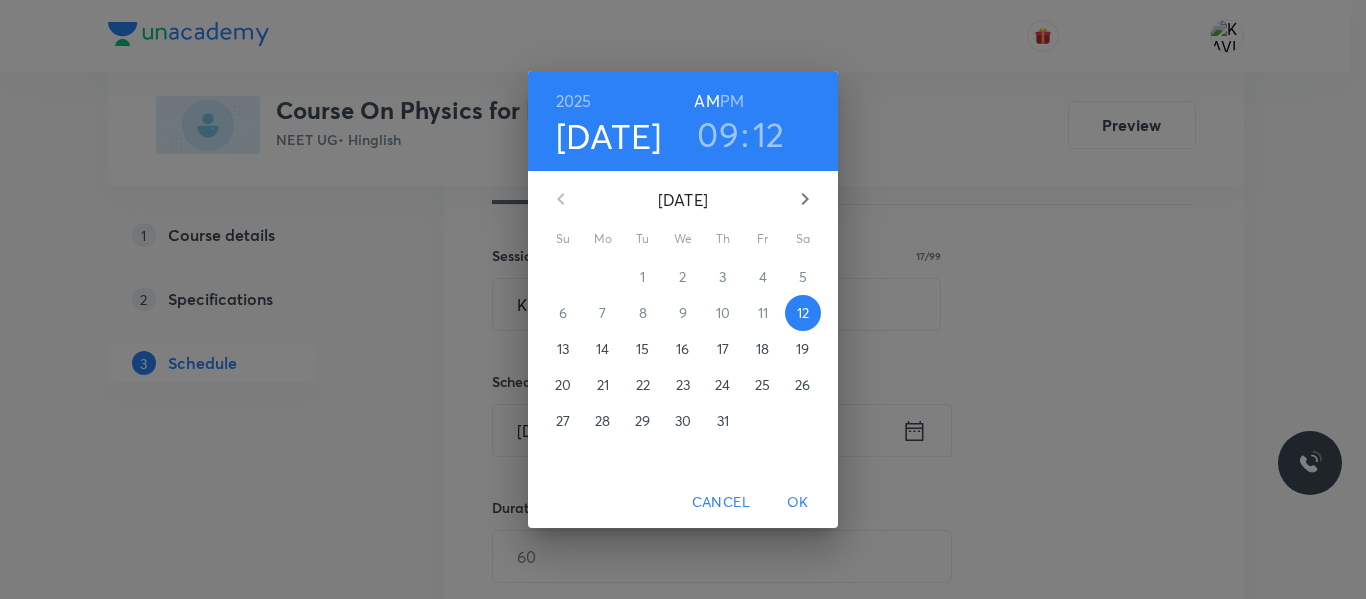 click on "PM" at bounding box center (732, 101) 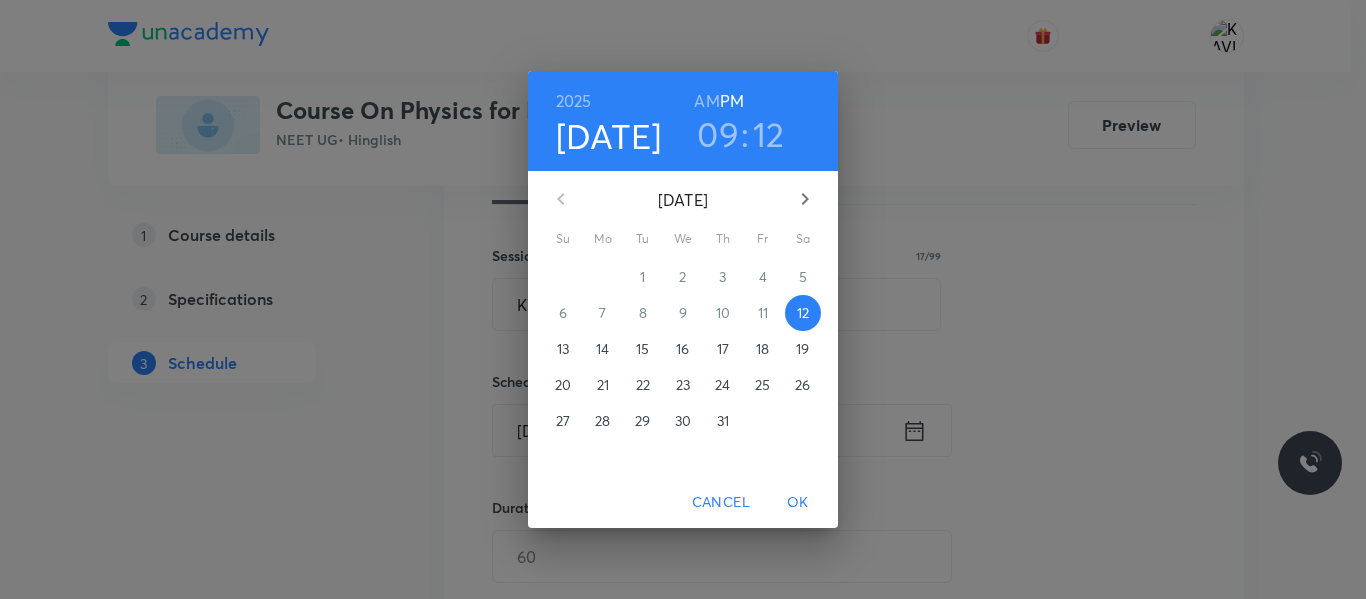 click on "09" at bounding box center (718, 134) 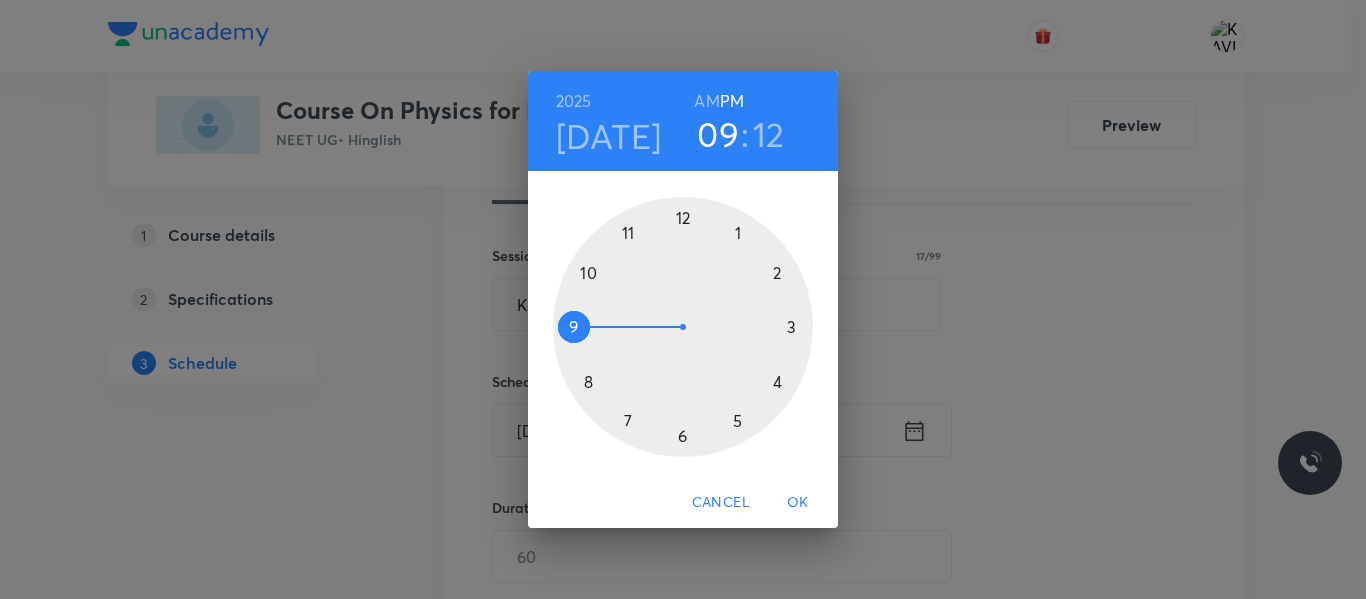 click at bounding box center [683, 327] 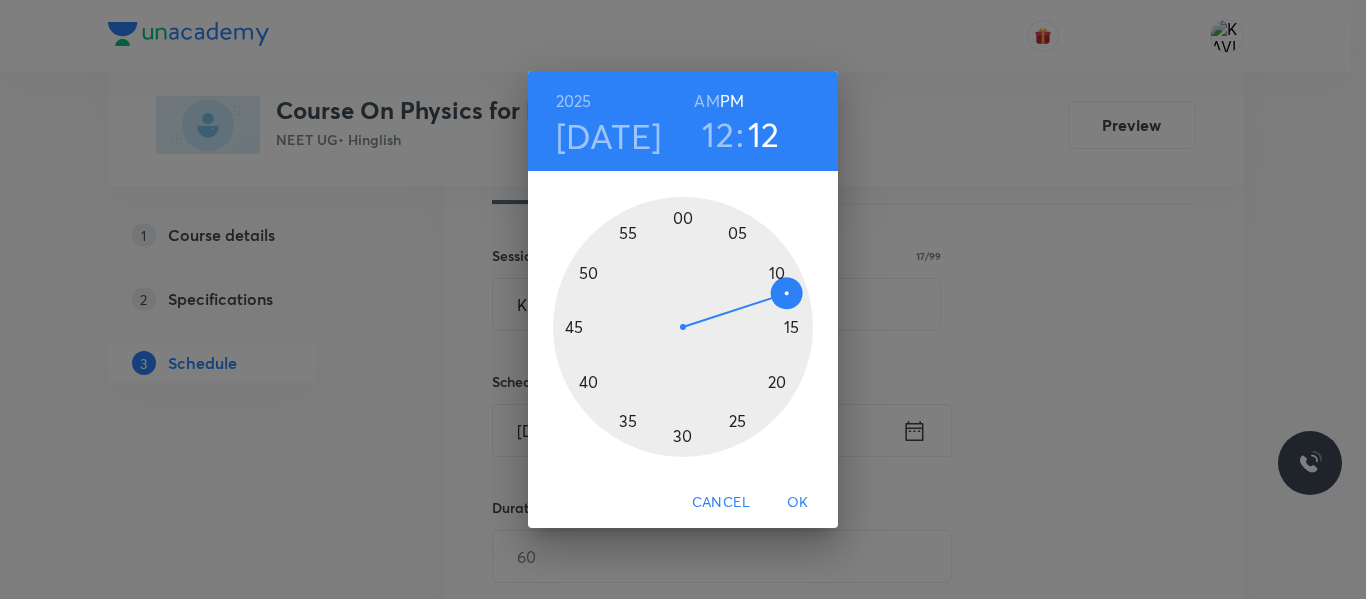 click at bounding box center (683, 327) 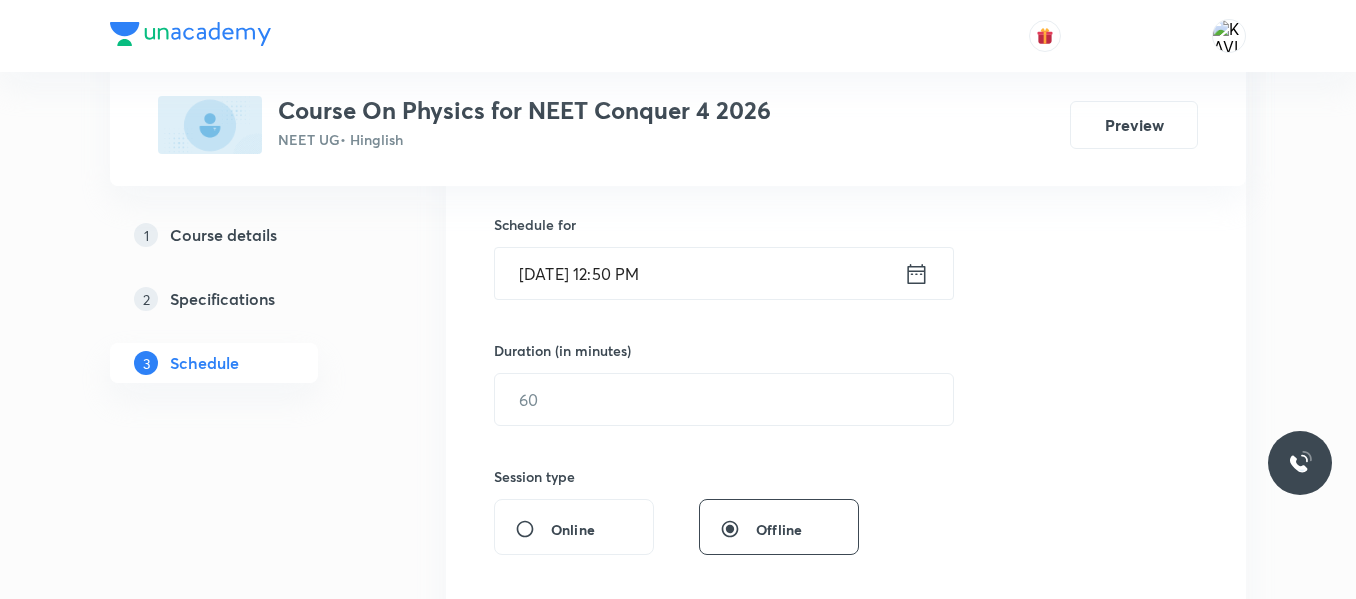 scroll, scrollTop: 480, scrollLeft: 0, axis: vertical 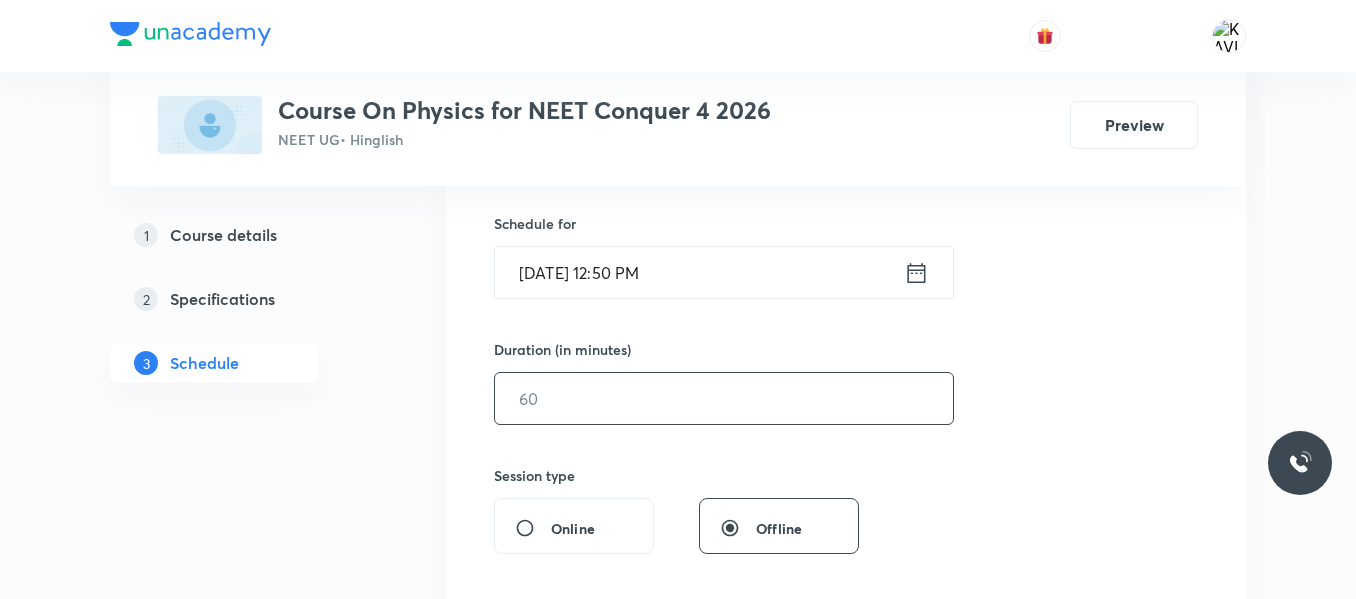 click at bounding box center (724, 398) 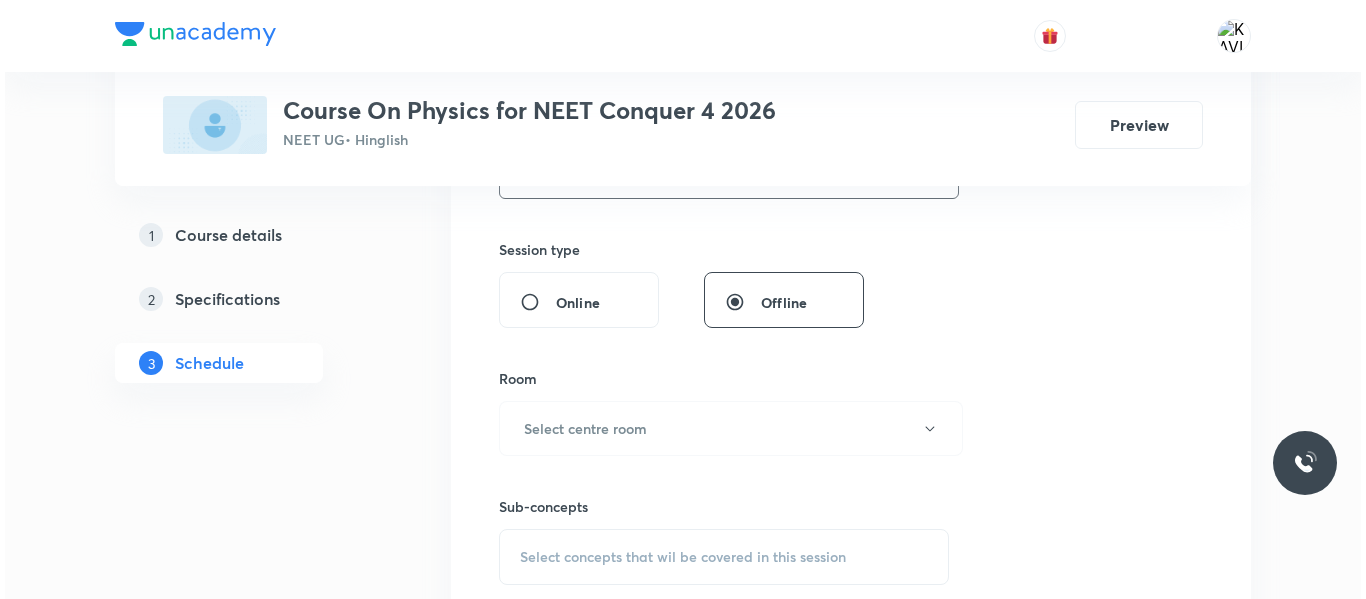 scroll, scrollTop: 707, scrollLeft: 0, axis: vertical 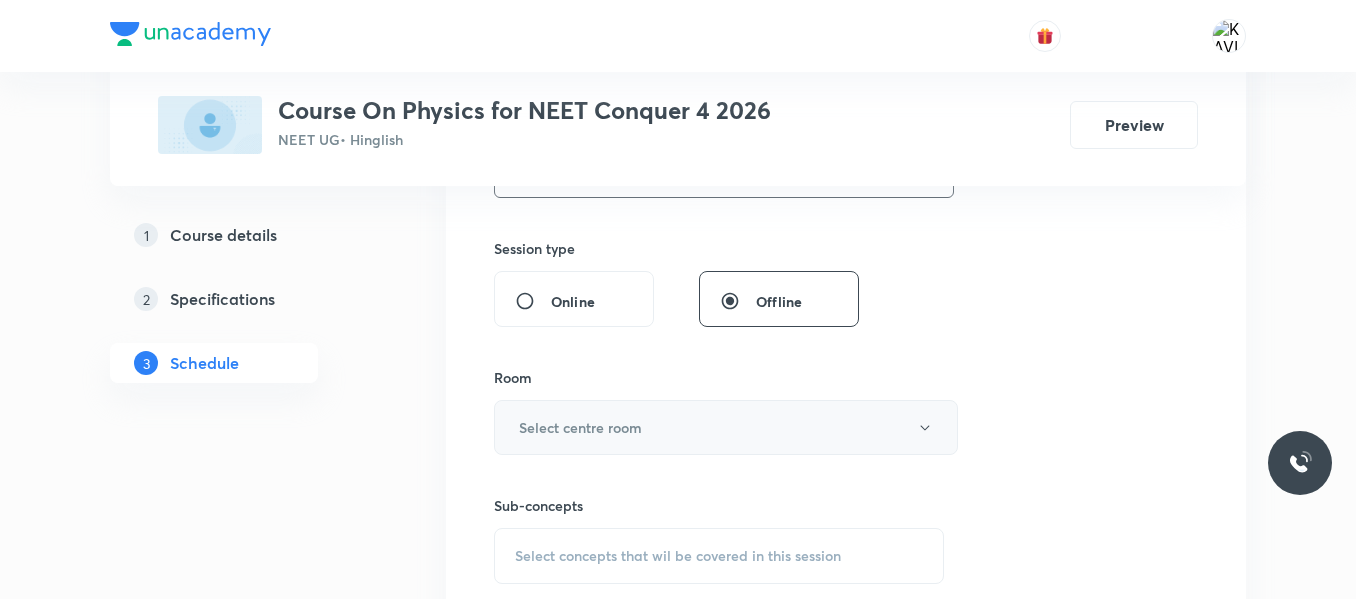 type on "75" 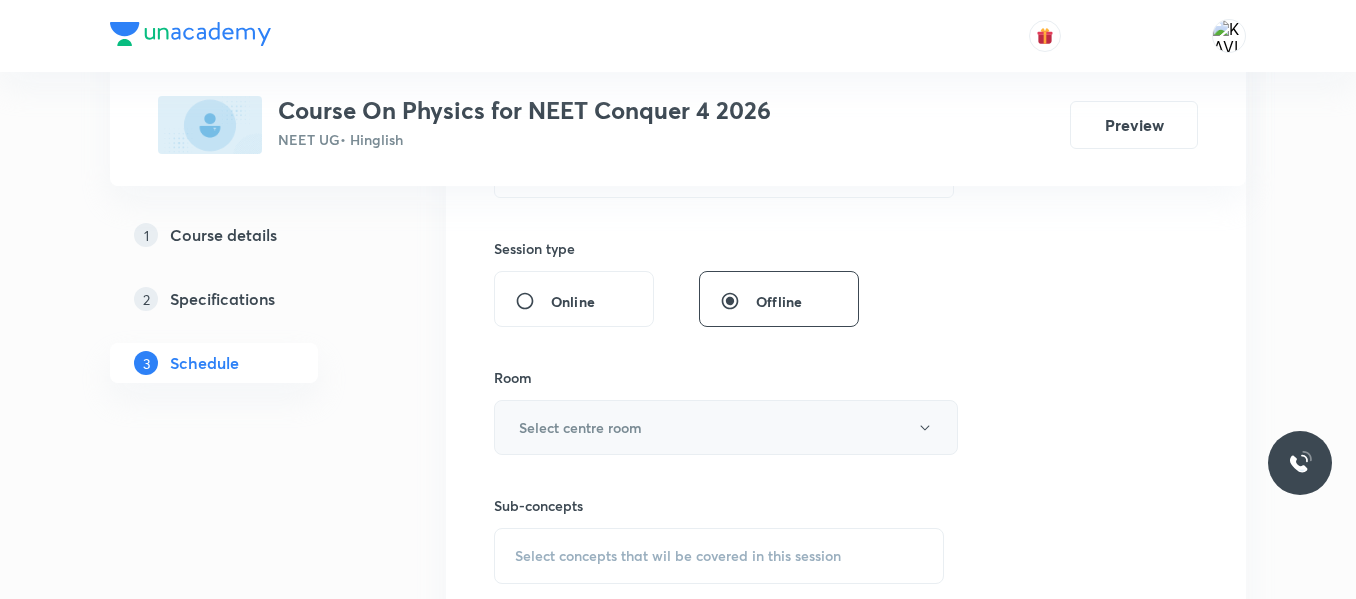 click on "Select centre room" at bounding box center (726, 427) 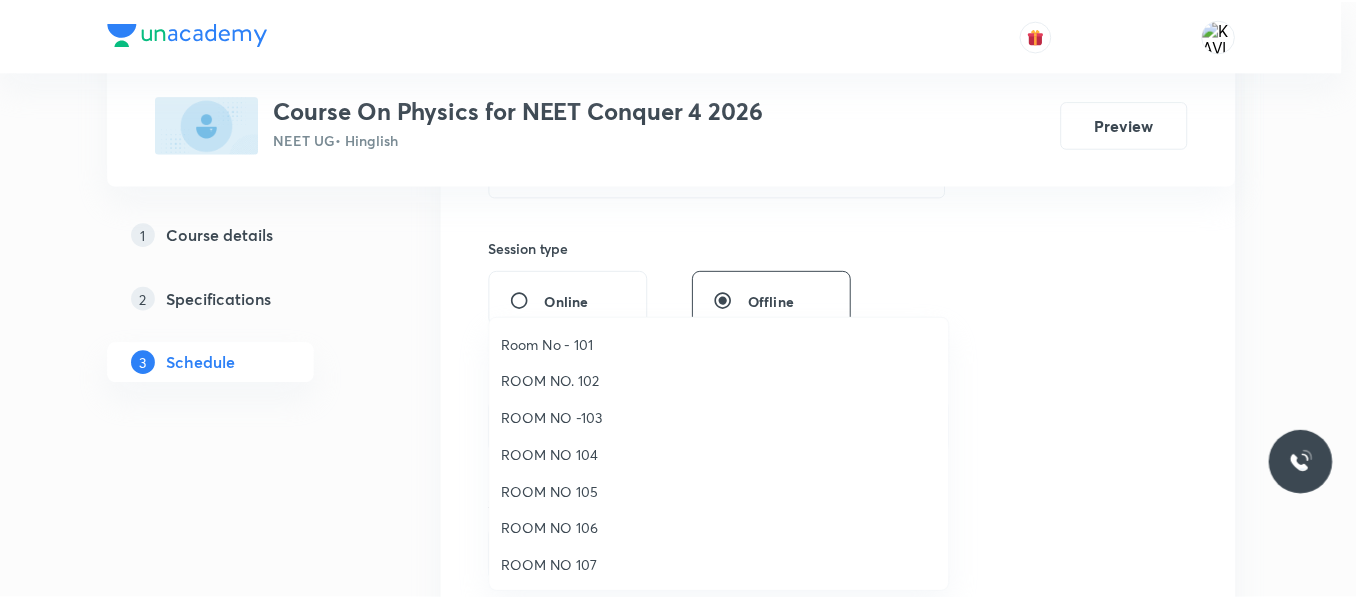 scroll, scrollTop: 223, scrollLeft: 0, axis: vertical 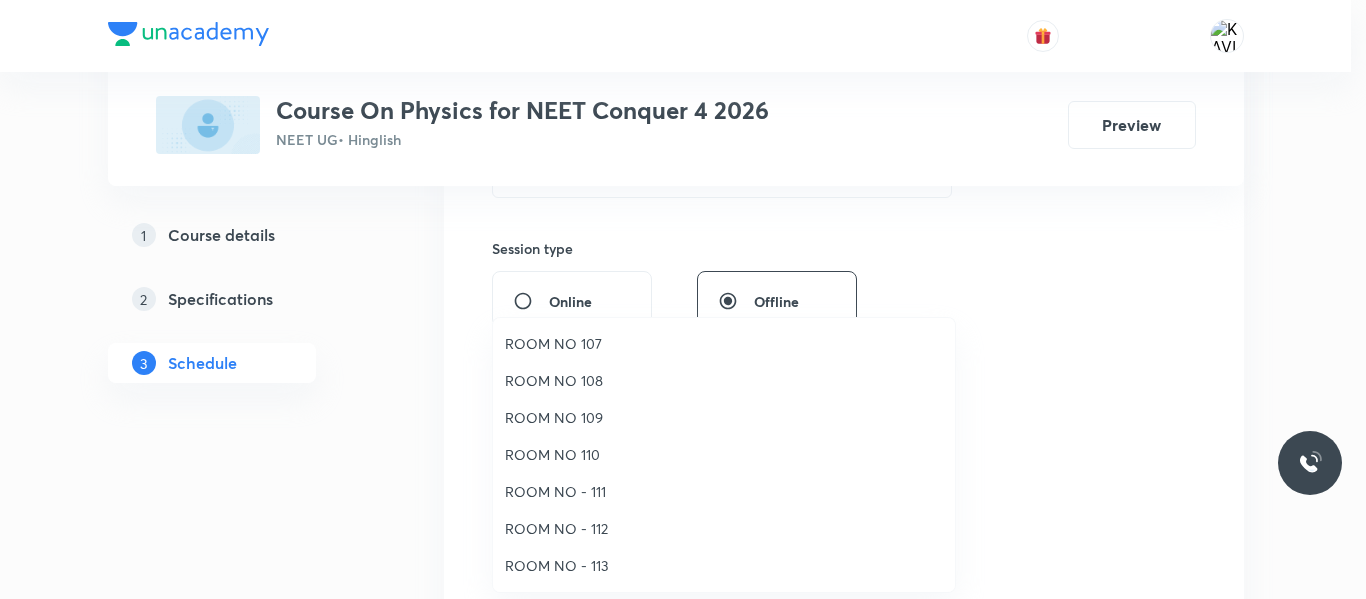 click on "ROOM NO 107" at bounding box center (724, 343) 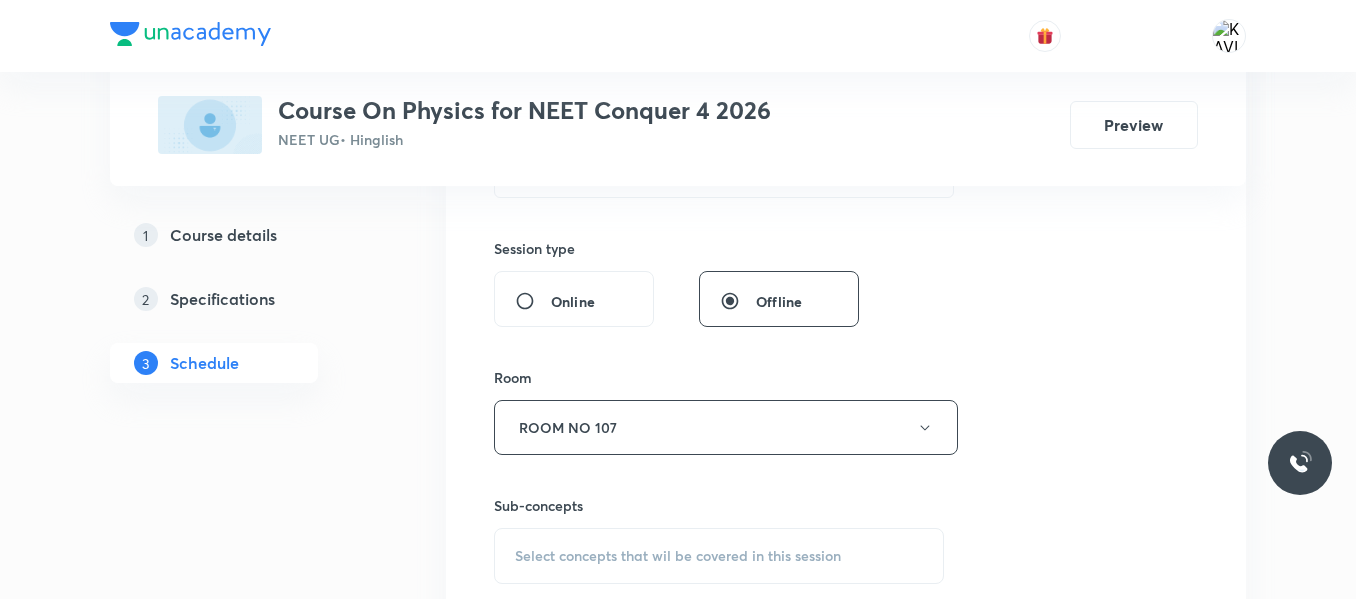 scroll, scrollTop: 871, scrollLeft: 0, axis: vertical 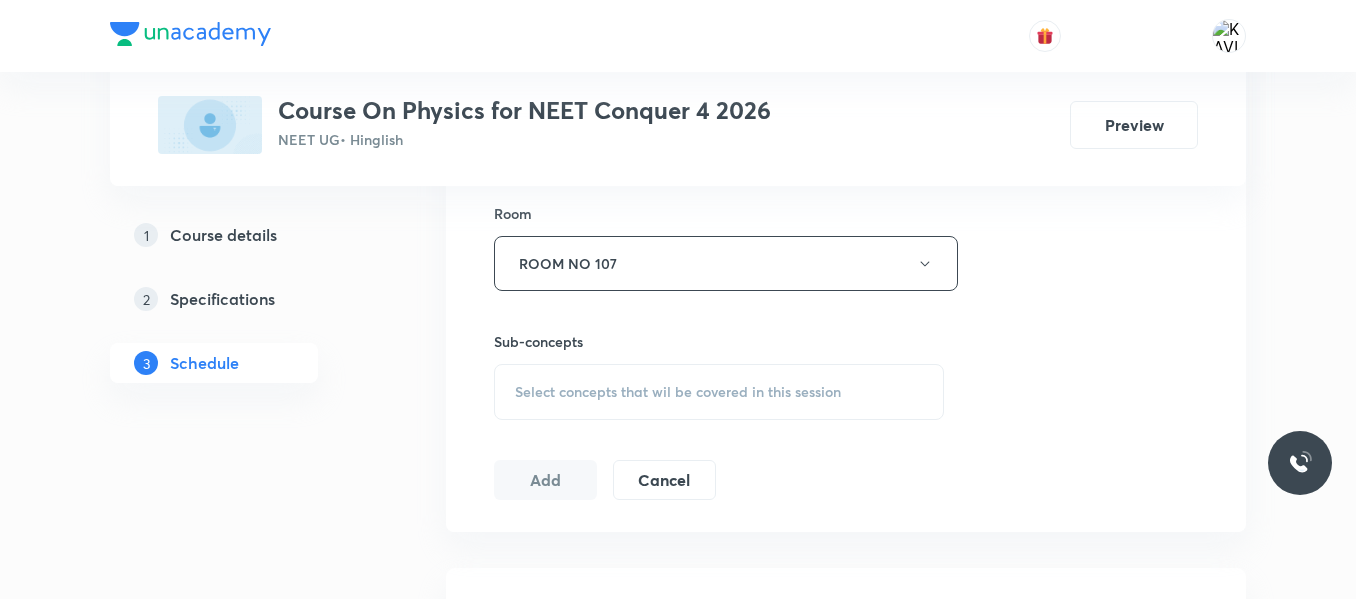 click on "Select concepts that wil be covered in this session" at bounding box center (678, 392) 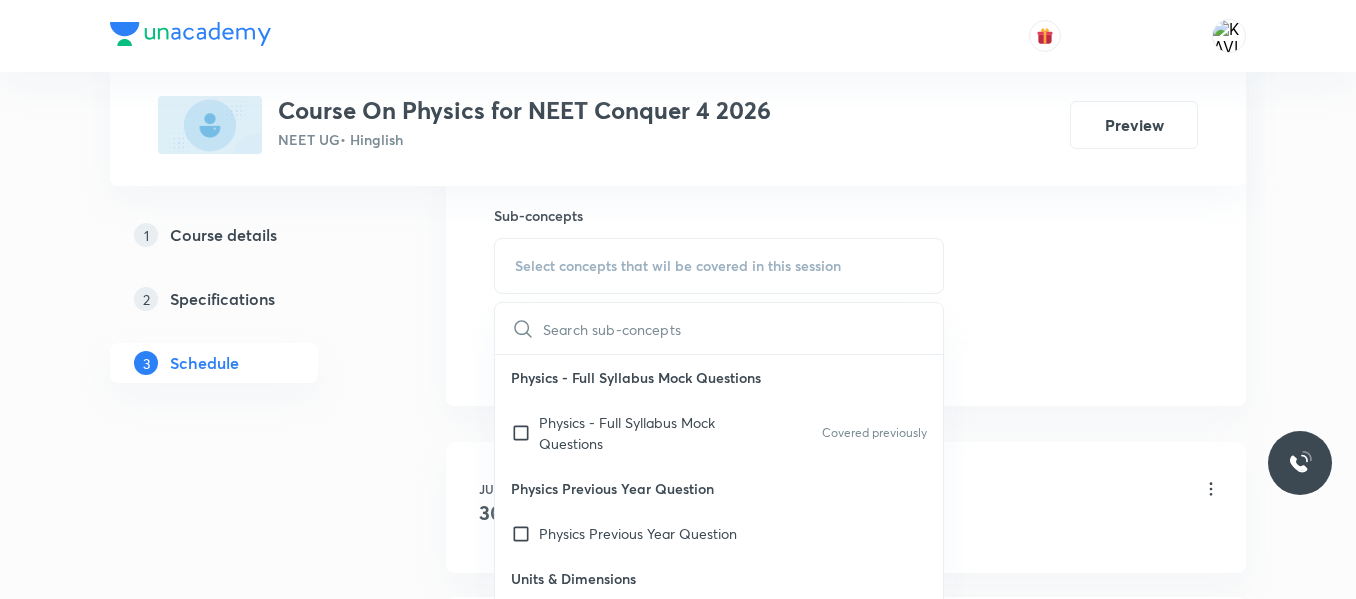 scroll, scrollTop: 998, scrollLeft: 0, axis: vertical 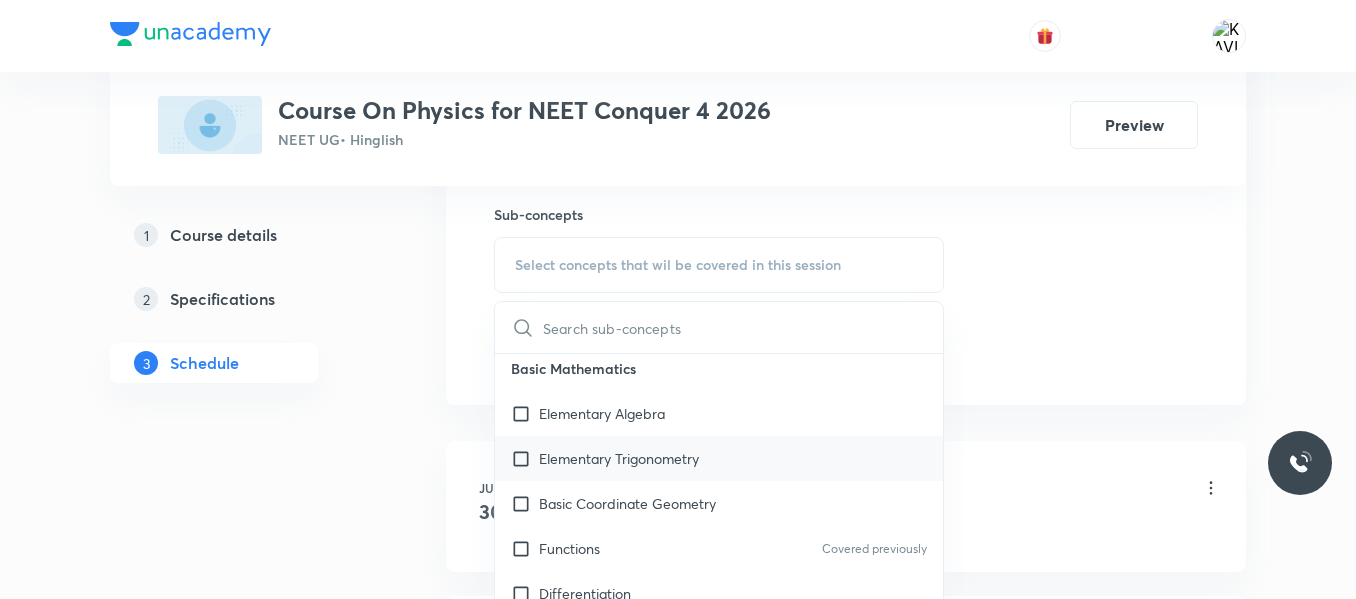 click on "Elementary Trigonometry" at bounding box center [719, 458] 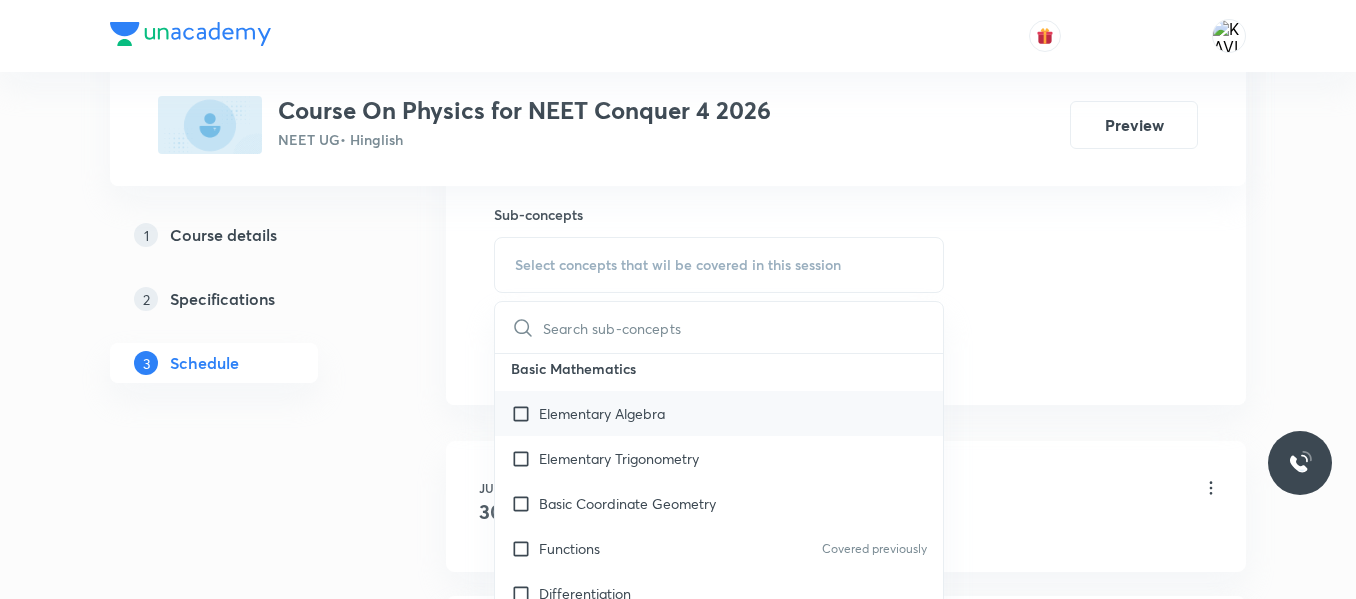 checkbox on "true" 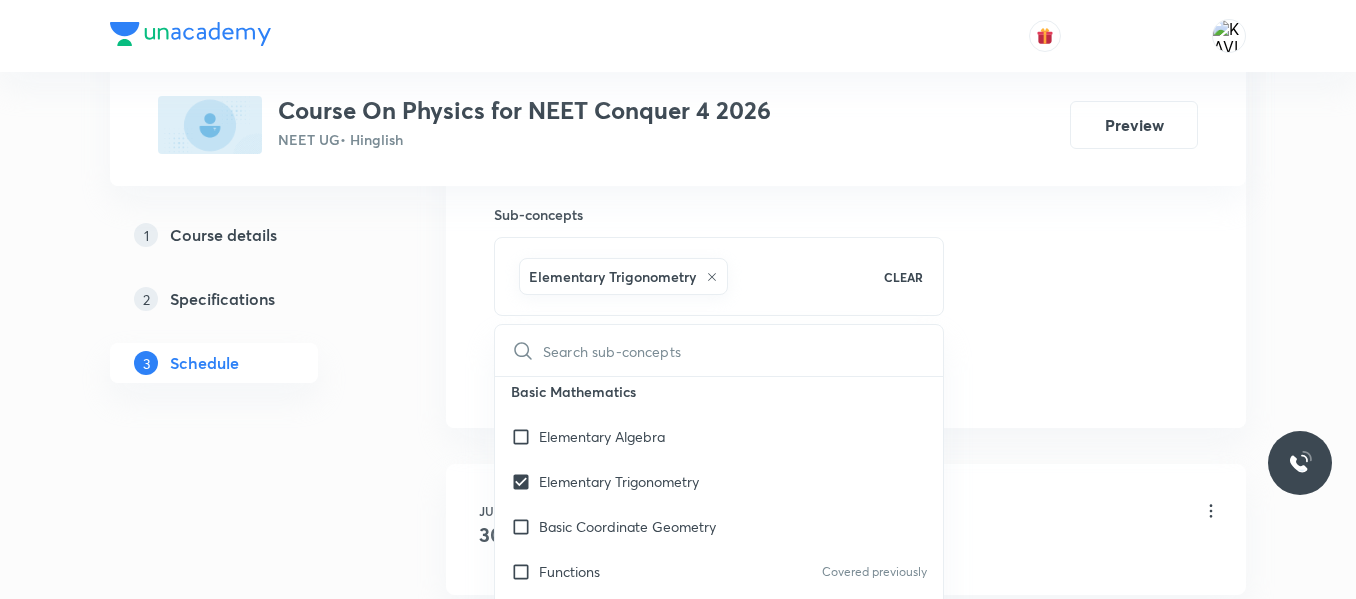 click on "Session  8 Live class Session title 17/99 Kinematics-1D -08 ​ Schedule for Jul 12, 2025, 12:50 PM ​ Duration (in minutes) 75 ​   Session type Online Offline Room ROOM NO 107 Sub-concepts Elementary Trigonometry CLEAR ​ Physics - Full Syllabus Mock Questions Physics - Full Syllabus Mock Questions Covered previously Physics Previous Year Question Physics Previous Year Question Units & Dimensions Physical quantity Applications of Dimensional Analysis Significant Figures Units of Physical Quantities System of Units Dimensions of Some Mathematical Functions Unit and Dimension Product of Two Vectors Subtraction of Vectors Cross Product Covered previously Least Count Analysis Errors of Measurement Covered previously Vernier Callipers Screw Gauge Zero Error Covered previously Basic Mathematics Elementary Algebra Elementary Trigonometry Basic Coordinate Geometry Functions Covered previously Differentiation Integral of a Function Covered previously Use of Differentiation & Integration in One Dimensional Motion" at bounding box center (846, -85) 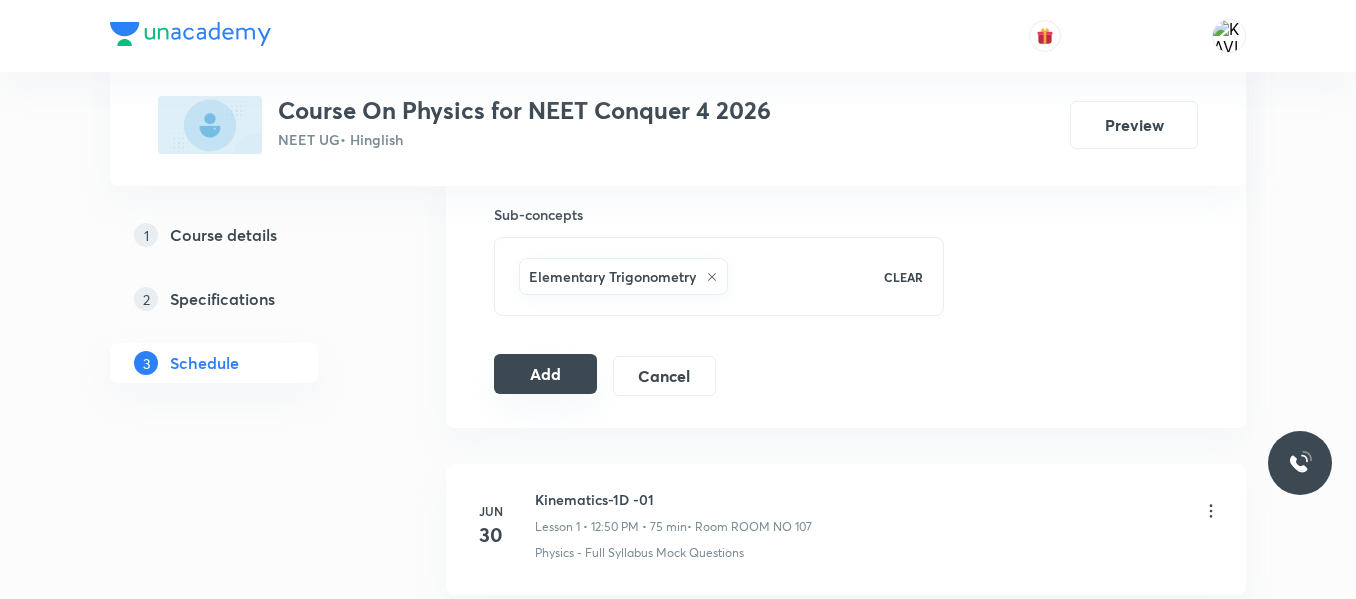click on "Add" at bounding box center [545, 374] 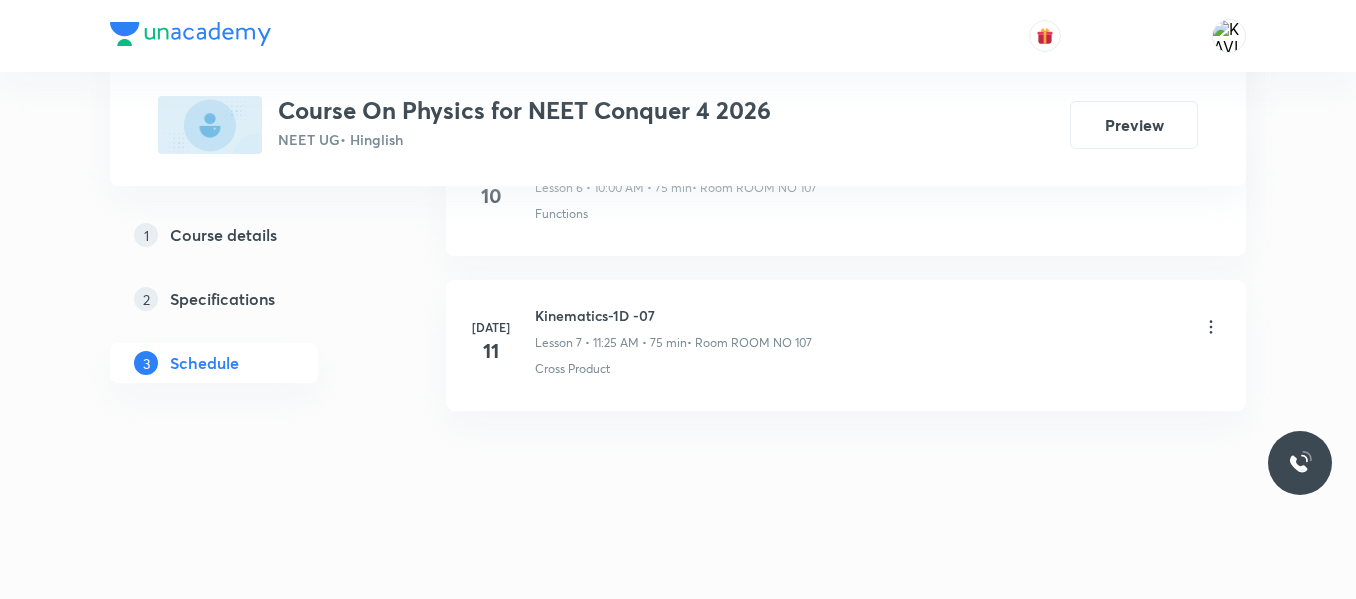 scroll, scrollTop: 1170, scrollLeft: 0, axis: vertical 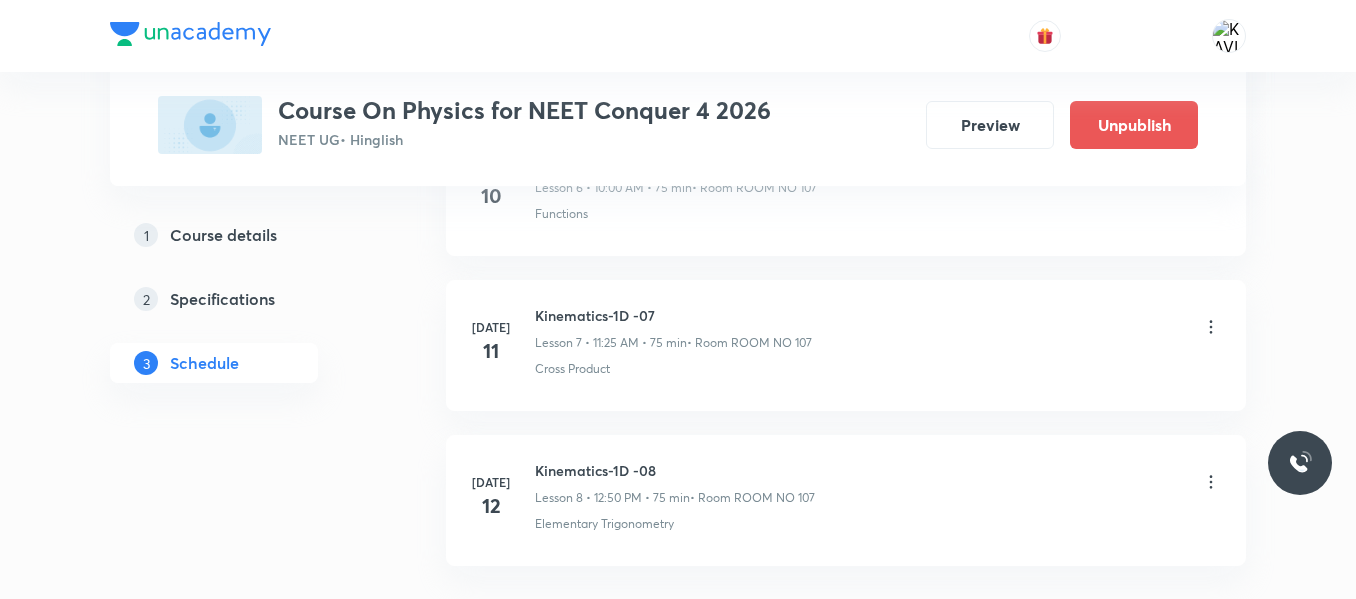 drag, startPoint x: 906, startPoint y: 332, endPoint x: 833, endPoint y: 360, distance: 78.18568 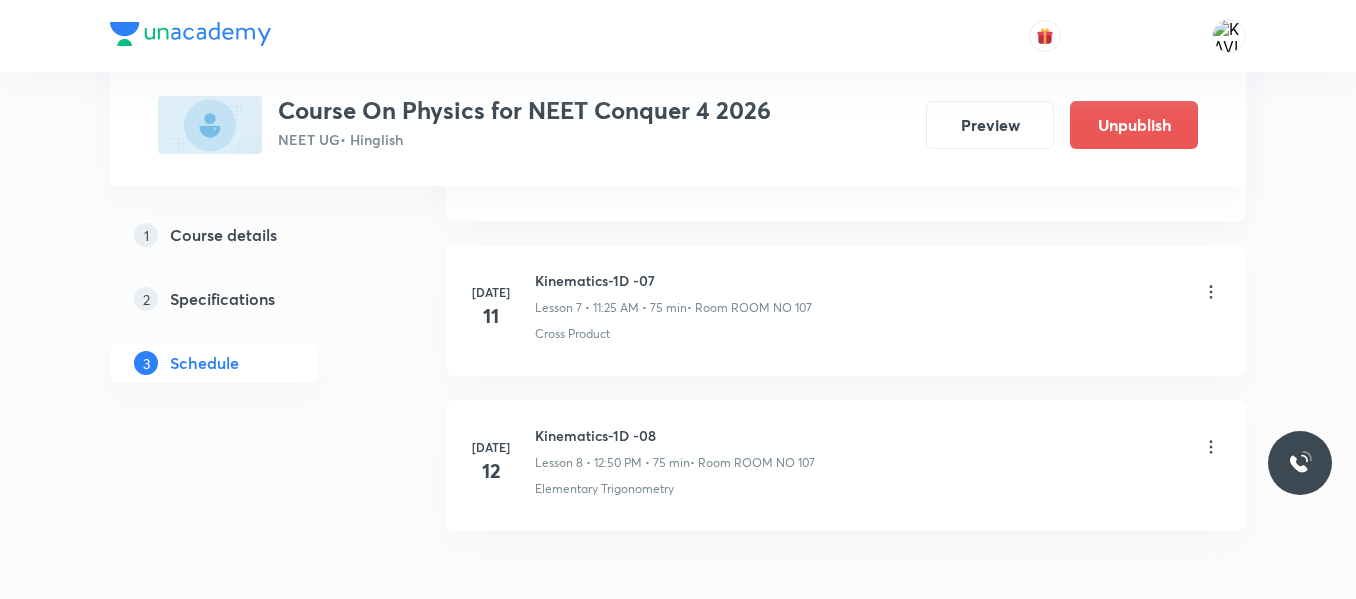 scroll, scrollTop: 1325, scrollLeft: 0, axis: vertical 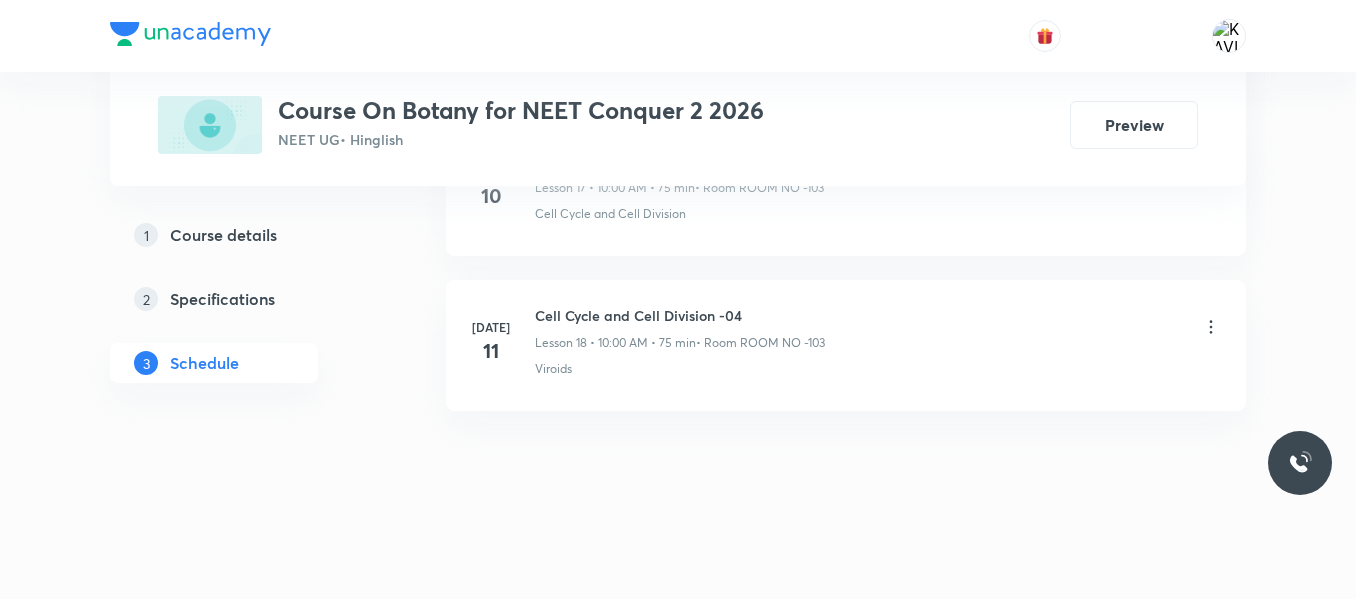 click on "Cell Cycle and Cell Division -04" at bounding box center (680, 315) 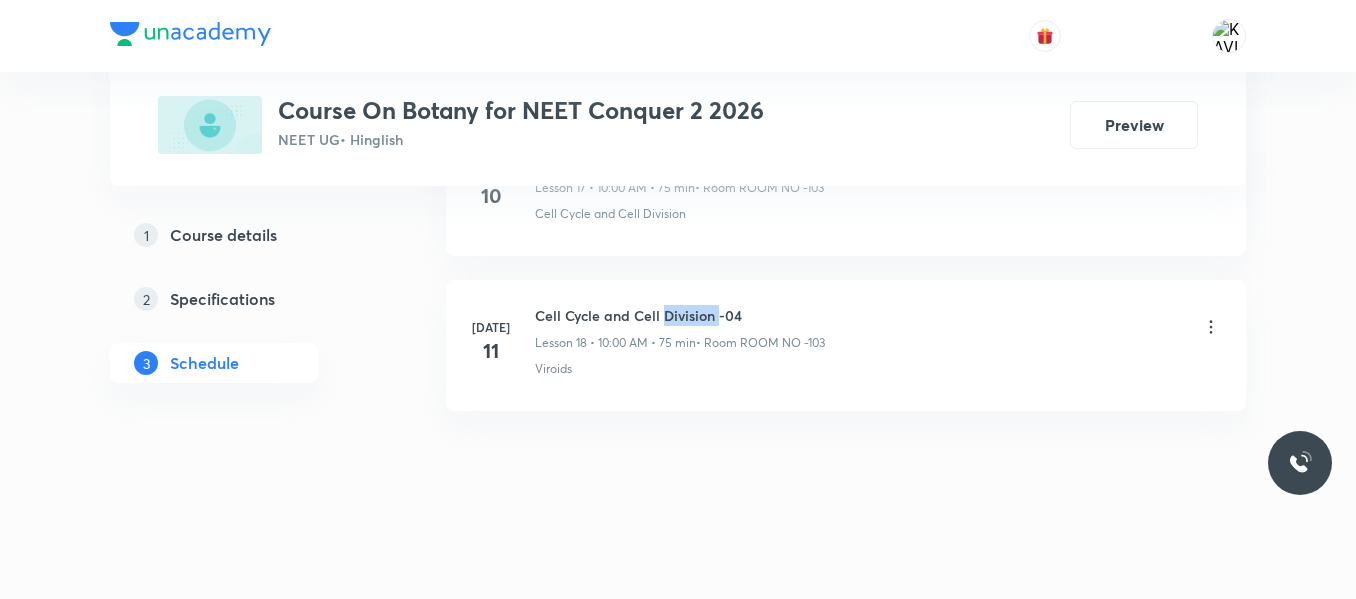 click on "Cell Cycle and Cell Division -04" at bounding box center [680, 315] 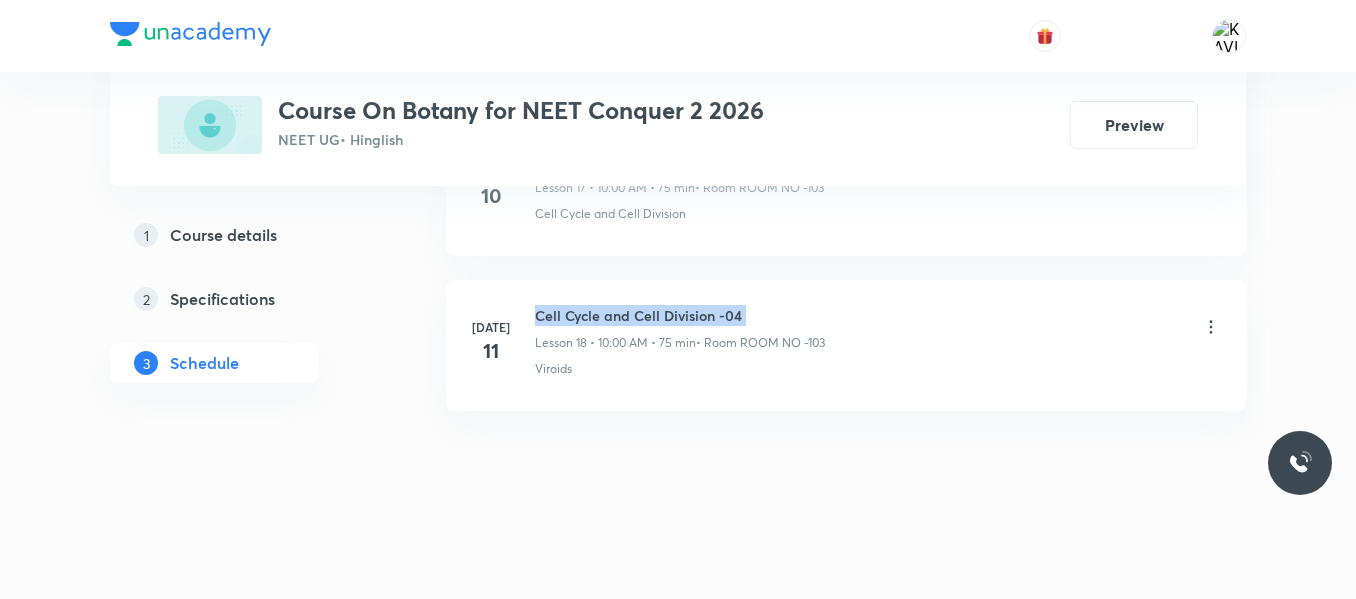 click on "Cell Cycle and Cell Division -04" at bounding box center [680, 315] 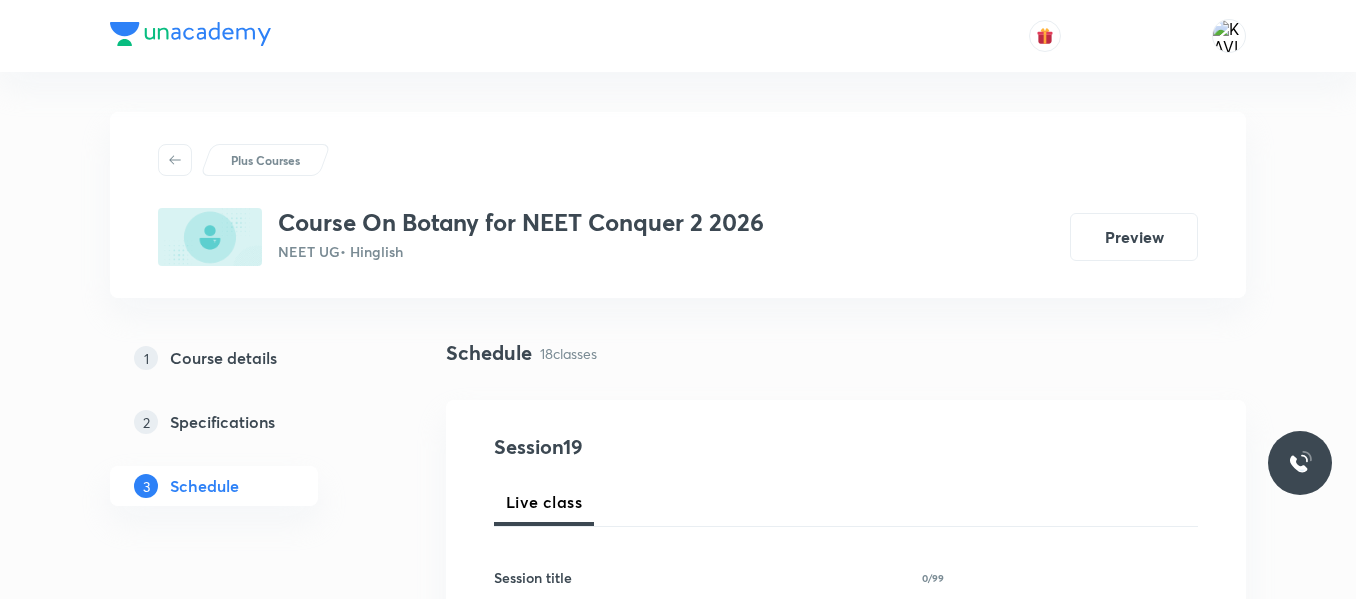 scroll, scrollTop: 346, scrollLeft: 0, axis: vertical 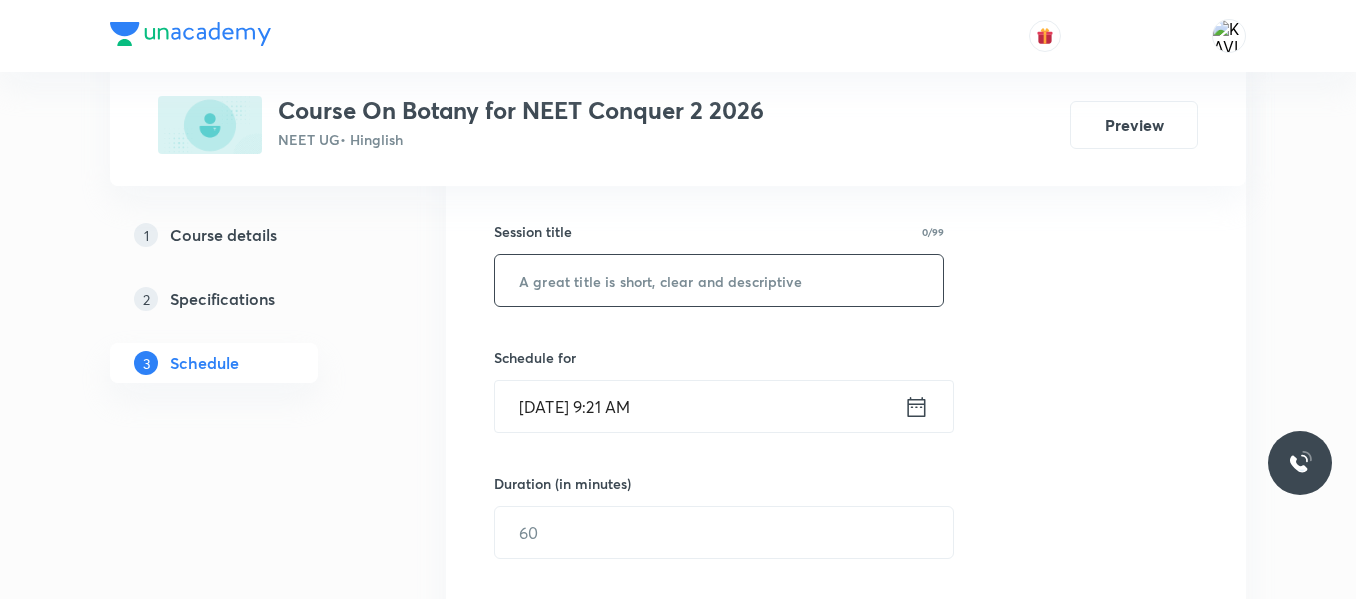 click at bounding box center [719, 280] 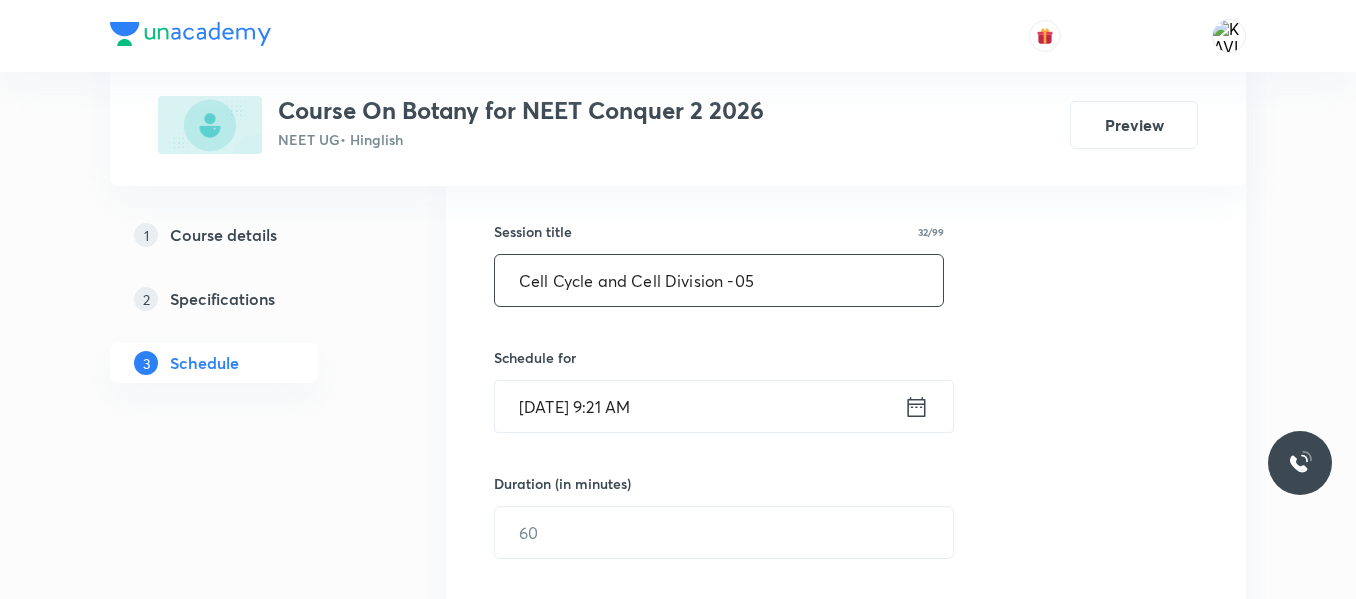 type on "Cell Cycle and Cell Division -05" 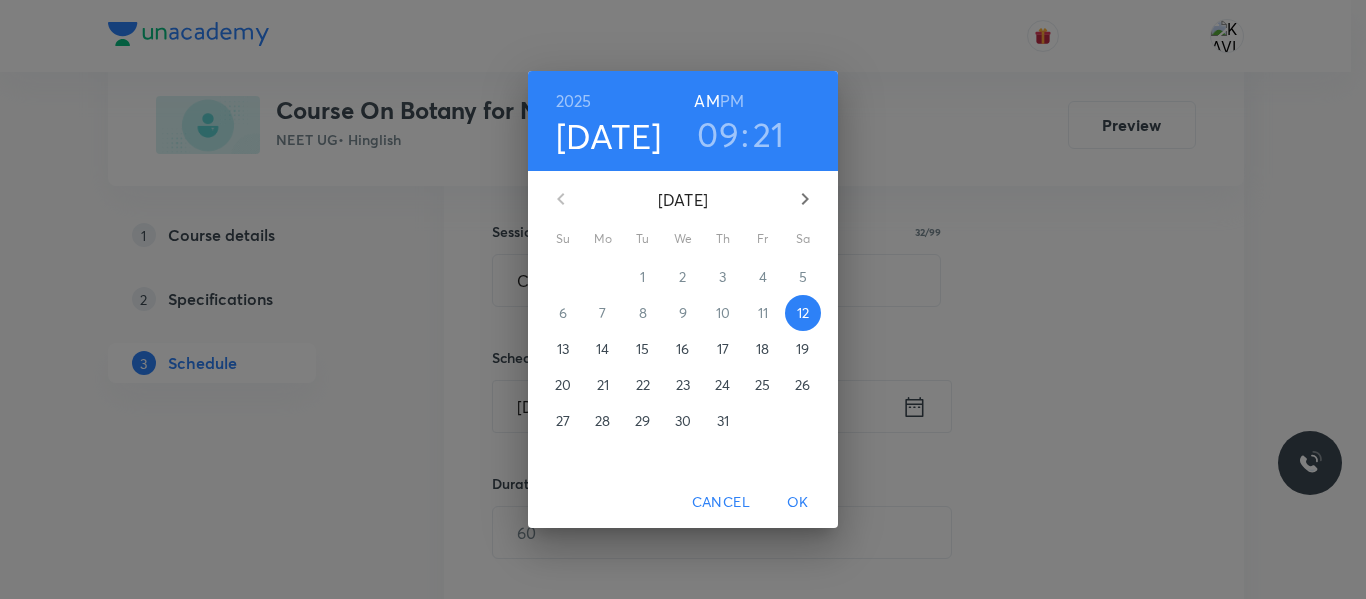 click on "09" at bounding box center [718, 134] 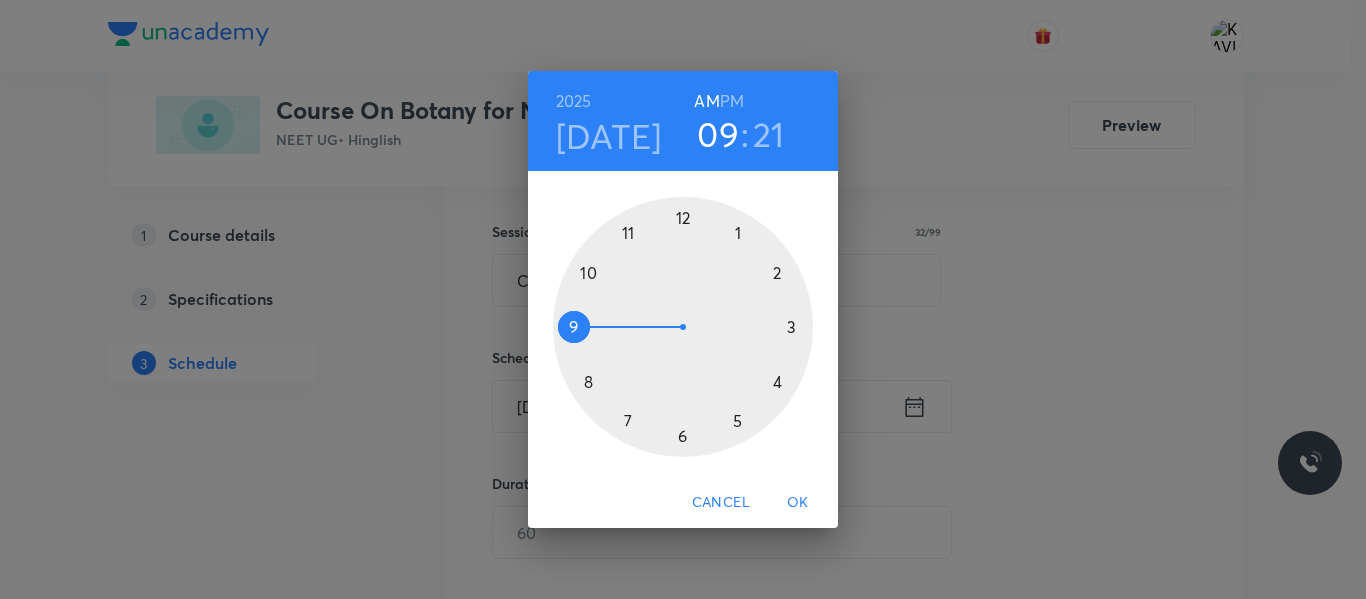 click at bounding box center [683, 327] 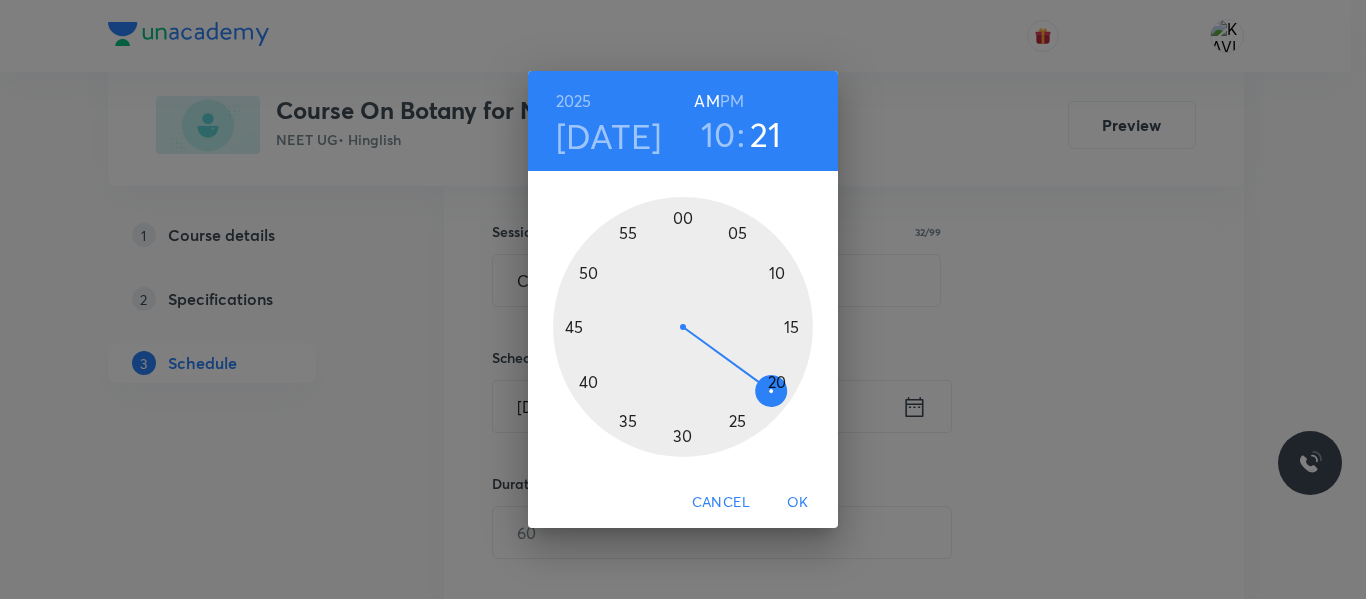click at bounding box center [683, 327] 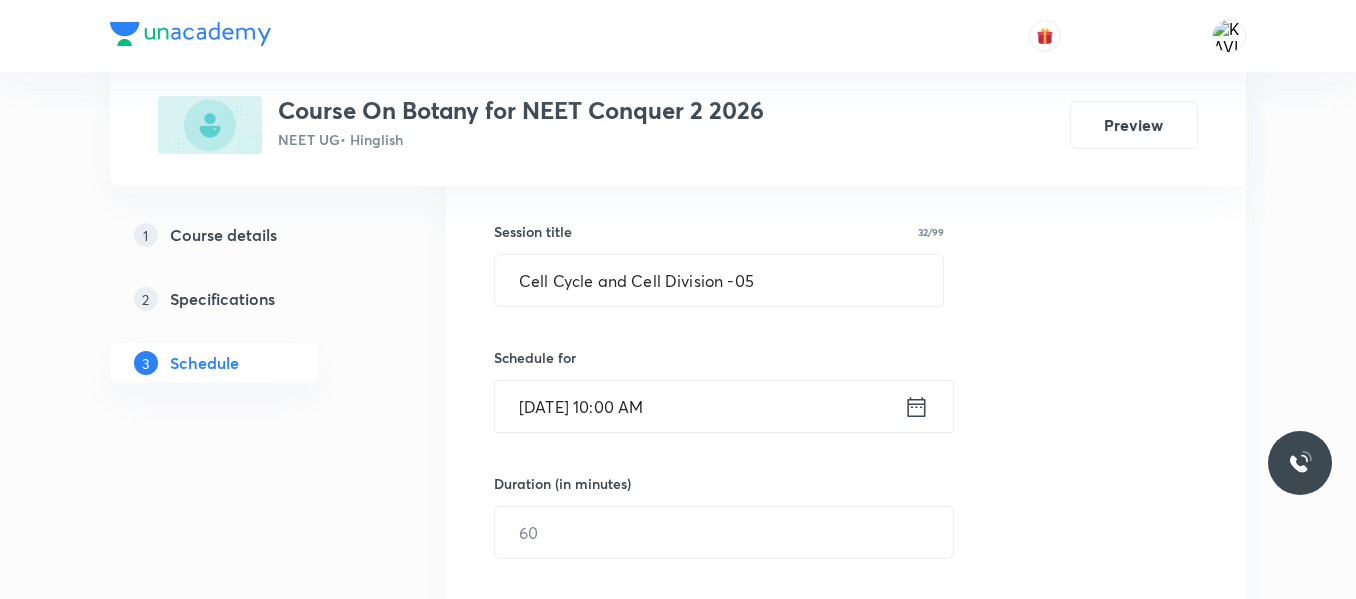 scroll, scrollTop: 489, scrollLeft: 0, axis: vertical 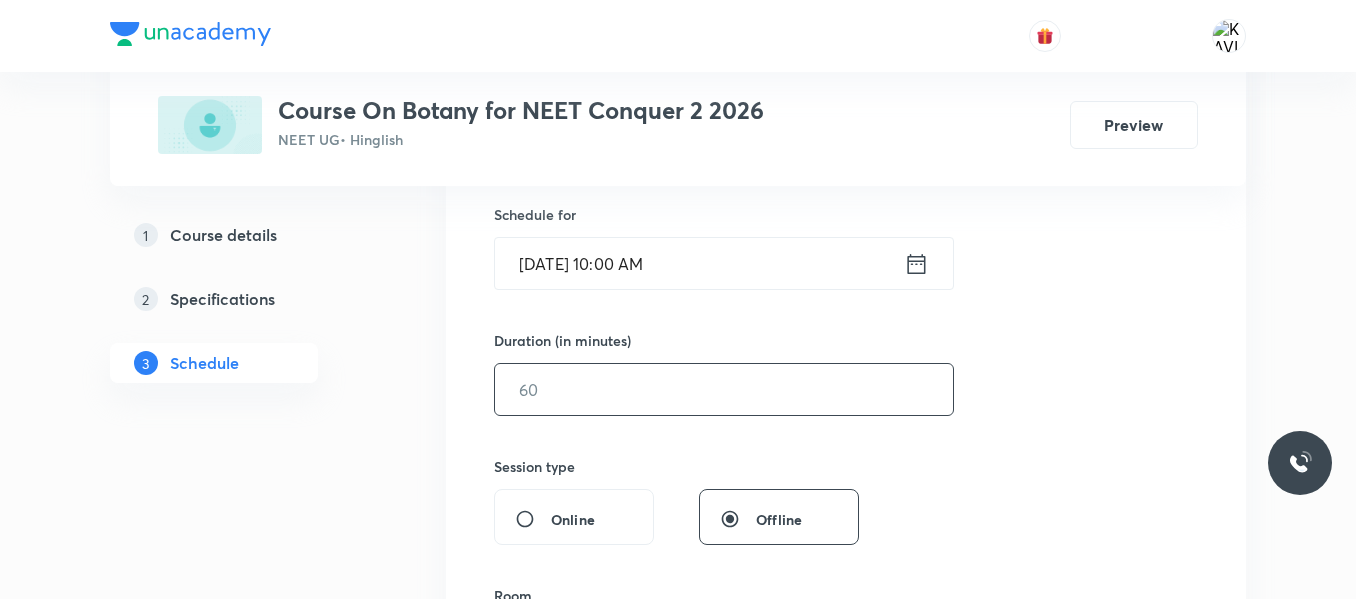 click at bounding box center (724, 389) 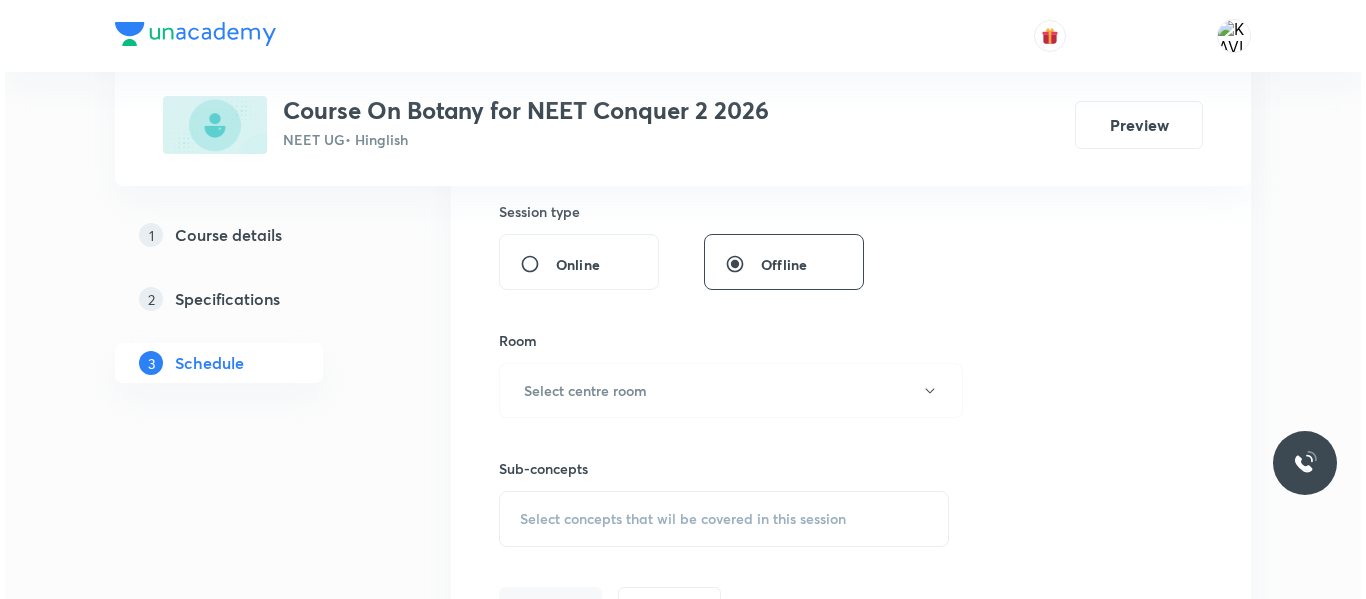 scroll, scrollTop: 745, scrollLeft: 0, axis: vertical 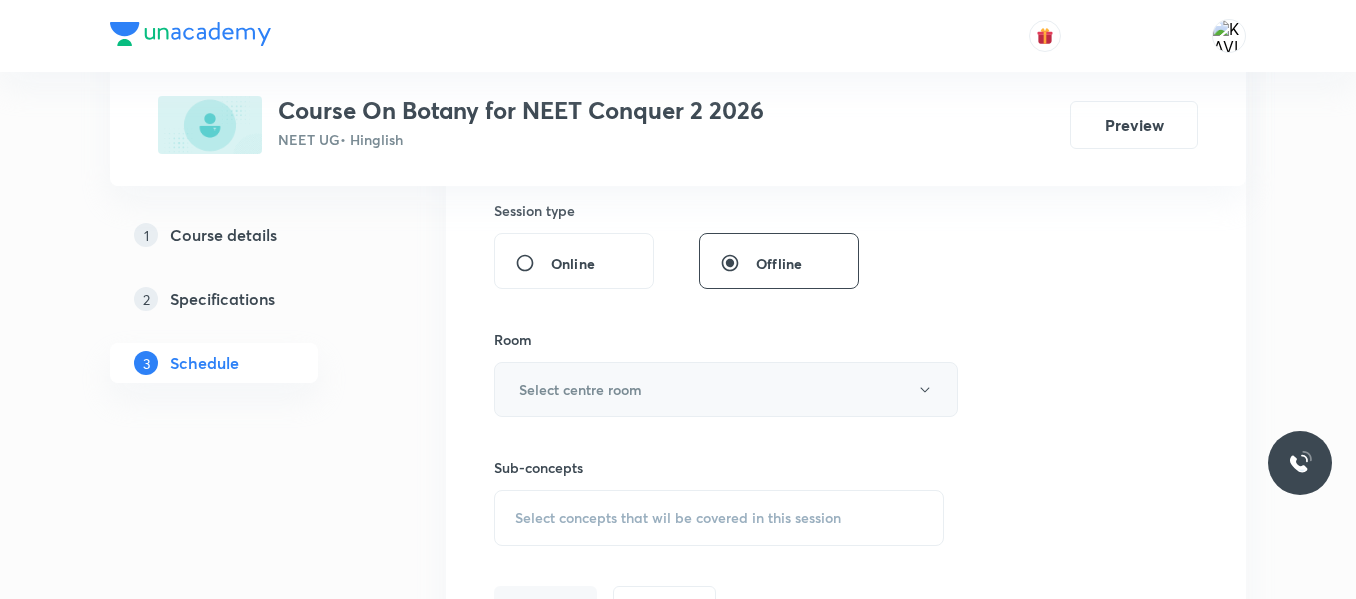 type on "75" 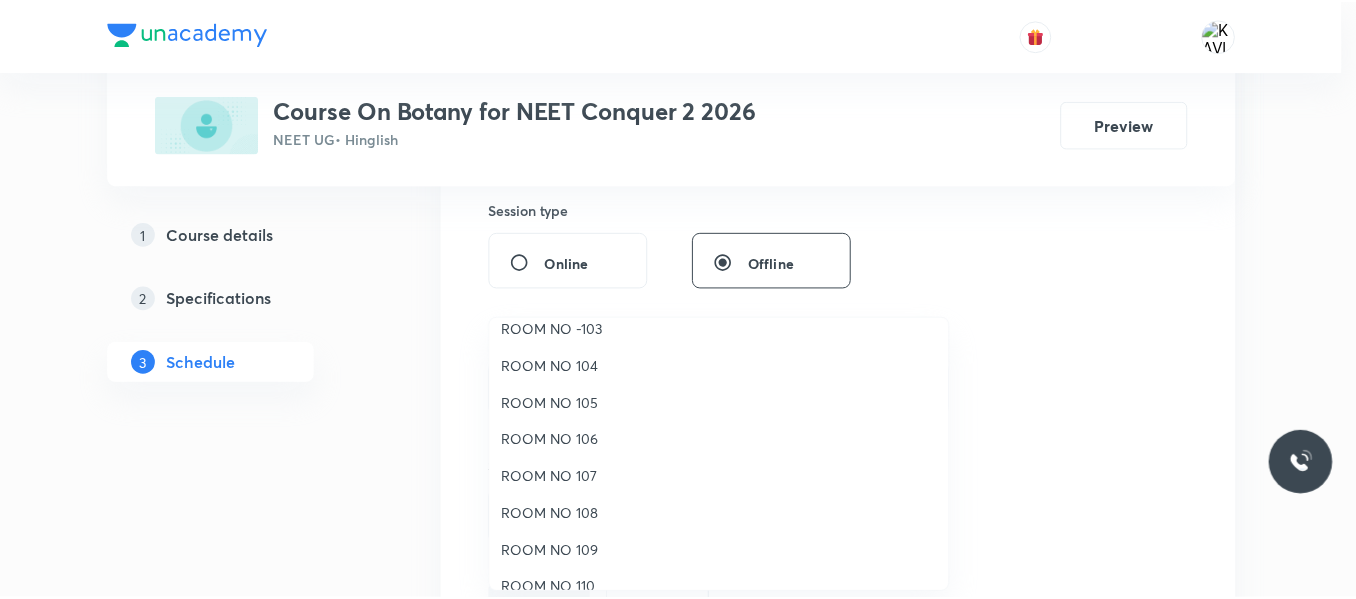 scroll, scrollTop: 0, scrollLeft: 0, axis: both 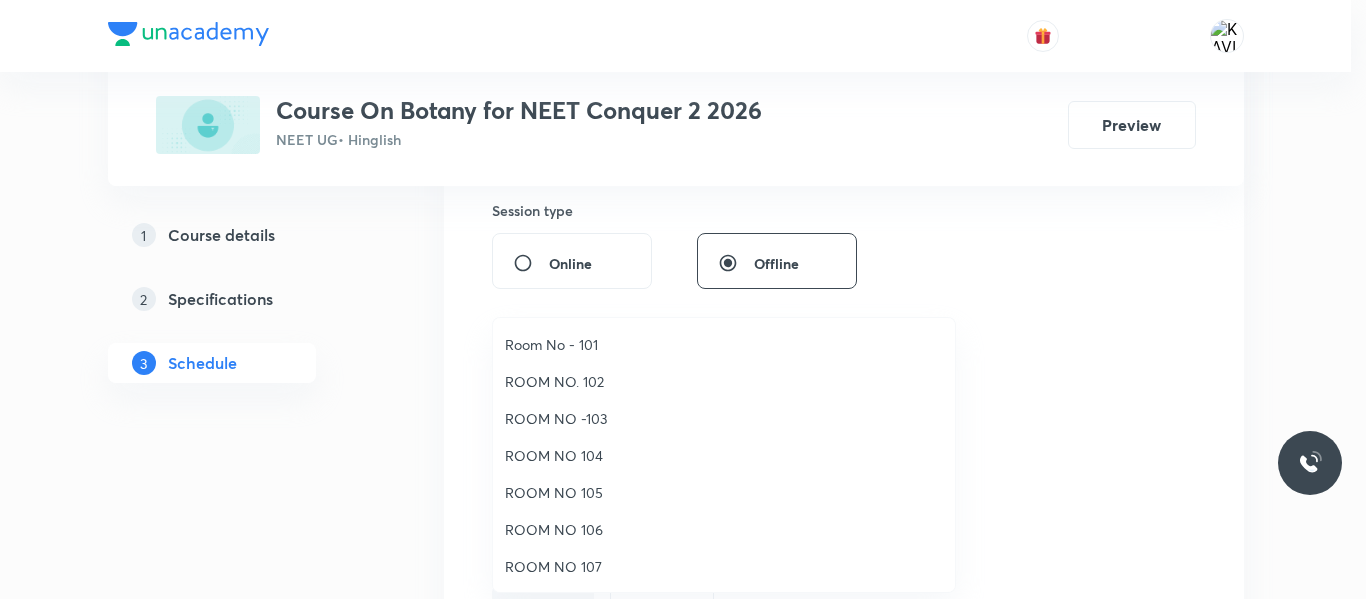 click on "ROOM NO -103" at bounding box center [724, 418] 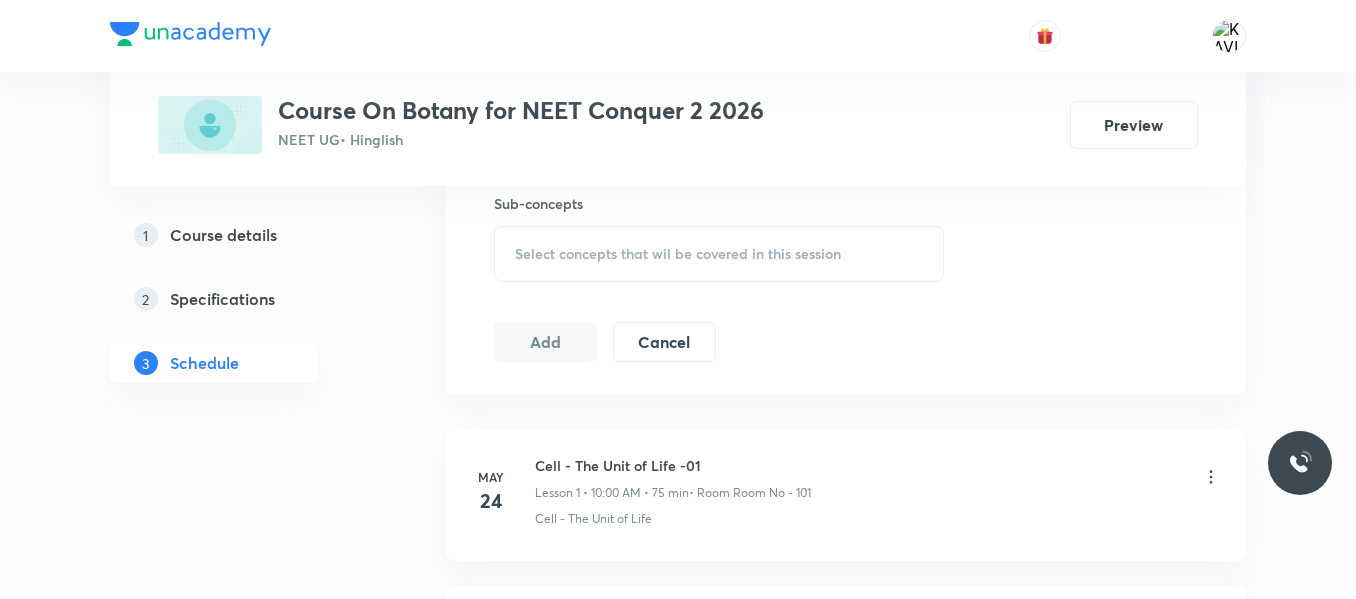 scroll, scrollTop: 1010, scrollLeft: 0, axis: vertical 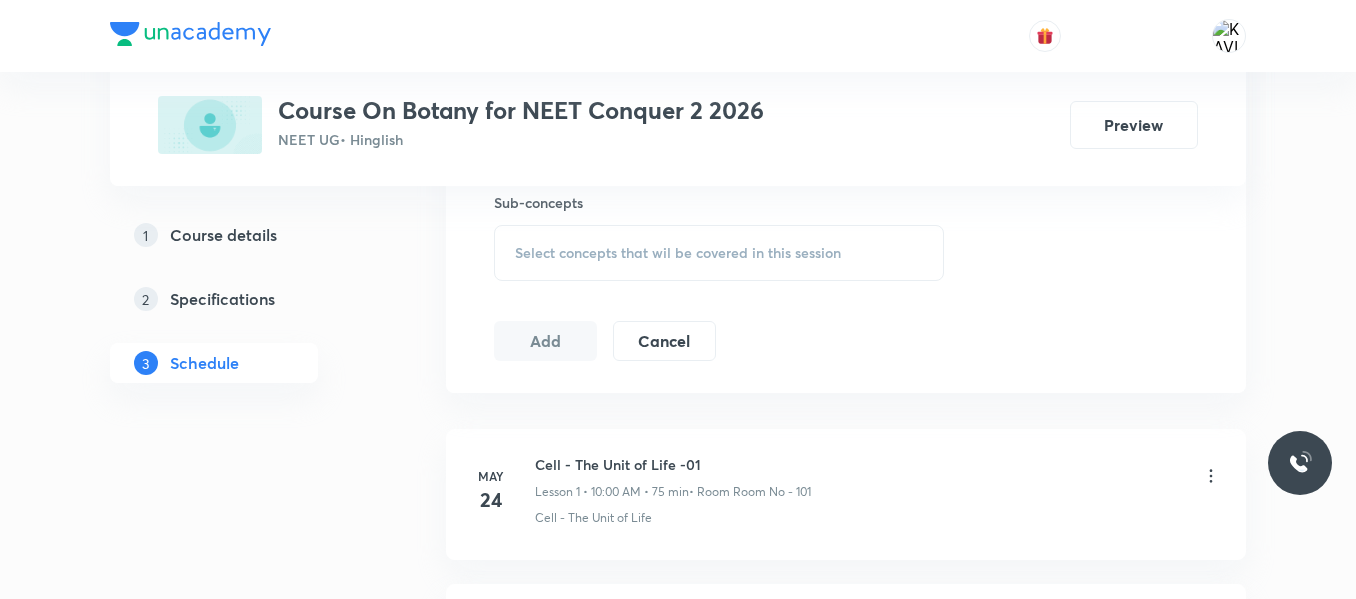 click on "Select concepts that wil be covered in this session" at bounding box center [678, 253] 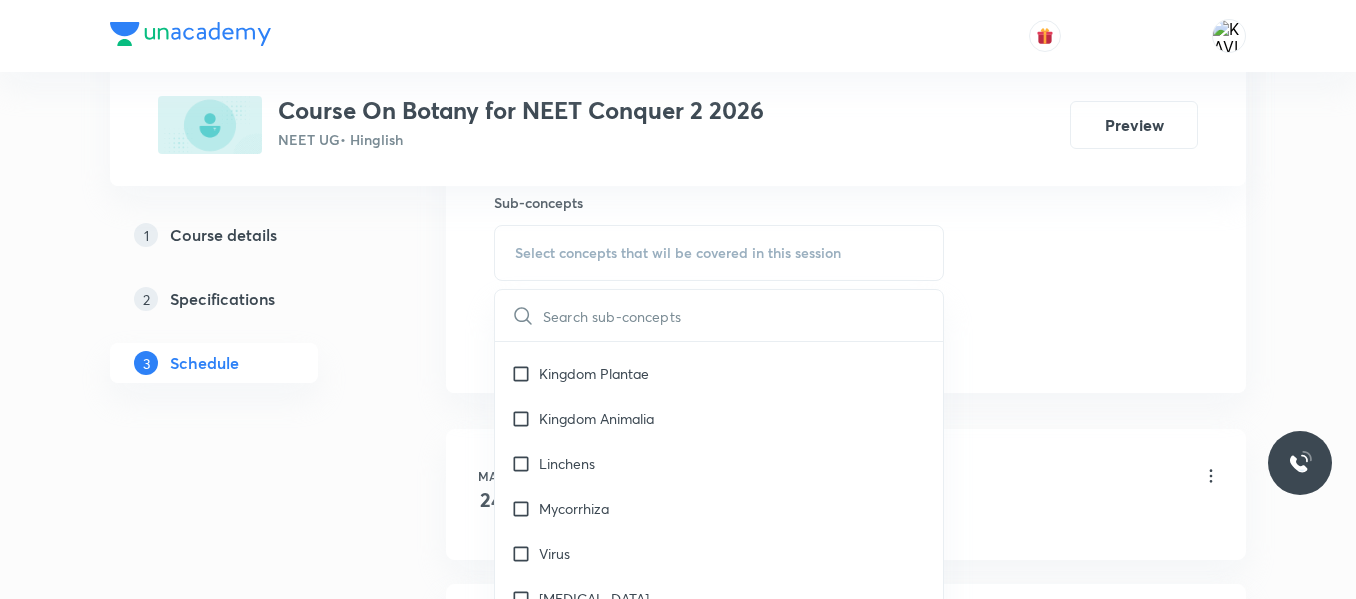 scroll, scrollTop: 1250, scrollLeft: 0, axis: vertical 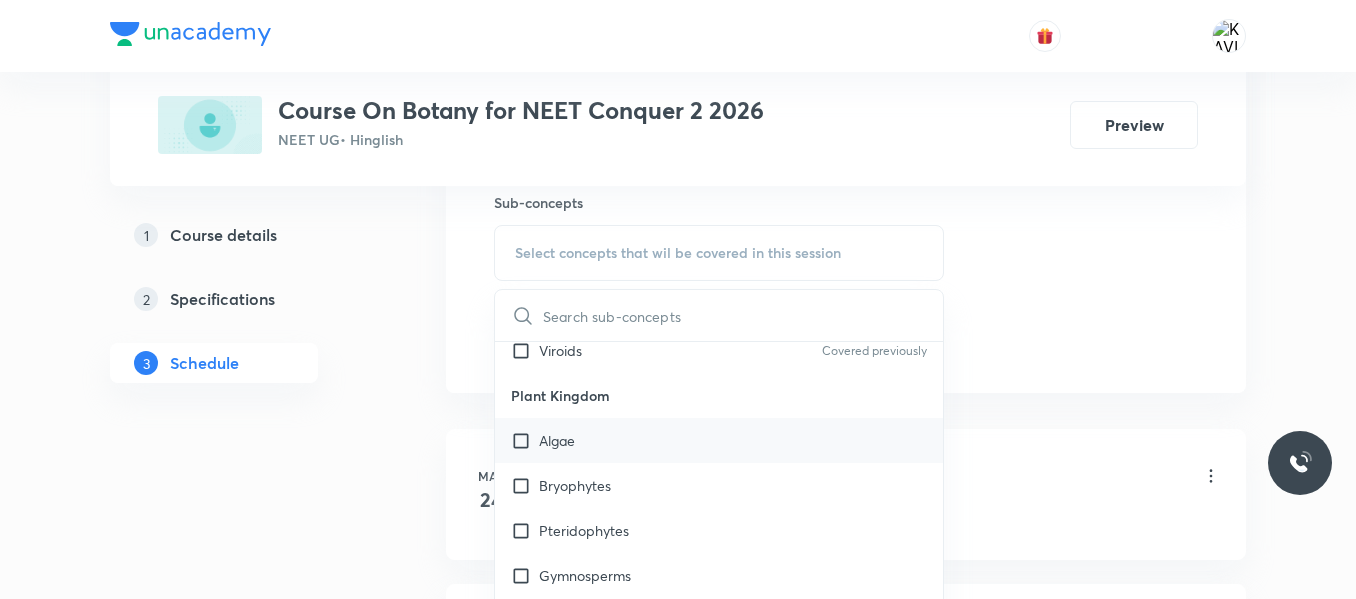 click on "Algae" at bounding box center (719, 440) 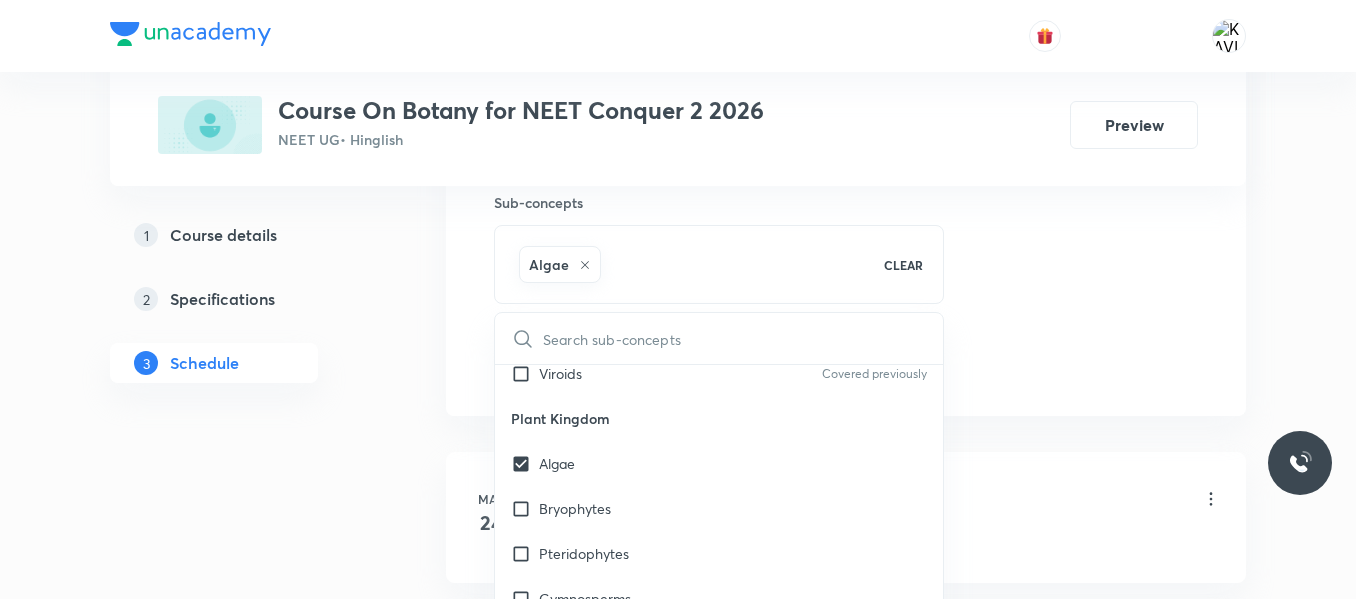 checkbox on "true" 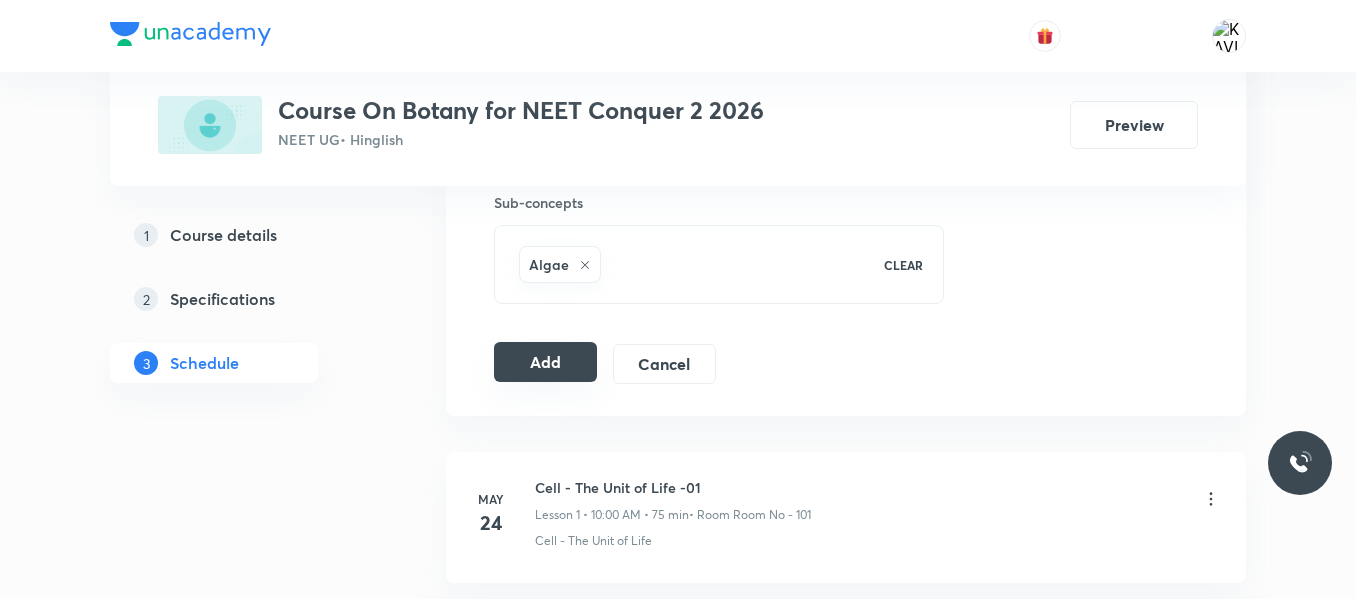 click on "Add" at bounding box center (545, 362) 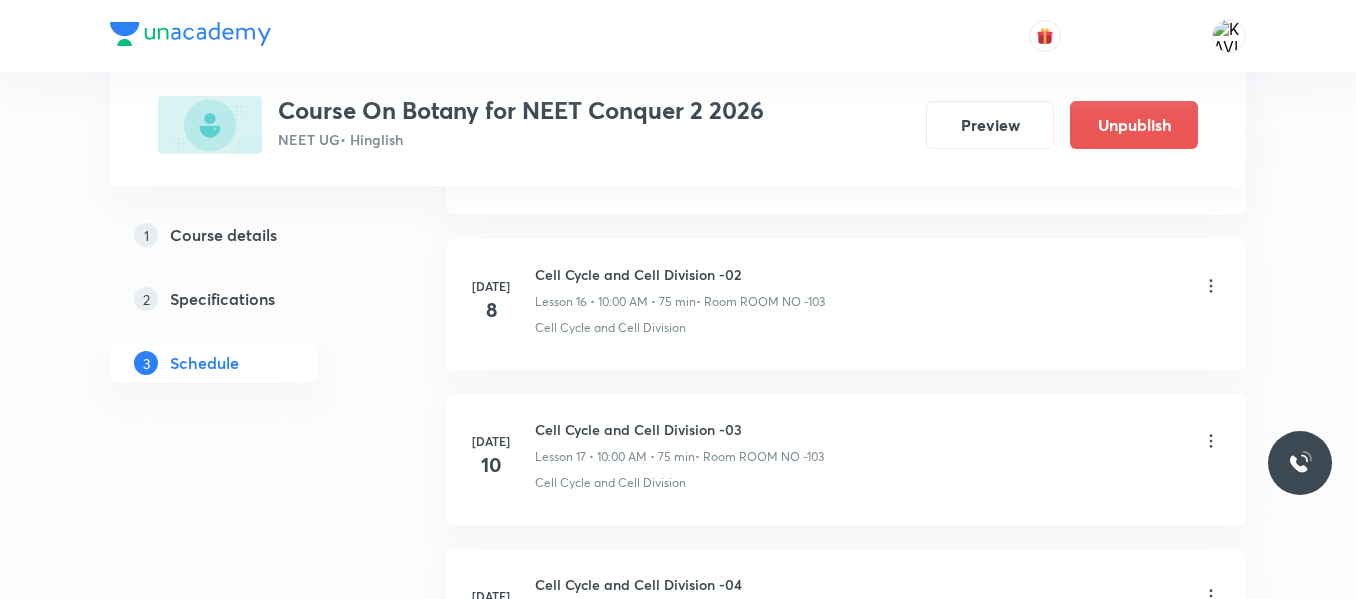 scroll, scrollTop: 3030, scrollLeft: 0, axis: vertical 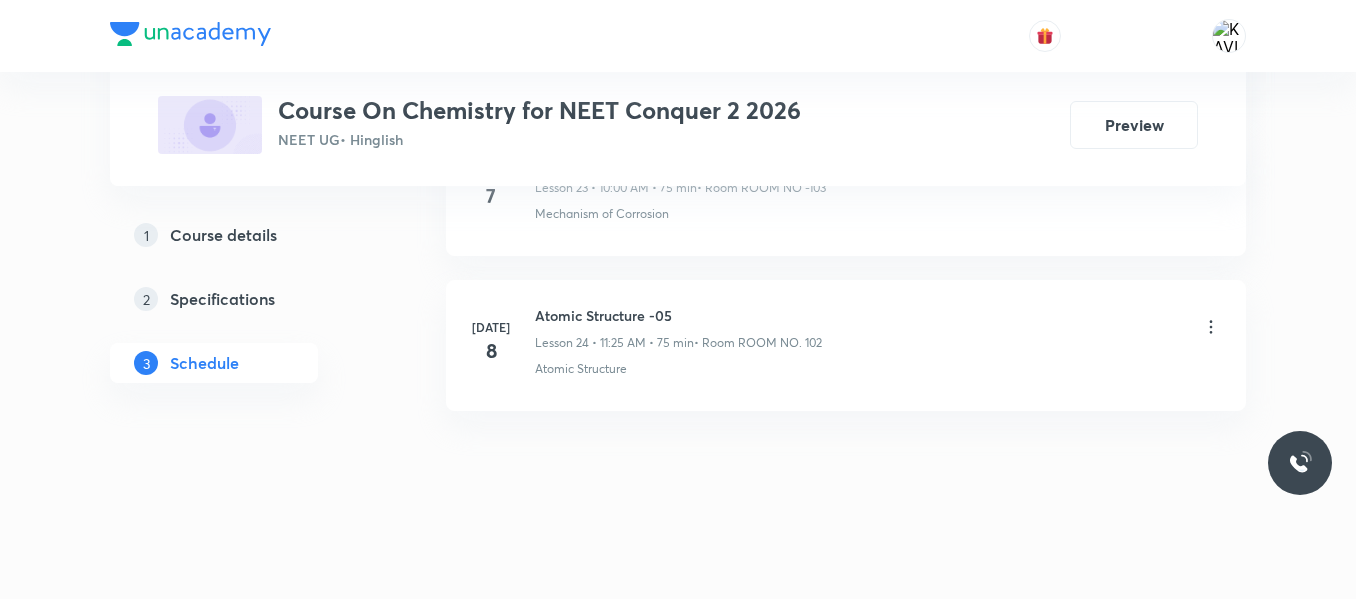 click on "Atomic Structure -05" at bounding box center [678, 315] 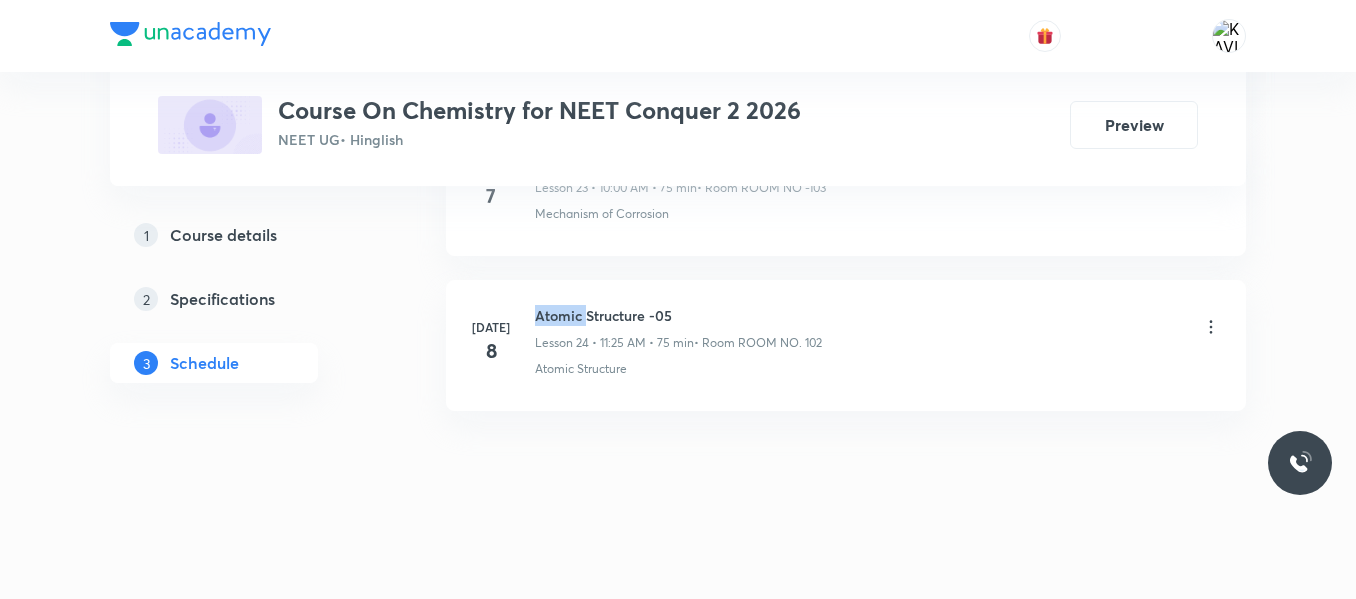 click on "Atomic Structure -05" at bounding box center (678, 315) 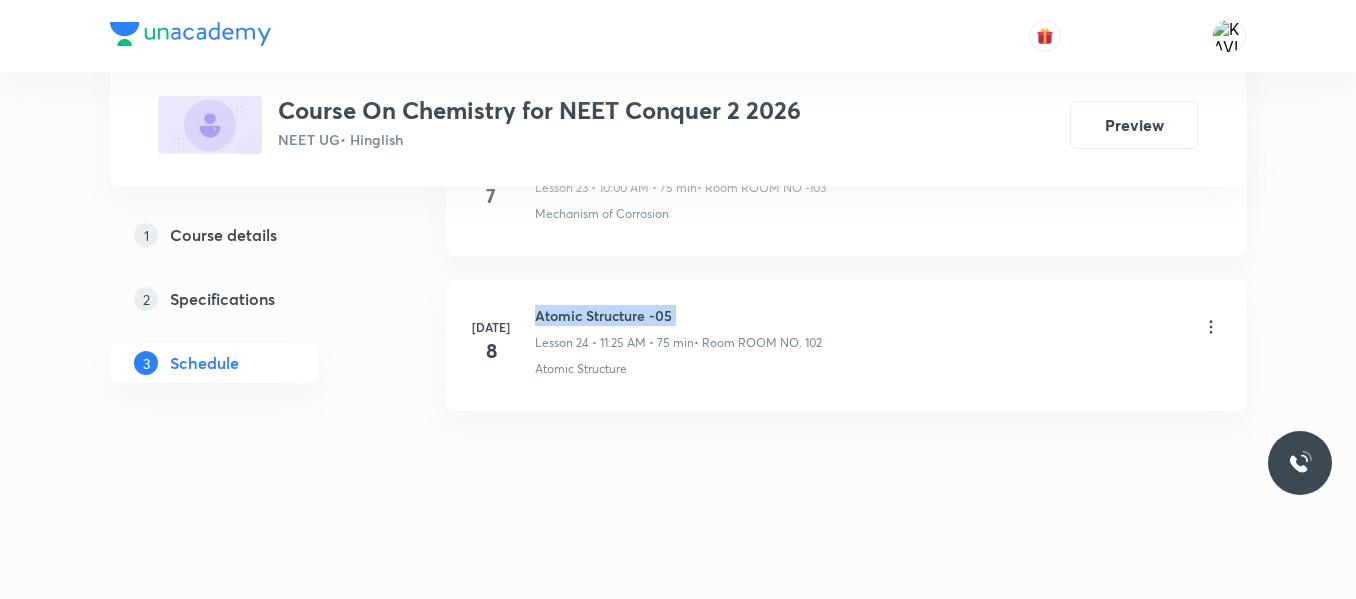click on "Atomic Structure -05" at bounding box center [678, 315] 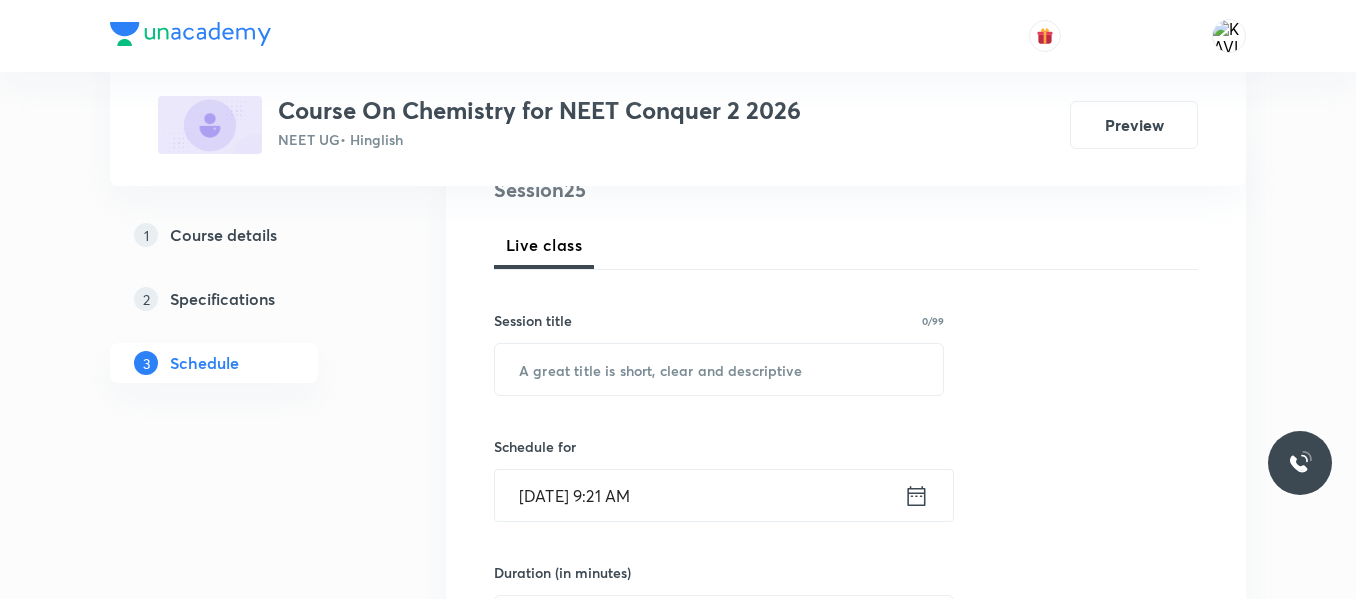 scroll, scrollTop: 259, scrollLeft: 0, axis: vertical 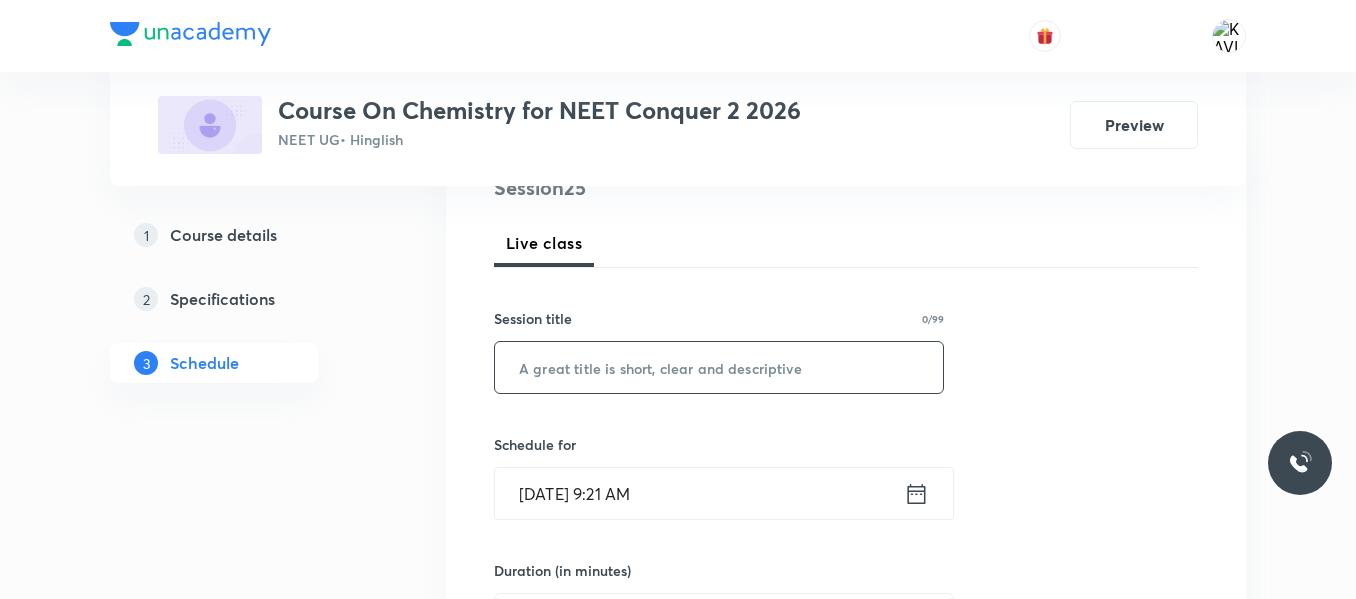 click at bounding box center (719, 367) 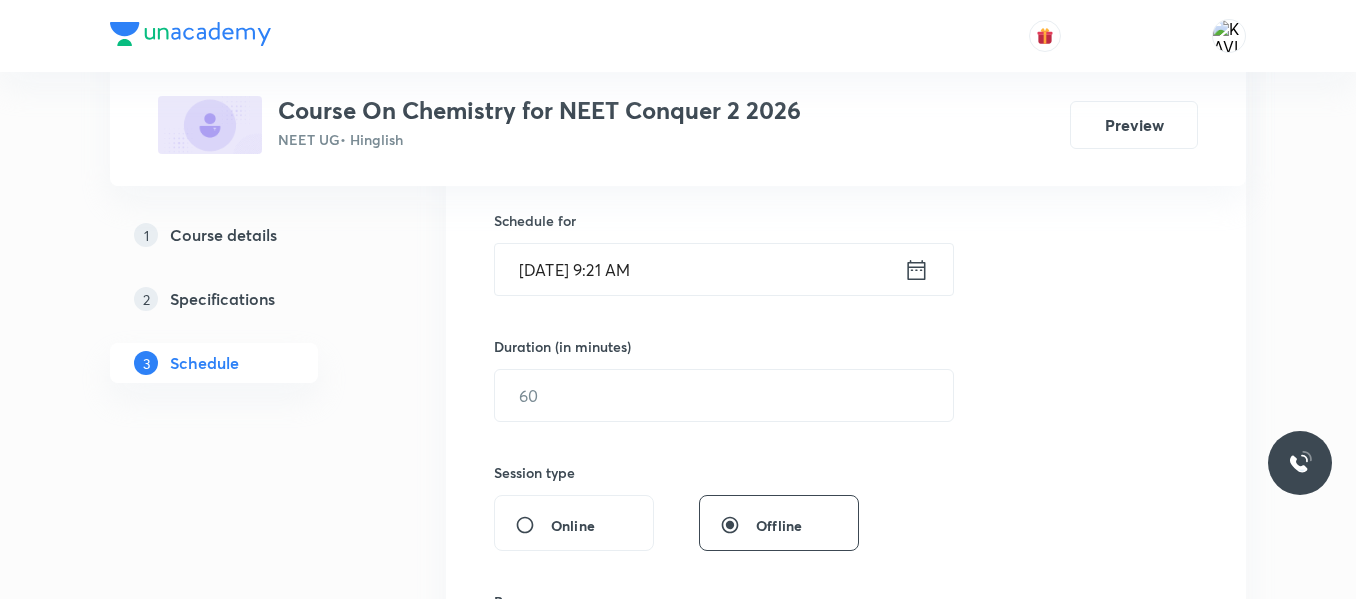 scroll, scrollTop: 487, scrollLeft: 0, axis: vertical 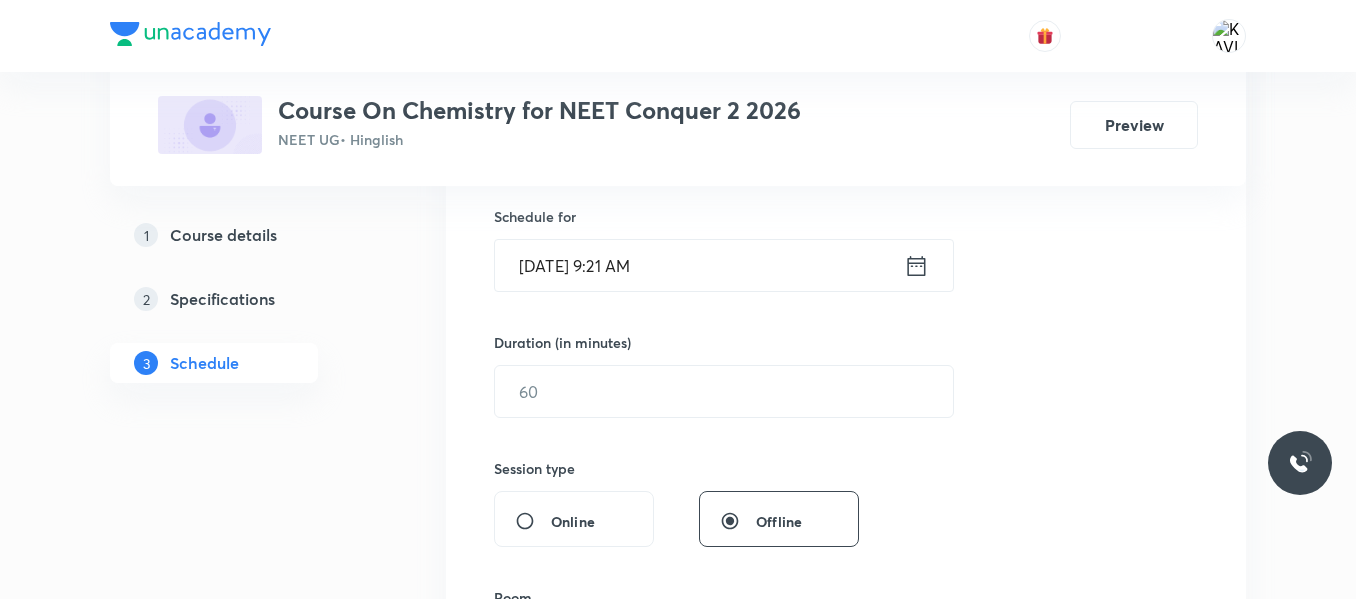 type on "Atomic Structure -06" 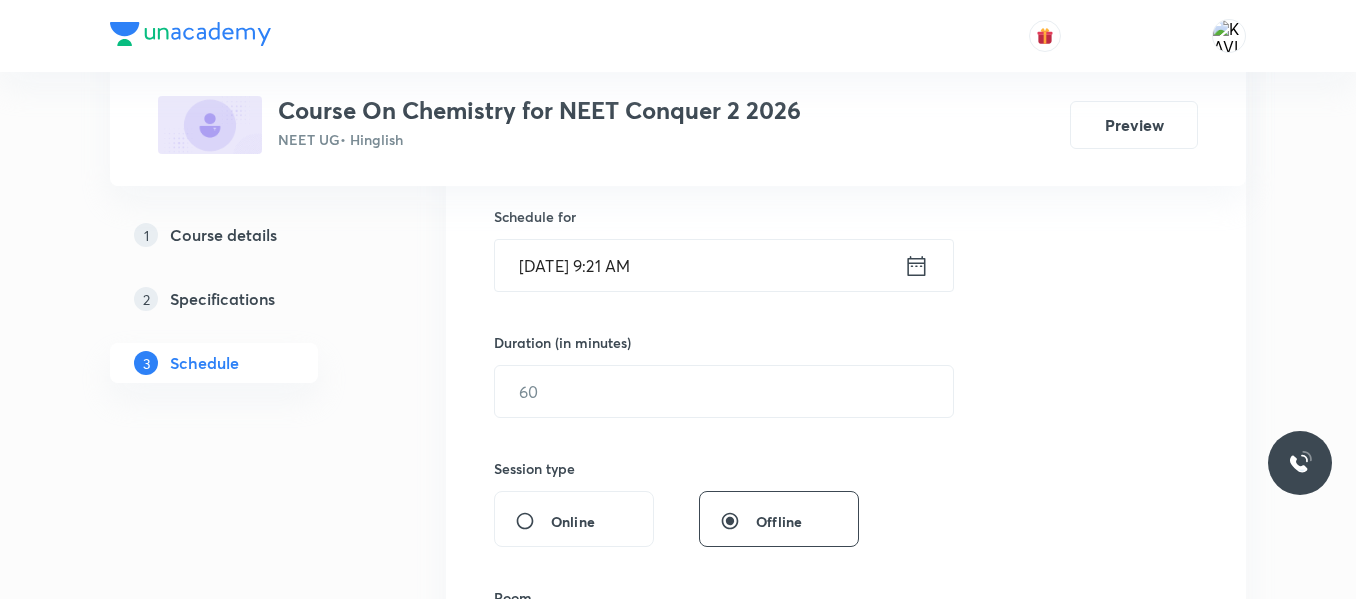 click 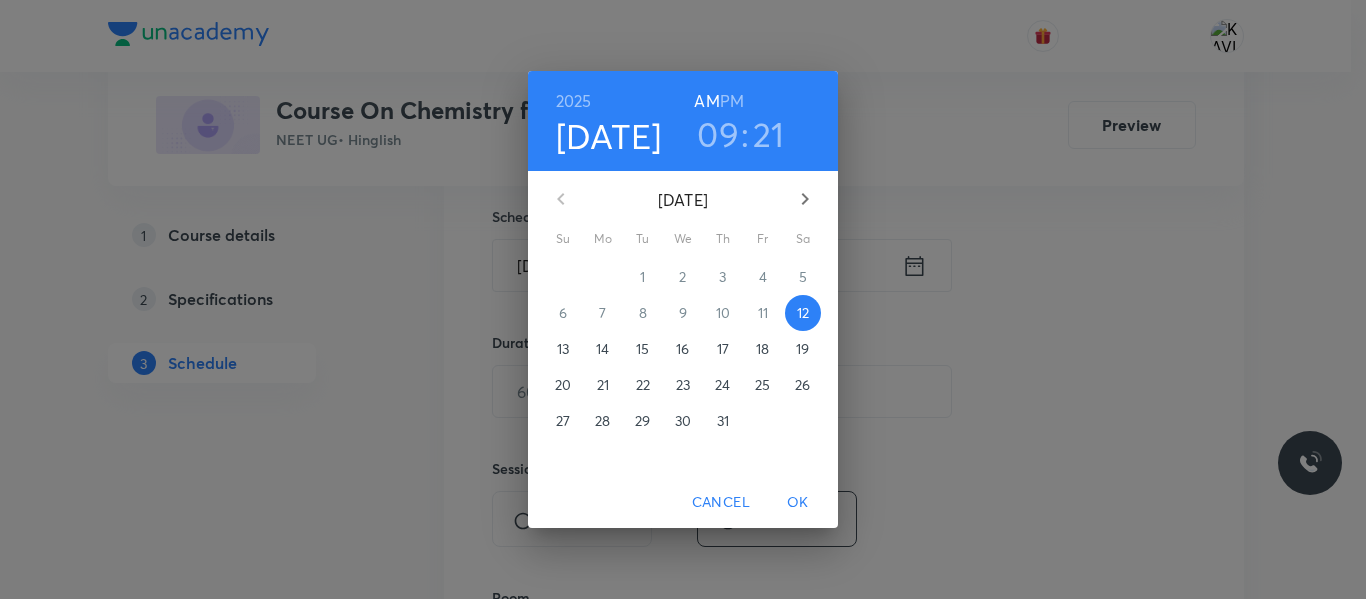click on "09" at bounding box center [718, 134] 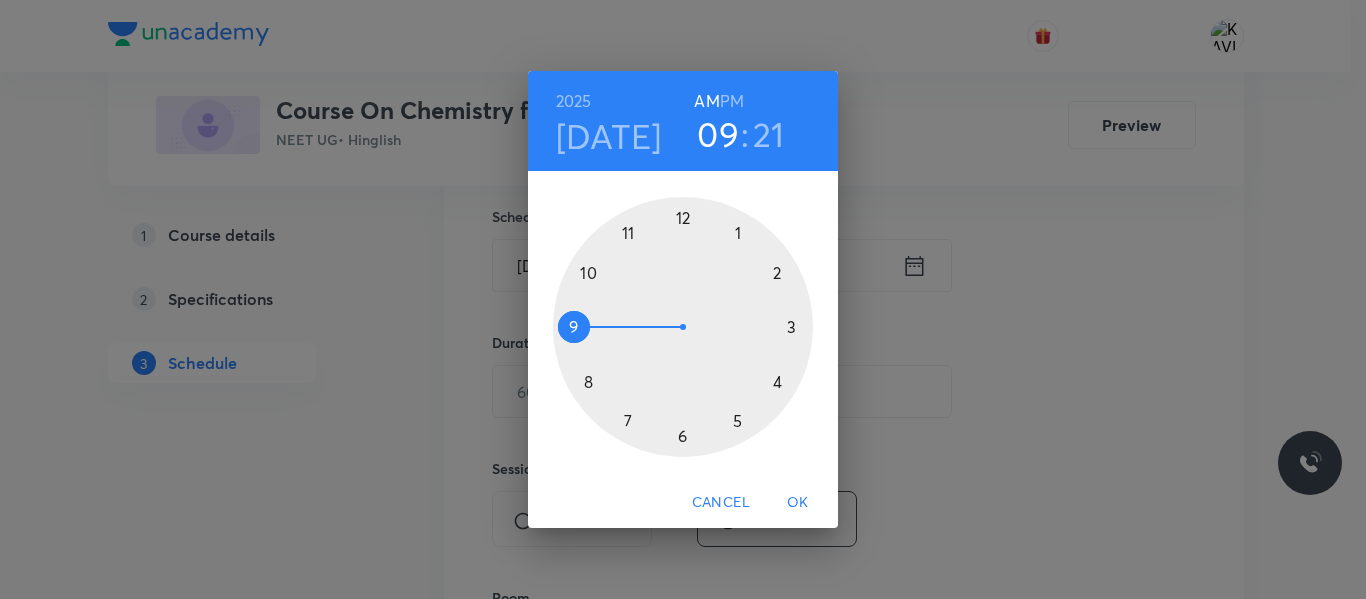 click at bounding box center (683, 327) 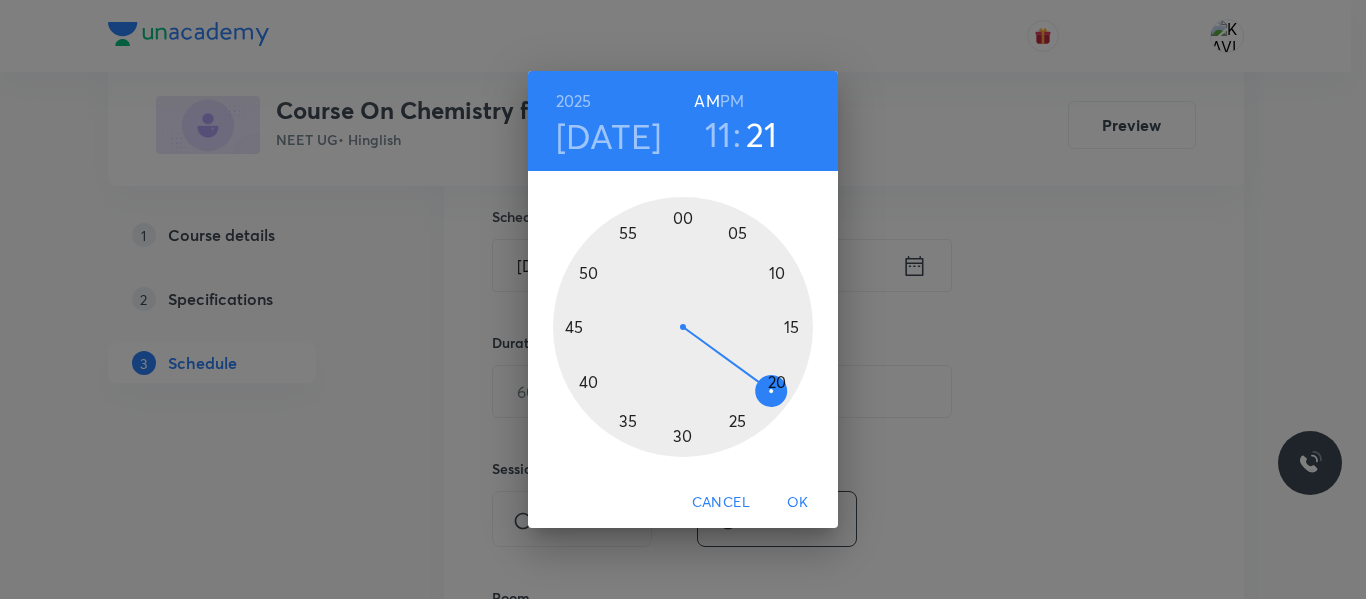 click at bounding box center (683, 327) 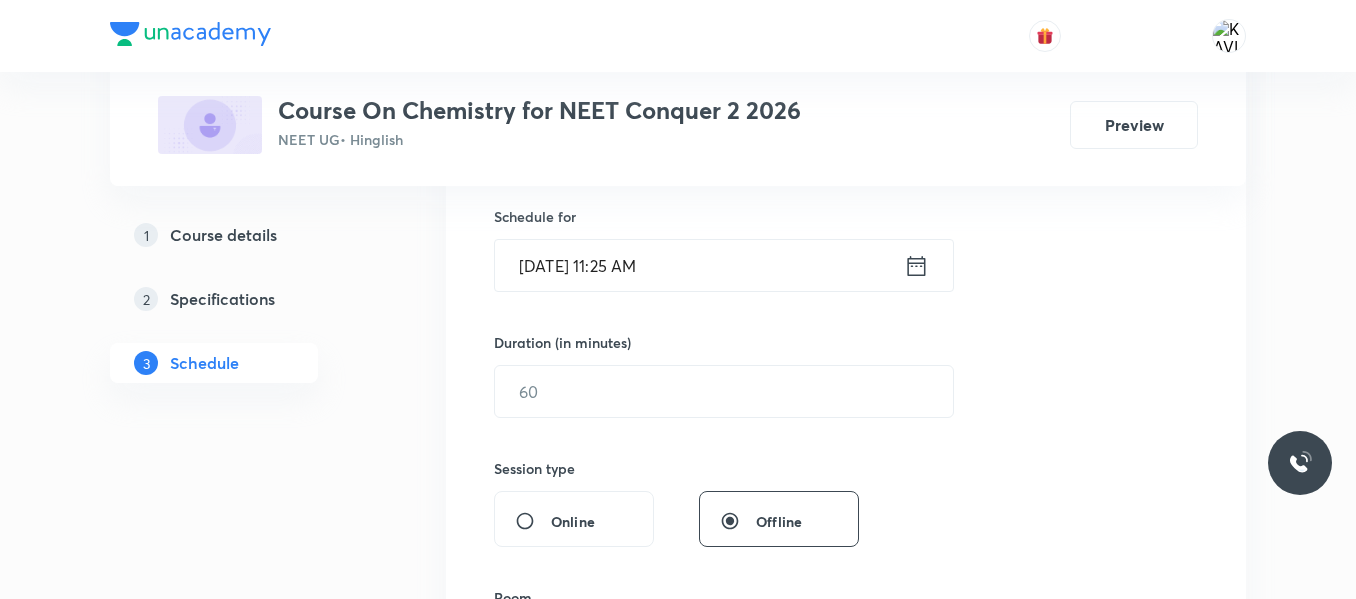 scroll, scrollTop: 614, scrollLeft: 0, axis: vertical 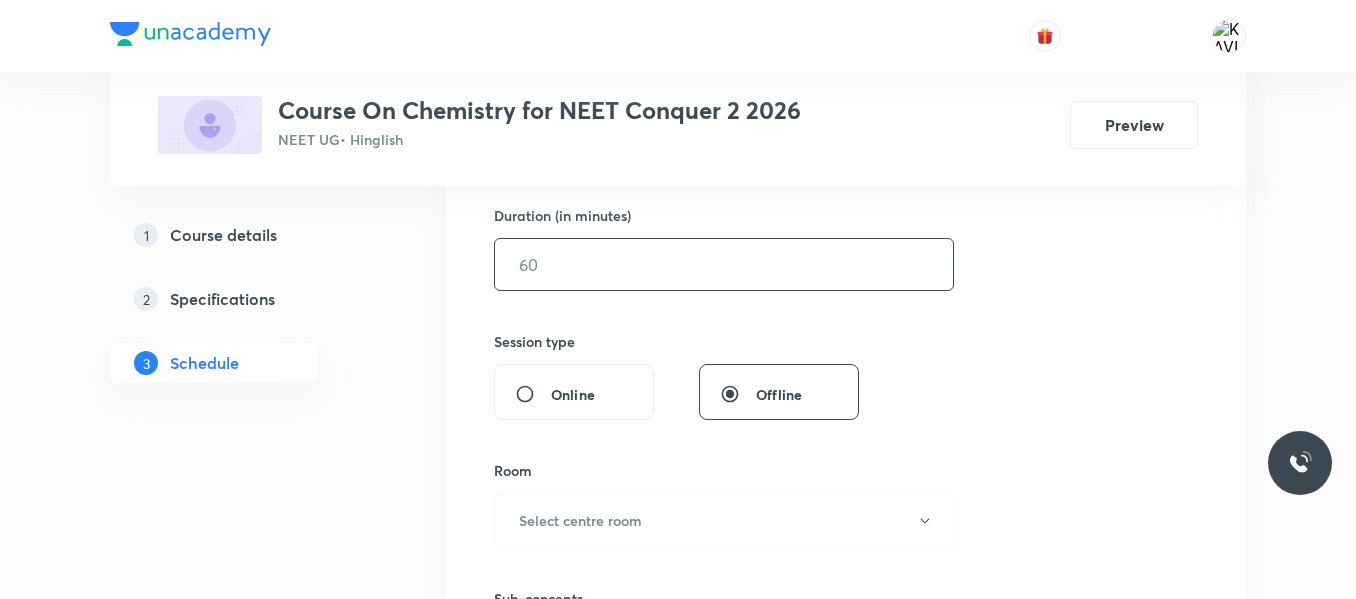 drag, startPoint x: 604, startPoint y: 292, endPoint x: 564, endPoint y: 278, distance: 42.379242 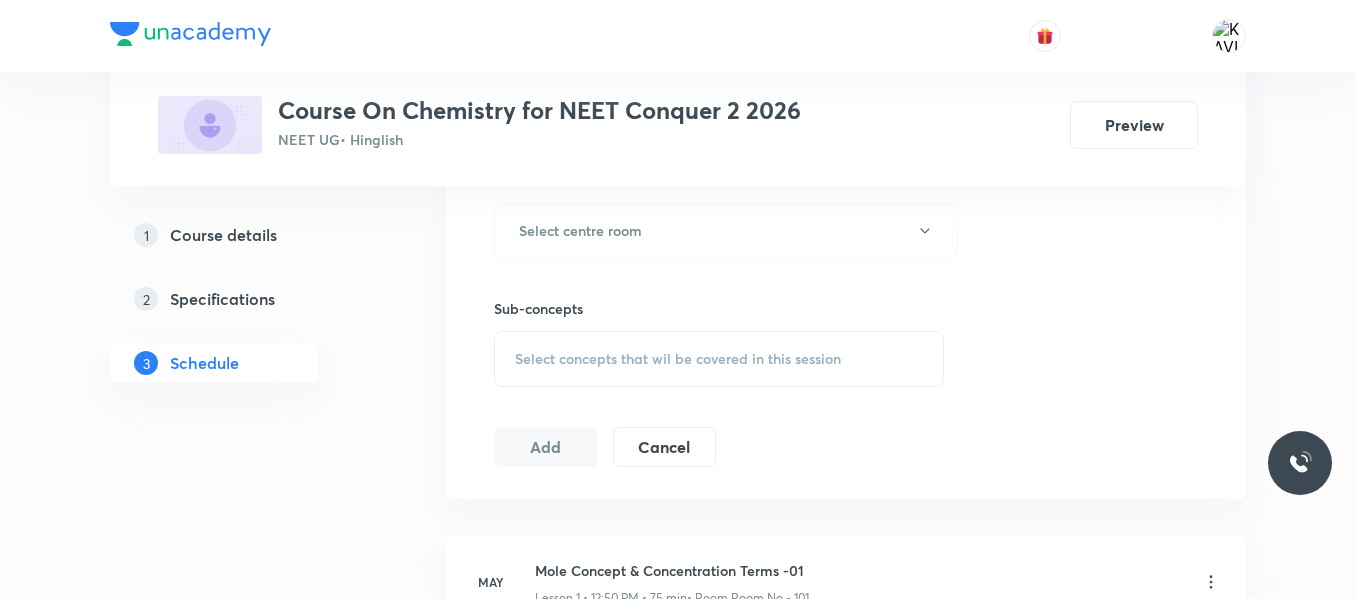 scroll, scrollTop: 905, scrollLeft: 0, axis: vertical 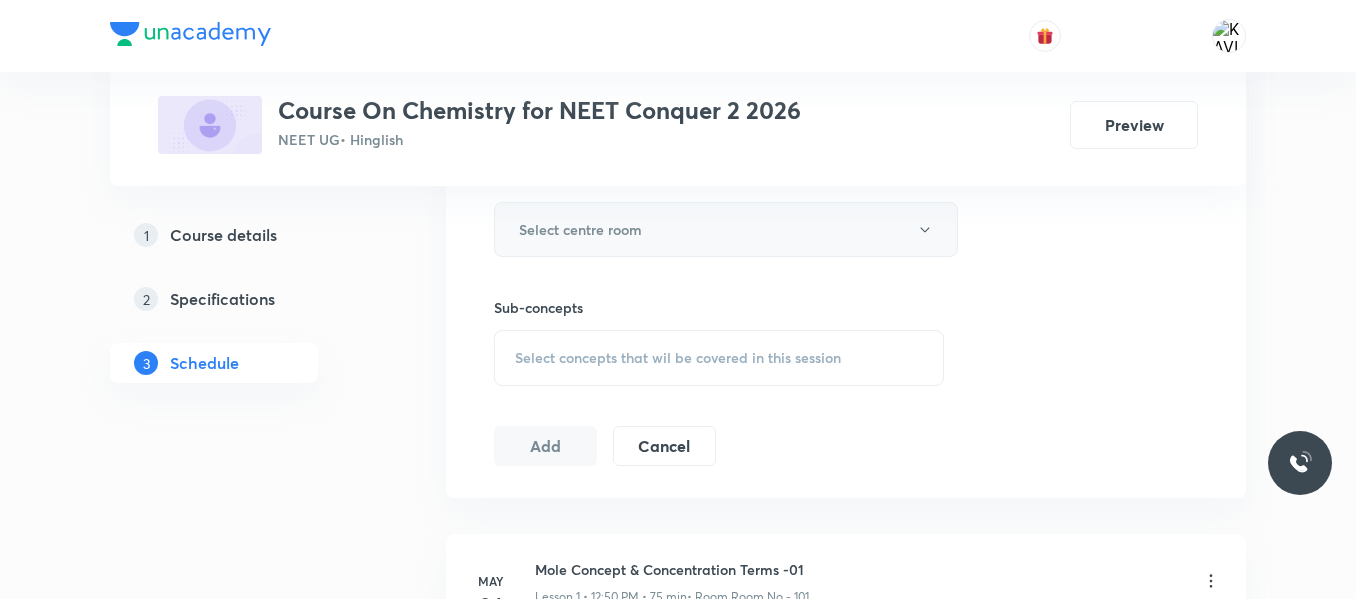 type on "75" 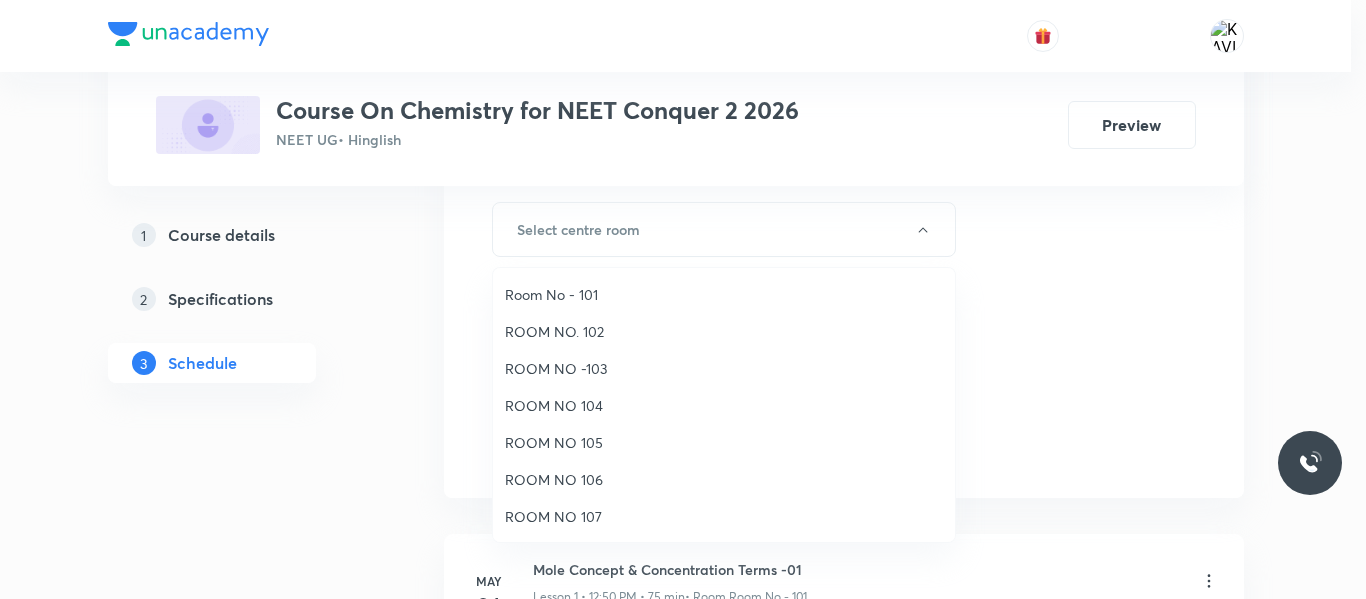 click on "ROOM NO -103" at bounding box center (724, 368) 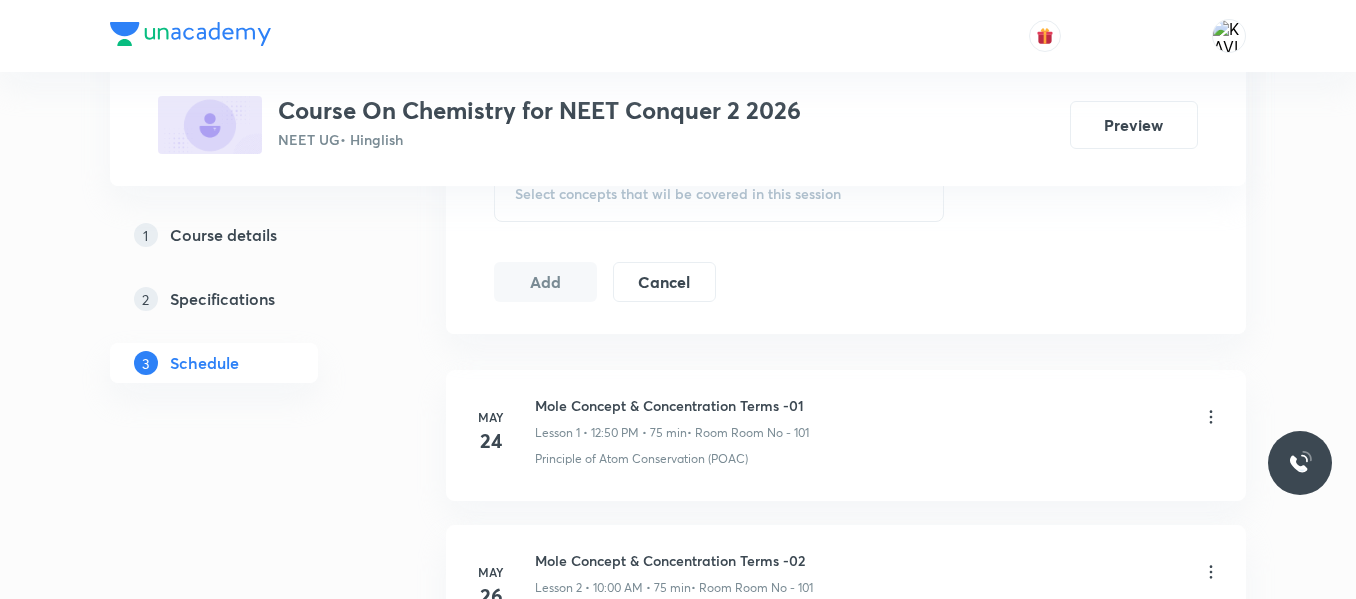 scroll, scrollTop: 1070, scrollLeft: 0, axis: vertical 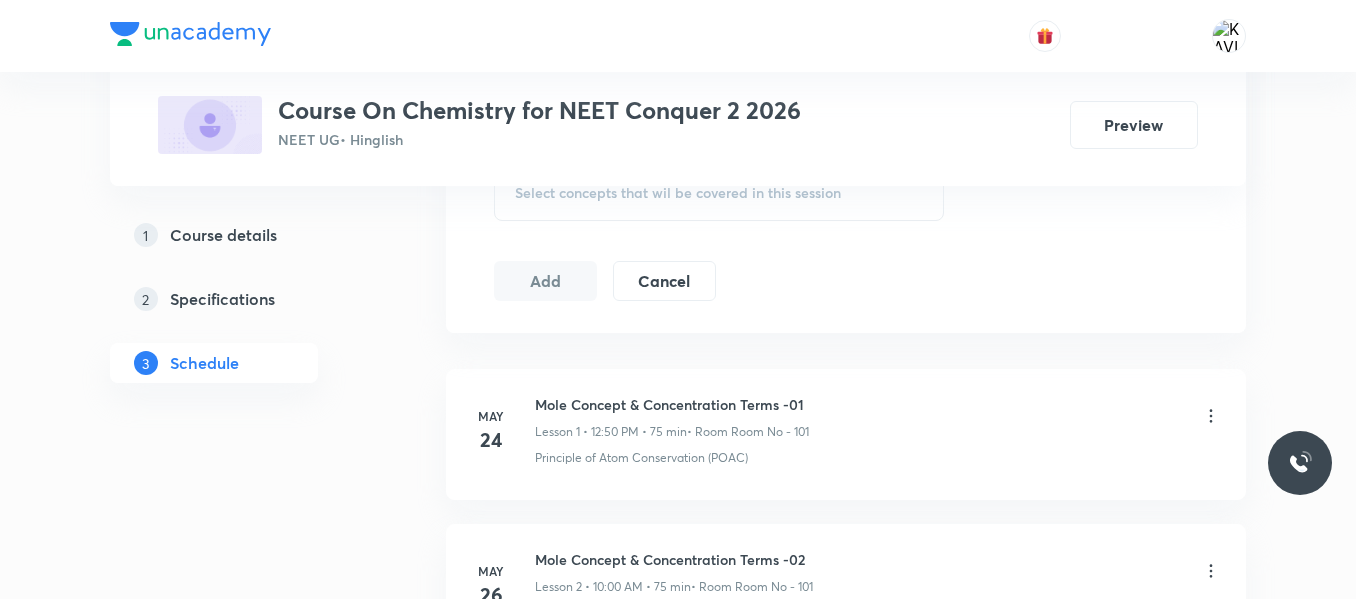 click on "Select concepts that wil be covered in this session" at bounding box center [678, 193] 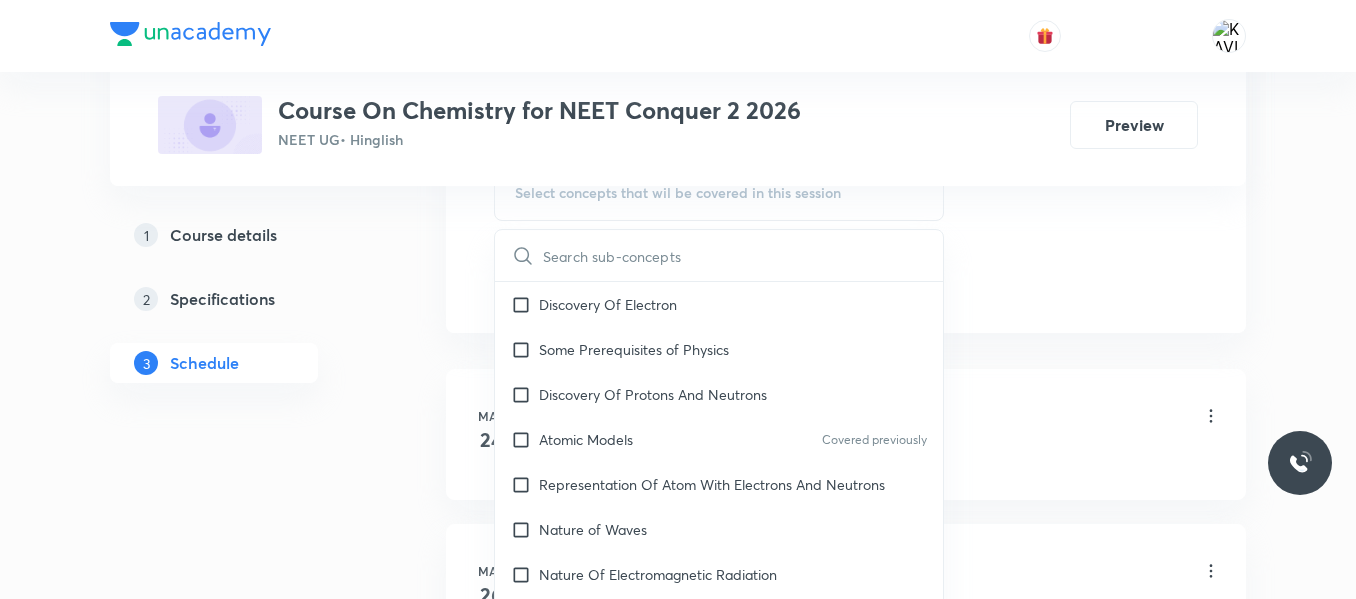 scroll, scrollTop: 1303, scrollLeft: 0, axis: vertical 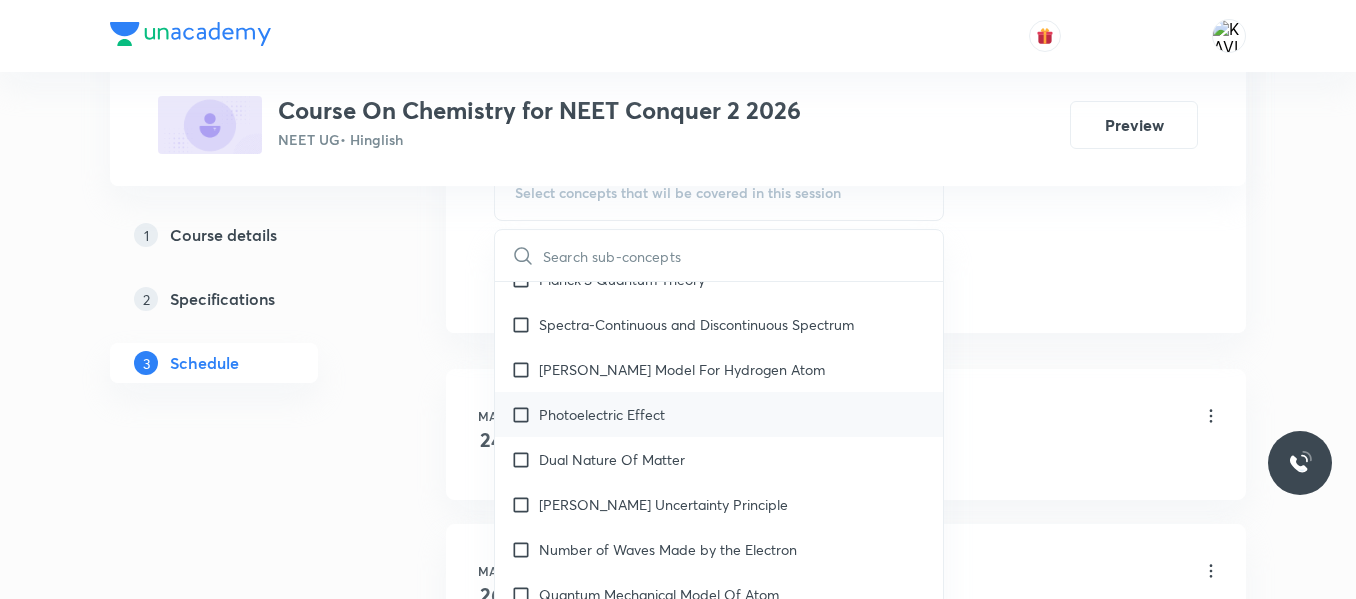 click on "Photoelectric Effect" at bounding box center (719, 414) 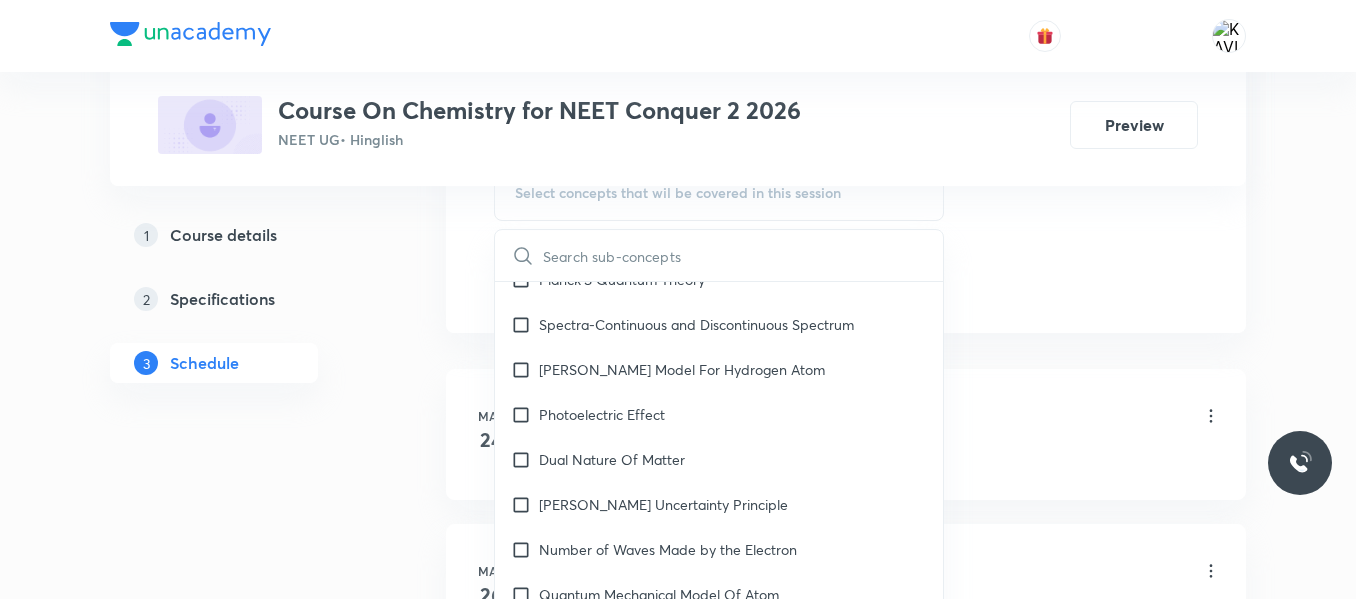 checkbox on "true" 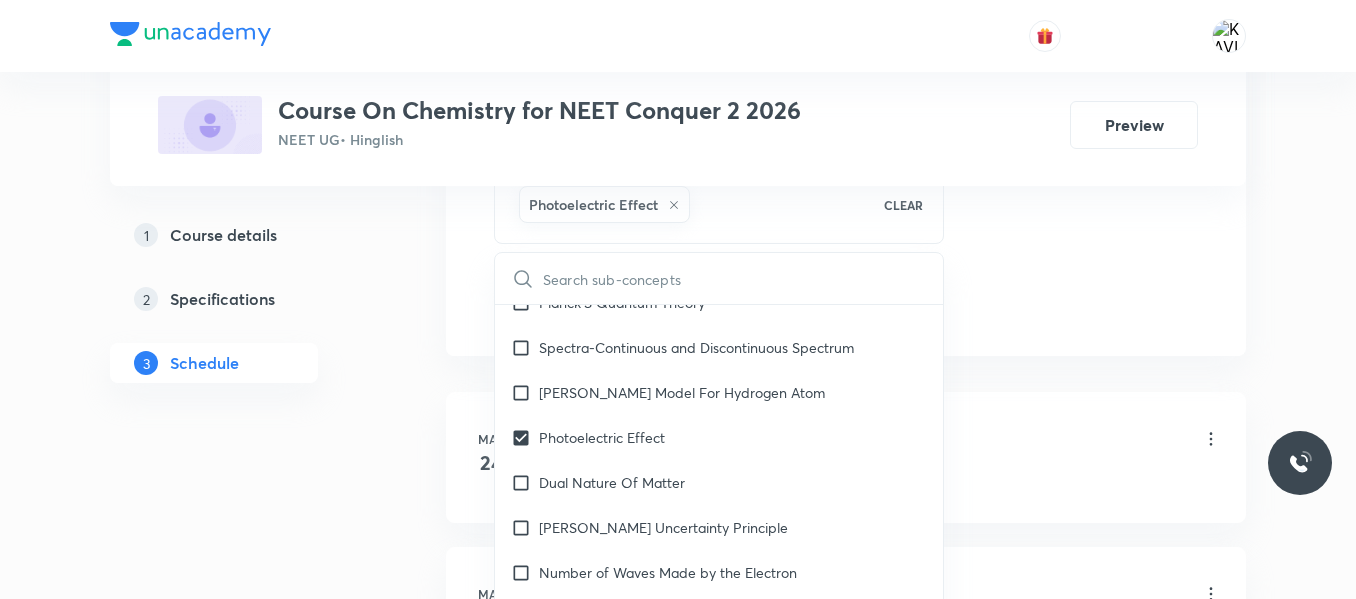 click on "Session  25 Live class Session title 20/99 Atomic Structure -06 ​ Schedule for Jul 12, 2025, 11:25 AM ​ Duration (in minutes) 75 ​   Session type Online Offline Room ROOM NO -103 Sub-concepts Photoelectric Effect CLEAR ​ Chemistry - Full Syllabus Mock Questions Chemistry - Full Syllabus Mock Questions Chemistry Previous Year Covered previously Chemistry Previous Year Questions Chemistry Previous Year Questions Covered previously General Topics & Mole Concept Basic Concepts Mole – Basic Introduction Percentage Composition Covered previously Stoichiometry Principle of Atom Conservation (POAC) Covered previously Relation between Stoichiometric Quantities Covered previously Application of Mole Concept: Gravimetric Analysis Electronic Configuration Of Atoms (Hund's rule)  Quantum Numbers (Magnetic Quantum no.) Quantum Numbers(Pauli's Exclusion law) Mean Molar Mass or Molecular Mass Variation of Conductivity with Concentration Mechanism of Corrosion Covered previously Atomic Structure Atomic Models Wave" at bounding box center [846, -157] 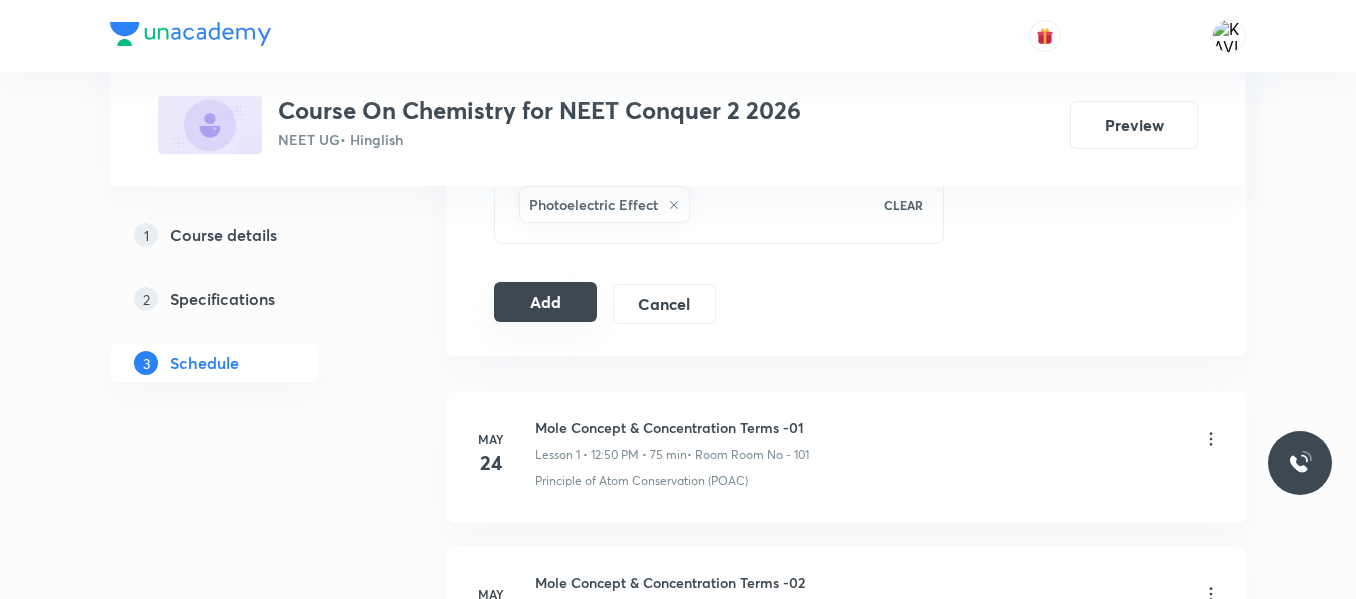 click on "Add" at bounding box center [545, 302] 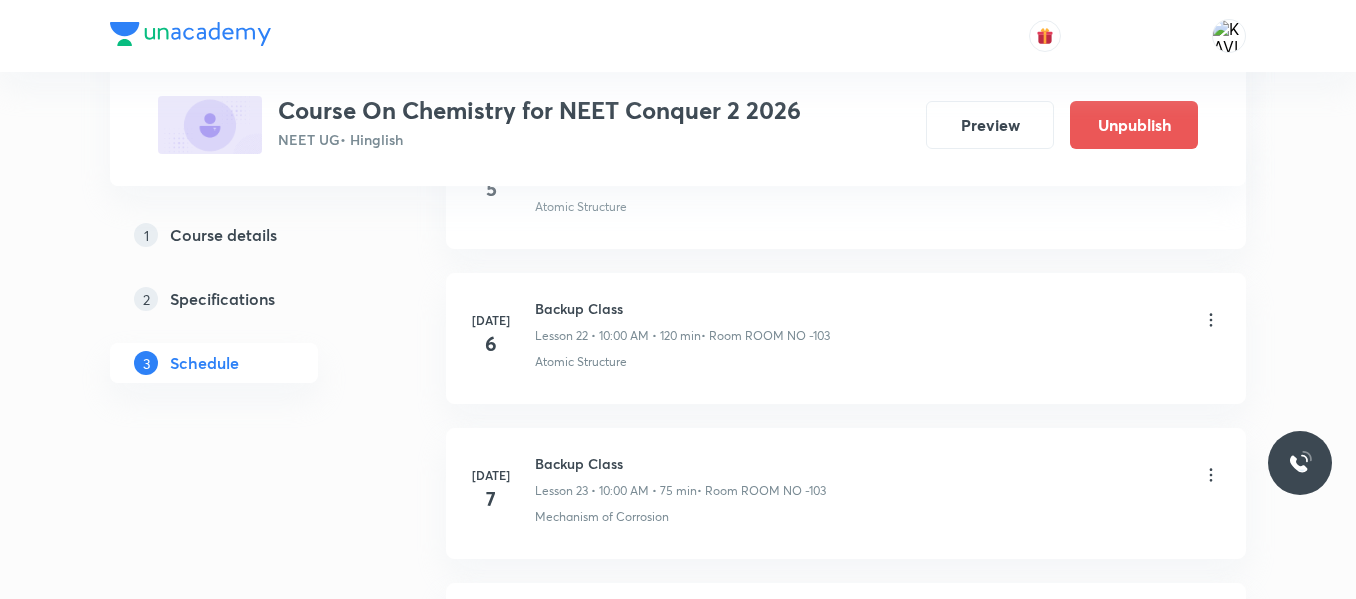 scroll, scrollTop: 3960, scrollLeft: 0, axis: vertical 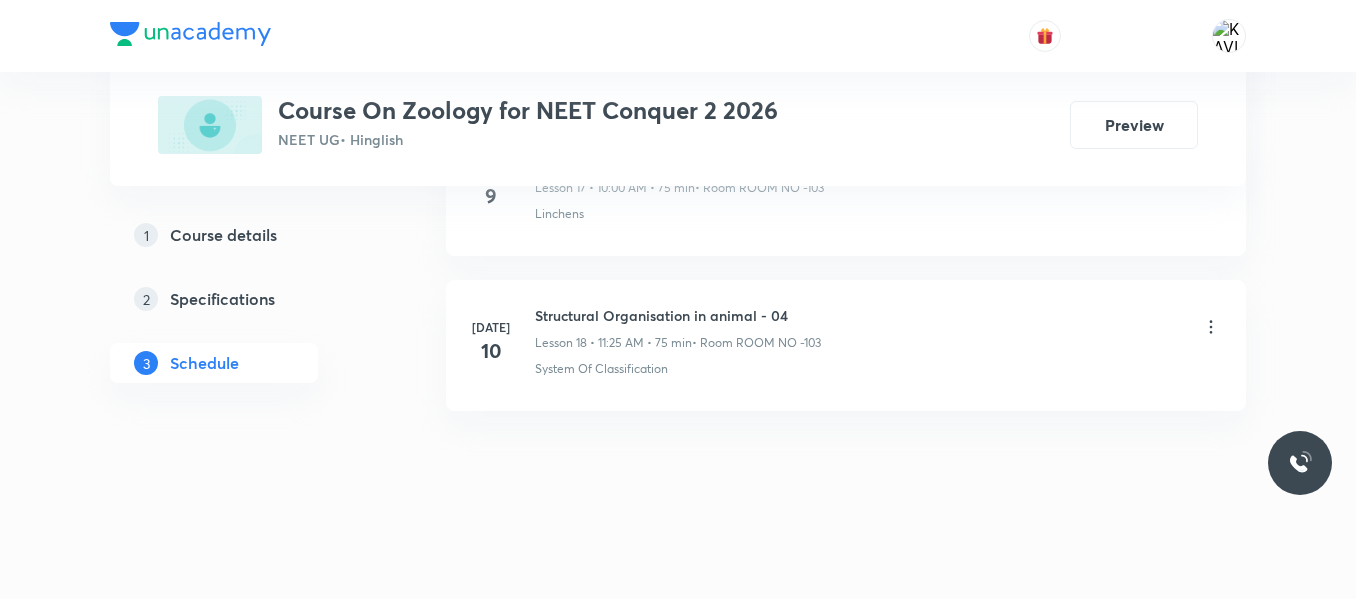 click on "Structural Organisation in animal - 04" at bounding box center (678, 315) 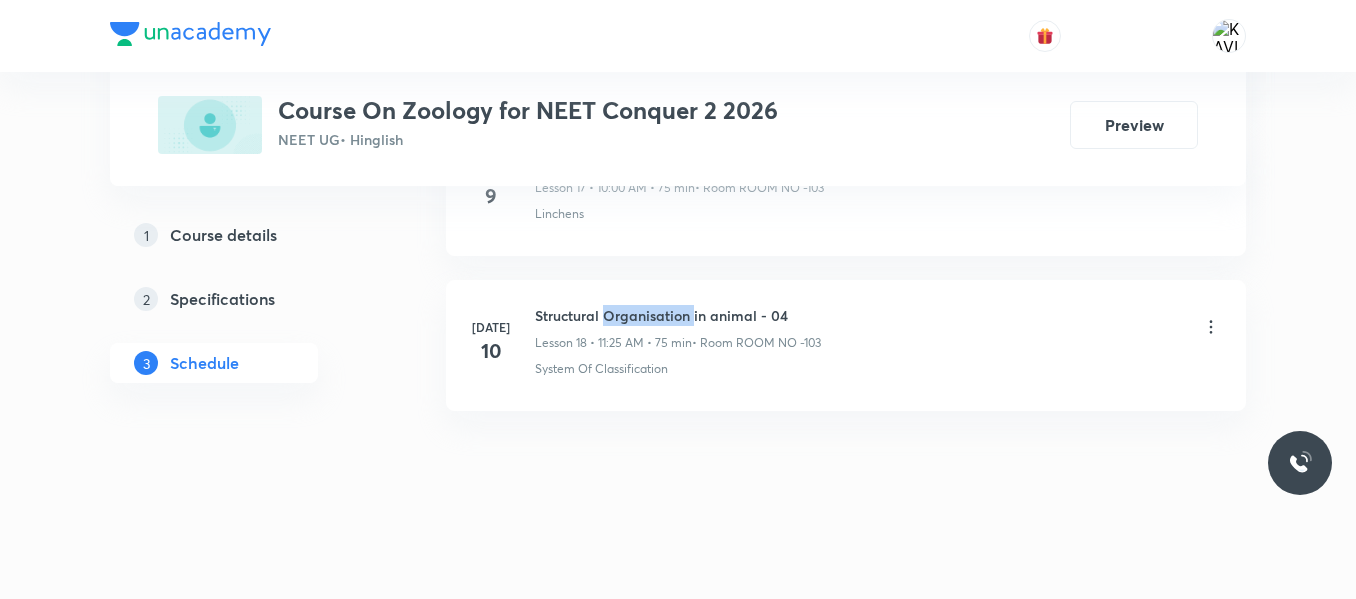 click on "Structural Organisation in animal - 04" at bounding box center [678, 315] 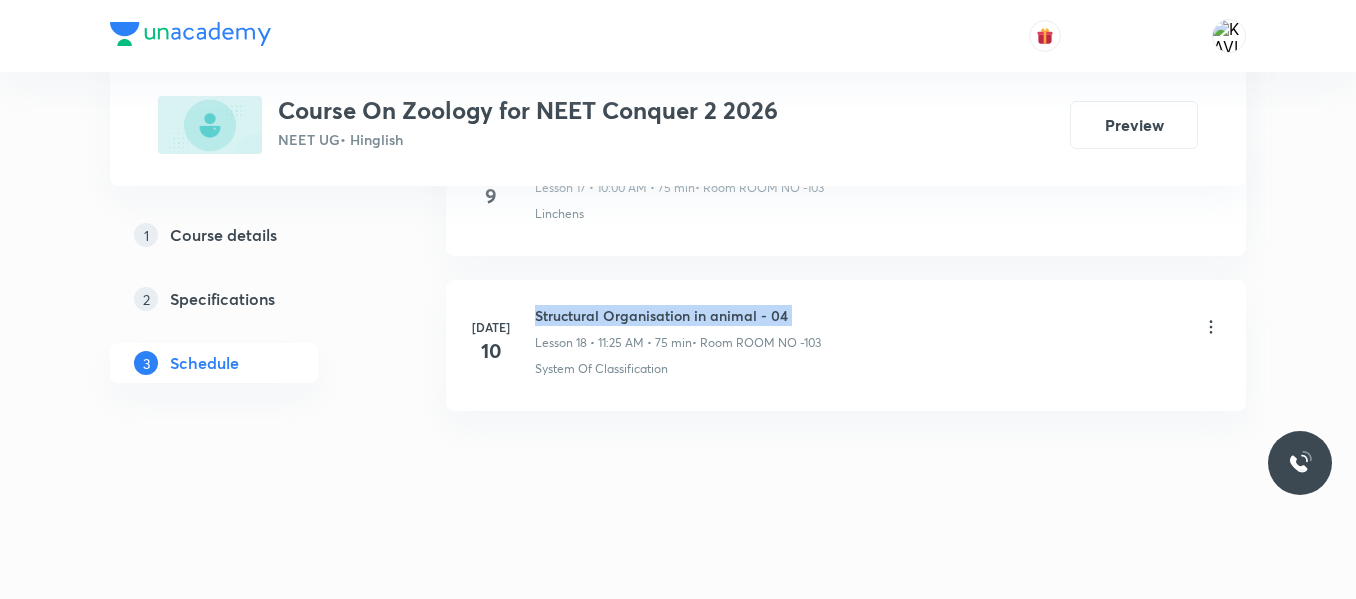 click on "Structural Organisation in animal - 04" at bounding box center (678, 315) 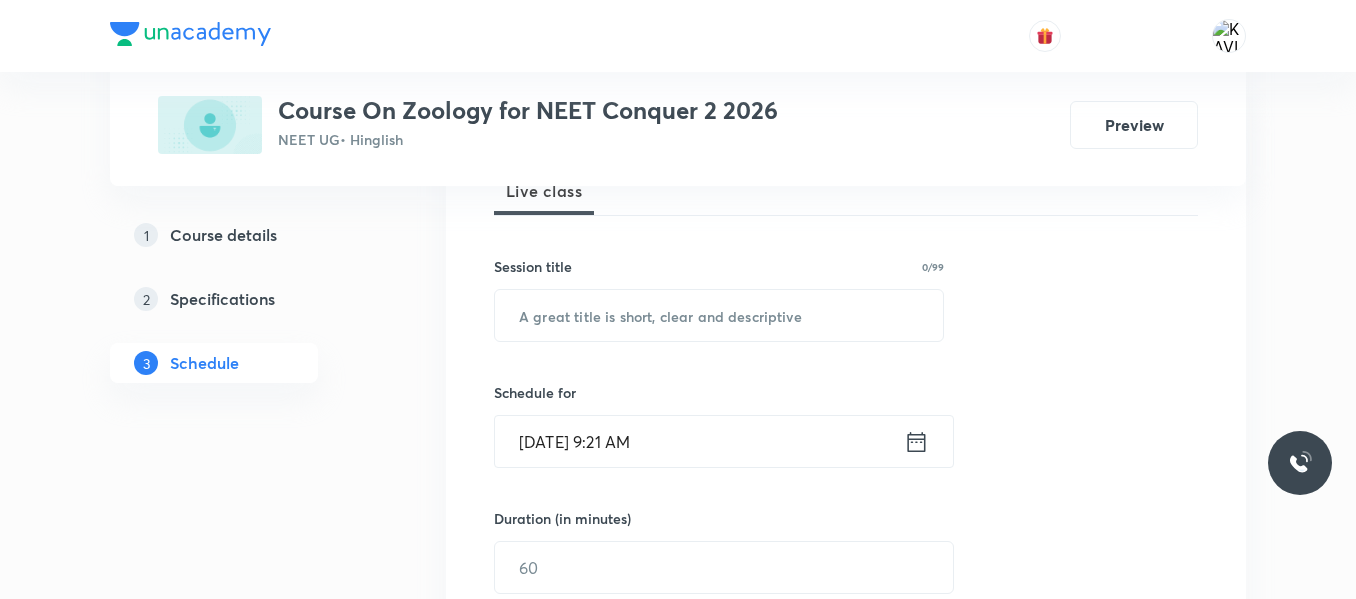 scroll, scrollTop: 312, scrollLeft: 0, axis: vertical 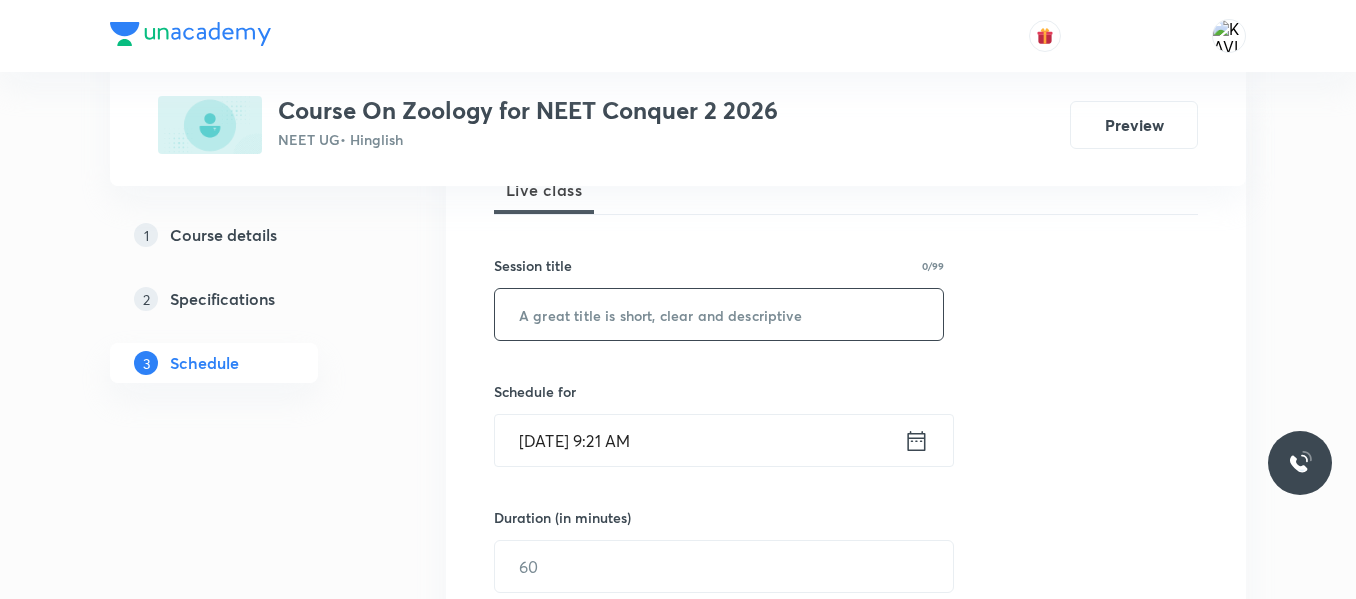 click at bounding box center [719, 314] 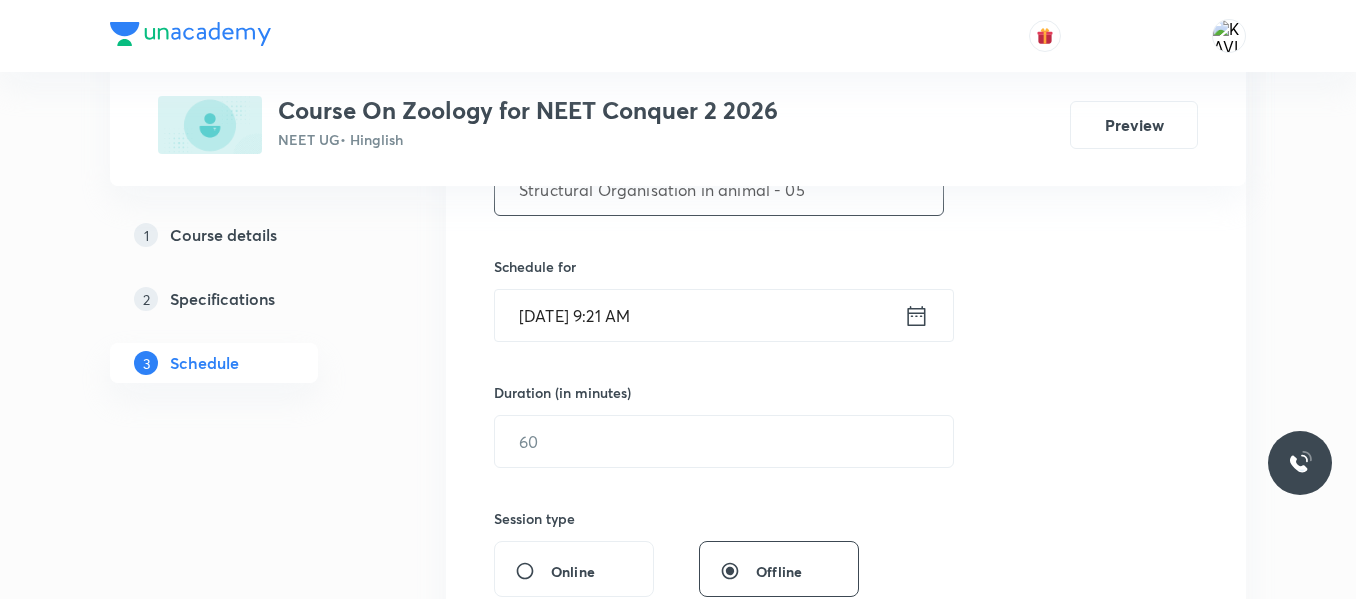 scroll, scrollTop: 438, scrollLeft: 0, axis: vertical 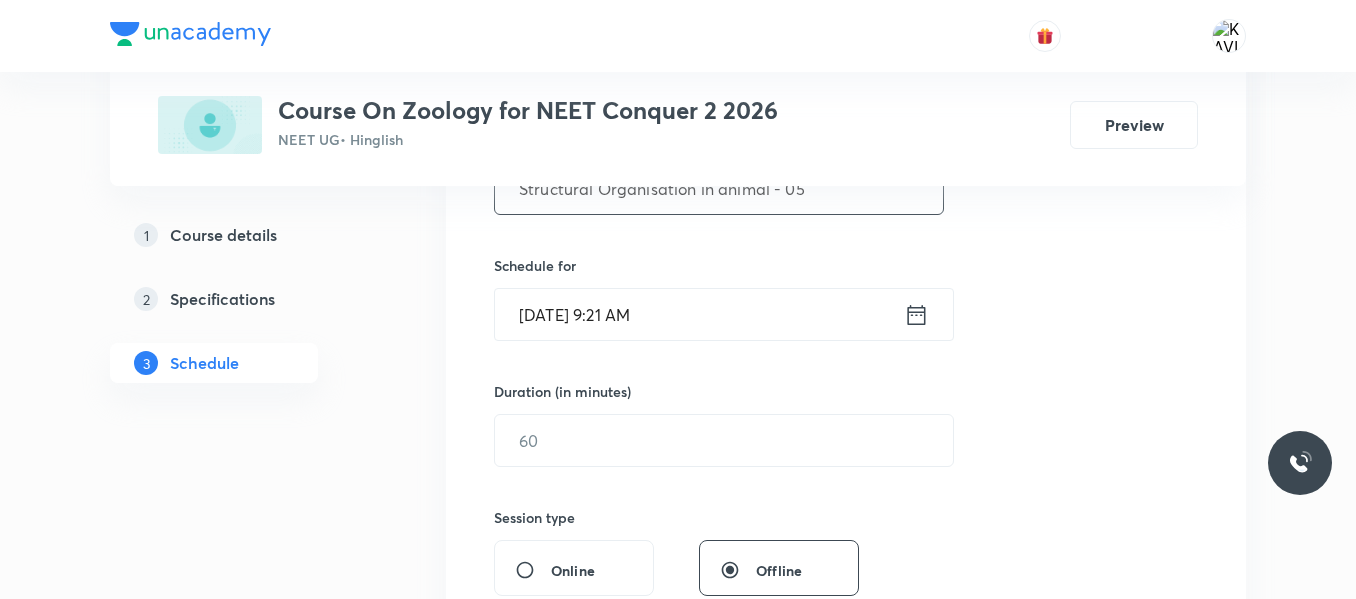 type on "Structural Organisation in animal - 05" 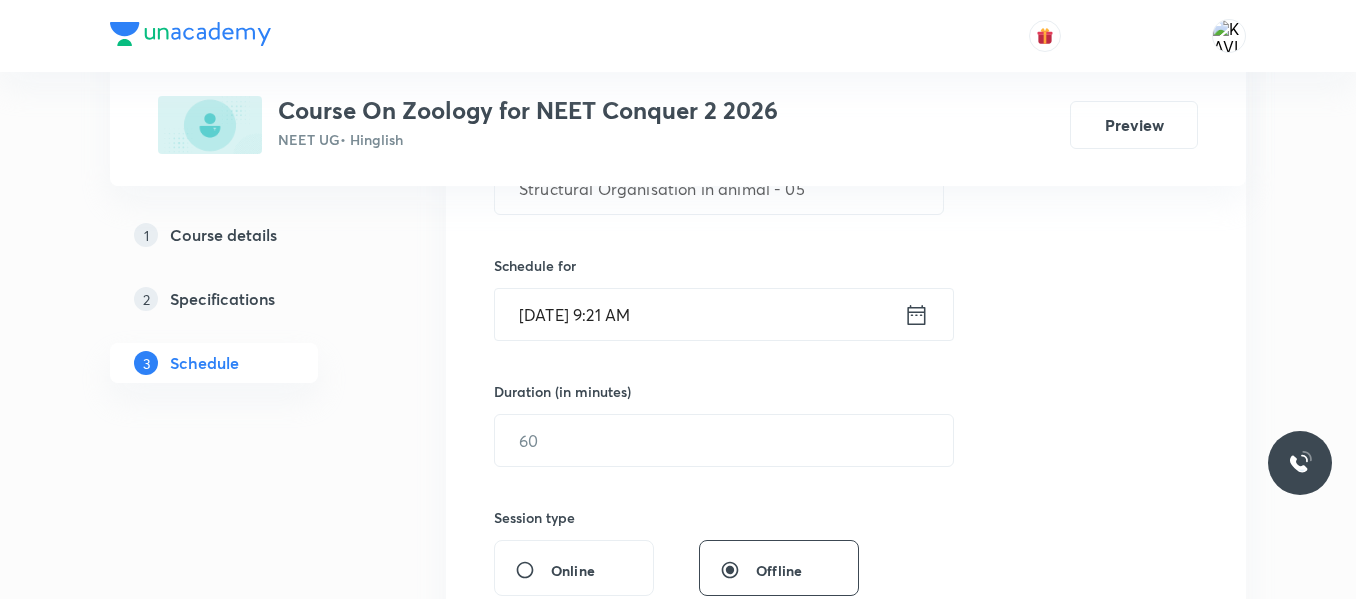 click 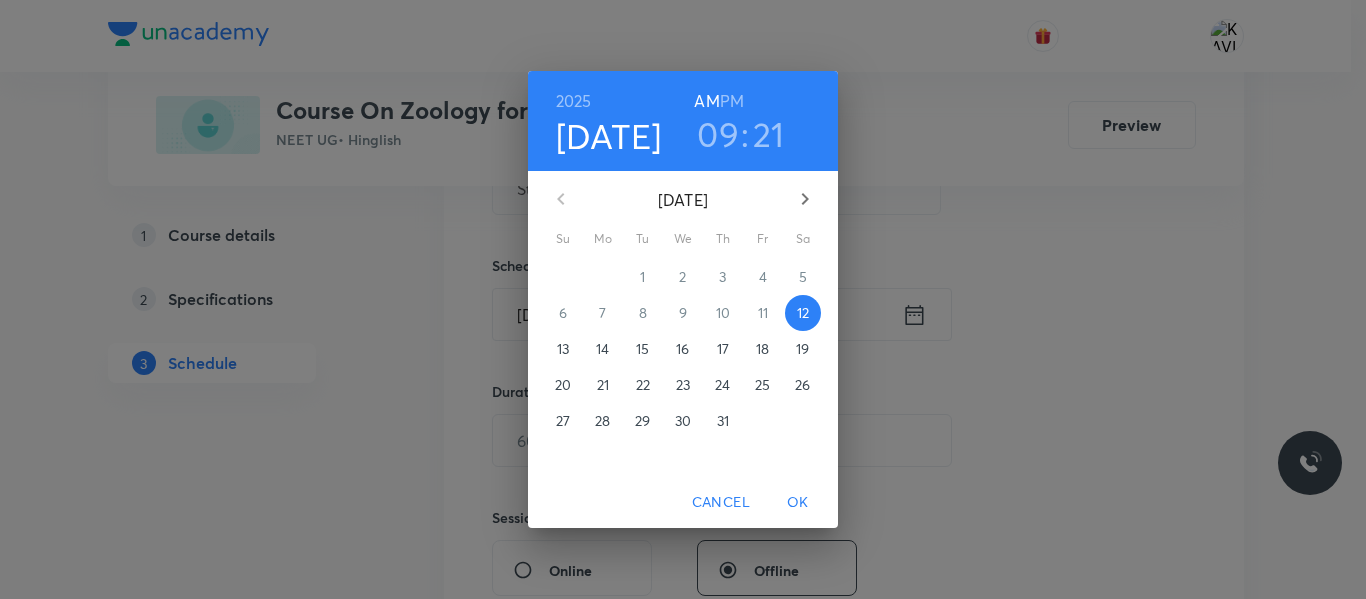click on "PM" at bounding box center [732, 101] 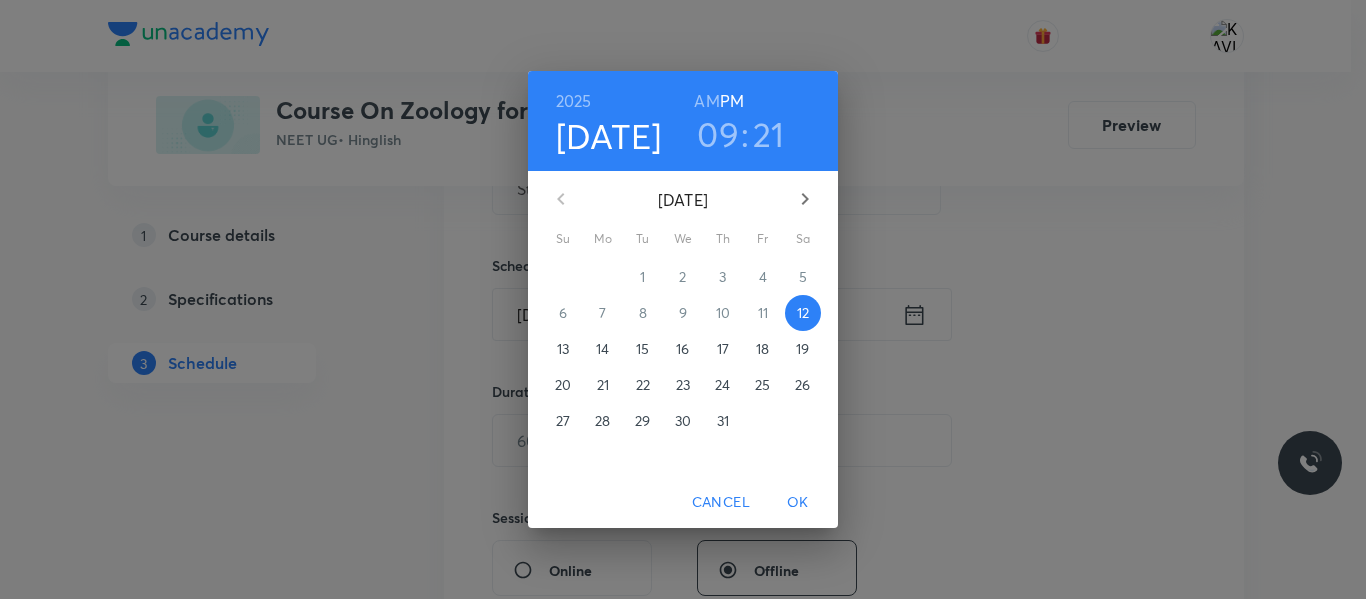 click on "09" at bounding box center [718, 134] 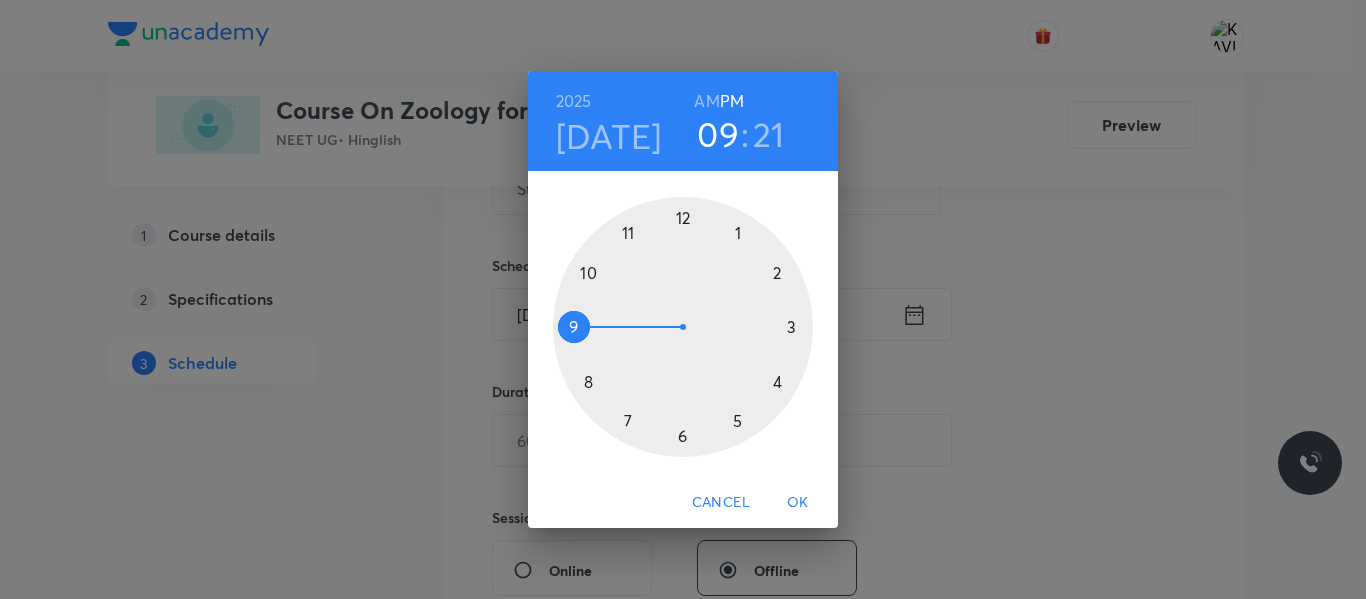 click at bounding box center [683, 327] 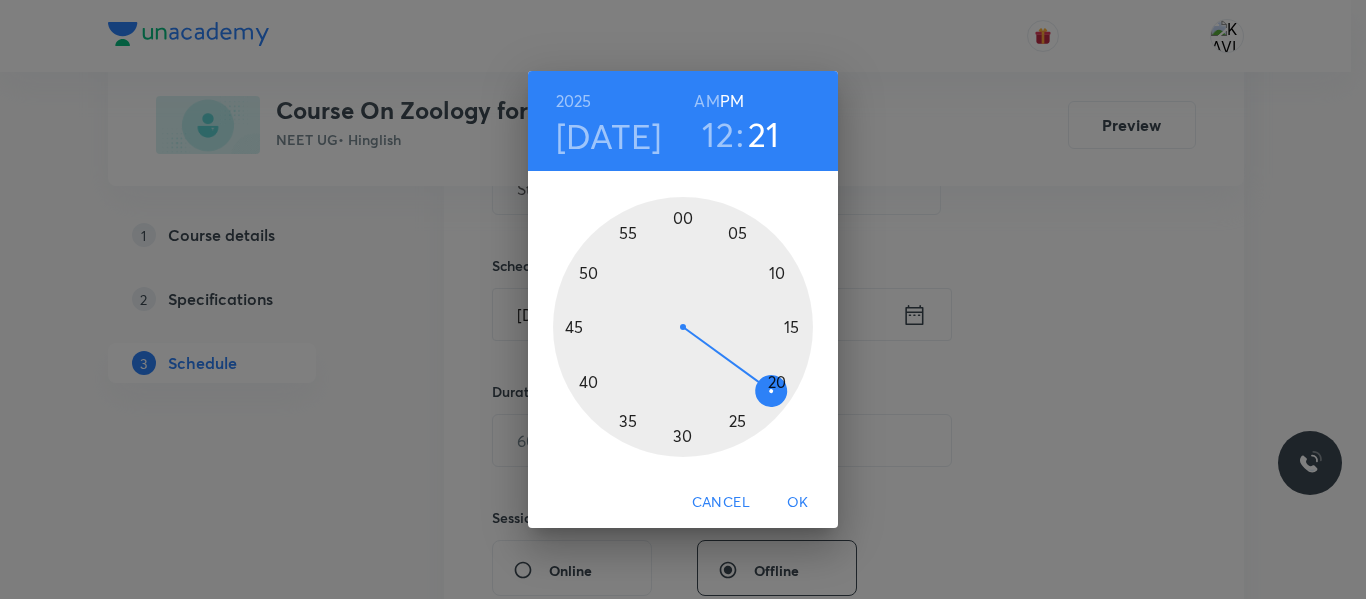 click at bounding box center [683, 327] 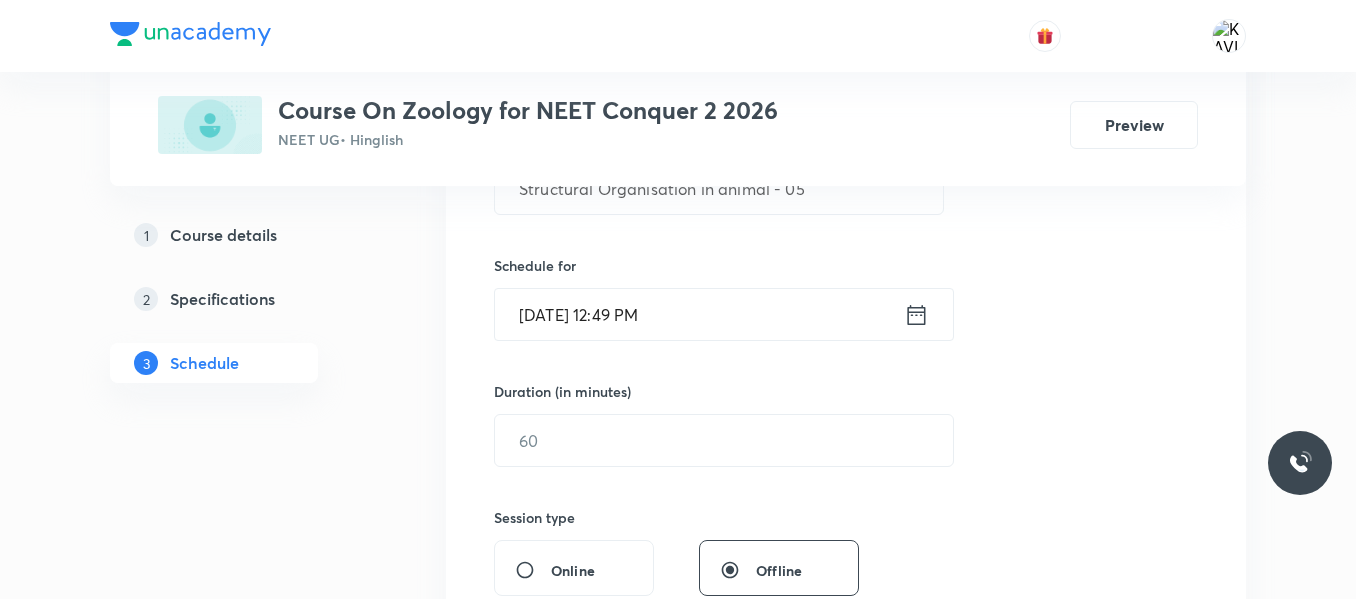 click 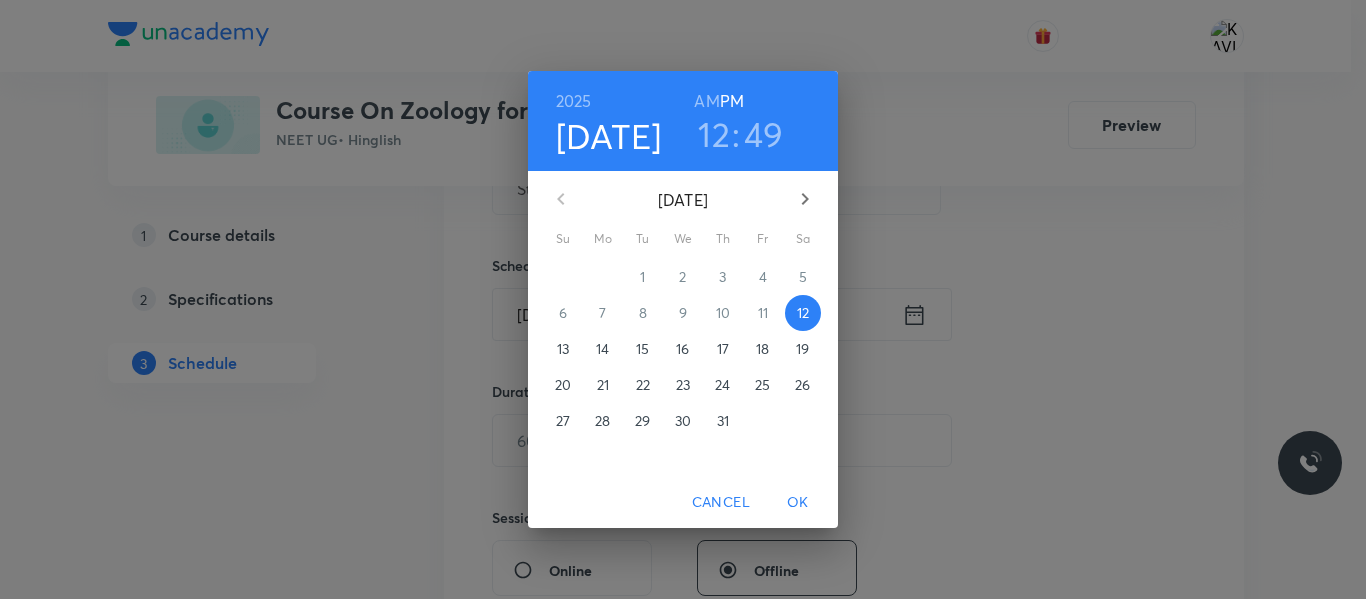 click on "49" at bounding box center (764, 134) 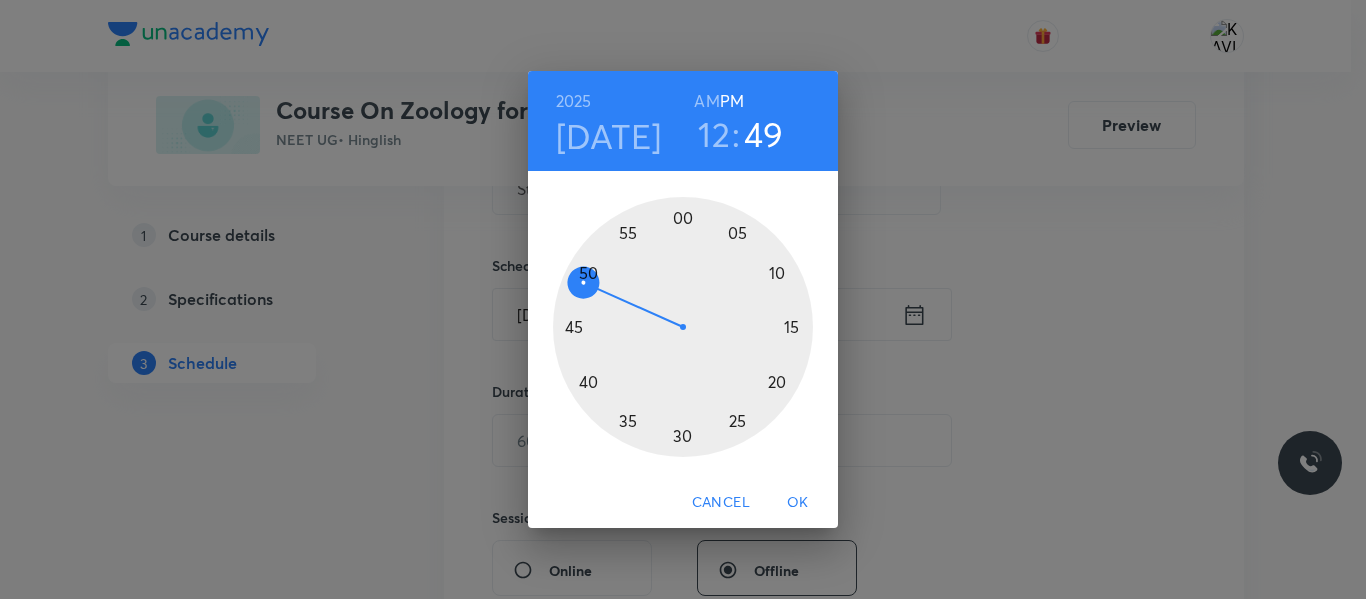 click at bounding box center [683, 327] 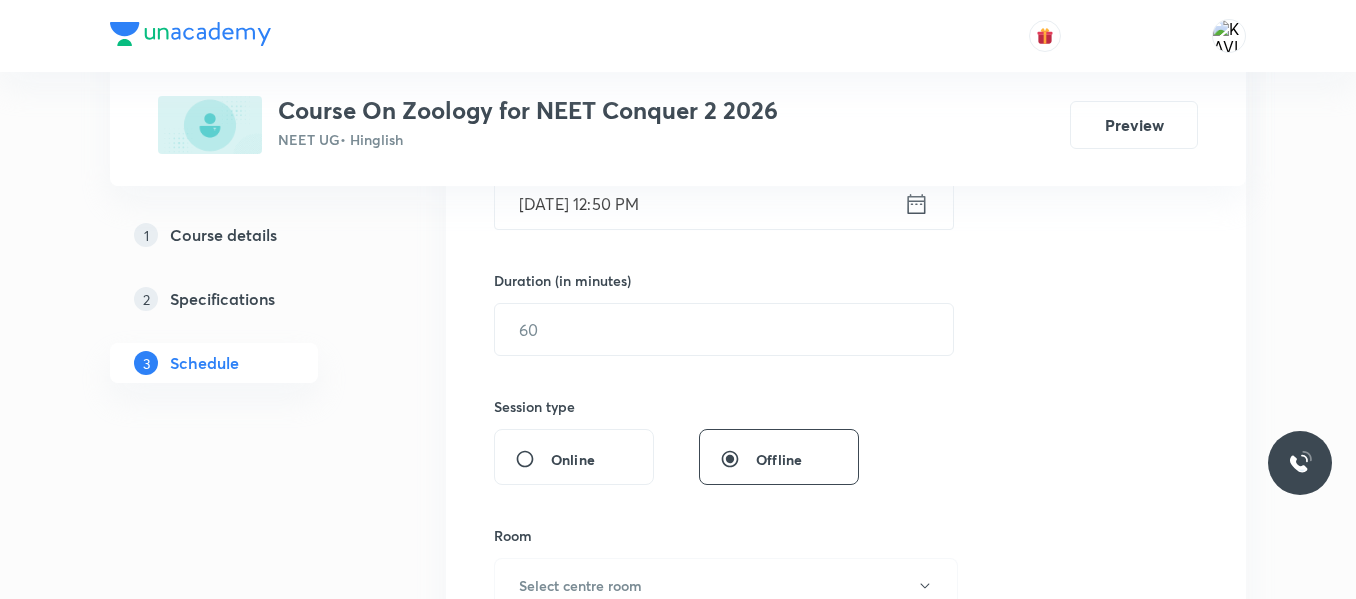 scroll, scrollTop: 551, scrollLeft: 0, axis: vertical 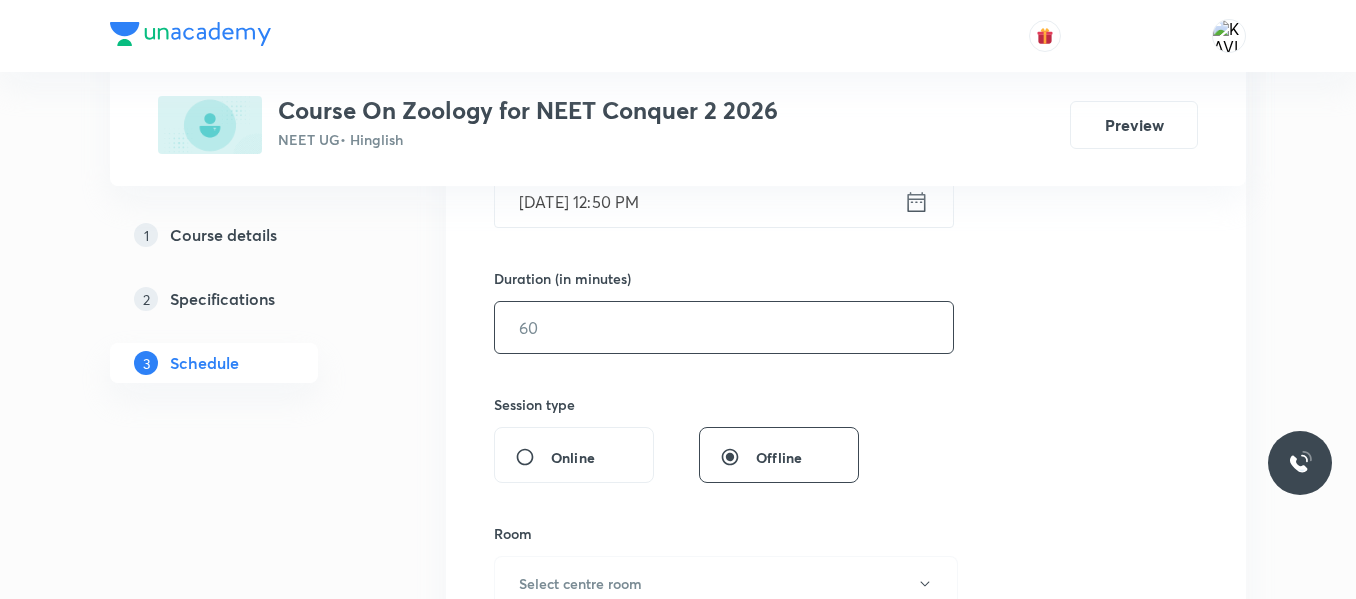 click at bounding box center (724, 327) 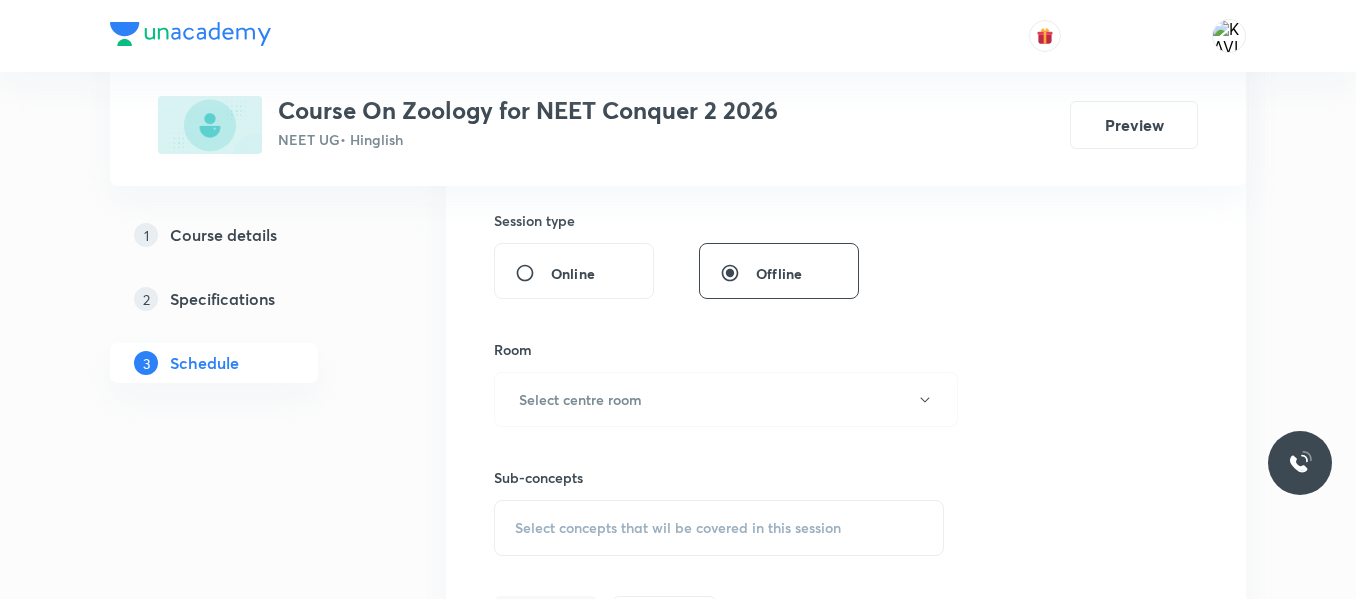 scroll, scrollTop: 736, scrollLeft: 0, axis: vertical 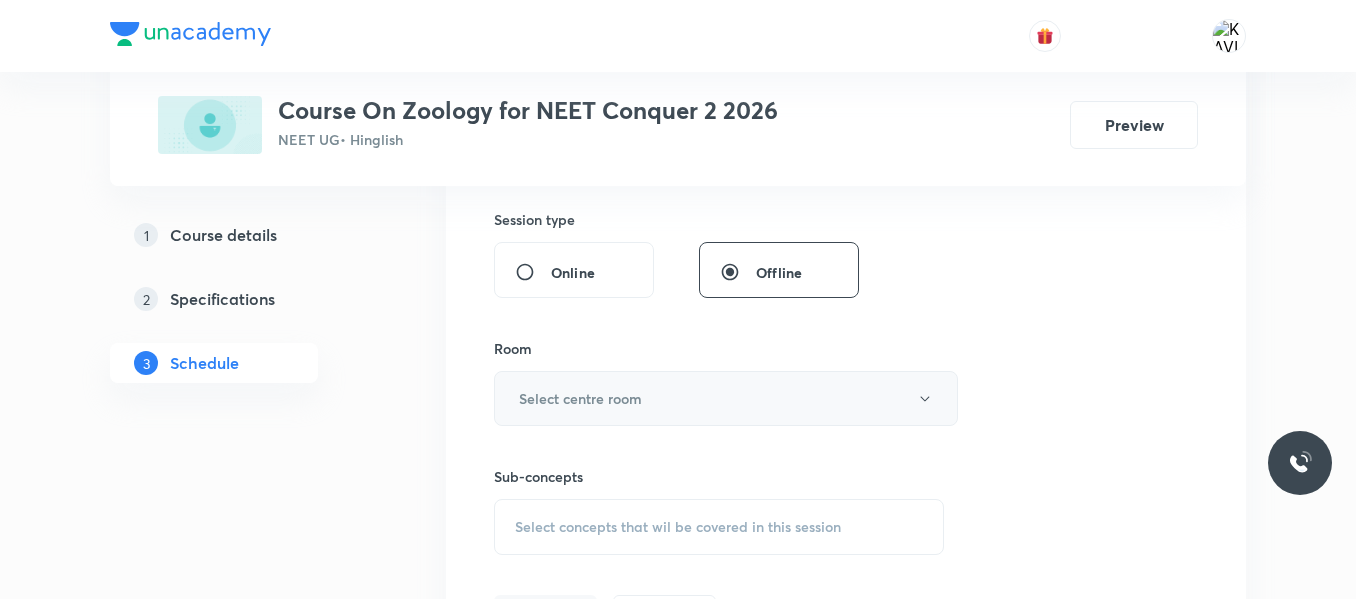 type on "75" 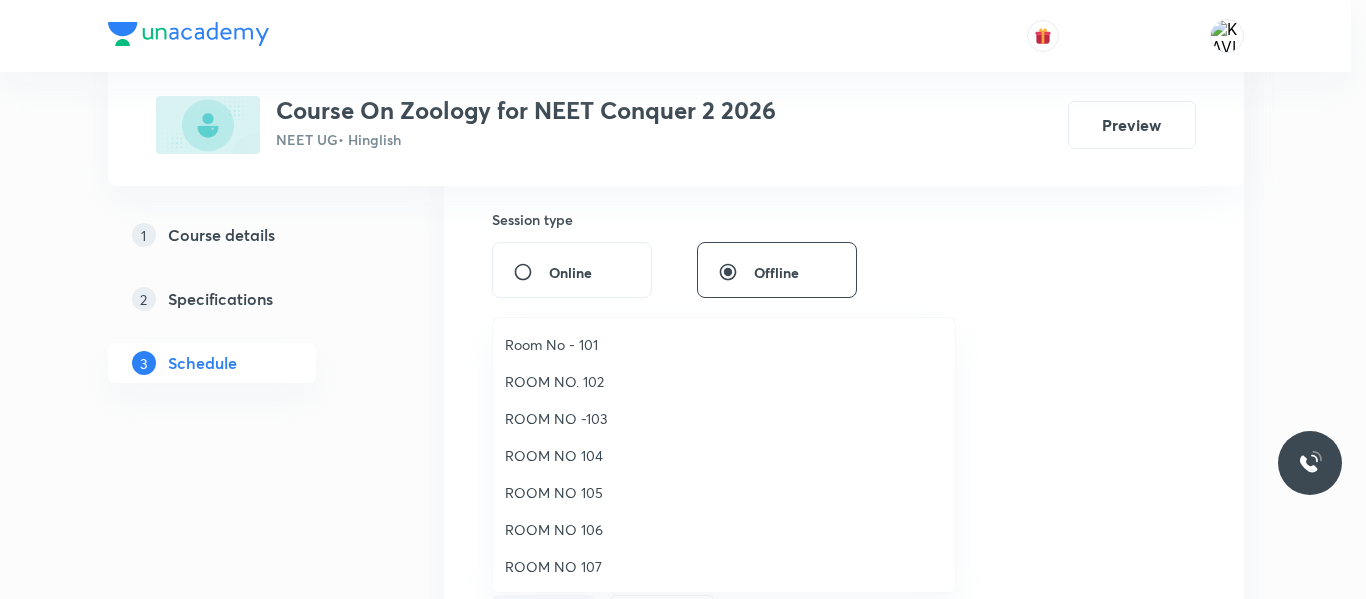 click on "ROOM NO -103" at bounding box center (724, 418) 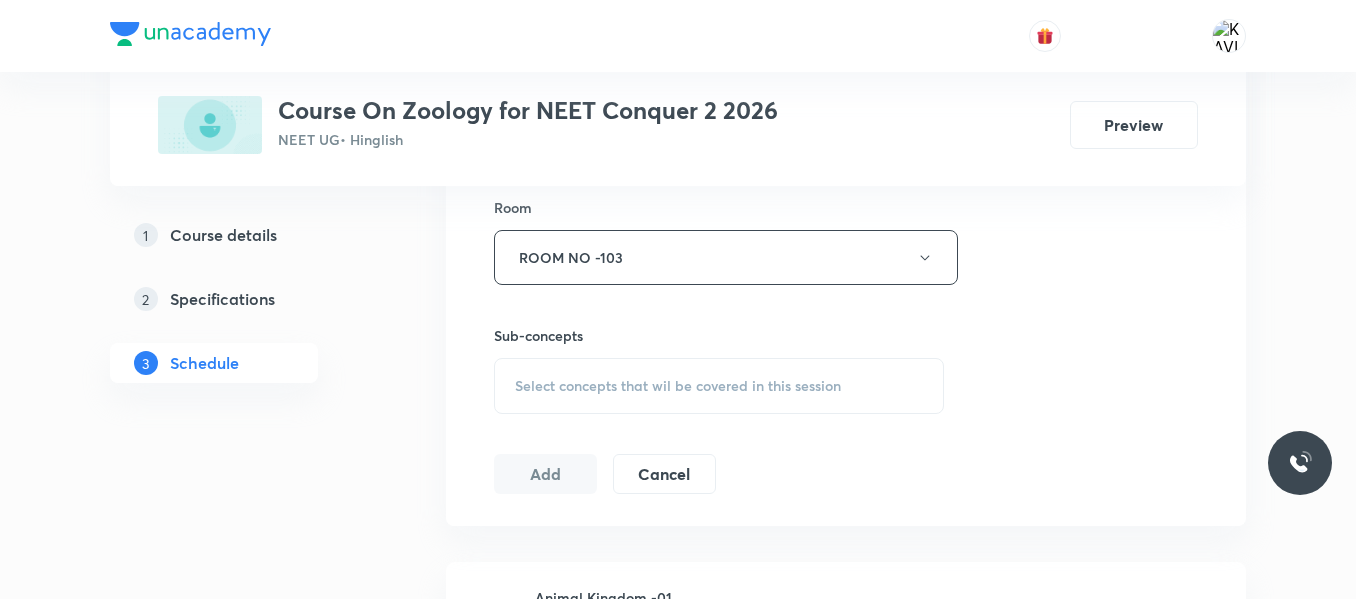 scroll, scrollTop: 878, scrollLeft: 0, axis: vertical 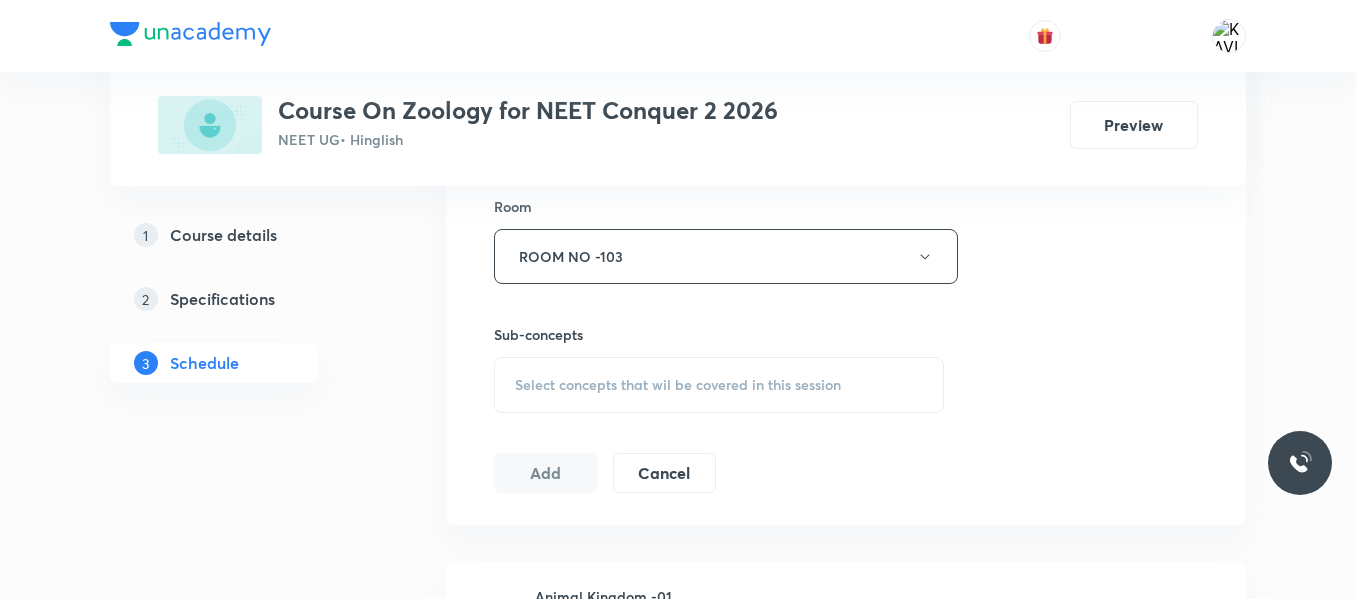 click on "Select concepts that wil be covered in this session" at bounding box center (719, 385) 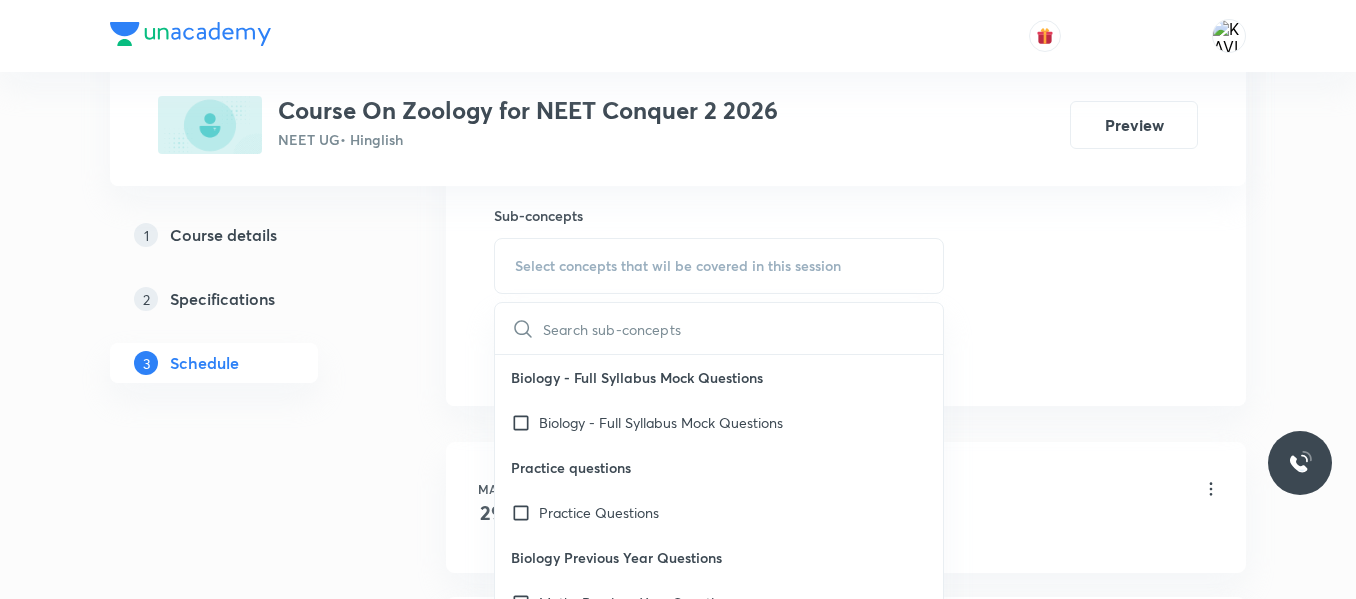 scroll, scrollTop: 998, scrollLeft: 0, axis: vertical 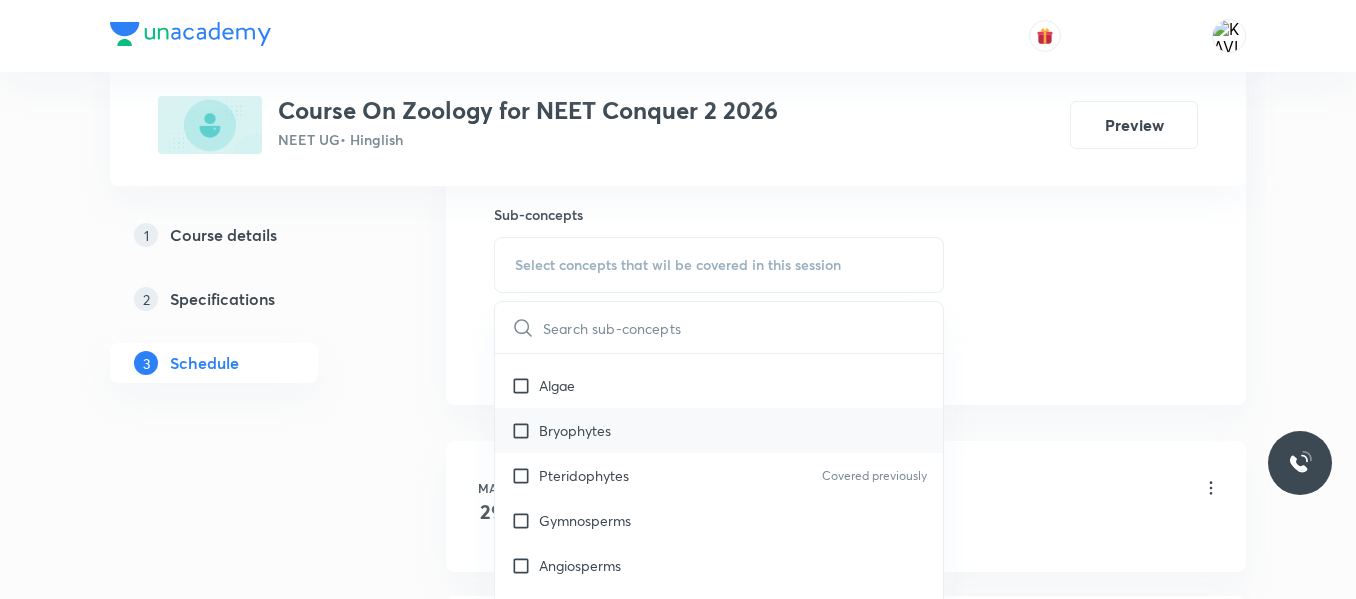 click on "Bryophytes" at bounding box center [719, 430] 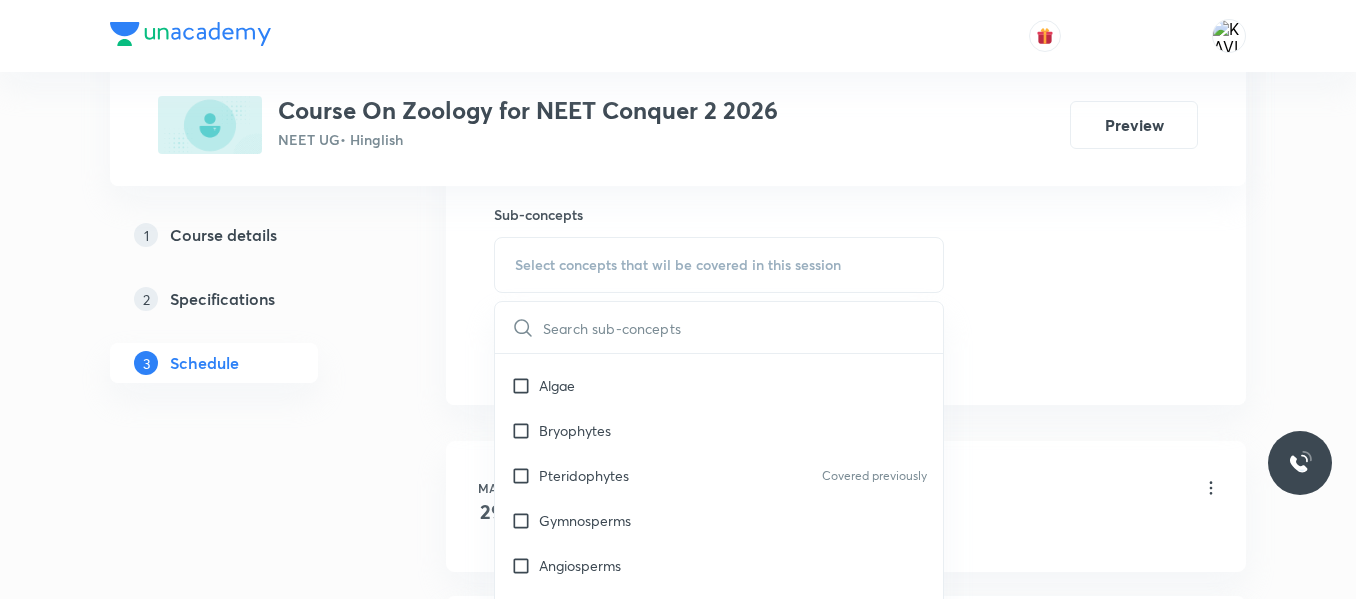 checkbox on "true" 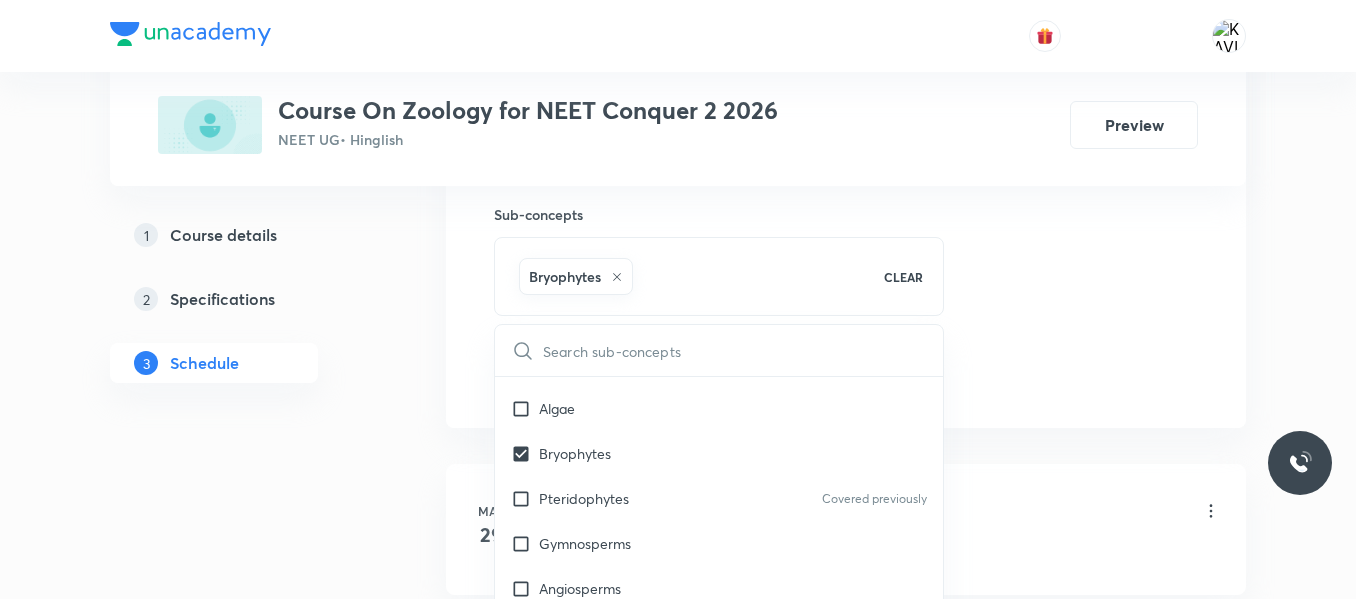 click on "Session  19 Live class Session title 38/99 Structural Organisation in animal - 05 ​ Schedule for Jul 12, 2025, 12:50 PM ​ Duration (in minutes) 75 ​   Session type Online Offline Room ROOM NO -103 Sub-concepts Bryophytes CLEAR ​ Biology - Full Syllabus Mock Questions Biology - Full Syllabus Mock Questions Practice questions Practice Questions Biology Previous Year Questions Maths Previous Year Questions Living World What Is Living? Diversity In The Living World Systematics Types Of Taxonomy Fundamental Components Of Taxonomy Taxonomic Categories Taxonomical Aids The Three Domains Of Life Covered previously Biological Nomenclature  Biological Classification System Of Classification Covered previously Kingdom Monera Covered previously Kingdom Protista Kingdom Fungi Kingdom Plantae Kingdom Animalia Linchens Covered previously Mycorrhiza Virus Covered previously Prions Viroids Plant Kingdom Algae Bryophytes Pteridophytes Covered previously Gymnosperms Angiosperms Animal Kingdom Basics Of Classification ER" at bounding box center (846, -85) 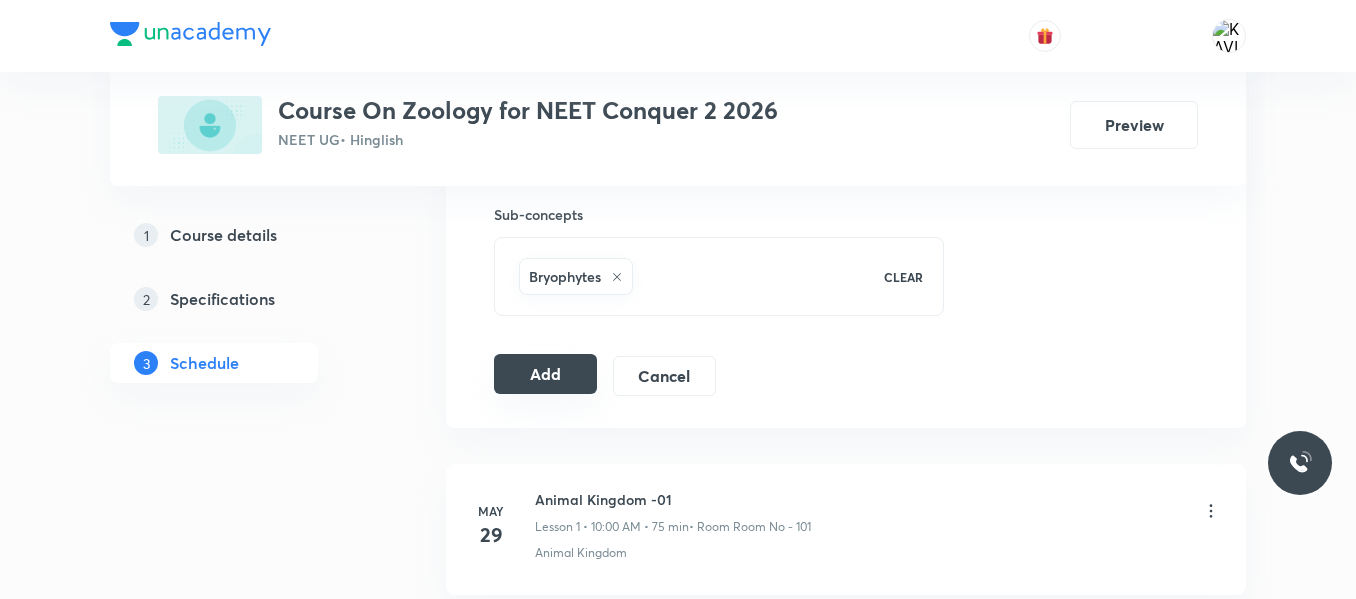 click on "Add" at bounding box center (545, 374) 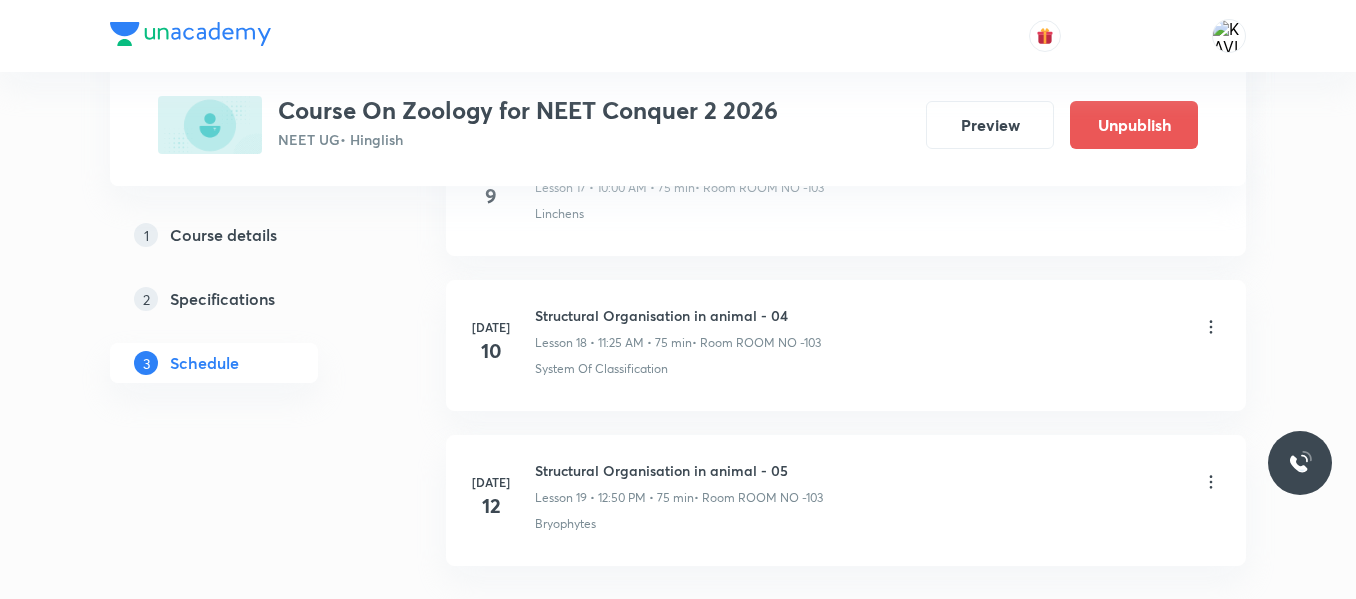 scroll, scrollTop: 2881, scrollLeft: 0, axis: vertical 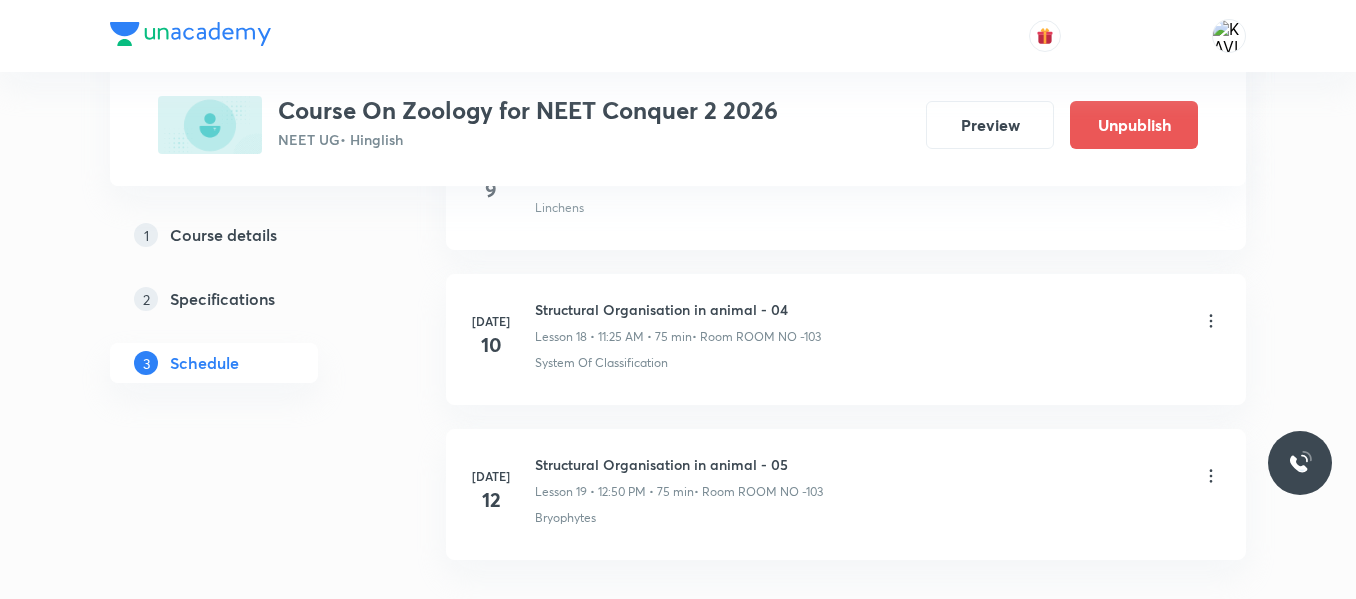 click on "May 29 Animal Kingdom -01 Lesson 1 • 10:00 AM • 75 min  • Room Room No - 101 Animal Kingdom Jun 3 Animal Kingdom -02 Lesson 2 • 10:00 AM • 75 min  • Room Room No - 101 Animal Kingdom Jun 7 Animal Kingdom -03 Lesson 3 • 10:00 AM • 75 min  • Room Room No - 101 Animal Kingdom Jun 10 Animal Kingdom -04 Lesson 4 • 10:00 AM • 75 min  • Room Room No - 101 Animal Kingdom Jun 12 Animal Kingdom -05 Lesson 5 • 10:00 AM • 75 min  • Room Room No - 101 Animal Kingdom Jun 14 Animal Kingdom -06 Lesson 6 • 10:00 AM • 75 min  • Room Room No - 101 Animal Kingdom Jun 17 Animal Kingdom -07 Lesson 7 • 10:00 AM • 75 min  • Room Room No - 101 Animal Kingdom Jun 19 Animal Kingdom -08 Lesson 8 • 10:00 AM • 75 min  • Room Room No - 101 Animal Kingdom Jun 21 Animal Kingdom -09 Lesson 9 • 10:00 AM • 75 min  • Room Room No - 101 Animal Kingdom Jun 22 Animal Kingdom -10 Lesson 10 • 12:50 PM • 75 min  • Room Room No - 101 Animal Kingdom Jun 24 Animal Kingdom -11 Jun 28 29" at bounding box center [846, -901] 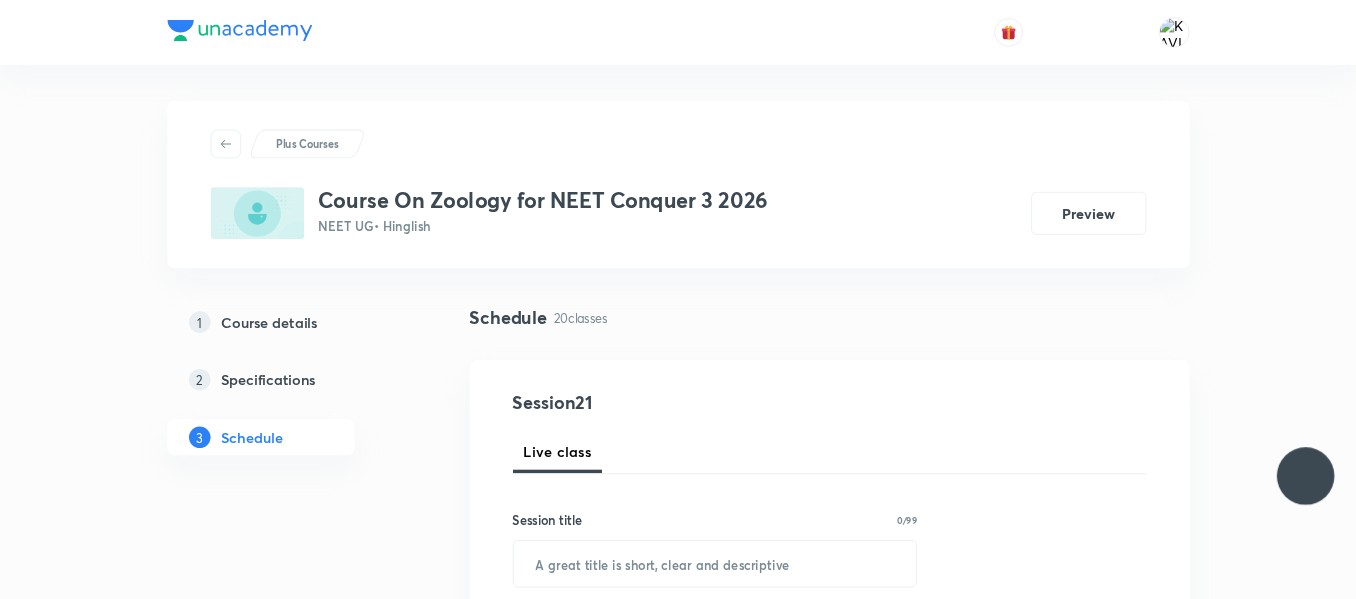 scroll, scrollTop: 0, scrollLeft: 0, axis: both 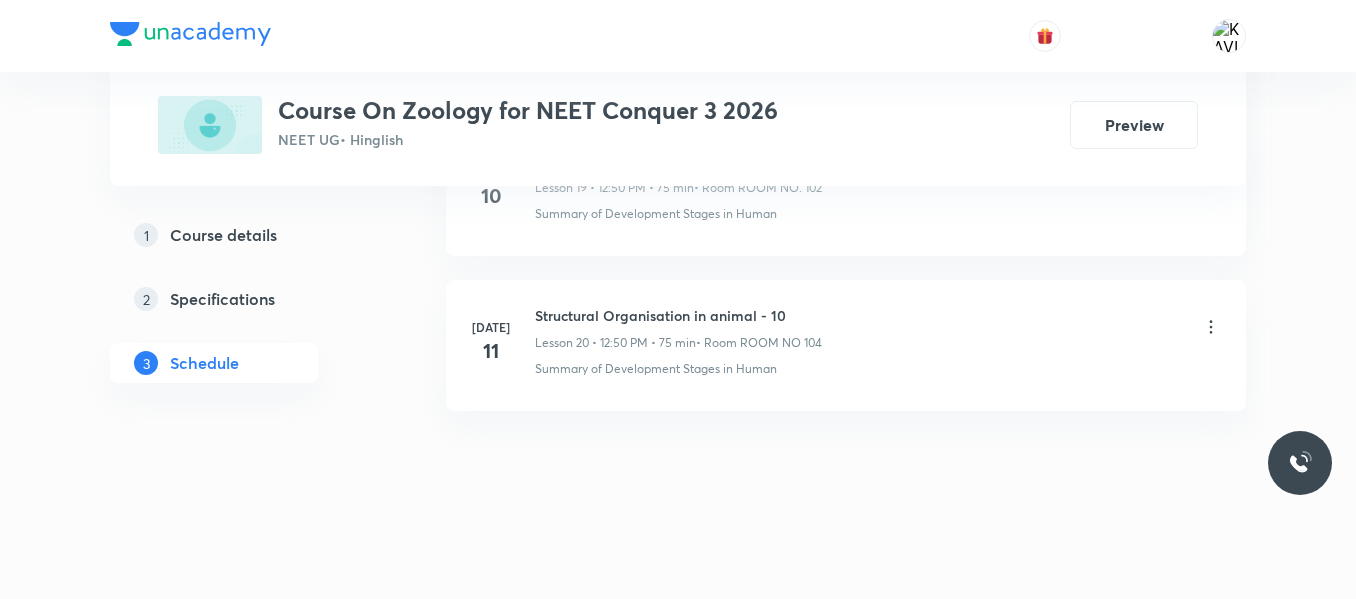 click on "Structural Organisation in animal - 10" at bounding box center [678, 315] 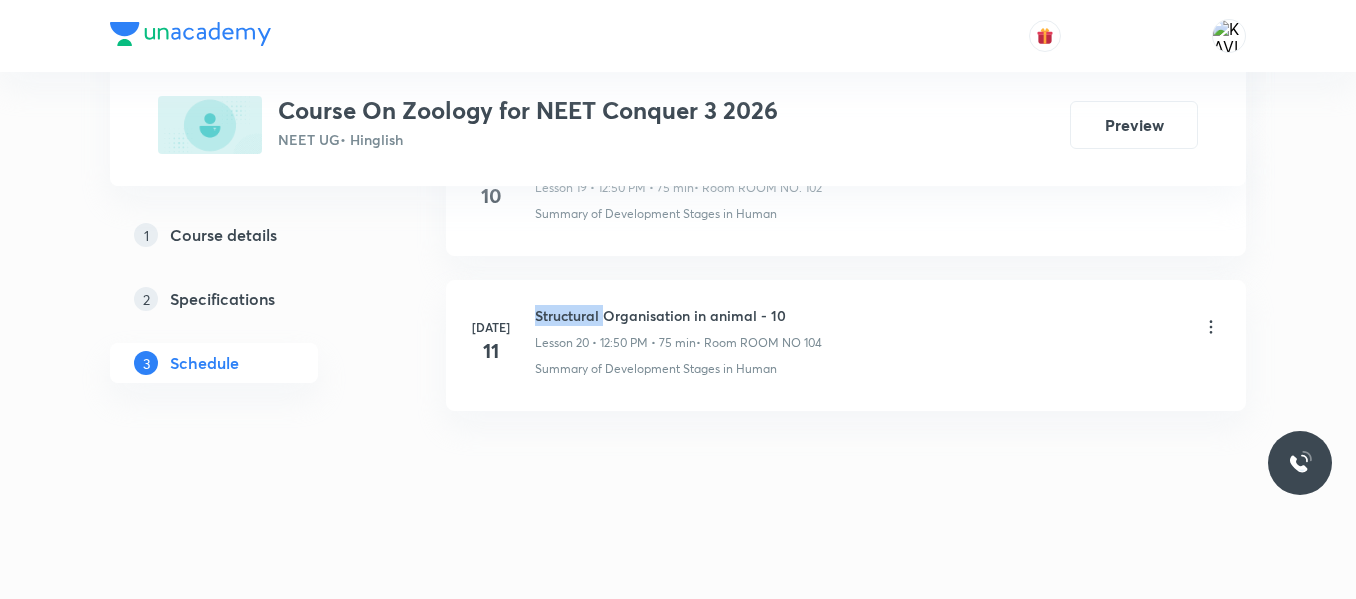 click on "Structural Organisation in animal - 10" at bounding box center [678, 315] 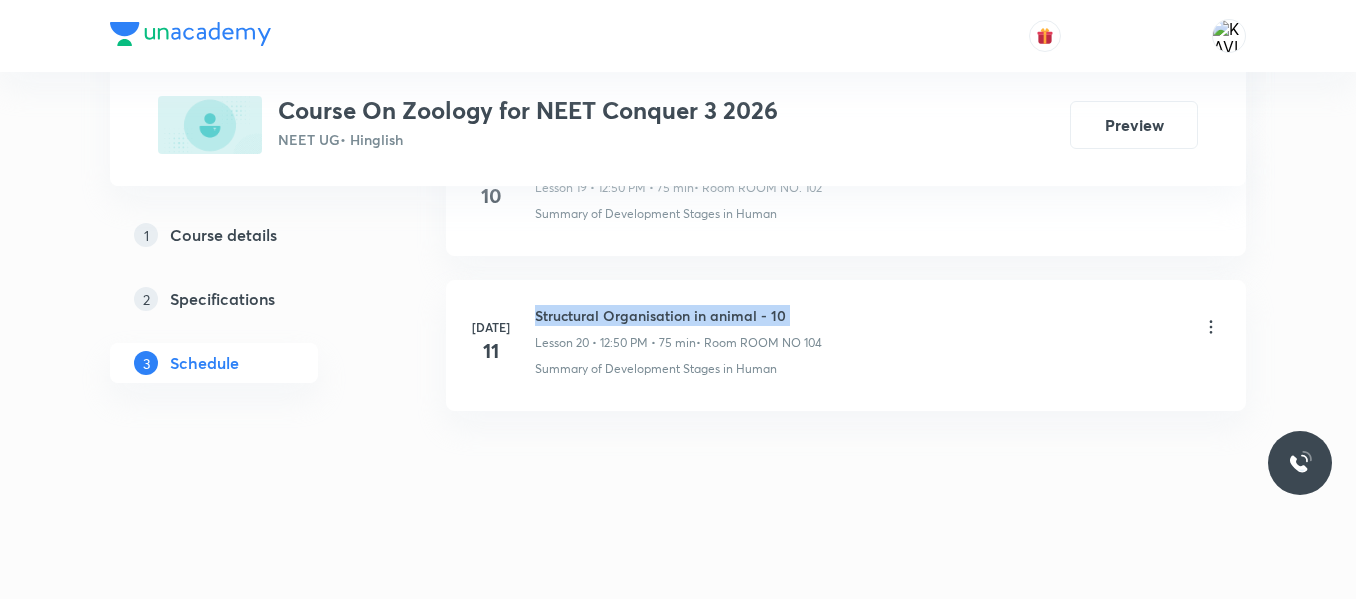 click on "Structural Organisation in animal - 10" at bounding box center [678, 315] 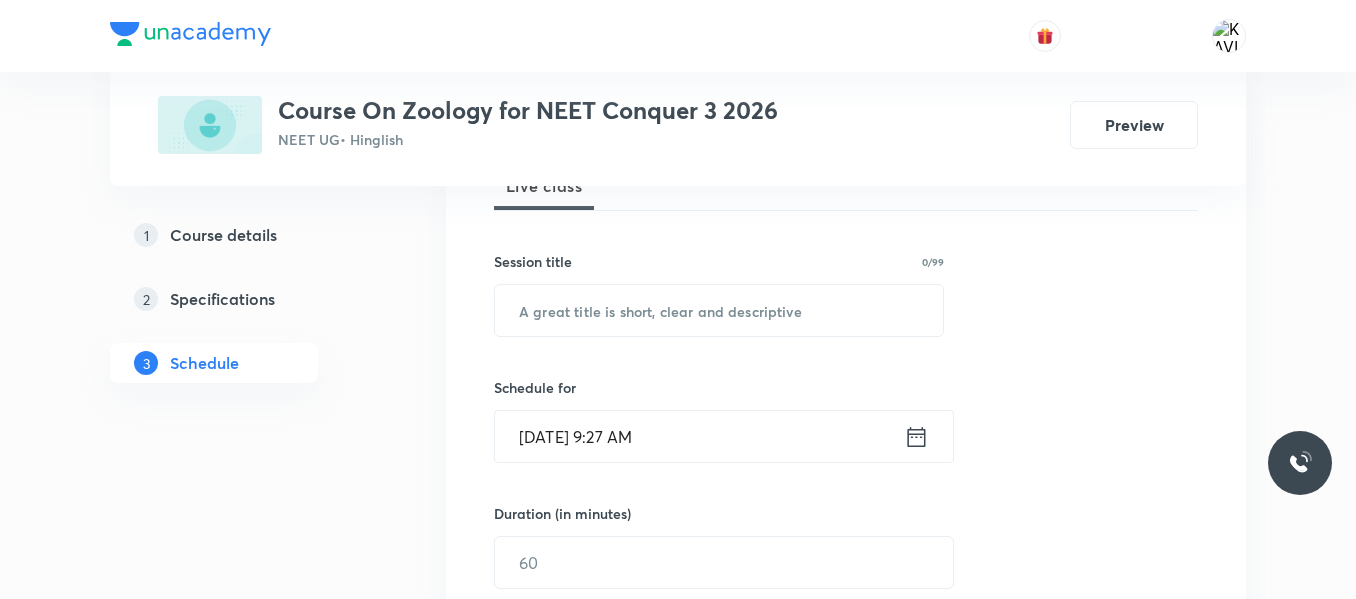 scroll, scrollTop: 320, scrollLeft: 0, axis: vertical 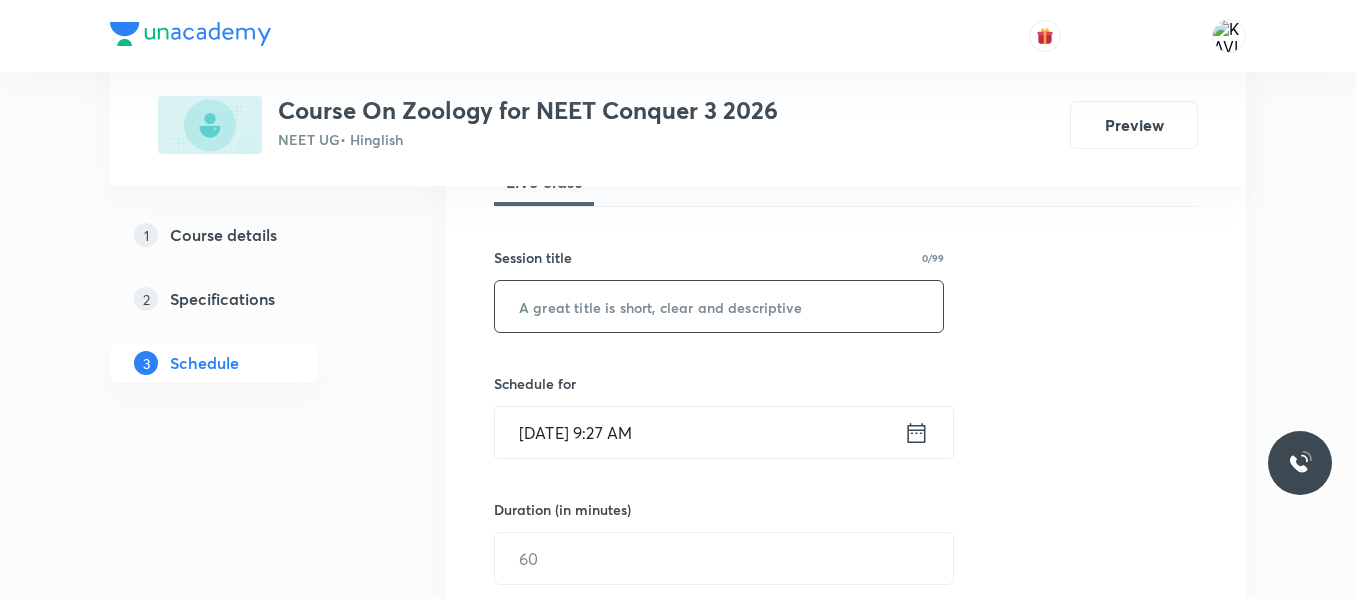 click at bounding box center (719, 306) 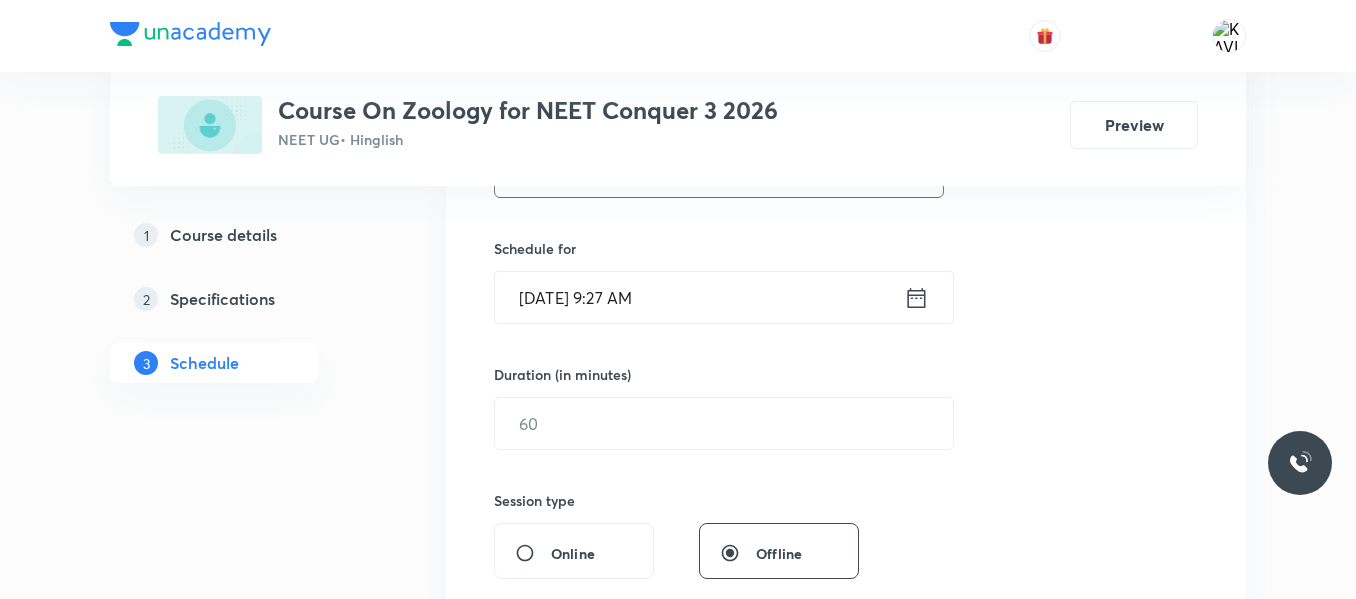scroll, scrollTop: 456, scrollLeft: 0, axis: vertical 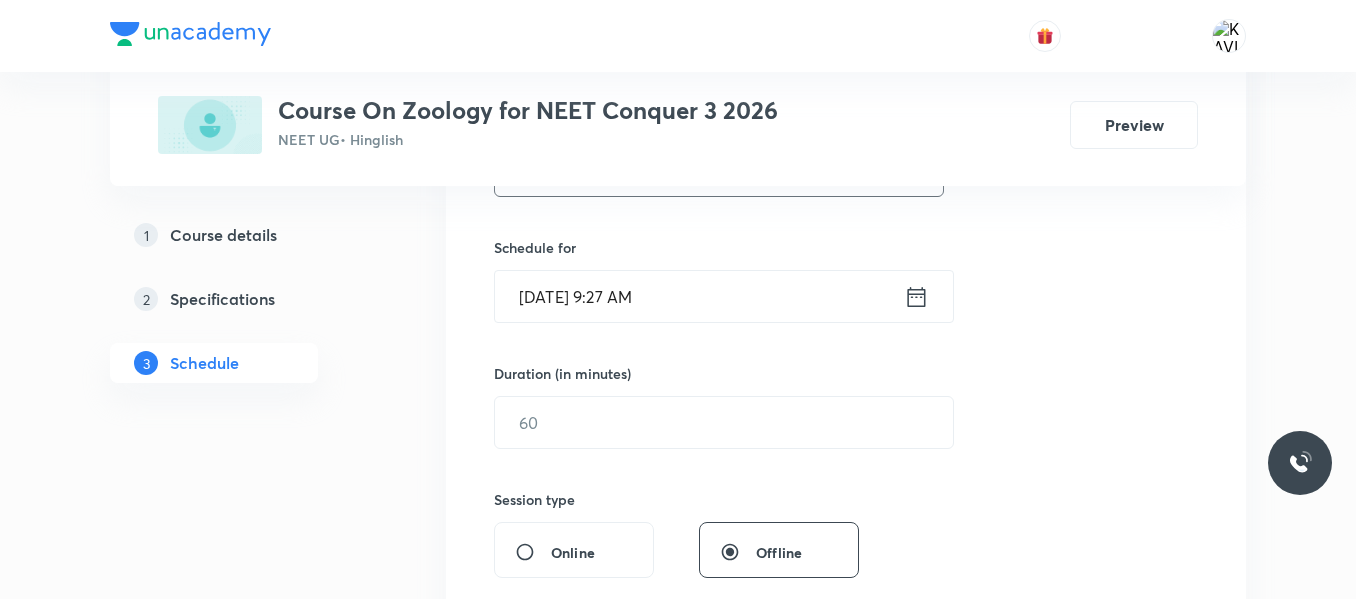 type on "Structural Organisation in animal - 11" 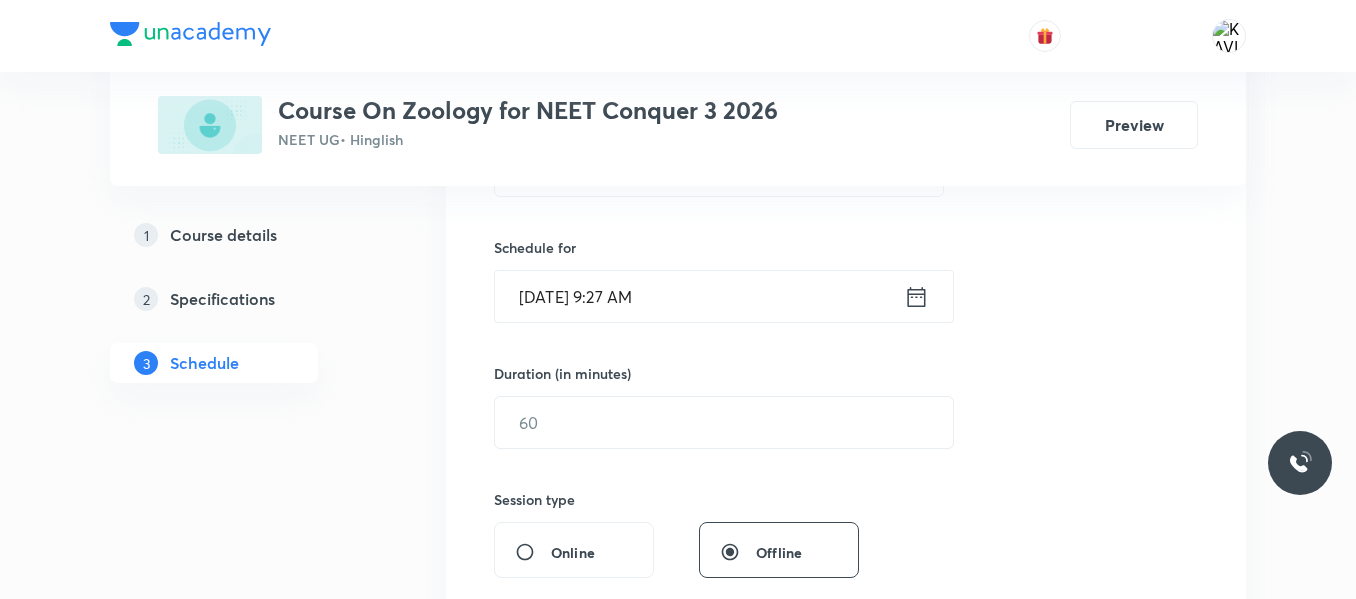 click 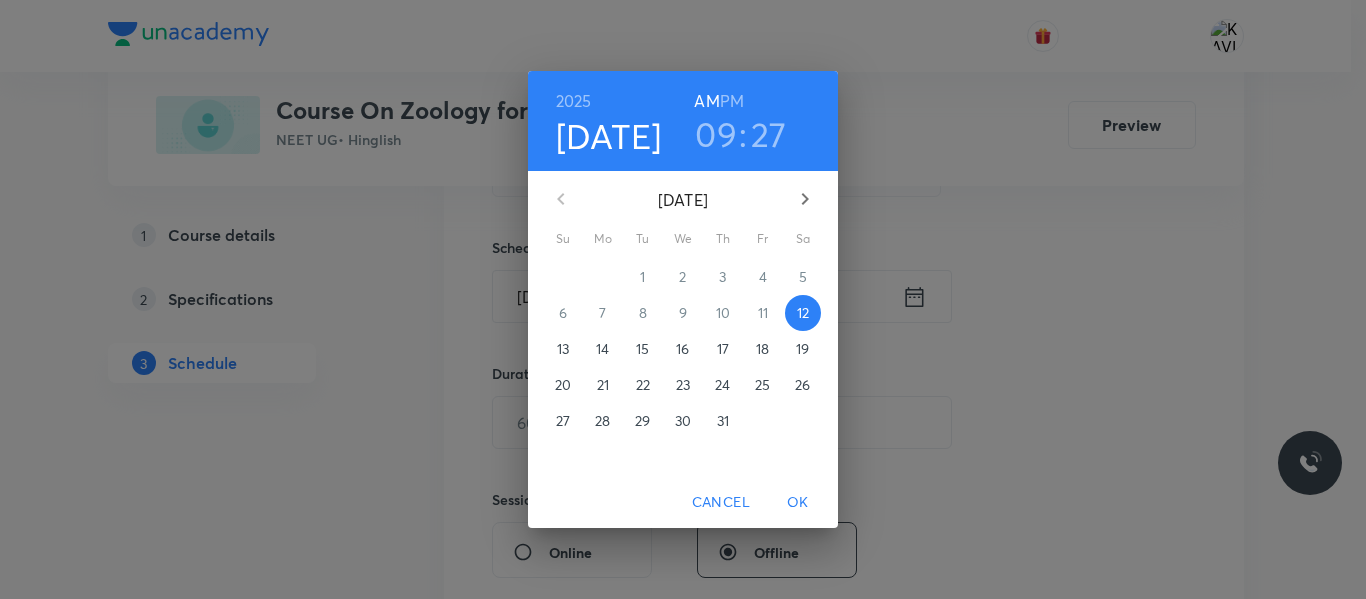 click on "09" at bounding box center [716, 134] 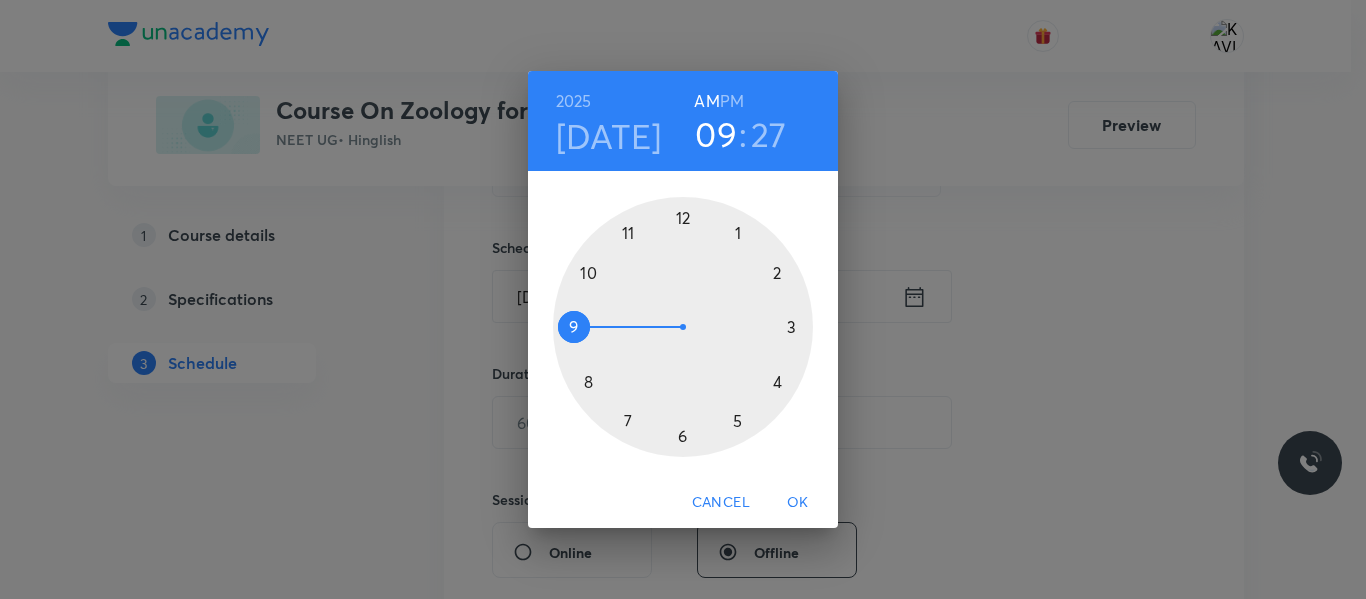 click at bounding box center (683, 327) 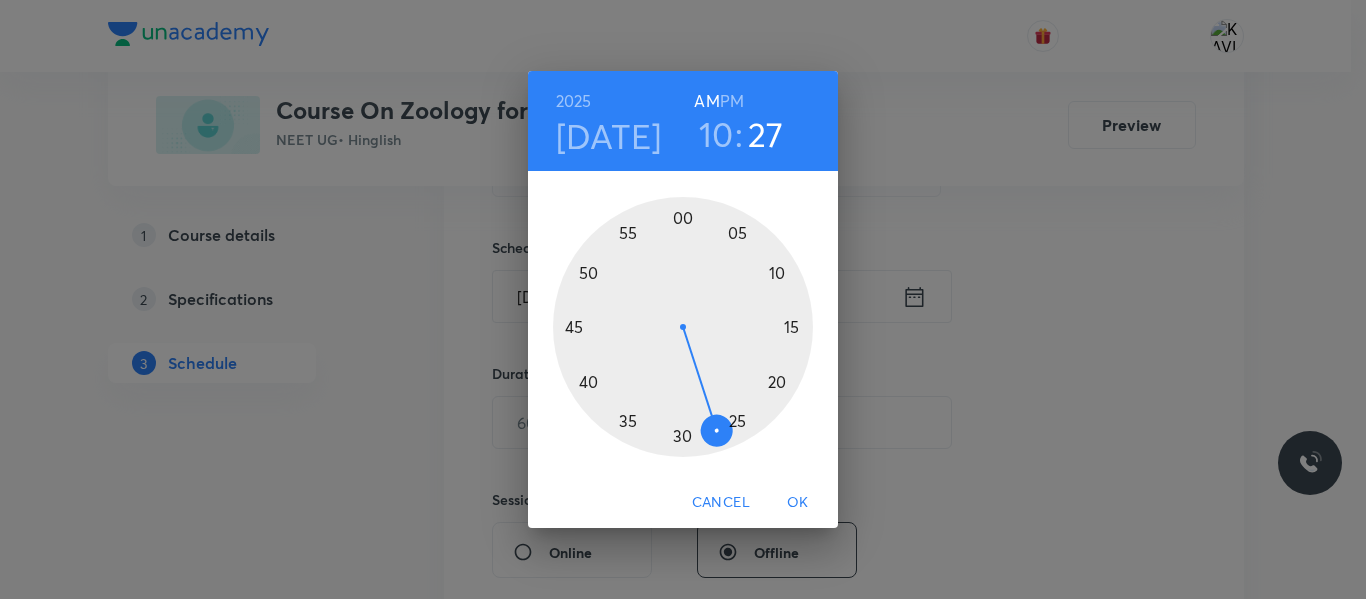 click at bounding box center [683, 327] 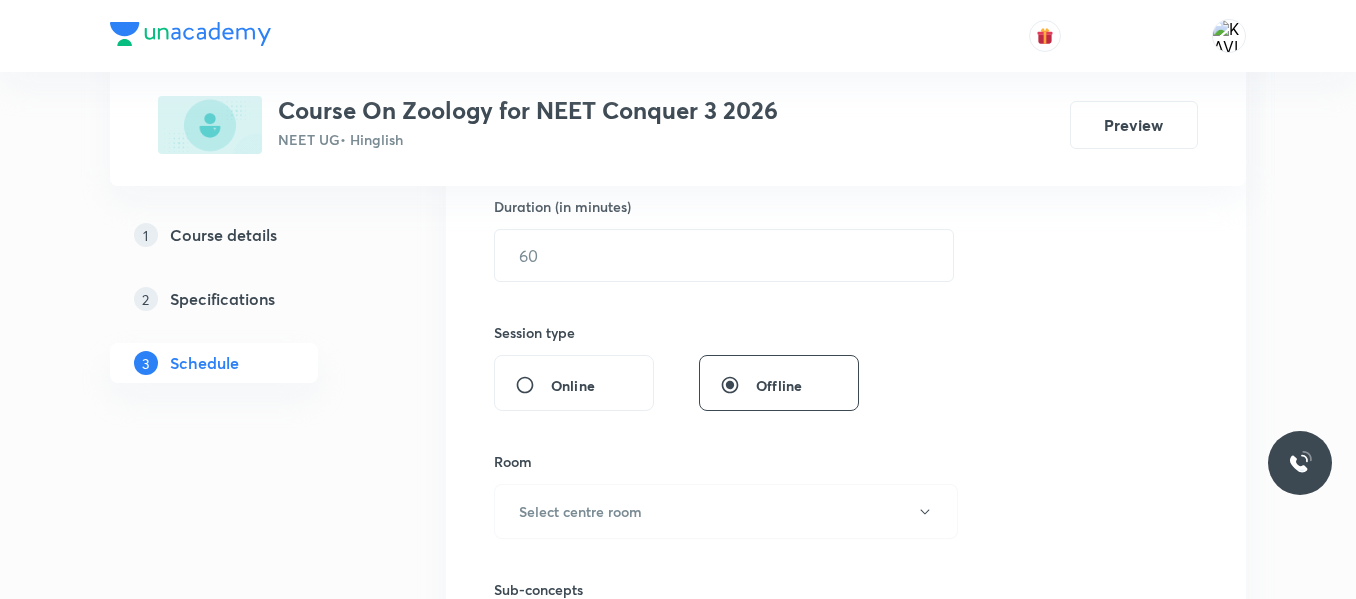 scroll, scrollTop: 624, scrollLeft: 0, axis: vertical 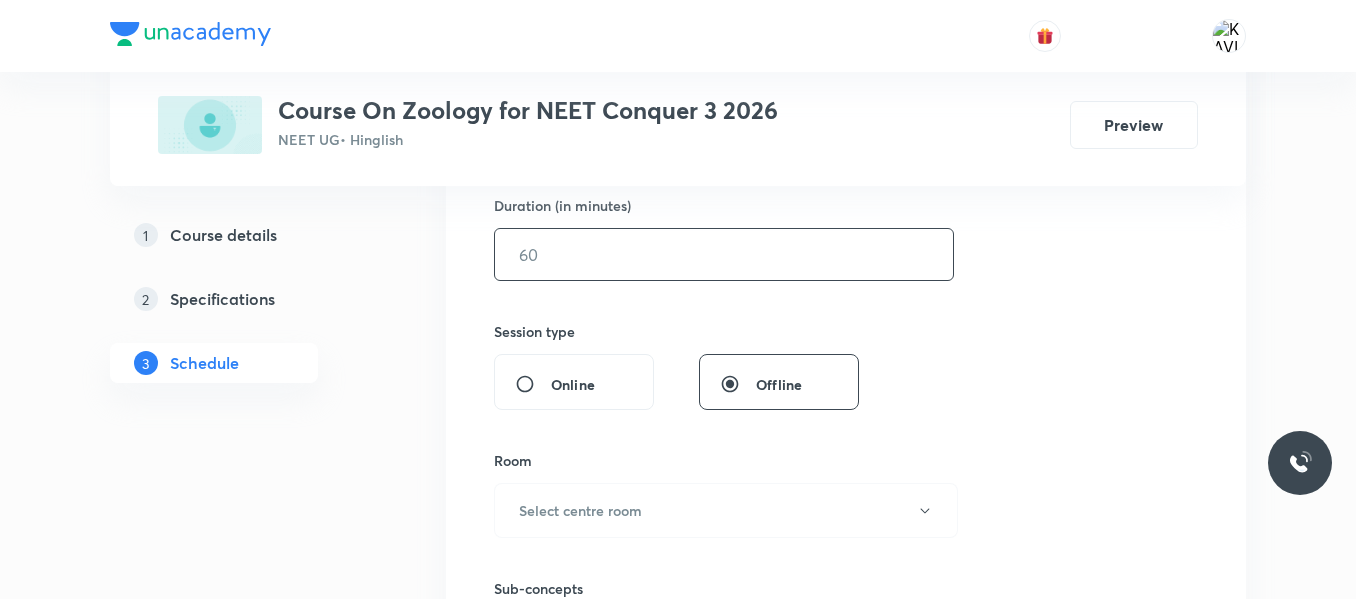 click at bounding box center [724, 254] 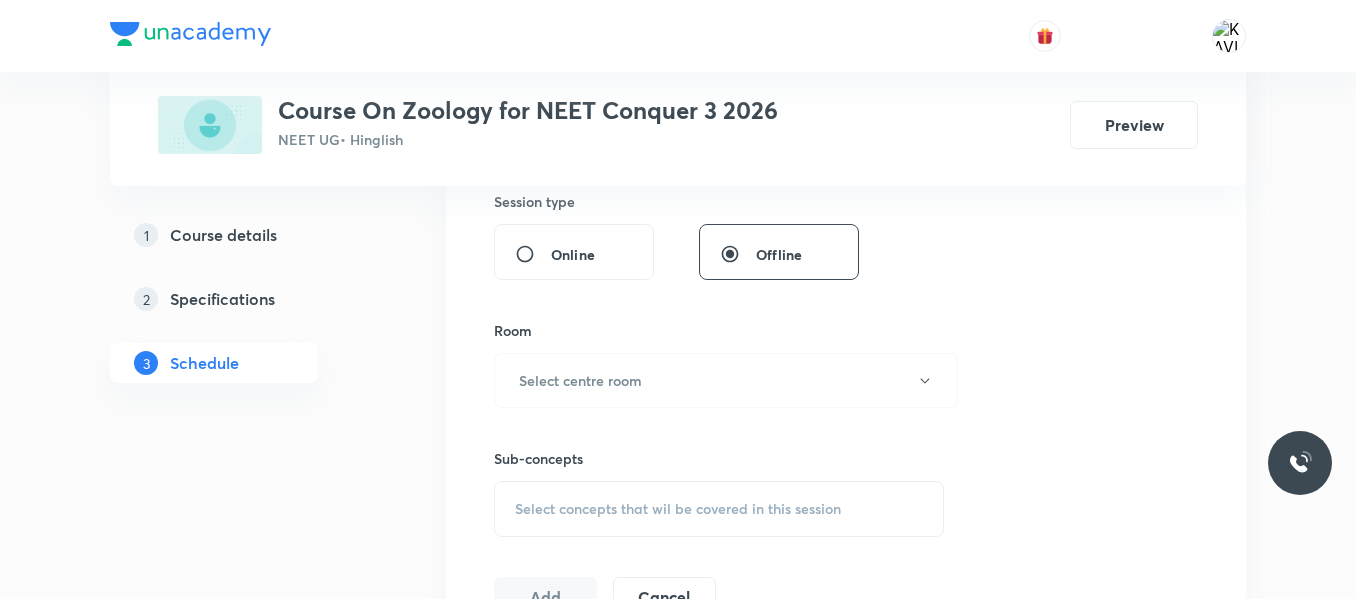 scroll, scrollTop: 760, scrollLeft: 0, axis: vertical 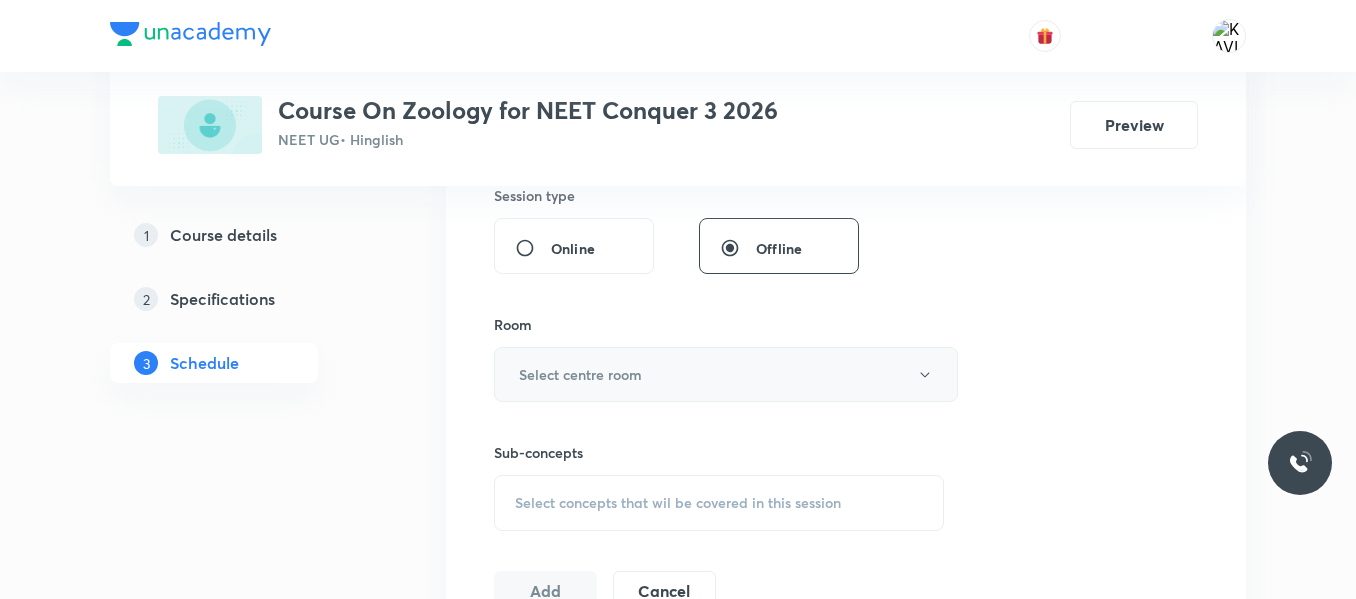 type on "75" 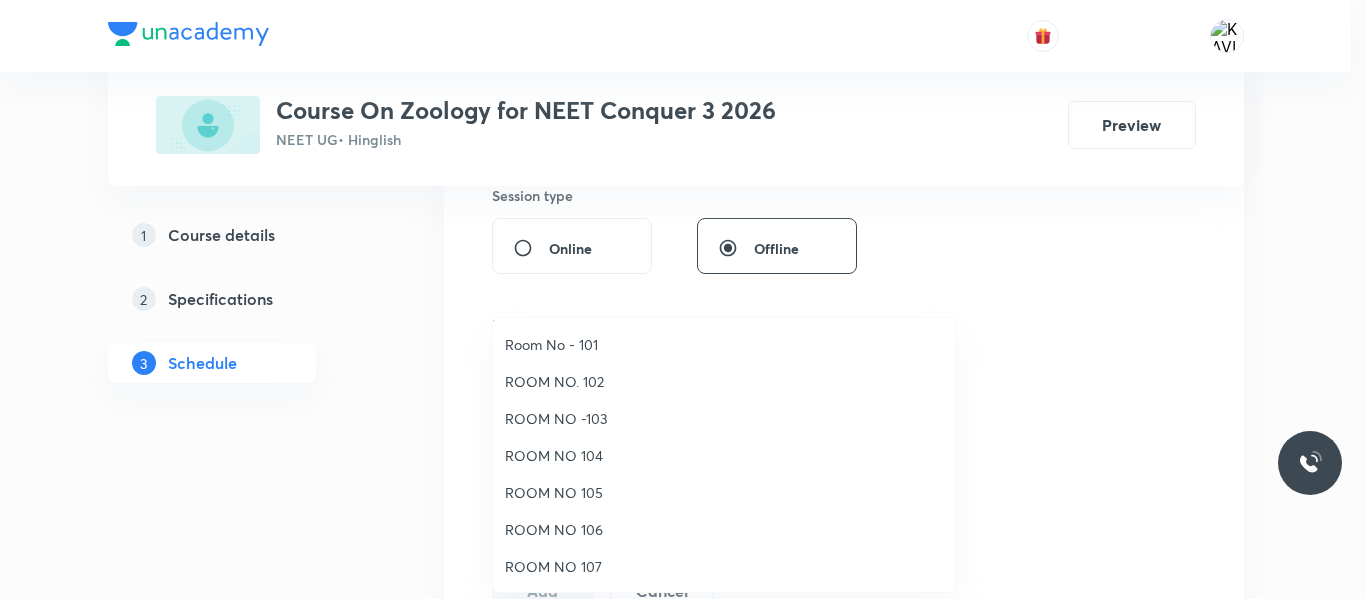 click on "ROOM NO. 102" at bounding box center (724, 381) 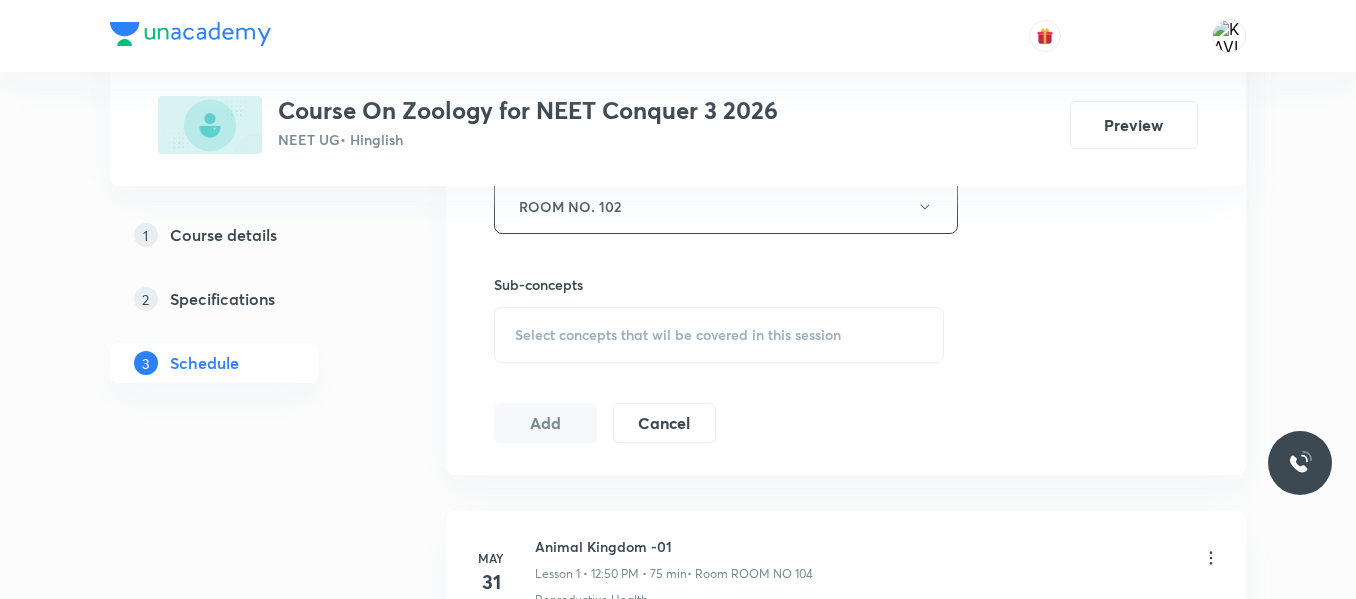 scroll, scrollTop: 930, scrollLeft: 0, axis: vertical 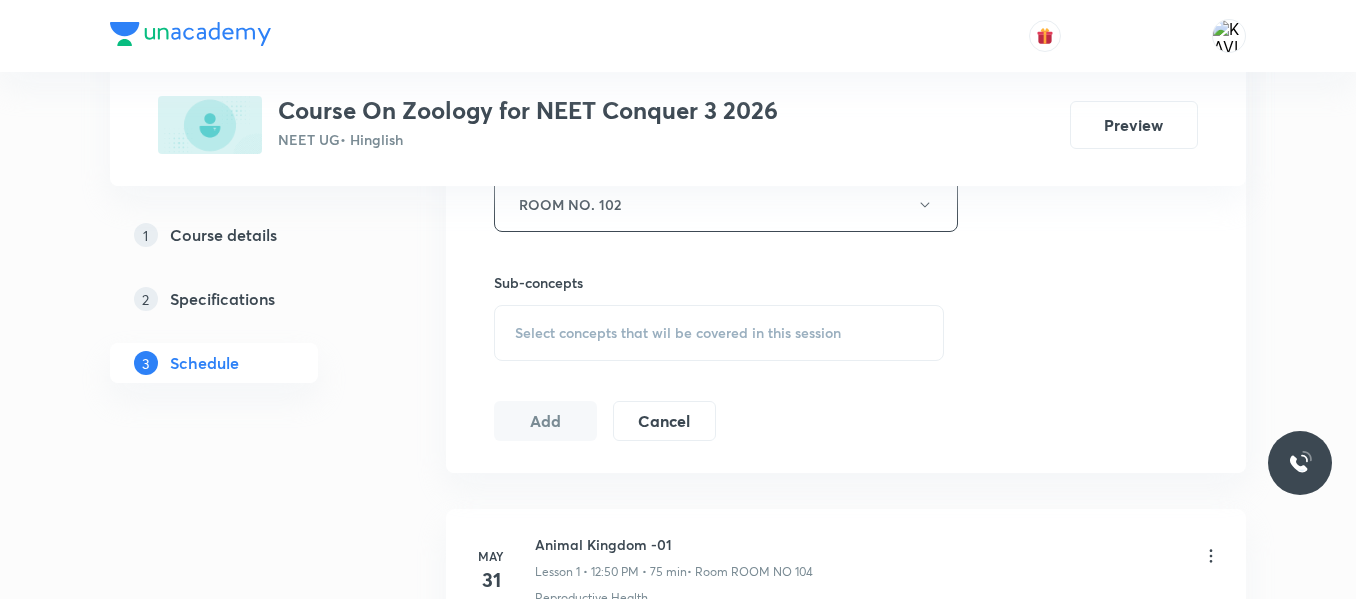 click on "Select concepts that wil be covered in this session" at bounding box center [719, 333] 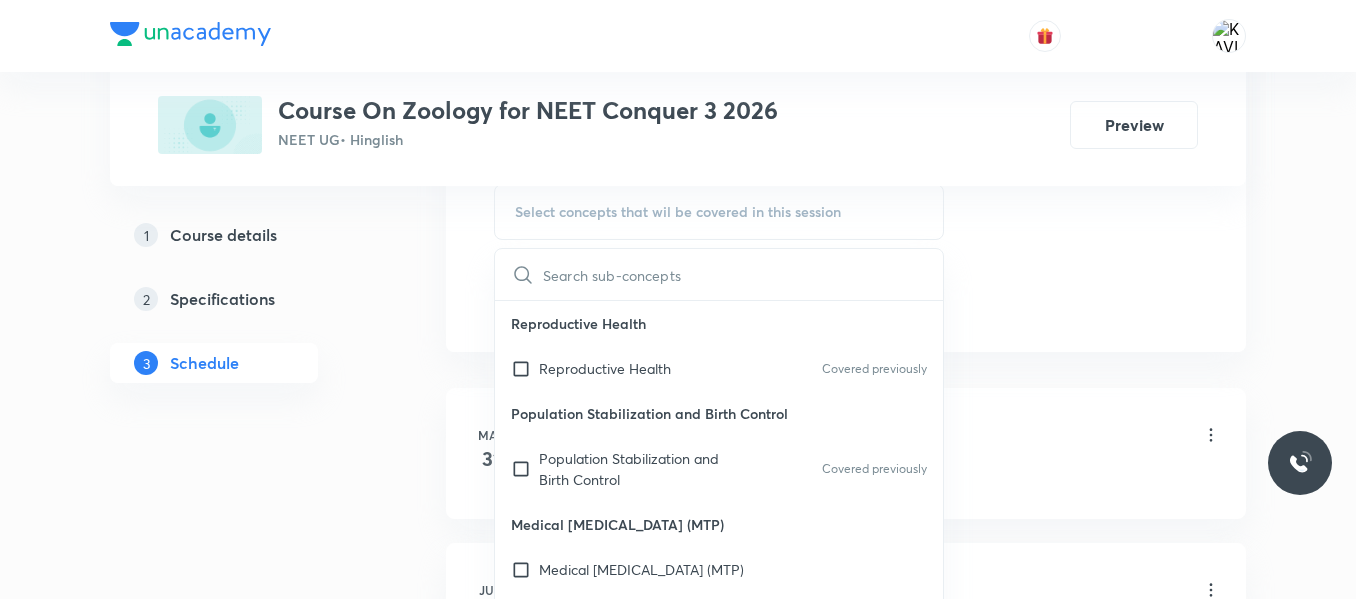scroll, scrollTop: 1052, scrollLeft: 0, axis: vertical 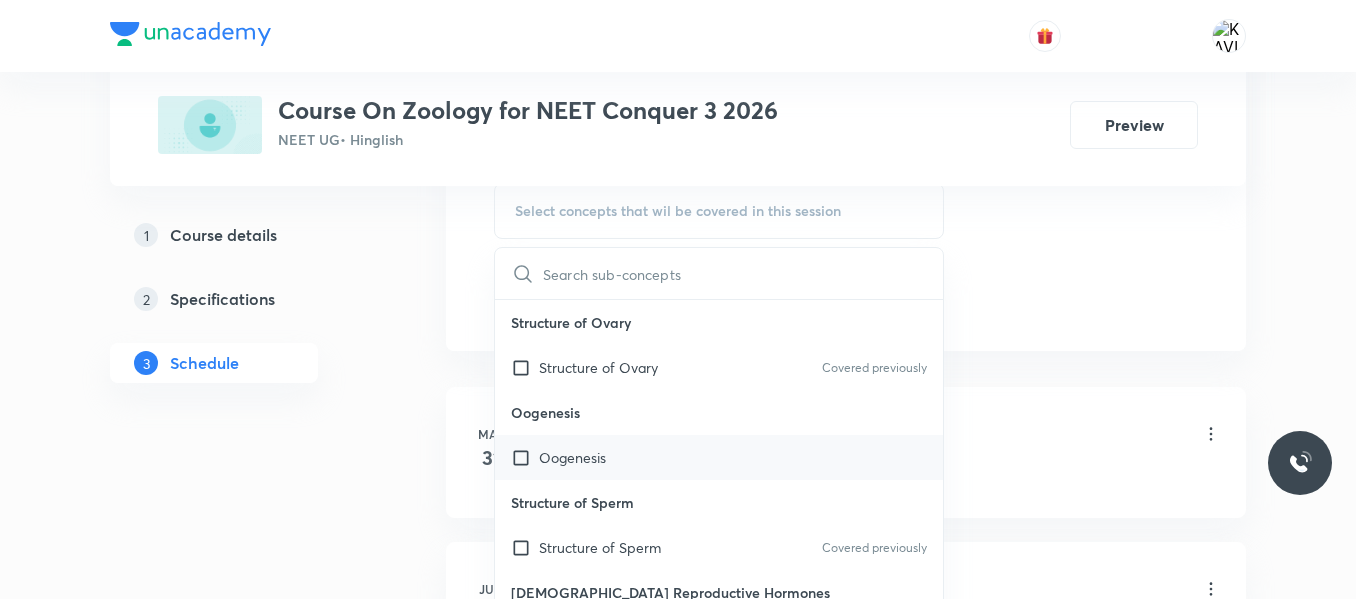 click on "Oogenesis" at bounding box center [719, 457] 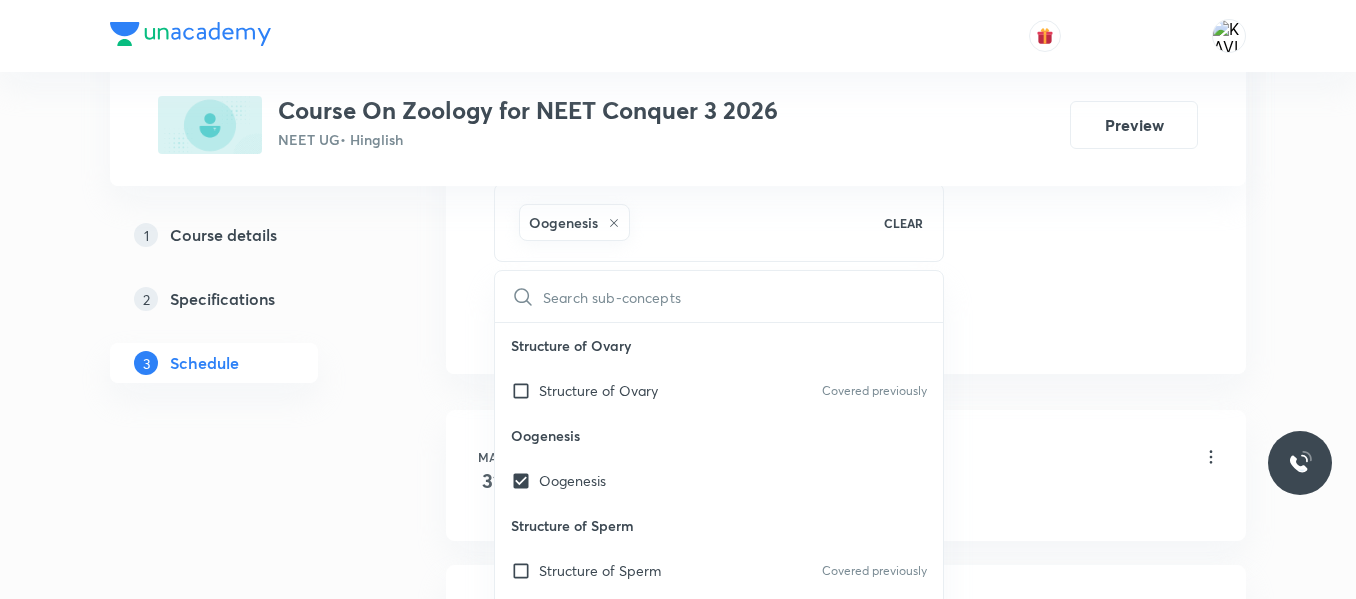 click on "Session  21 Live class Session title 38/99 Structural Organisation in animal - 11 ​ Schedule for Jul 12, 2025, 10:00 AM ​ Duration (in minutes) 75 ​   Session type Online Offline Room ROOM NO. 102 Sub-concepts Oogenesis CLEAR ​ Reproductive Health Reproductive Health Covered previously Population Stabilization and Birth Control Population Stabilization and Birth Control Covered previously Medical termination of Pregnancy (MTP) Medical termination of Pregnancy (MTP) Sexually Transmitted Infections (STIs) Sexually Transmitted Infections (STIs) Infertility Infertility Female Reproductive System Female Reproductive System Covered previously Lactation Lactation Covered previously Parturition Parturition Placenta Placenta Covered previously Extra Embryonic membranes and Placenta Extra Embryonic membranes and Placenta Covered previously Summary of Development Stages in Human Summary of Development Stages in Human Covered previously General Stage of Embryonic Development General Stage of Embryonic Development" at bounding box center [846, -139] 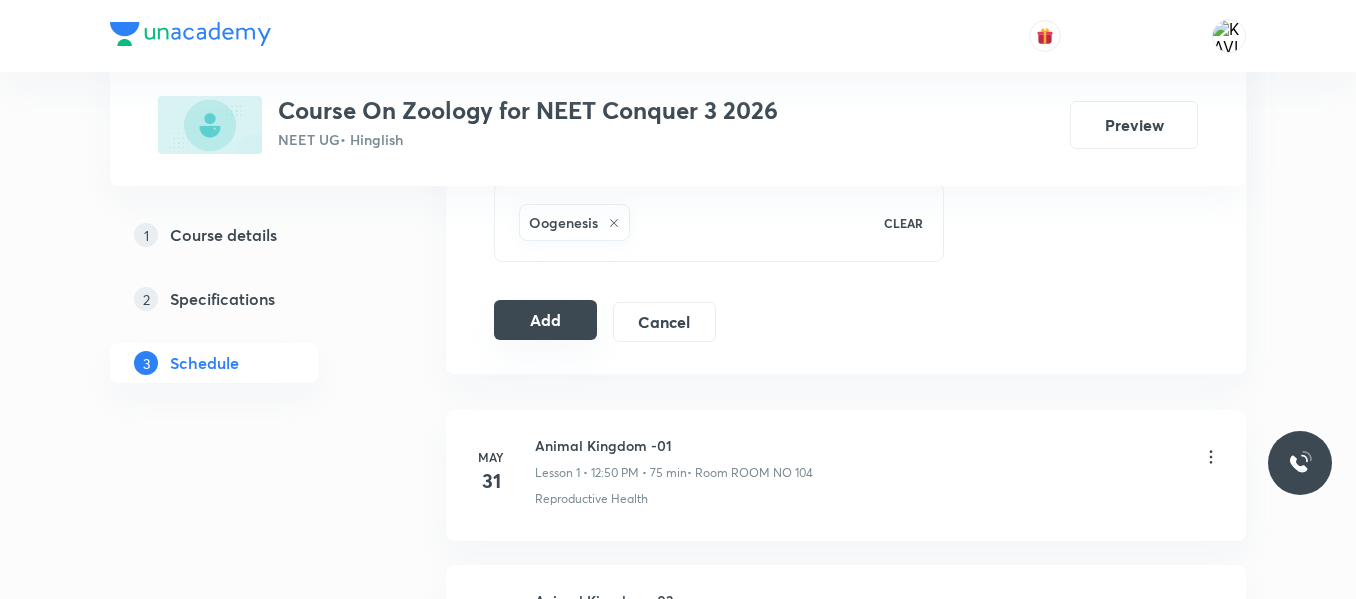 click on "Add" at bounding box center [545, 320] 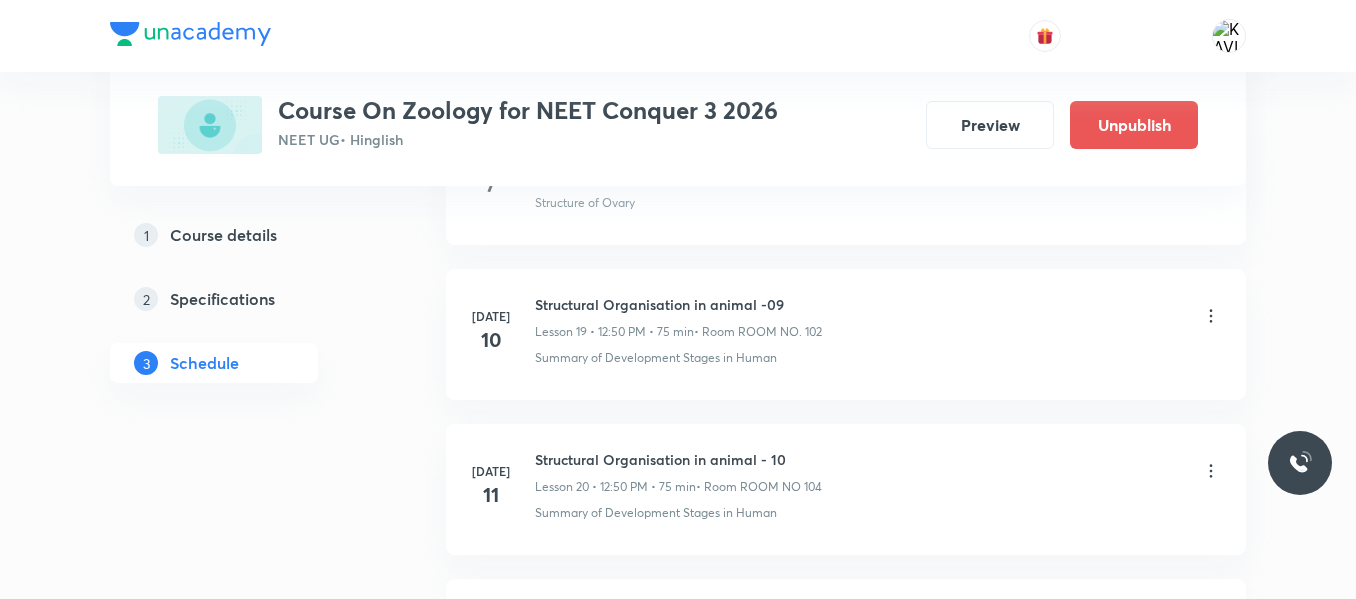 scroll, scrollTop: 3340, scrollLeft: 0, axis: vertical 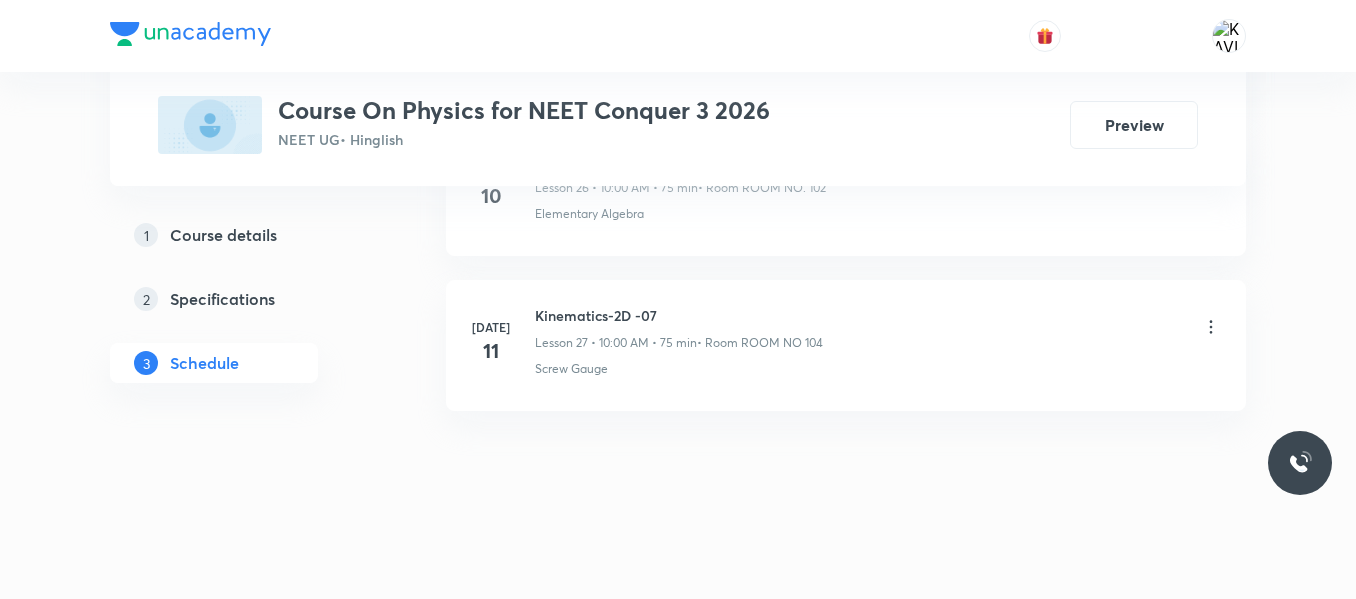 click on "Kinematics-2D -07" at bounding box center [679, 315] 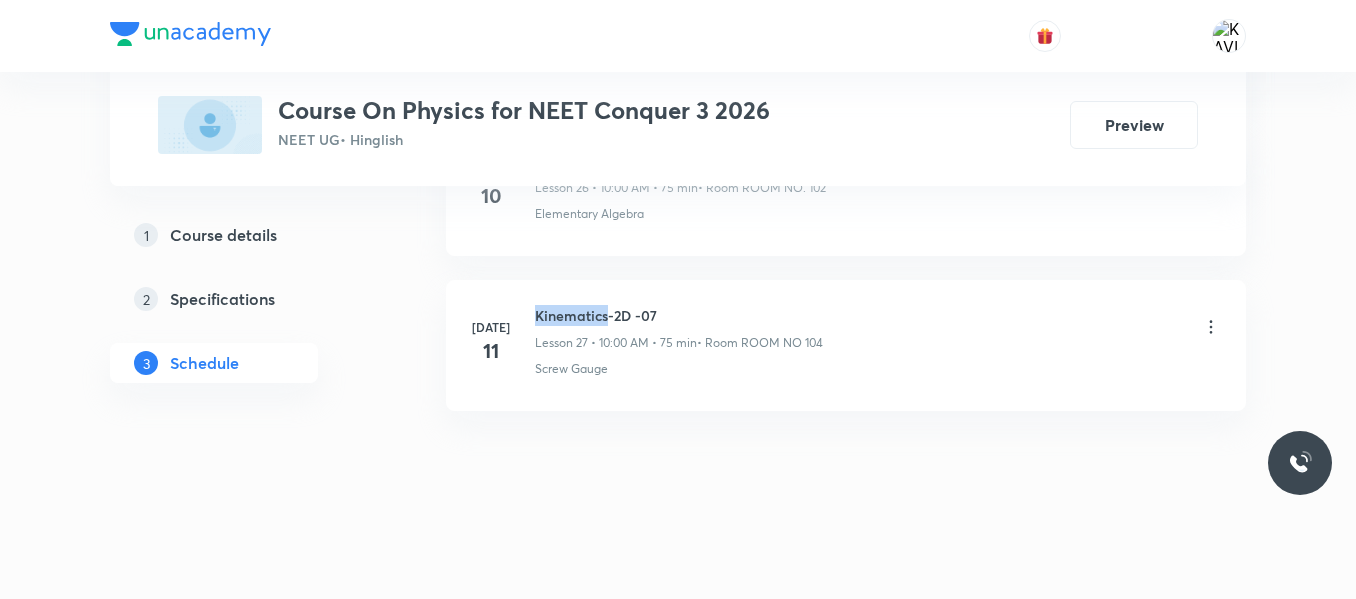 click on "Kinematics-2D -07" at bounding box center [679, 315] 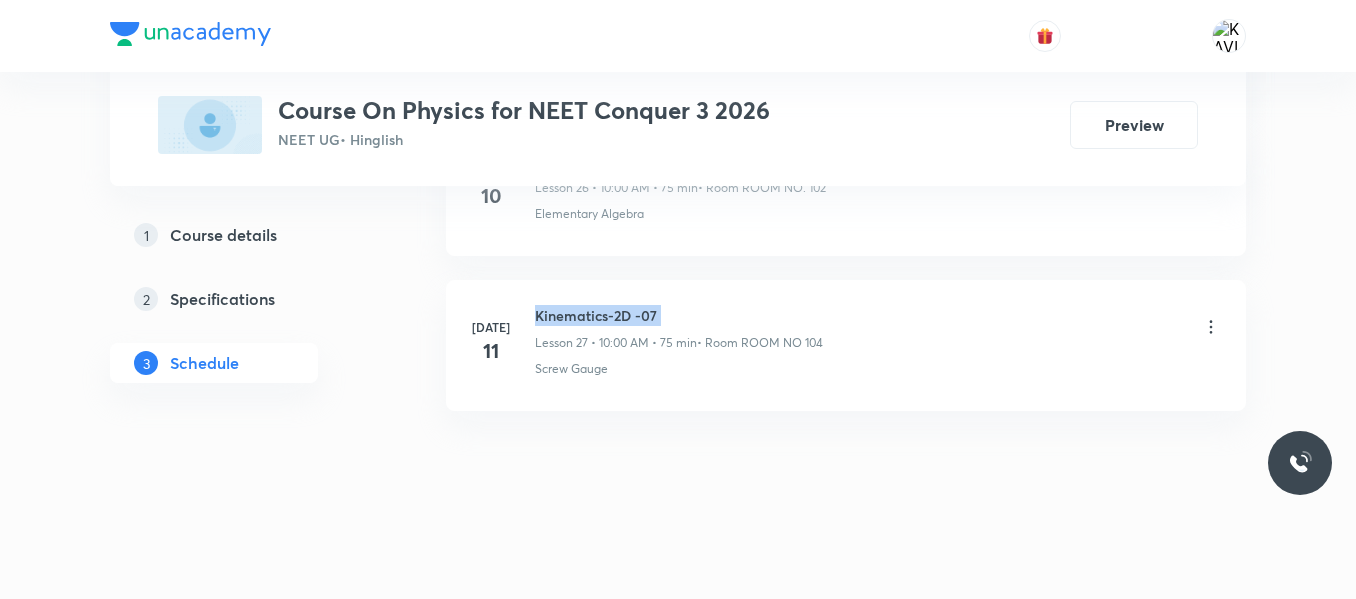 click on "Kinematics-2D -07" at bounding box center [679, 315] 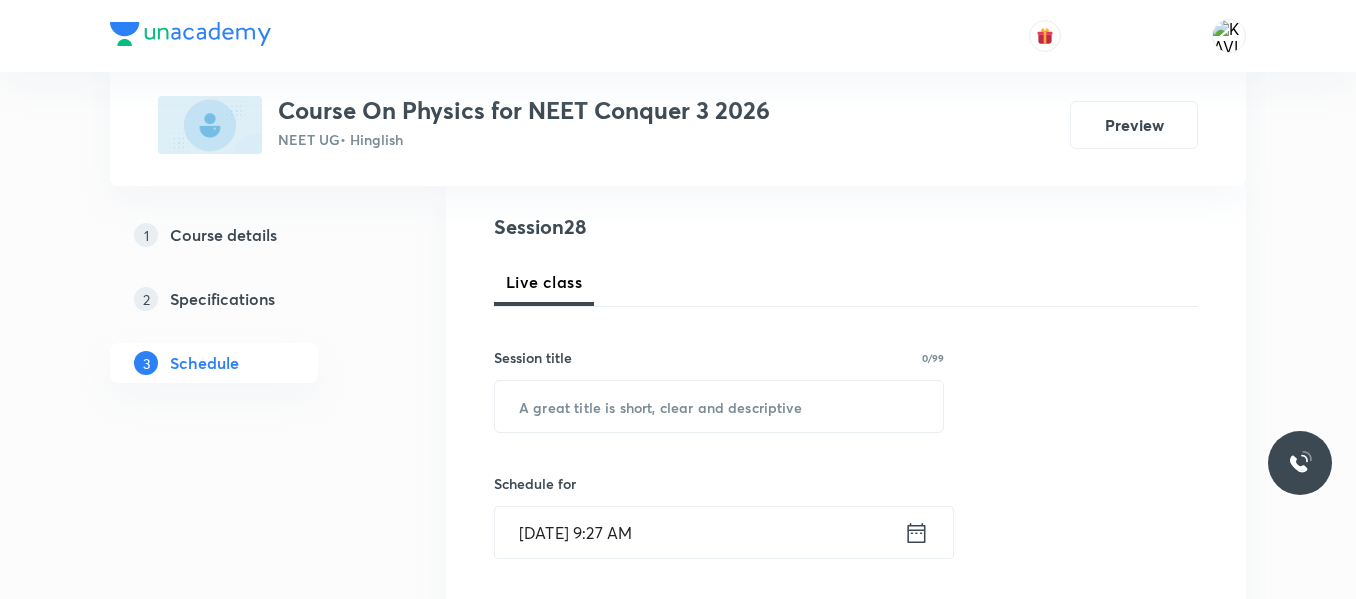 scroll, scrollTop: 224, scrollLeft: 0, axis: vertical 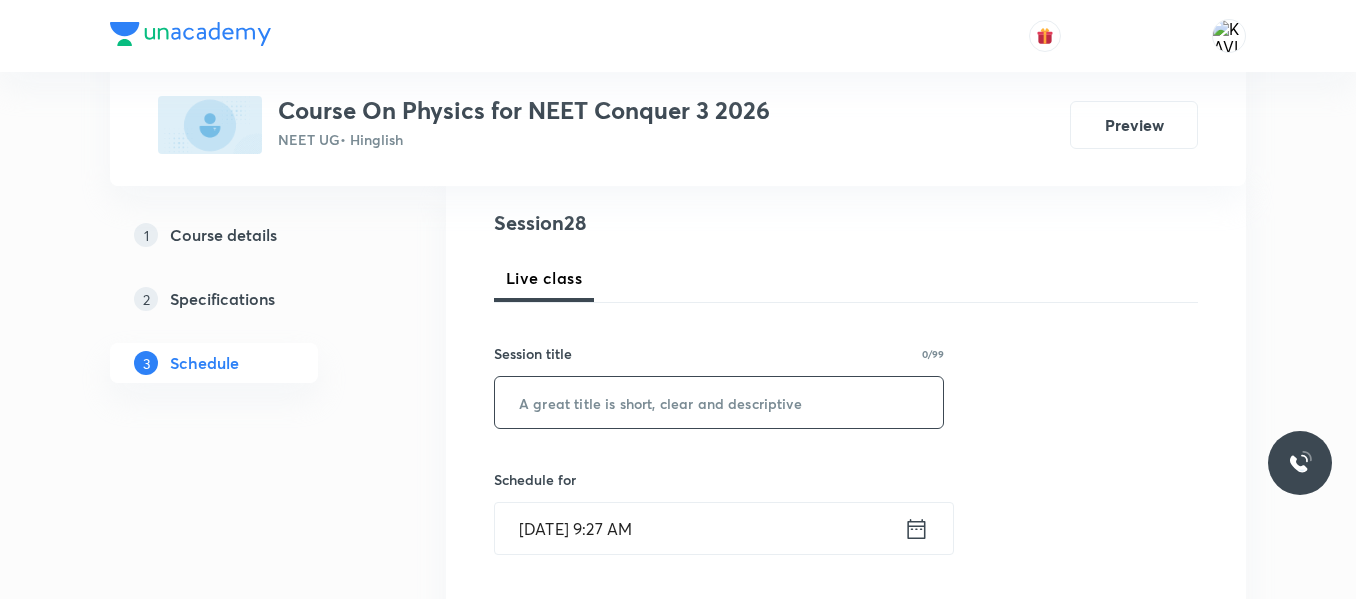 click on "​" at bounding box center (719, 402) 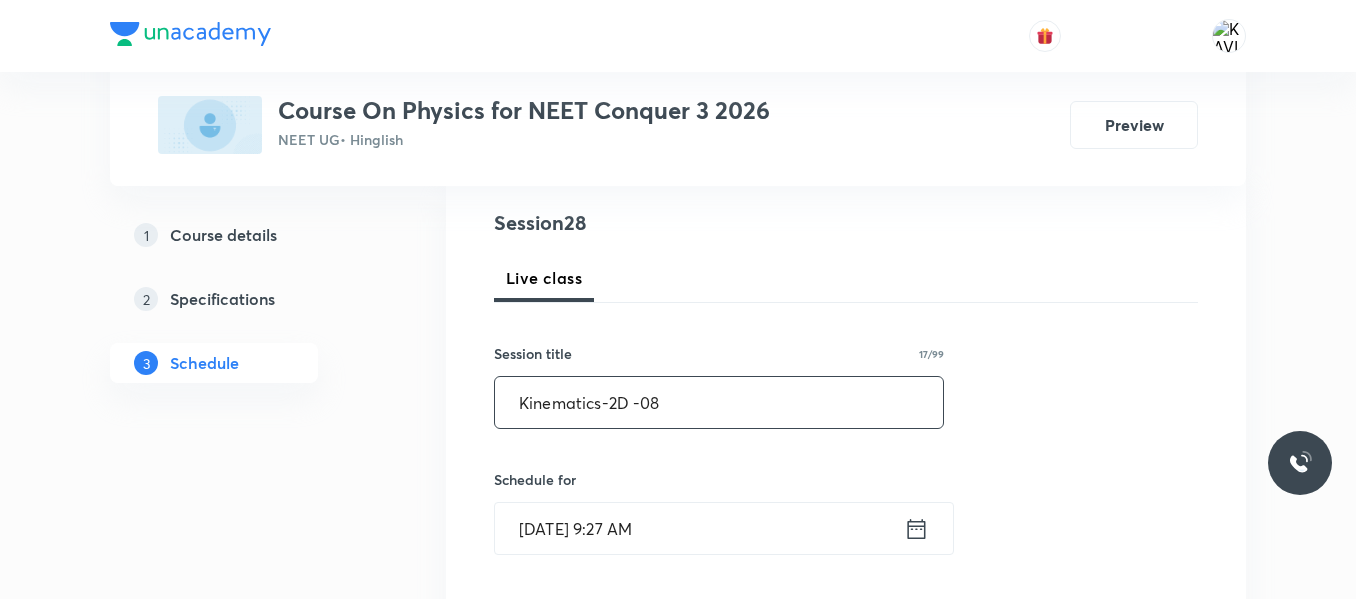 scroll, scrollTop: 506, scrollLeft: 0, axis: vertical 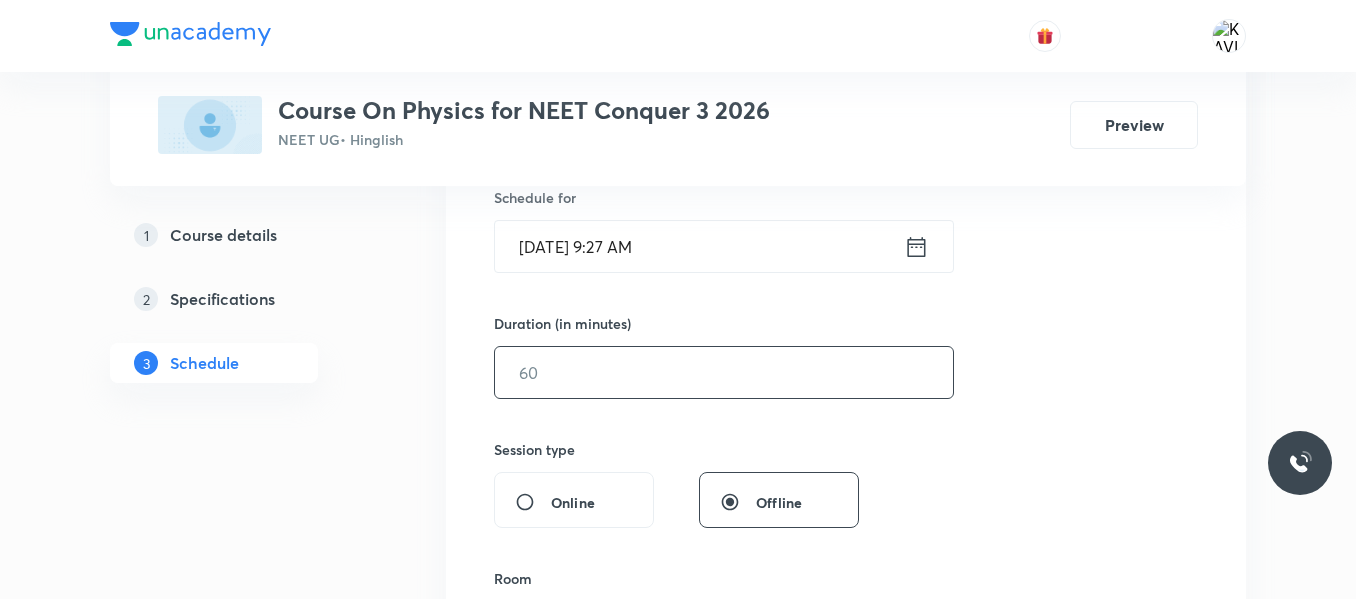 type on "Kinematics-2D -08" 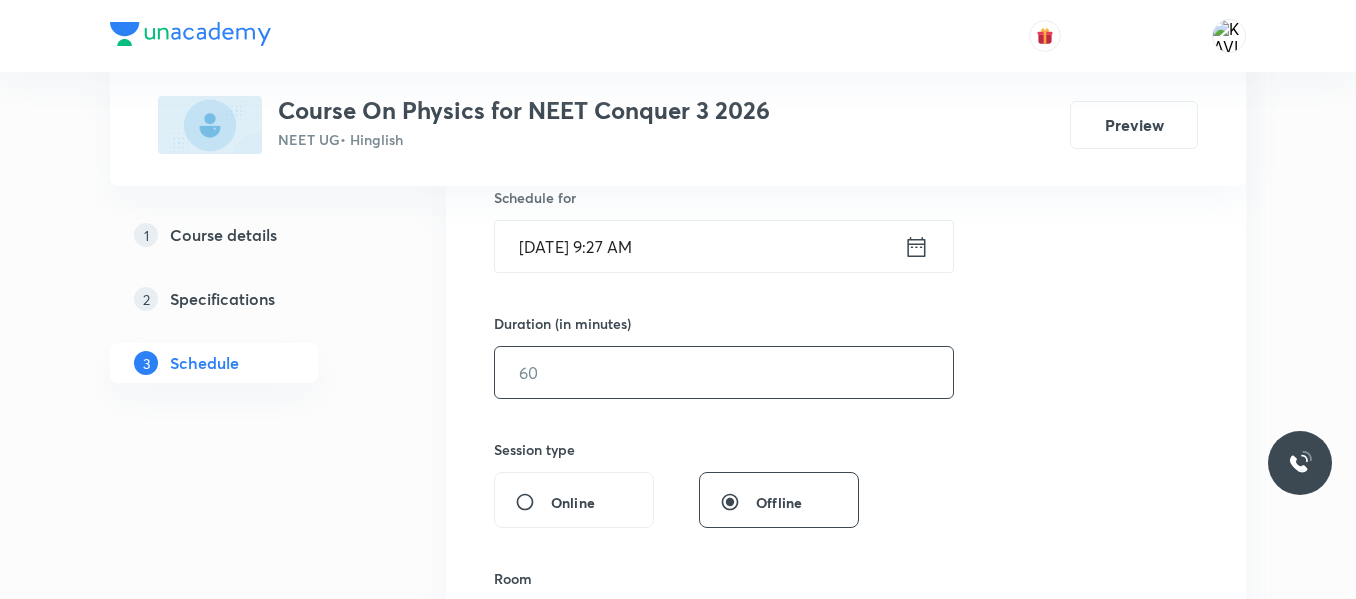 click at bounding box center (724, 372) 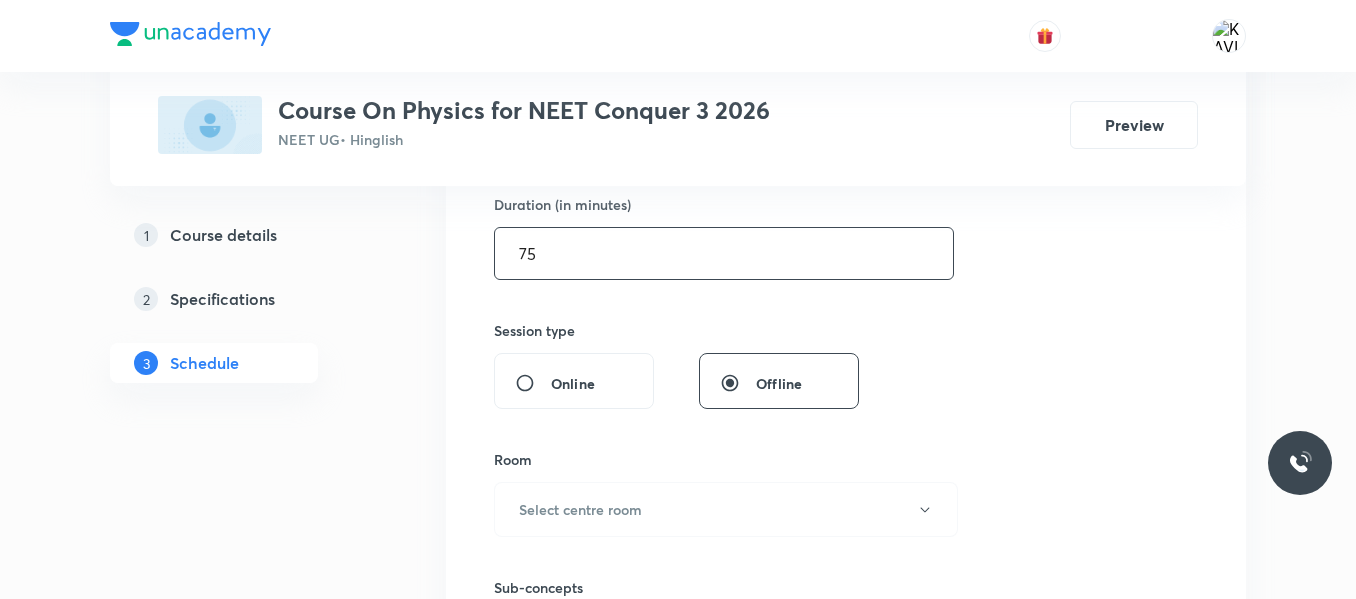 scroll, scrollTop: 628, scrollLeft: 0, axis: vertical 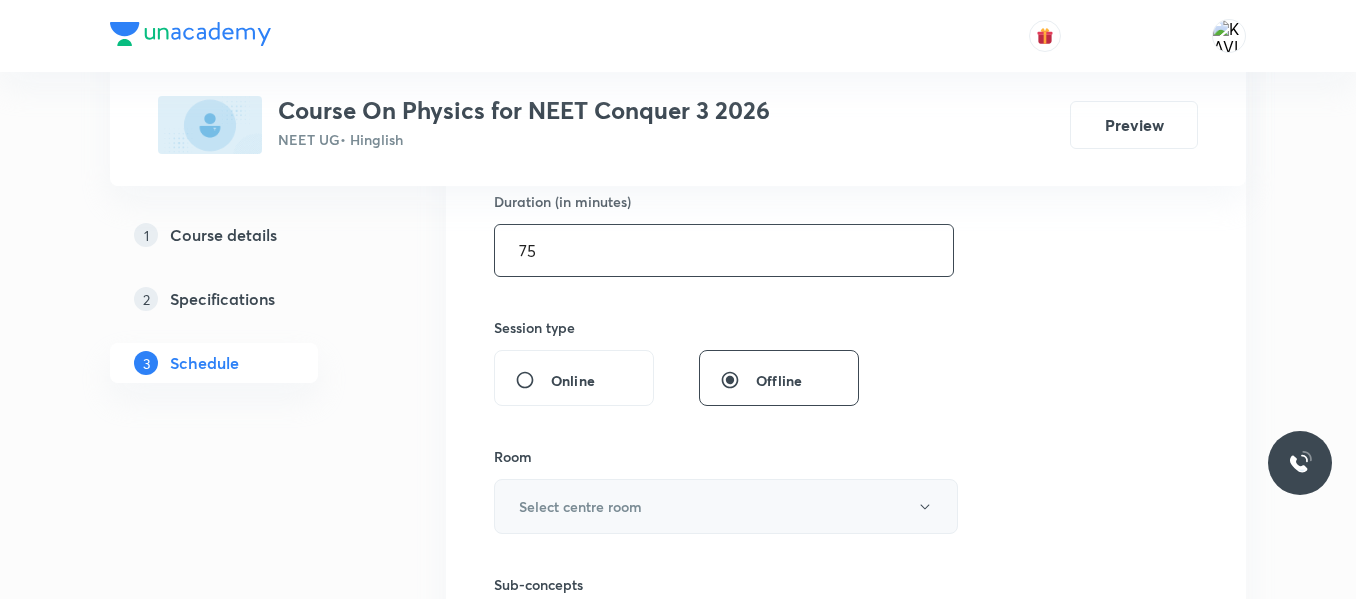 type on "75" 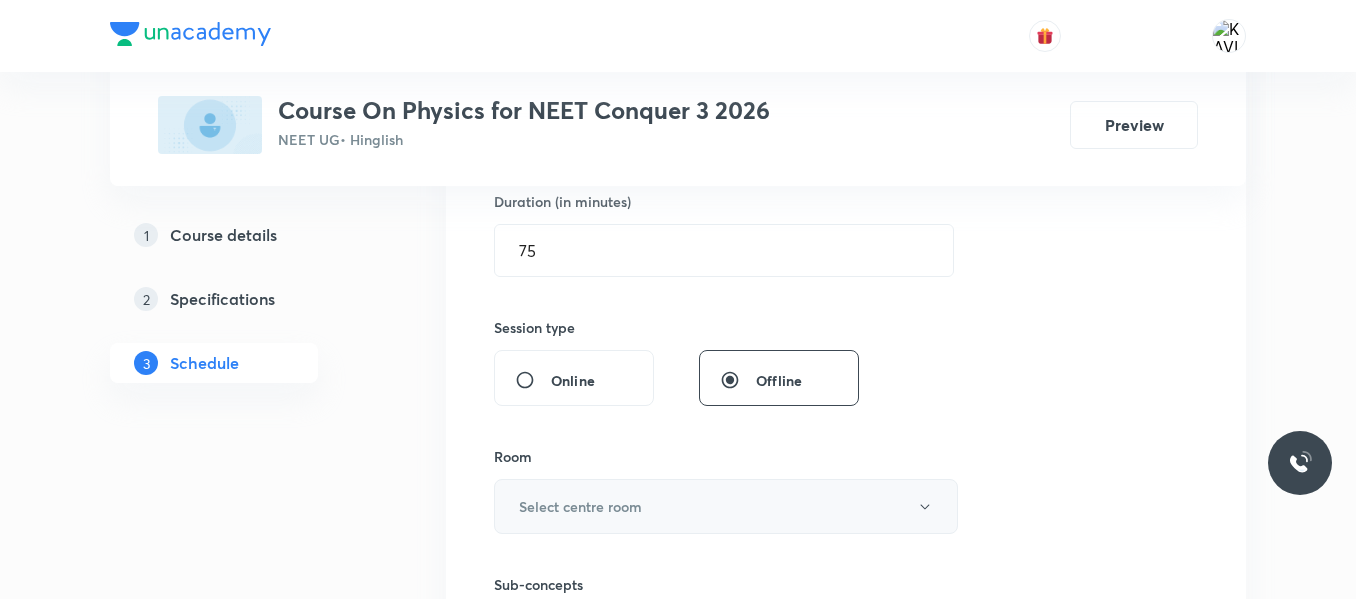 click on "Select centre room" at bounding box center (726, 506) 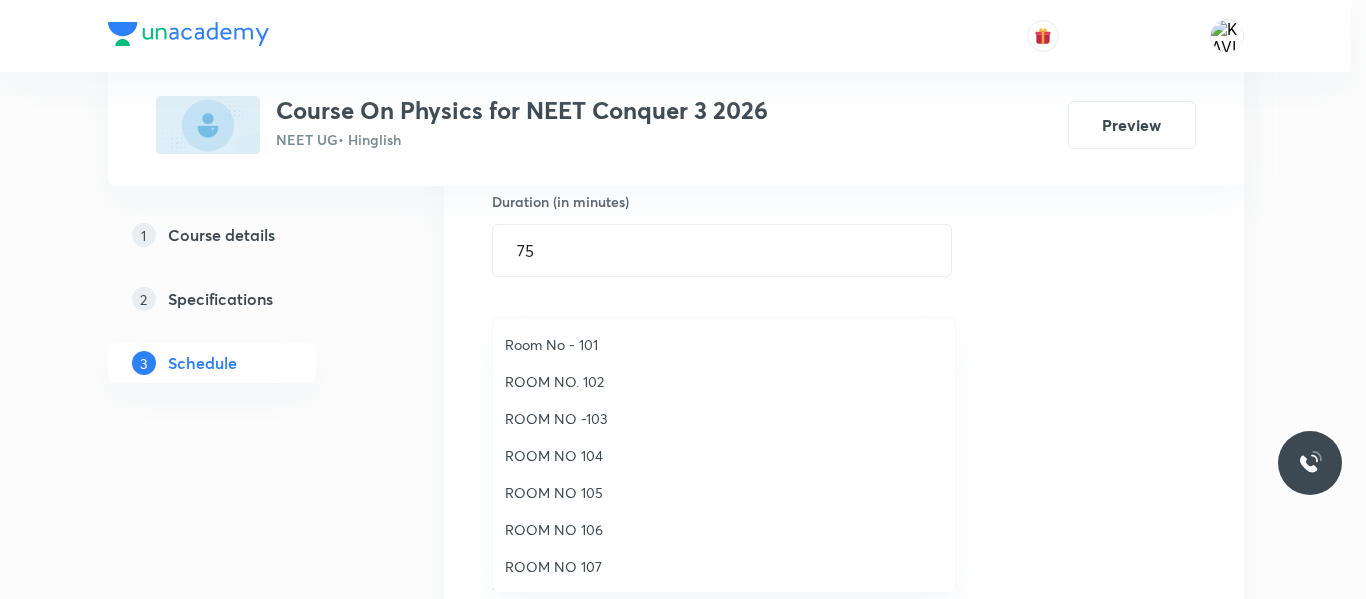 click on "ROOM NO. 102" at bounding box center [724, 381] 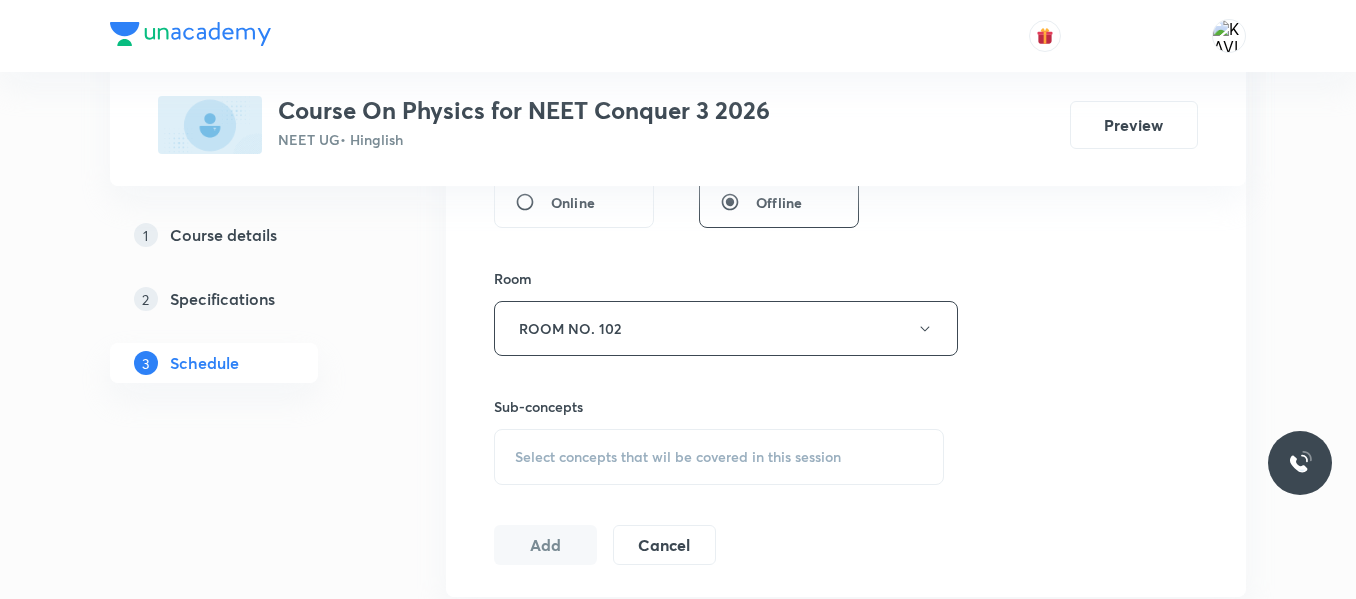 scroll, scrollTop: 808, scrollLeft: 0, axis: vertical 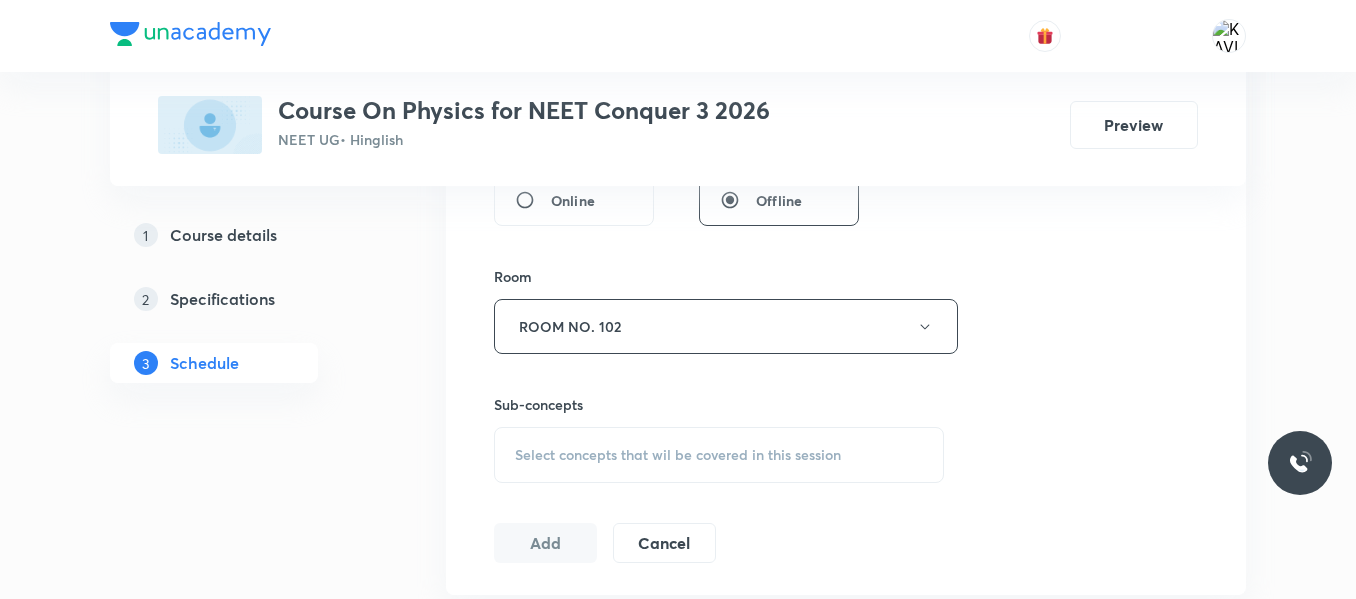 click on "Select concepts that wil be covered in this session" at bounding box center (678, 455) 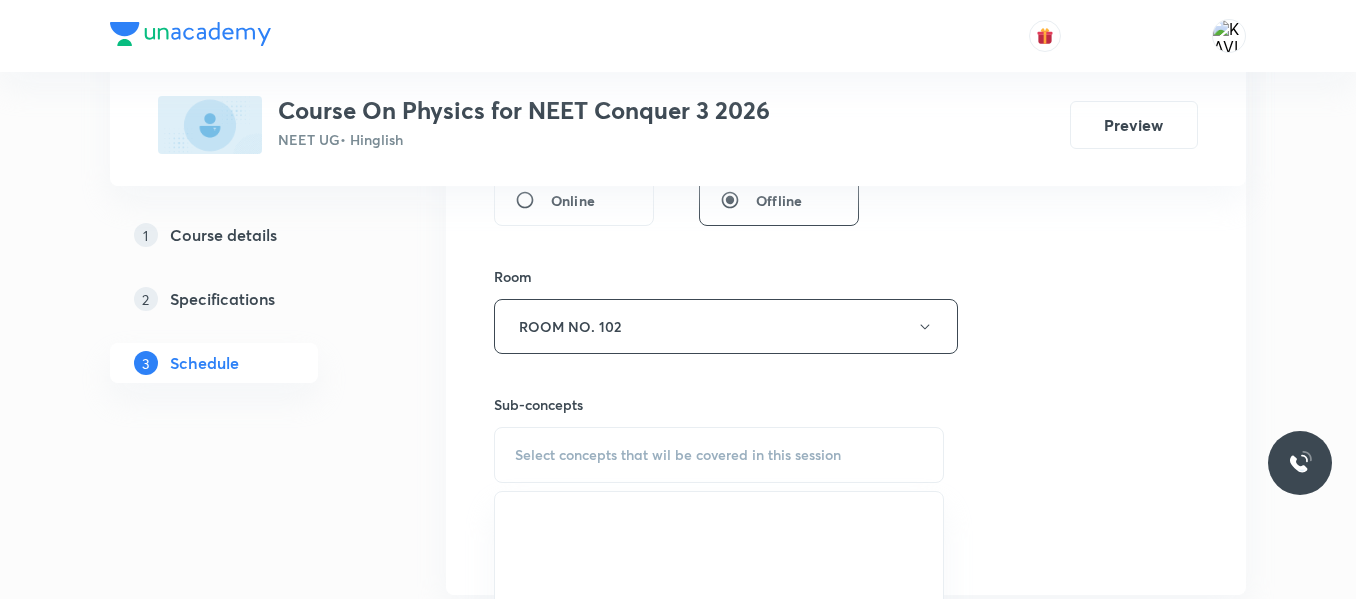 scroll, scrollTop: 982, scrollLeft: 0, axis: vertical 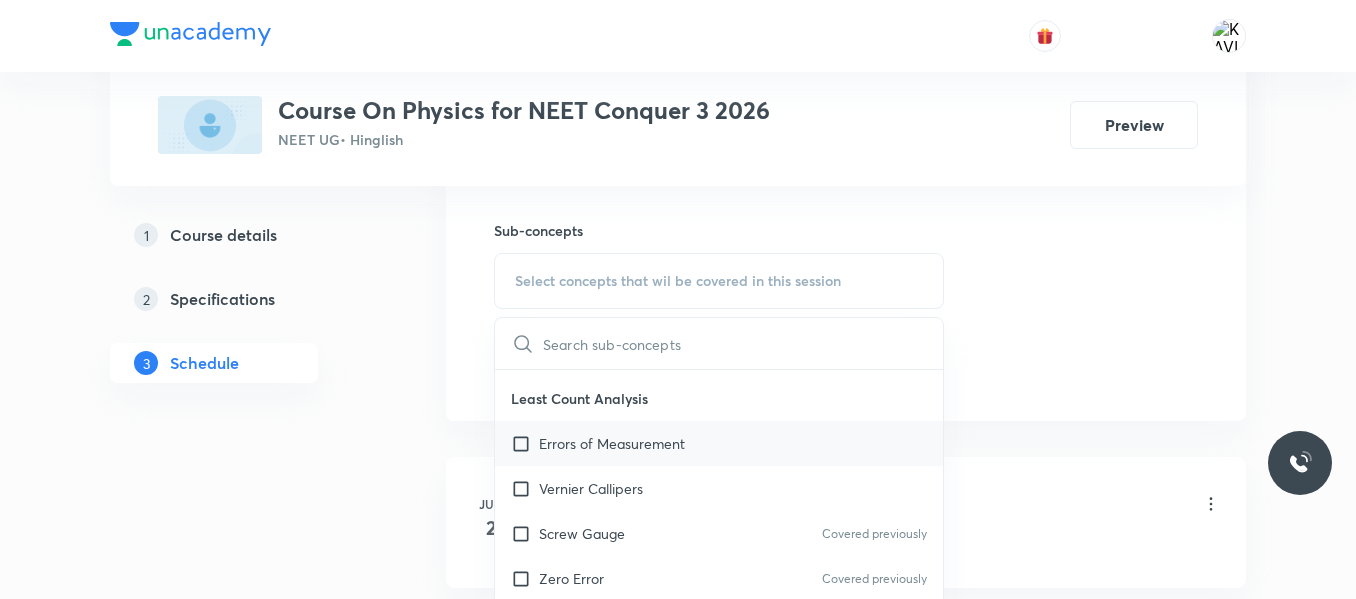 click on "Errors of Measurement" at bounding box center (612, 443) 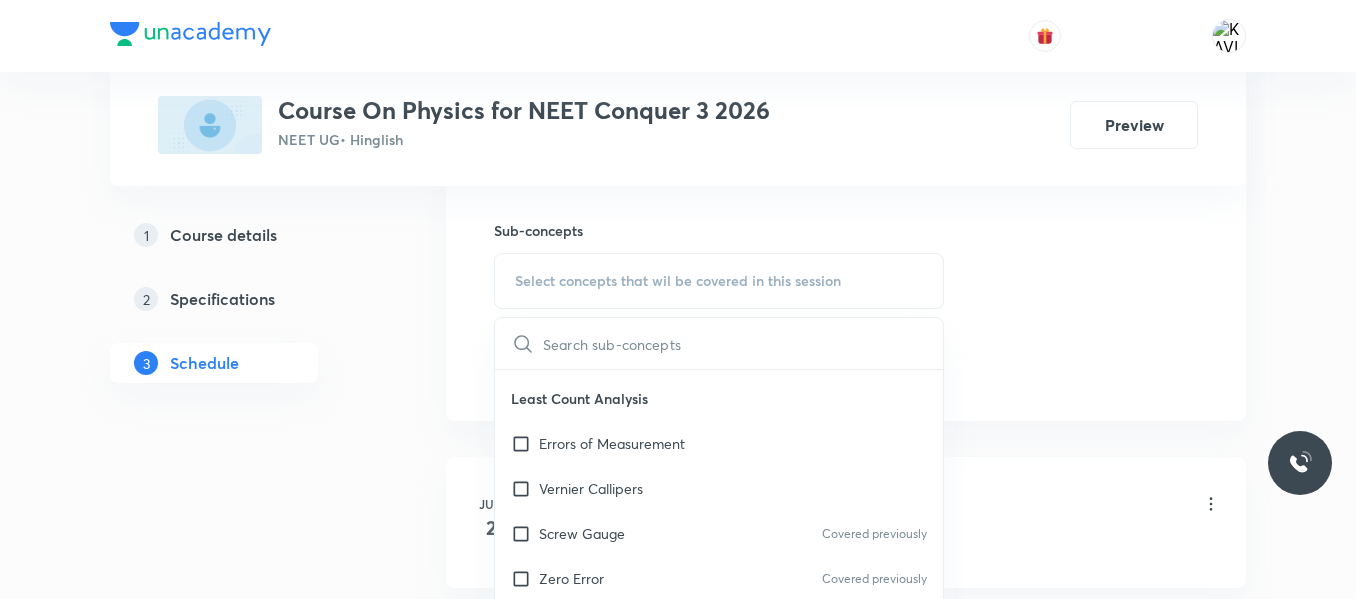 checkbox on "true" 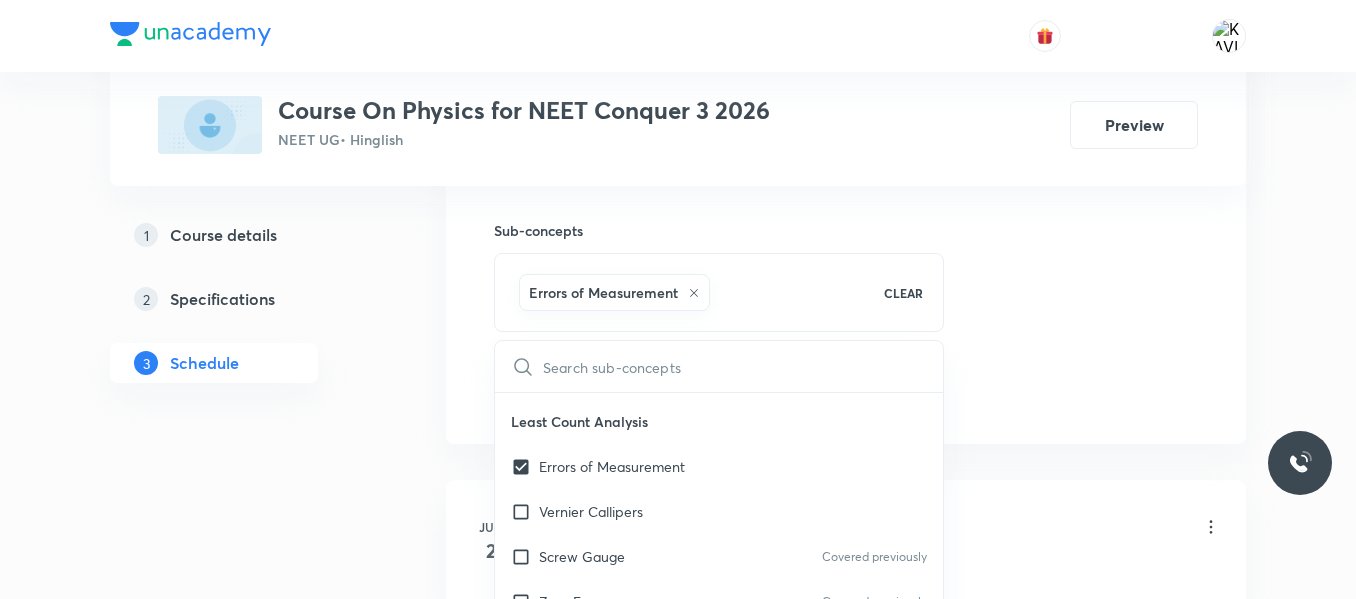 click on "Session  28 Live class Session title 17/99 Kinematics-2D -08 ​ Schedule for Jul 12, 2025, 9:27 AM ​ Duration (in minutes) 75 ​   Session type Online Offline Room ROOM NO. 102 Sub-concepts Errors of Measurement CLEAR ​ Physics - Full Syllabus Mock Questions Physics - Full Syllabus Mock Questions Covered previously Physics Previous Year Question Physics Previous Year Question Units & Dimensions Physical quantity Applications of Dimensional Analysis Significant Figures Units of Physical Quantities System of Units Dimensions of Some Mathematical Functions Unit and Dimension Covered previously Product of Two Vectors Covered previously Subtraction of Vectors Cross Product Covered previously Least Count Analysis Errors of Measurement Vernier Callipers Screw Gauge Covered previously Zero Error Covered previously Basic Mathematics Elementary Algebra Covered previously Elementary Trigonometry Basic Coordinate Geometry Functions Differentiation Covered previously Integral of a Function Covered previously Error" at bounding box center (846, -69) 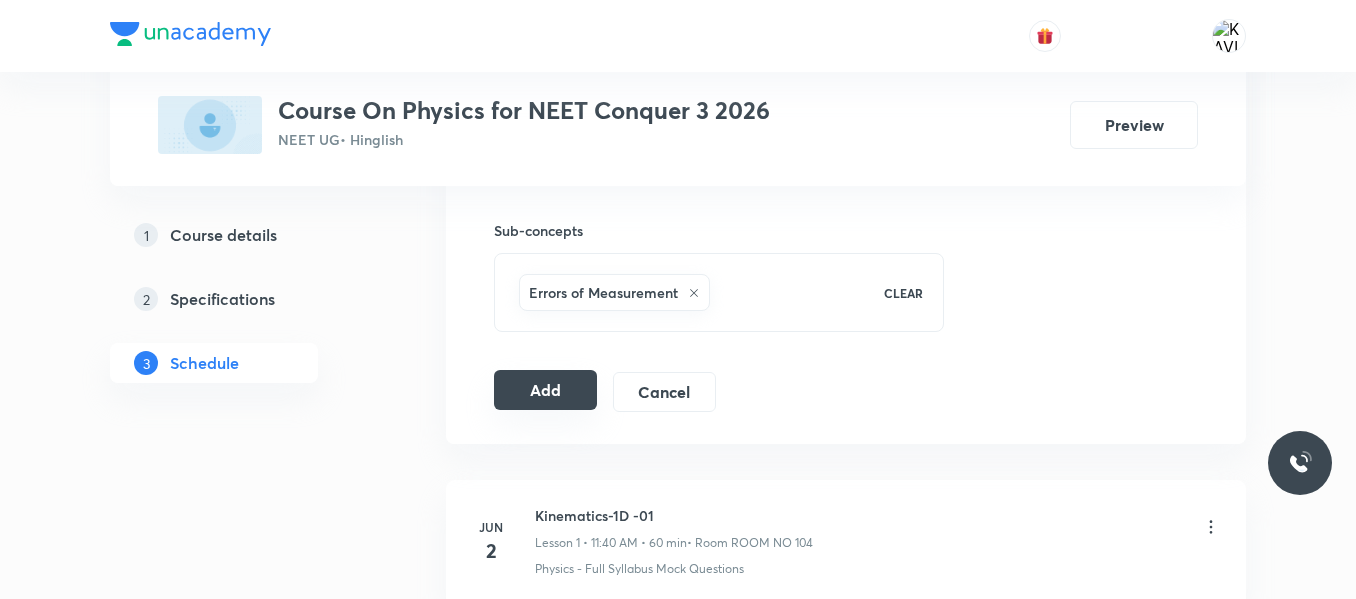 click on "Add" at bounding box center [545, 390] 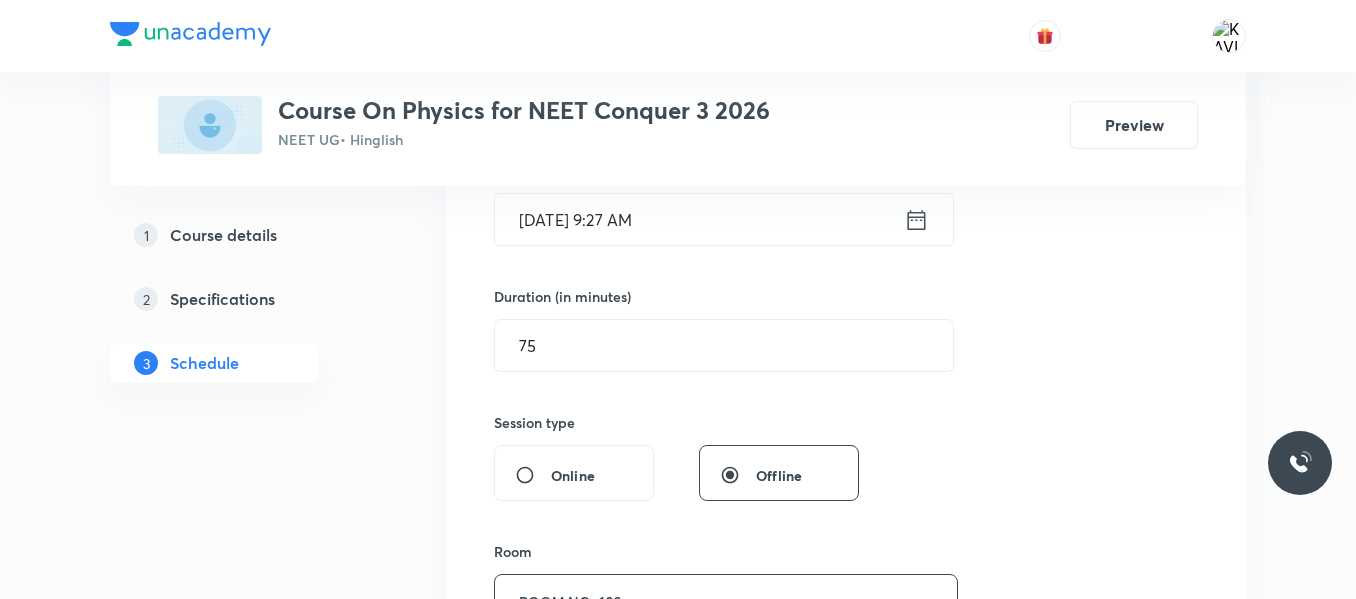 scroll, scrollTop: 503, scrollLeft: 0, axis: vertical 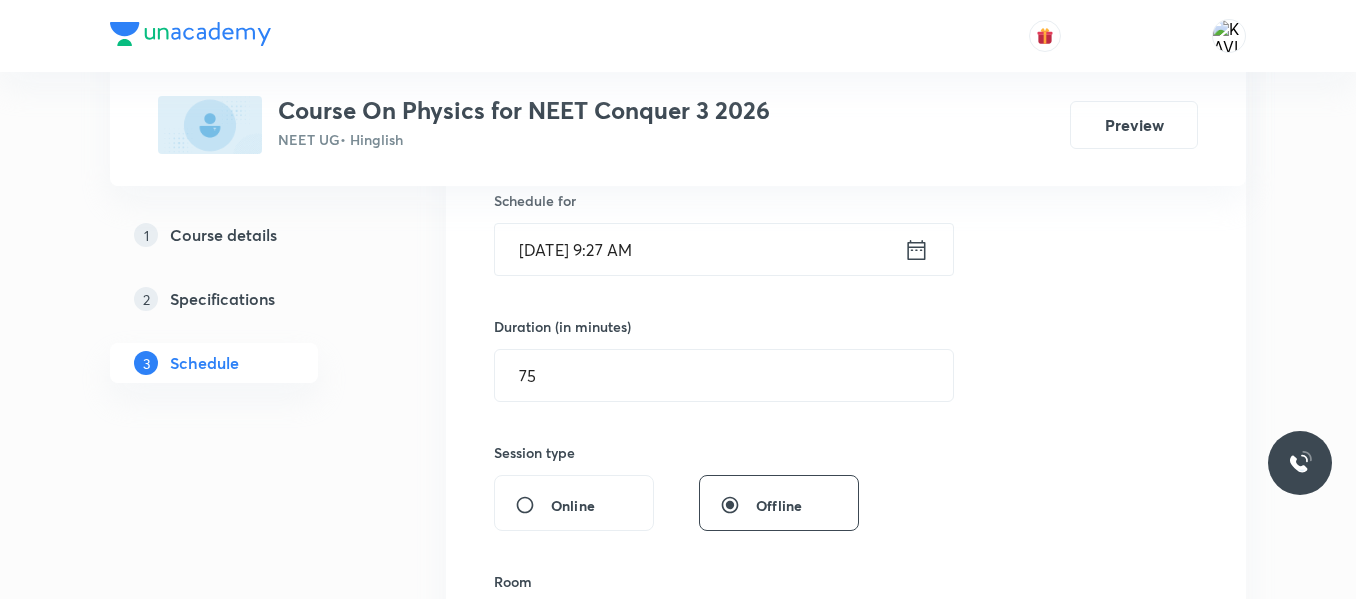 click 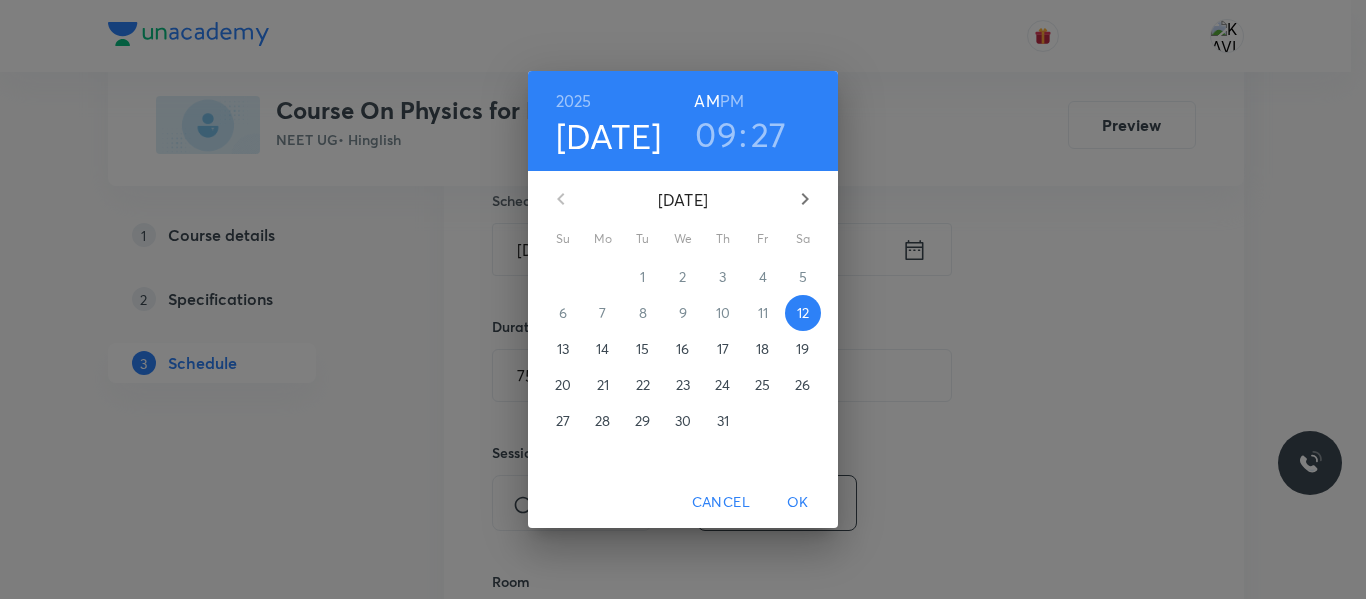 click on "09" at bounding box center [716, 134] 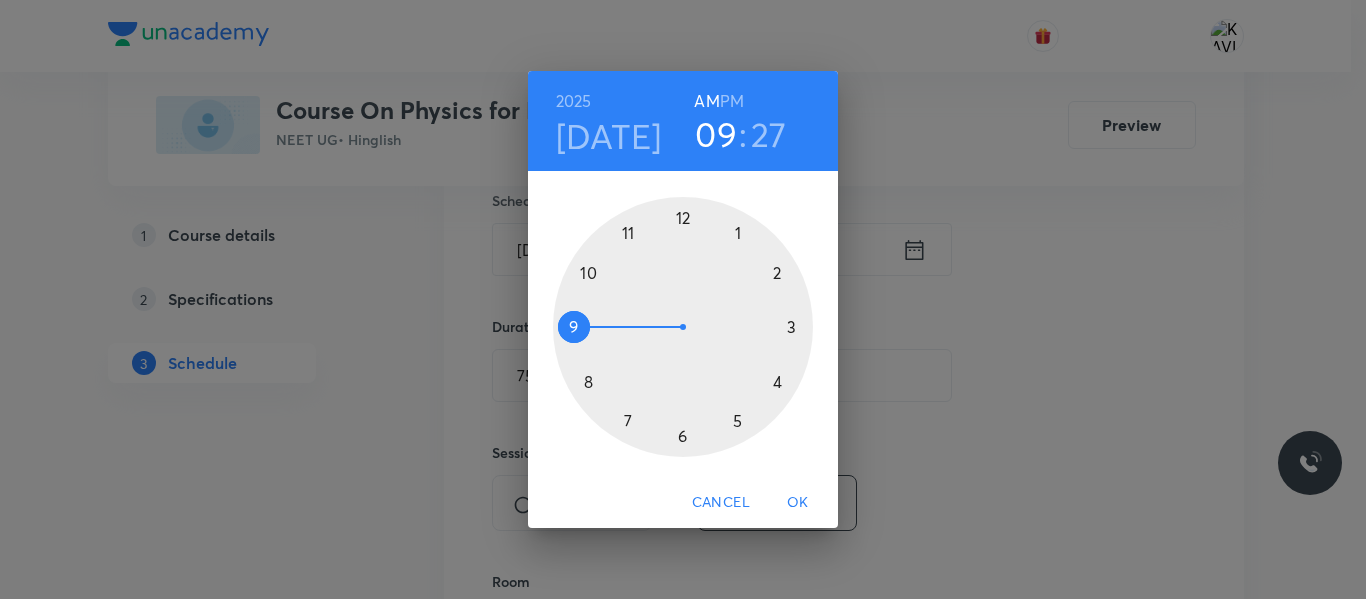 click at bounding box center [683, 327] 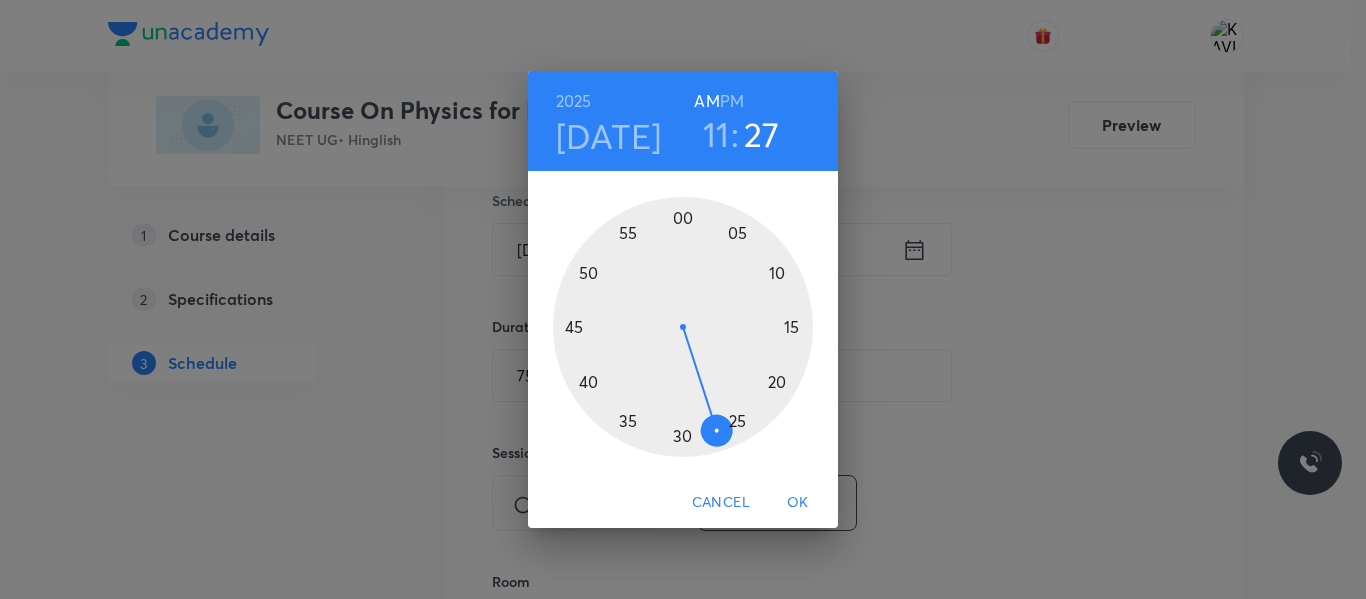 click at bounding box center [683, 327] 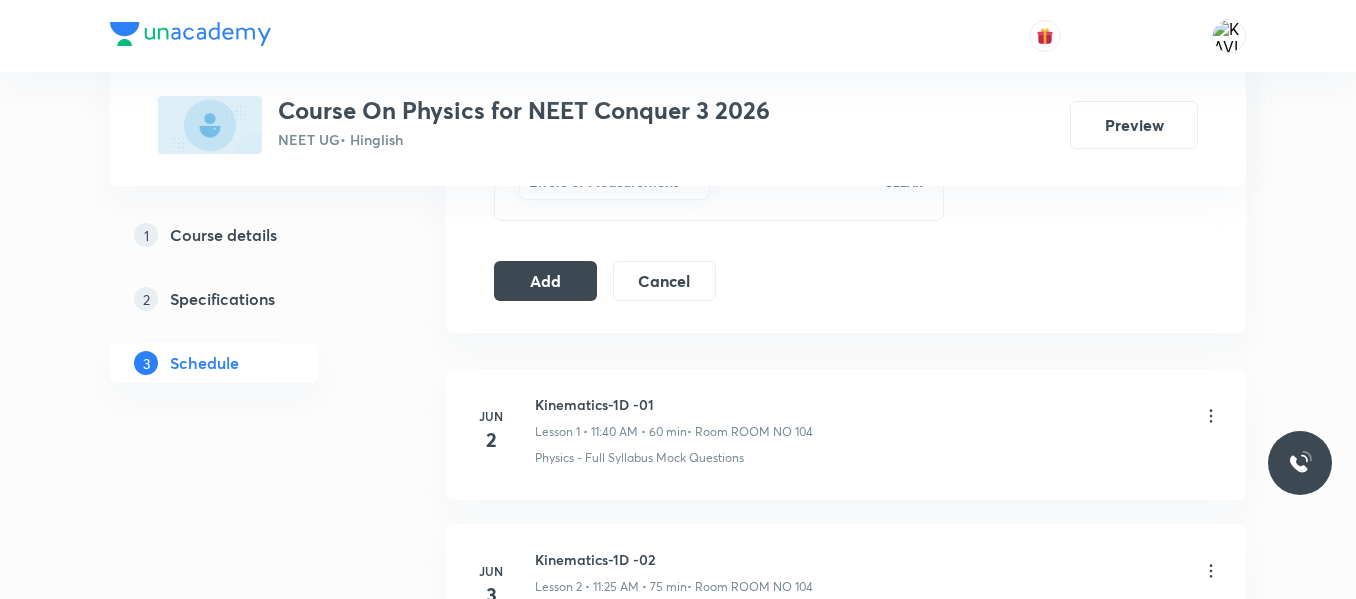 scroll, scrollTop: 1172, scrollLeft: 0, axis: vertical 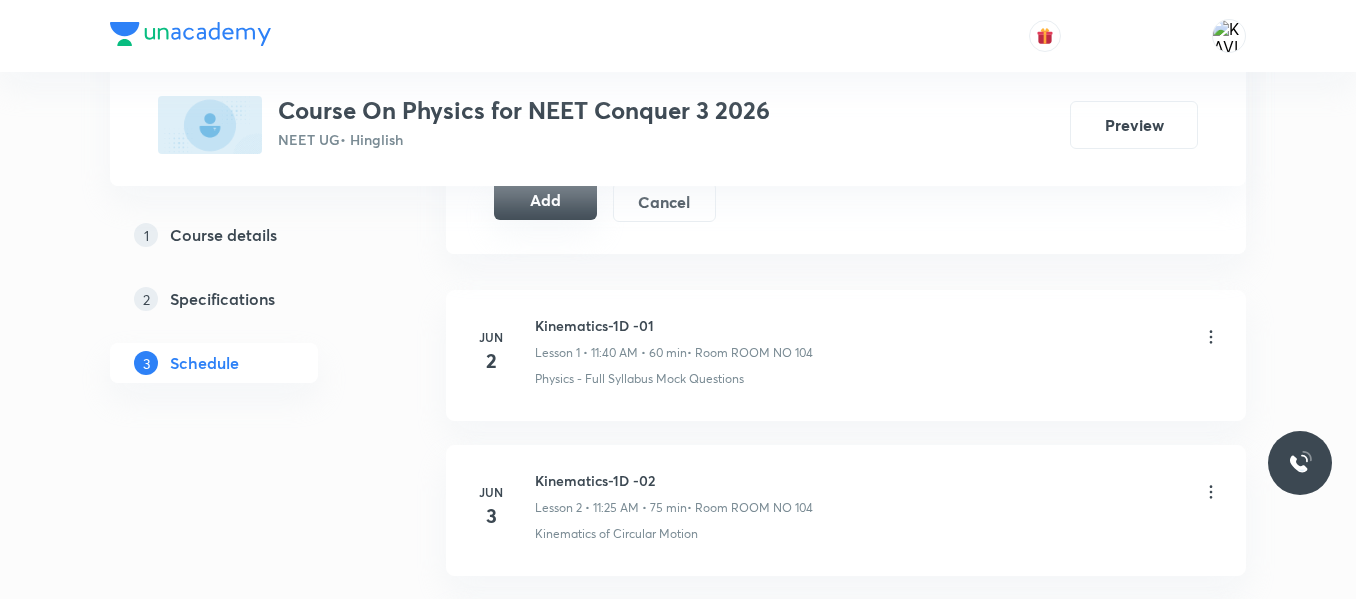 click on "Add" at bounding box center (545, 200) 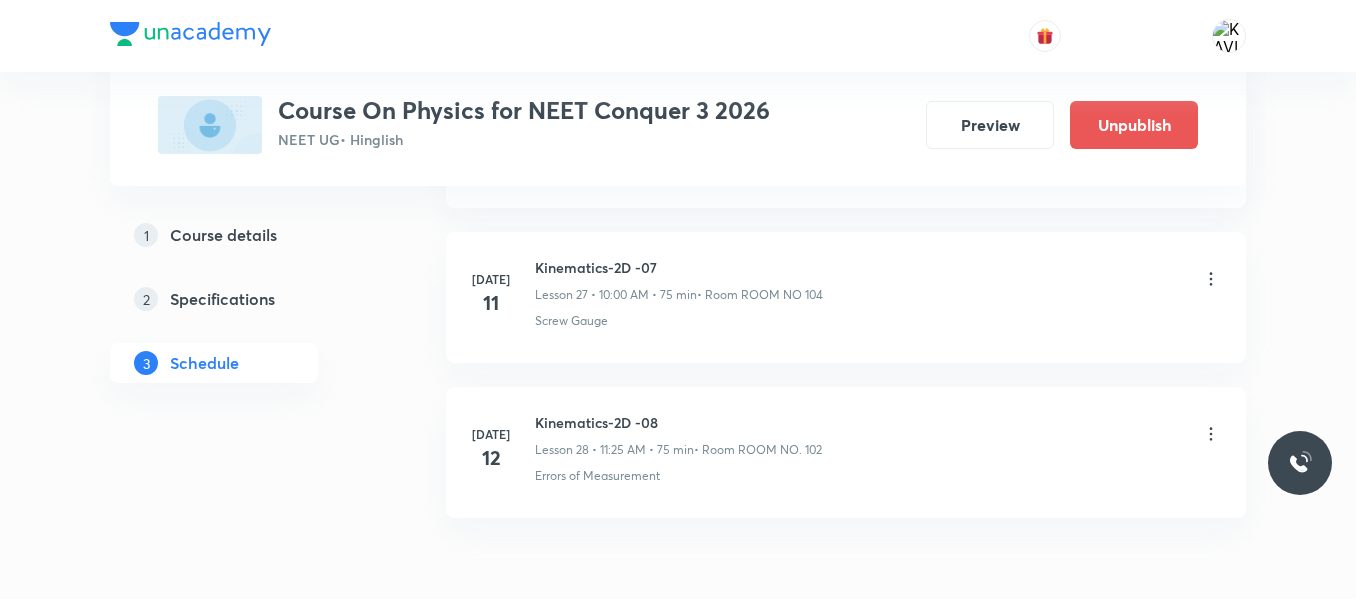 scroll, scrollTop: 4425, scrollLeft: 0, axis: vertical 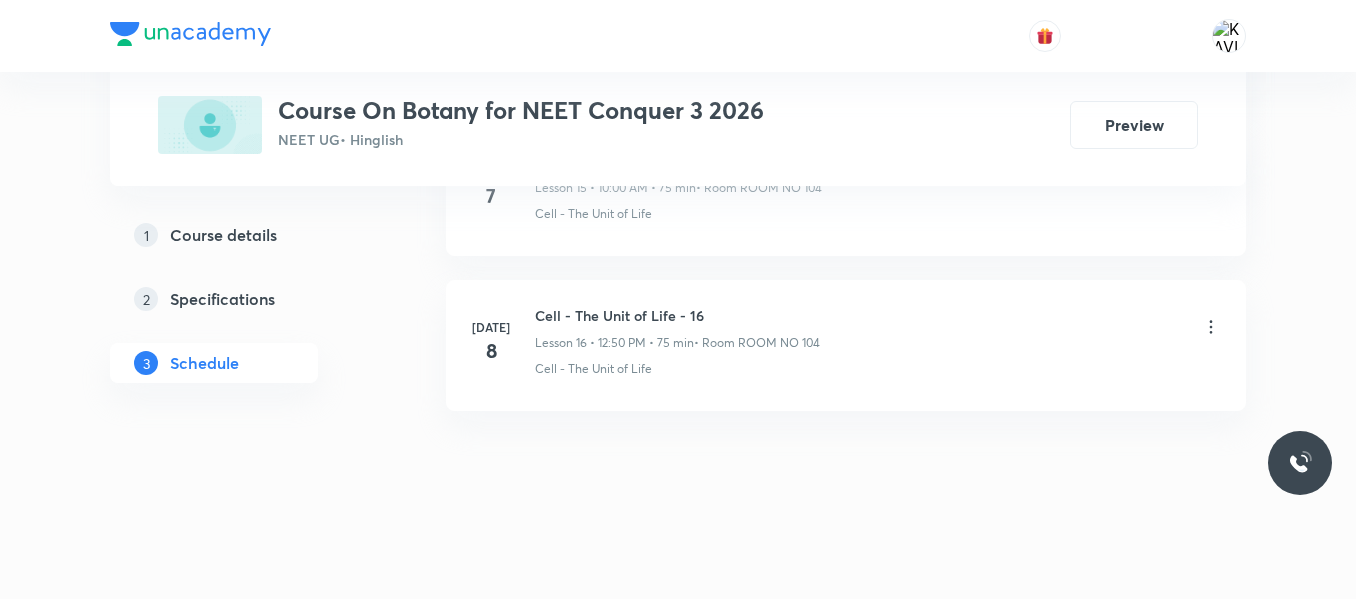 click on "Cell - The Unit of Life - 16" at bounding box center (677, 315) 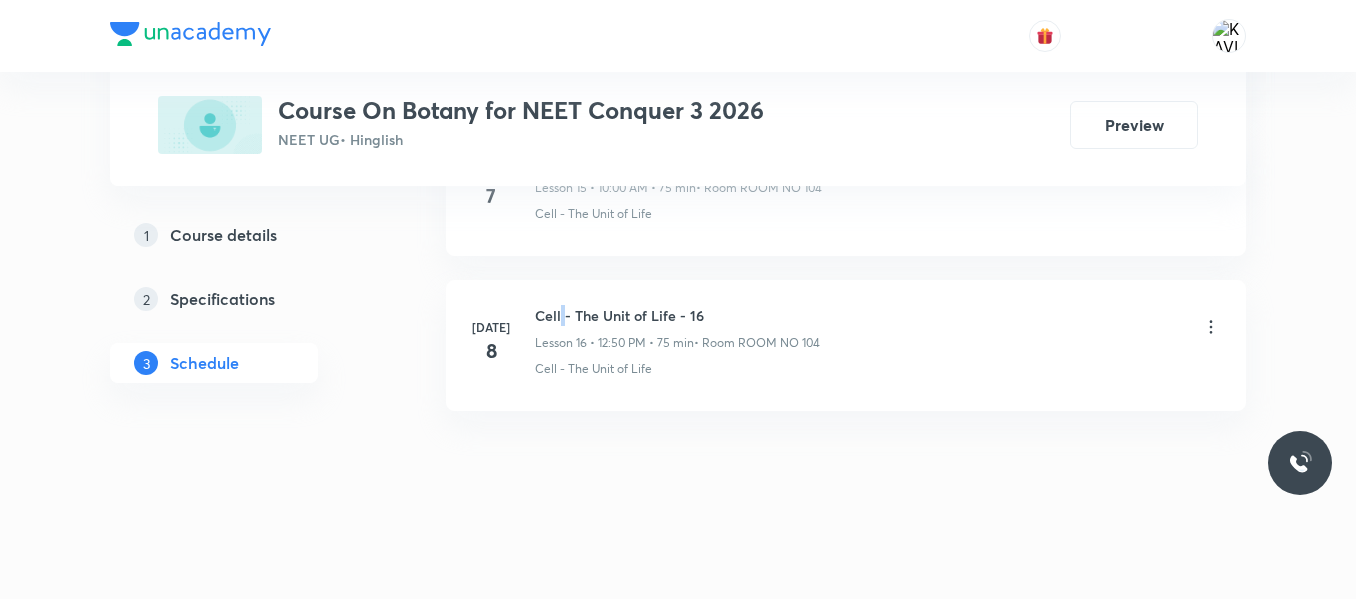 click on "Cell - The Unit of Life - 16" at bounding box center (677, 315) 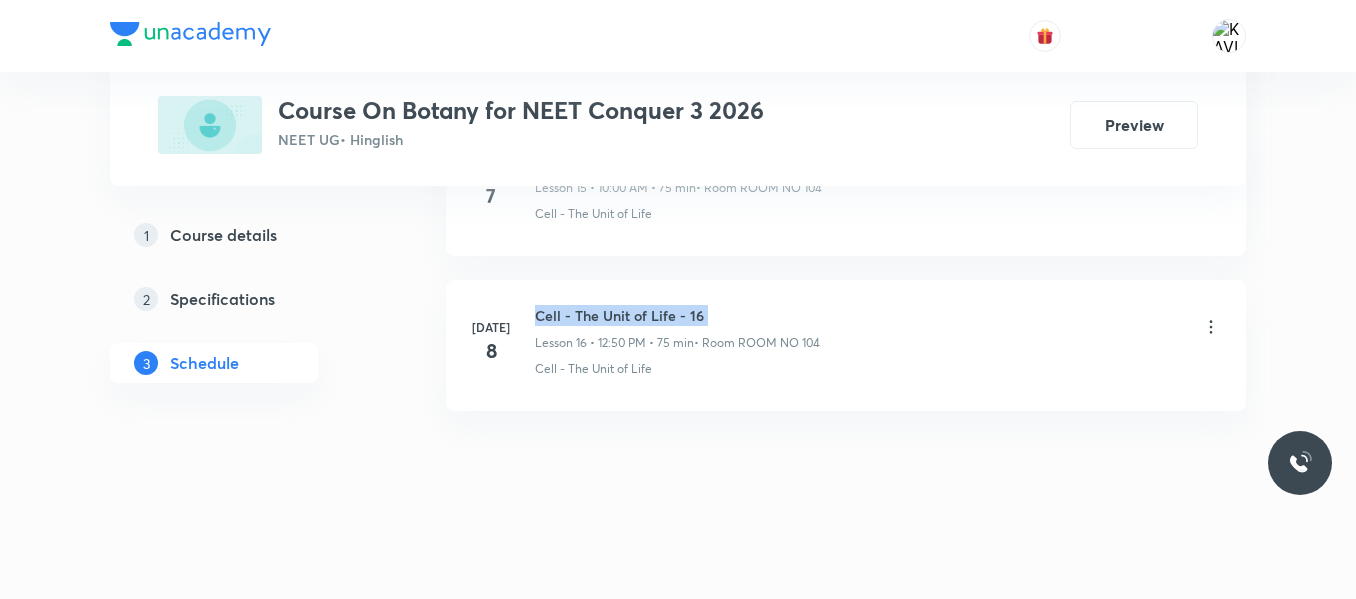 click on "Cell - The Unit of Life - 16" at bounding box center [677, 315] 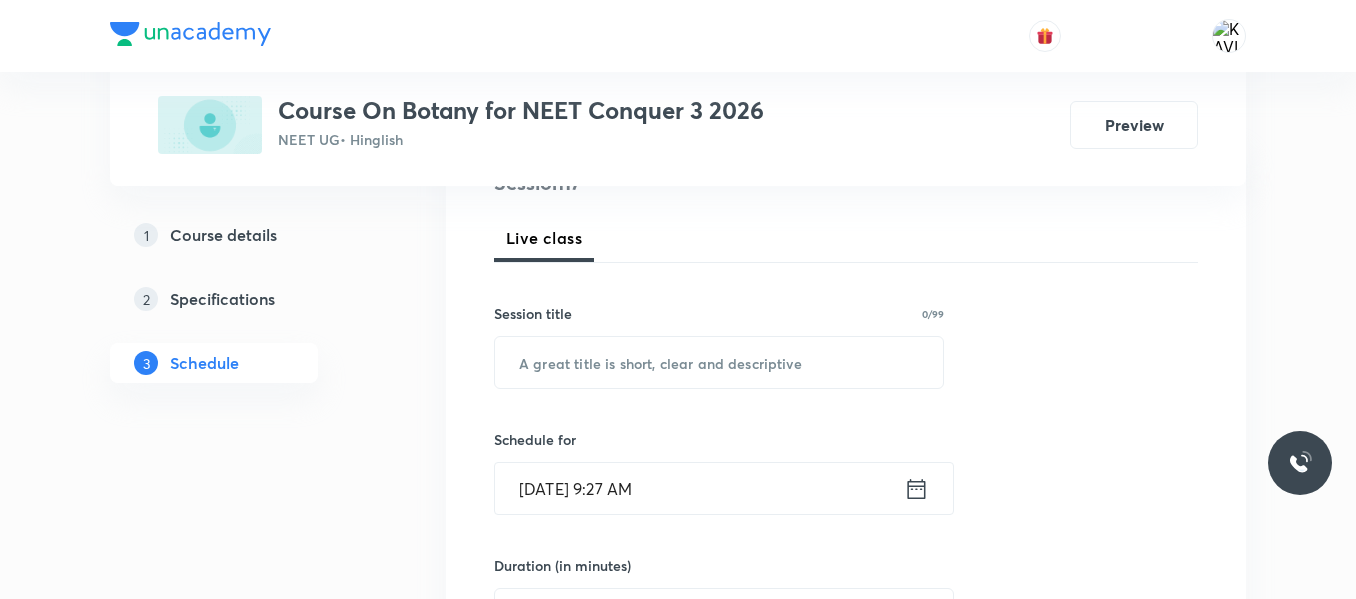 scroll, scrollTop: 271, scrollLeft: 0, axis: vertical 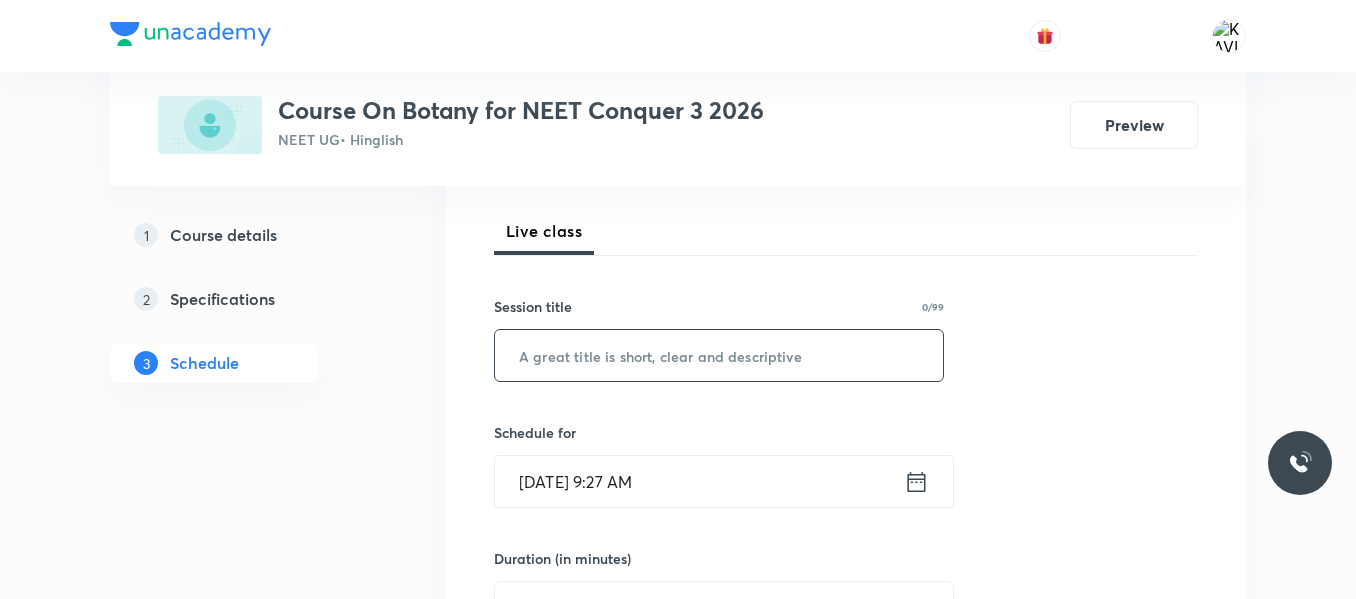 click at bounding box center (719, 355) 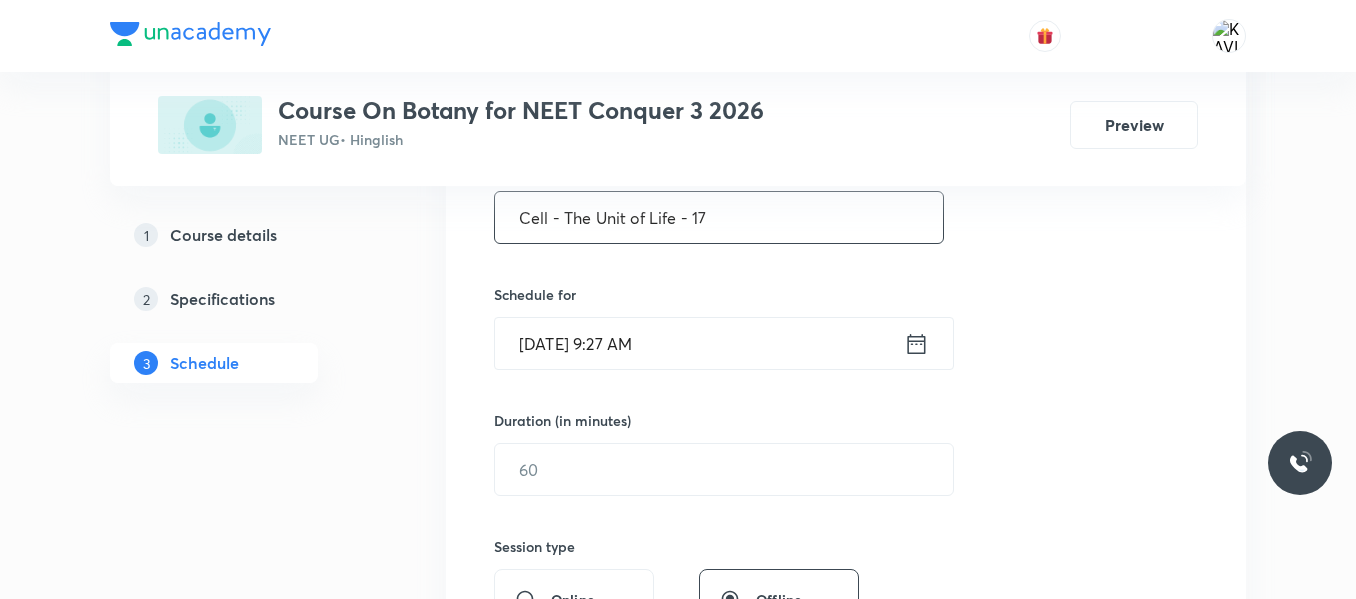 scroll, scrollTop: 417, scrollLeft: 0, axis: vertical 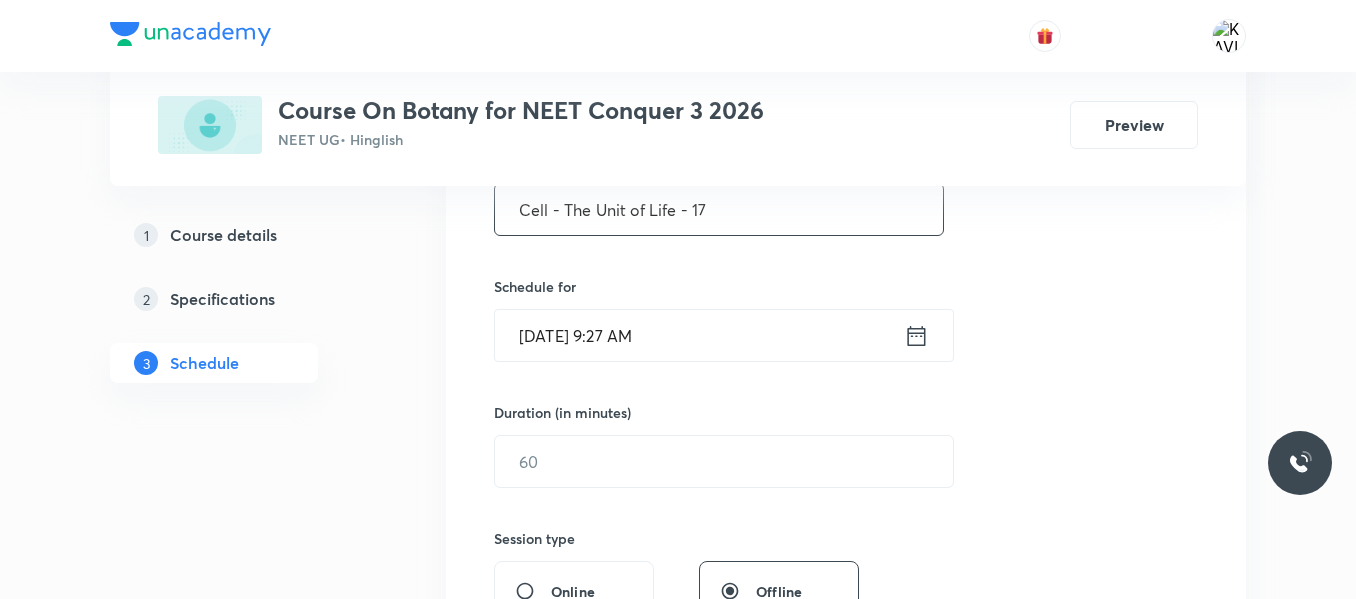 type on "Cell - The Unit of Life - 17" 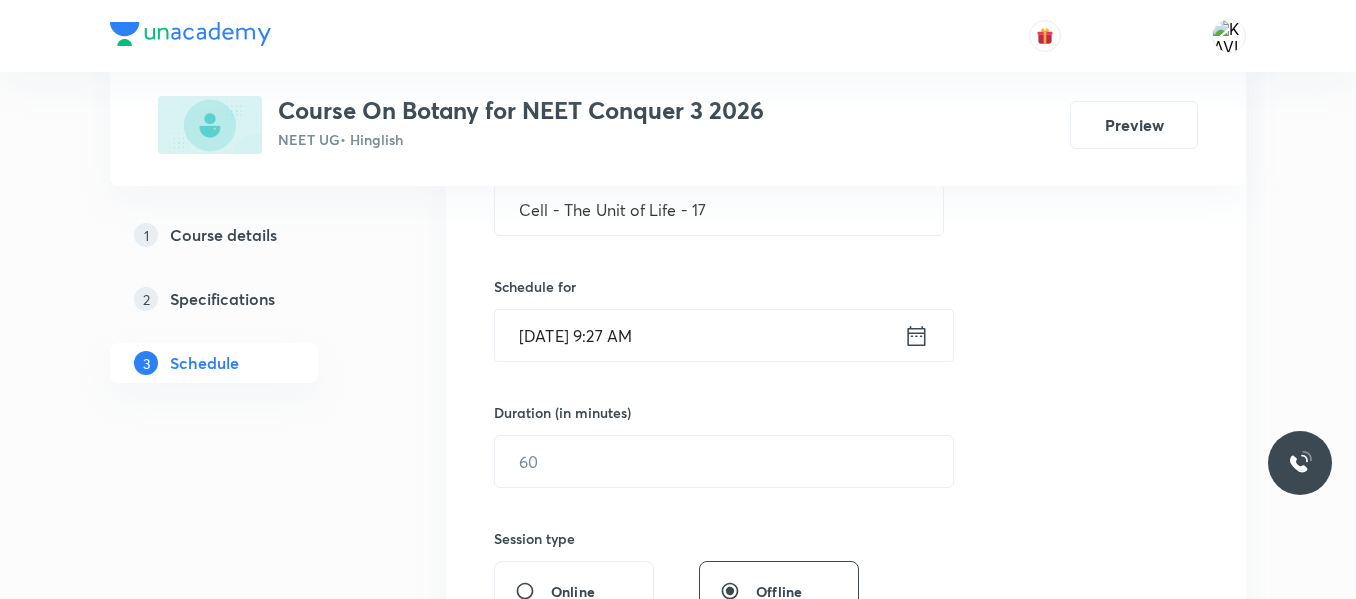 click 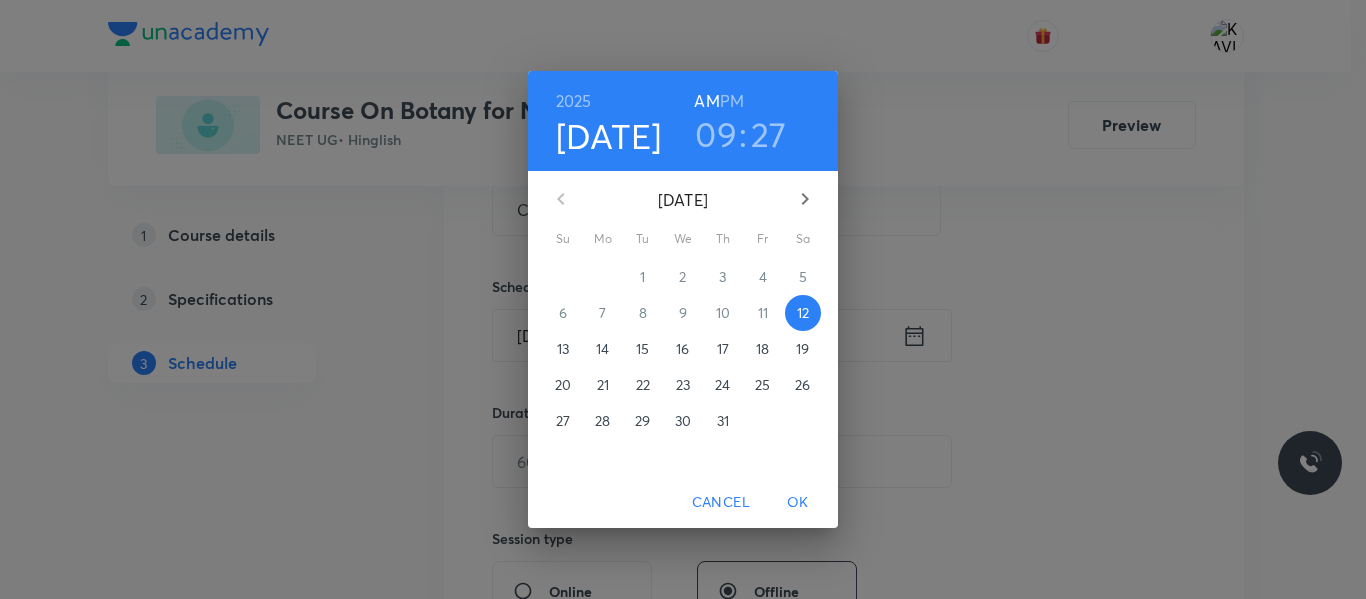 click on "PM" at bounding box center [732, 101] 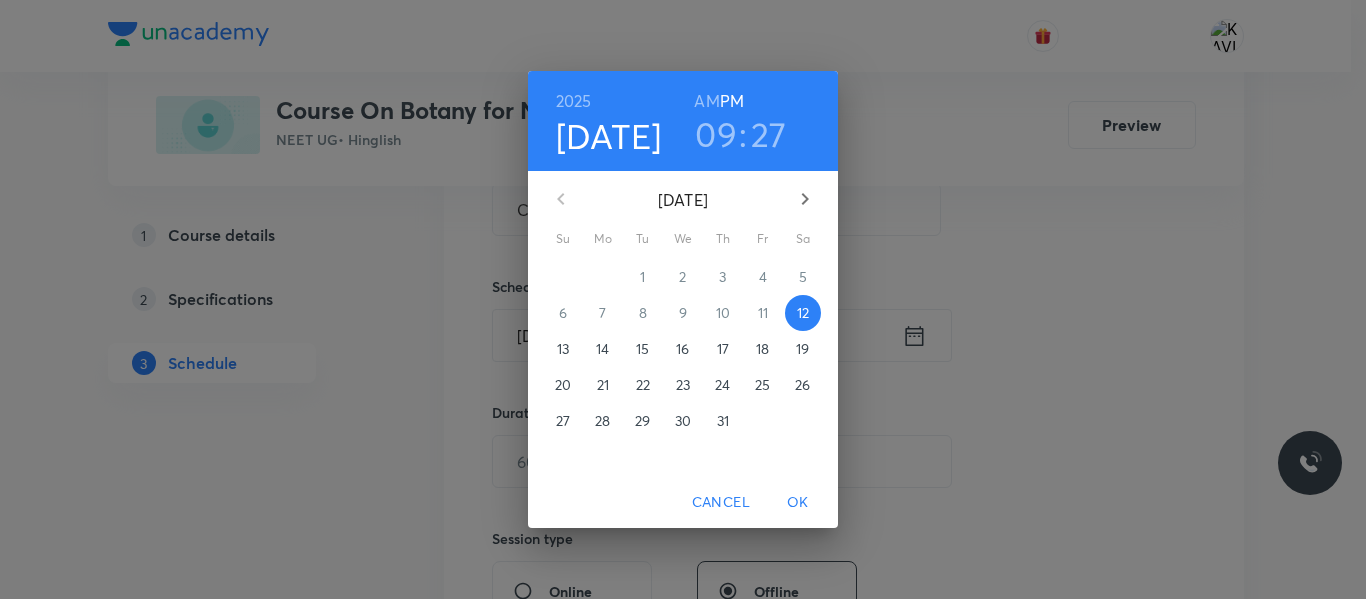 click on "09" at bounding box center (716, 134) 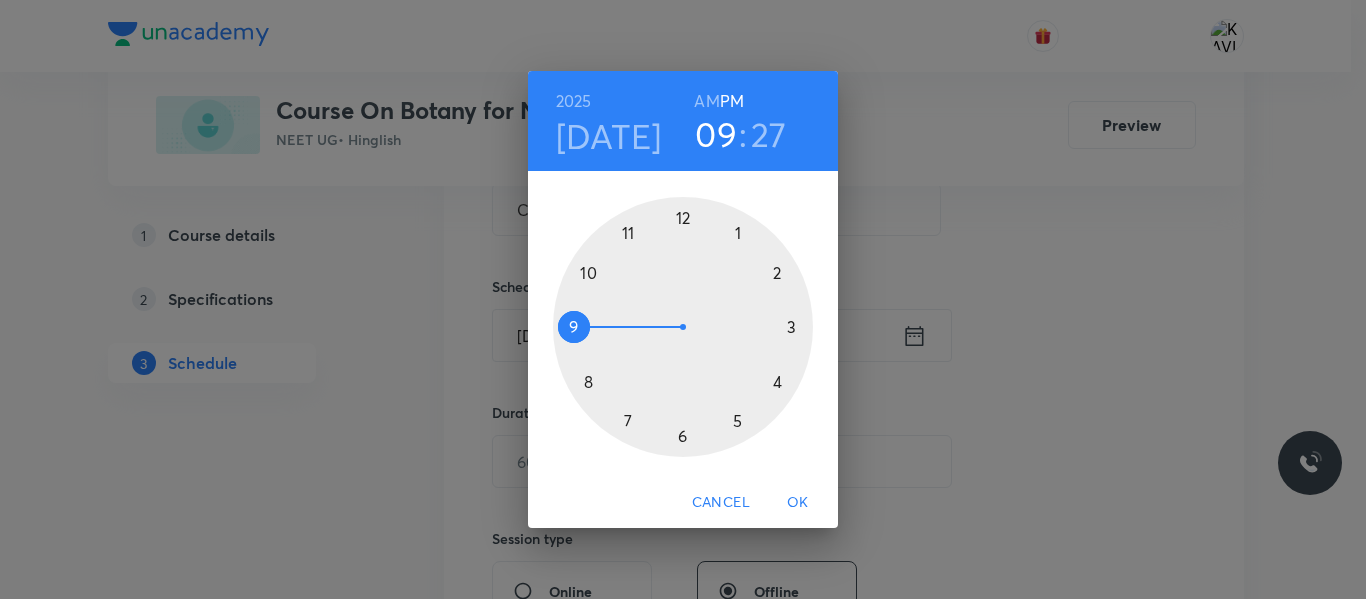 click at bounding box center (683, 327) 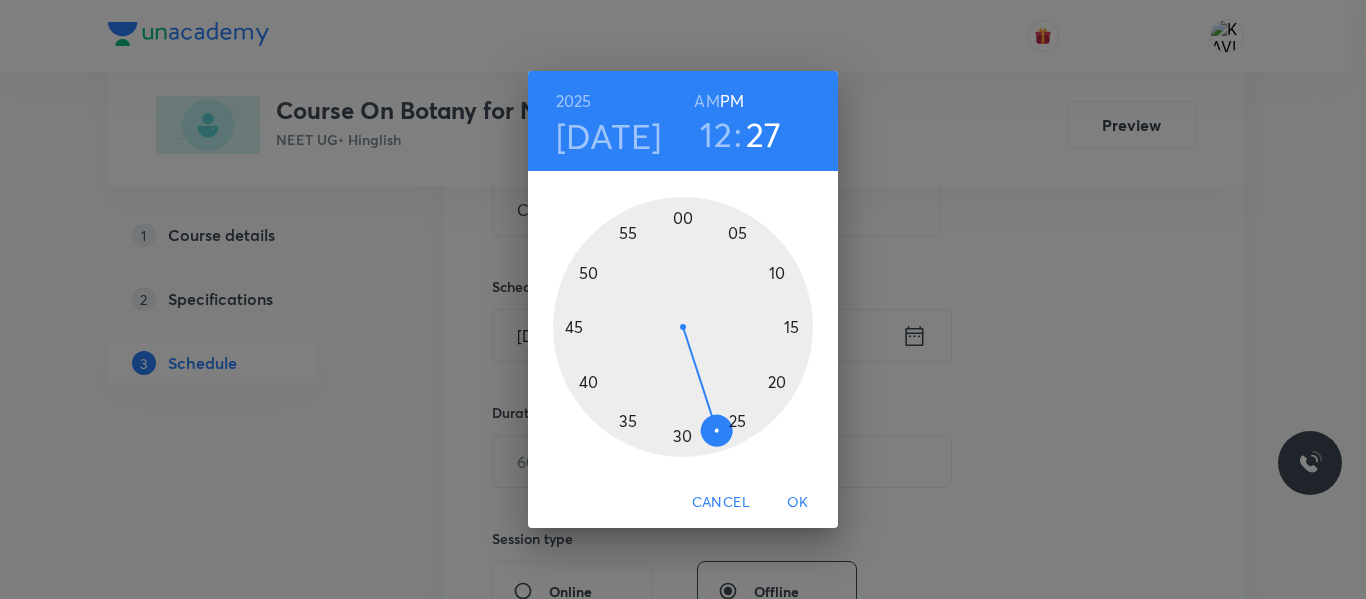 click at bounding box center (683, 327) 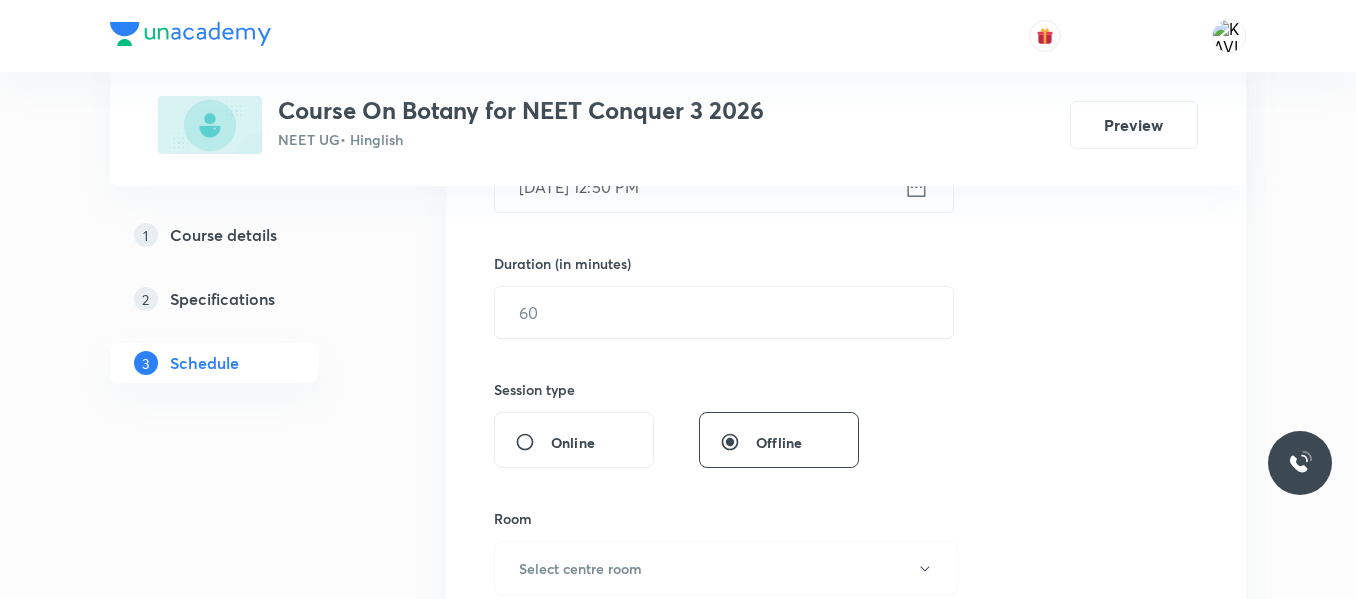 scroll, scrollTop: 567, scrollLeft: 0, axis: vertical 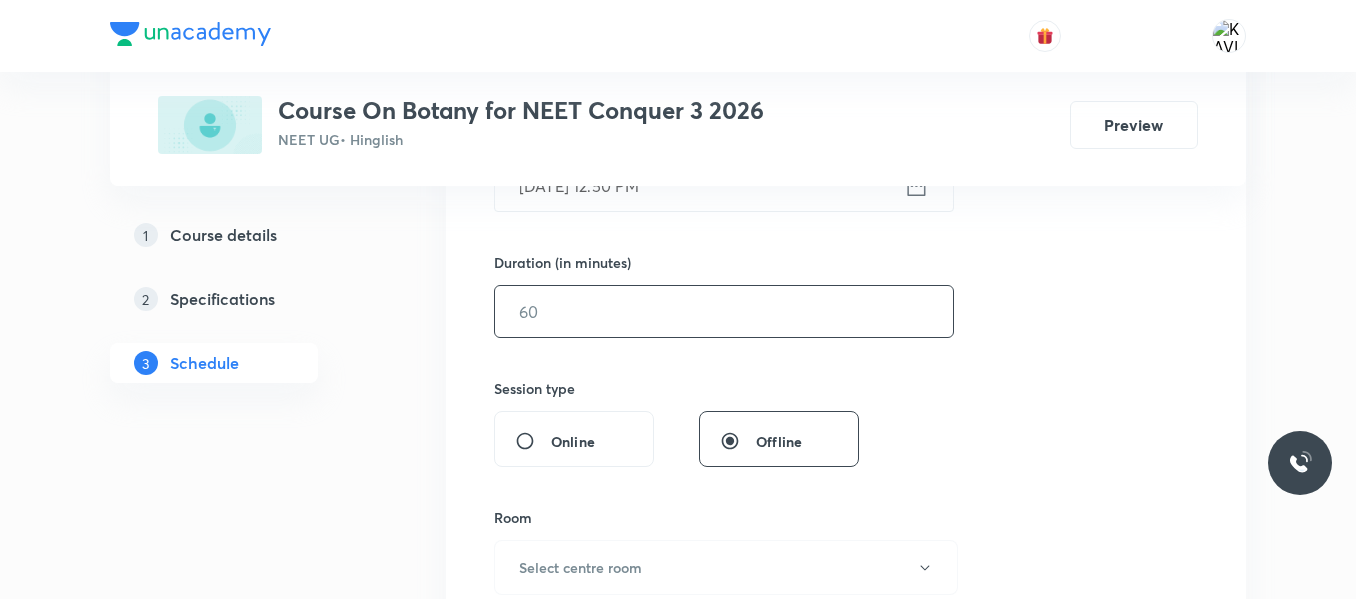 click at bounding box center [724, 311] 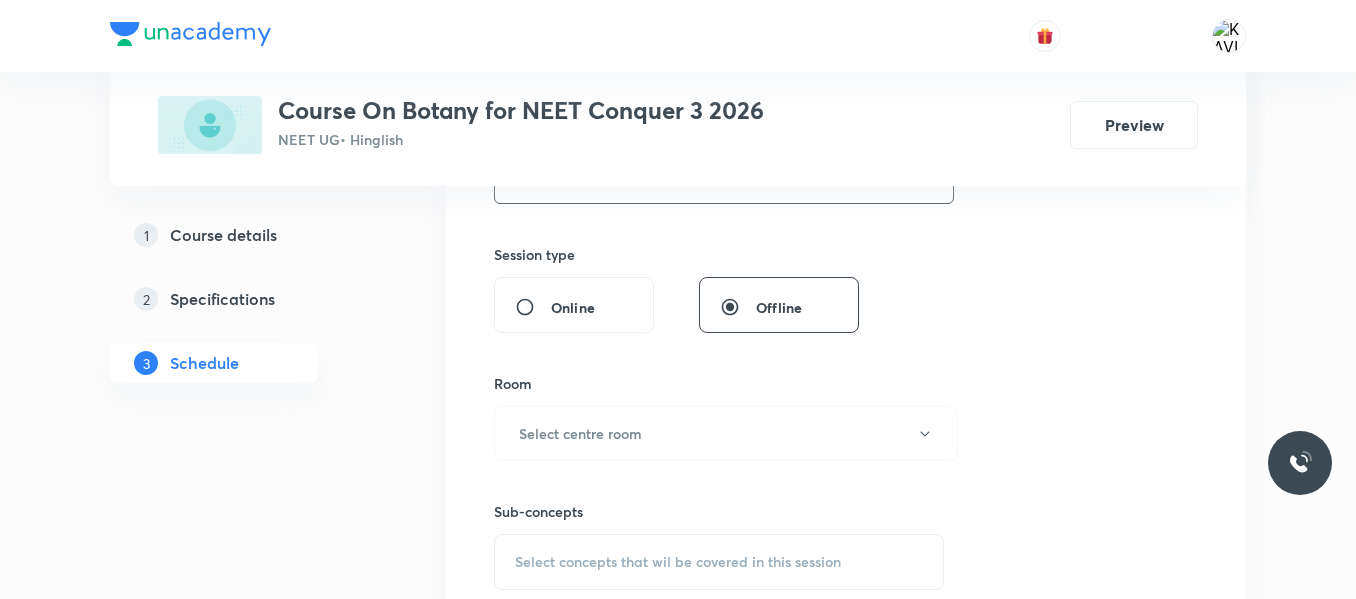 scroll, scrollTop: 702, scrollLeft: 0, axis: vertical 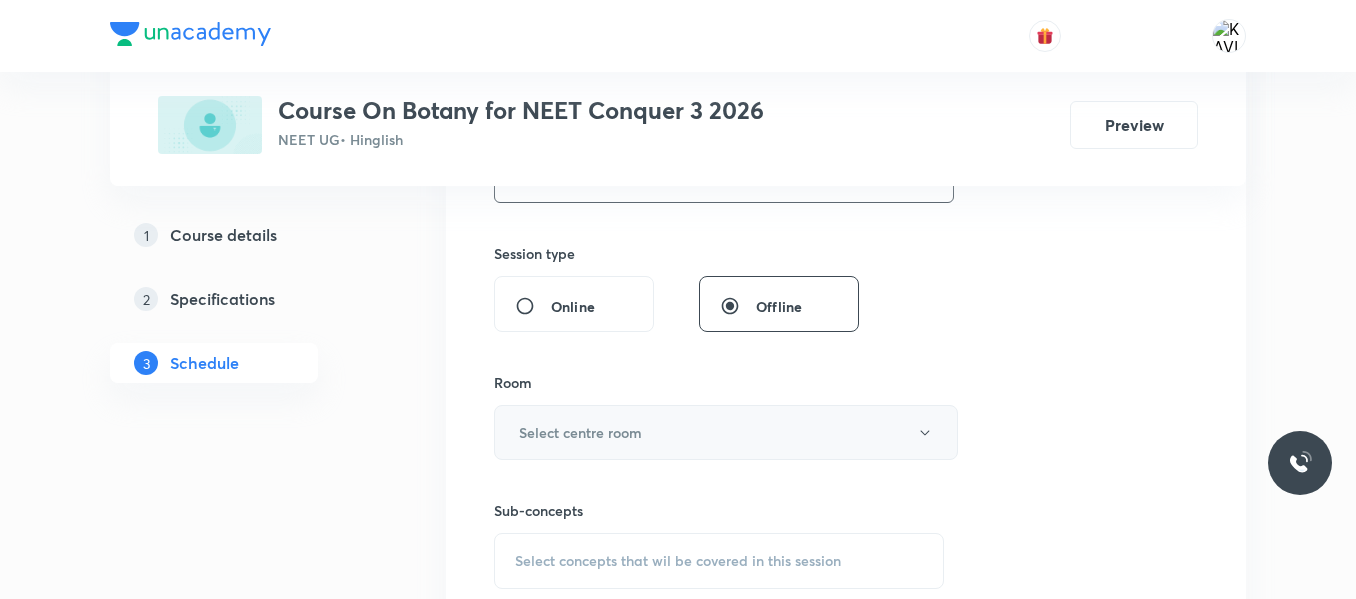 type on "75" 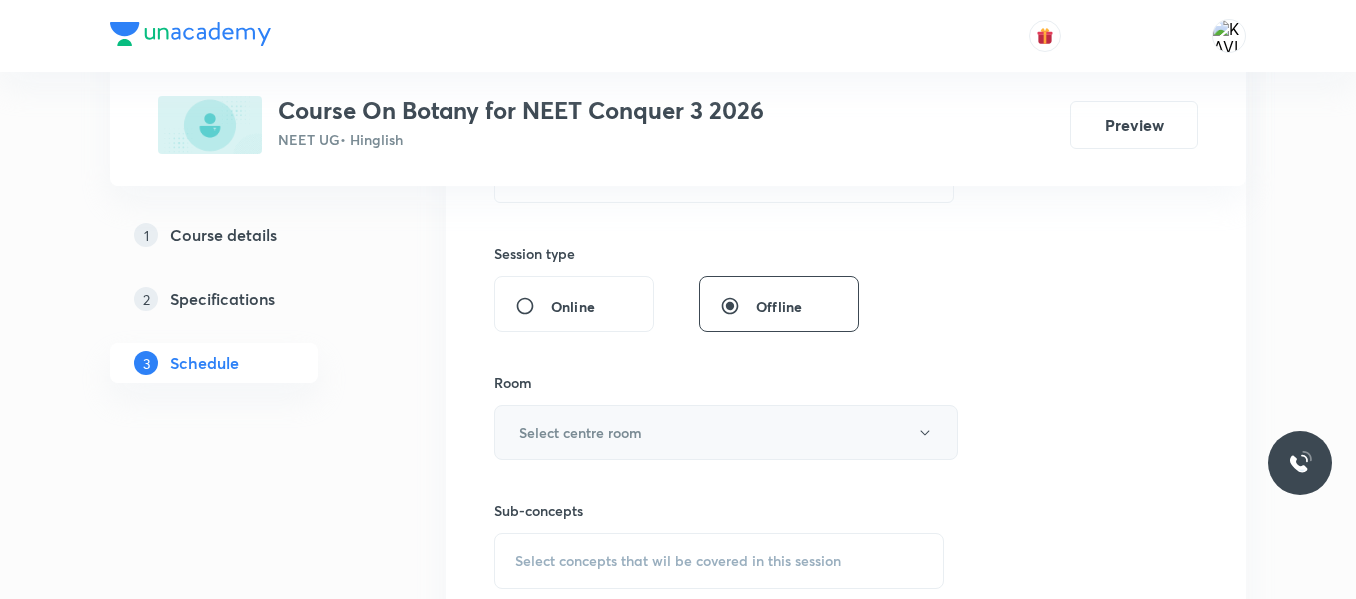 click on "Select centre room" at bounding box center [726, 432] 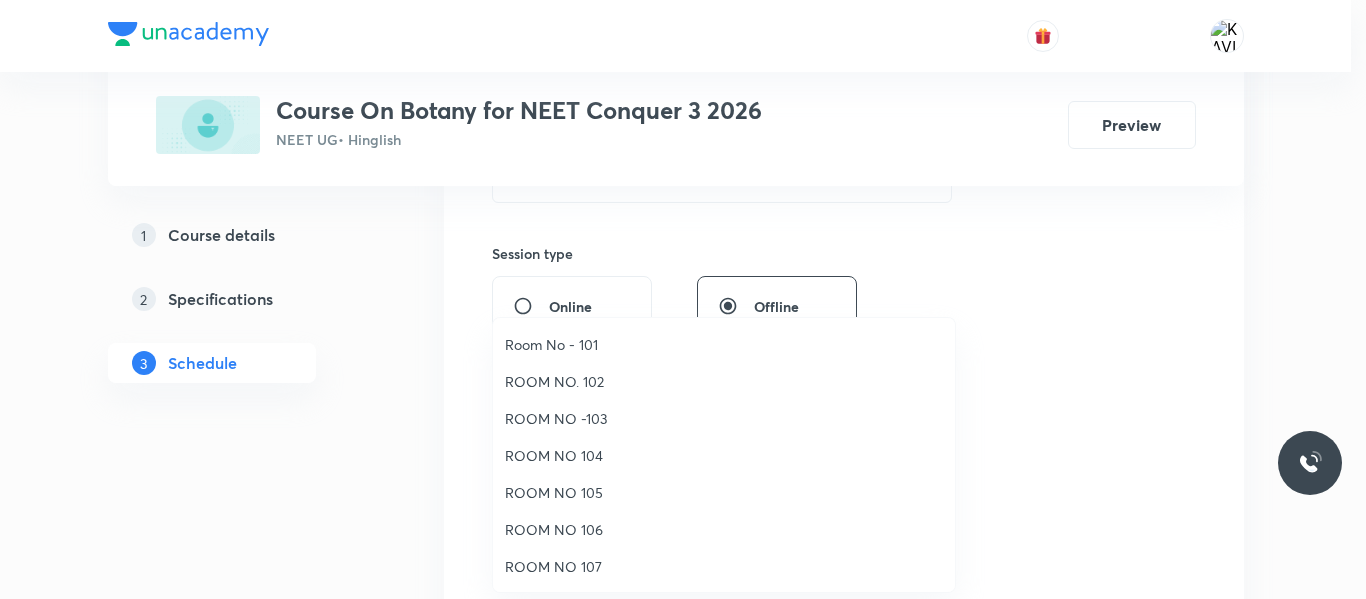 click on "ROOM NO. 102" at bounding box center [724, 381] 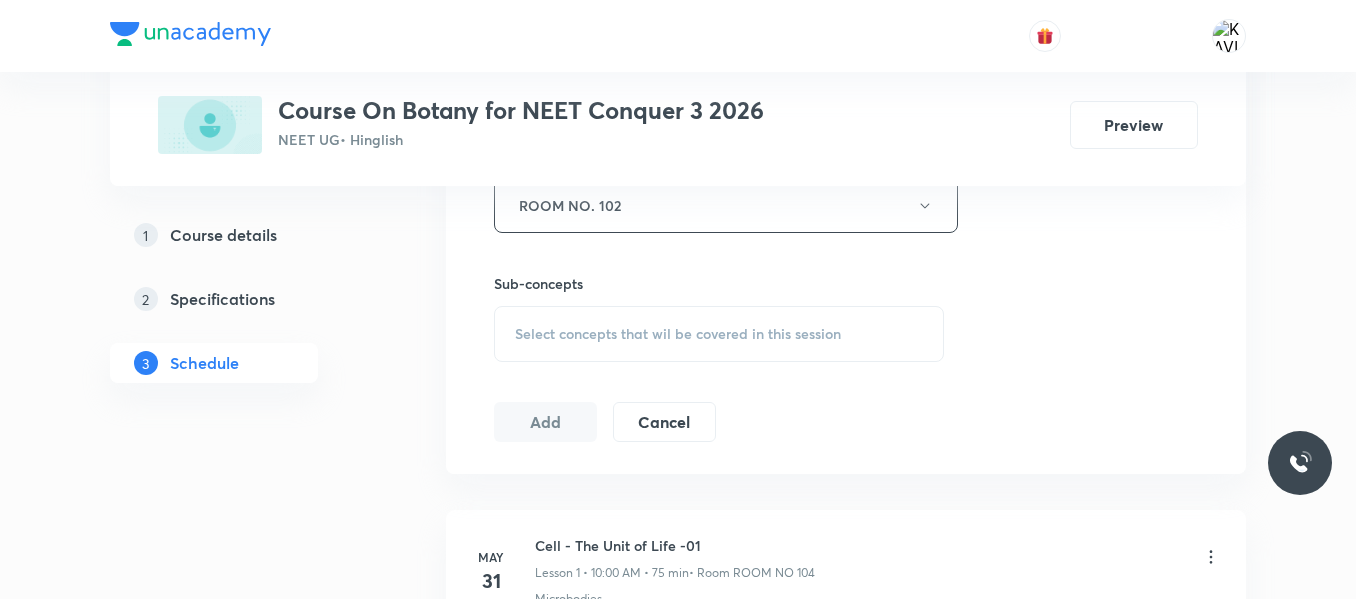 scroll, scrollTop: 931, scrollLeft: 0, axis: vertical 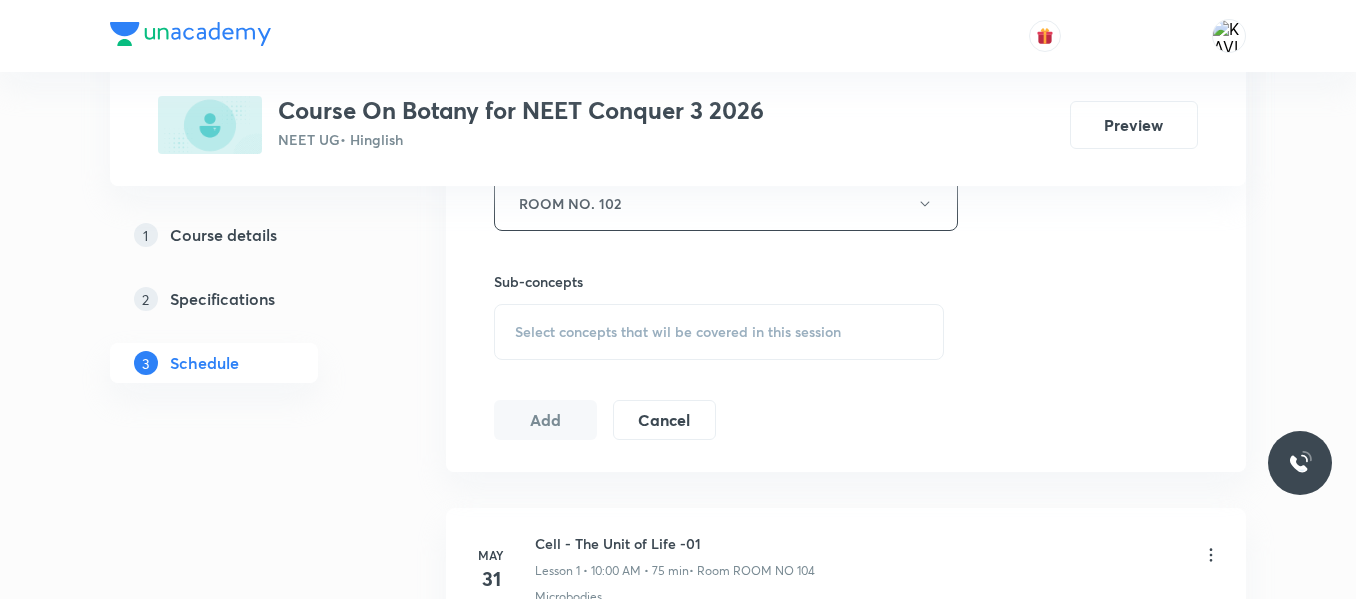 click on "Select concepts that wil be covered in this session" at bounding box center (678, 332) 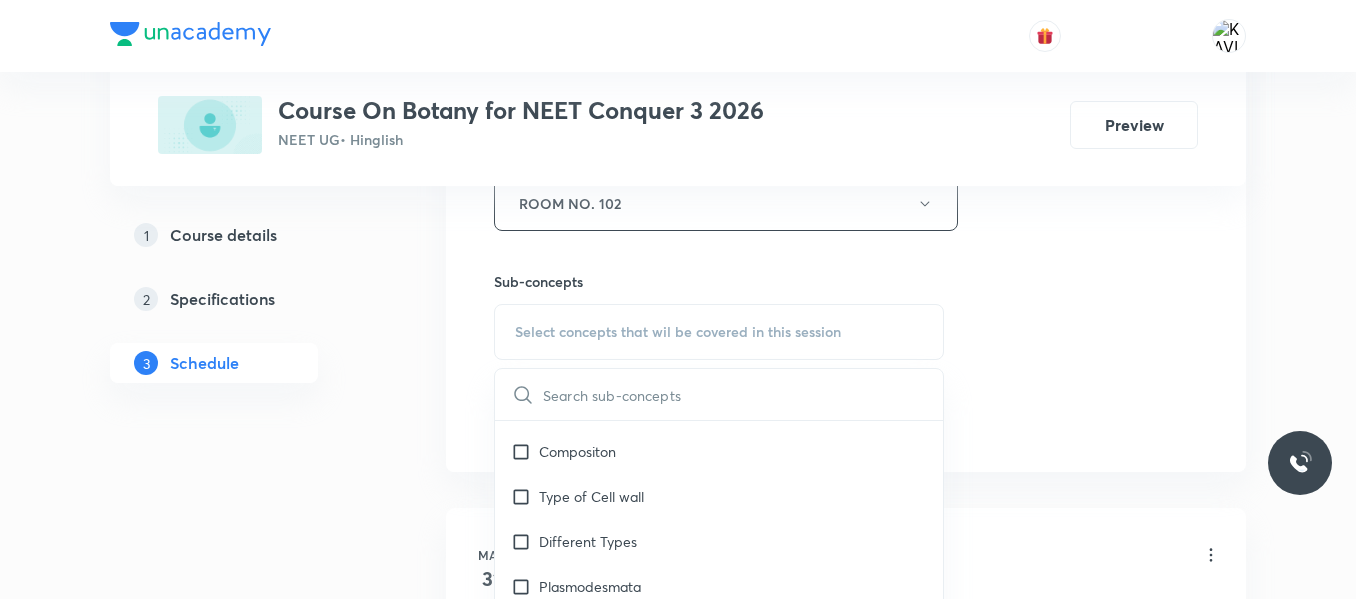scroll, scrollTop: 1077, scrollLeft: 0, axis: vertical 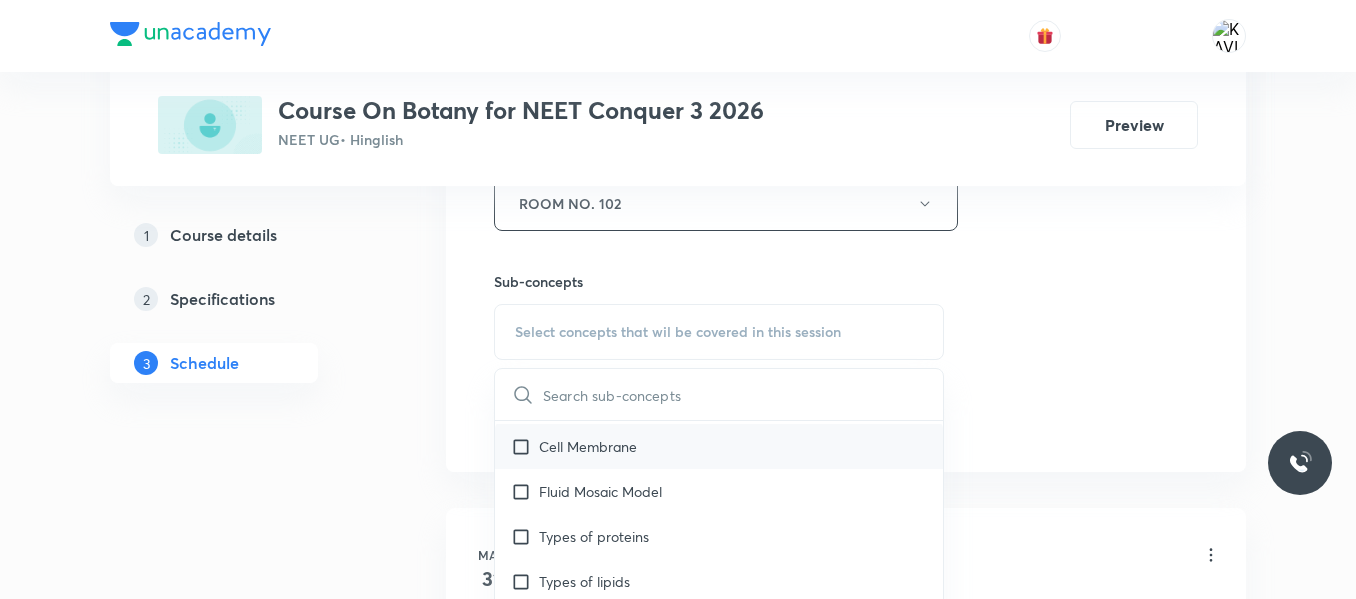 click on "Cell Membrane" at bounding box center (719, 446) 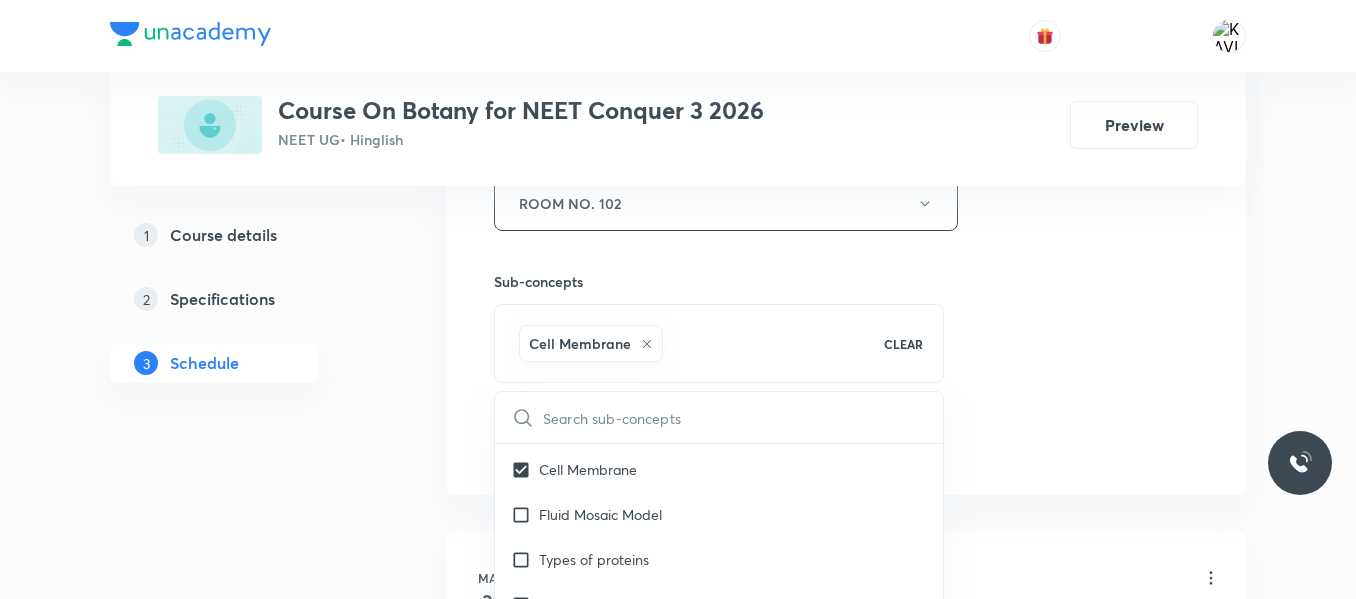 click on "Session  17 Live class Session title 28/99 Cell - The Unit of Life - 17 ​ Schedule for Jul 12, 2025, 12:50 PM ​ Duration (in minutes) 75 ​   Session type Online Offline Room ROOM NO. 102 Sub-concepts Cell Membrane CLEAR ​ Microbodies Microbodies Covered previously Microbodies Plastids Plastids Occurrence Leucoplast Covered previously Chloroplast Chloroplast Number Endomembrane System Endomembrane System Cell Organelles Functions ER GB Lysosome Vacuole Cell Wall Cell Wall Compositon Type of Cell wall Different Types Plasmodesmata Cell Membrane Cell Membrane Fluid Mosaic Model Types of proteins Types of lipids Eukaryotic Cell Eukaryotic Cell Difference between pro and eukaryotic cell Difference between plant and animal cell Prokaryotic Cell Prokaryotic Cell Different Shapes An overview of Cell An overview of Cell Cytoplasm is Main Arena Cell Theory Cell Theory What is Cell What is Cell Transport across membrane Cell Differ Greatly in Size and Shape Discovery Of Cell Introduction Introduction Cell Theory" at bounding box center (846, -18) 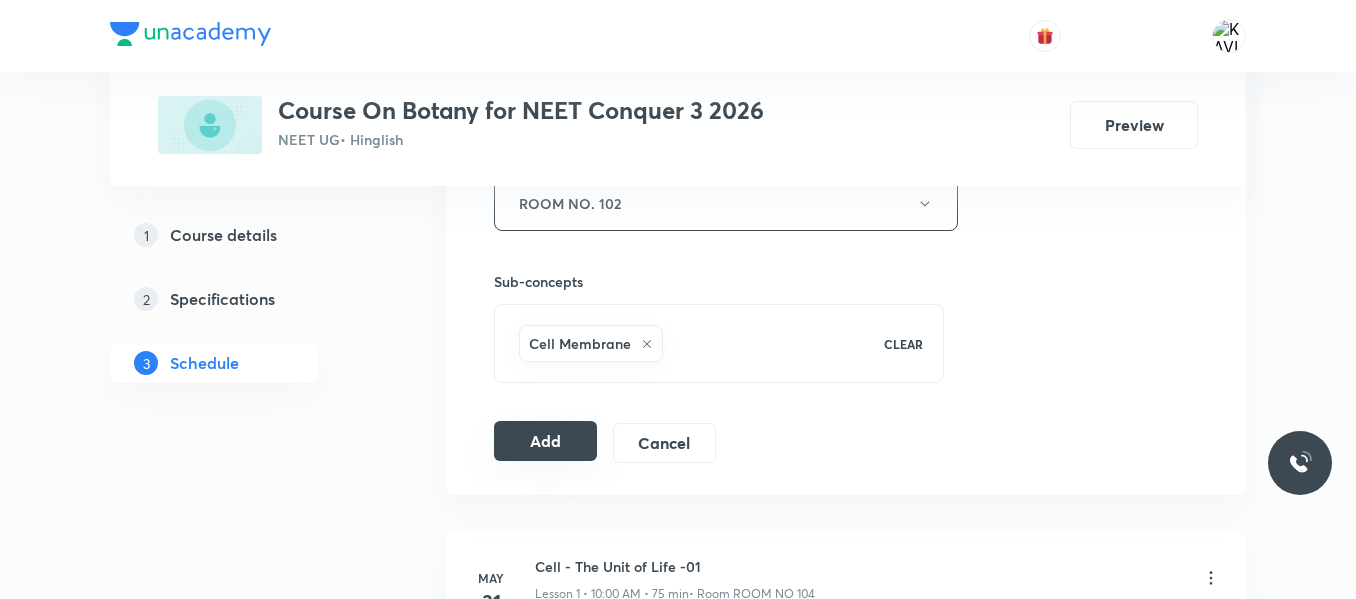 click on "Add" at bounding box center (545, 441) 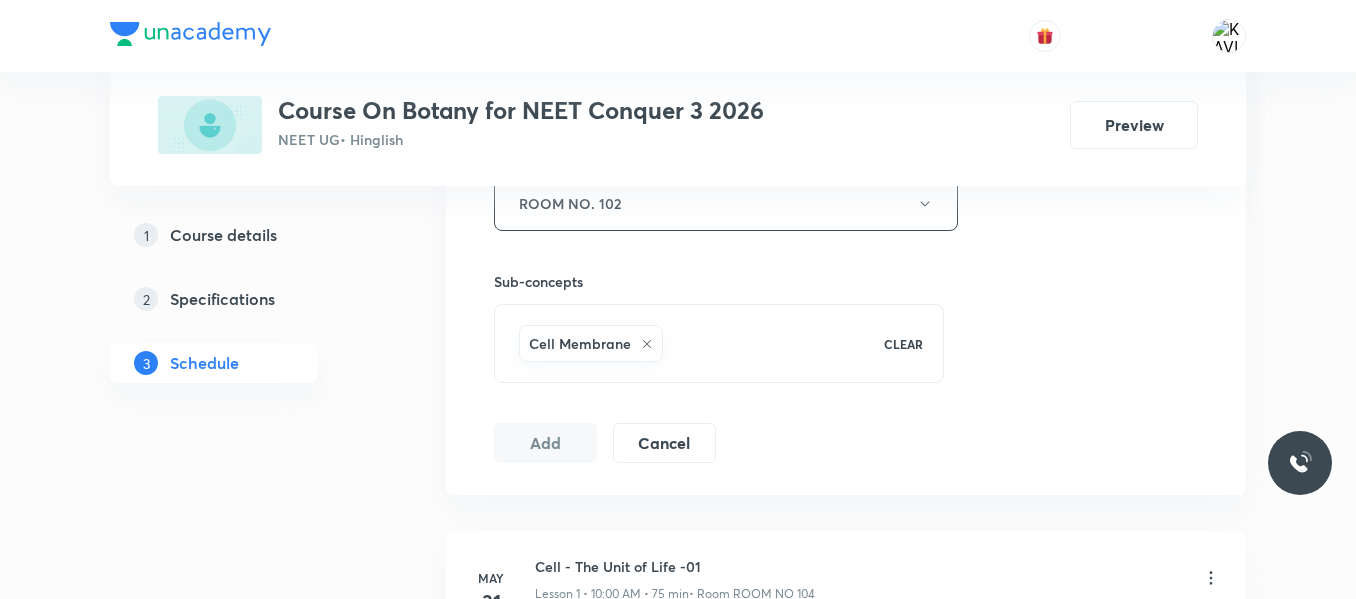 click on "Add Cancel" at bounding box center (613, 443) 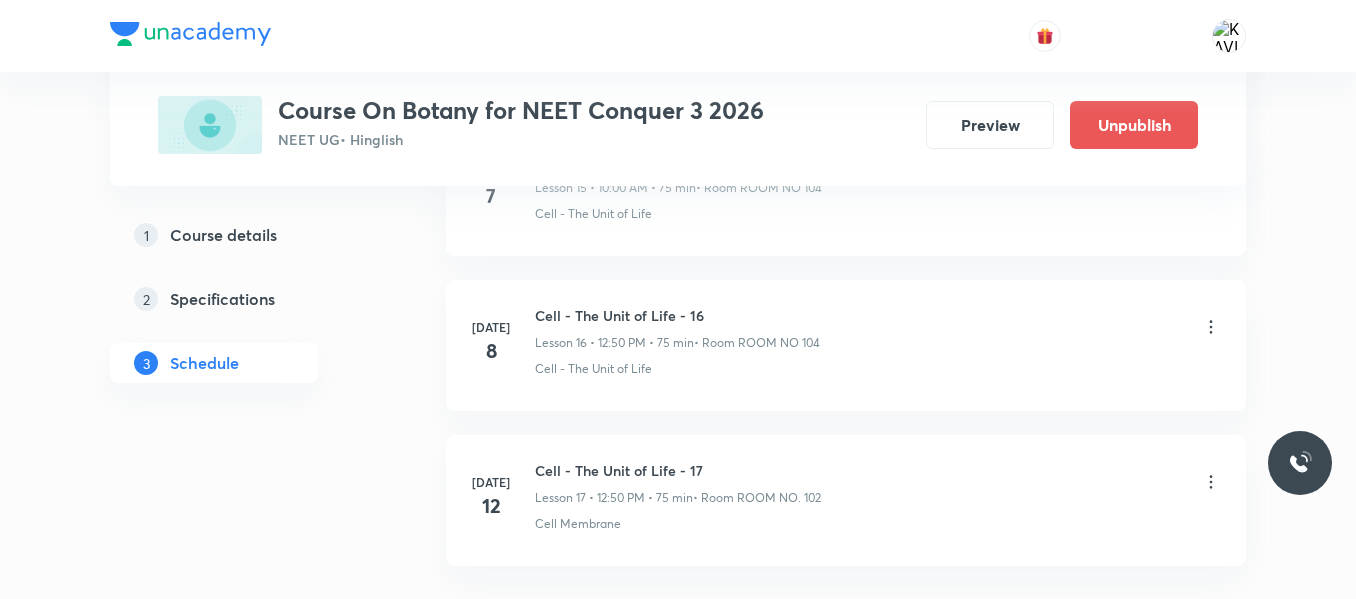 scroll, scrollTop: 2720, scrollLeft: 0, axis: vertical 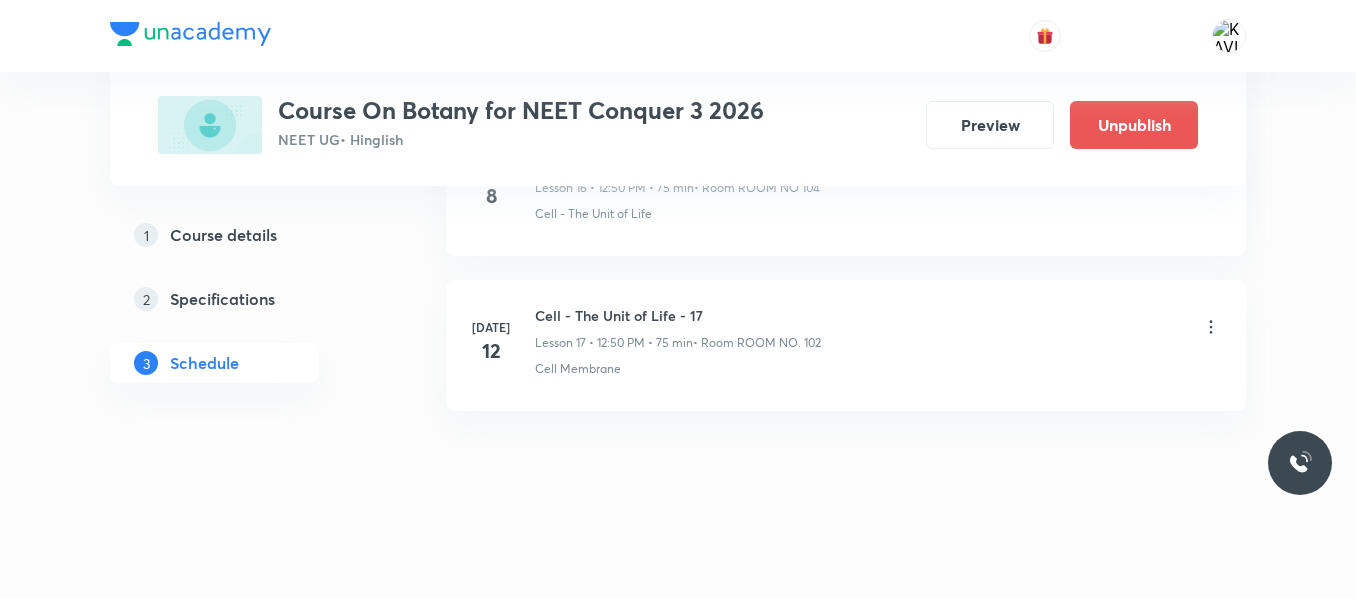 click on "Cell - The Unit of Life - 17 Lesson 17 • 12:50 PM • 75 min  • Room ROOM NO. 102" at bounding box center [678, 328] 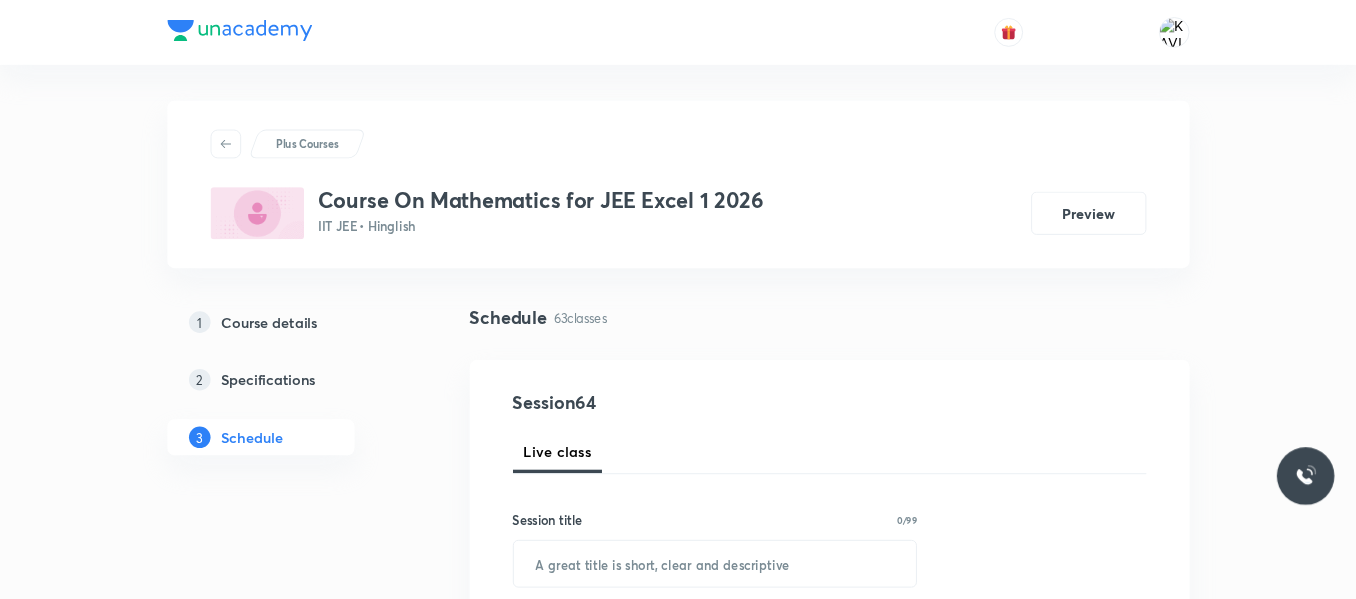 scroll, scrollTop: 0, scrollLeft: 0, axis: both 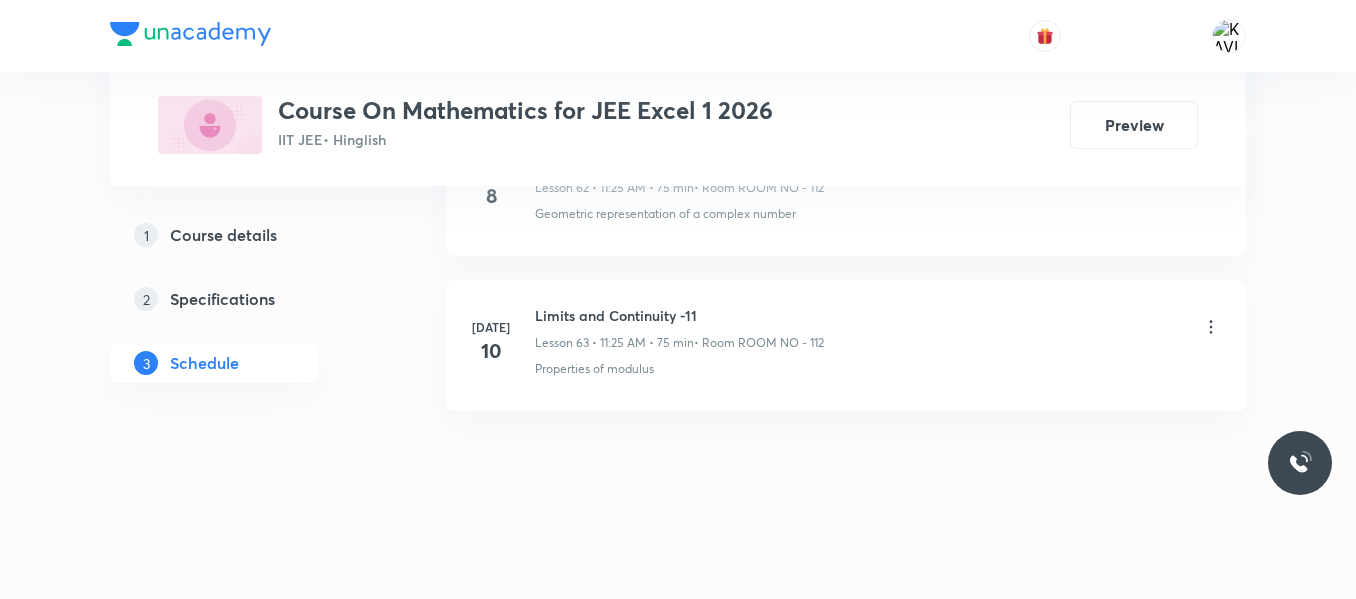 click on "Limits and Continuity -11" at bounding box center [679, 315] 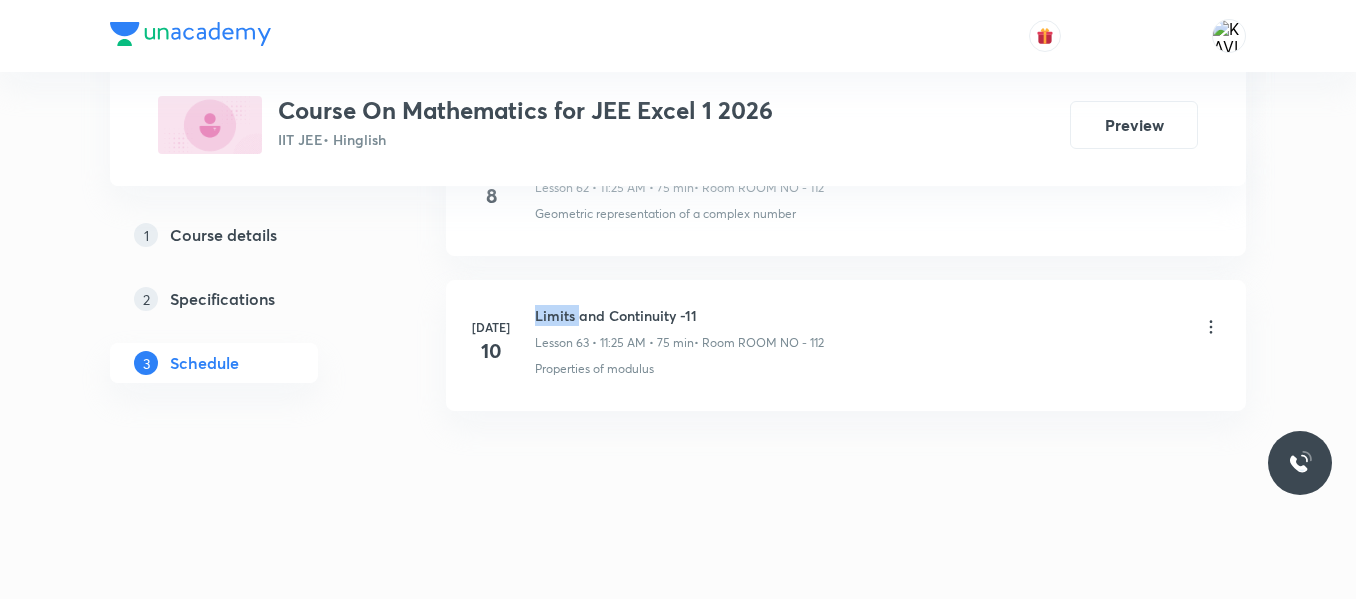 click on "Limits and Continuity -11" at bounding box center (679, 315) 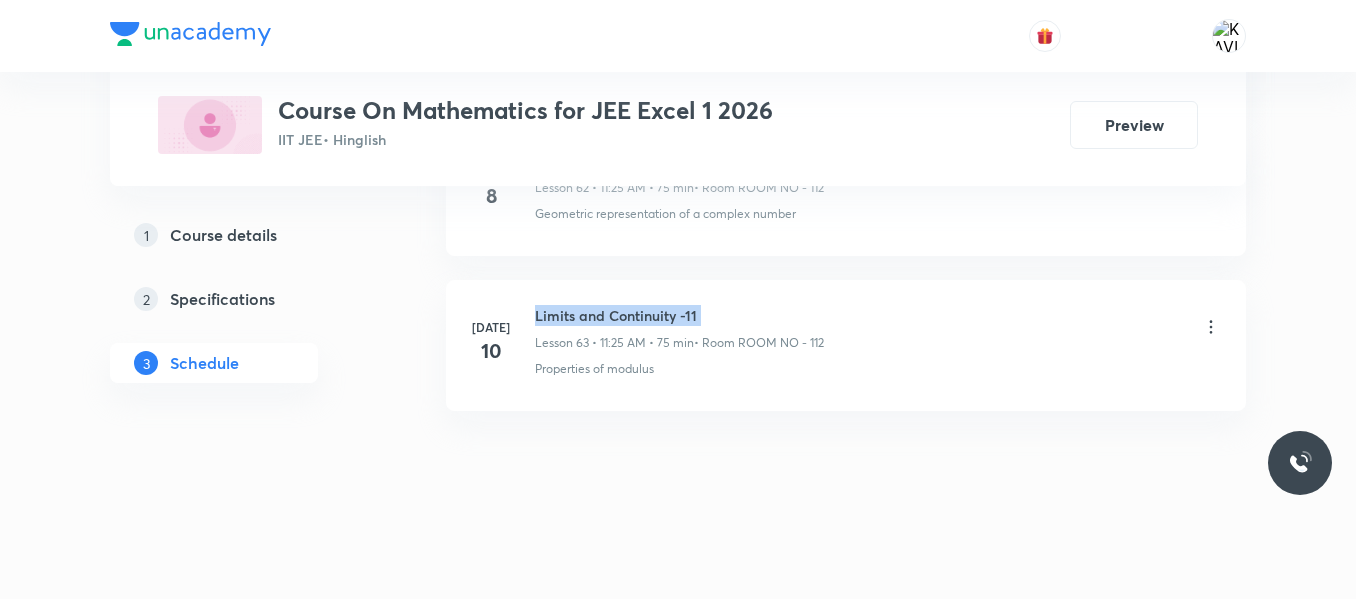 click on "Limits and Continuity -11" at bounding box center (679, 315) 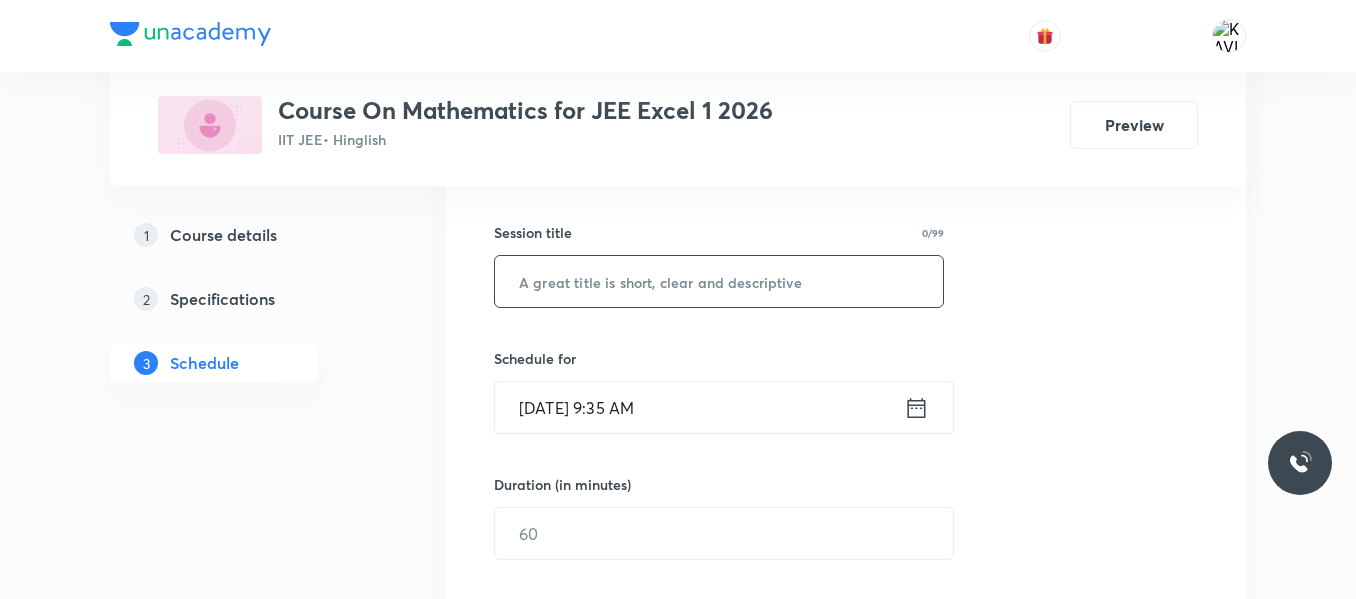 scroll, scrollTop: 344, scrollLeft: 0, axis: vertical 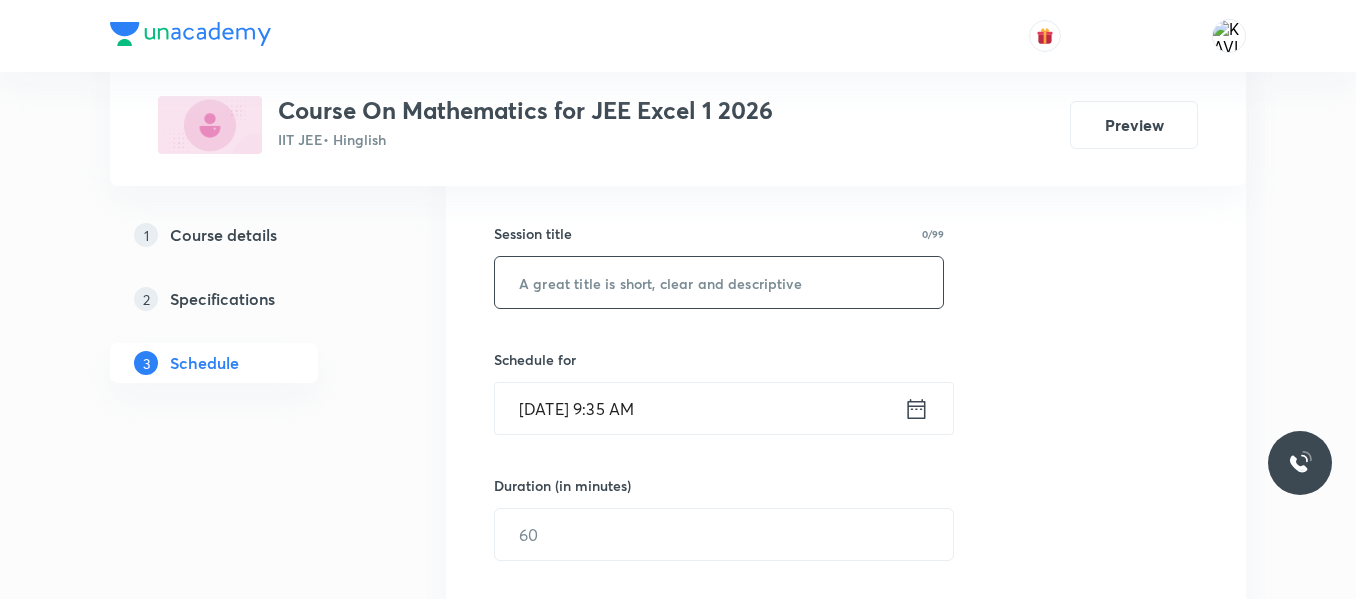 click at bounding box center [719, 282] 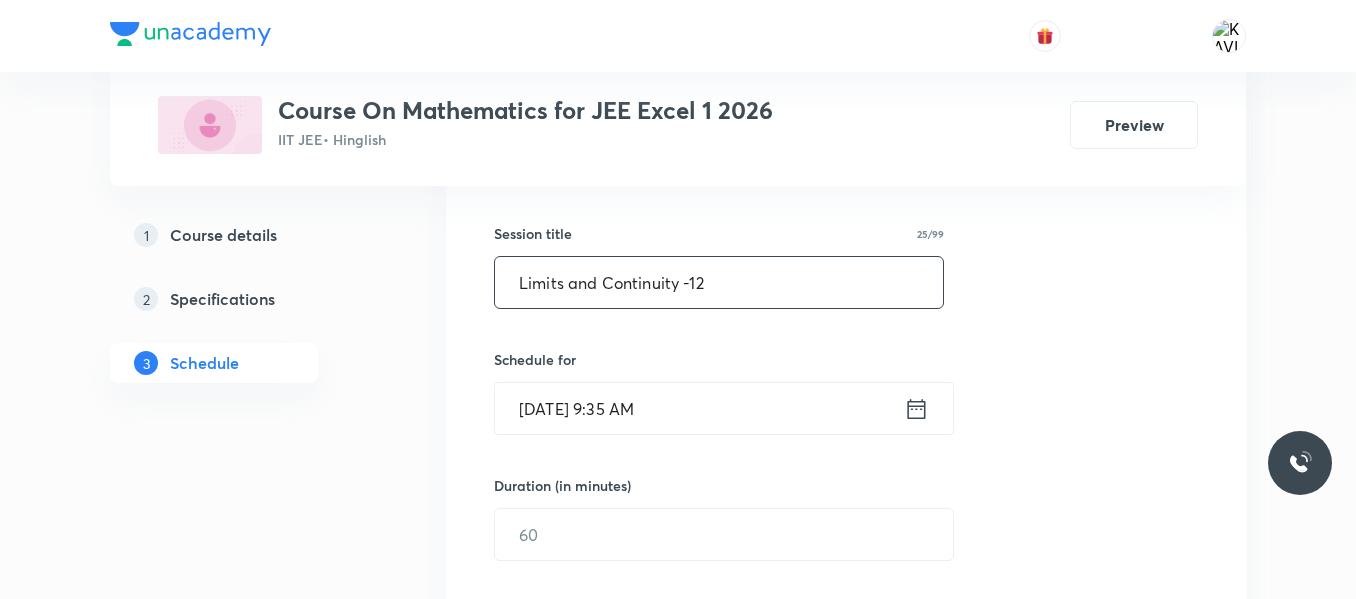 type on "Limits and Continuity -12" 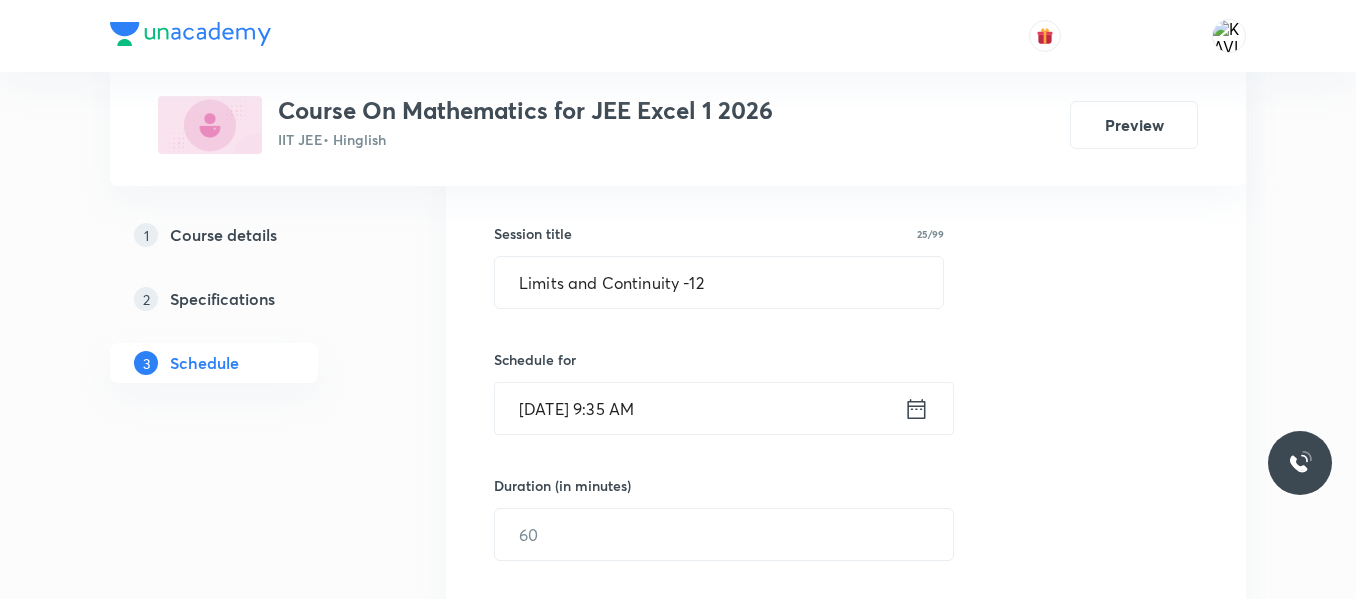 click 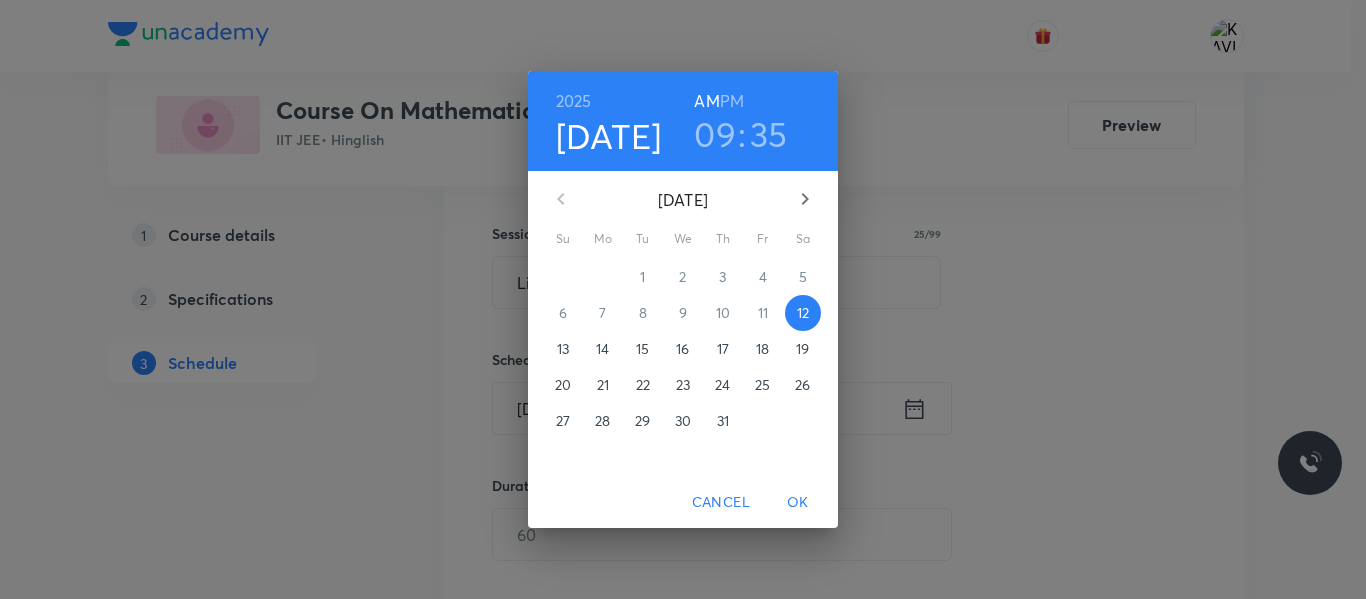 click on "09" at bounding box center [715, 134] 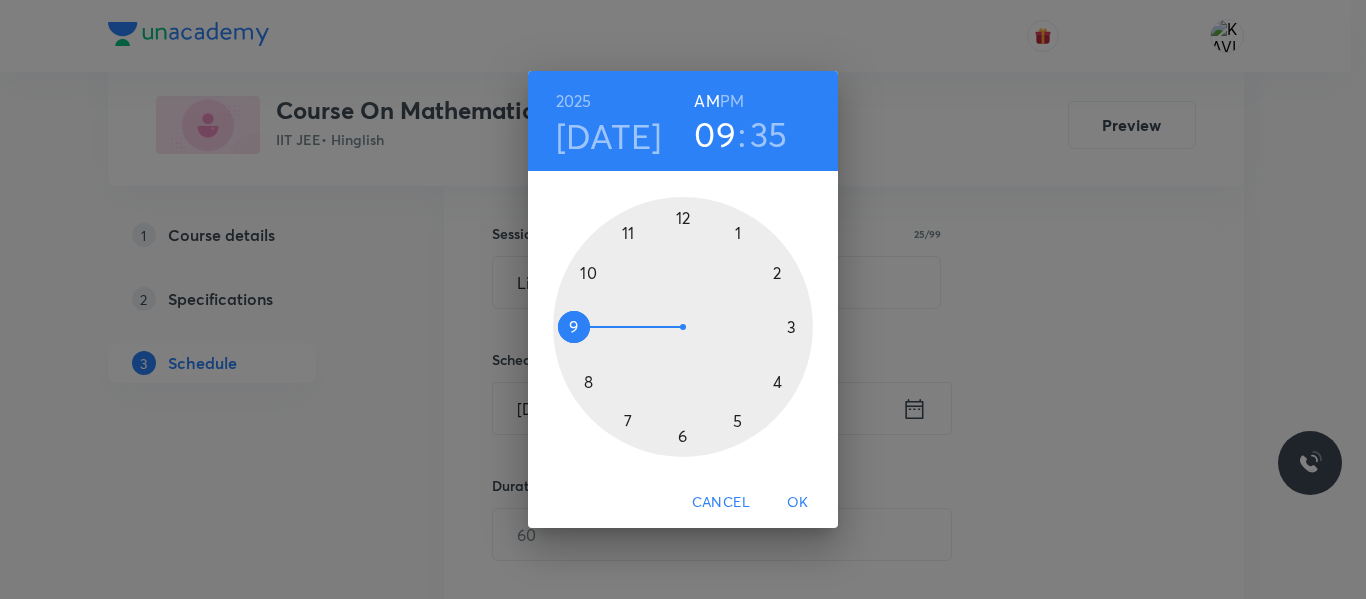 click at bounding box center (683, 327) 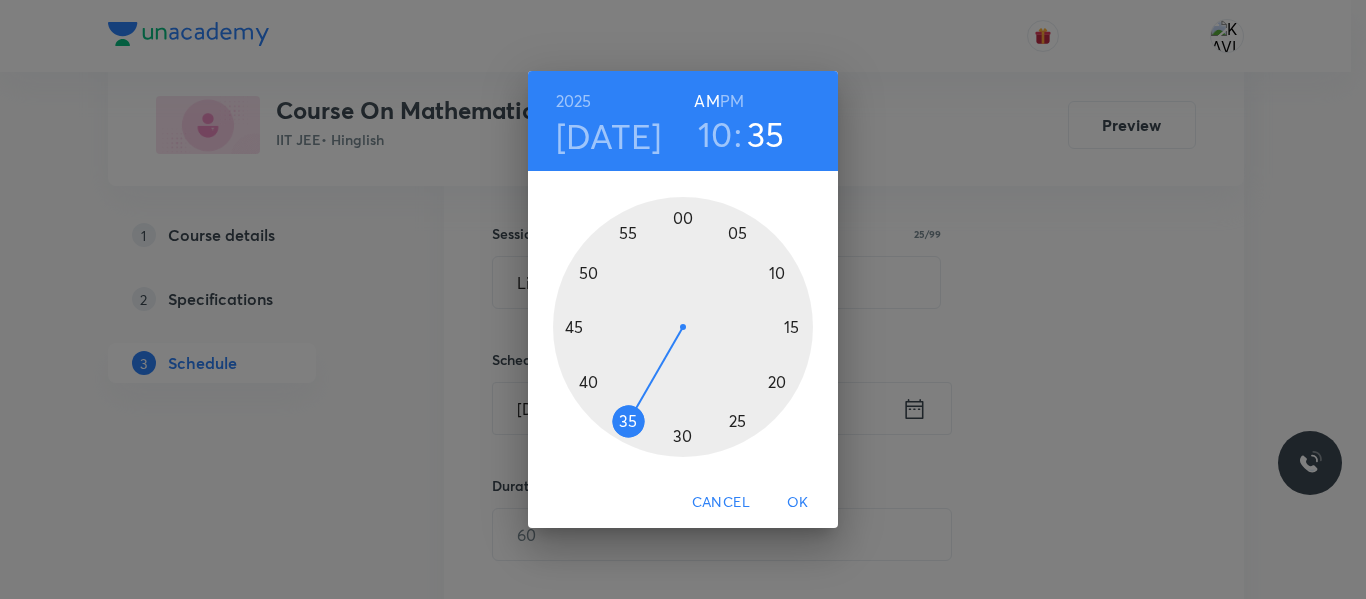 click at bounding box center (683, 327) 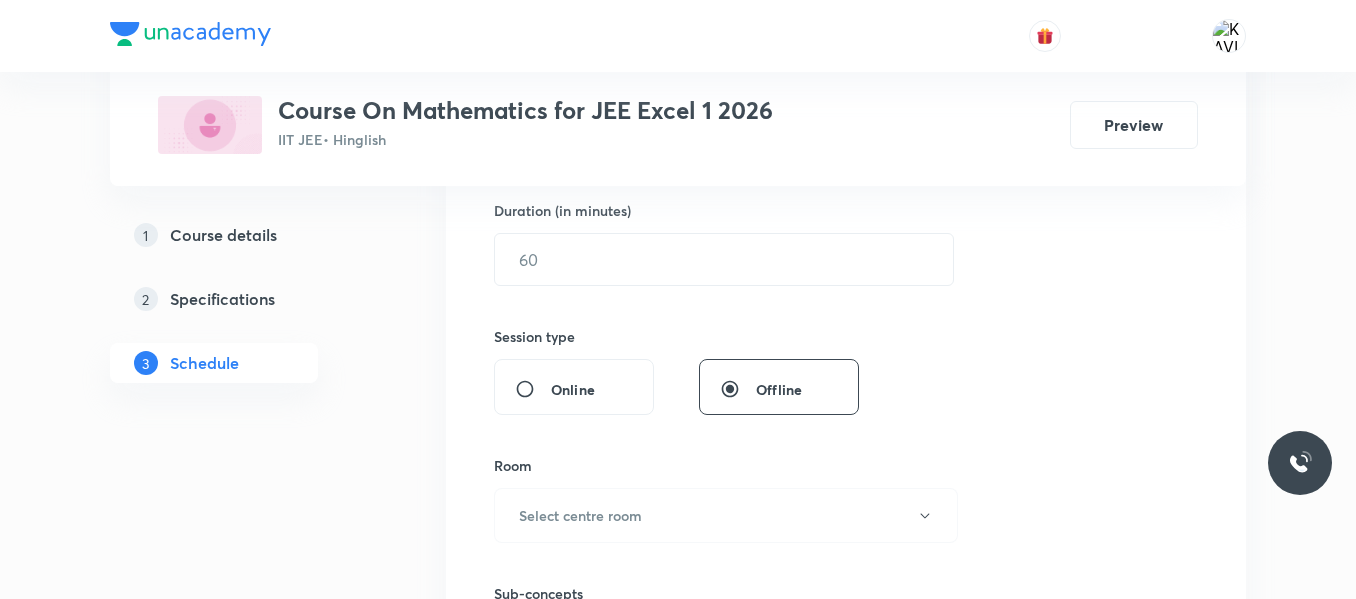 scroll, scrollTop: 622, scrollLeft: 0, axis: vertical 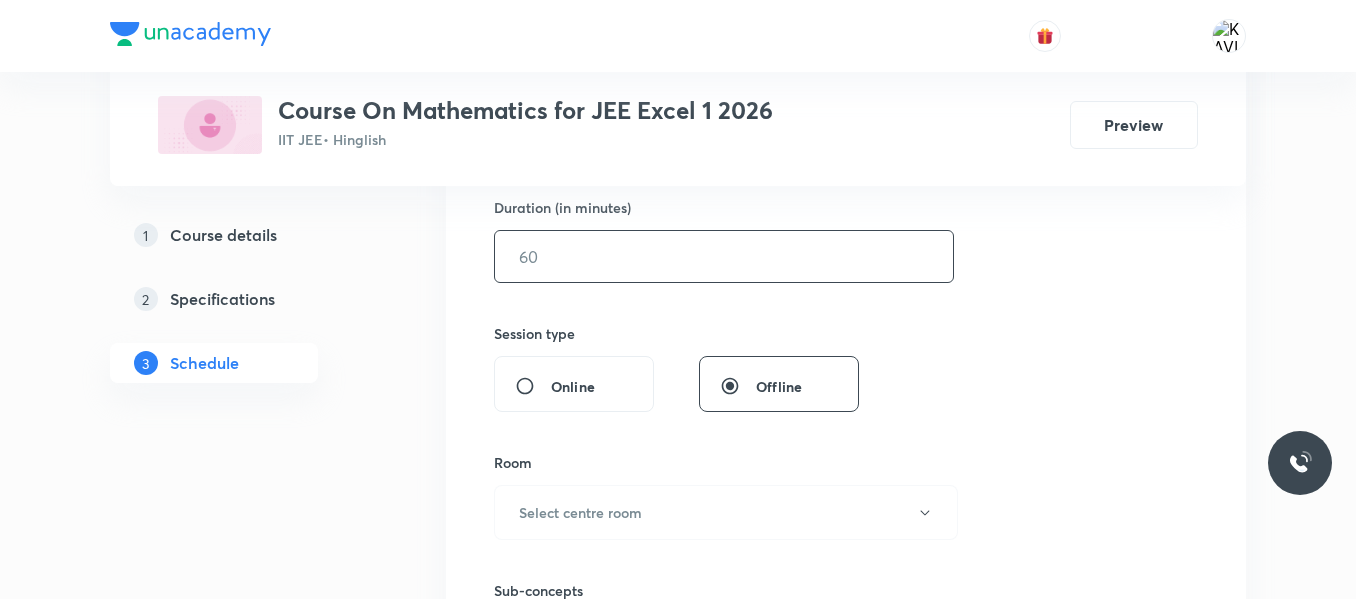 click at bounding box center [724, 256] 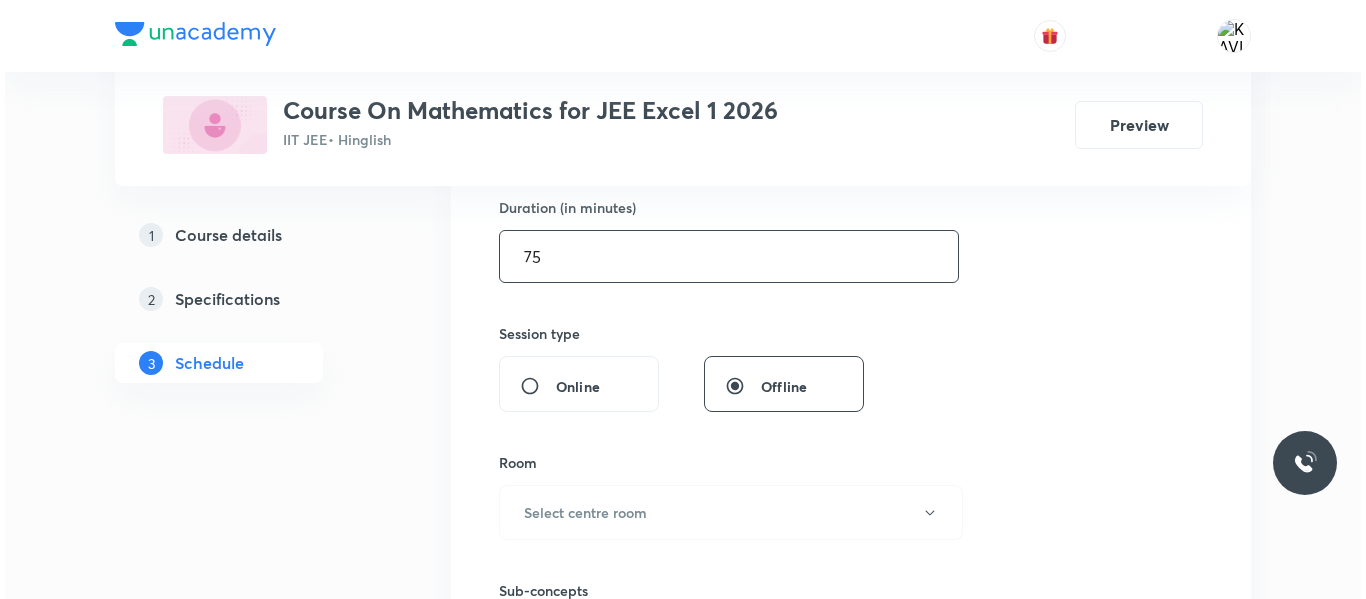 scroll, scrollTop: 679, scrollLeft: 0, axis: vertical 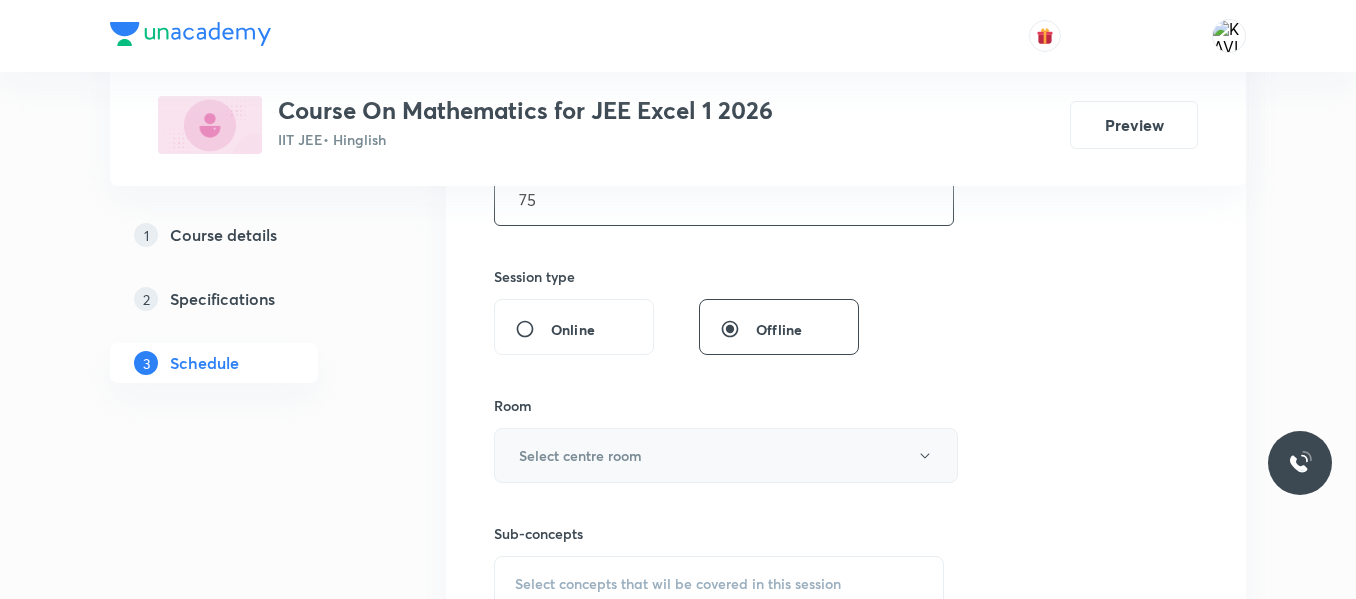 type on "75" 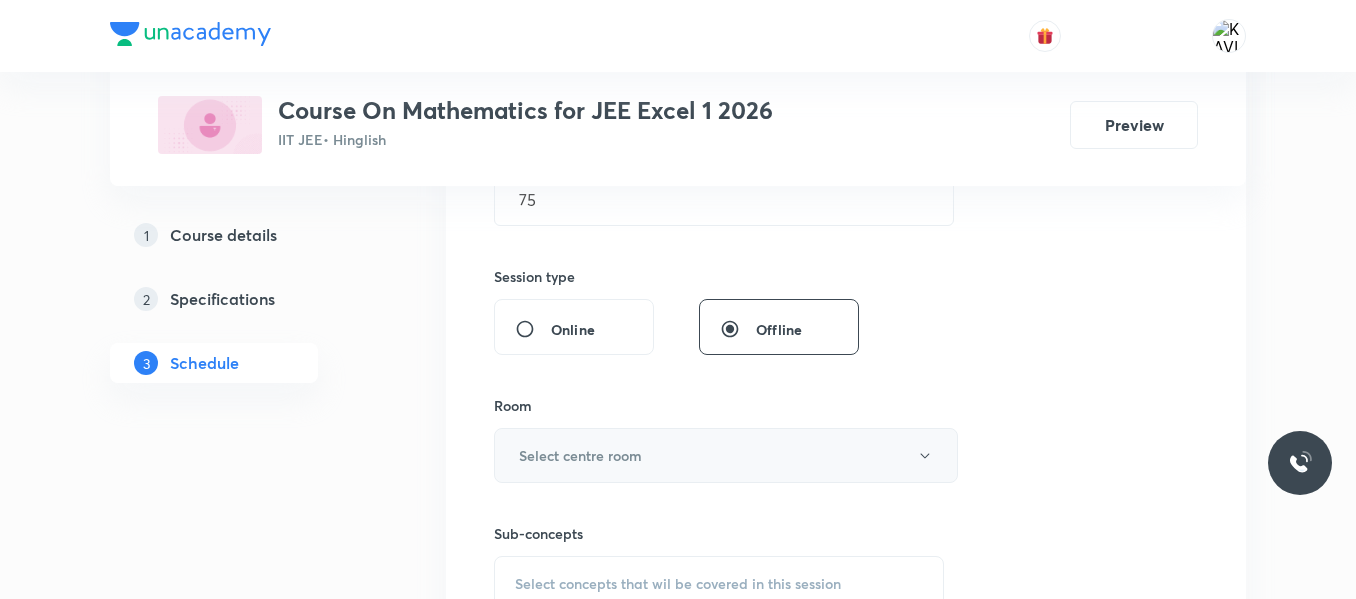 click on "Select centre room" at bounding box center (580, 455) 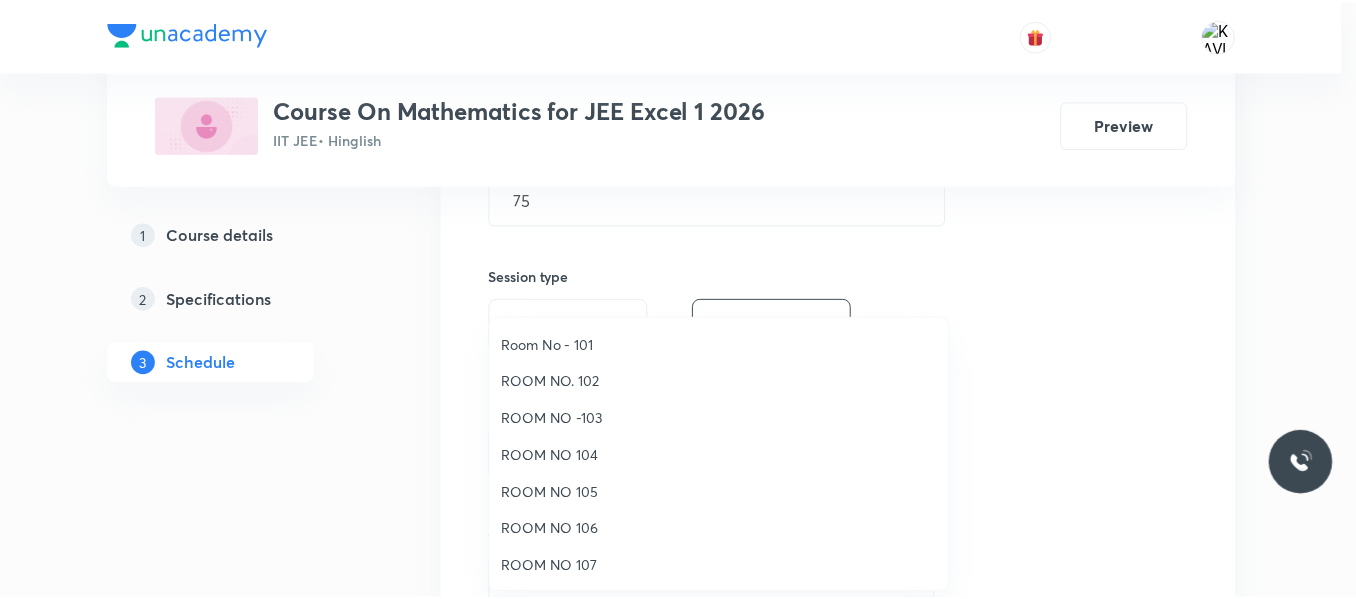 scroll, scrollTop: 223, scrollLeft: 0, axis: vertical 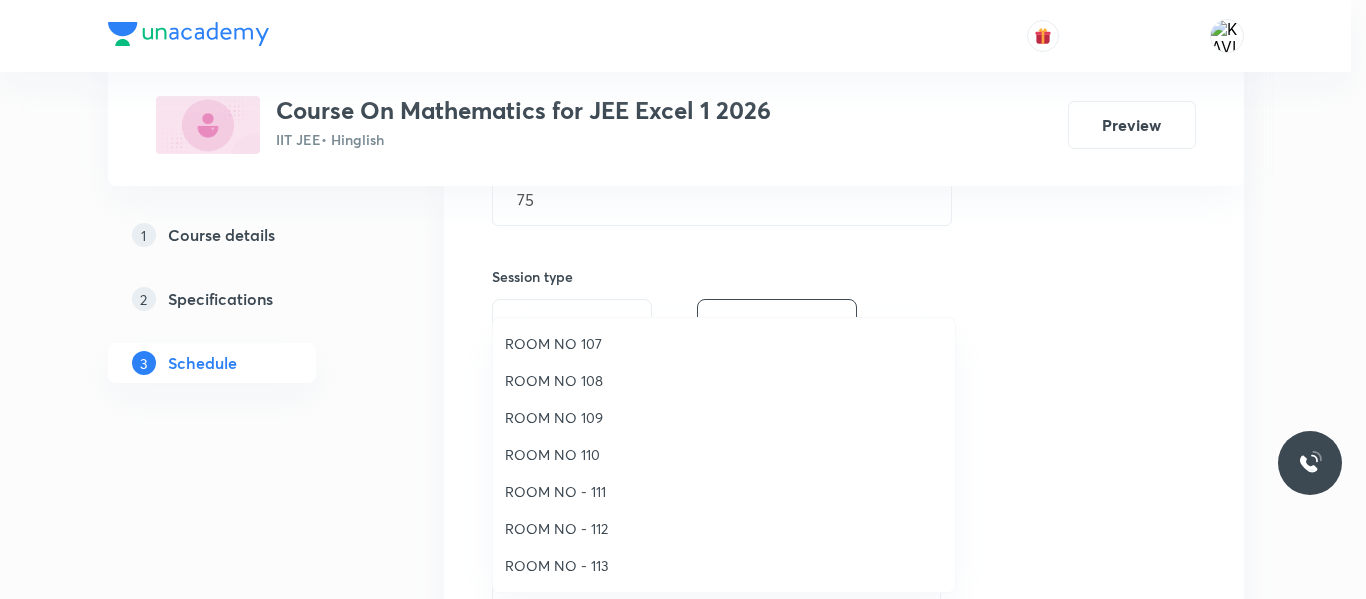 click on "ROOM NO - 112" at bounding box center [724, 528] 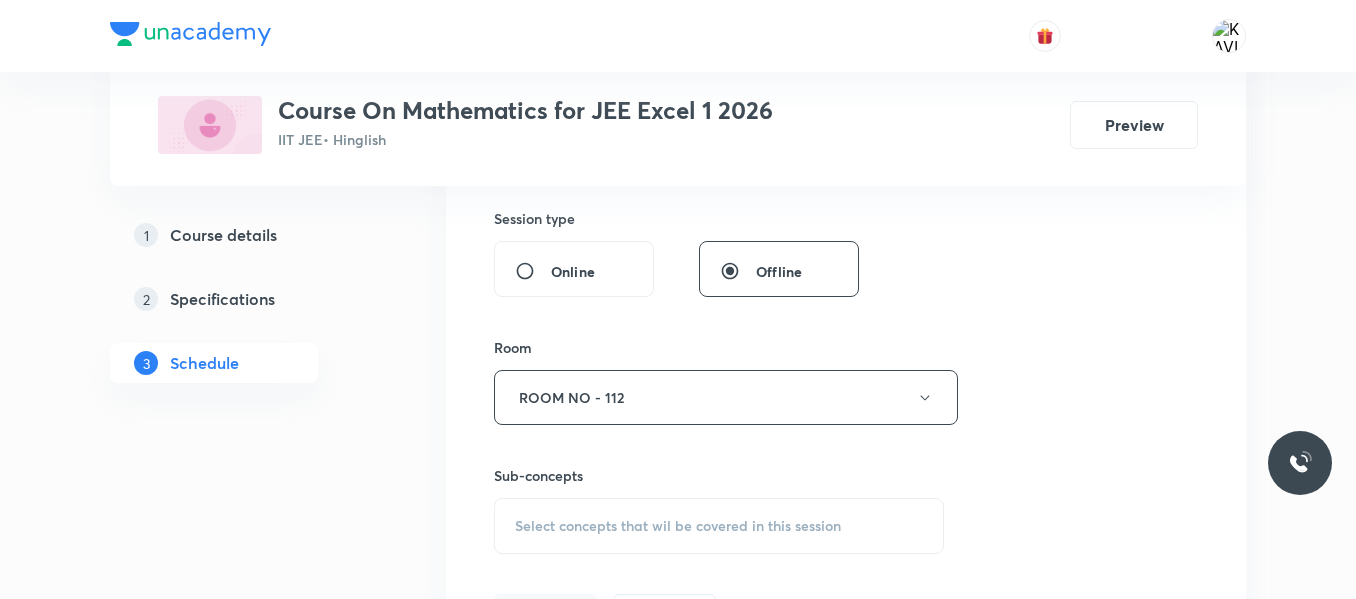 scroll, scrollTop: 860, scrollLeft: 0, axis: vertical 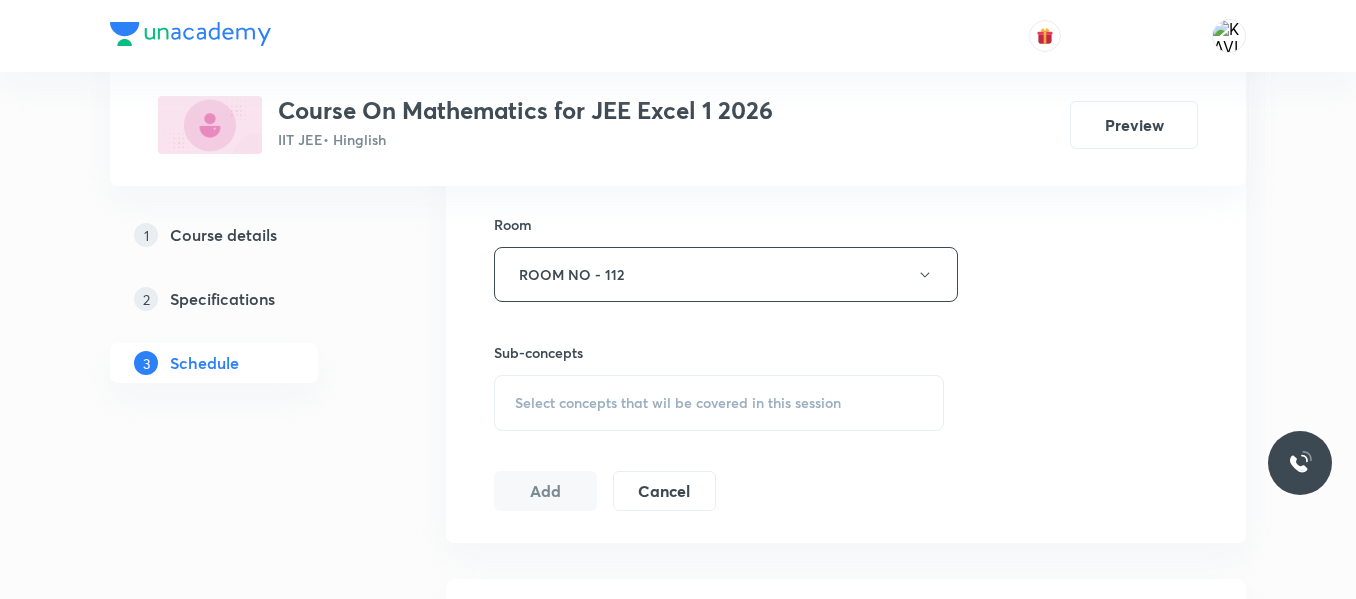 click on "Select concepts that wil be covered in this session" at bounding box center [719, 403] 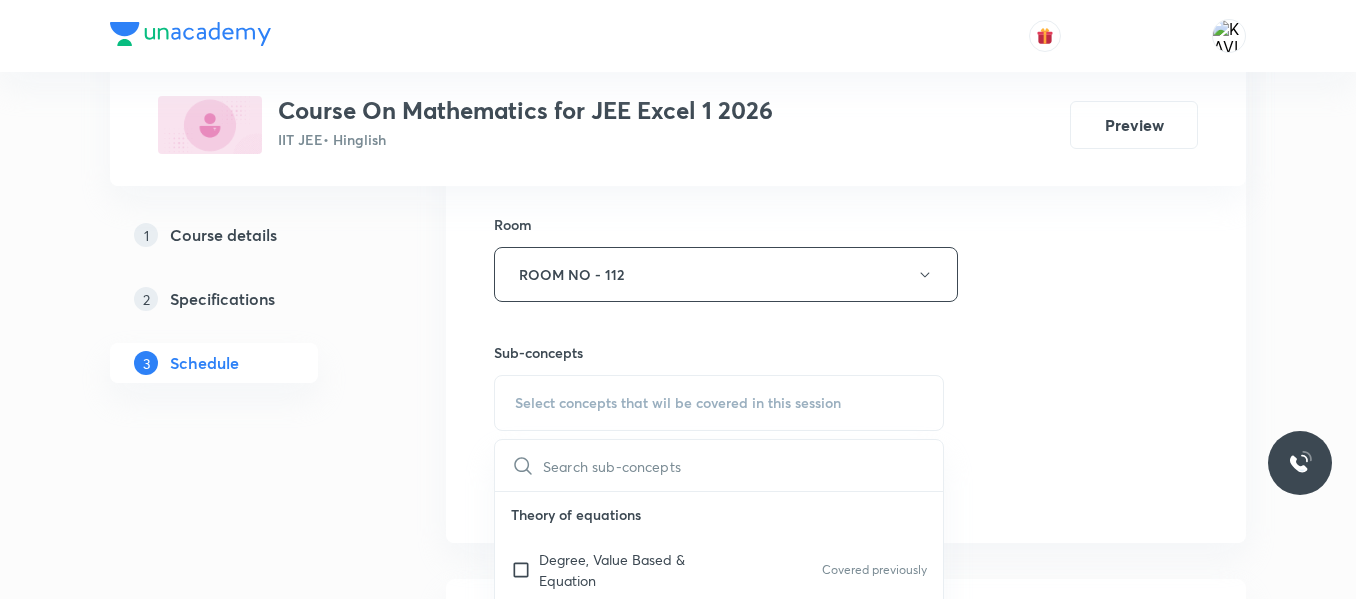 scroll, scrollTop: 973, scrollLeft: 0, axis: vertical 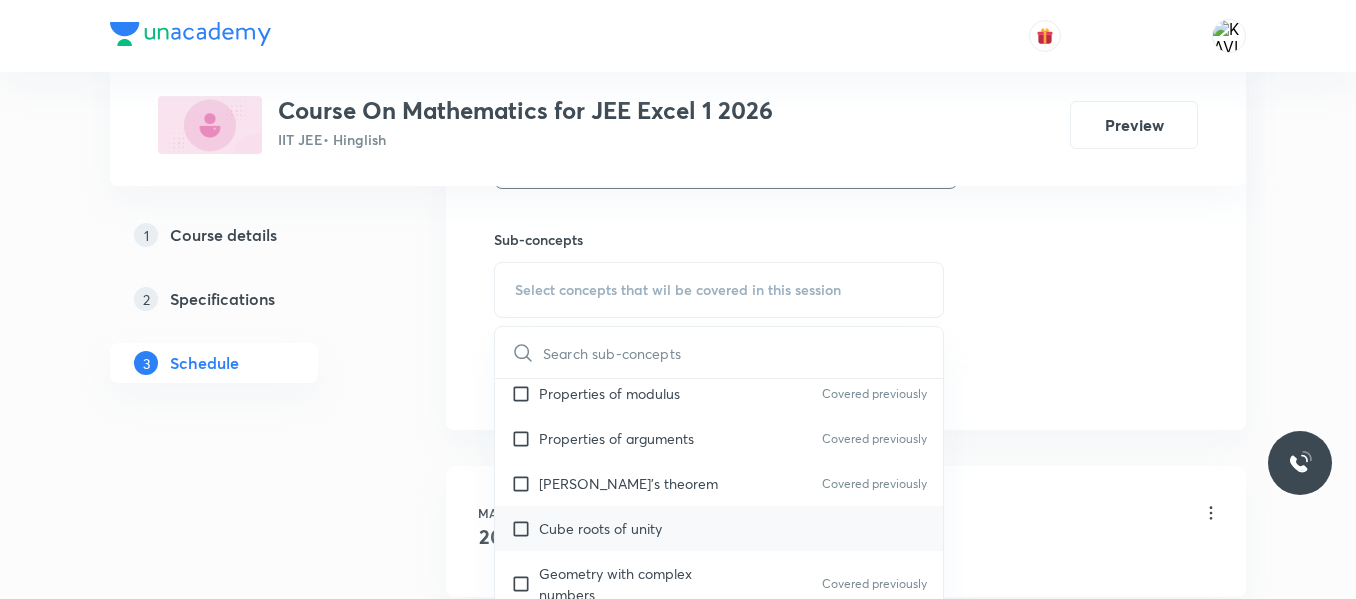 click on "Cube roots of unity" at bounding box center [600, 528] 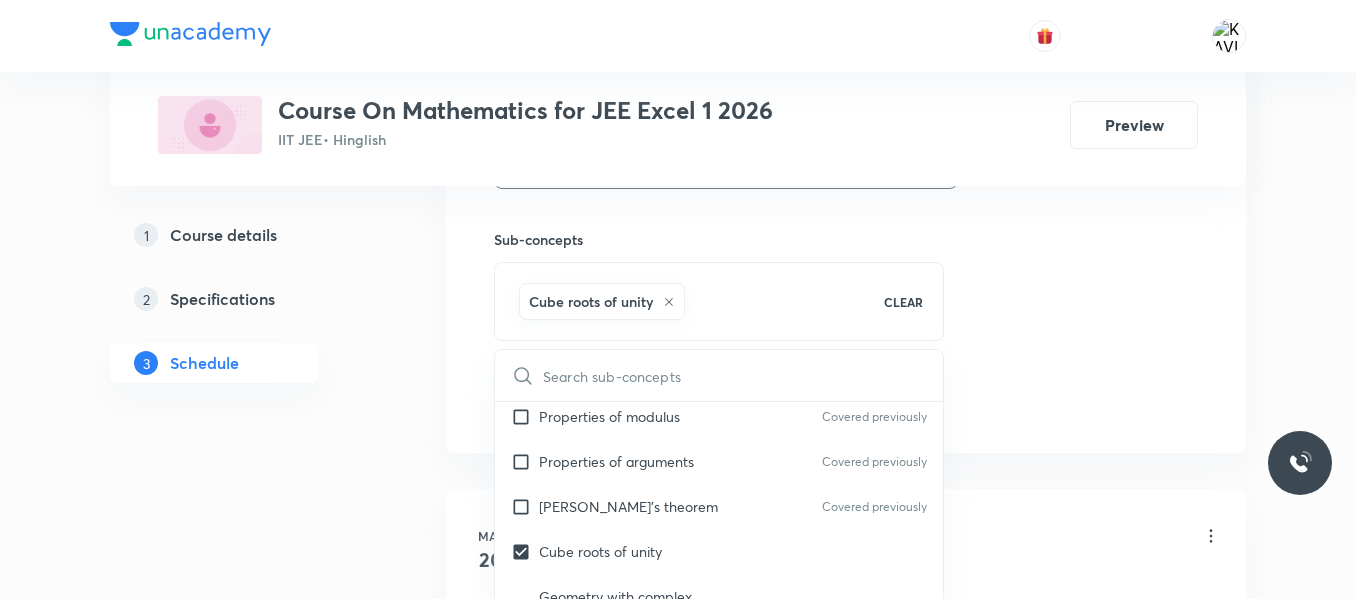 click on "Session  64 Live class Session title 25/99 Limits and Continuity -12 ​ Schedule for Jul 12, 2025, 10:00 AM ​ Duration (in minutes) 75 ​   Session type Online Offline Room ROOM NO - 112 Sub-concepts Cube roots of unity CLEAR ​ Theory of equations Degree, Value Based & Equation Covered previously Geometrical Meaning of the Zeroes of a Polynomial Covered previously Location of roots Covered previously Geometrical meaning of Roots of an equation Covered previously Points in solving an equation Covered previously Graph of Quadratic Expression & its Analysis Covered previously Range of Quadratic Equation Covered previously Remainder and factor theorems Identity Covered previously Quadratic equations Covered previously Common Roots Covered previously Location of Roots Covered previously General Equation of Second Degree in Variable x and y Covered previously Theory of Equations Covered previously Relation Between Roots and Coefficients Covered previously Nature of Roots: Real, Imaginary, and Integer Series" at bounding box center [846, -60] 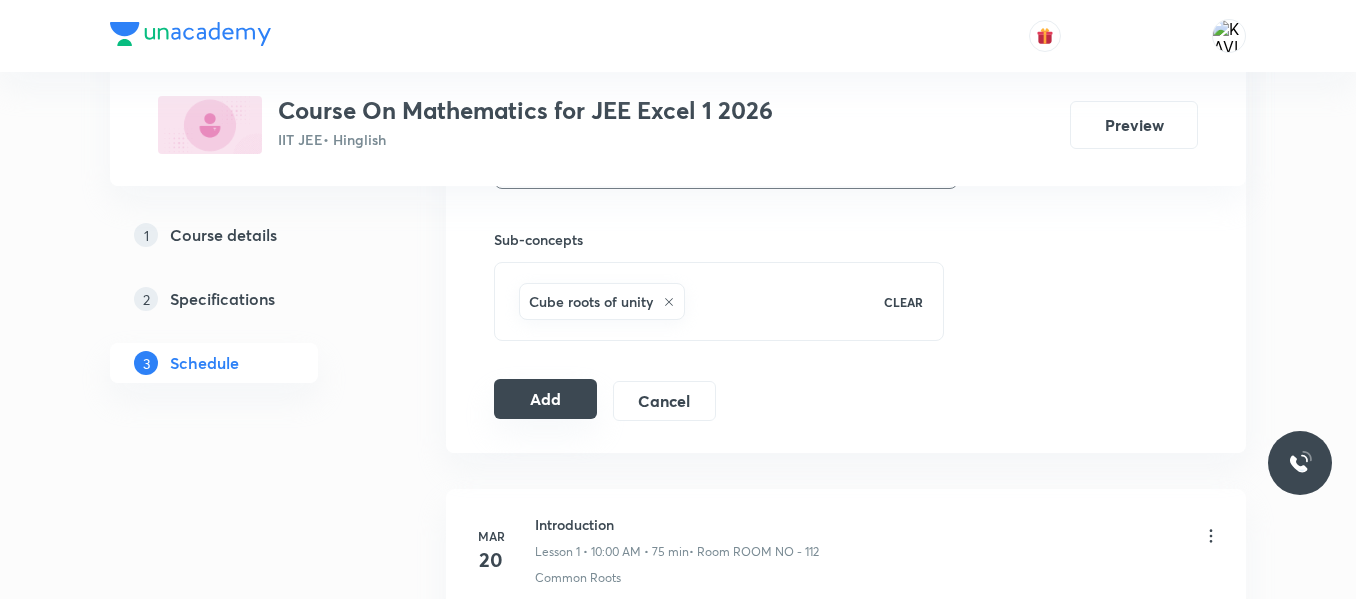 click on "Add" at bounding box center (545, 399) 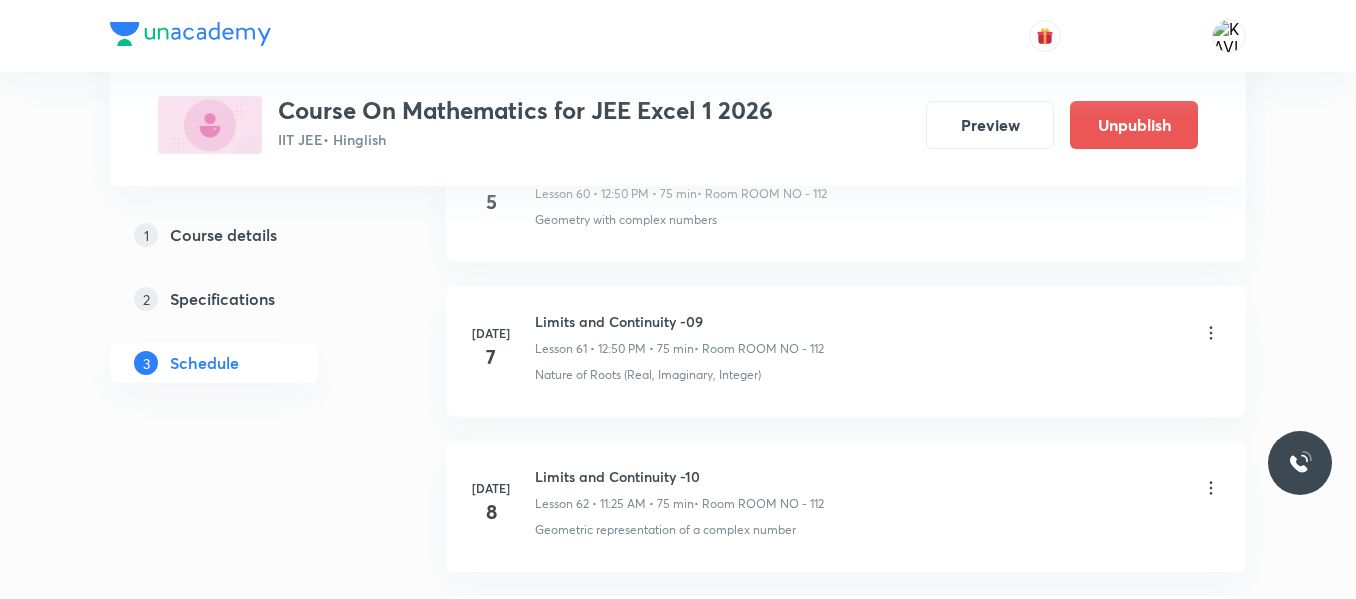 scroll, scrollTop: 10005, scrollLeft: 0, axis: vertical 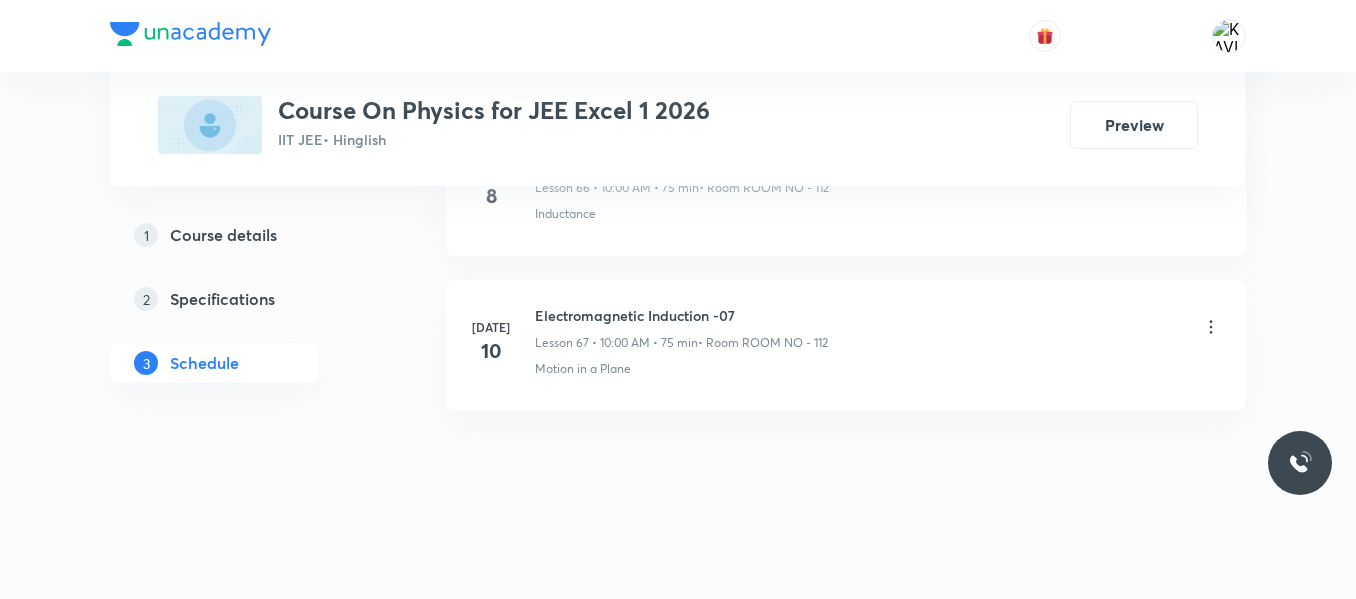 click on "Electromagnetic Induction -07" at bounding box center (681, 315) 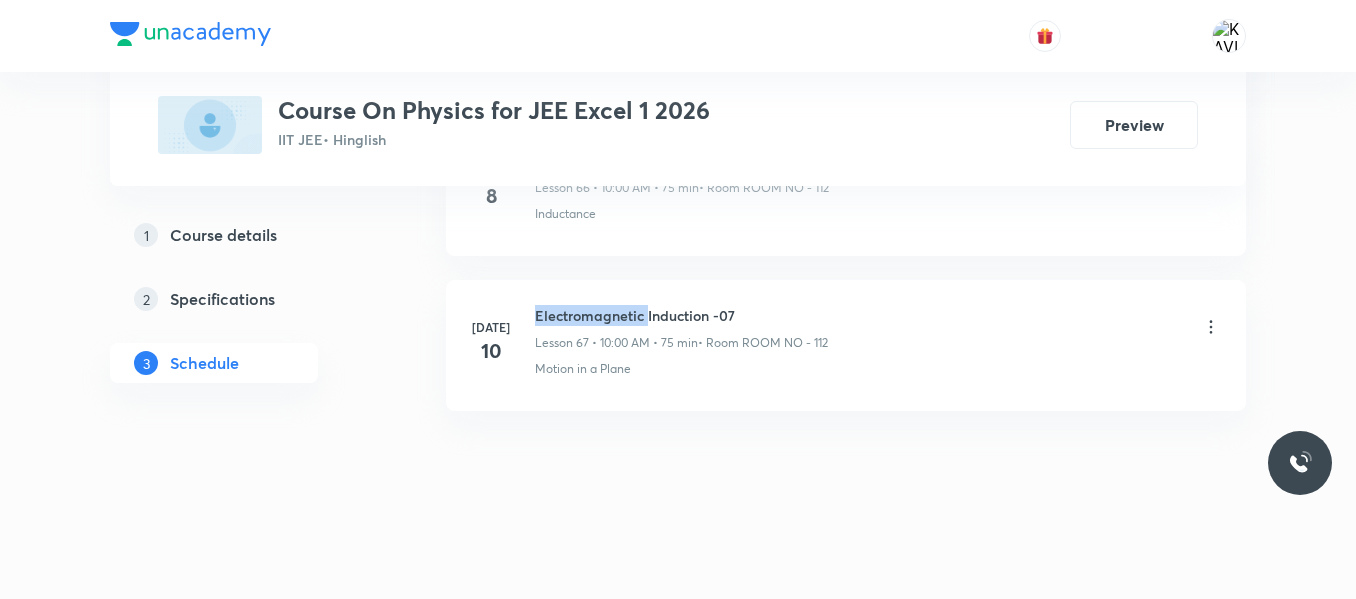 click on "Electromagnetic Induction -07" at bounding box center (681, 315) 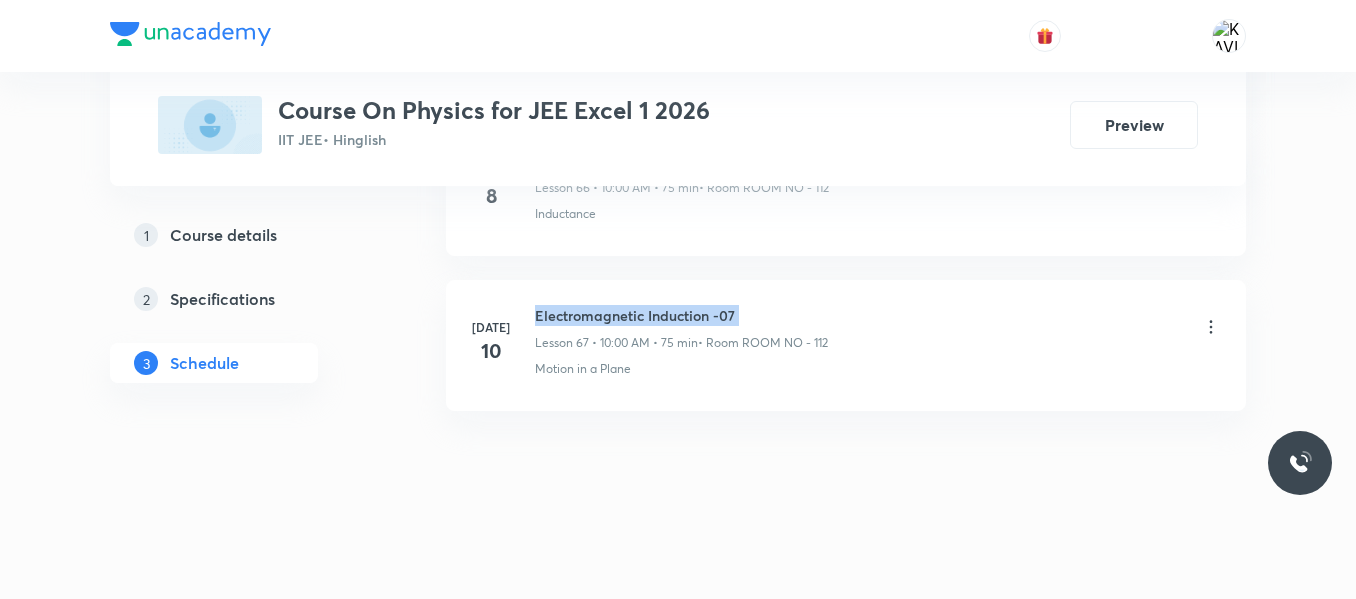 click on "Electromagnetic Induction -07" at bounding box center [681, 315] 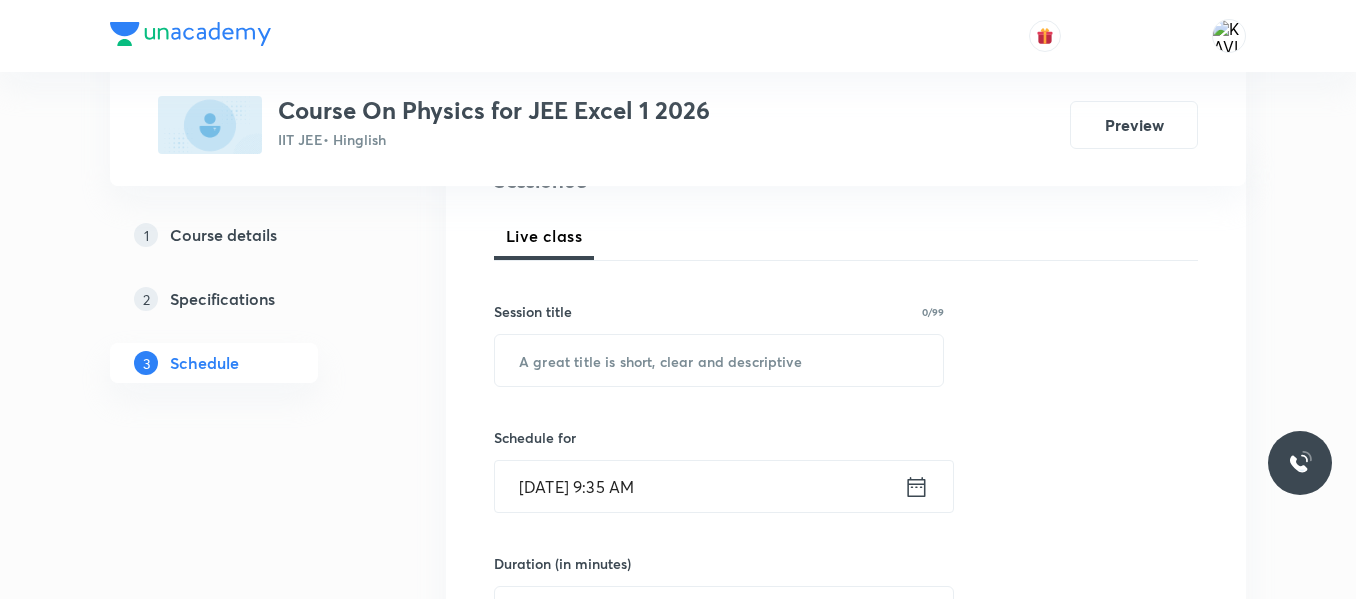scroll, scrollTop: 265, scrollLeft: 0, axis: vertical 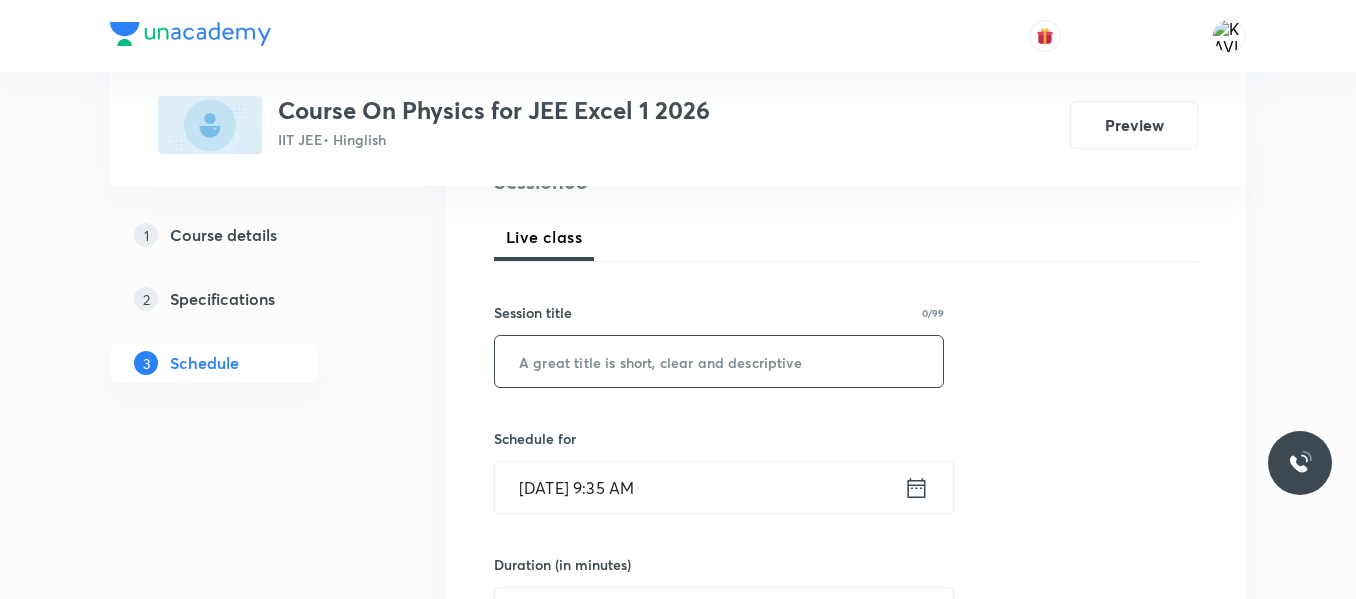 click at bounding box center (719, 361) 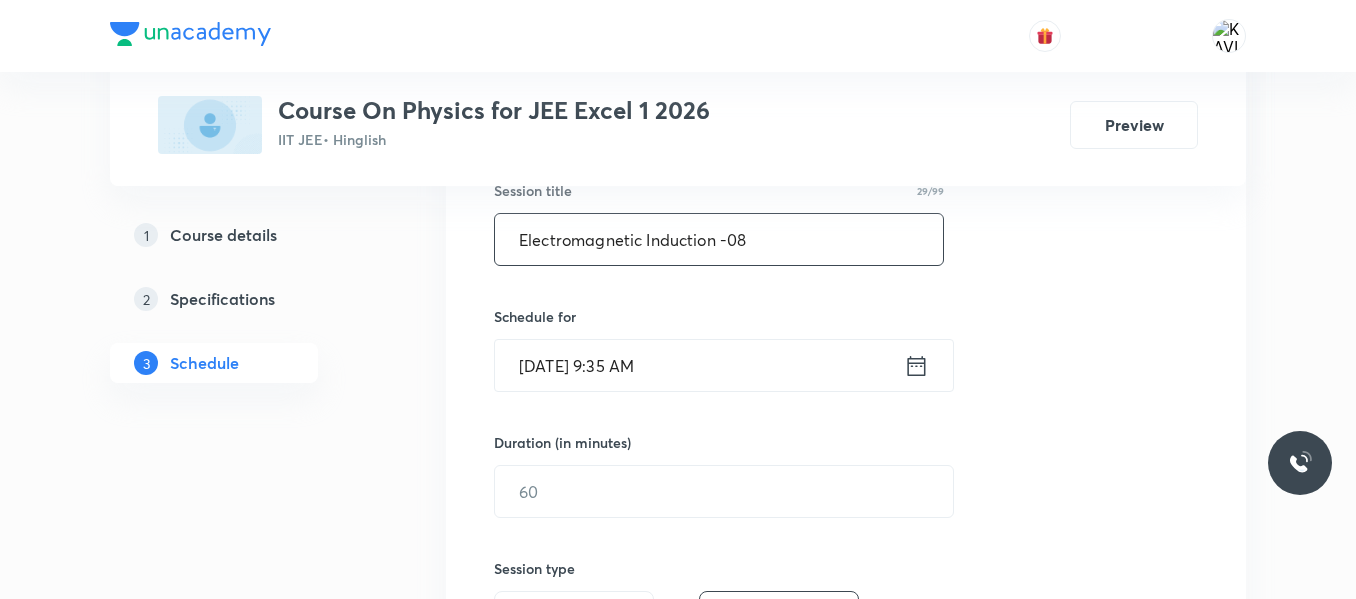 scroll, scrollTop: 388, scrollLeft: 0, axis: vertical 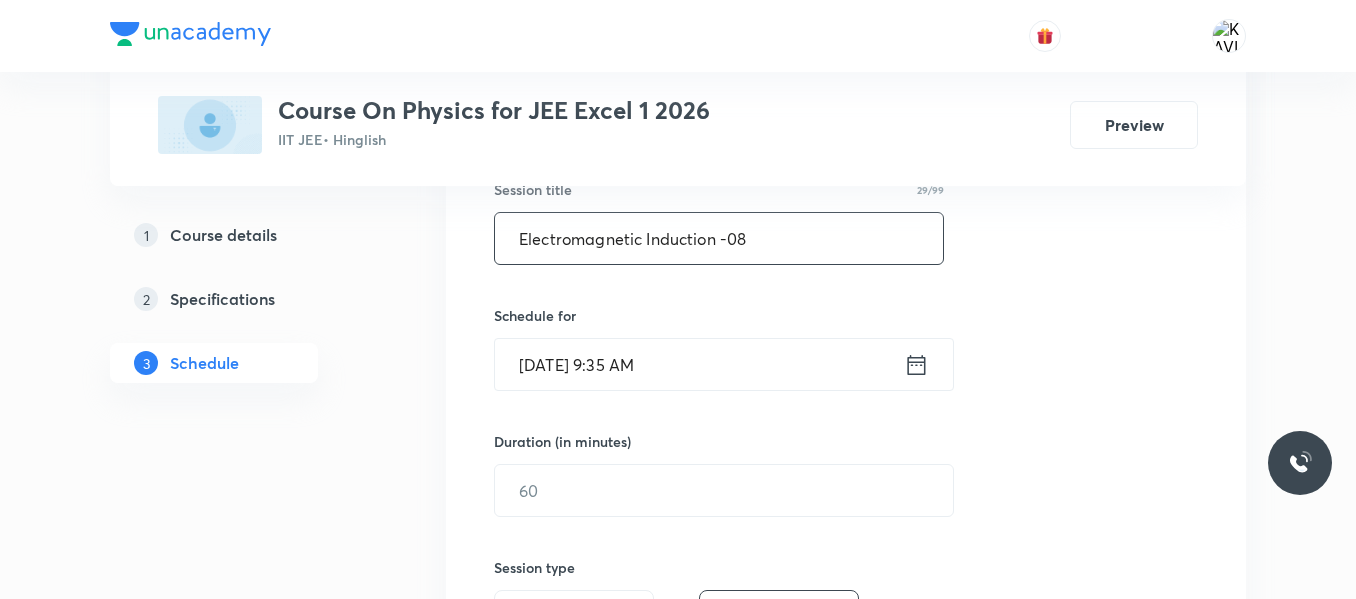 type on "Electromagnetic Induction -08" 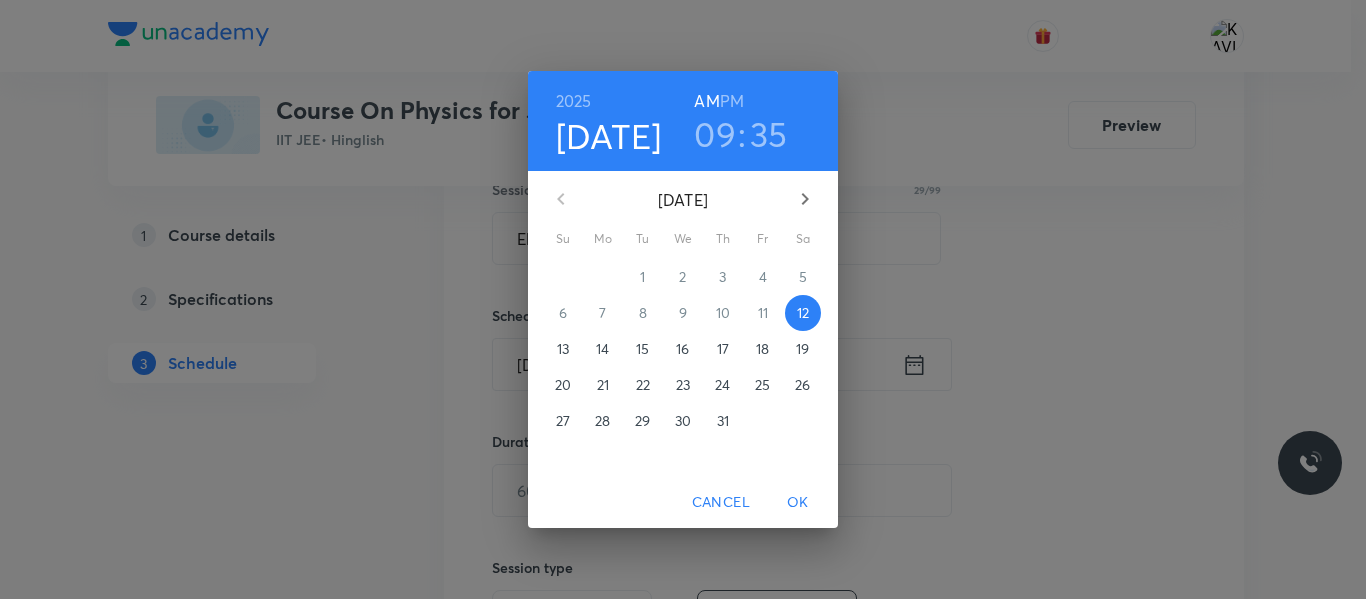 click on "09" at bounding box center [715, 134] 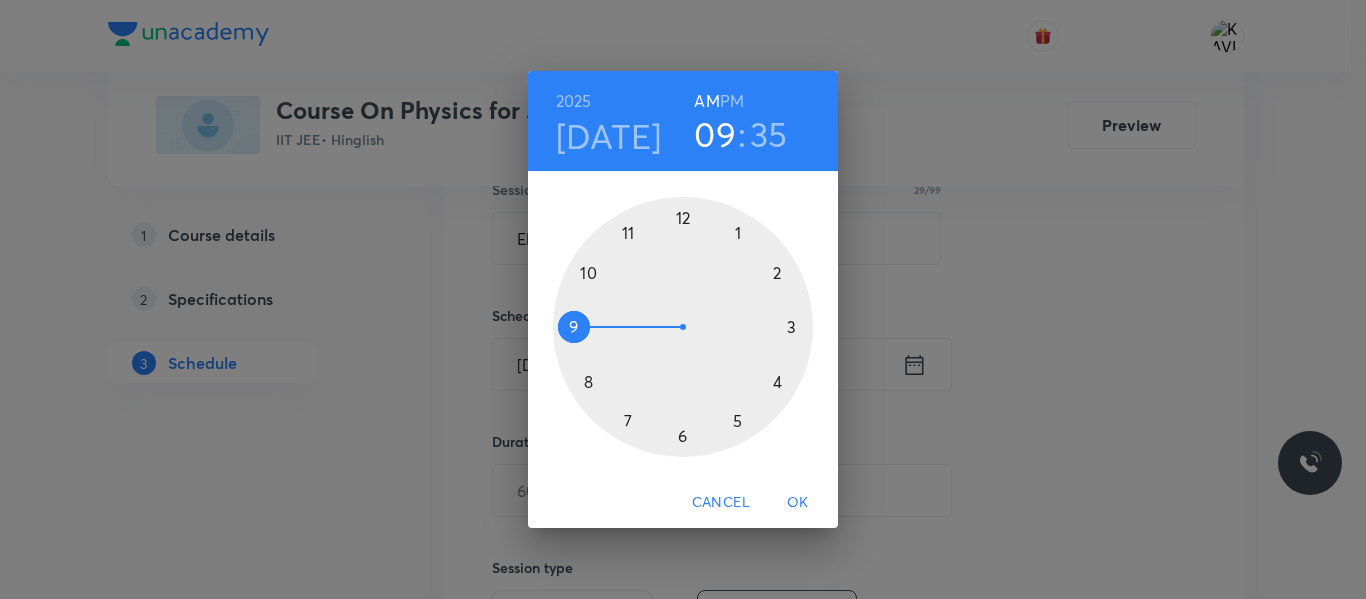 click at bounding box center [683, 327] 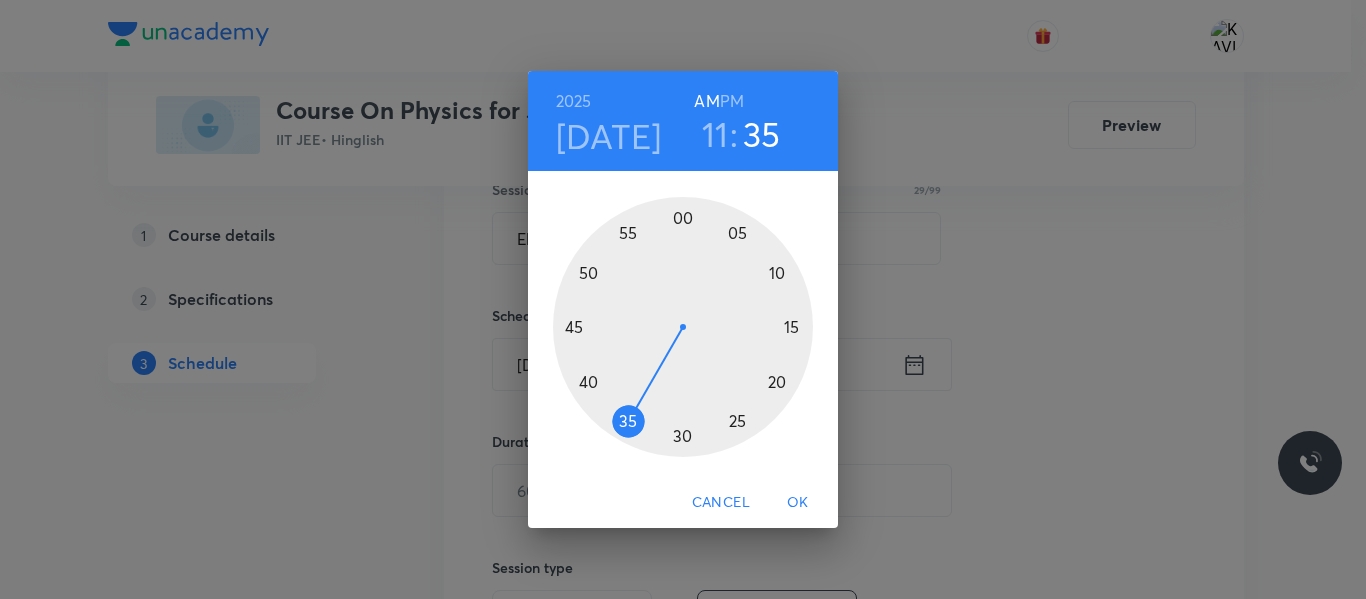 click at bounding box center [683, 327] 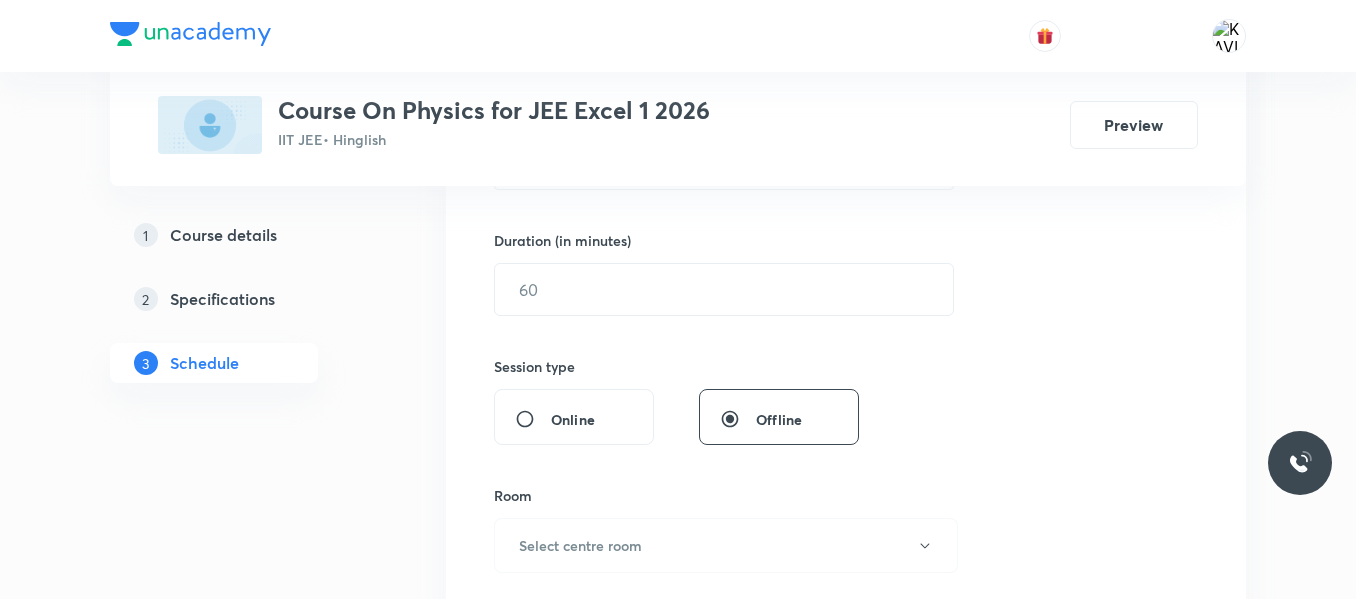 scroll, scrollTop: 595, scrollLeft: 0, axis: vertical 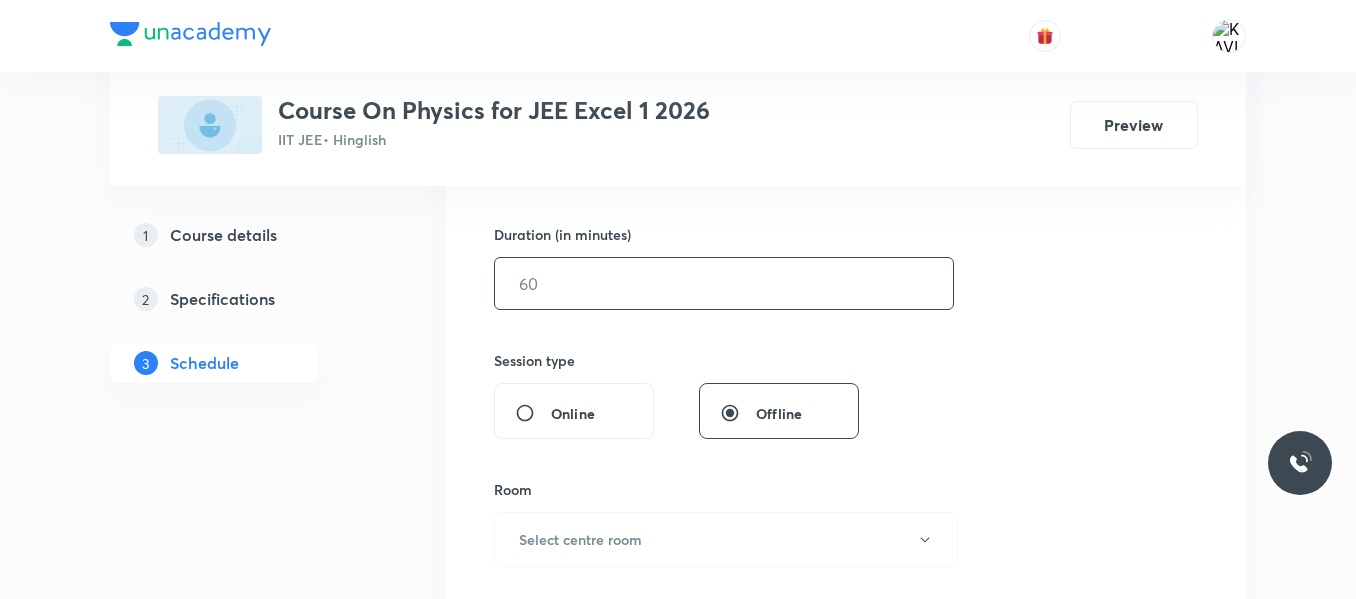 click at bounding box center [724, 283] 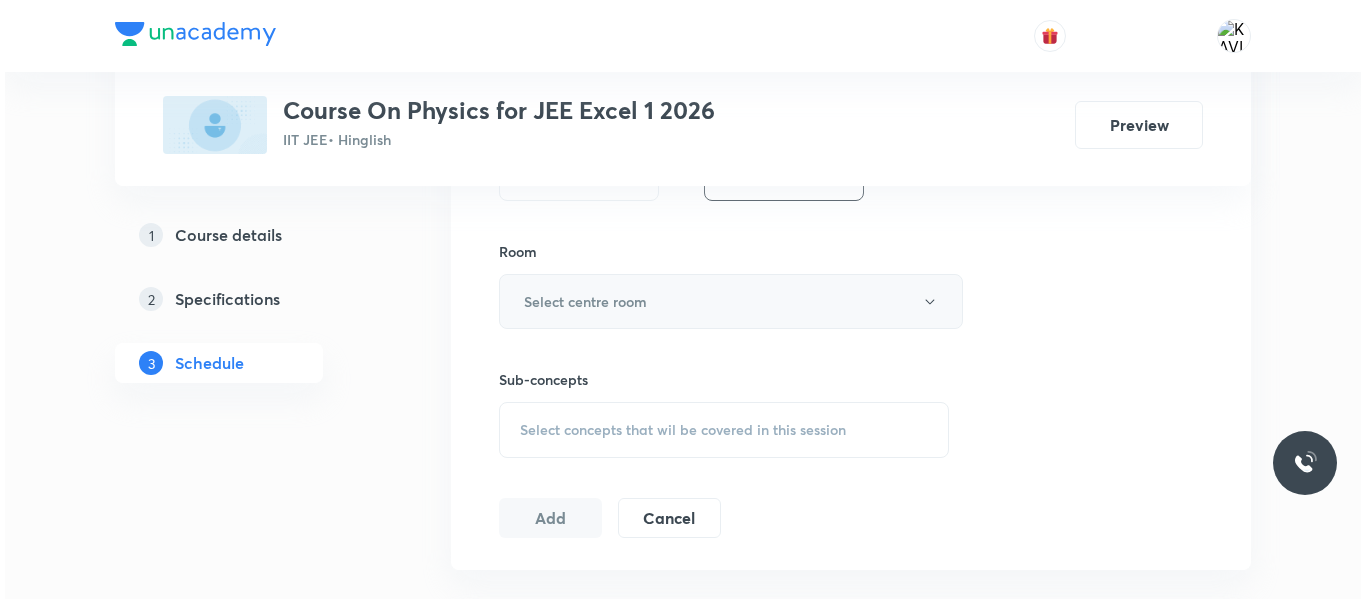 scroll, scrollTop: 834, scrollLeft: 0, axis: vertical 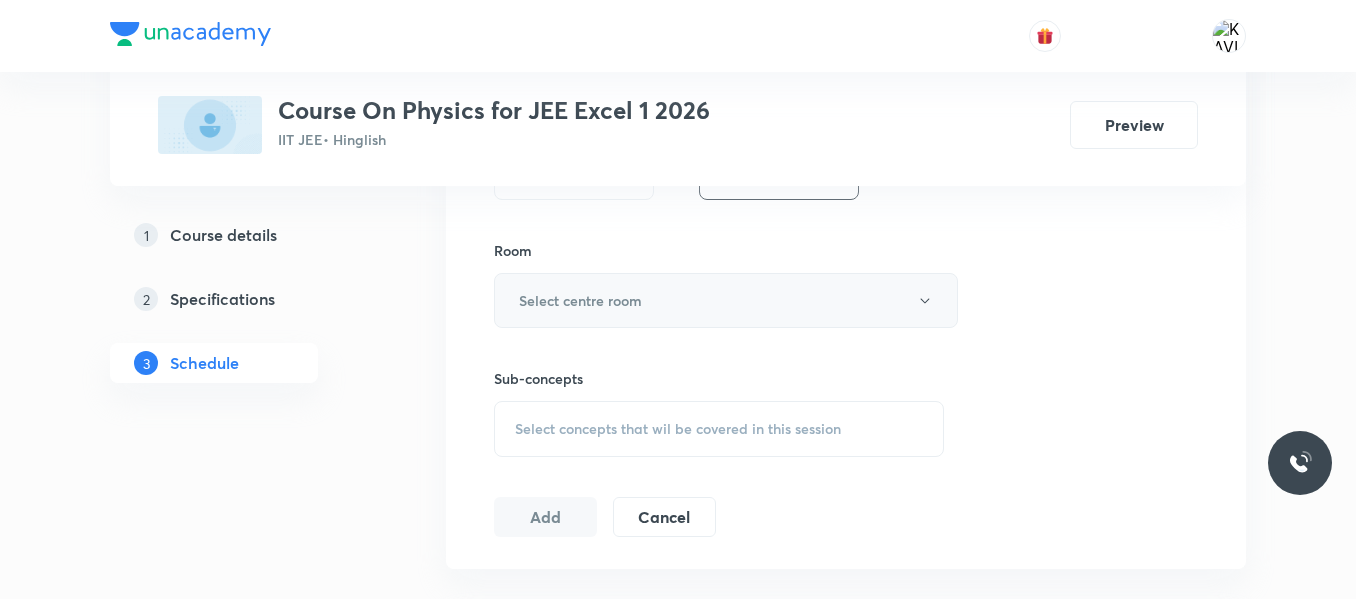 type on "75" 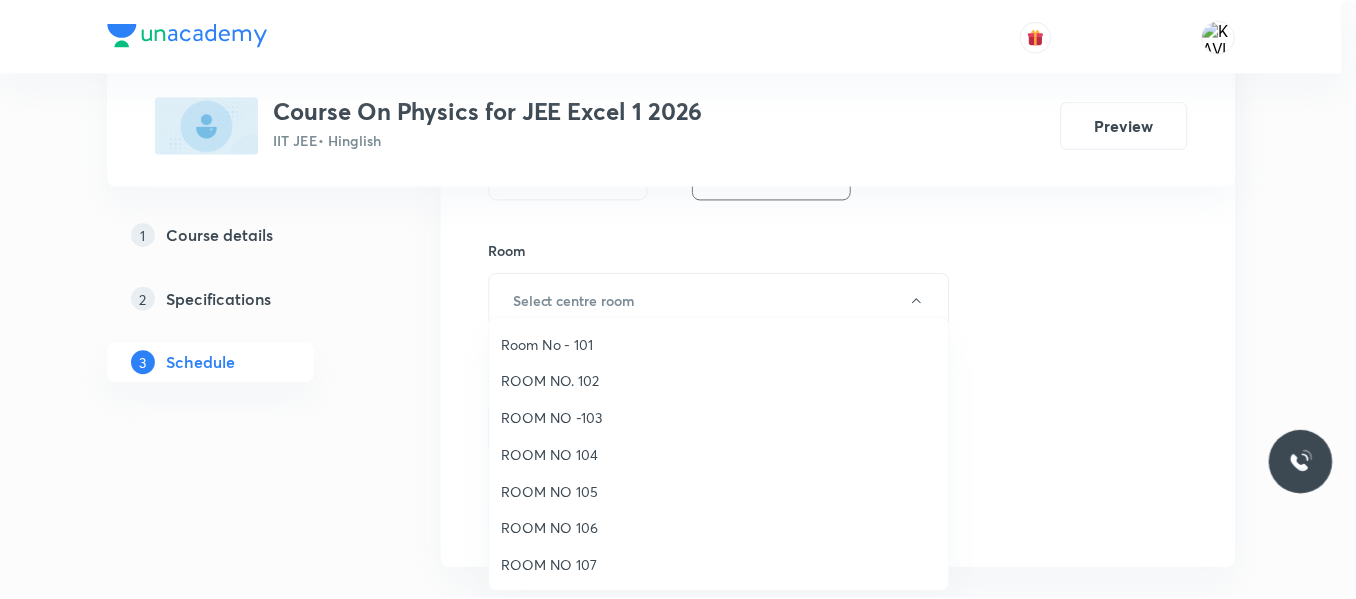 scroll, scrollTop: 223, scrollLeft: 0, axis: vertical 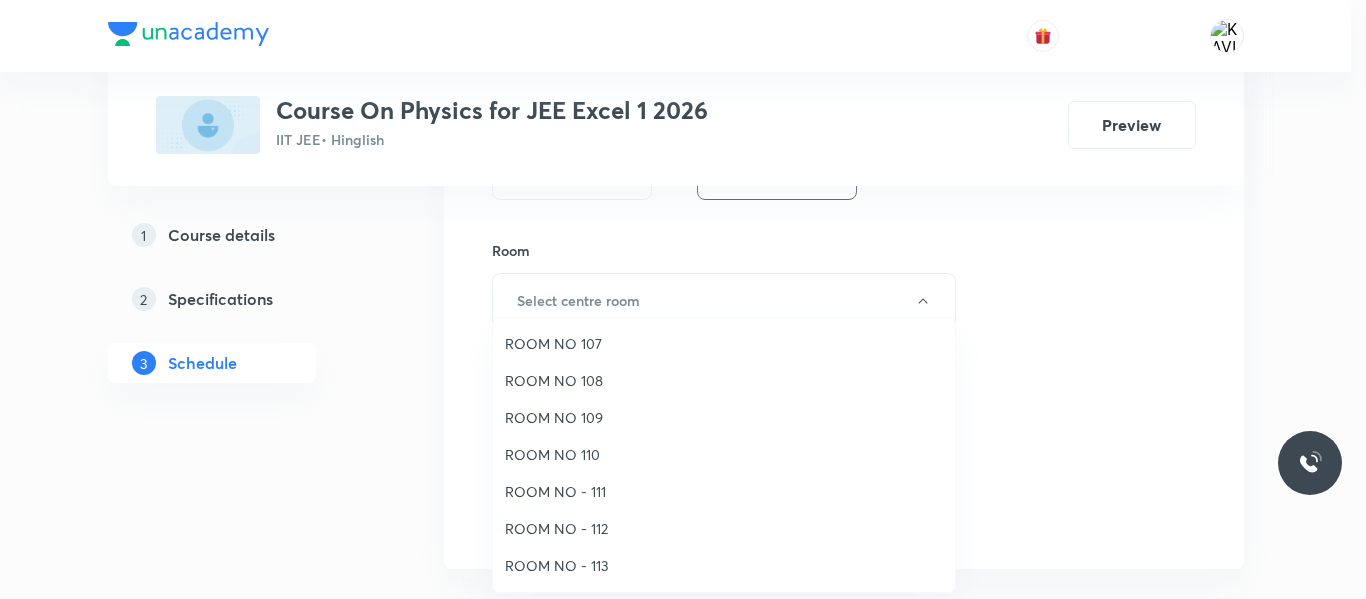 click on "ROOM NO - 112" at bounding box center [724, 528] 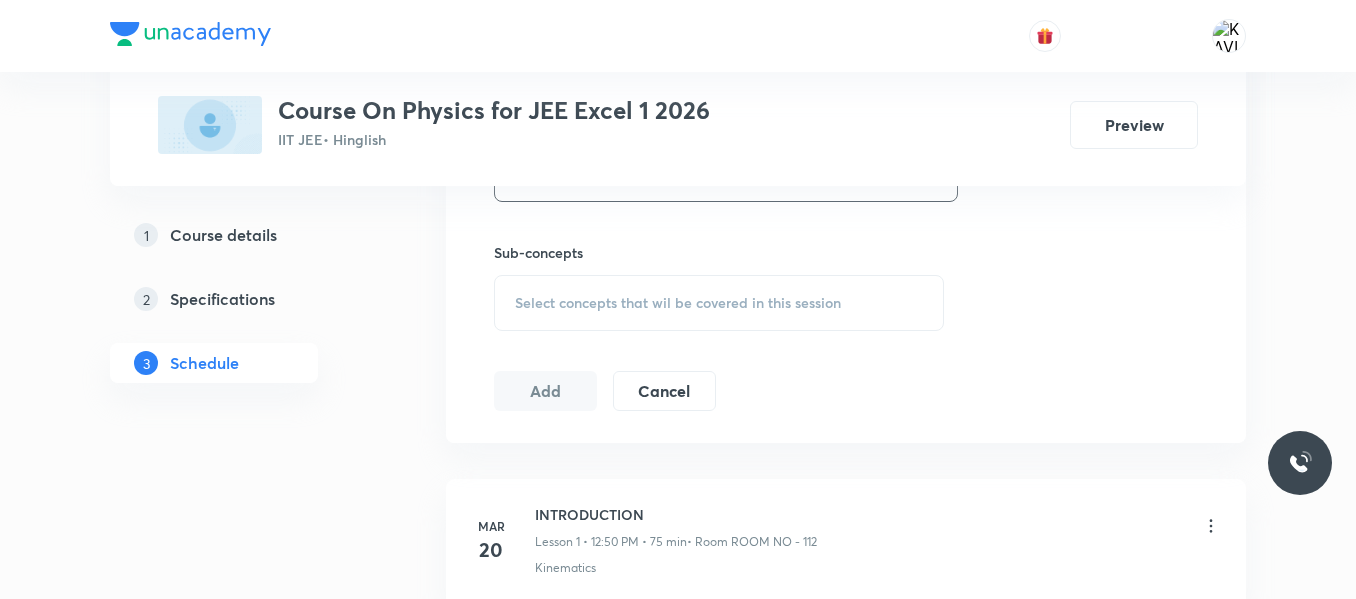 scroll, scrollTop: 961, scrollLeft: 0, axis: vertical 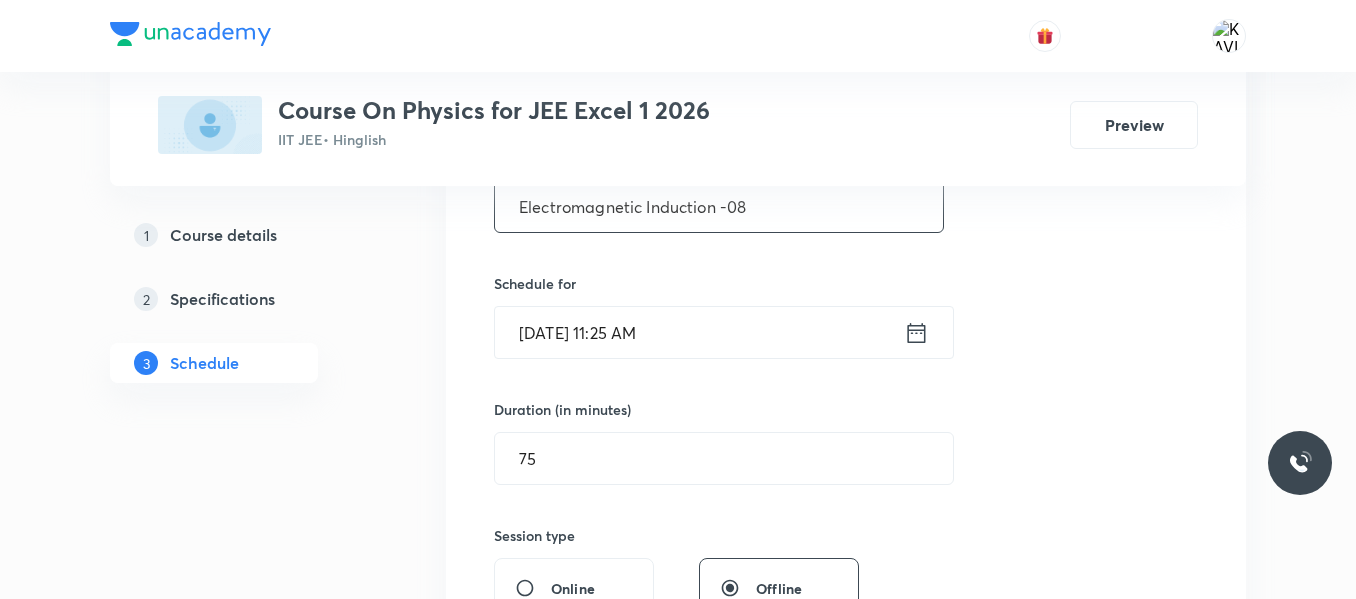 click on "Electromagnetic Induction -08" at bounding box center [719, 206] 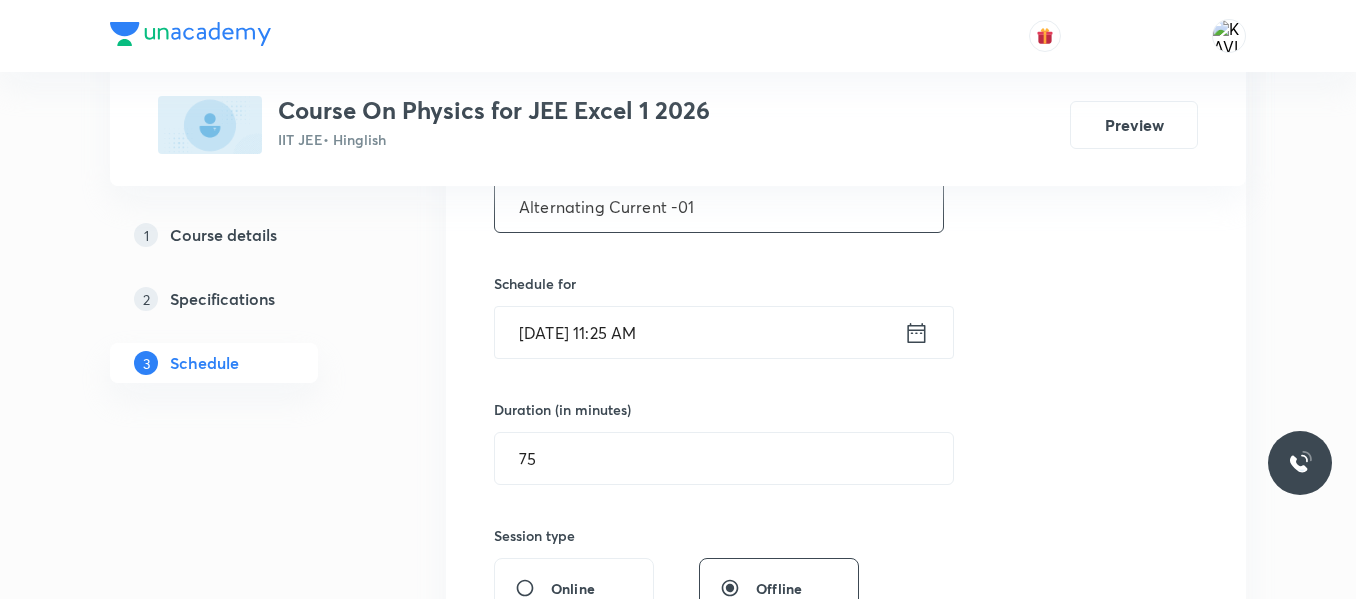 click on "Alternating Current -01" at bounding box center (719, 206) 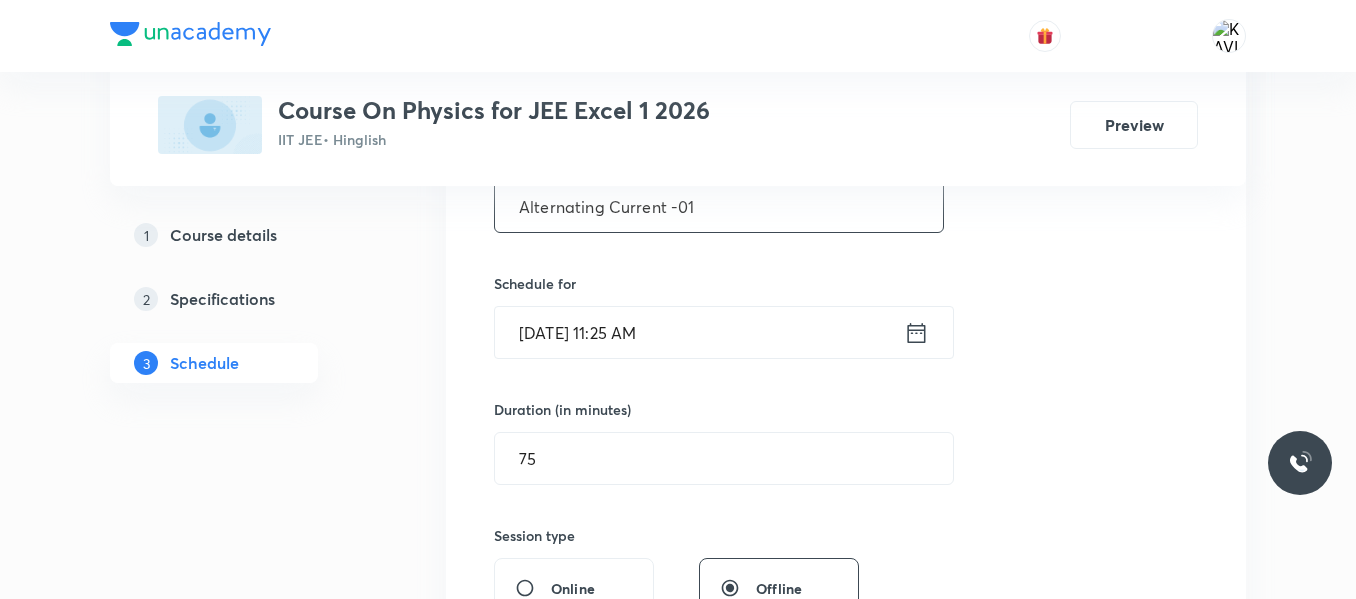click on "Alternating Current -01" at bounding box center (719, 206) 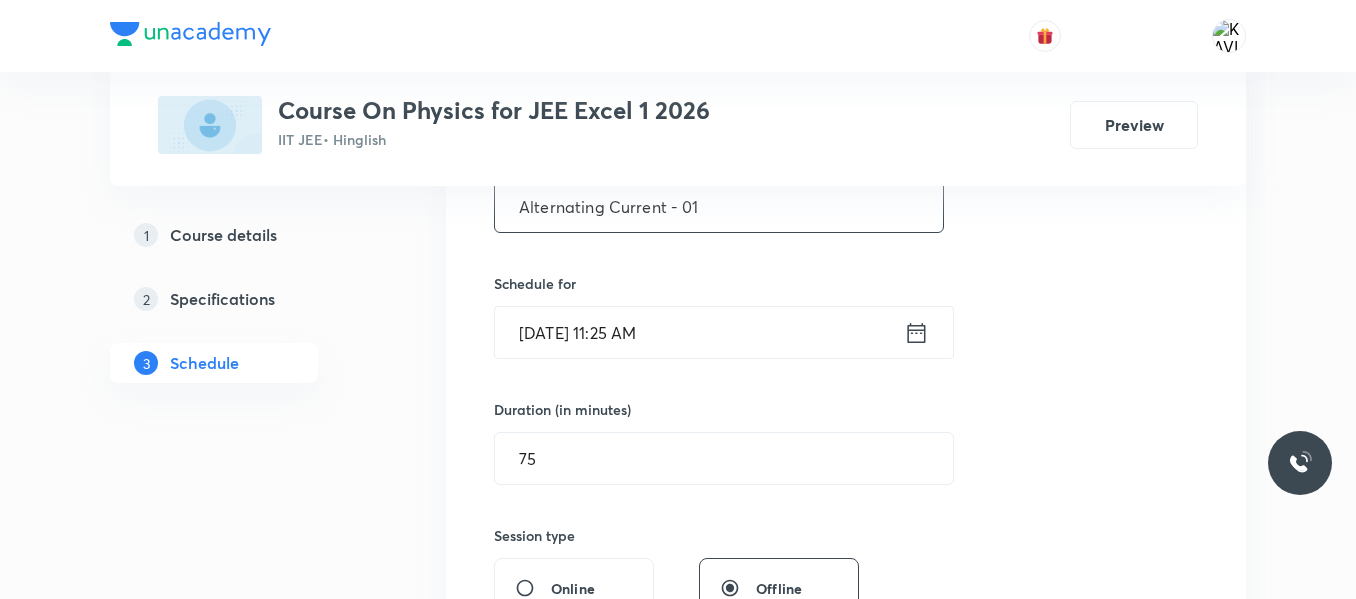 type on "Alternating Current - 01" 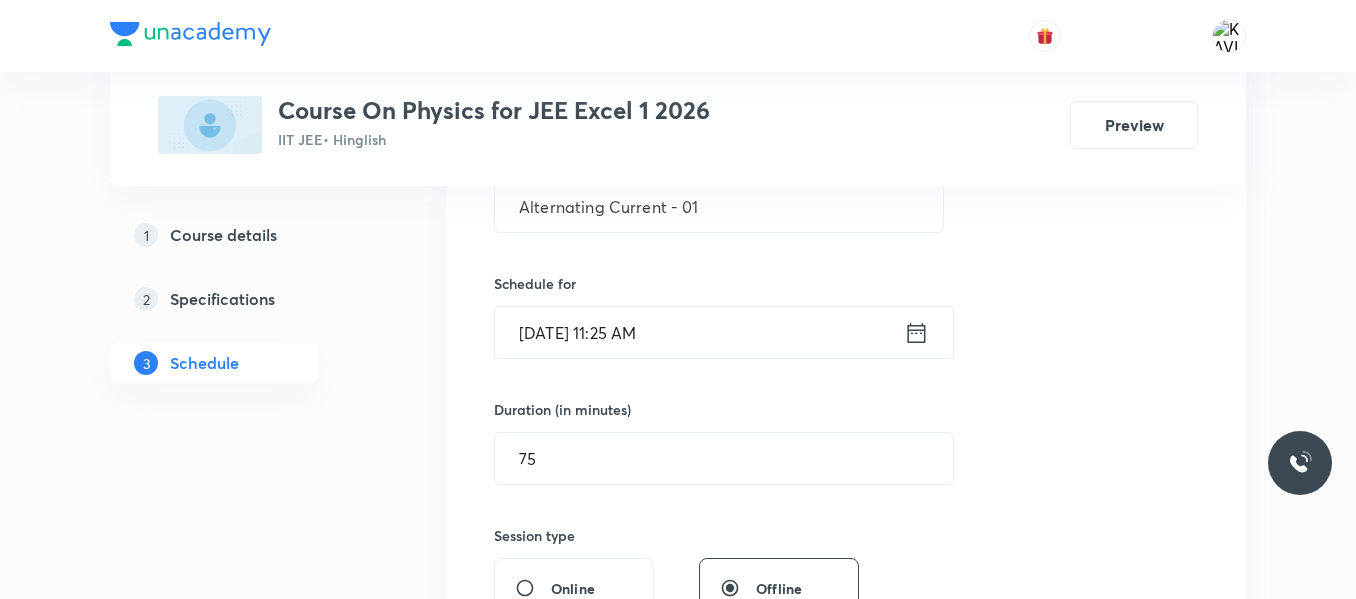 click on "Jul 12, 2025, 11:25 AM ​" at bounding box center [724, 332] 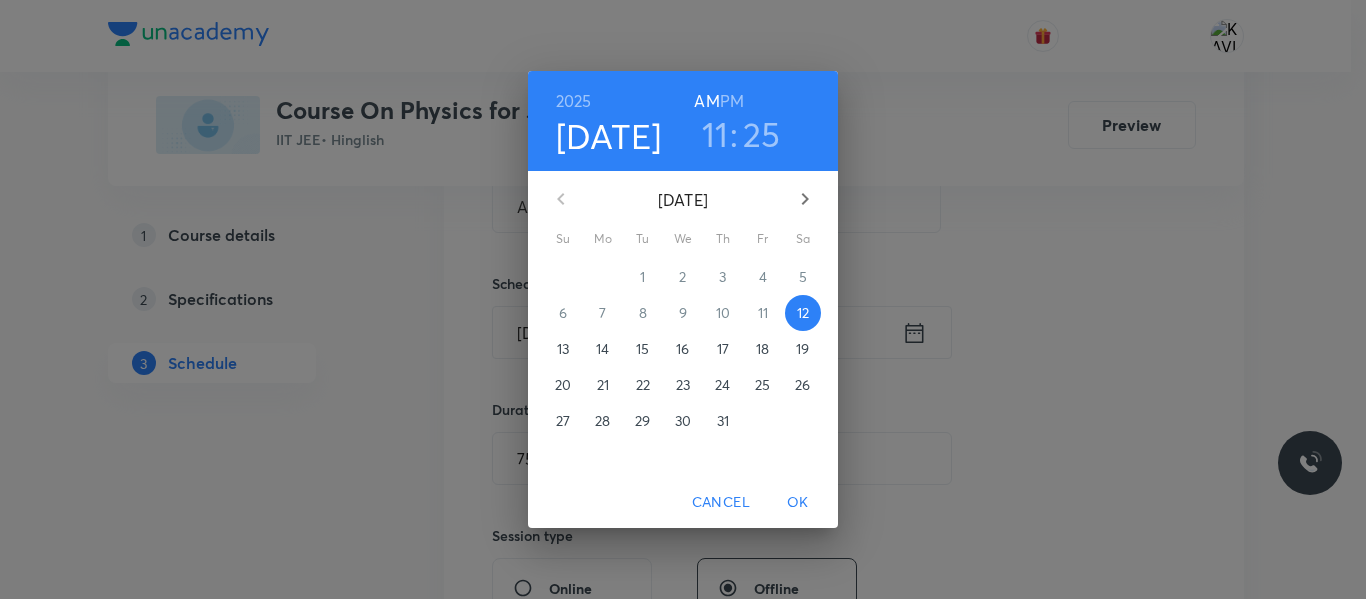 click on "11" at bounding box center (715, 134) 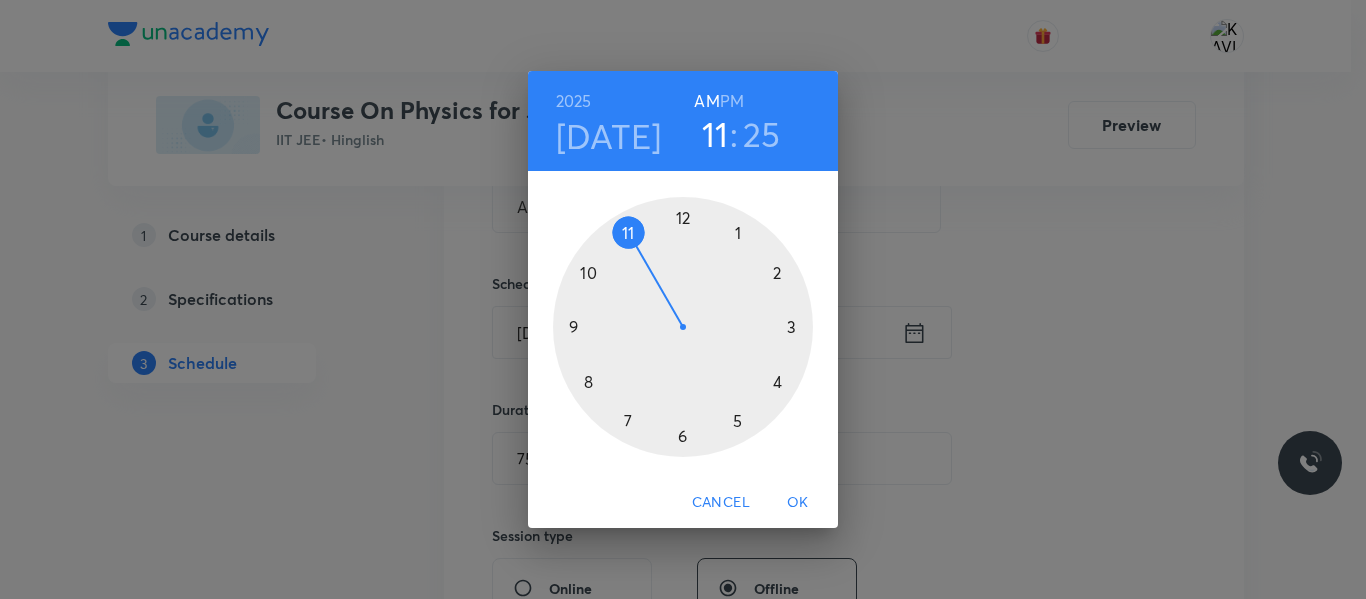 click at bounding box center (683, 327) 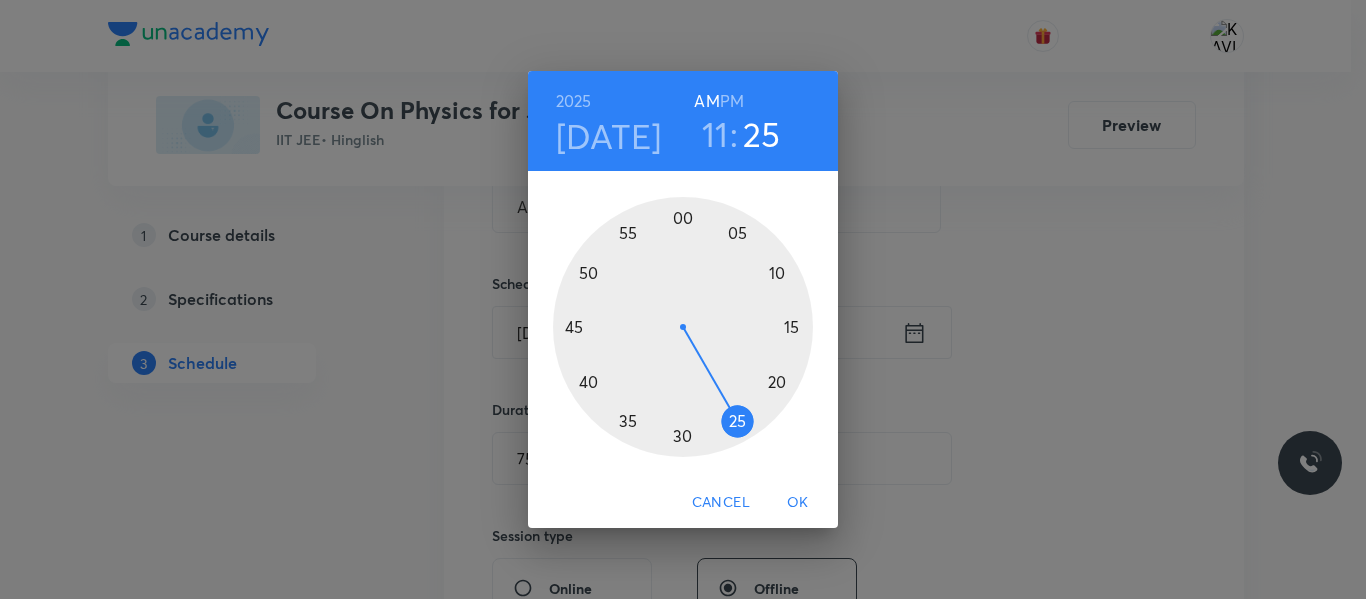 click at bounding box center [683, 327] 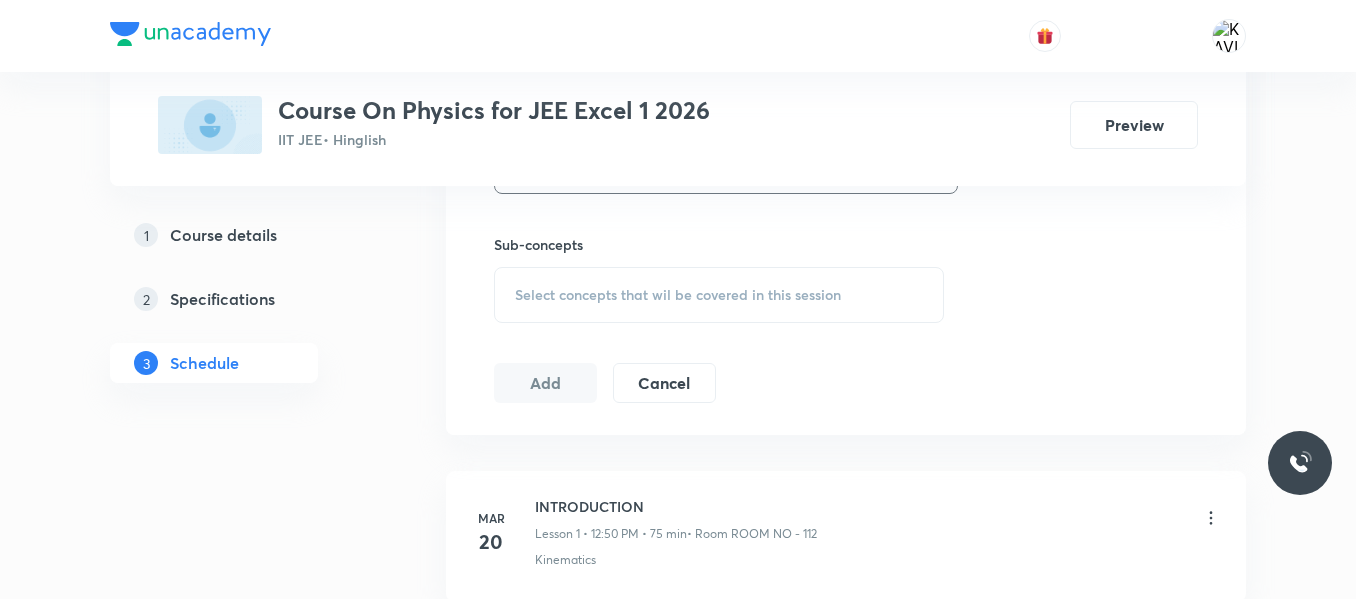 scroll, scrollTop: 969, scrollLeft: 0, axis: vertical 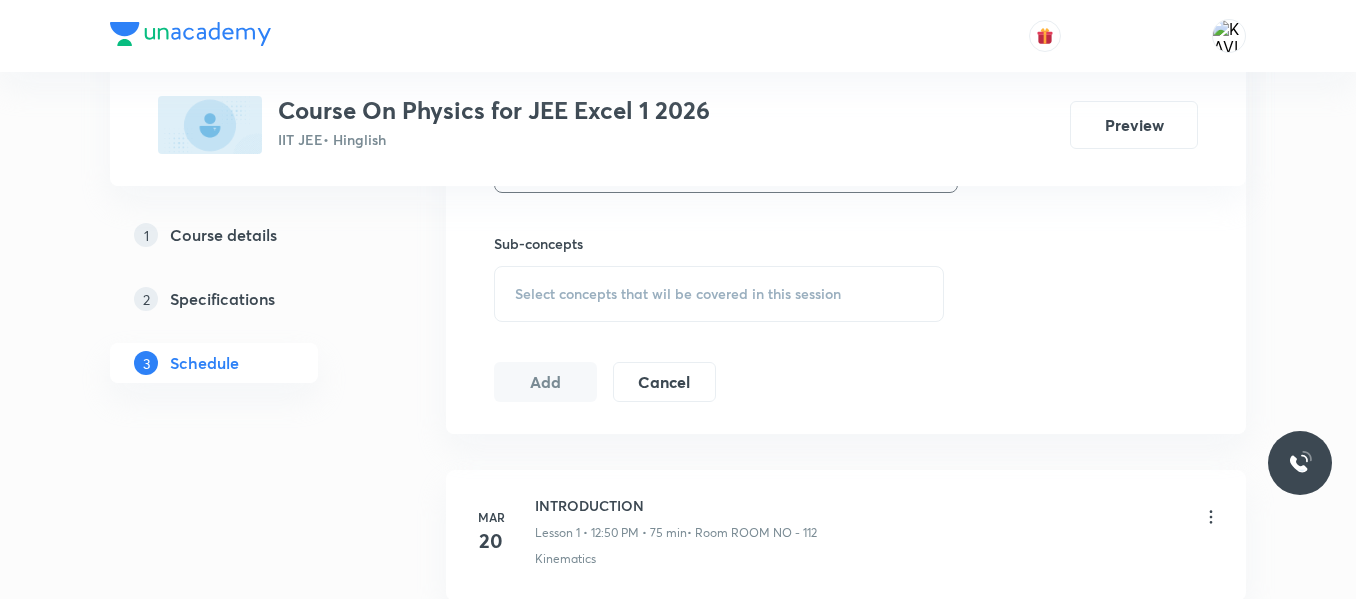 click on "Select concepts that wil be covered in this session" at bounding box center [678, 294] 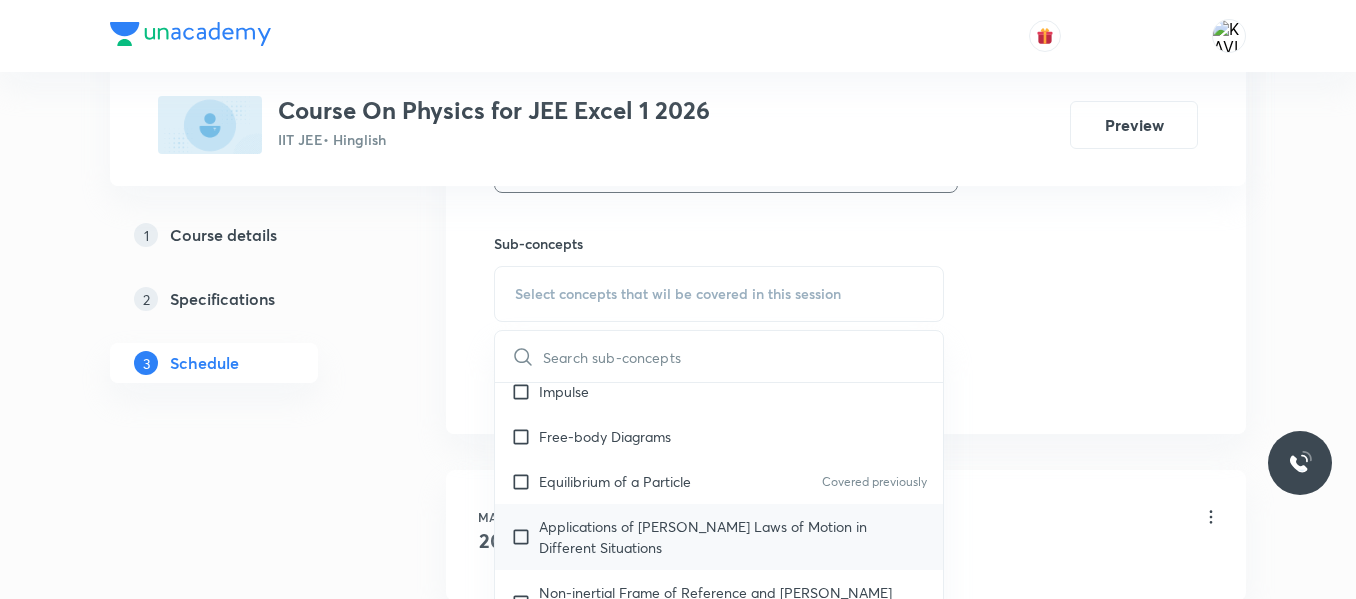 scroll, scrollTop: 1650, scrollLeft: 0, axis: vertical 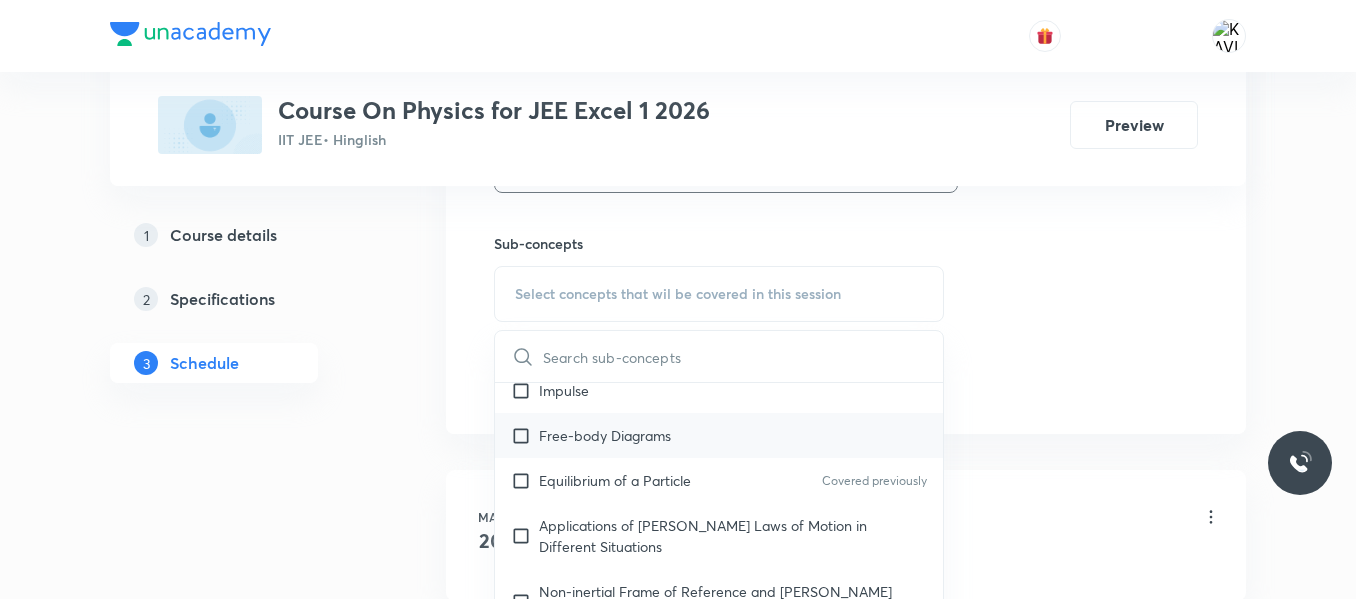 click on "Free-body Diagrams" at bounding box center [719, 435] 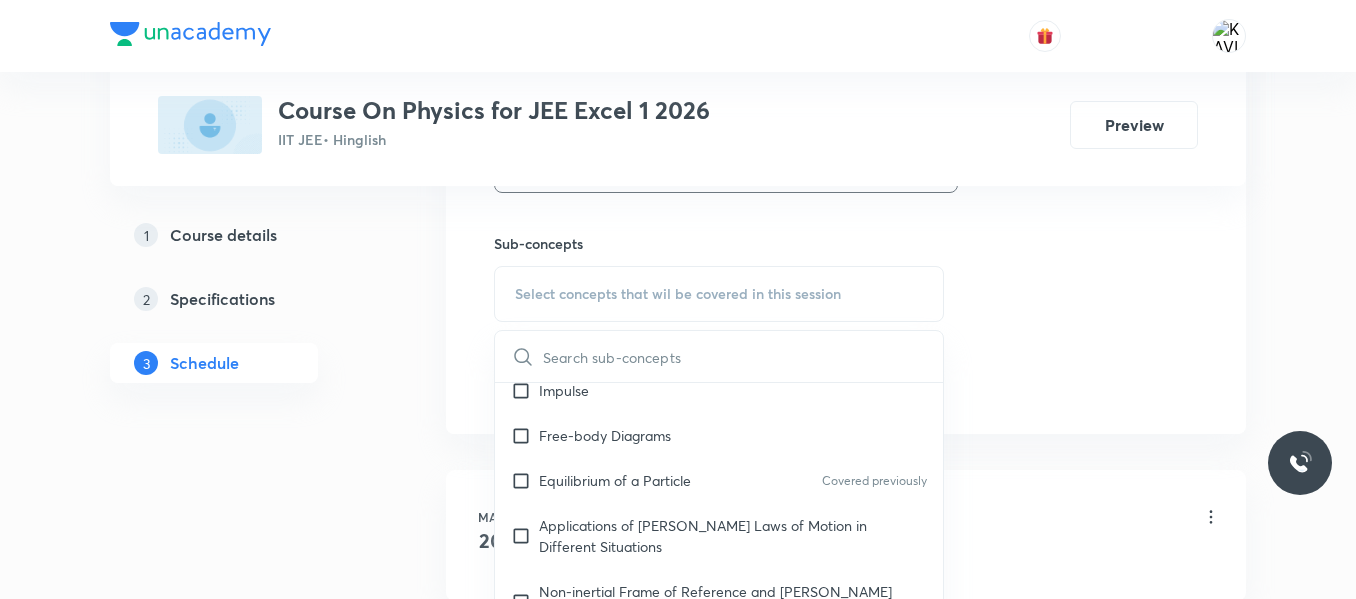 checkbox on "true" 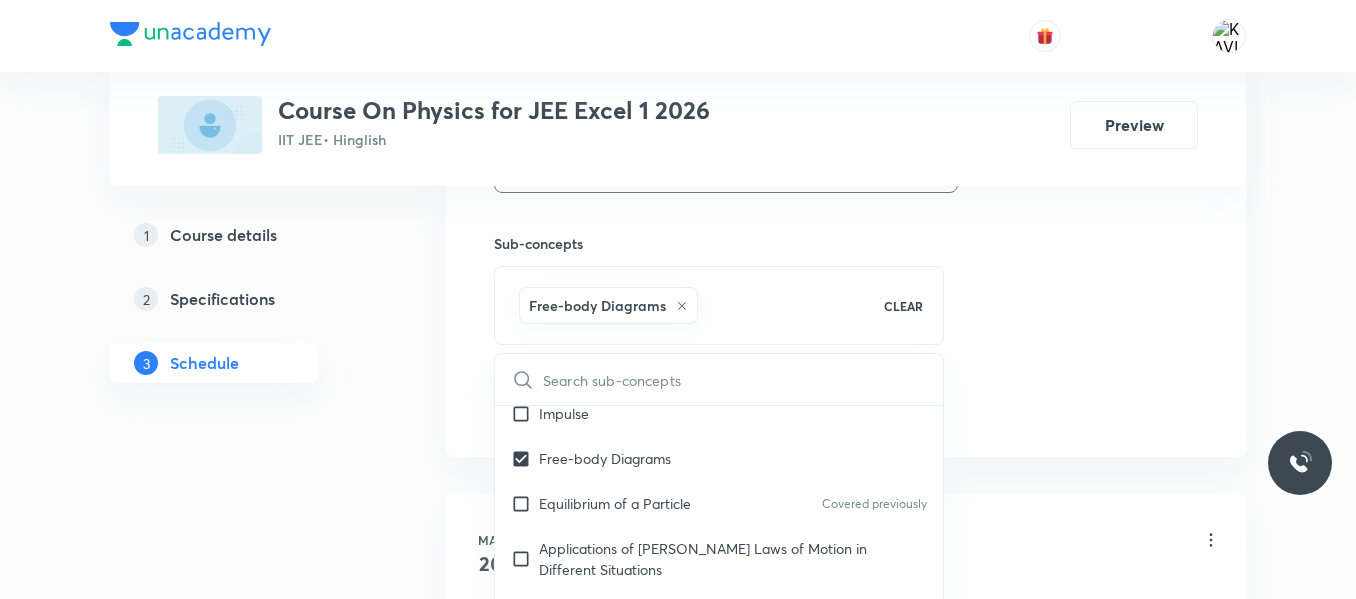 click on "Session  68 Live class Session title 24/99 Alternating Current - 01 ​ Schedule for Jul 12, 2025, 11:25 AM ​ Duration (in minutes) 75 ​   Session type Online Offline Room ROOM NO - 112 Sub-concepts Free-body Diagrams  CLEAR ​ Kinematics Kinematics Covered previously Projectile Motion Covered previously Motion in a Straight Line Covered previously Projectile Motion Covered previously Frame of Reference   Covered previously Horizontal Projectile Covered previously Trajectory  Covered previously Minimum Velocity & angle to hit a Given Point   Relative Motion Covered previously Displacement and Distance  Velocity and Speed  Covered previously Acceleration  Motion in a Straight Line  Covered previously One- Dimensional Motion in a Vertical Line  Motion Upon an Inclined Plane  Covered previously Relative Motion in One dimension Graphs in Motion in One Dimension Covered previously Relative Motion Covered previously Motion in a Plane Covered previously Position Vector, Velocity, and Acceleration Rain Man Cases" at bounding box center [846, -56] 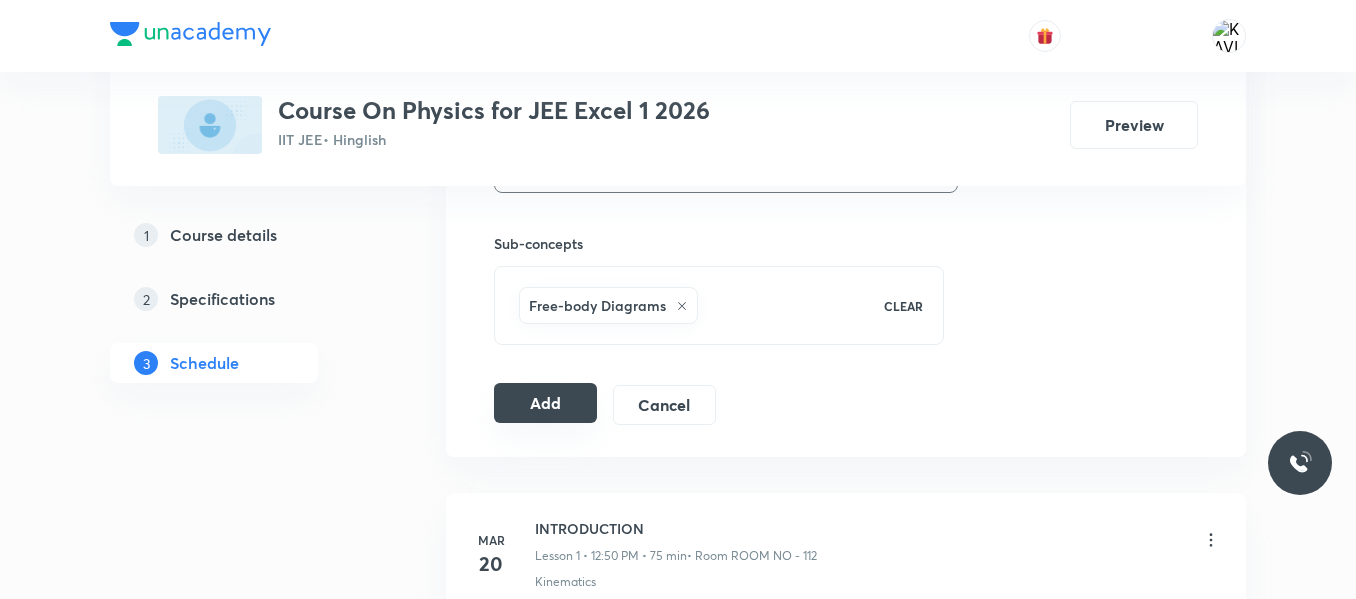 click on "Add" at bounding box center (545, 403) 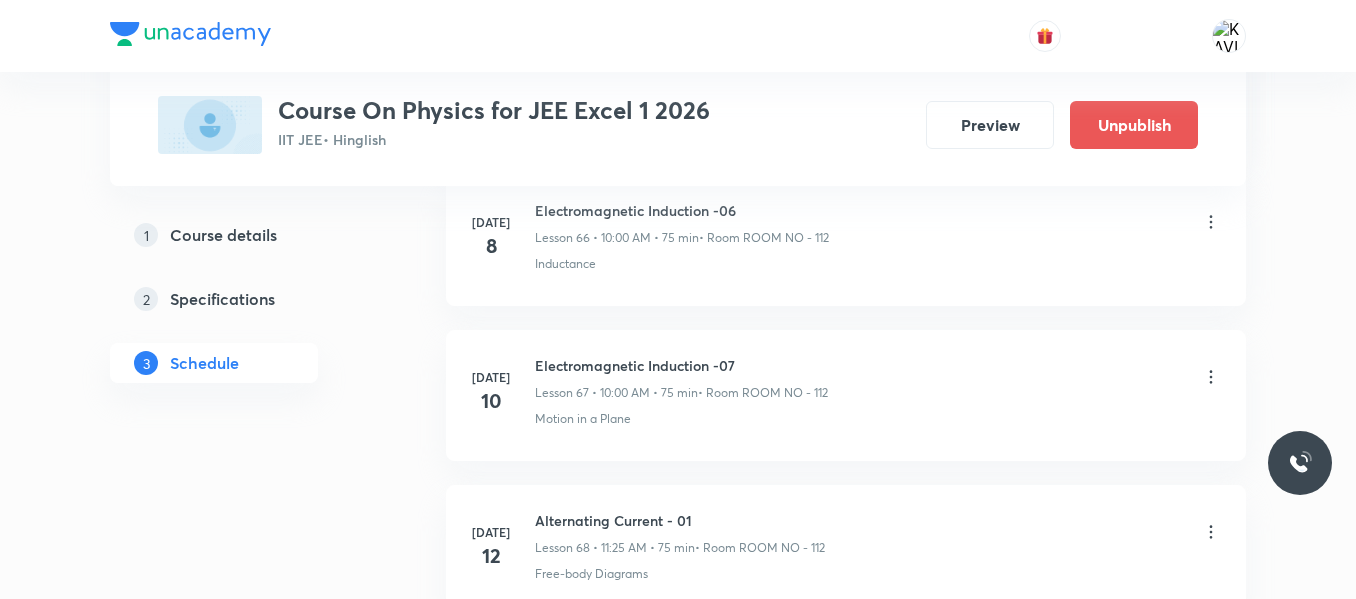 scroll, scrollTop: 10625, scrollLeft: 0, axis: vertical 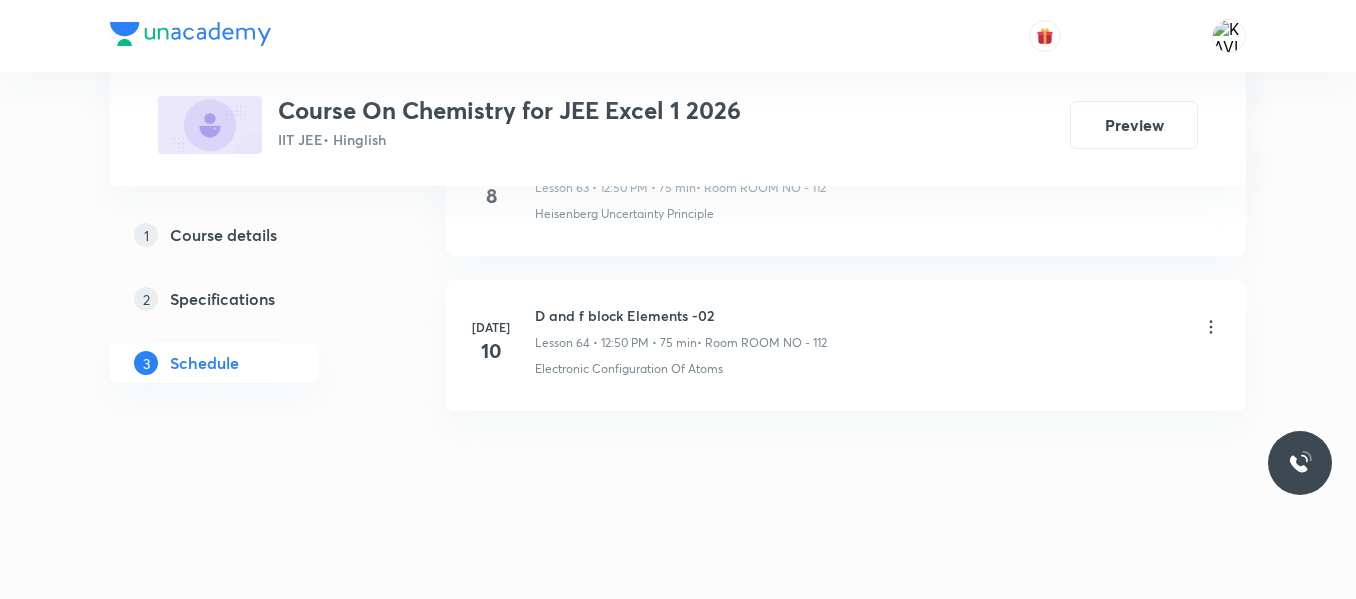 click on "D and f block Elements -02" at bounding box center (681, 315) 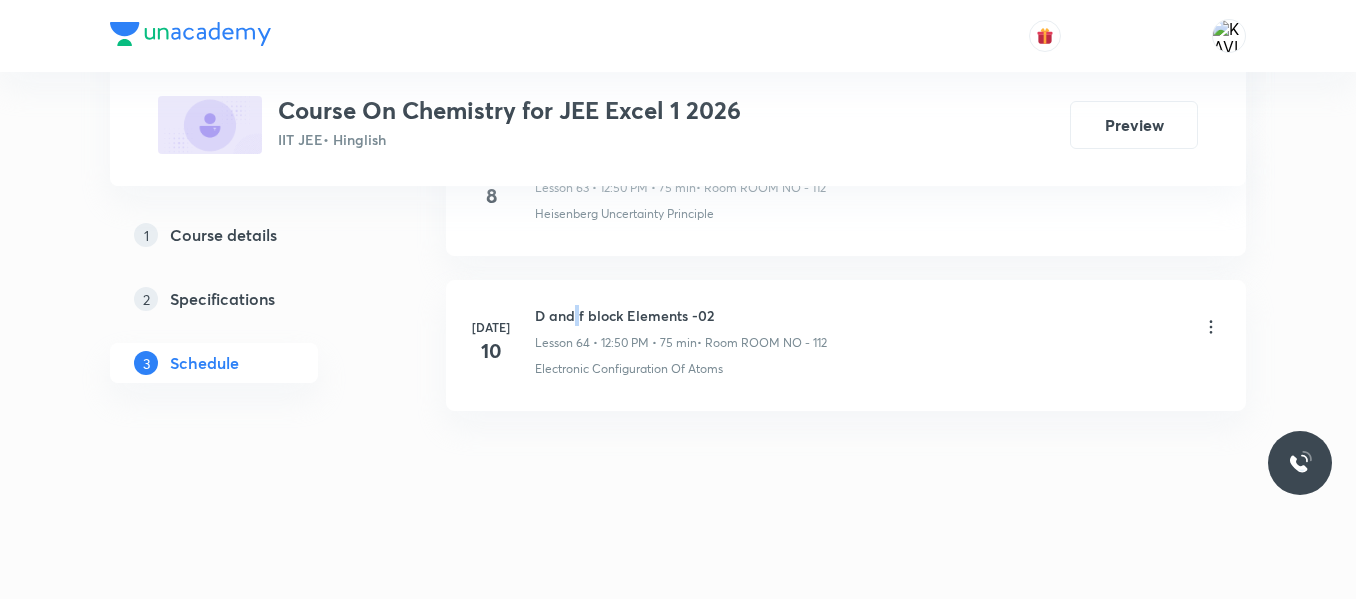 click on "D and f block Elements -02" at bounding box center [681, 315] 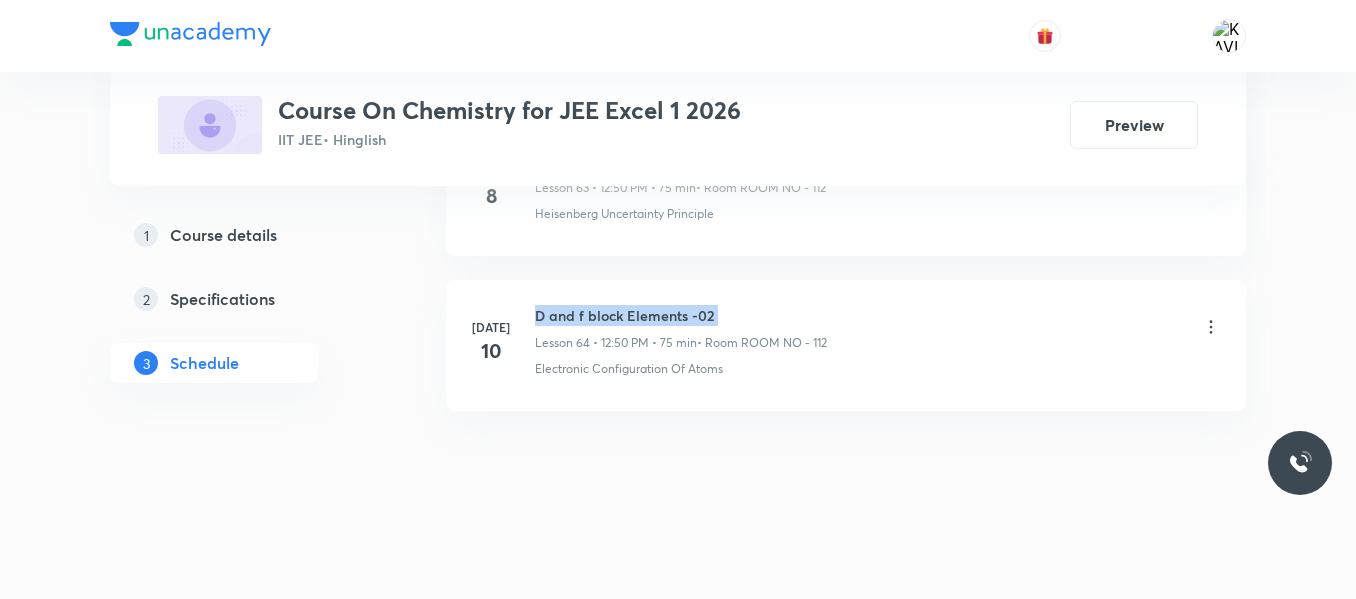 click on "D and f block Elements -02" at bounding box center (681, 315) 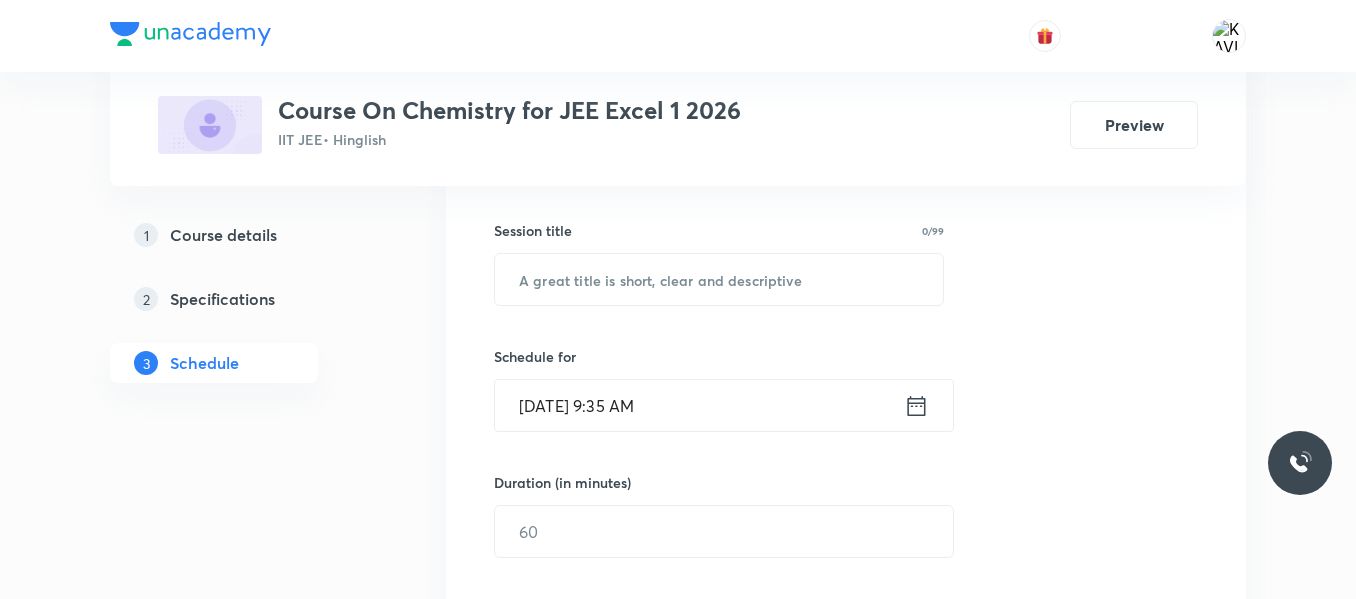 scroll, scrollTop: 360, scrollLeft: 0, axis: vertical 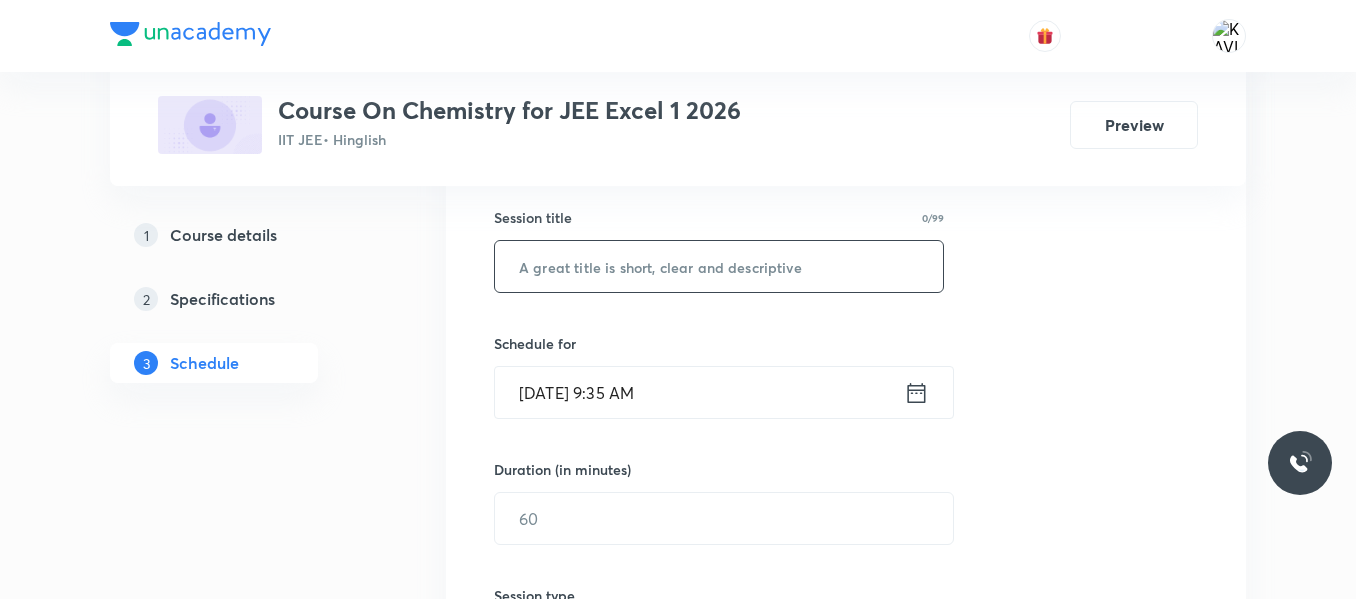 click at bounding box center (719, 266) 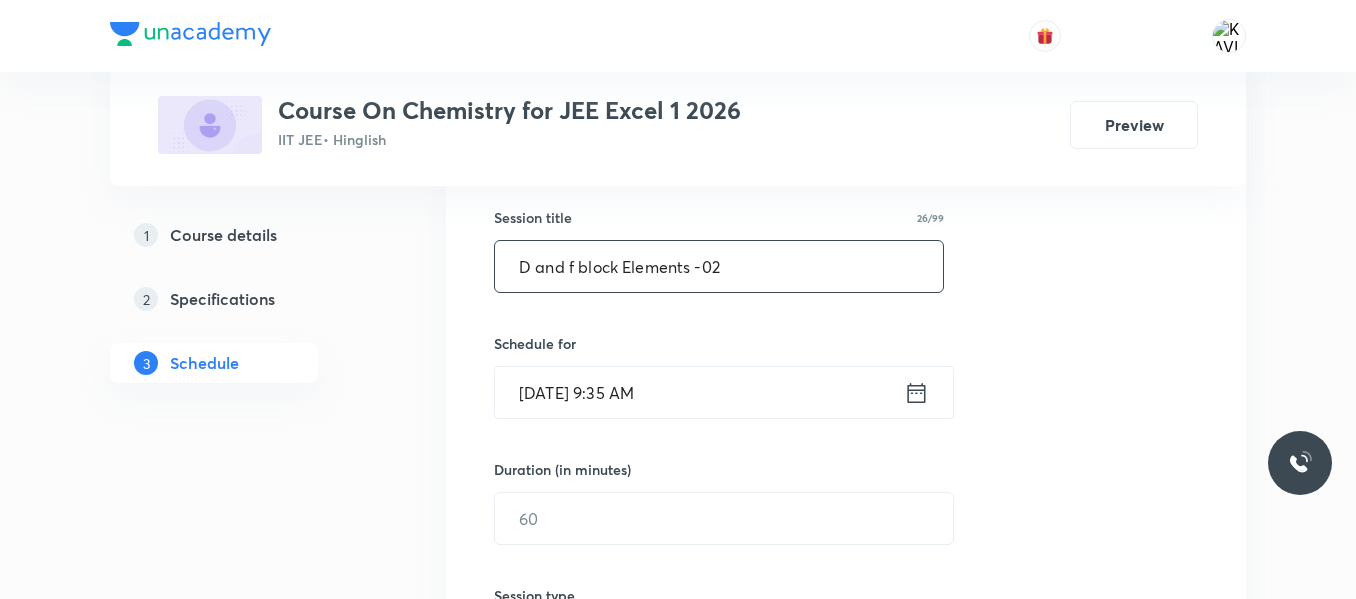 click on "D and f block Elements -02" at bounding box center (719, 266) 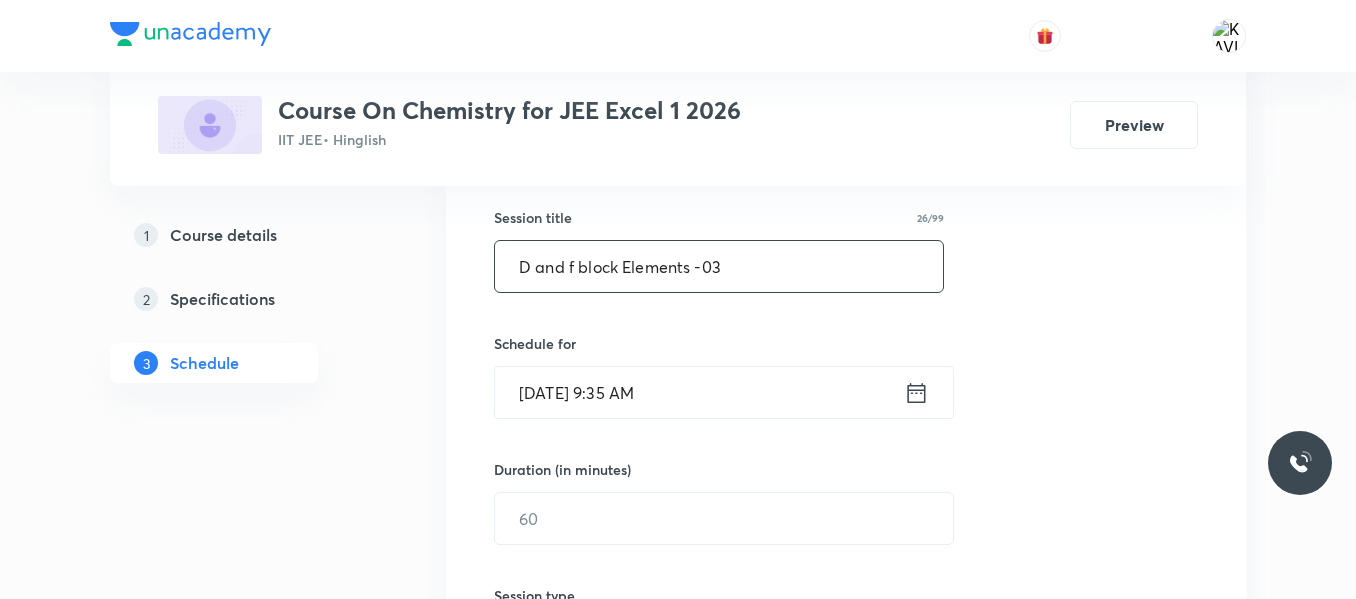 type on "D and f block Elements -03" 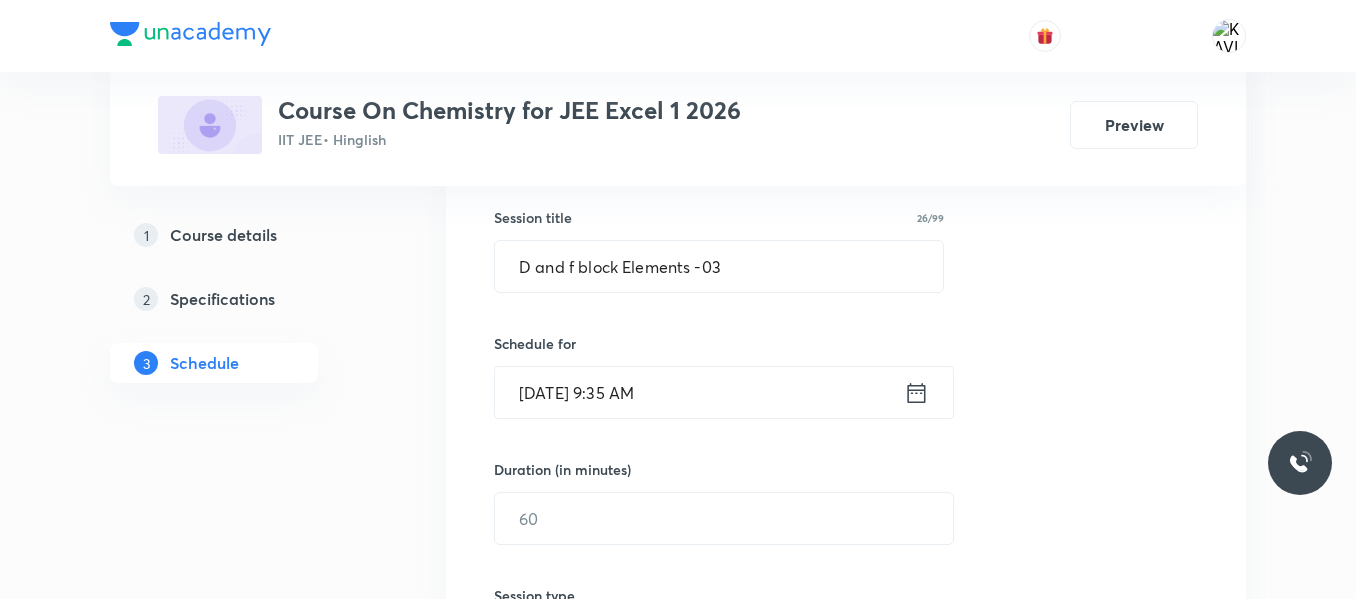 click on "[DATE] 9:35 AM" at bounding box center [699, 392] 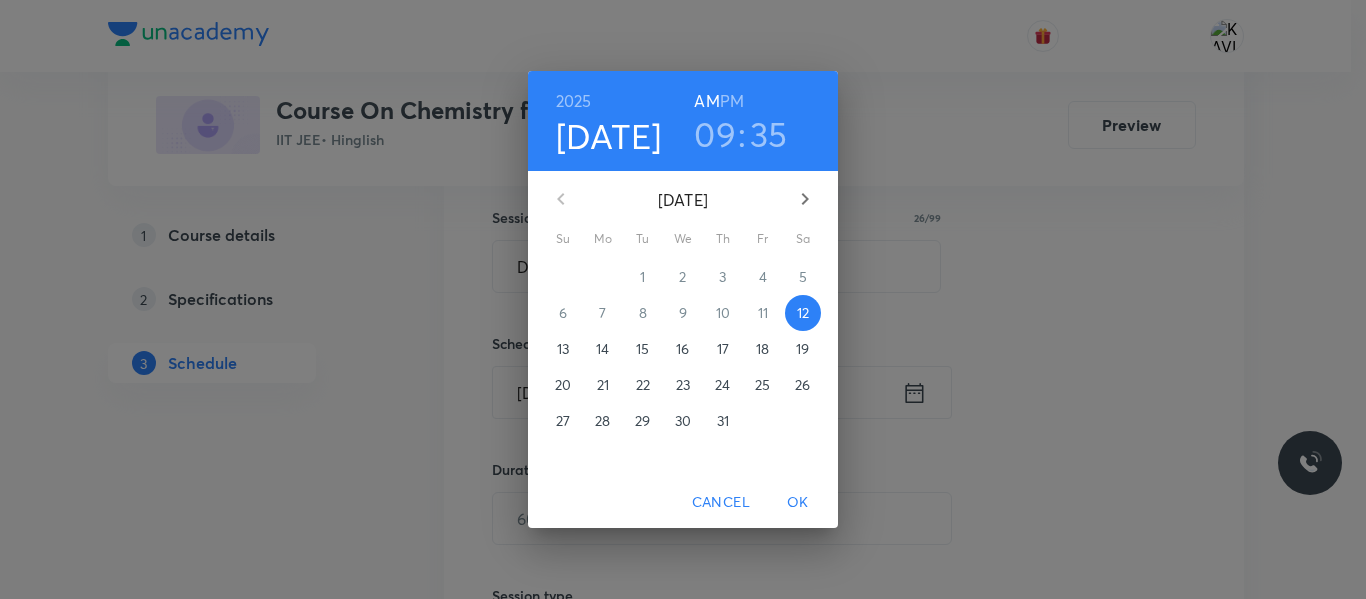 click on "PM" at bounding box center [732, 101] 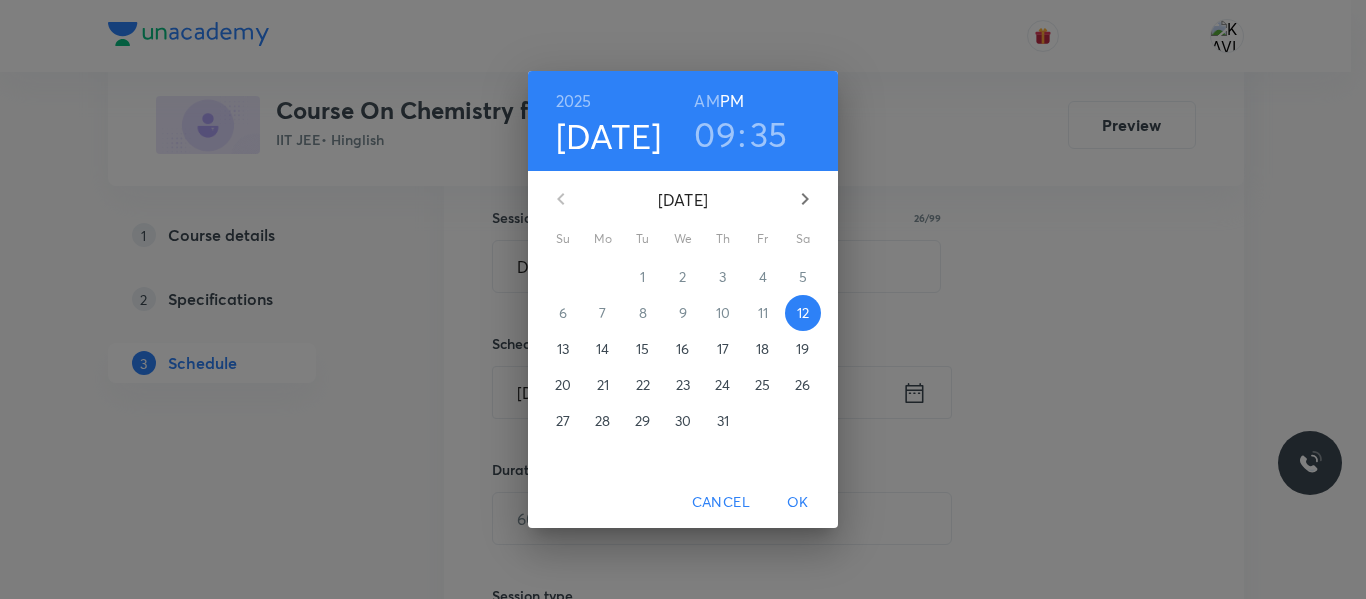 click on "09" at bounding box center (715, 134) 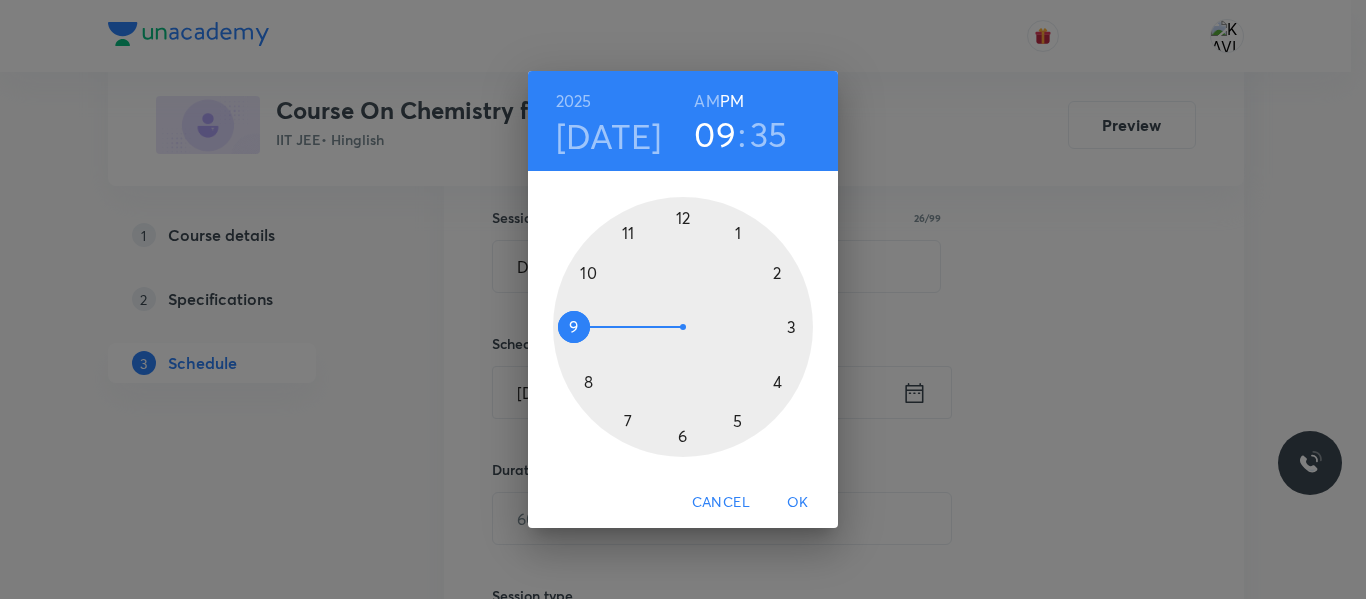 click at bounding box center (683, 327) 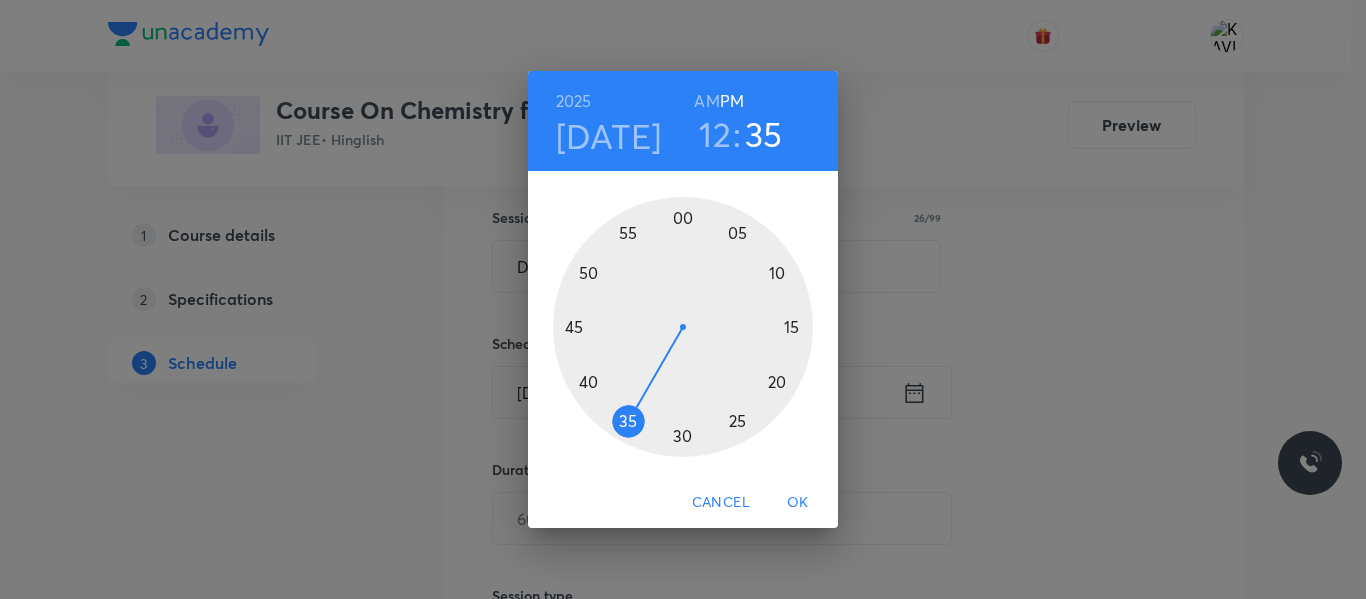 click at bounding box center (683, 327) 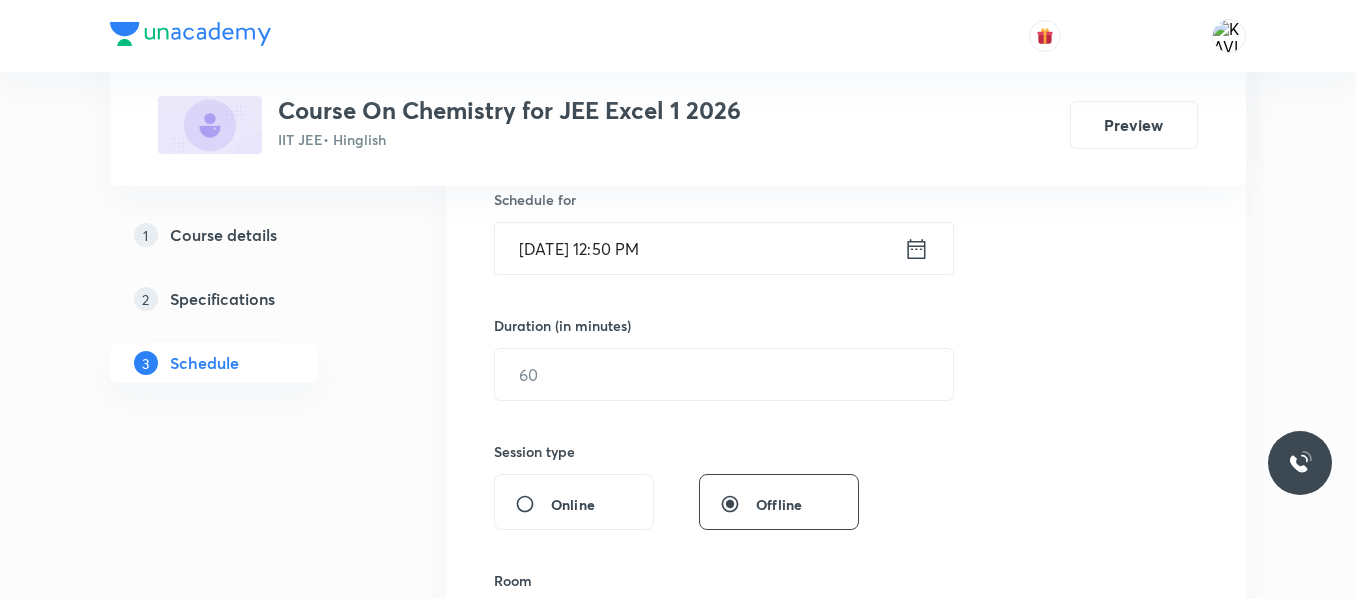 scroll, scrollTop: 506, scrollLeft: 0, axis: vertical 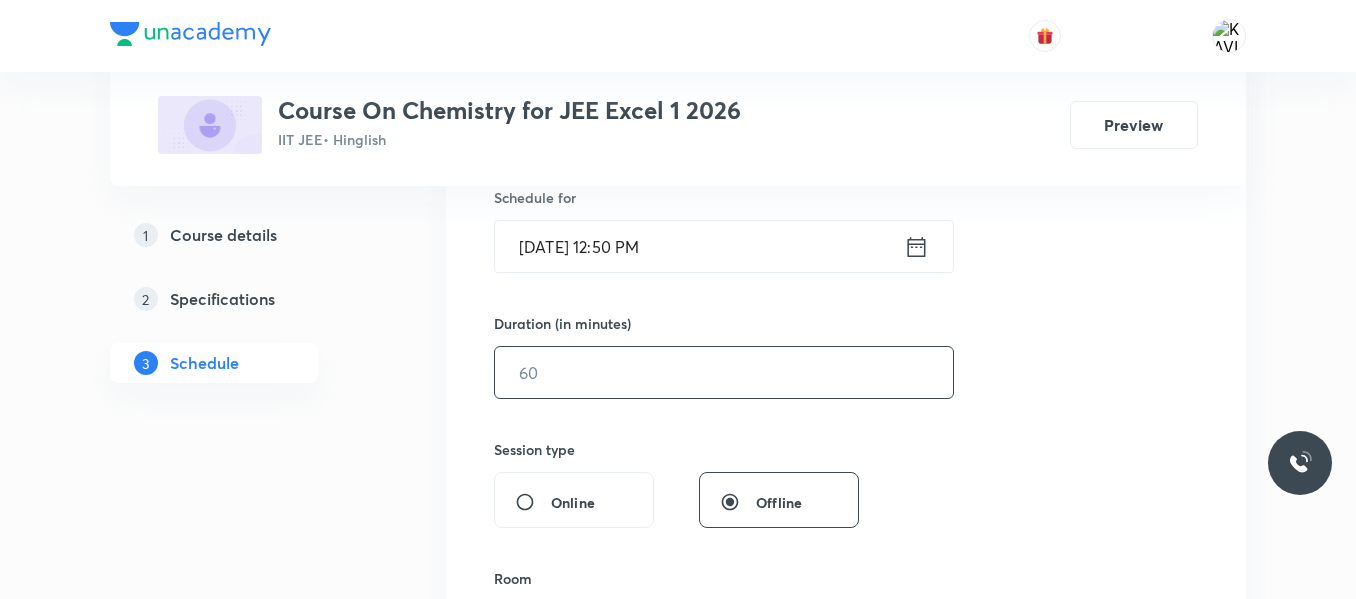 click at bounding box center [724, 372] 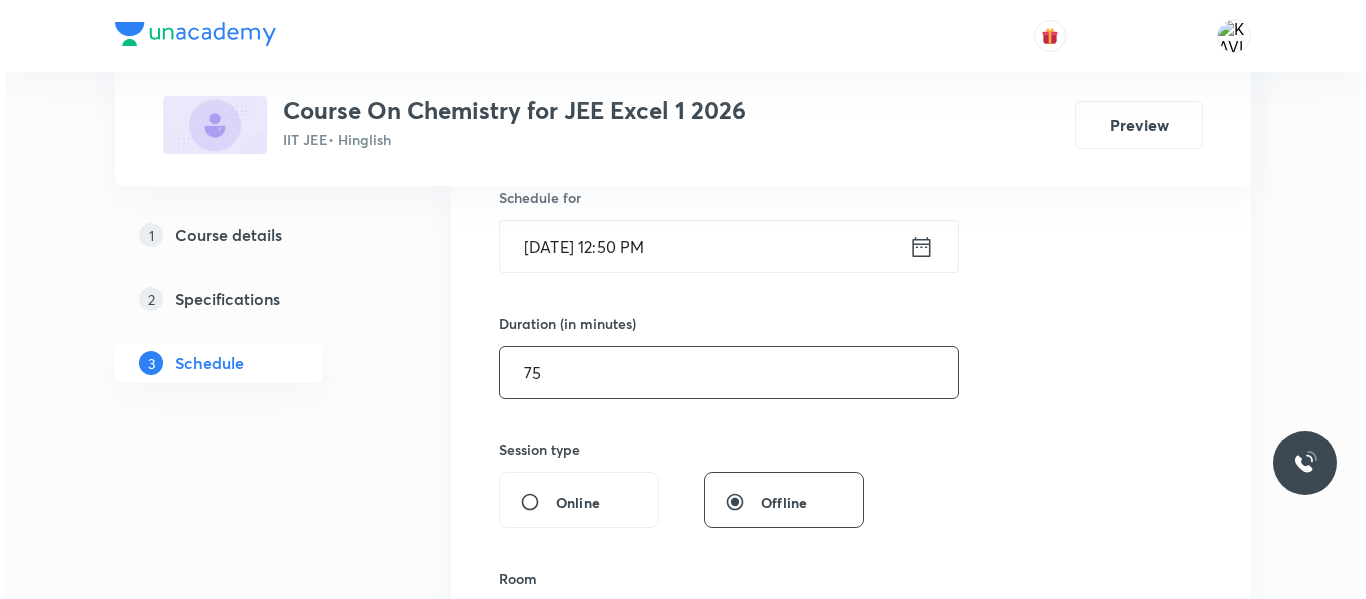 scroll, scrollTop: 701, scrollLeft: 0, axis: vertical 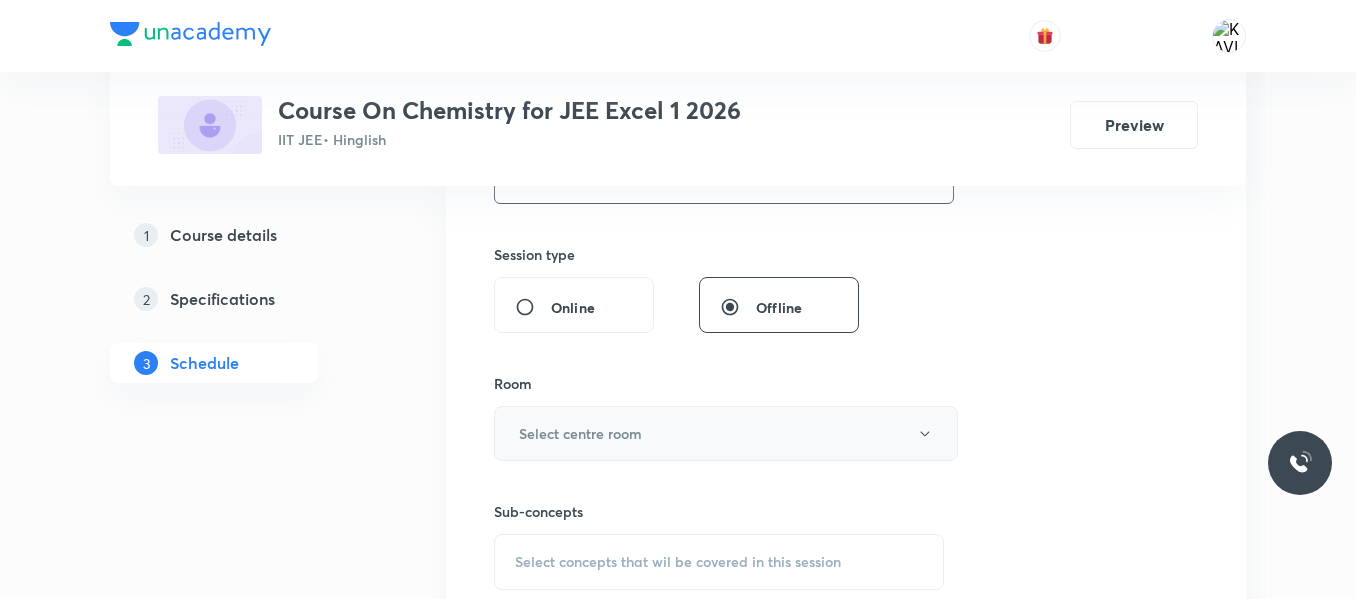 type on "75" 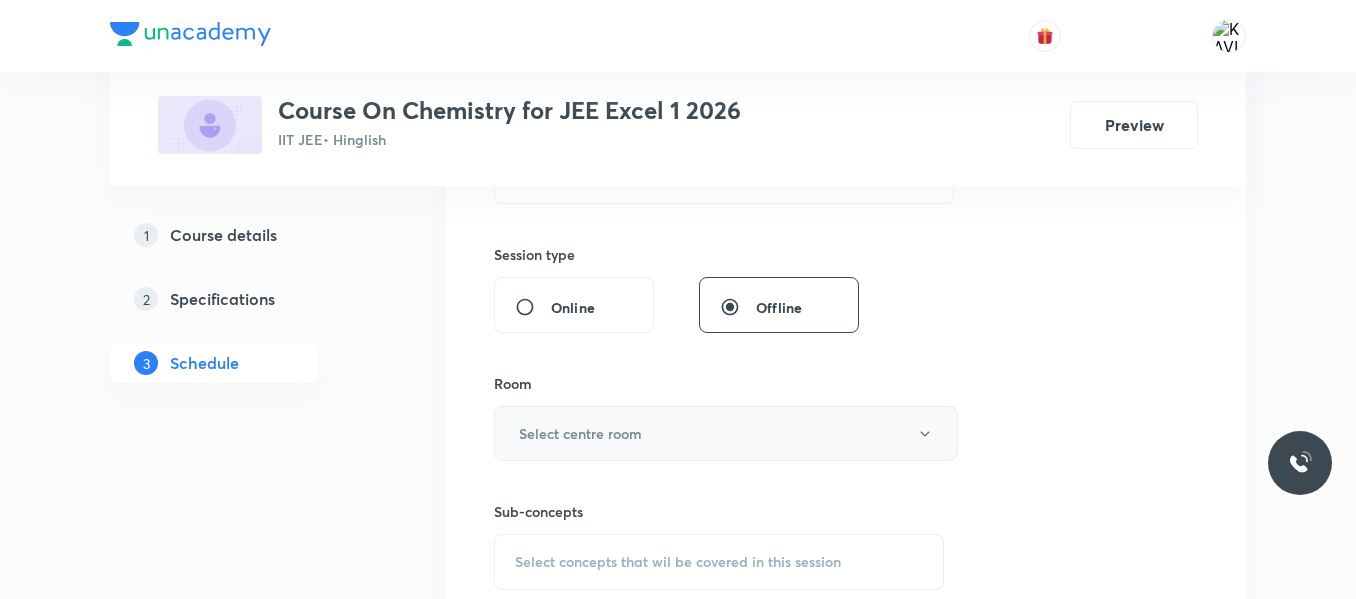 click on "Select centre room" at bounding box center [580, 433] 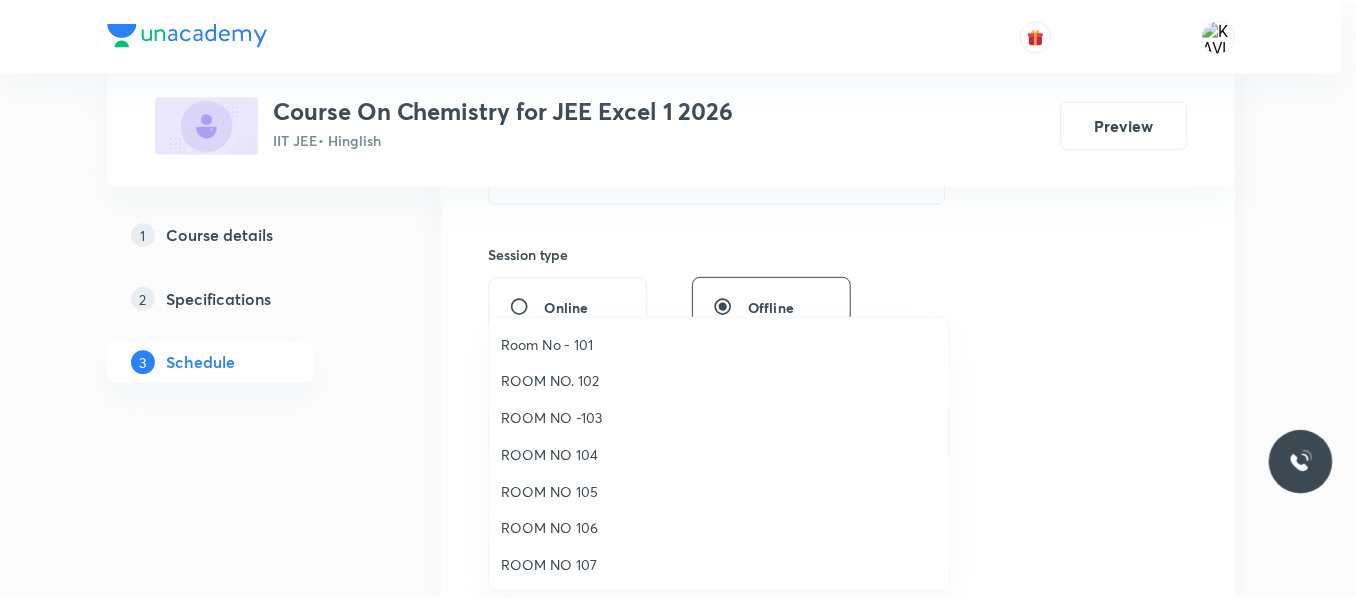 scroll, scrollTop: 223, scrollLeft: 0, axis: vertical 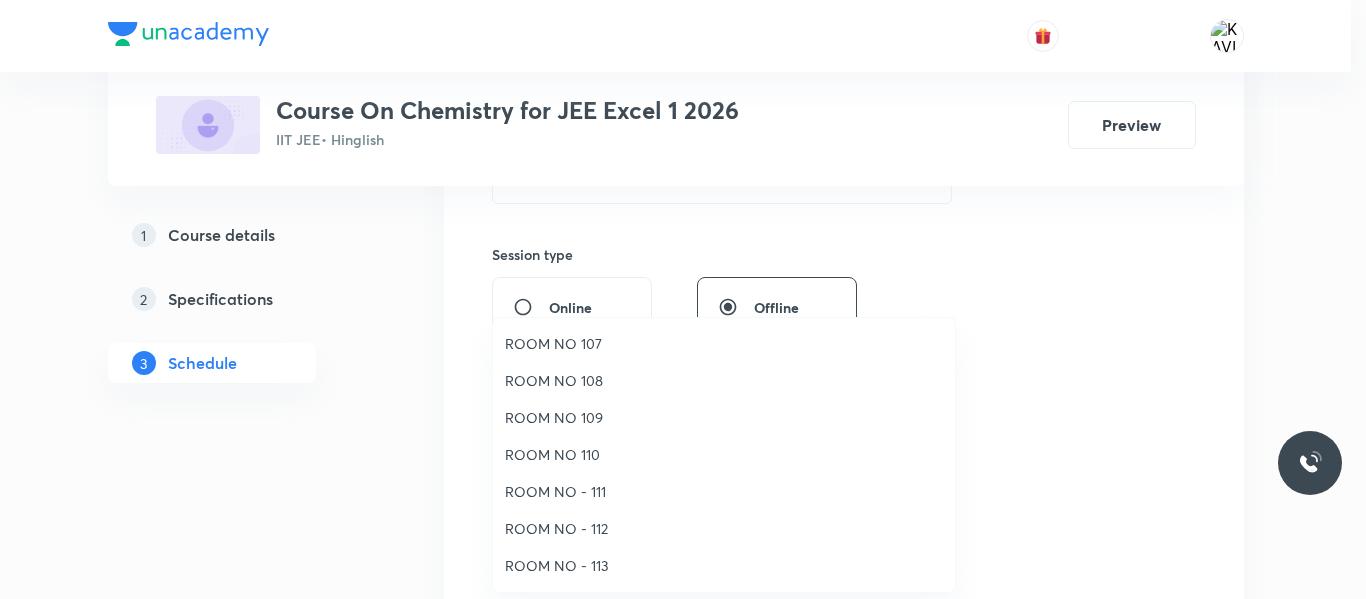 click on "ROOM NO - 112" at bounding box center [724, 528] 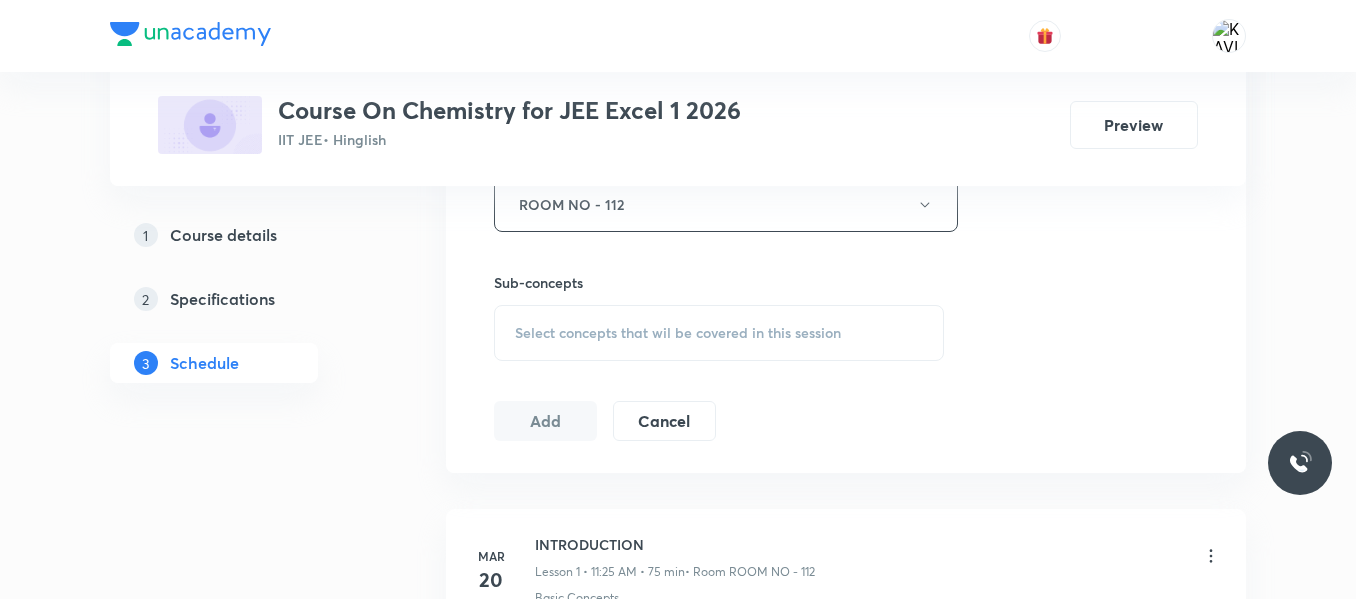 scroll, scrollTop: 931, scrollLeft: 0, axis: vertical 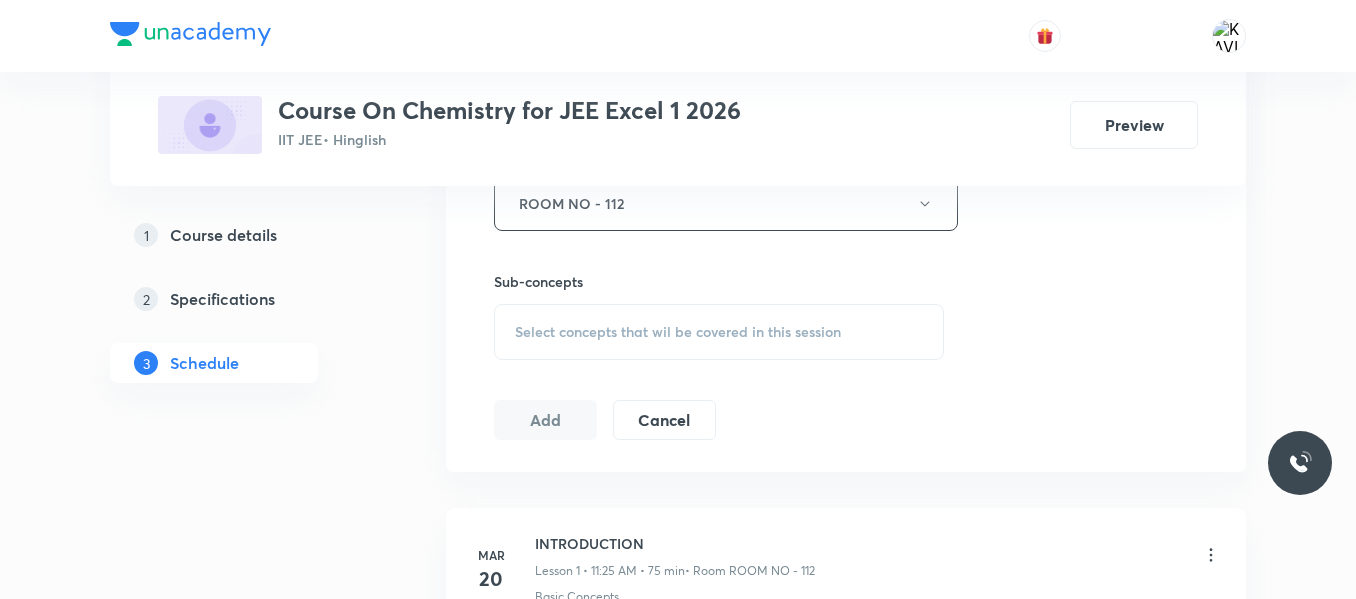 click on "Select concepts that wil be covered in this session" at bounding box center (719, 332) 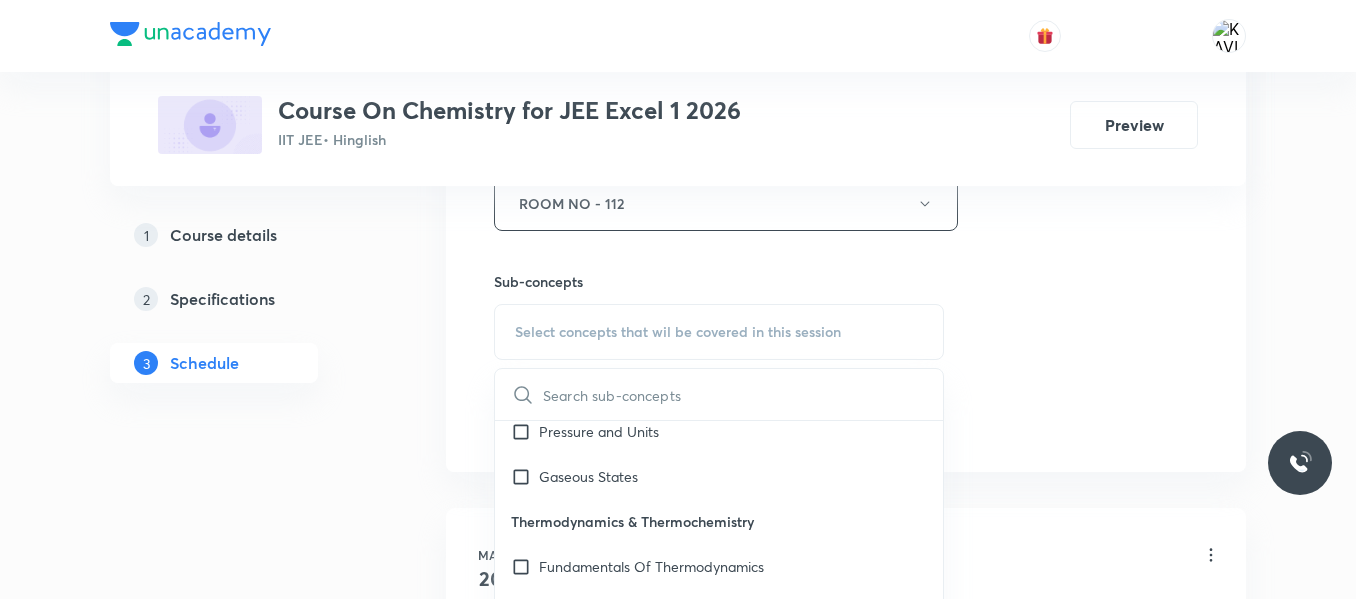 scroll, scrollTop: 3499, scrollLeft: 0, axis: vertical 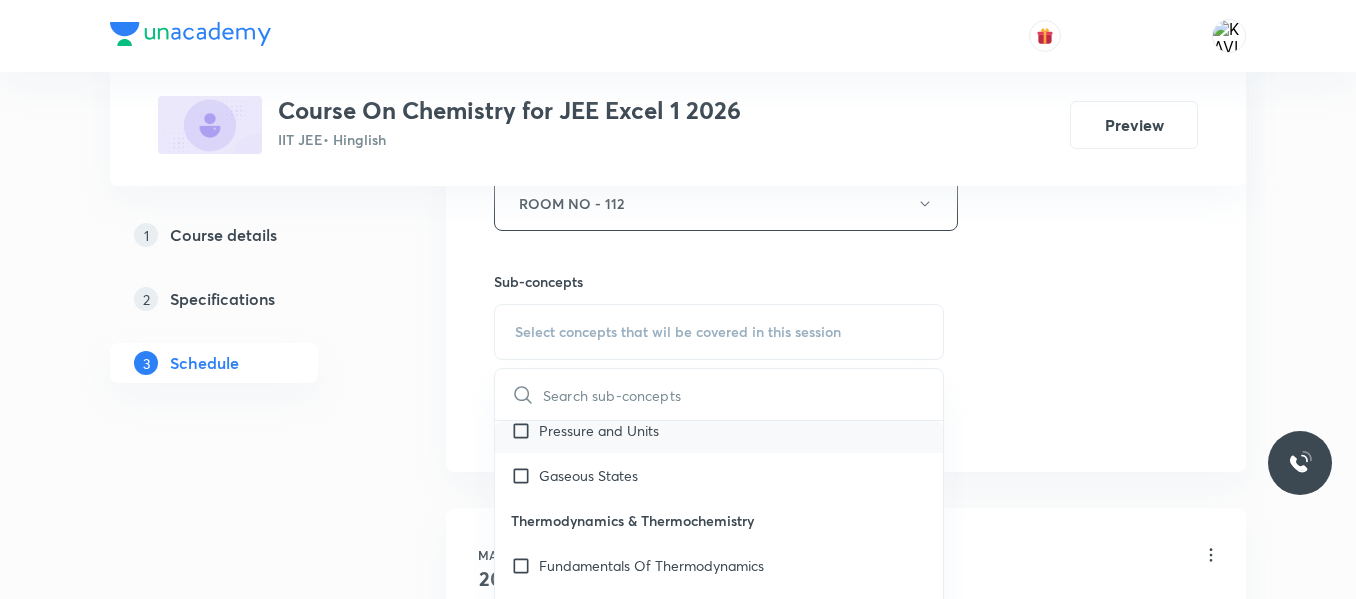 click on "Pressure and Units" at bounding box center [719, 430] 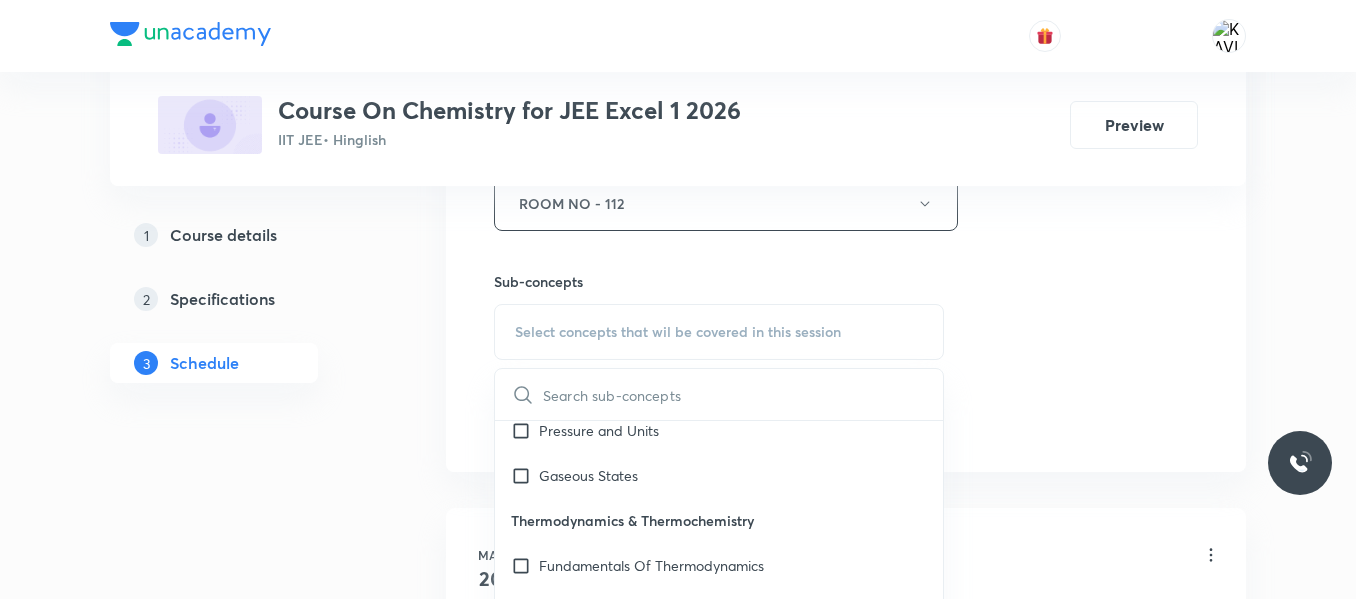 checkbox on "true" 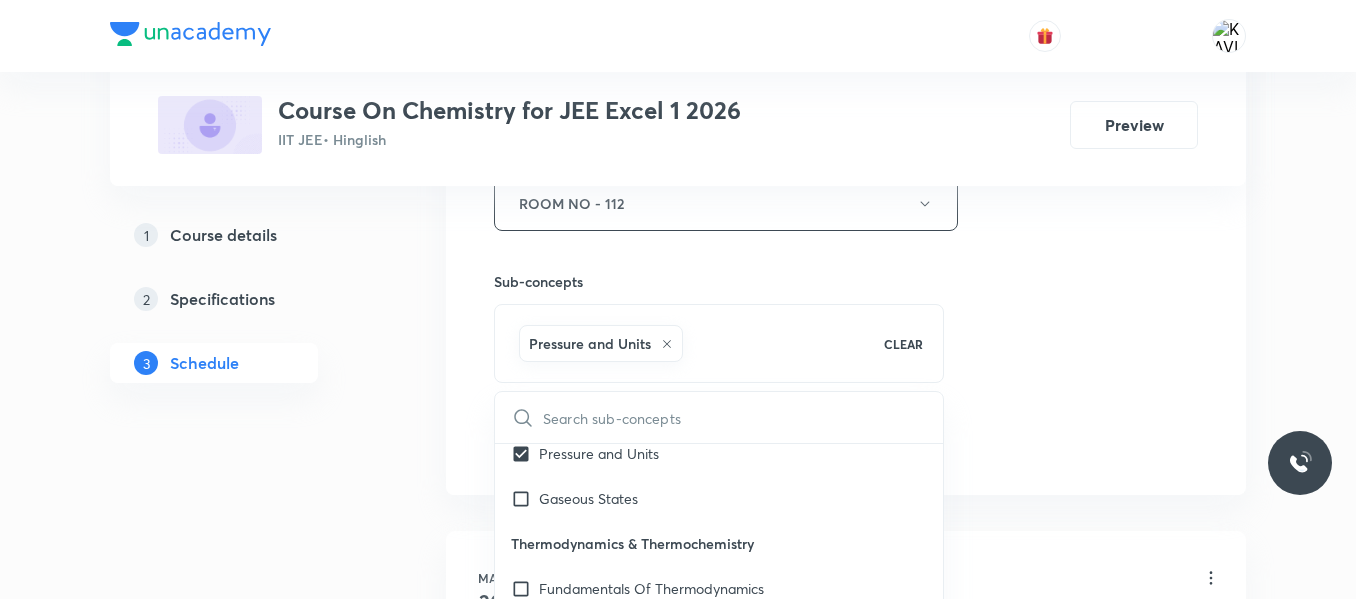 click on "Session  65 Live class Session title 26/99 D and f block Elements -03 ​ Schedule for Jul 12, 2025, 12:50 PM ​ Duration (in minutes) 75 ​   Session type Online Offline Room ROOM NO - 112 Sub-concepts Pressure and Units CLEAR ​ General Topics & Mole Concept Basic Concepts Covered previously Basic Introduction Covered previously Percentage Composition Covered previously Stoichiometry Covered previously Principle of Atom Conservation (POAC) Covered previously Relation between Stoichiometric Quantities Covered previously Application of Mole Concept: Gravimetric Analysis Covered previously Different Laws Covered previously Formula and Composition Covered previously Concentration Terms Covered previously Some basic concepts of Chemistry Covered previously Atomic Structure Discovery Of Electron Covered previously Some Prerequisites of Physics Discovery Of Protons And Neutrons Covered previously Atomic Models and Theories  Covered previously Representation Of Atom With Electrons And Neutrons Covered previously" at bounding box center (846, -18) 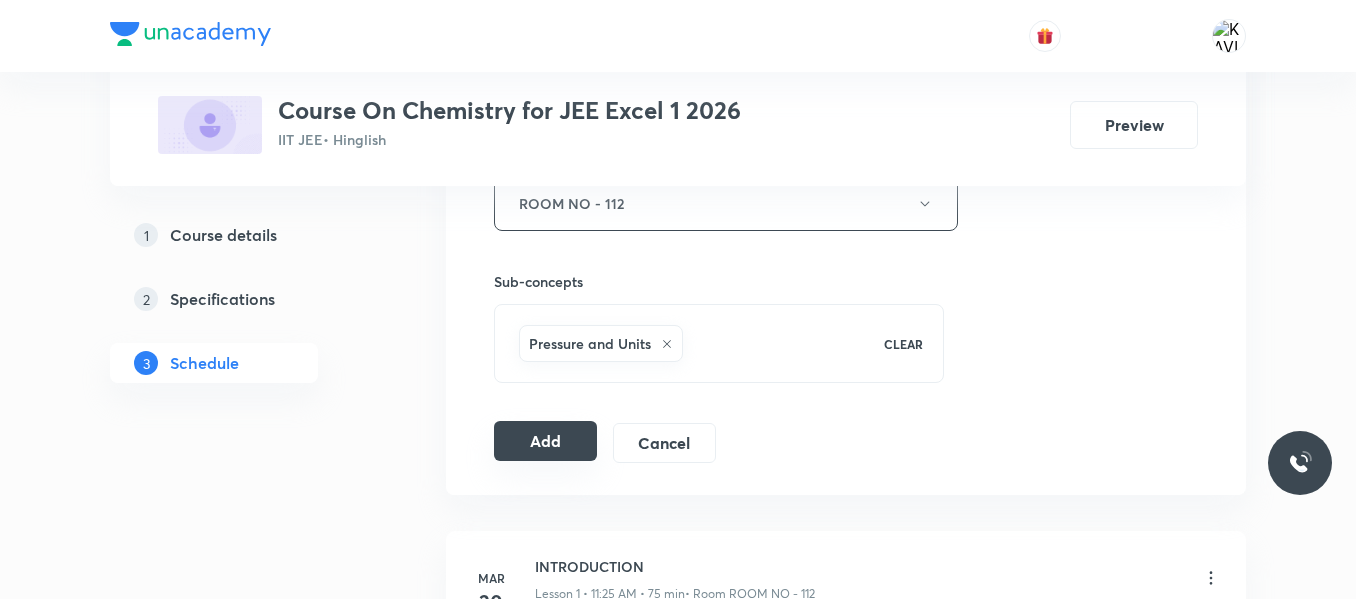 click on "Add" at bounding box center (545, 441) 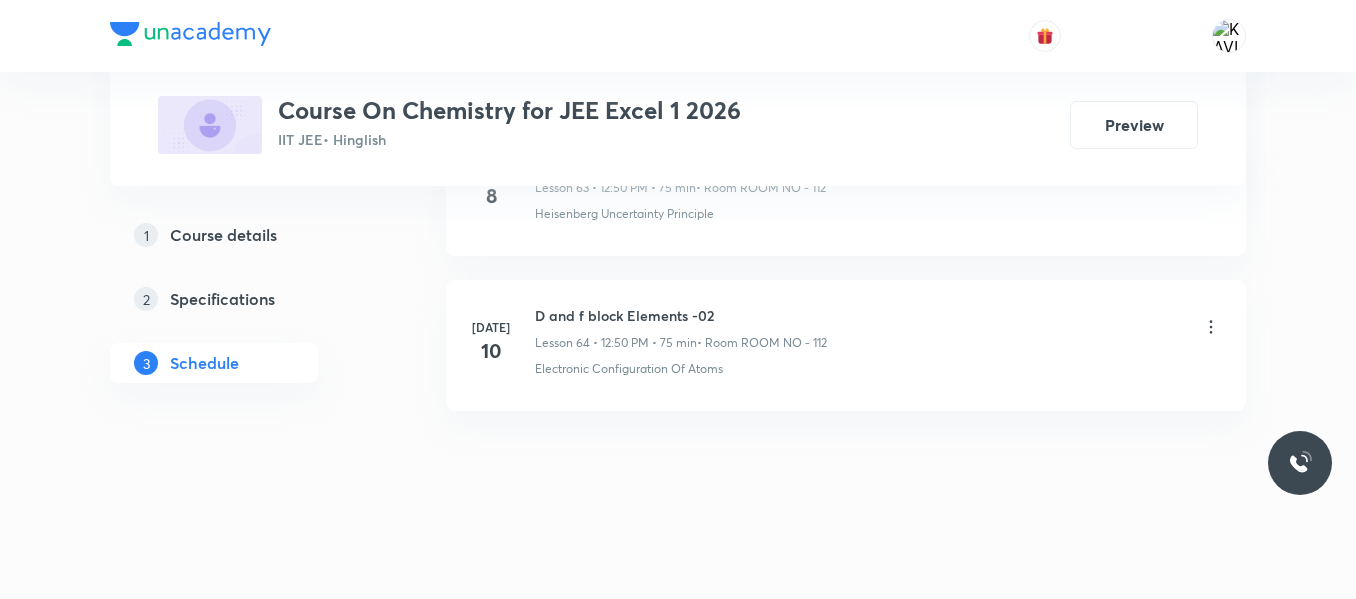scroll, scrollTop: 10005, scrollLeft: 0, axis: vertical 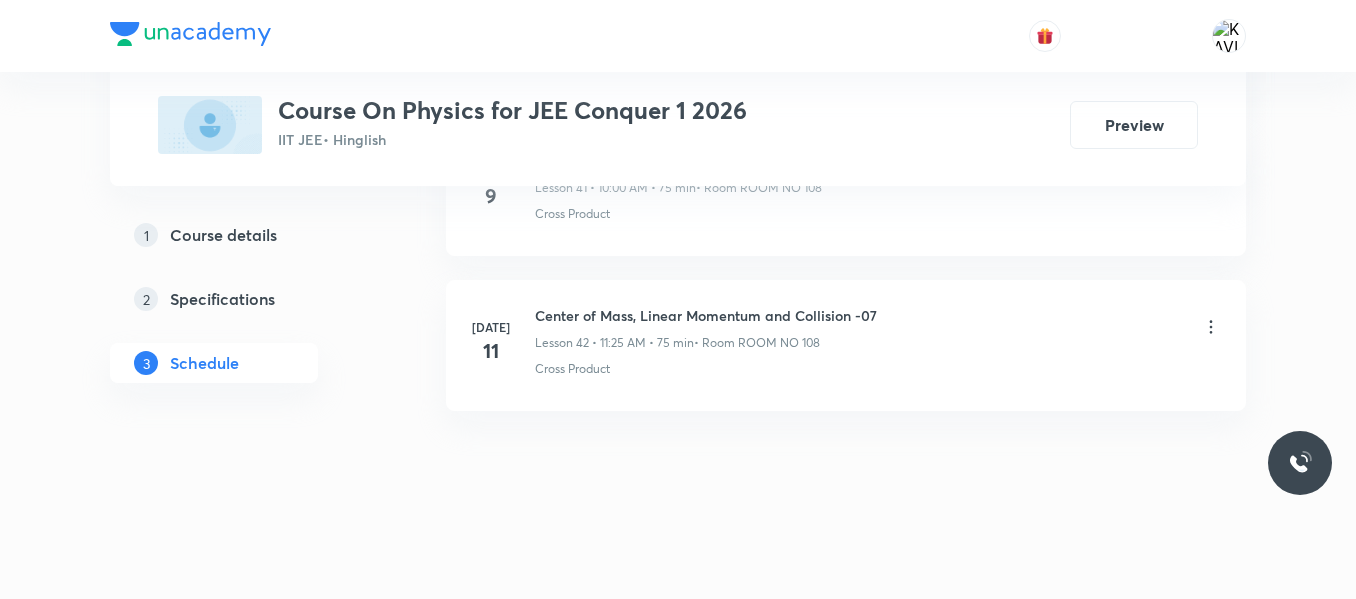 click on "Center of Mass, Linear Momentum and Collision -07" at bounding box center [706, 315] 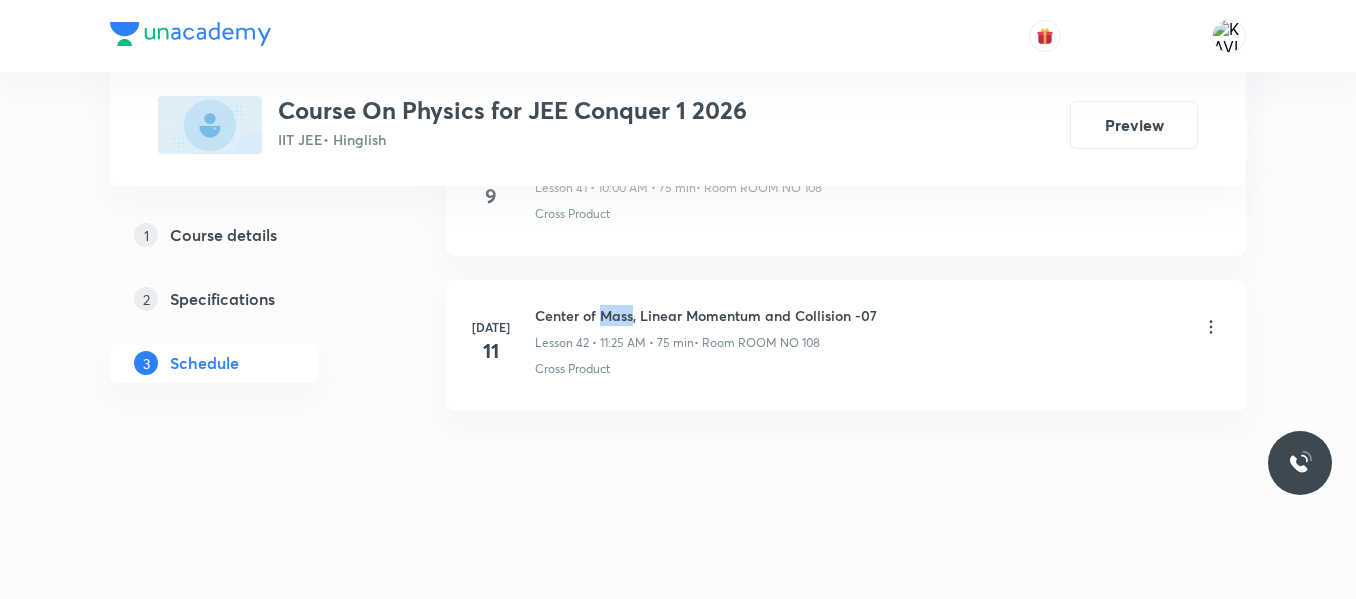 click on "Center of Mass, Linear Momentum and Collision -07" at bounding box center (706, 315) 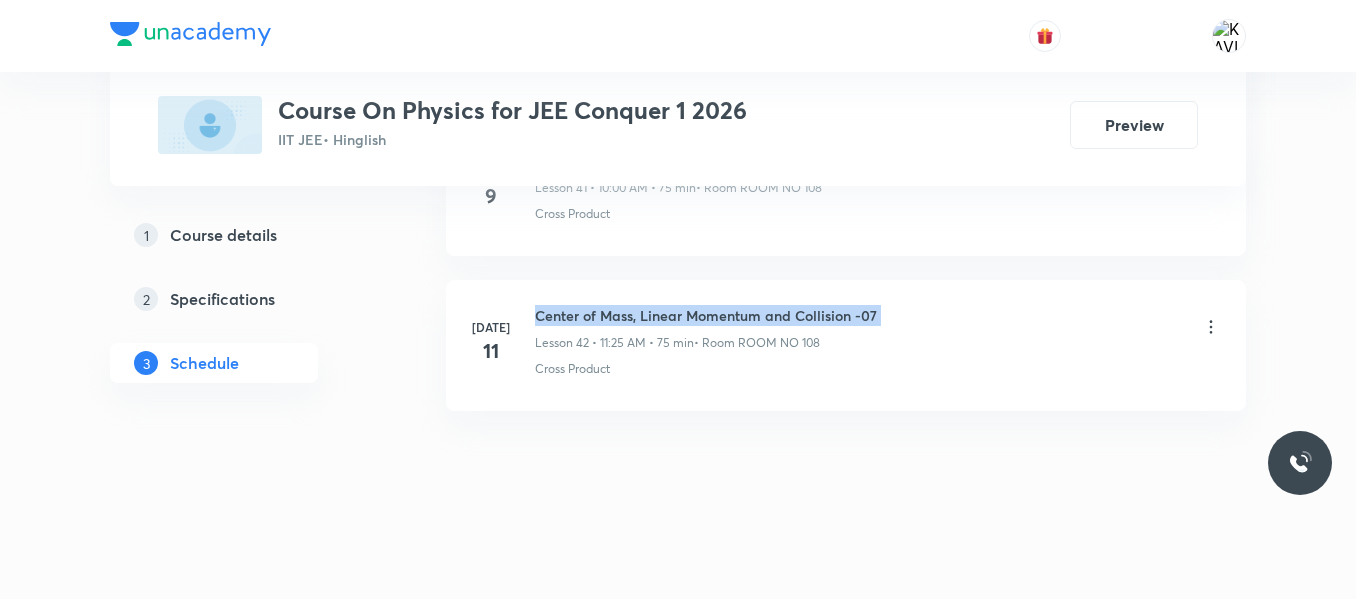 click on "Center of Mass, Linear Momentum and Collision -07" at bounding box center (706, 315) 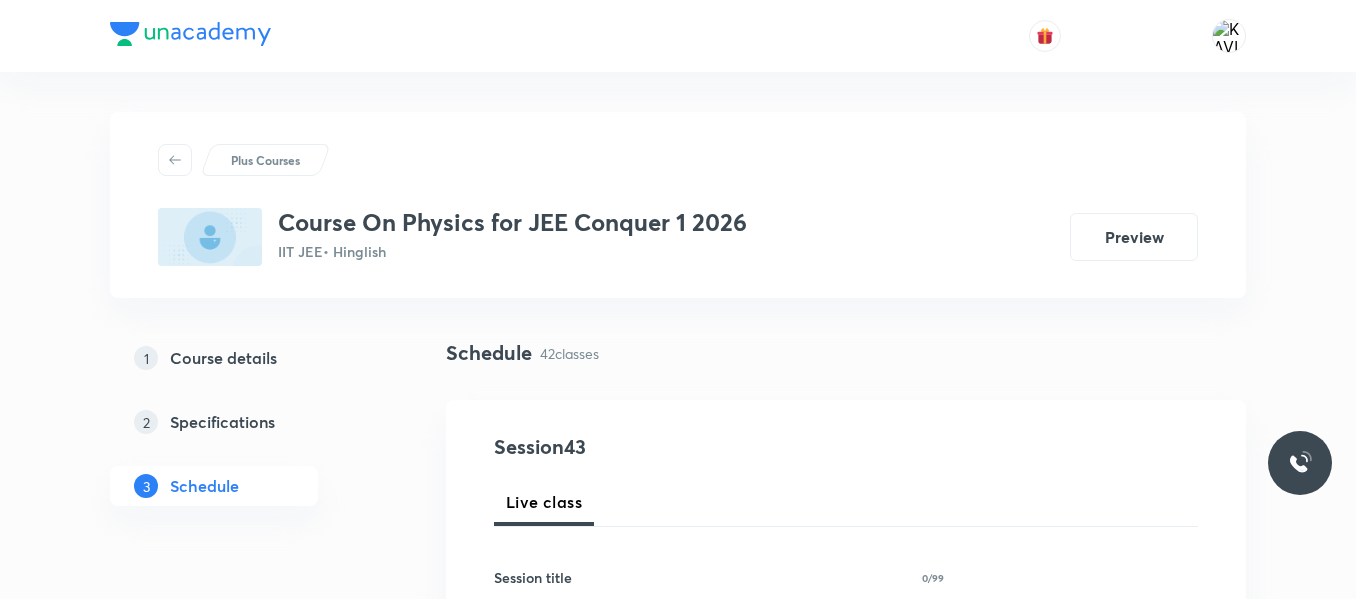 scroll, scrollTop: 302, scrollLeft: 0, axis: vertical 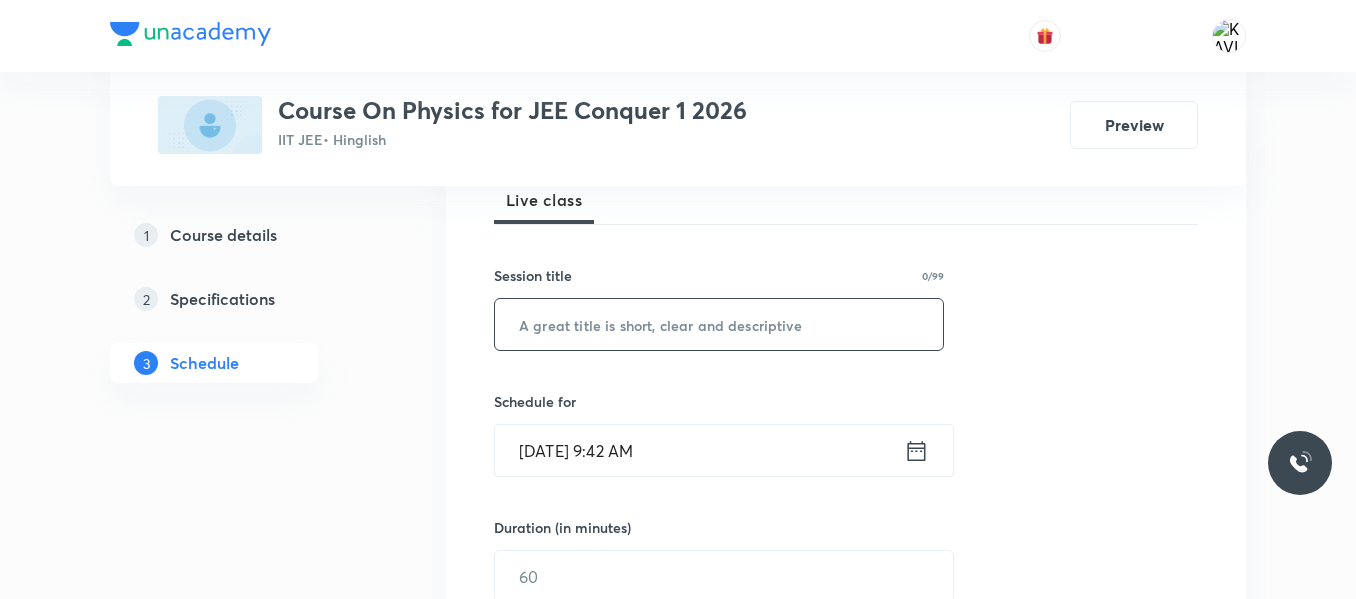 click at bounding box center (719, 324) 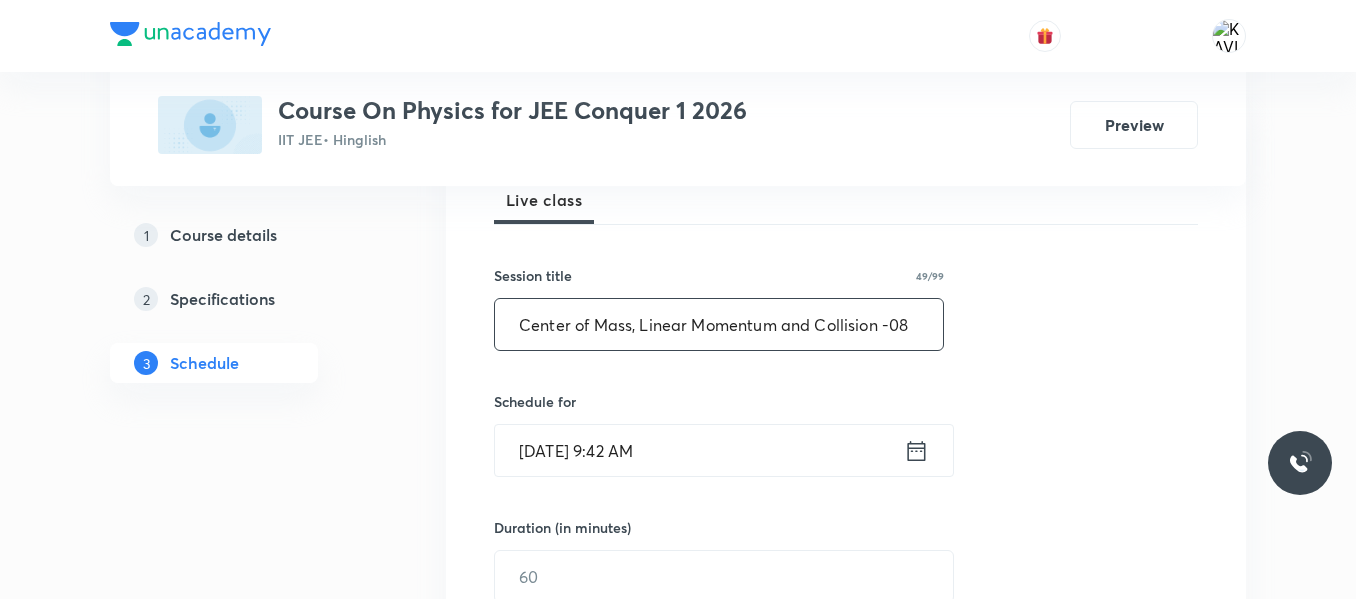 type on "Center of Mass, Linear Momentum and Collision -08" 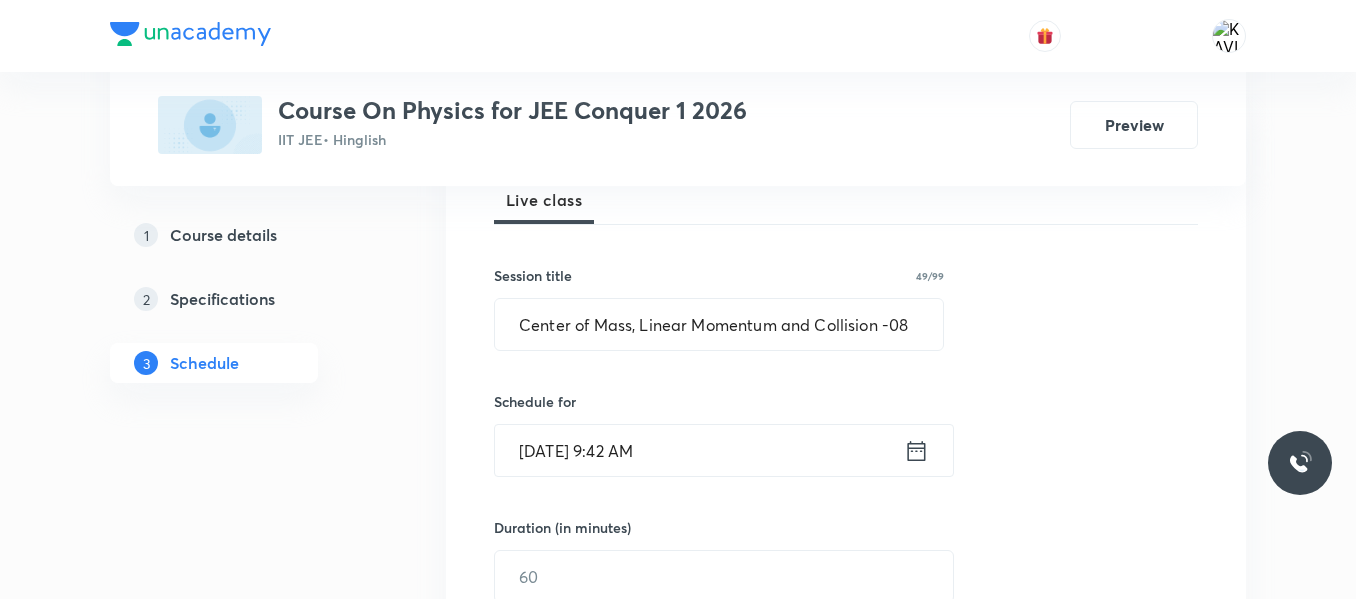 click 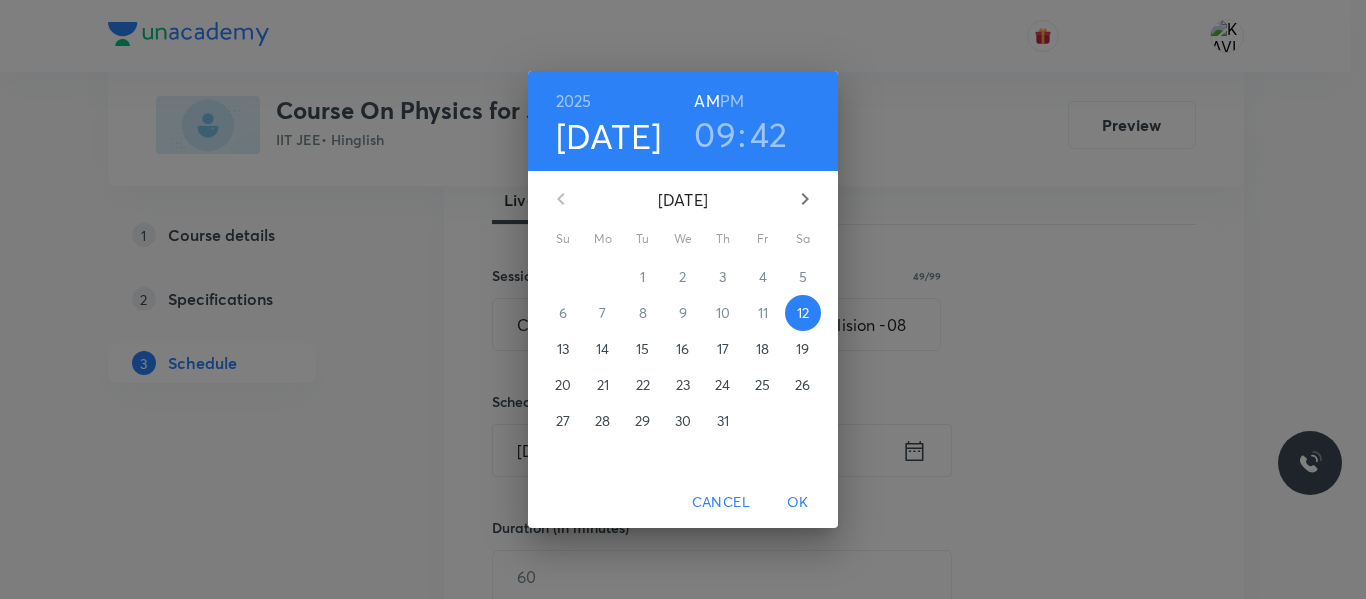 click on "09" at bounding box center [715, 134] 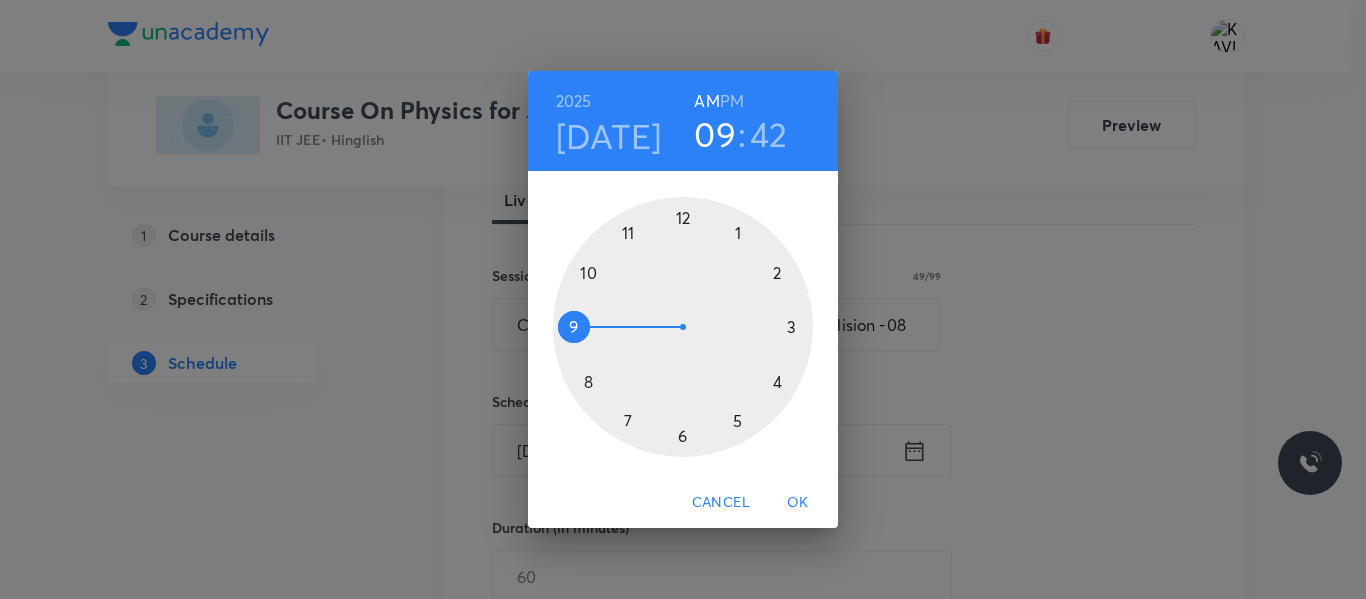 click at bounding box center [683, 327] 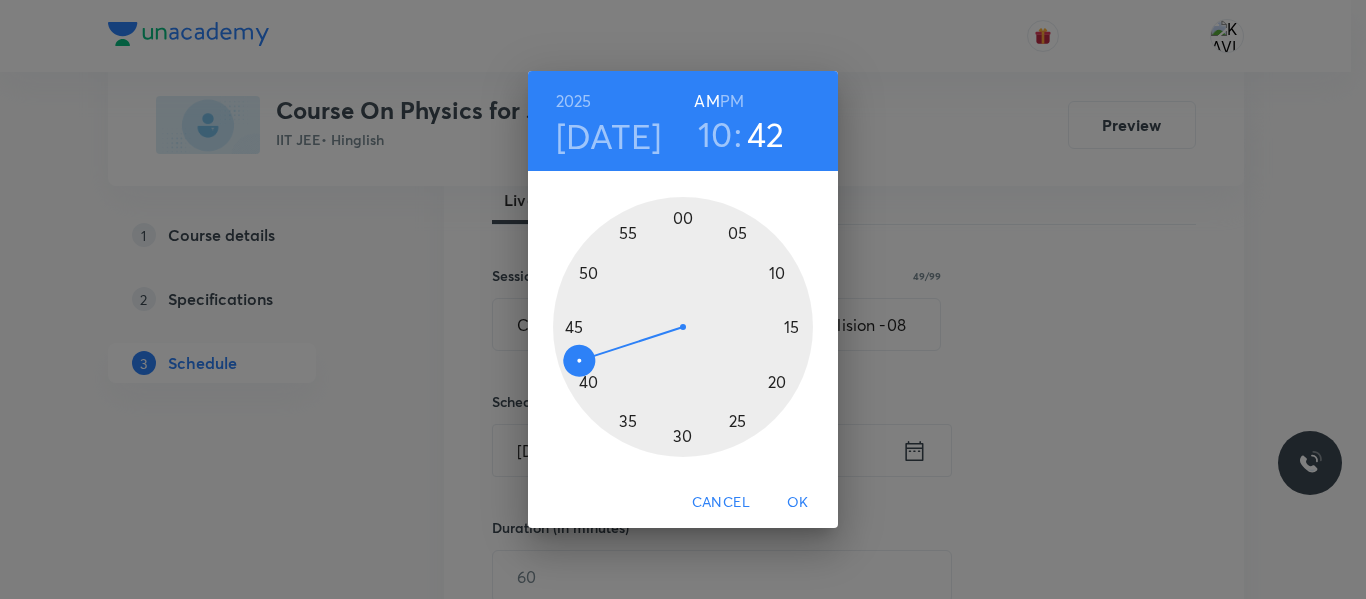 click at bounding box center [683, 327] 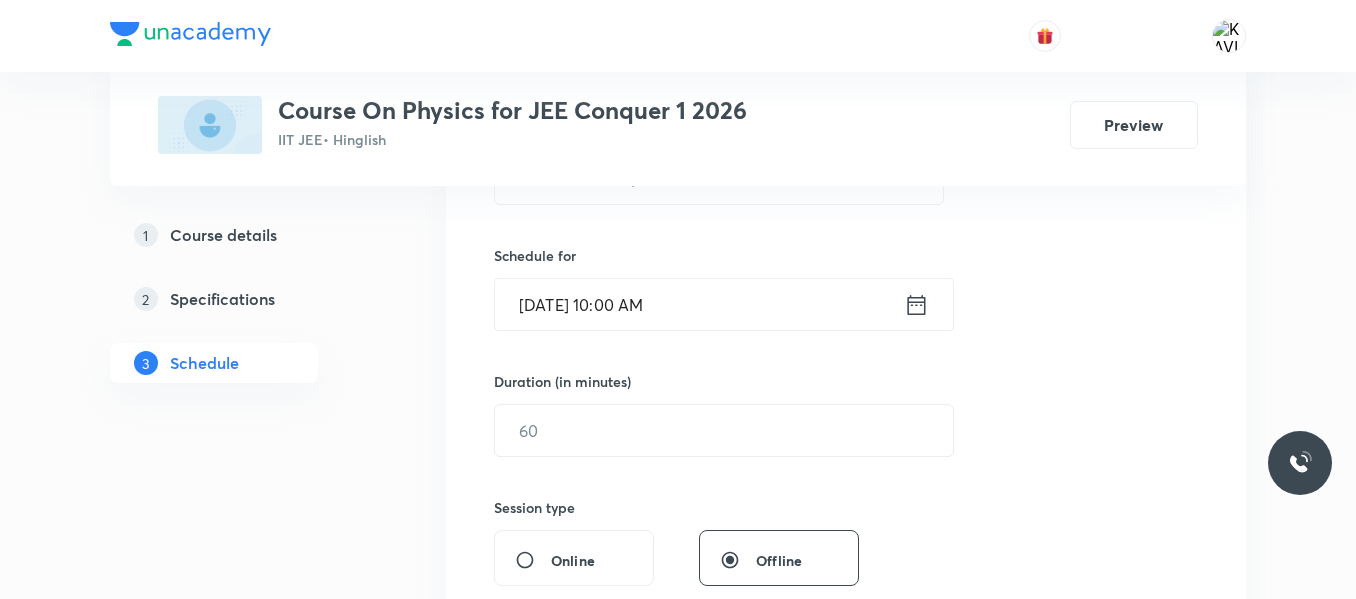 scroll, scrollTop: 450, scrollLeft: 0, axis: vertical 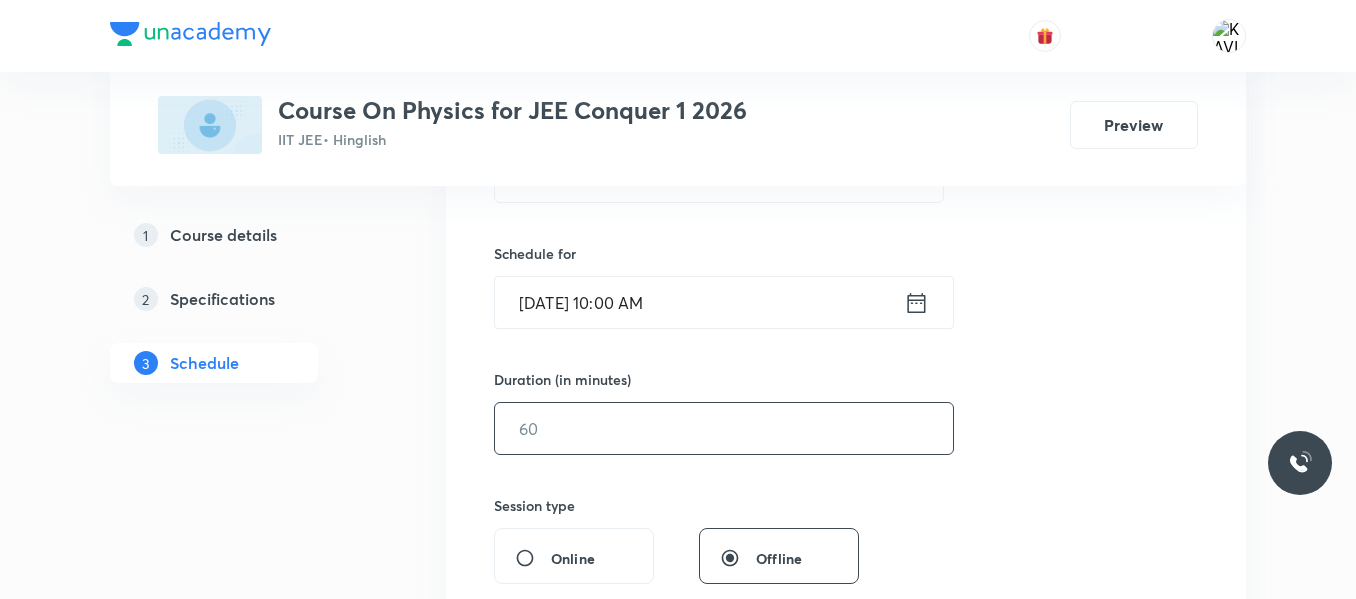 click at bounding box center (724, 428) 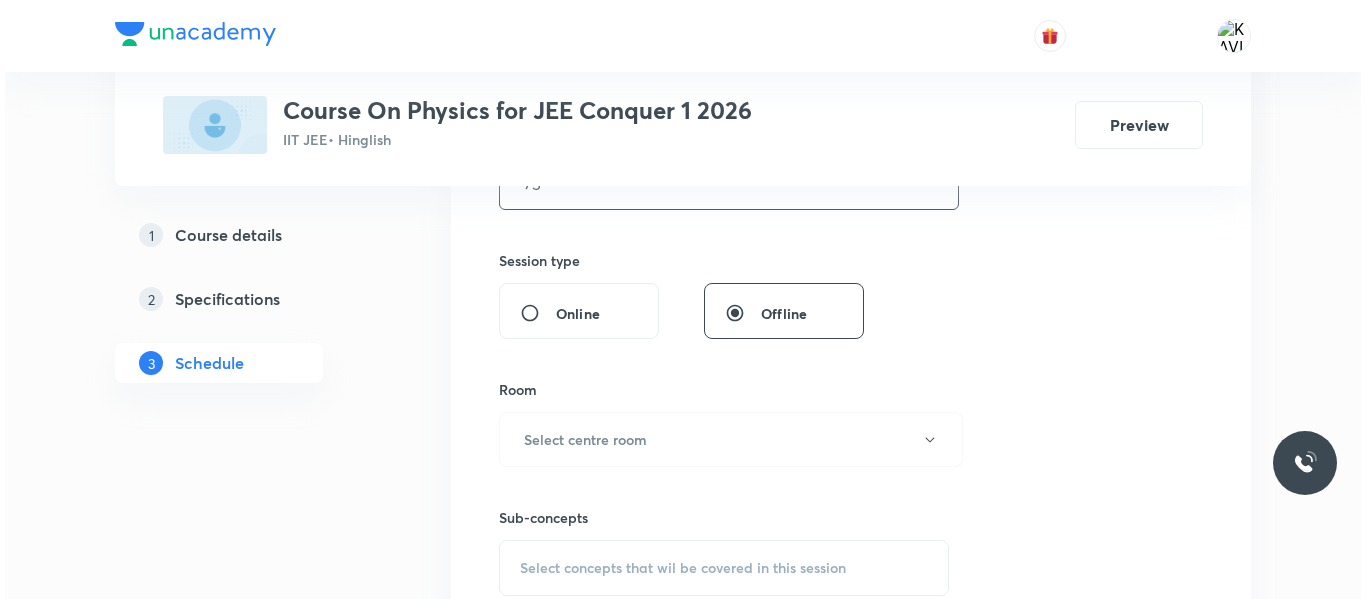 scroll, scrollTop: 696, scrollLeft: 0, axis: vertical 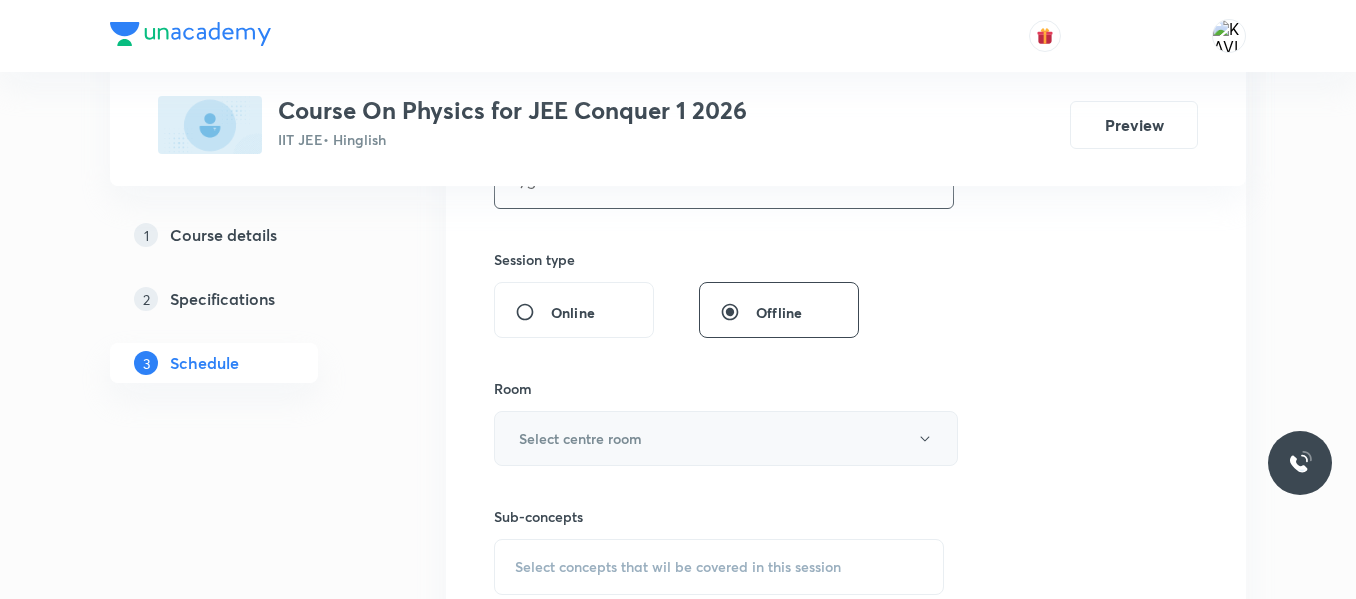 type on "75" 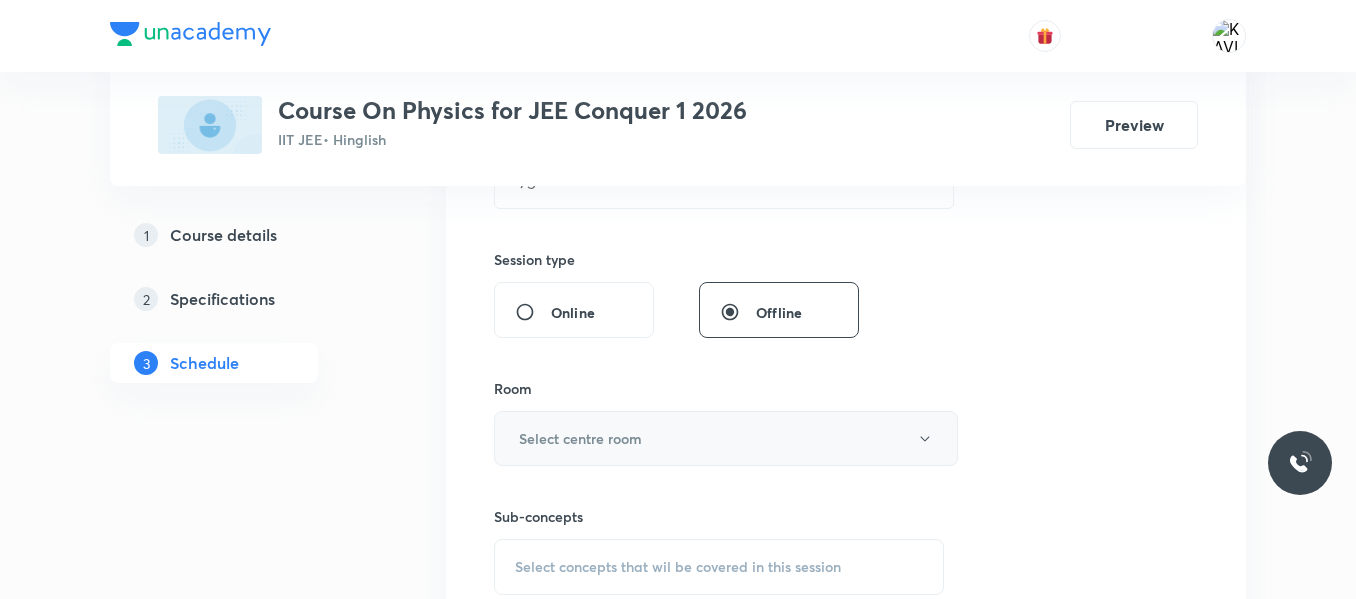 click on "Select centre room" at bounding box center [580, 438] 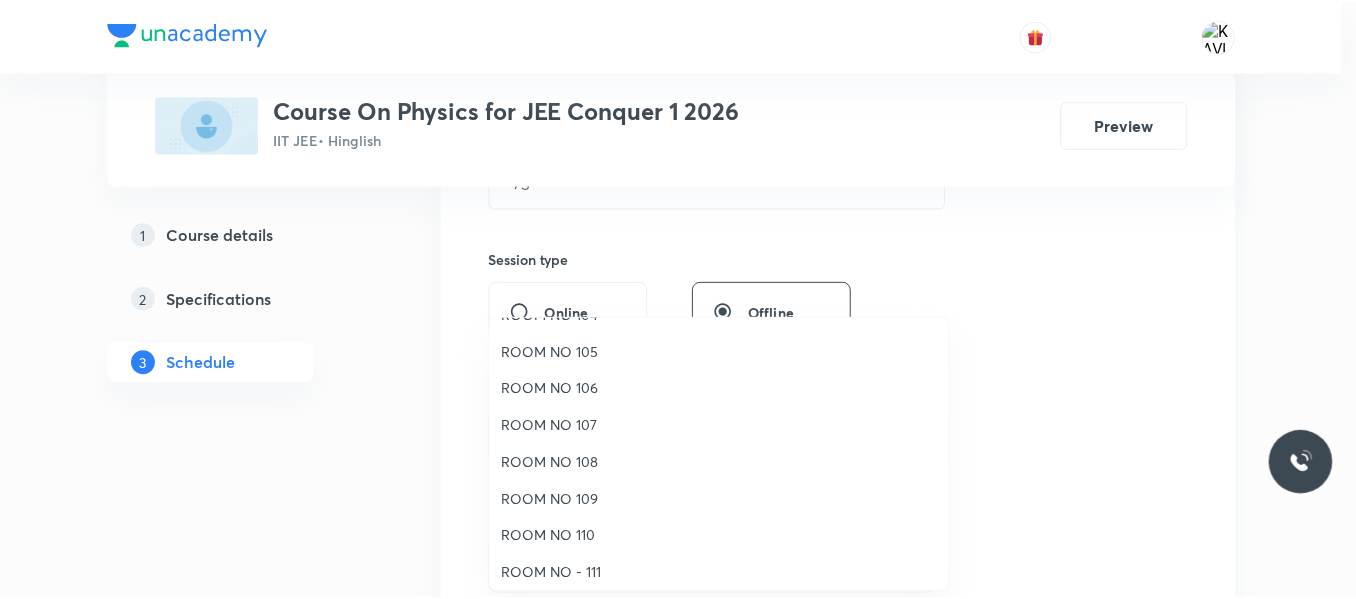 scroll, scrollTop: 144, scrollLeft: 0, axis: vertical 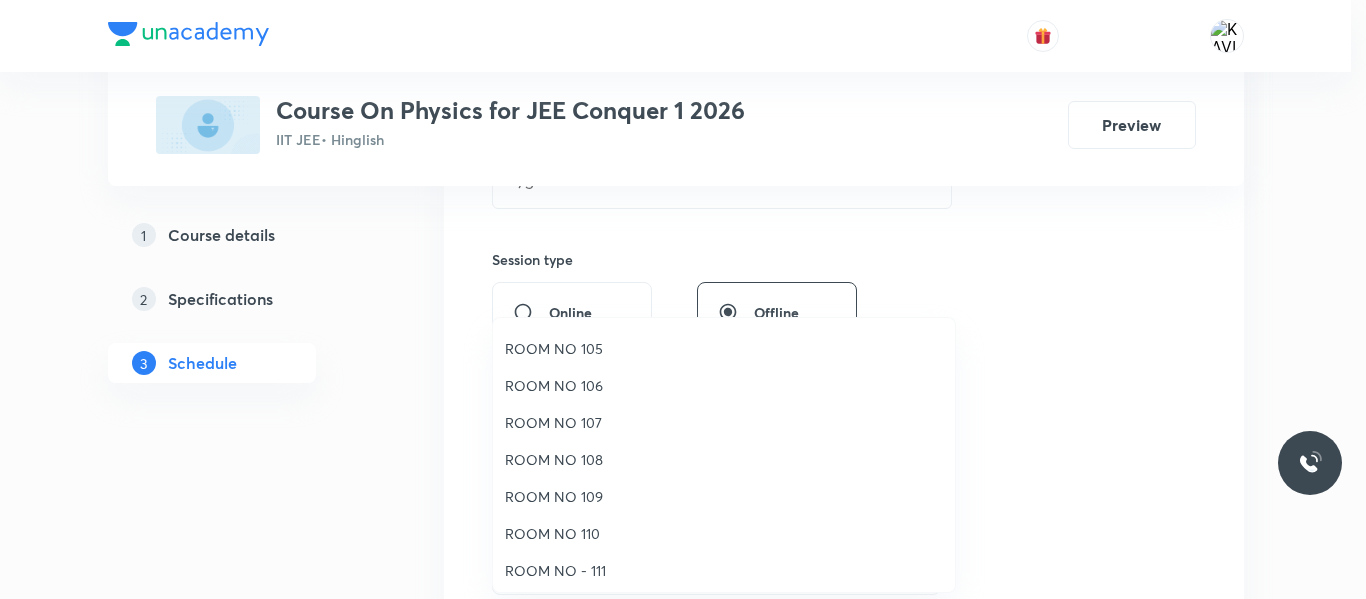 click on "ROOM NO 108" at bounding box center [724, 459] 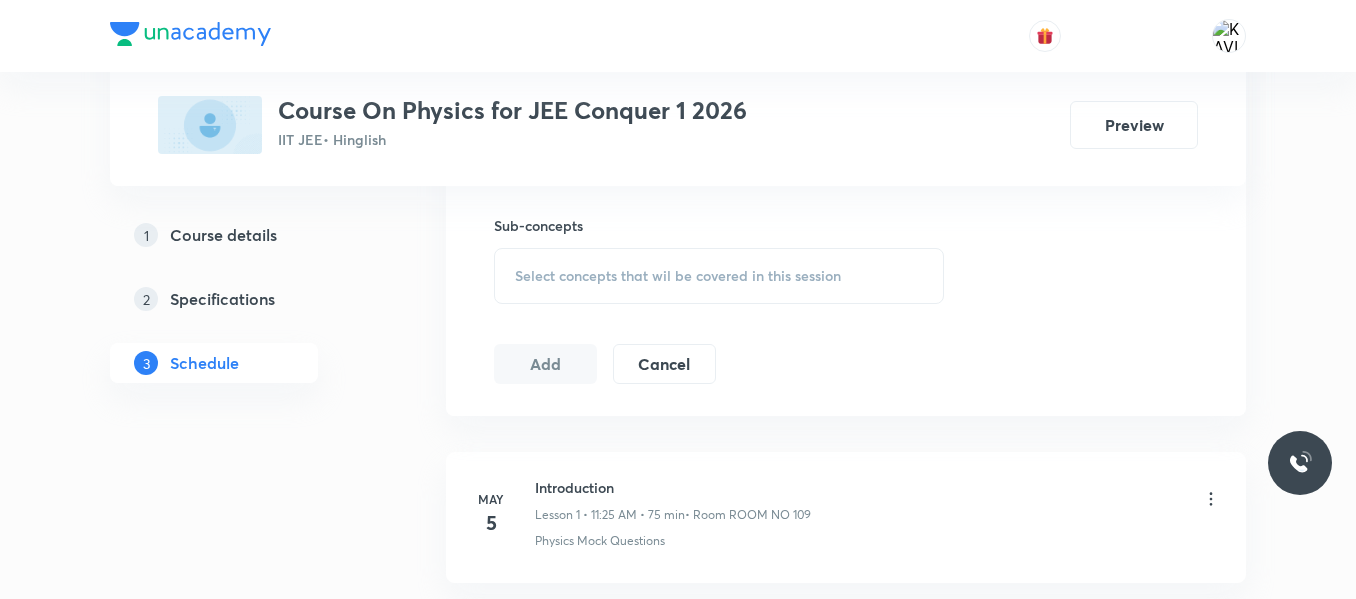 scroll, scrollTop: 993, scrollLeft: 0, axis: vertical 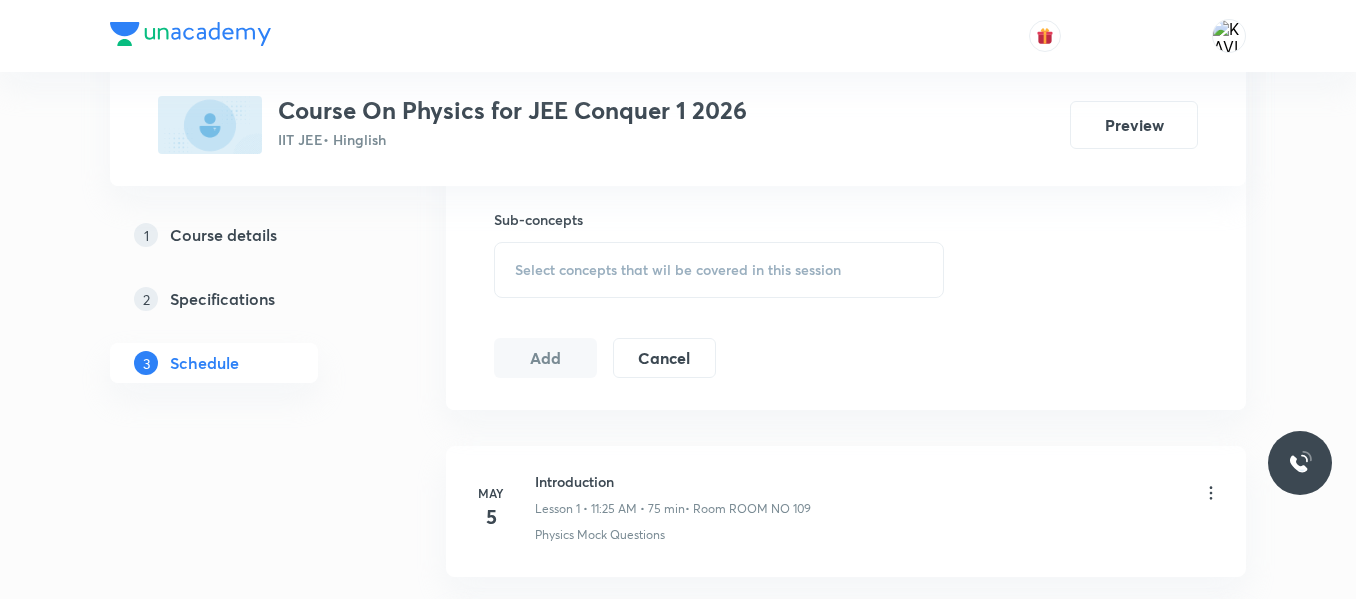 click on "Select concepts that wil be covered in this session" at bounding box center (678, 270) 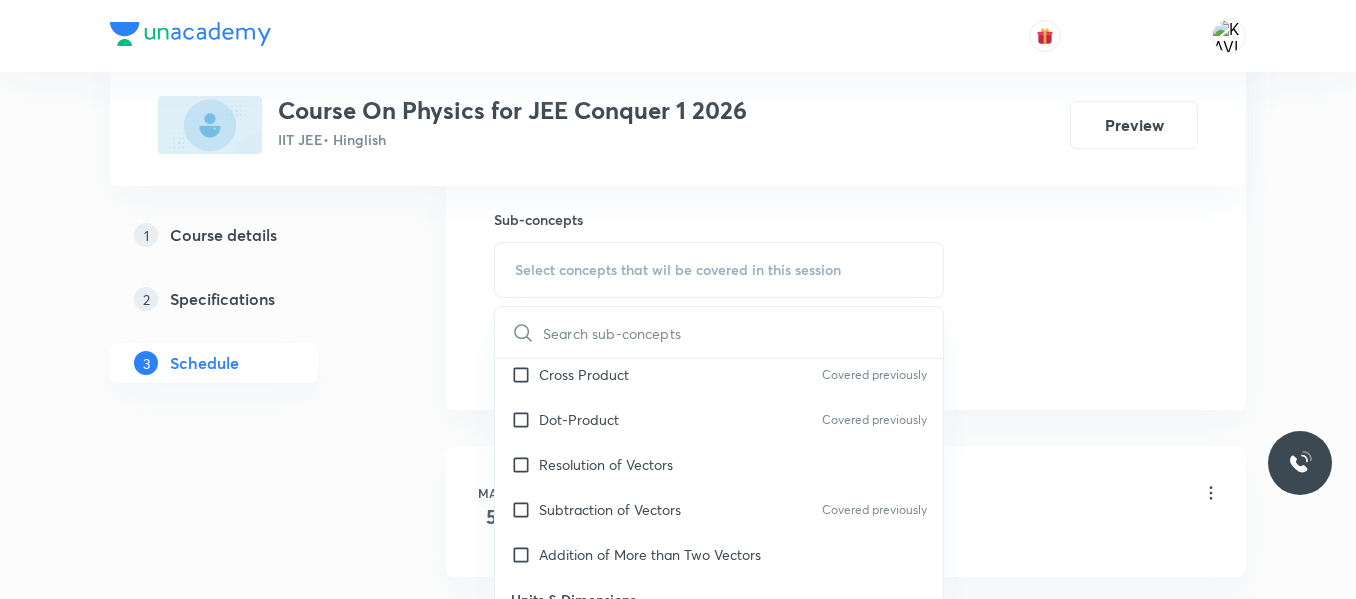 scroll, scrollTop: 1367, scrollLeft: 0, axis: vertical 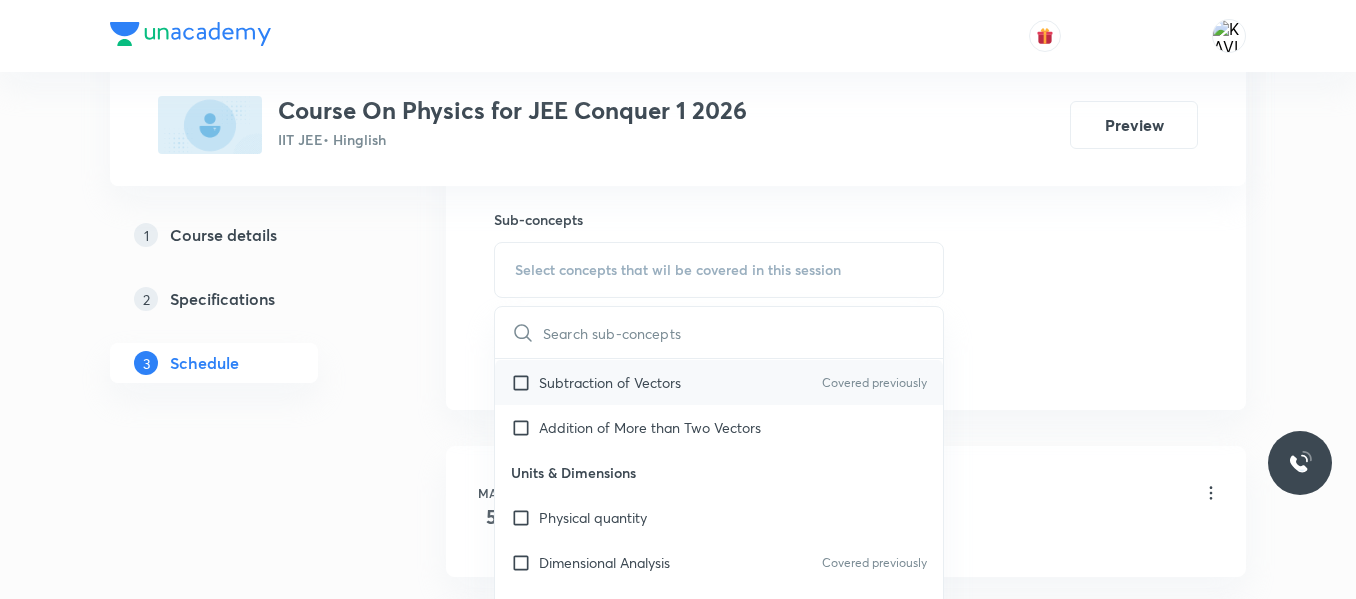 click on "Subtraction of Vectors Covered previously" at bounding box center (719, 382) 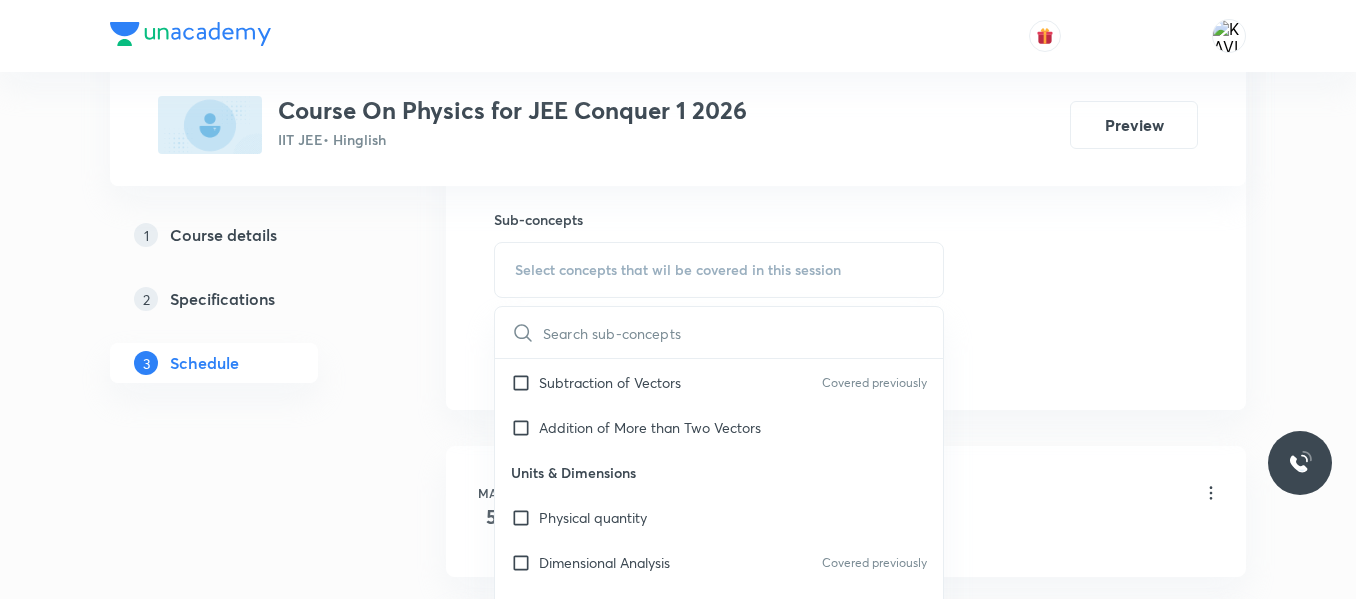 checkbox on "true" 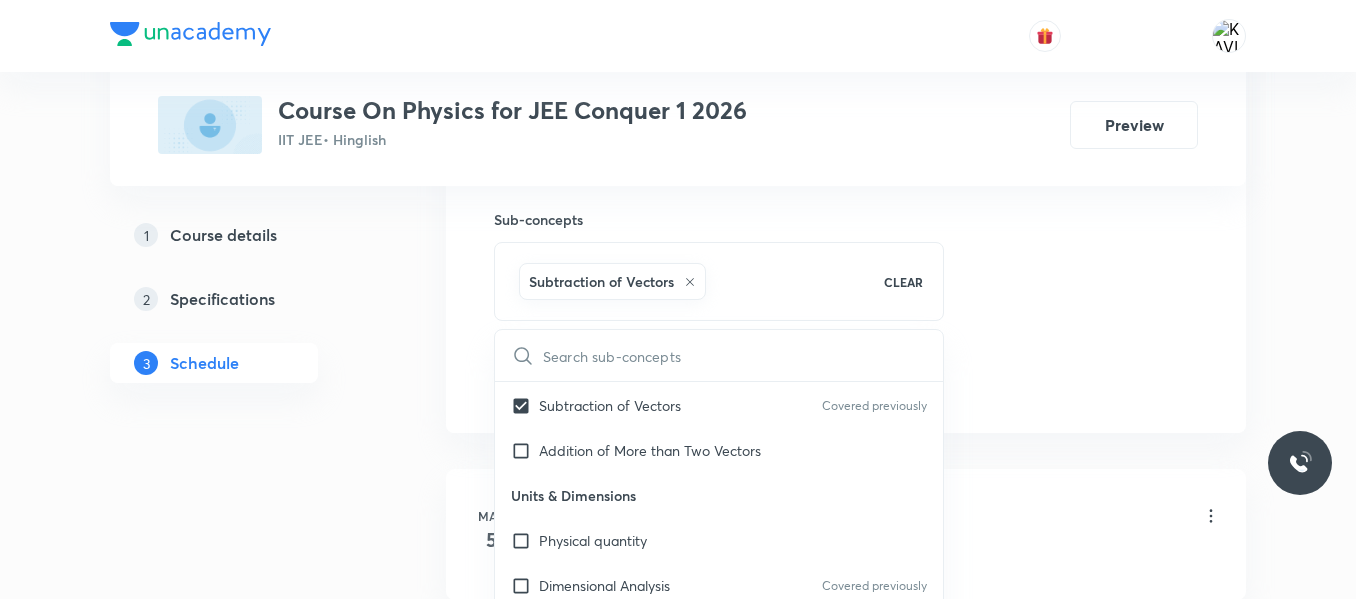 click on "Session  43 Live class Session title 49/99 Center of Mass, Linear Momentum and Collision -08 ​ Schedule for Jul 12, 2025, 10:00 AM ​ Duration (in minutes) 75 ​   Session type Online Offline Room ROOM NO 108 Sub-concepts Subtraction of Vectors CLEAR ​ Physics Mock Questions Physics Mock Questions Covered previously Group_Test Mathematical Tools Vectors and Scalars  Elementary Algebra Basic Trigonometry Covered previously Addition of Vectors Covered previously 2D and 3D Geometry Covered previously Representation of Vector  Covered previously Components of a Vector Covered previously Functions Unit Vectors Covered previously Differentiation Covered previously Integration Covered previously Rectangular Components of a Vector in Three Dimensions Position Vector Covered previously Use of Differentiation & Integration in One Dimensional Motion Displacement Vector Covered previously Derivatives of Equations of Motion by Calculus Covered previously Vectors Covered previously Product of Two Vectors Chain Rule" at bounding box center (846, -80) 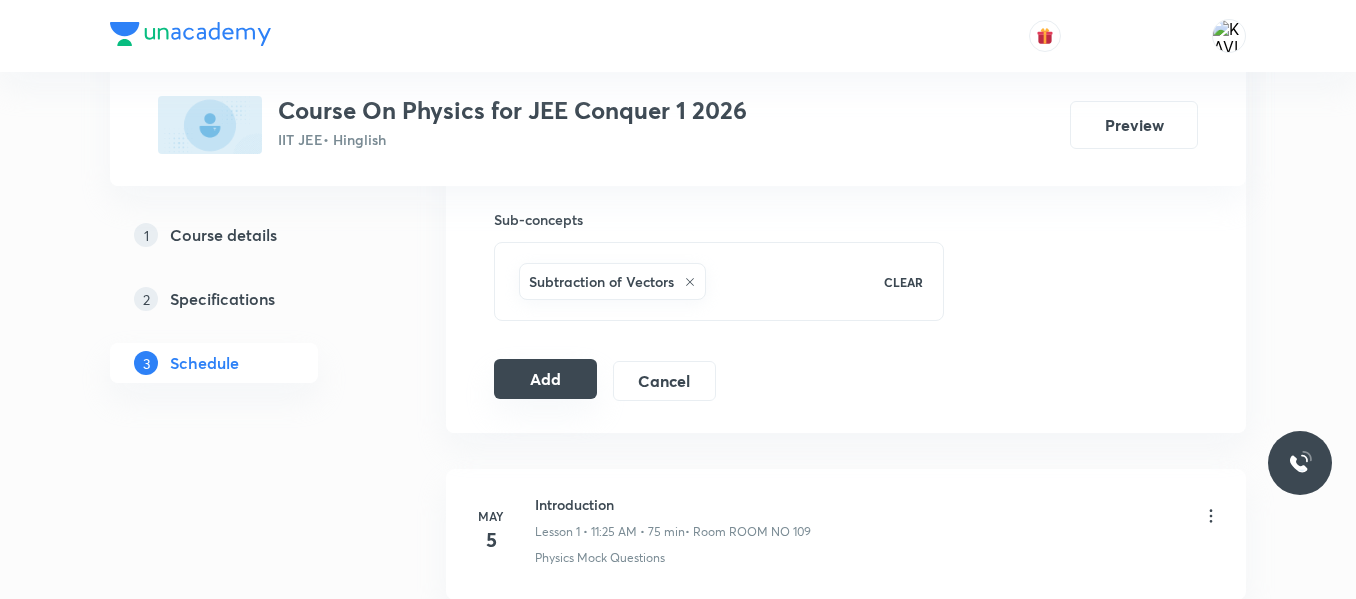 click on "Add" at bounding box center (545, 379) 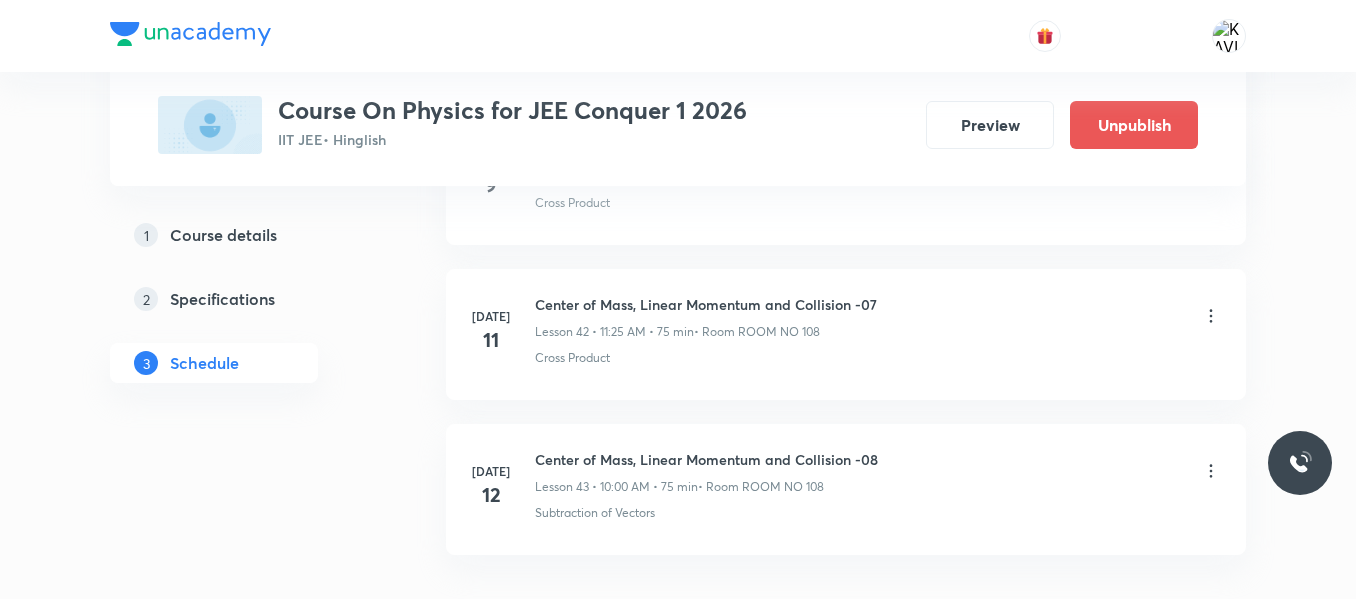 scroll, scrollTop: 6750, scrollLeft: 0, axis: vertical 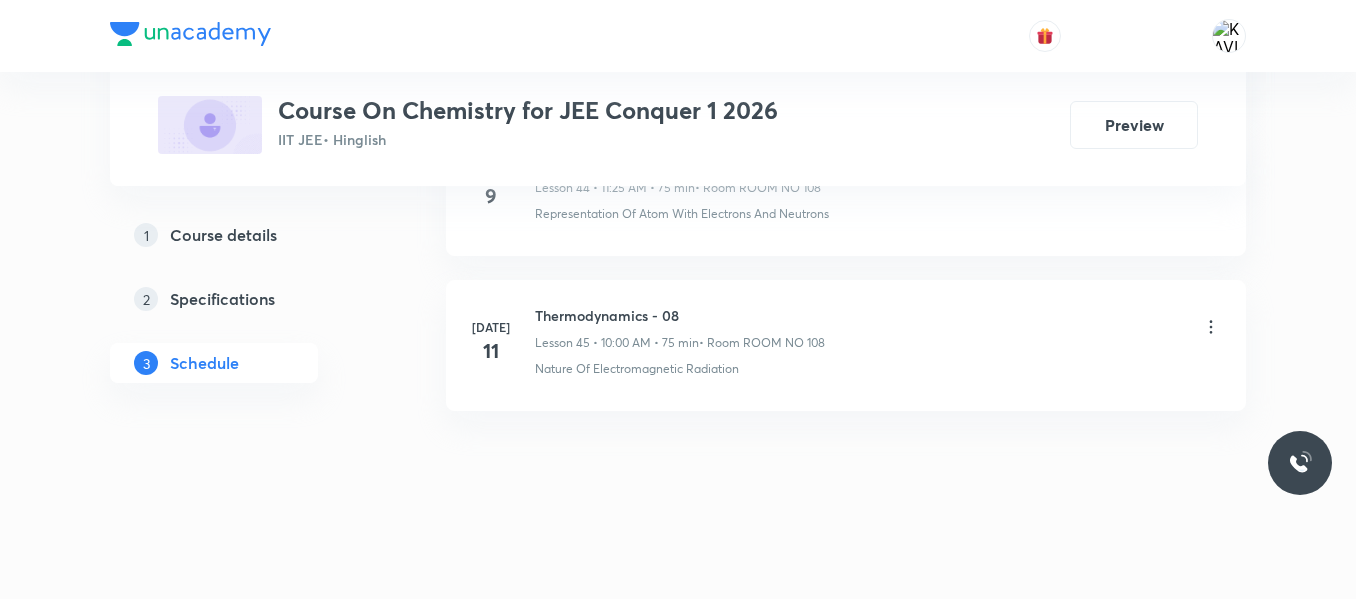 click on "Thermodynamics - 08" at bounding box center (680, 315) 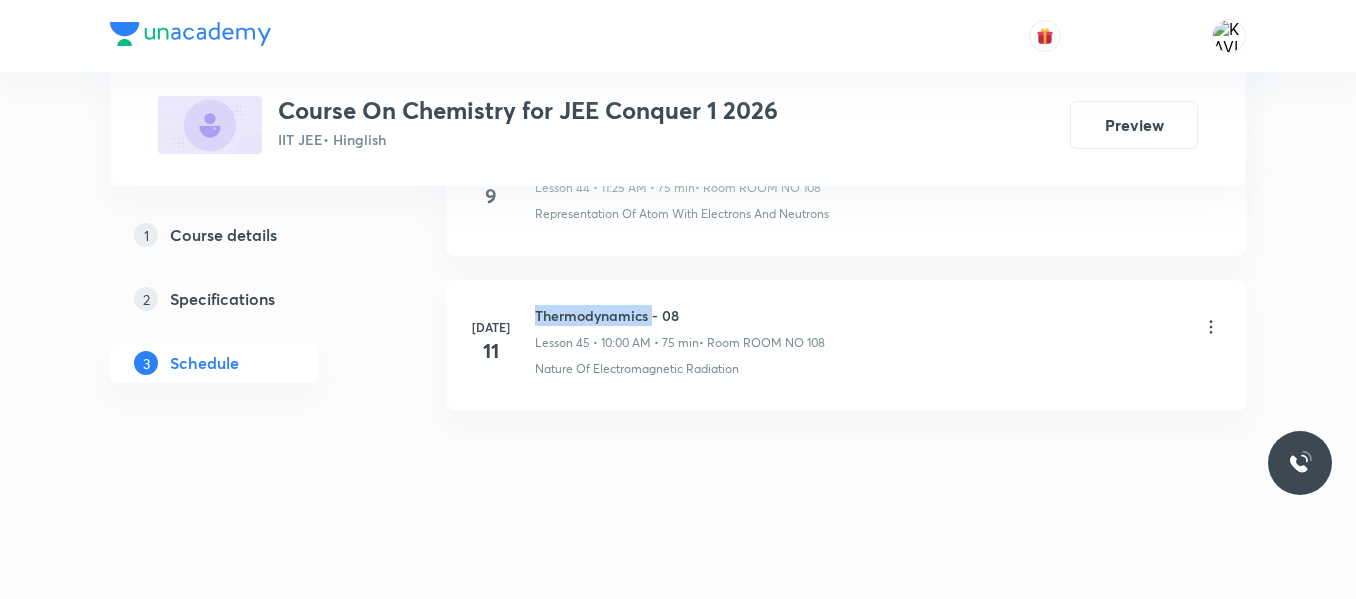 click on "Thermodynamics - 08" at bounding box center [680, 315] 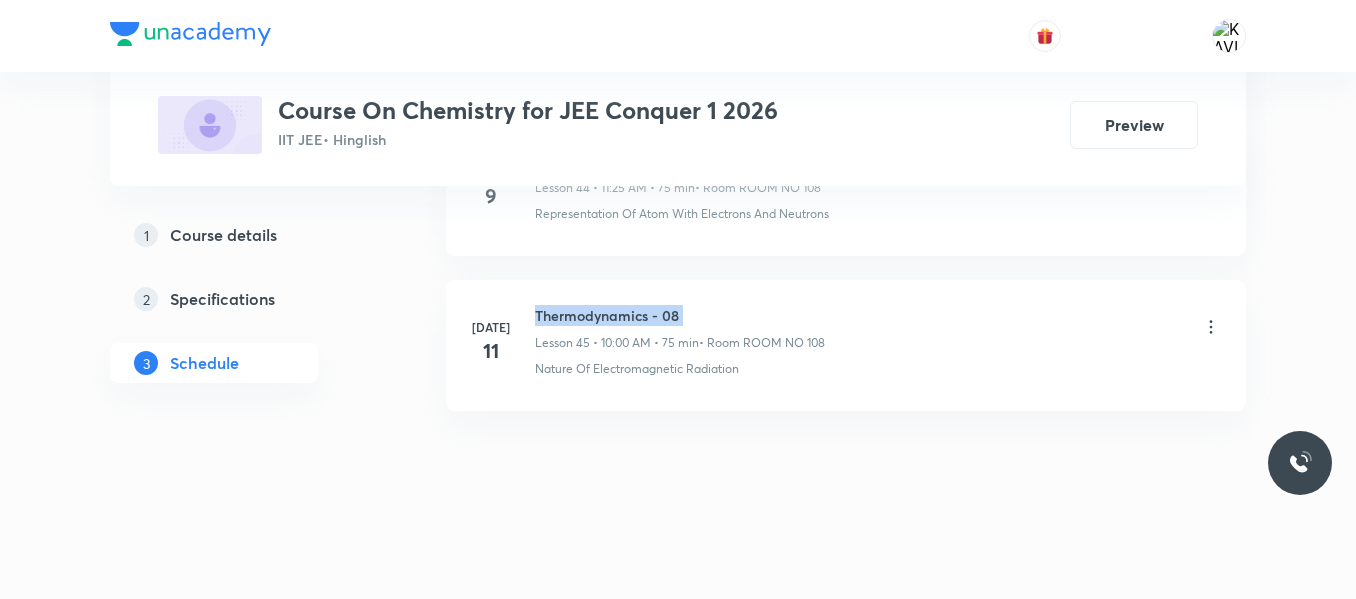 click on "Thermodynamics - 08" at bounding box center [680, 315] 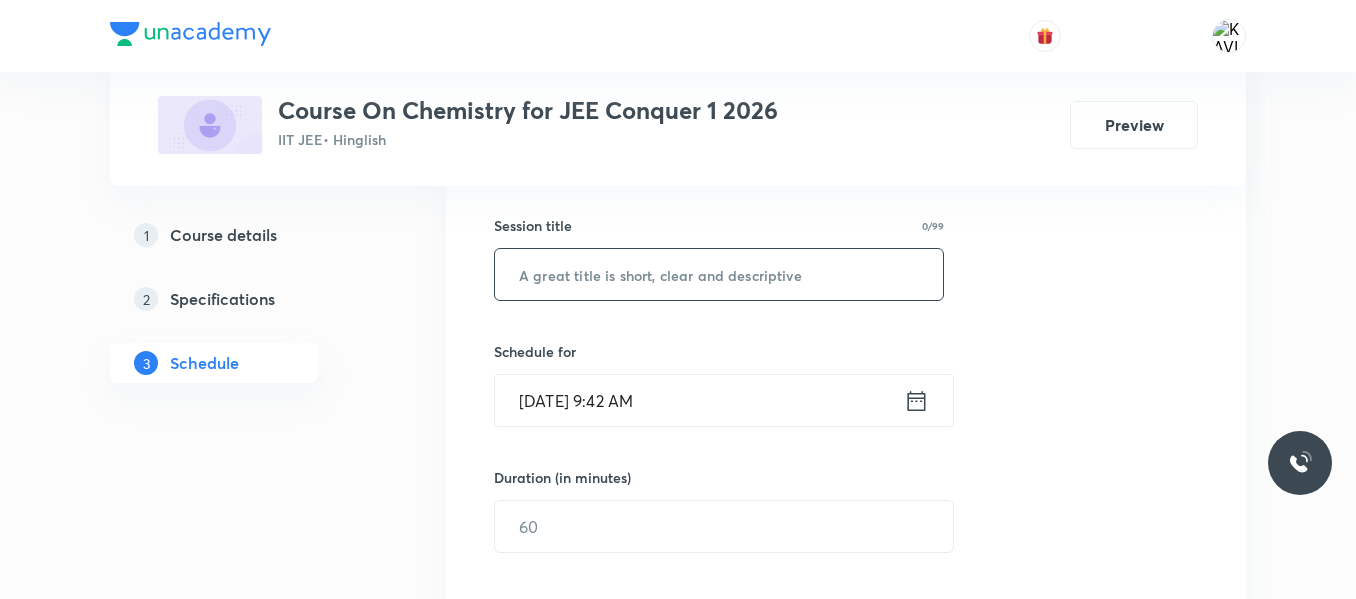 scroll, scrollTop: 359, scrollLeft: 0, axis: vertical 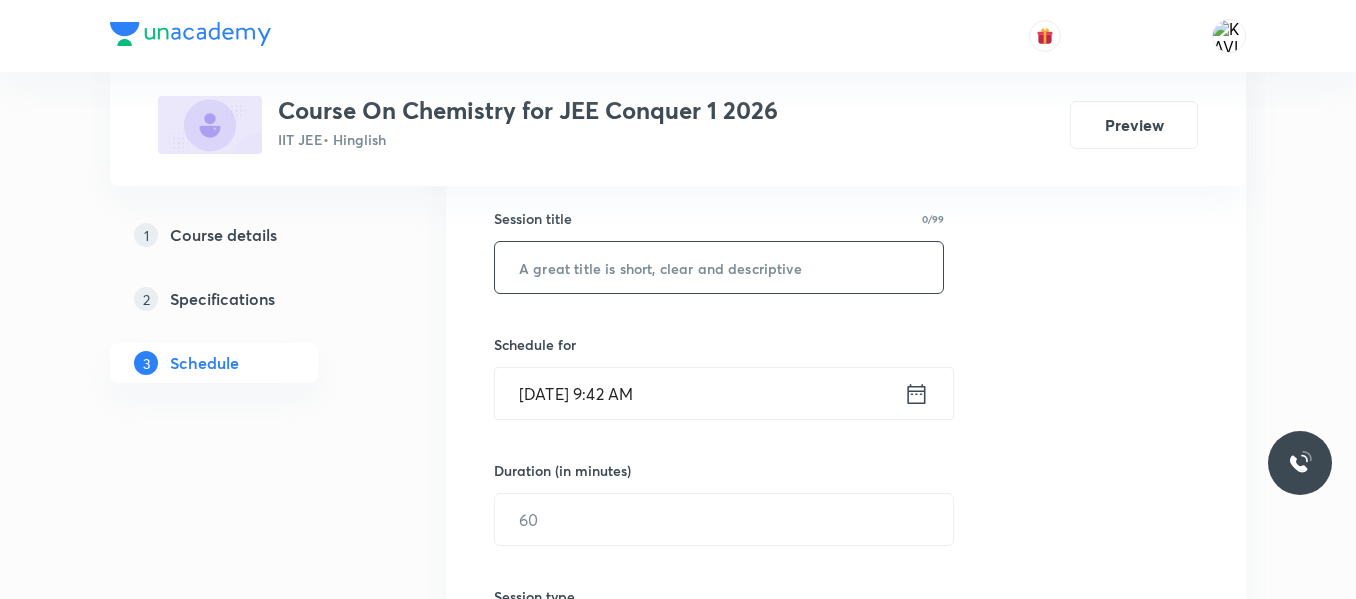 click at bounding box center (719, 267) 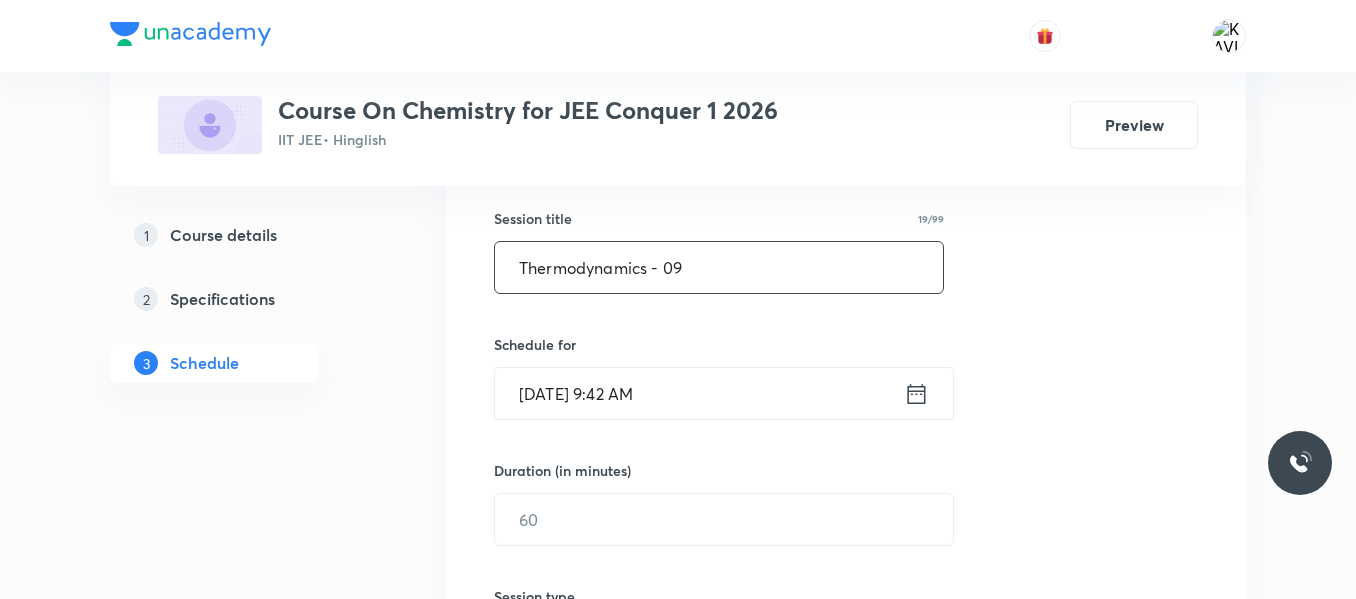 type on "Thermodynamics - 09" 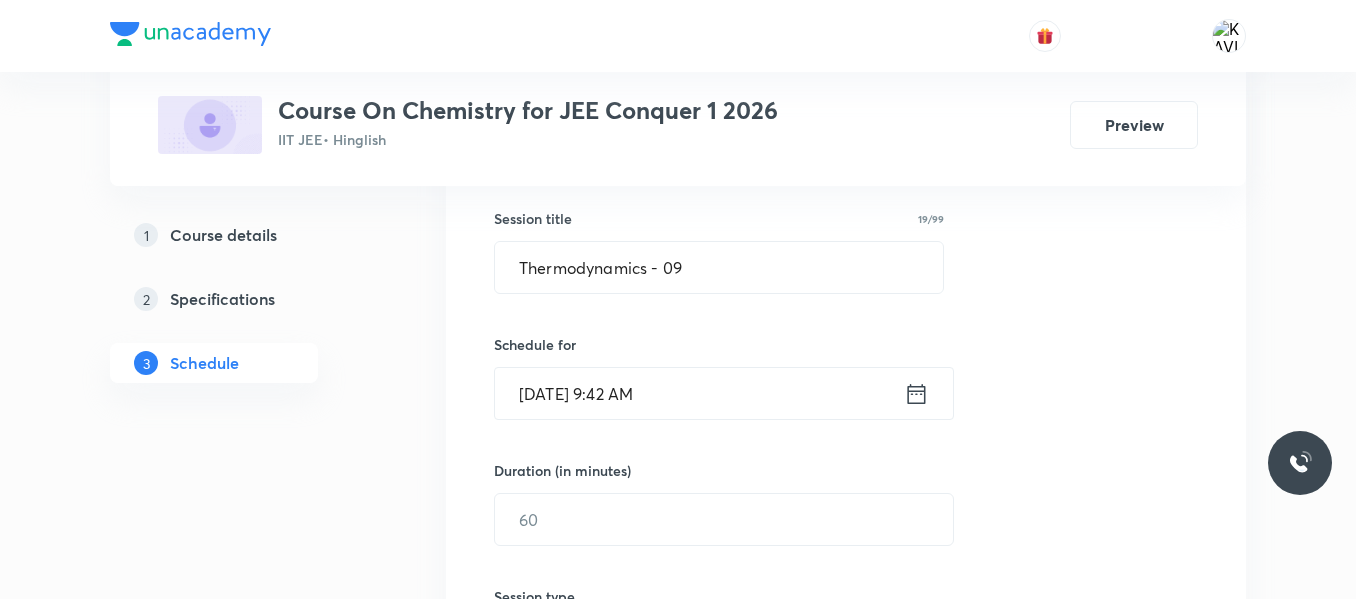 click 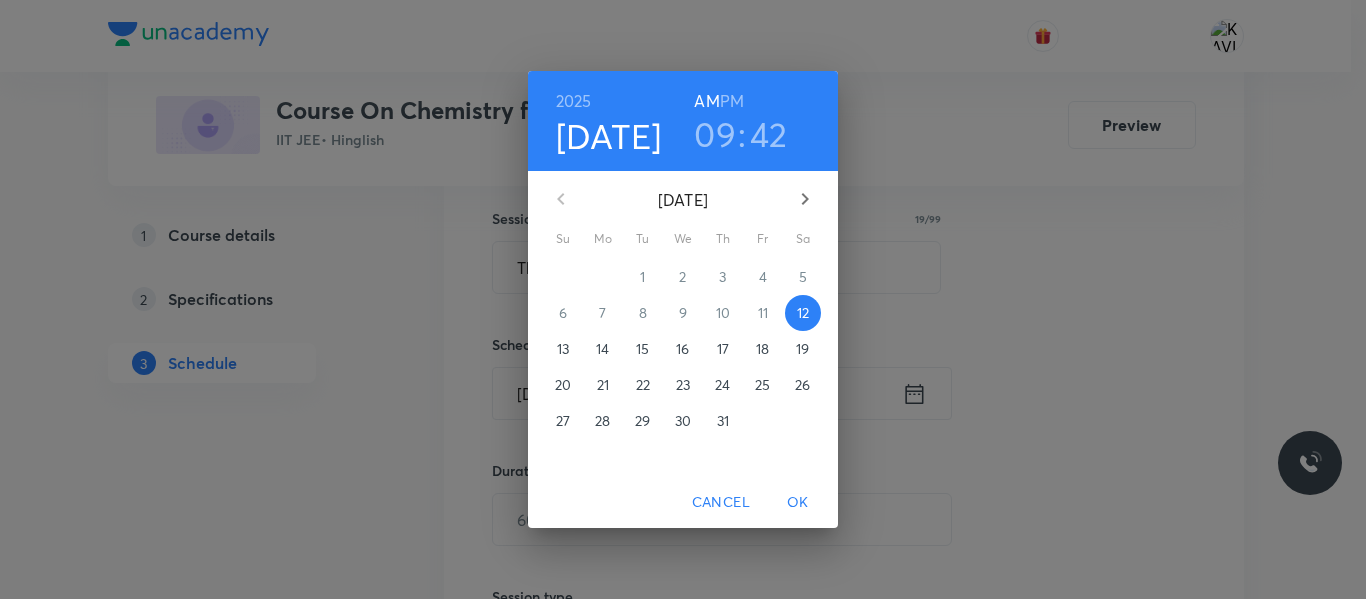 click on "09" at bounding box center (715, 134) 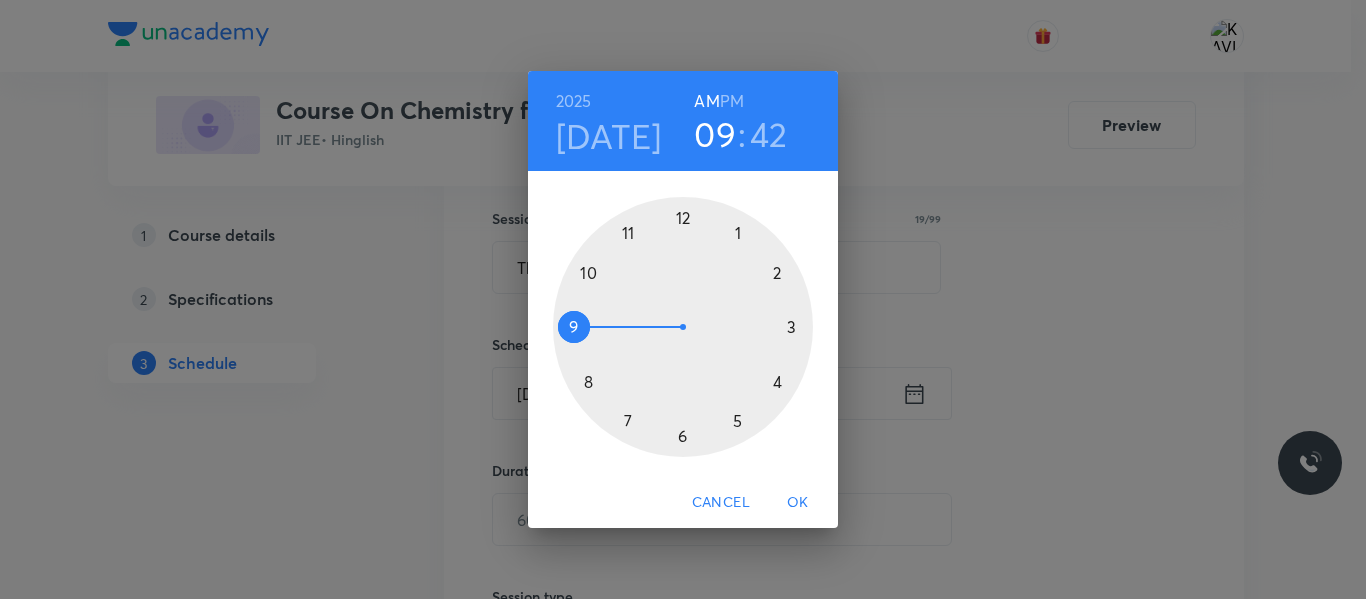 click at bounding box center (683, 327) 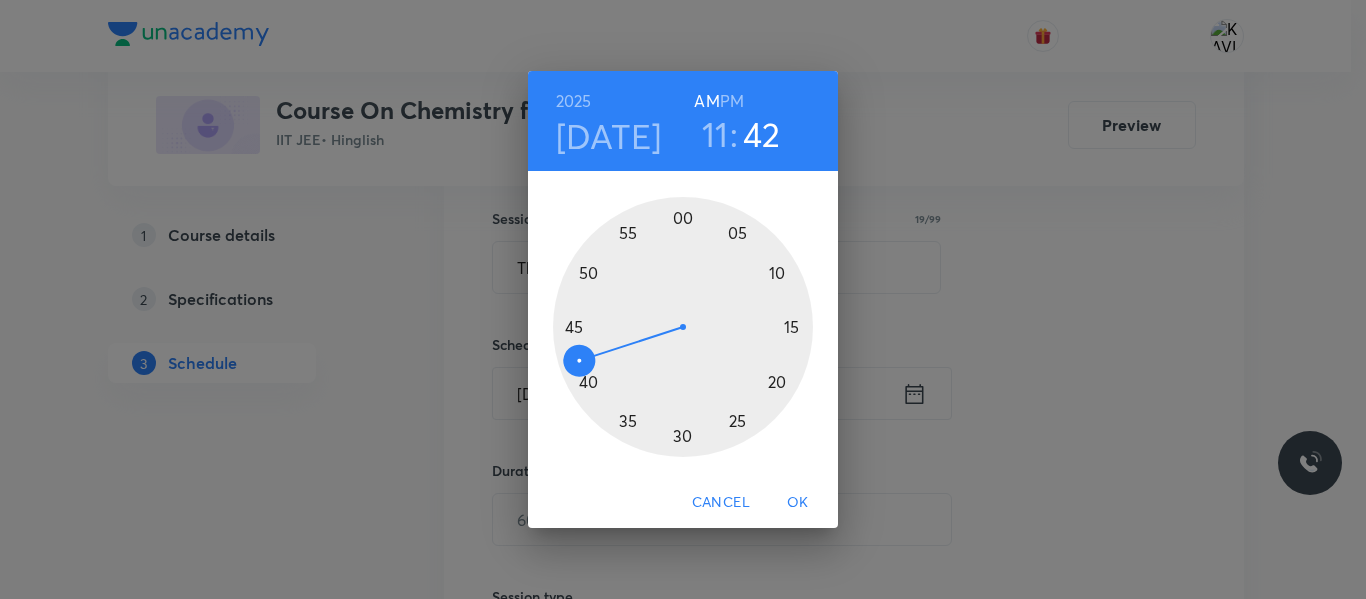 click at bounding box center [683, 327] 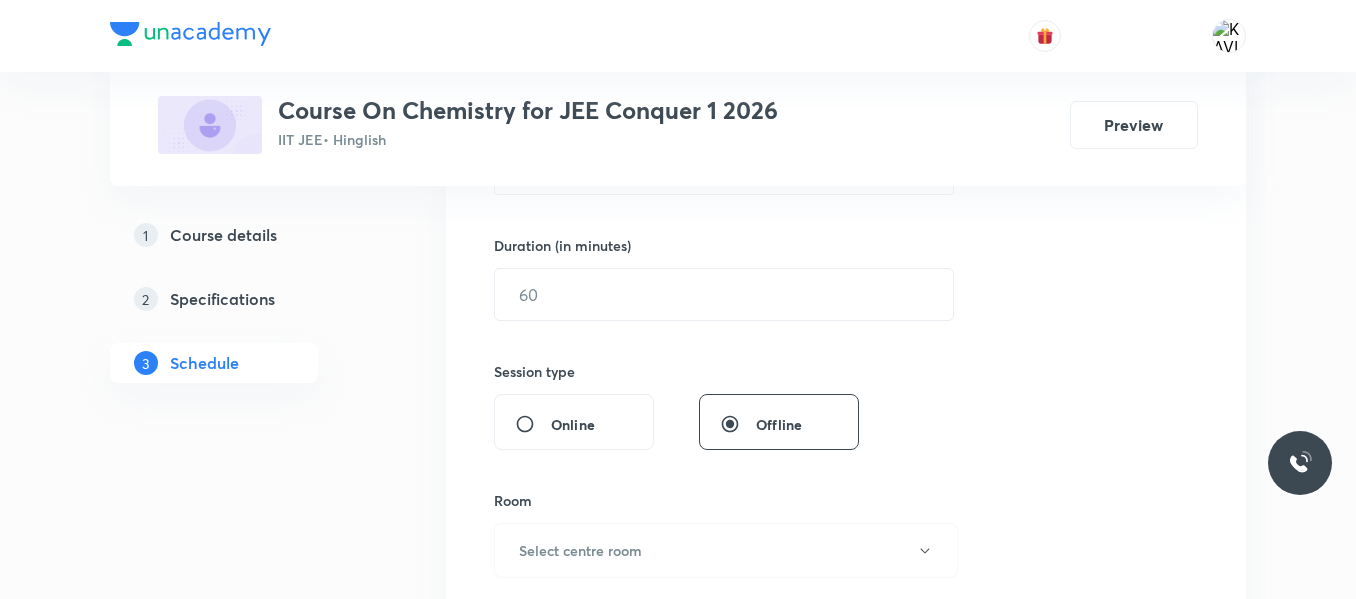 scroll, scrollTop: 589, scrollLeft: 0, axis: vertical 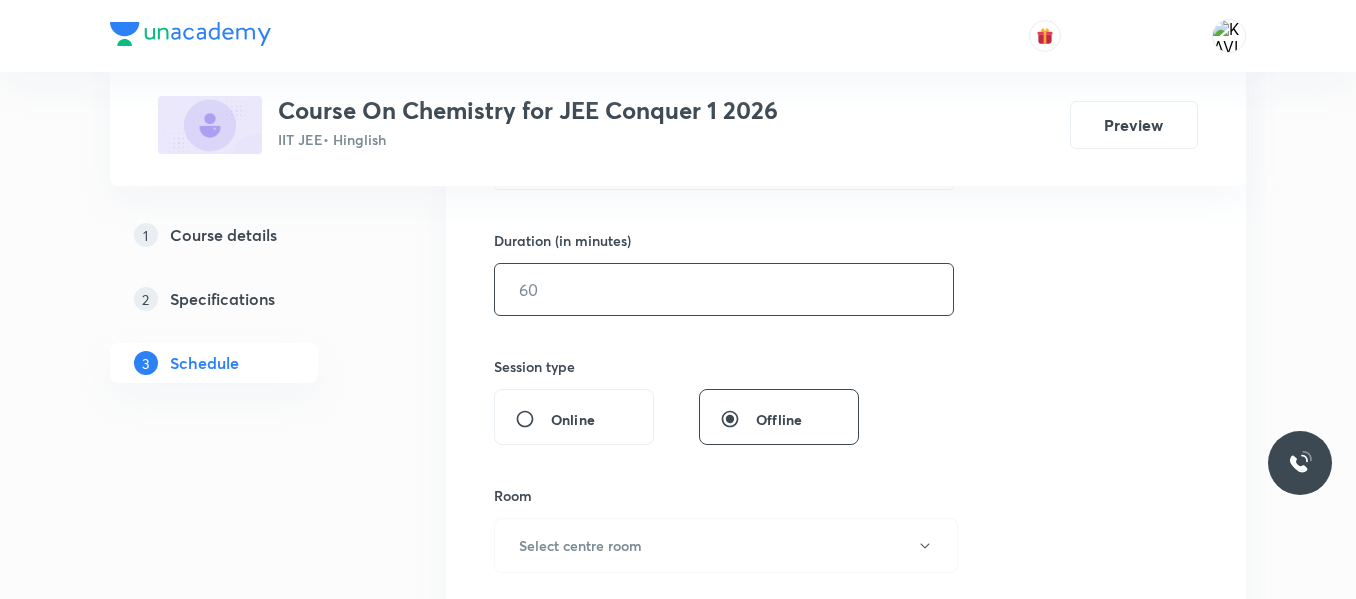 click at bounding box center [724, 289] 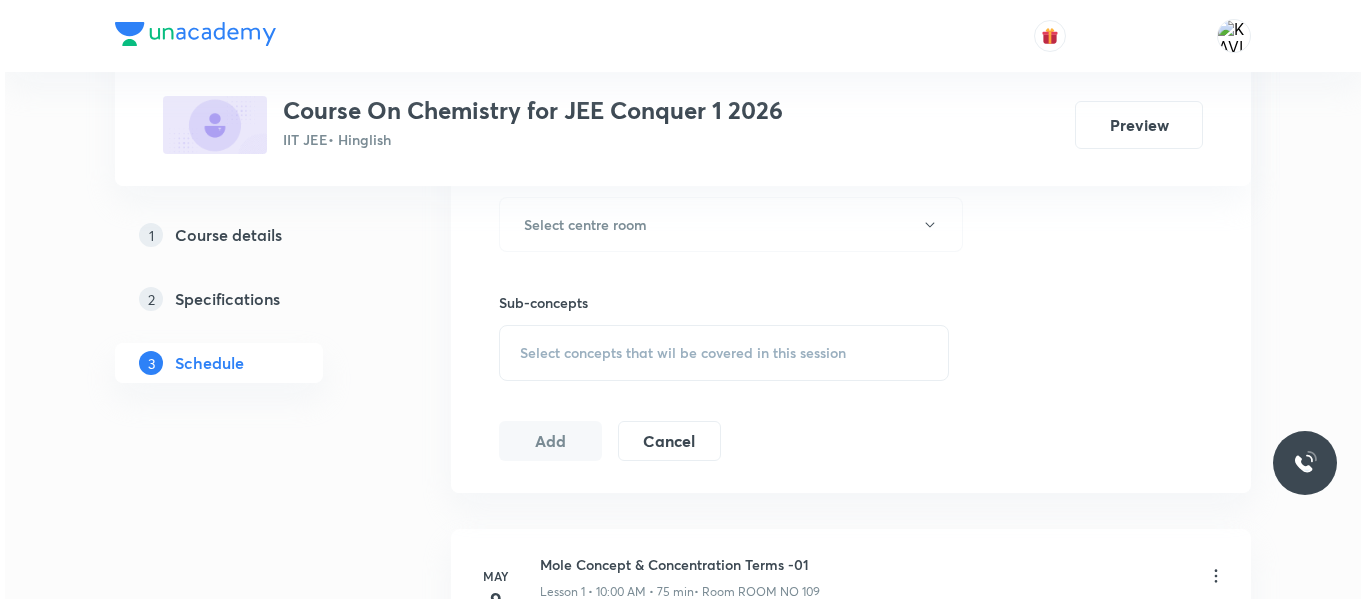 scroll, scrollTop: 914, scrollLeft: 0, axis: vertical 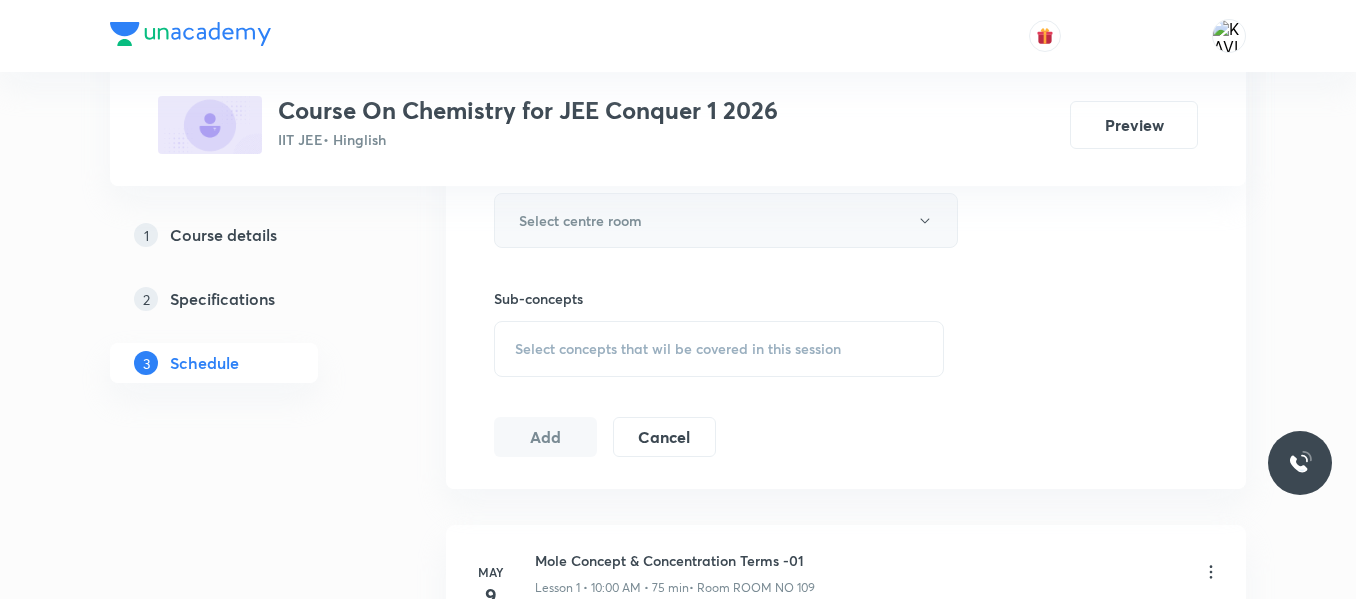type on "75" 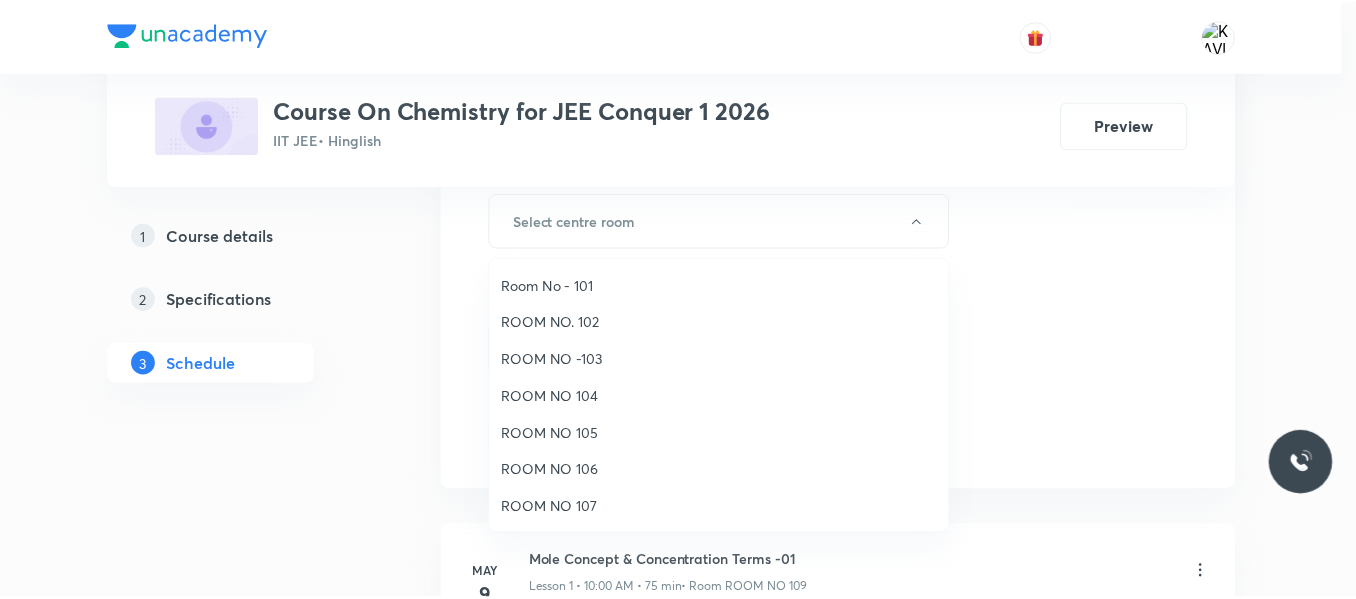 scroll, scrollTop: 223, scrollLeft: 0, axis: vertical 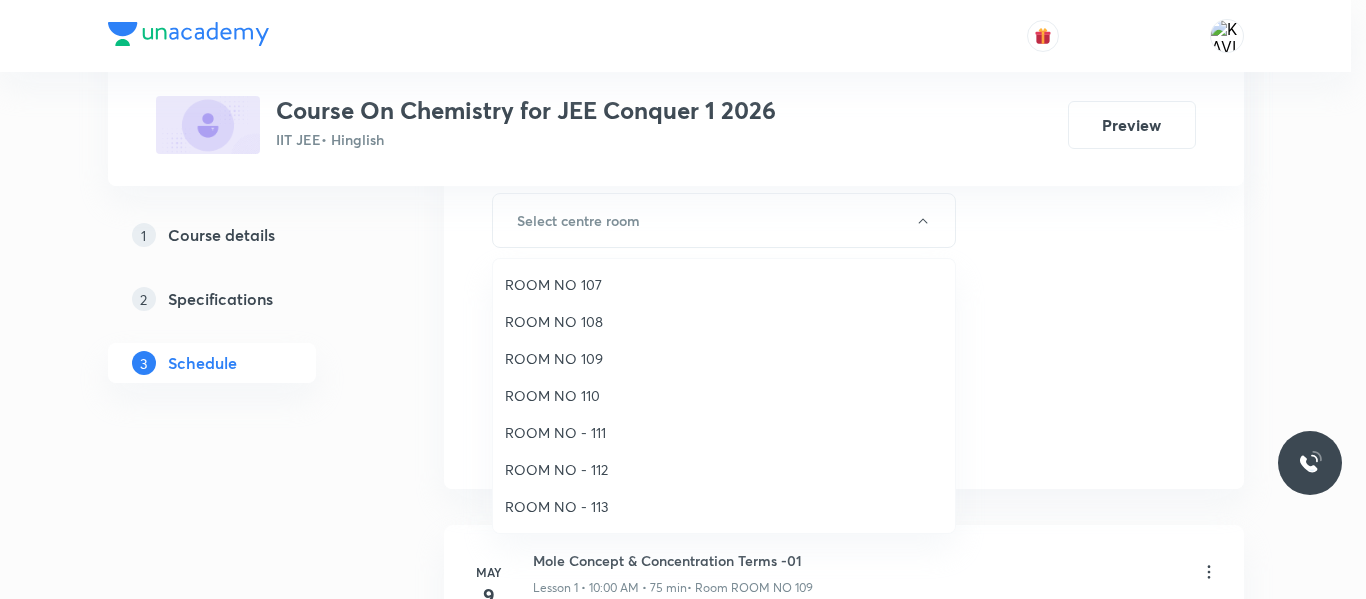 click on "ROOM NO 108" at bounding box center (724, 321) 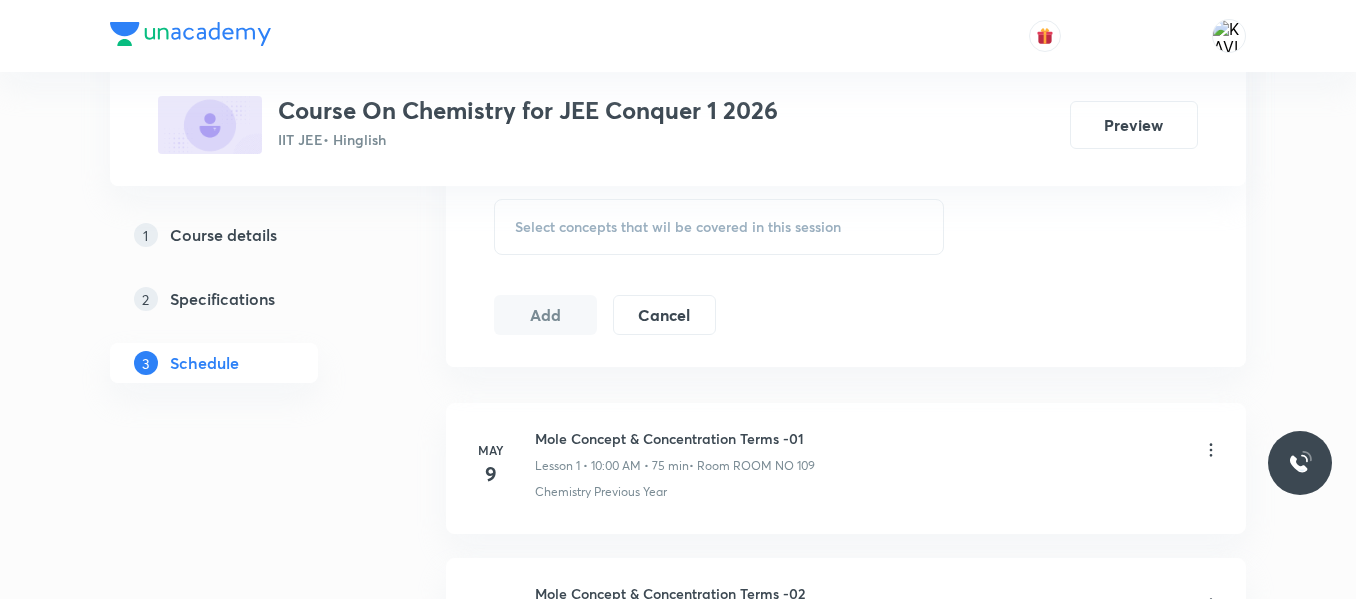 scroll, scrollTop: 1037, scrollLeft: 0, axis: vertical 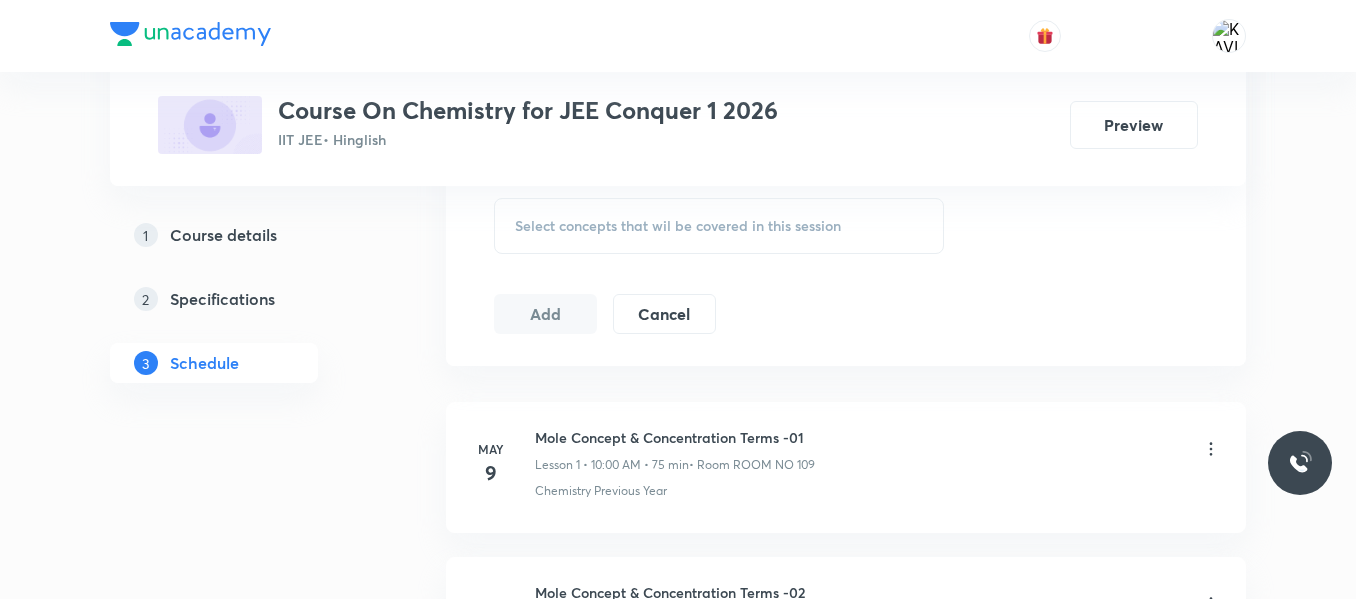 click on "Select concepts that wil be covered in this session" at bounding box center [678, 226] 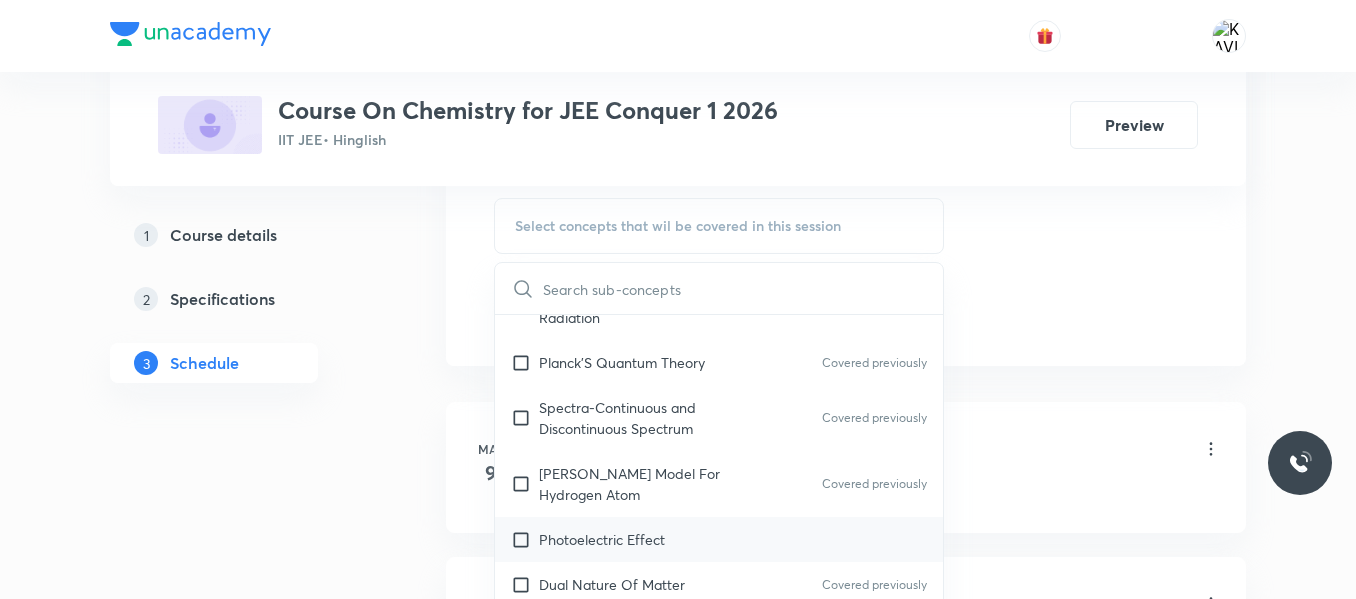 scroll, scrollTop: 1281, scrollLeft: 0, axis: vertical 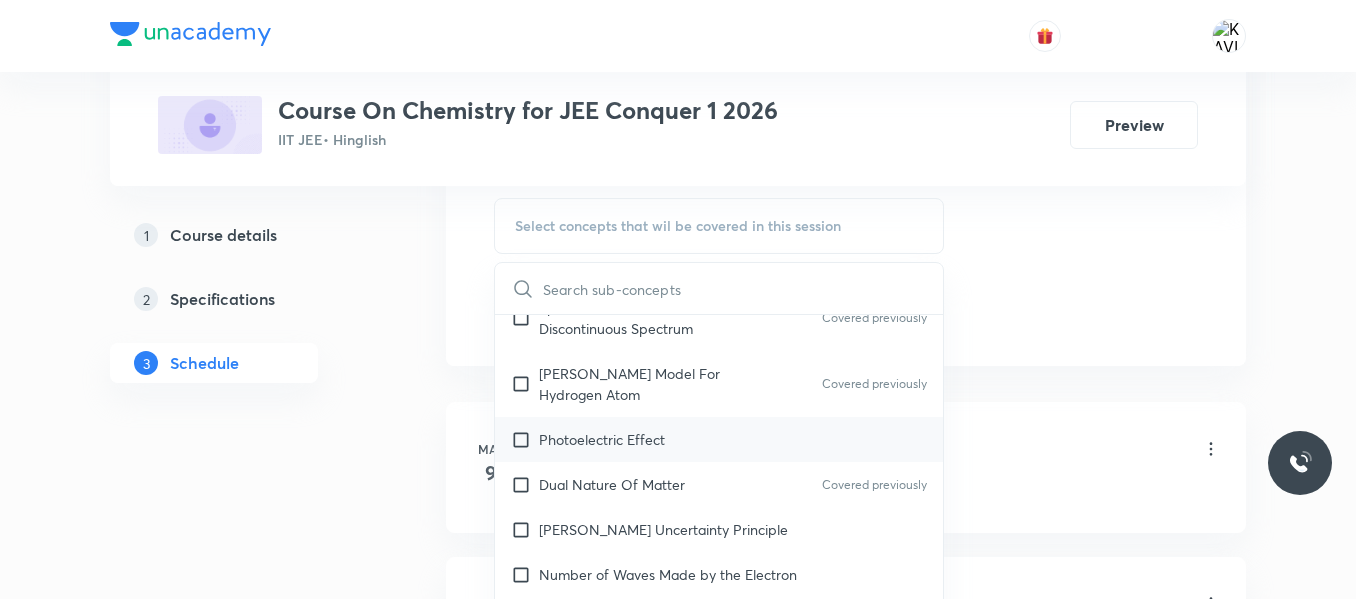click on "Photoelectric Effect" at bounding box center [719, 439] 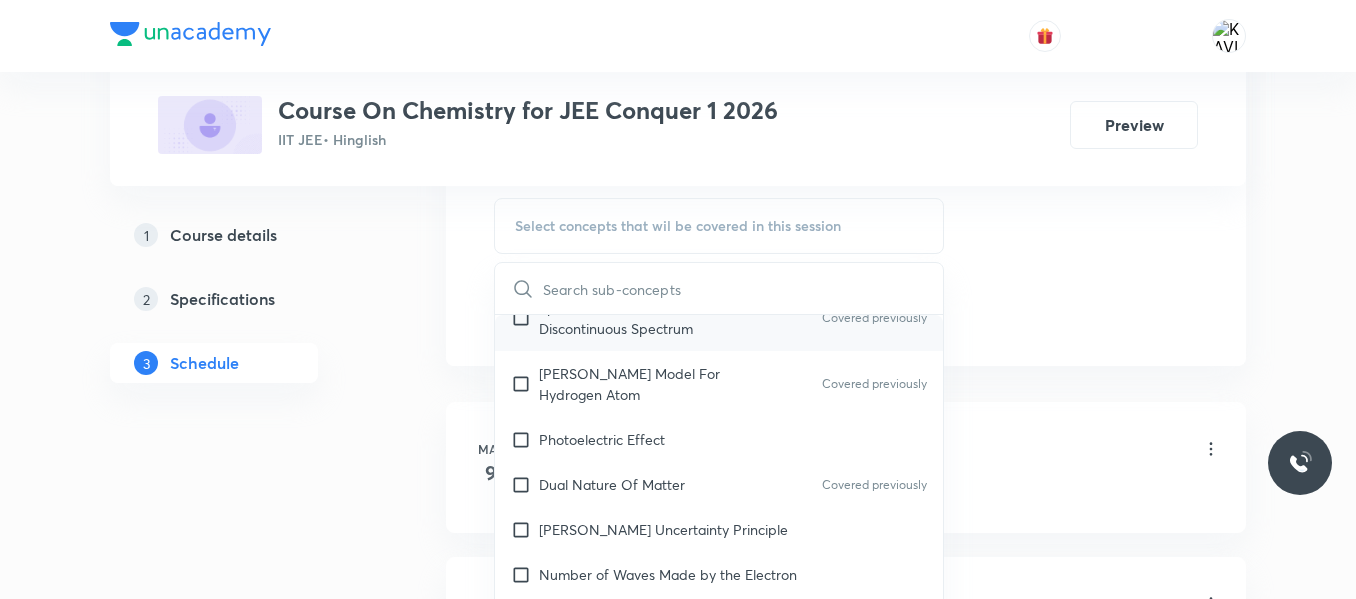 checkbox on "true" 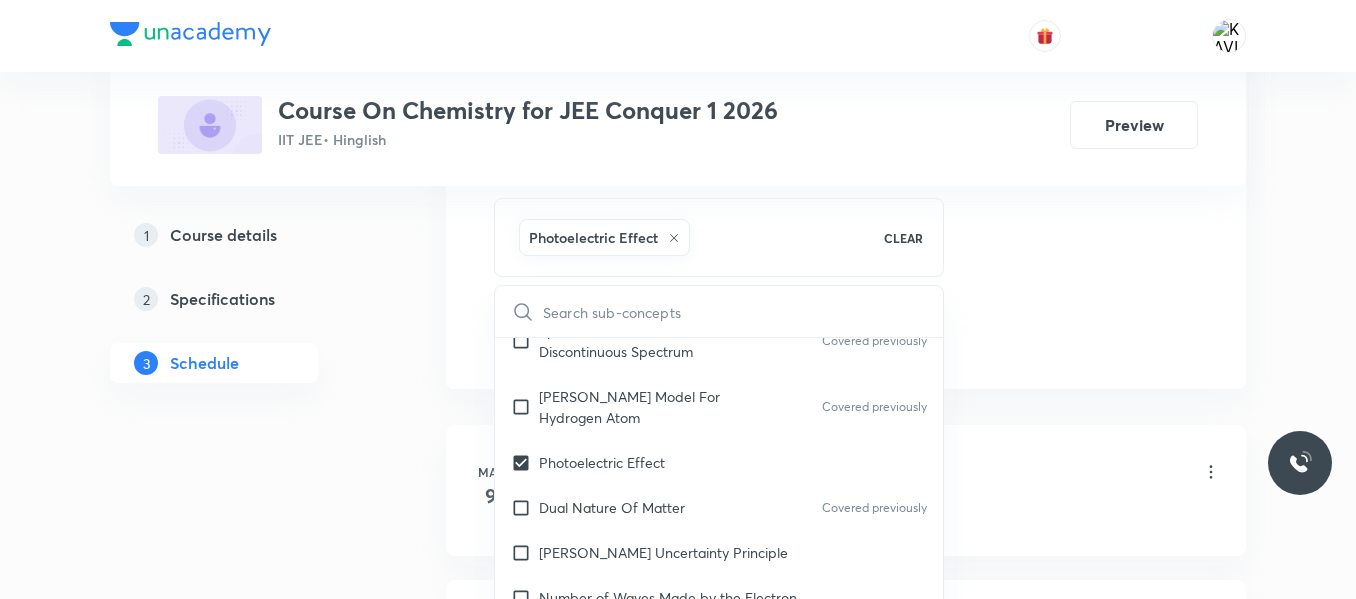 click on "Session  46 Live class Session title 19/99 Thermodynamics - 09 ​ Schedule for Jul 12, 2025, 11:25 AM ​ Duration (in minutes) 75 ​   Session type Online Offline Room ROOM NO 108 Sub-concepts Photoelectric Effect CLEAR ​ Chemistry Mock Questions Chemistry Mock Questions Covered previously Chemistry Previous Year Chemistry Previous Year Covered previously General Topics & Mole Concept Basic Concepts Basic Introduction Covered previously Percentage Composition Stoichiometry Covered previously Principle of Atom Conservation (POAC) Covered previously Relation between Stoichiometric Quantities Covered previously Application of Mole Concept: Gravimetric Analysis Covered previously Different Laws Formula and Composition Concentration Terms Some basic concepts of Chemistry Atomic Structure Discovery Of Electron Covered previously Some Prerequisites of Physics Covered previously Discovery Of Protons And Neutrons Covered previously Atomic Models and Theories  Covered previously Covered previously Nature of Waves" at bounding box center [846, -124] 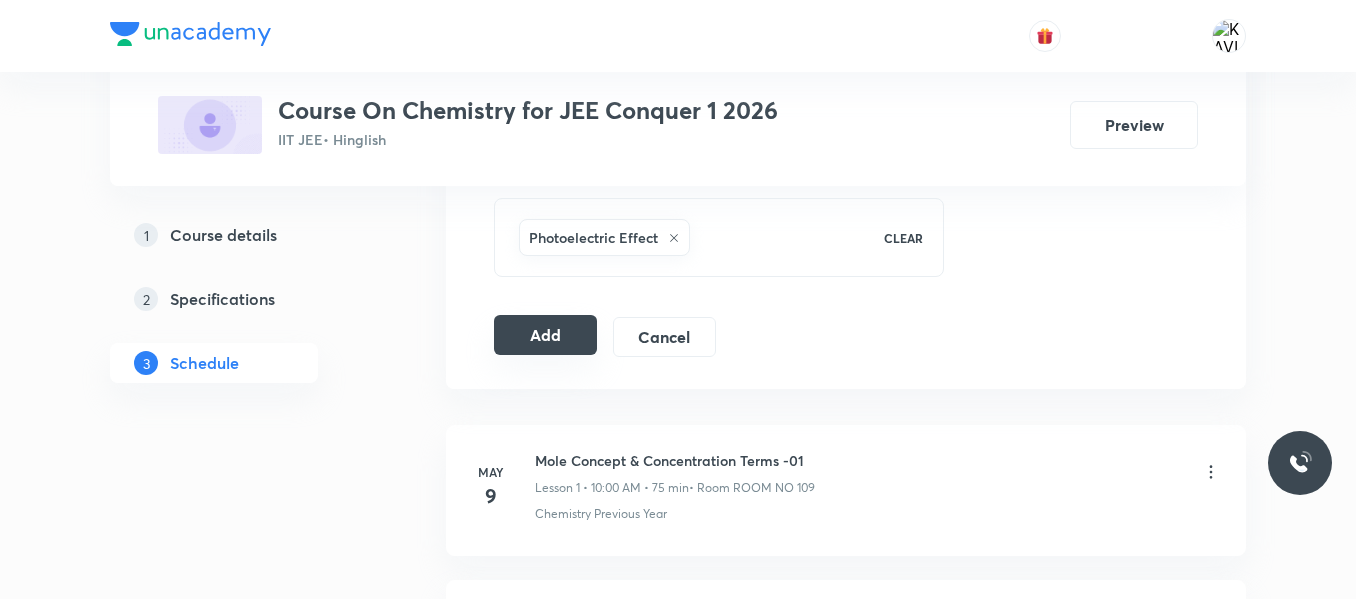click on "Add" at bounding box center [545, 335] 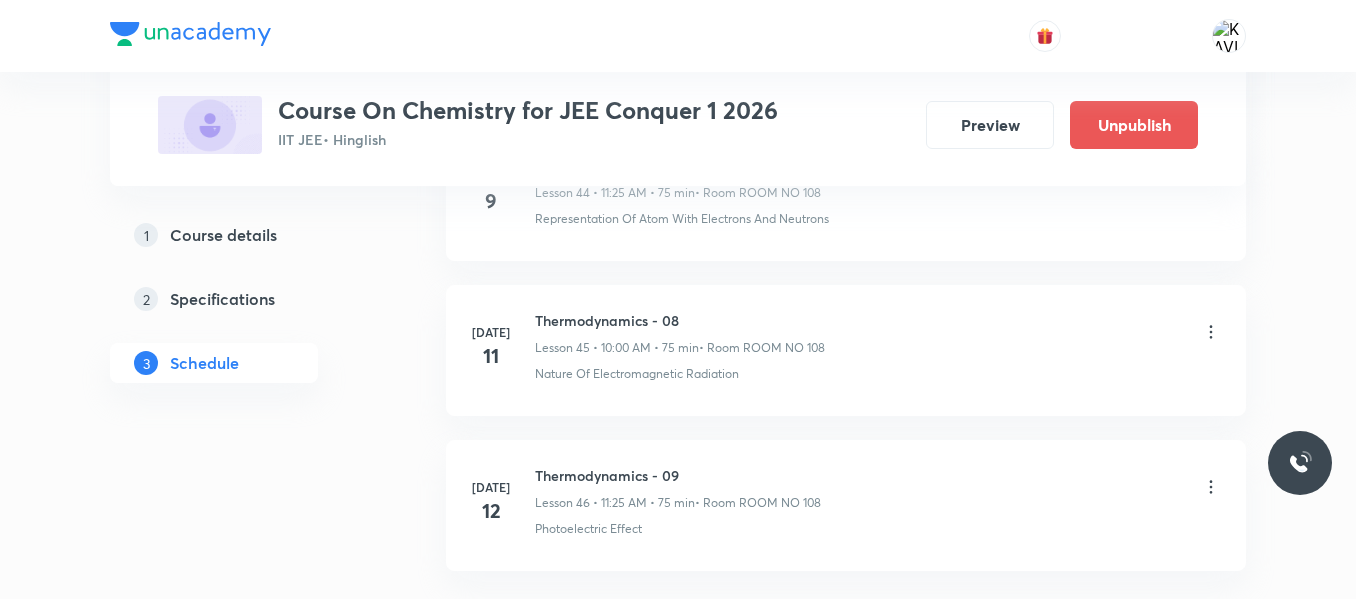 scroll, scrollTop: 7215, scrollLeft: 0, axis: vertical 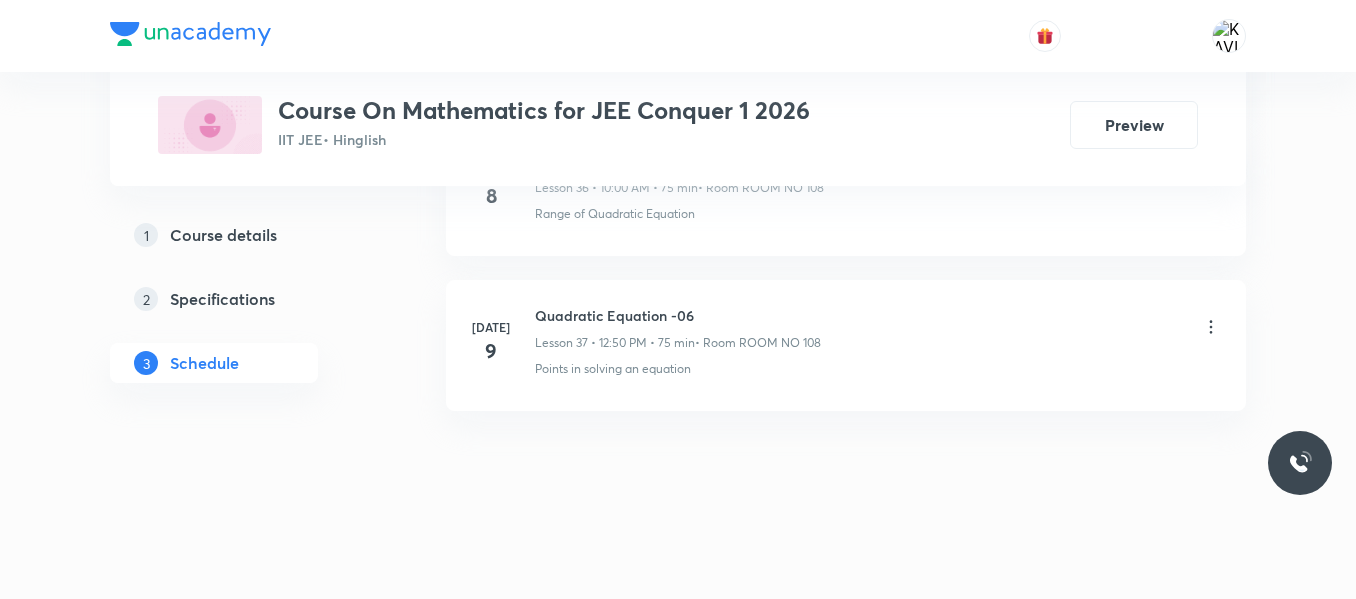 click on "Quadratic Equation -06" at bounding box center (678, 315) 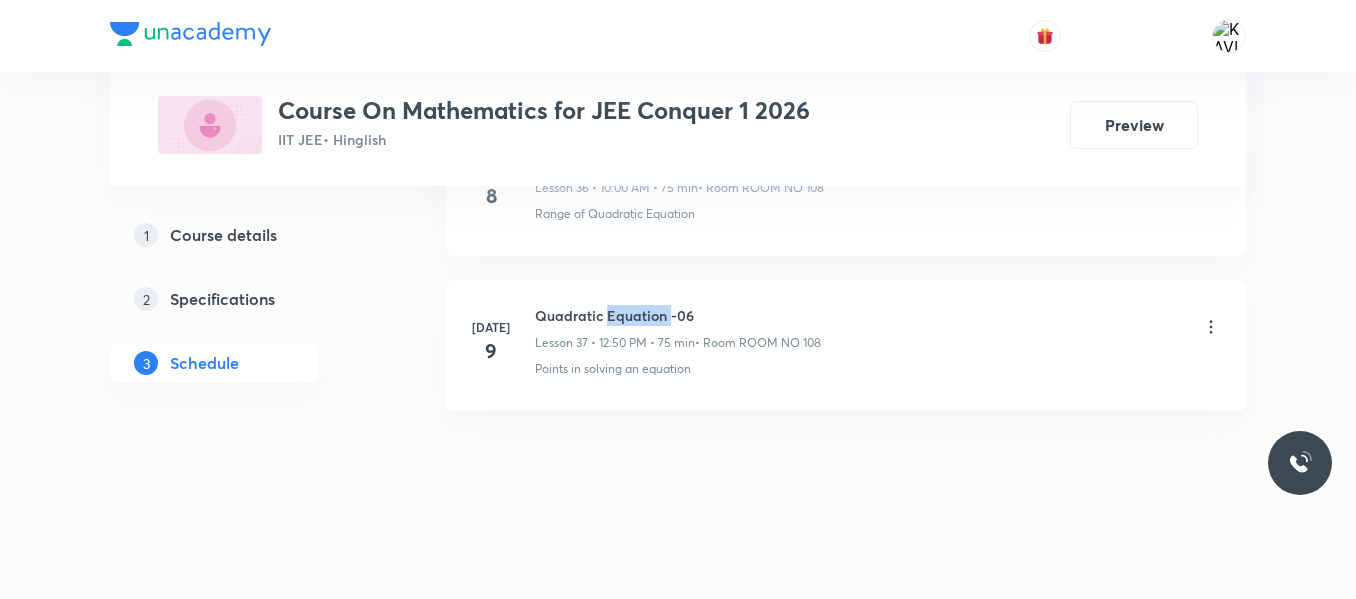 click on "Quadratic Equation -06" at bounding box center (678, 315) 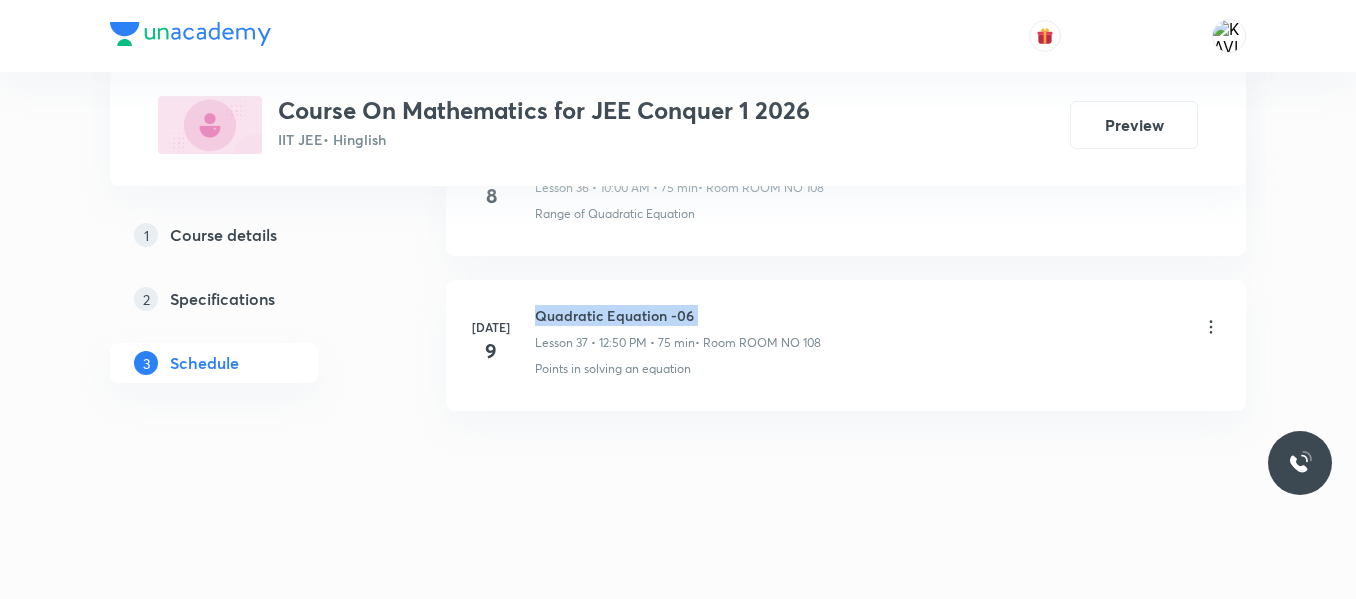 click on "Quadratic Equation -06" at bounding box center [678, 315] 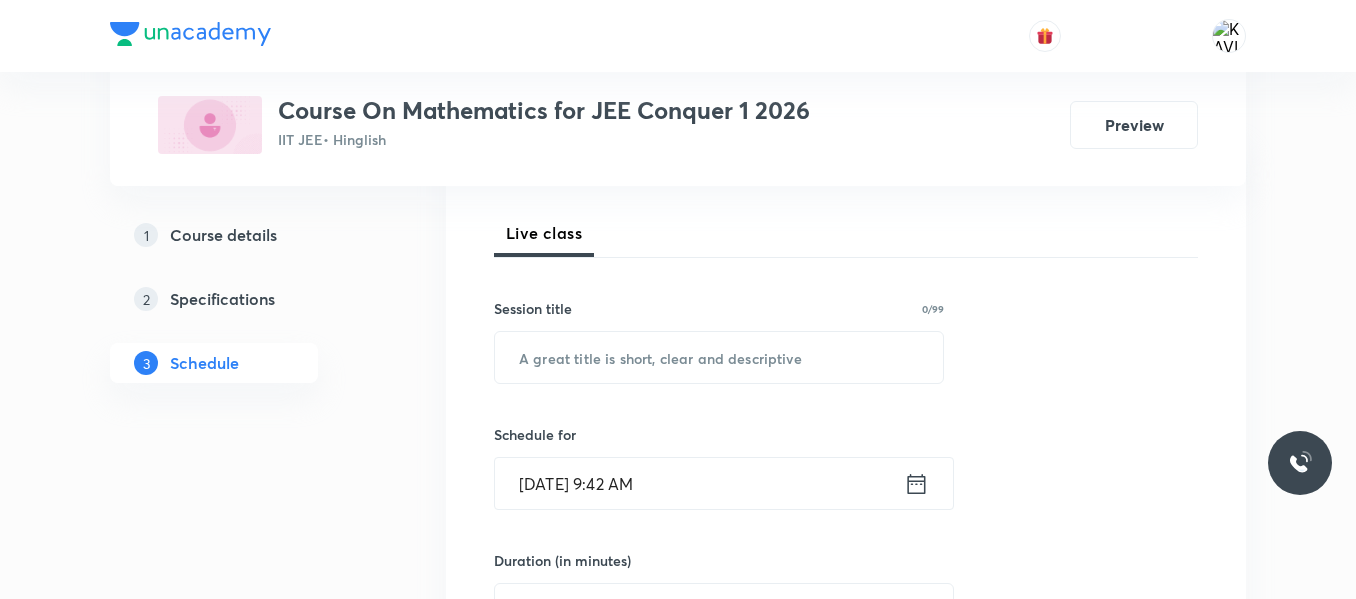 scroll, scrollTop: 271, scrollLeft: 0, axis: vertical 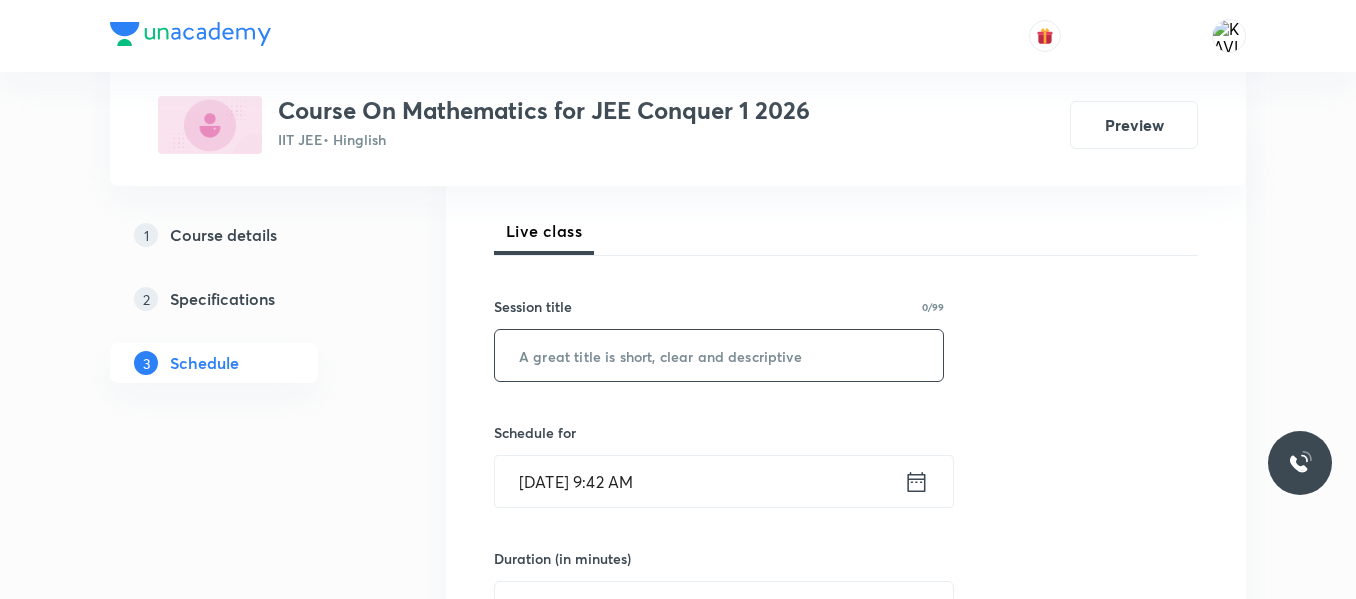 click at bounding box center (719, 355) 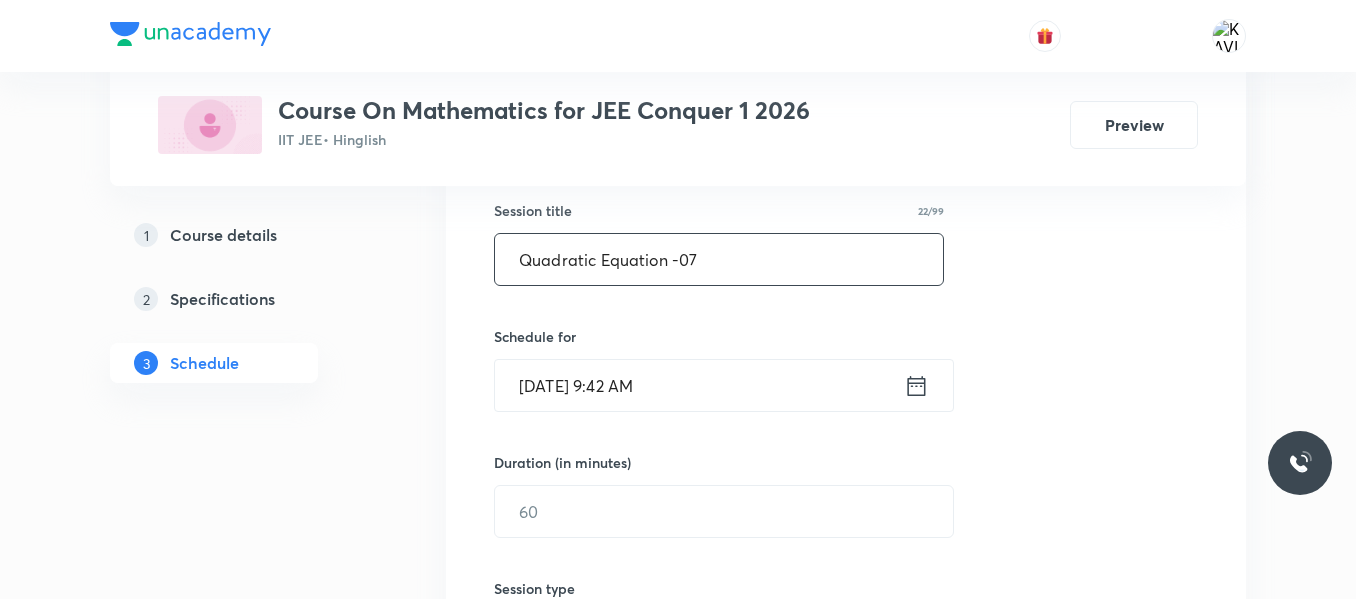 scroll, scrollTop: 372, scrollLeft: 0, axis: vertical 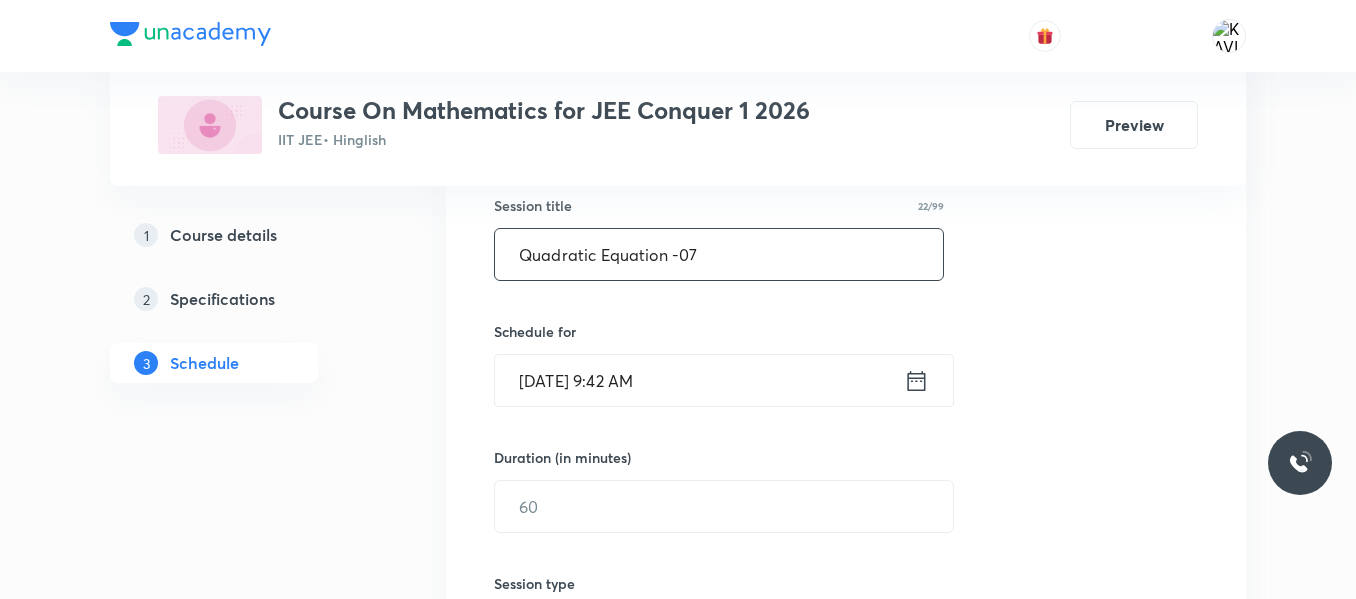type on "Quadratic Equation -07" 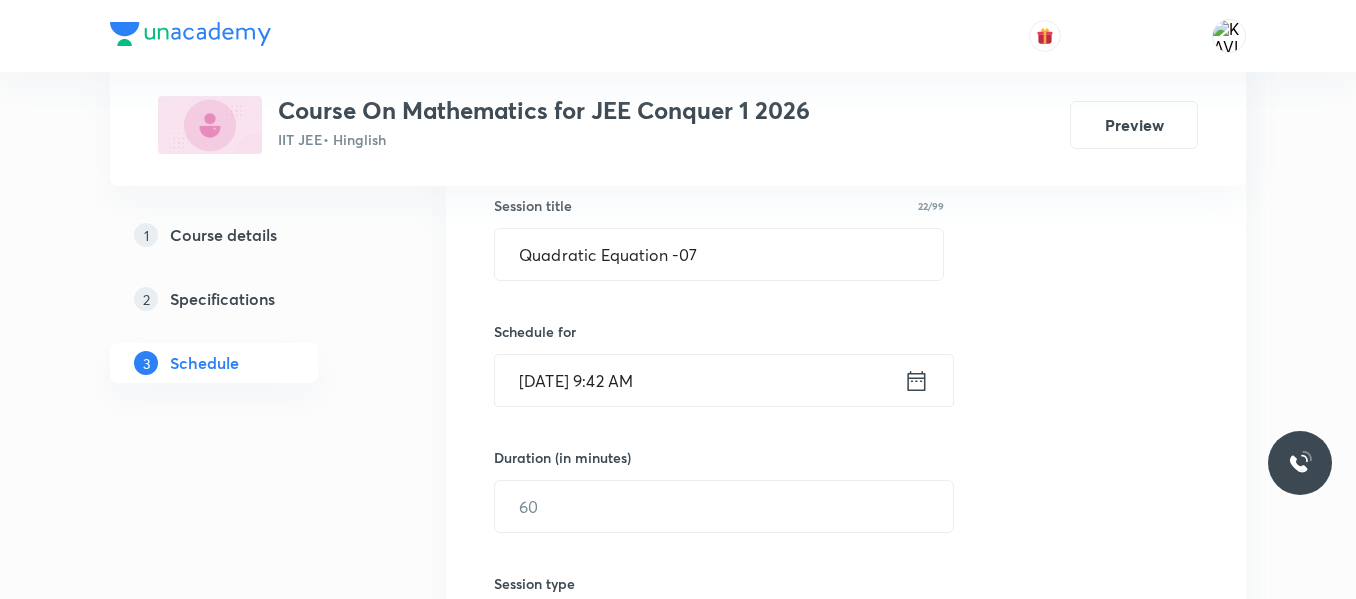click 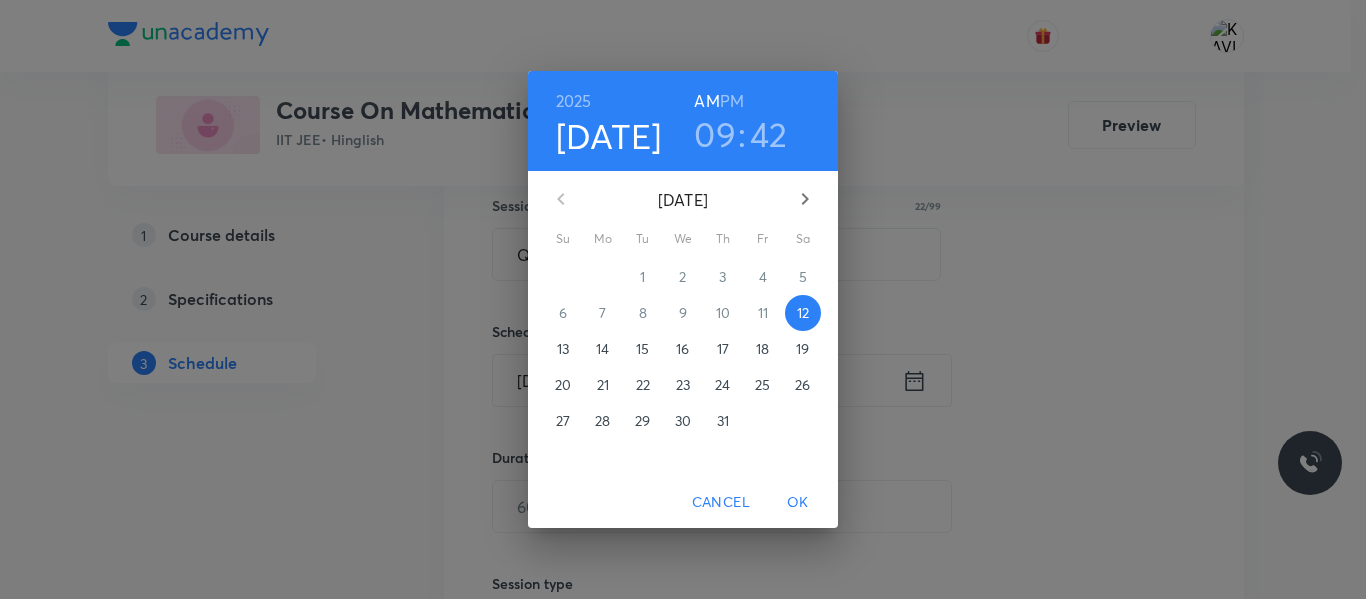 click on "PM" at bounding box center [732, 101] 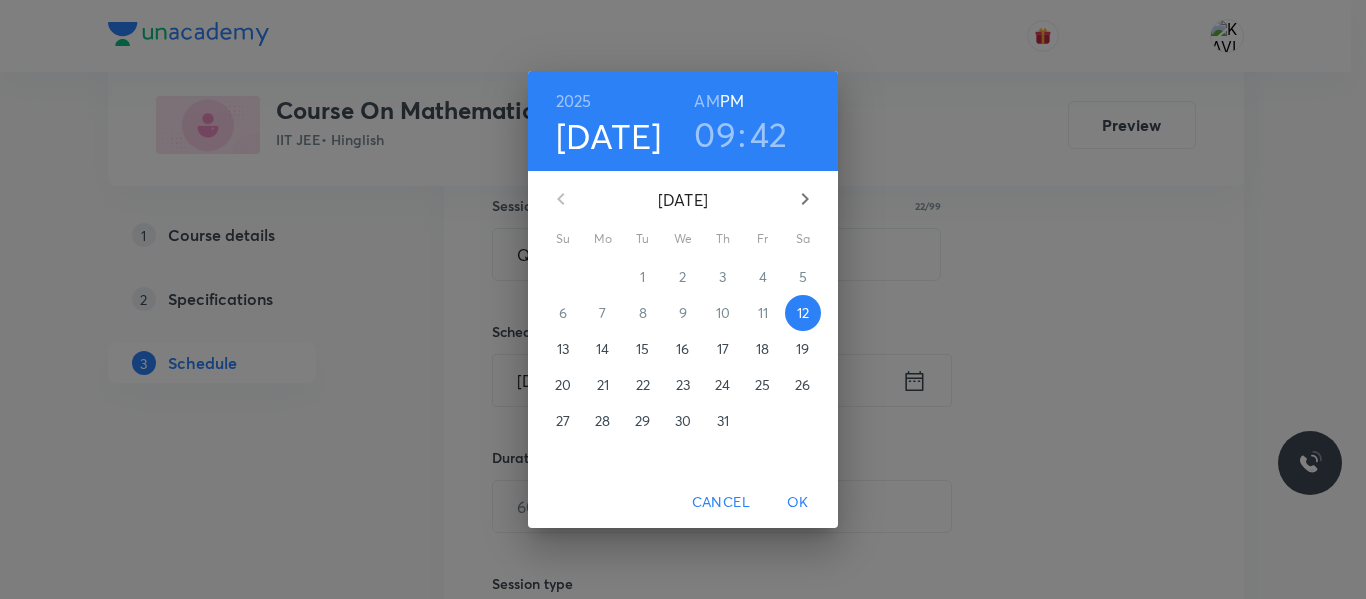 click on "09" at bounding box center (715, 134) 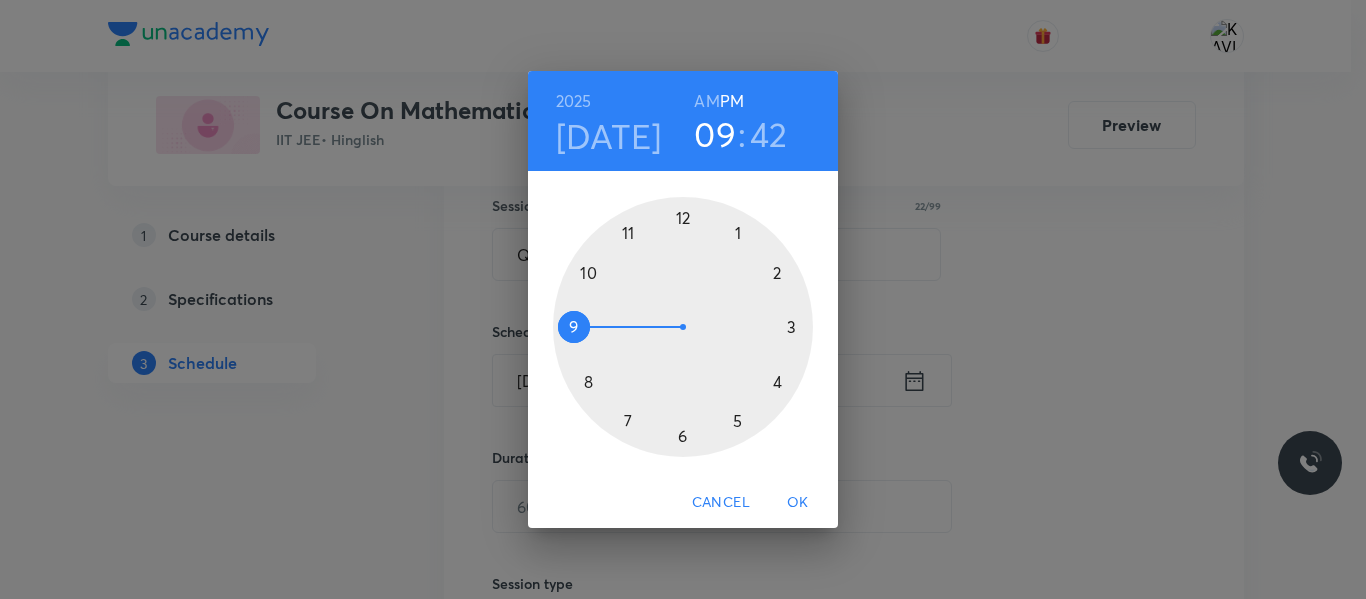 click at bounding box center (683, 327) 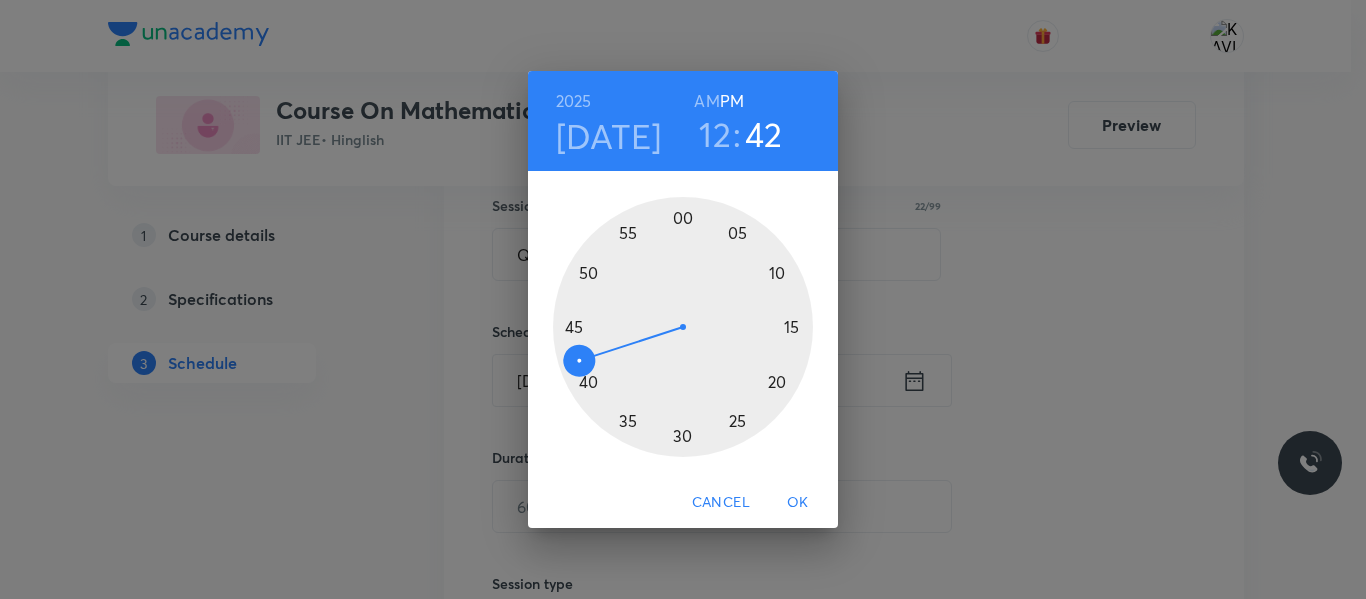 click at bounding box center (683, 327) 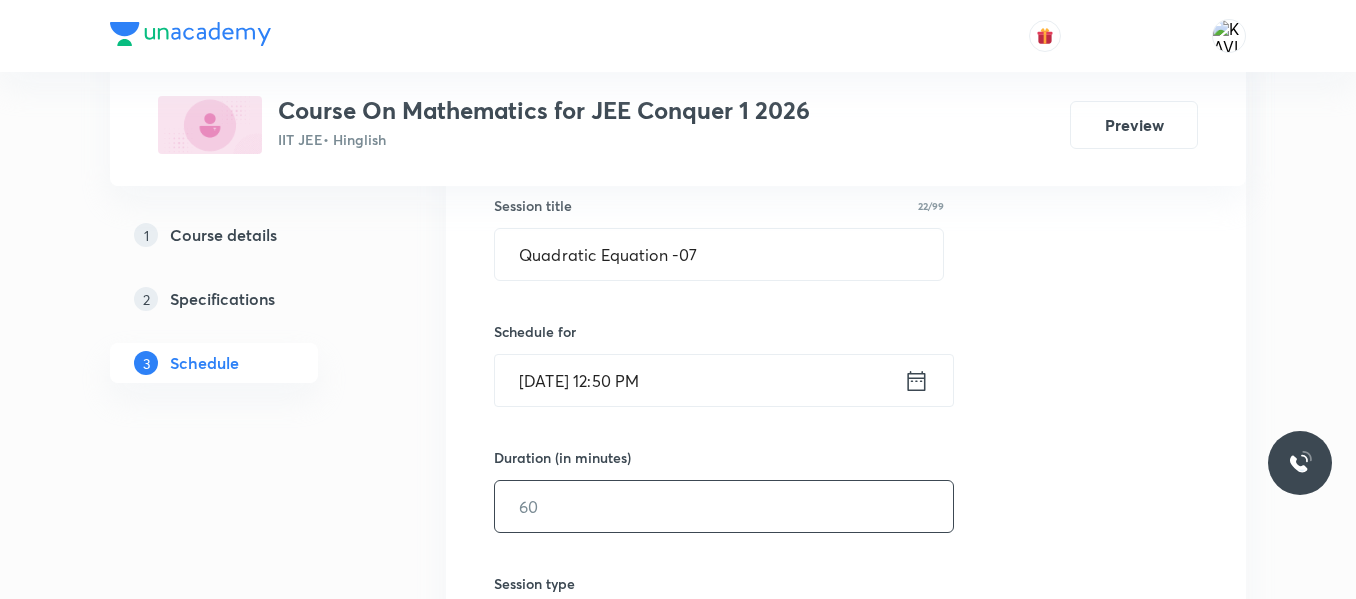 click at bounding box center (724, 506) 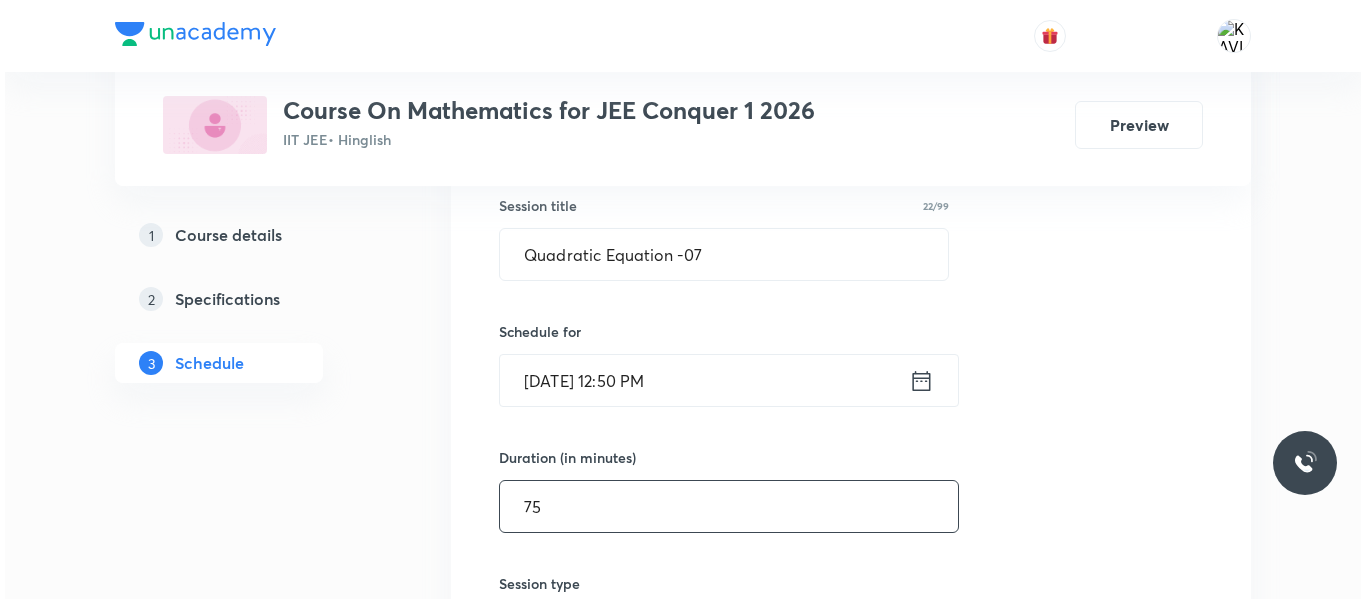 scroll, scrollTop: 631, scrollLeft: 0, axis: vertical 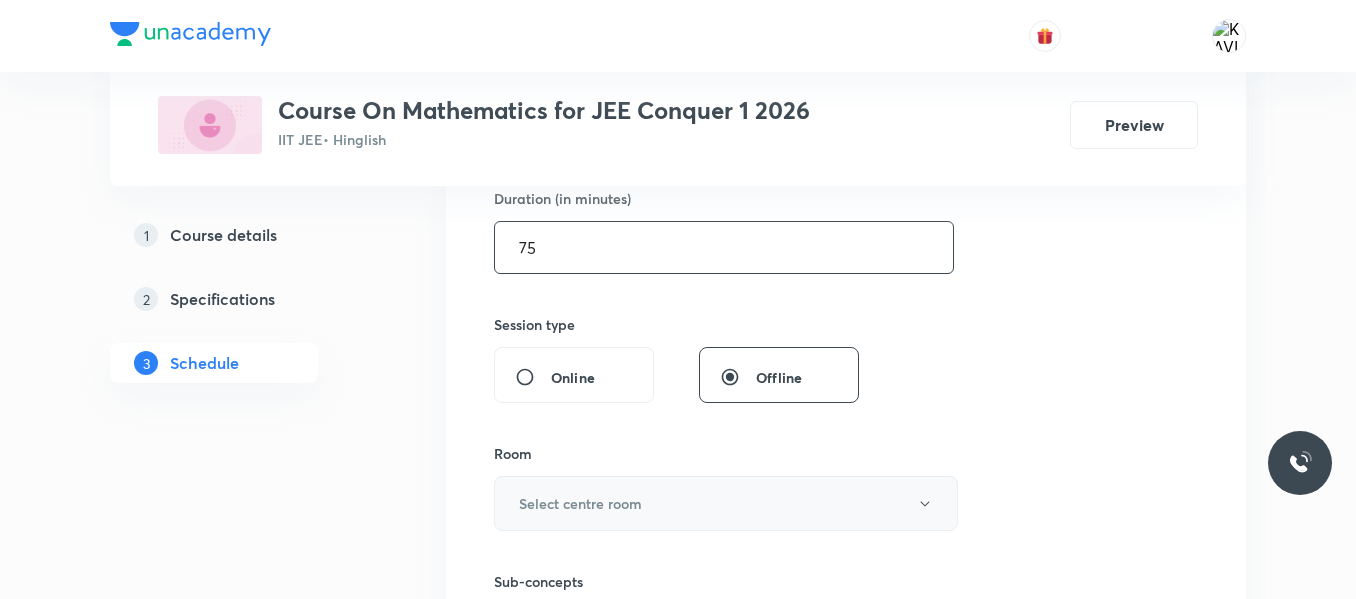 type on "75" 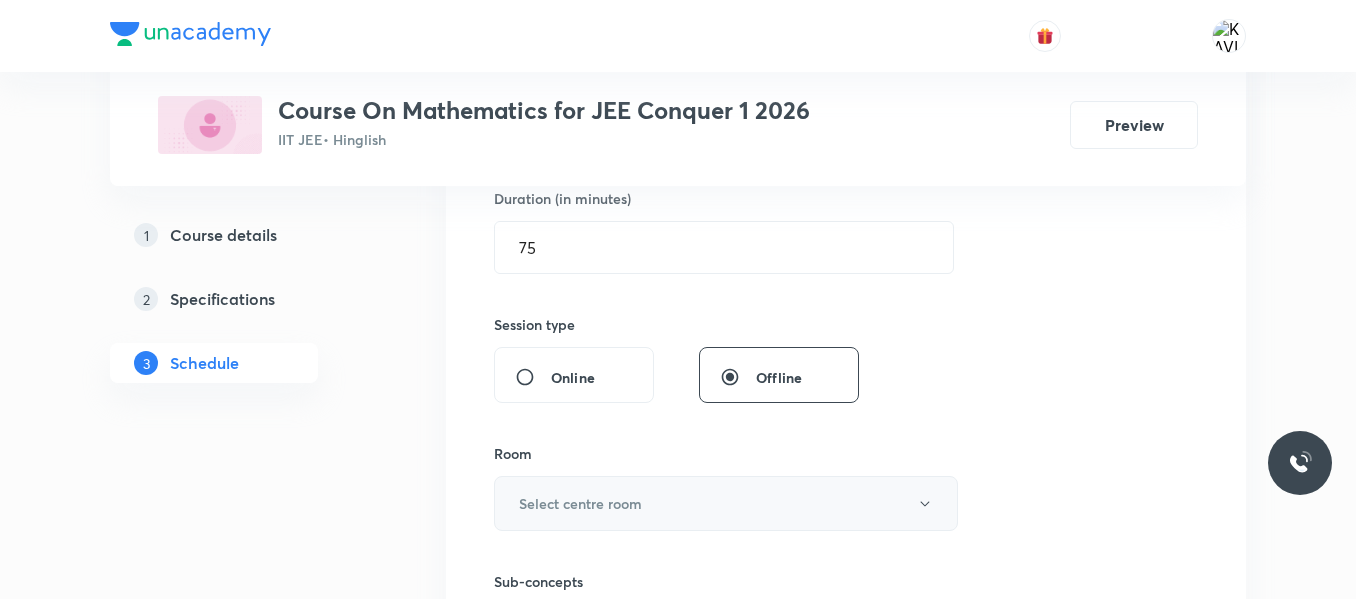 click on "Select centre room" at bounding box center (726, 503) 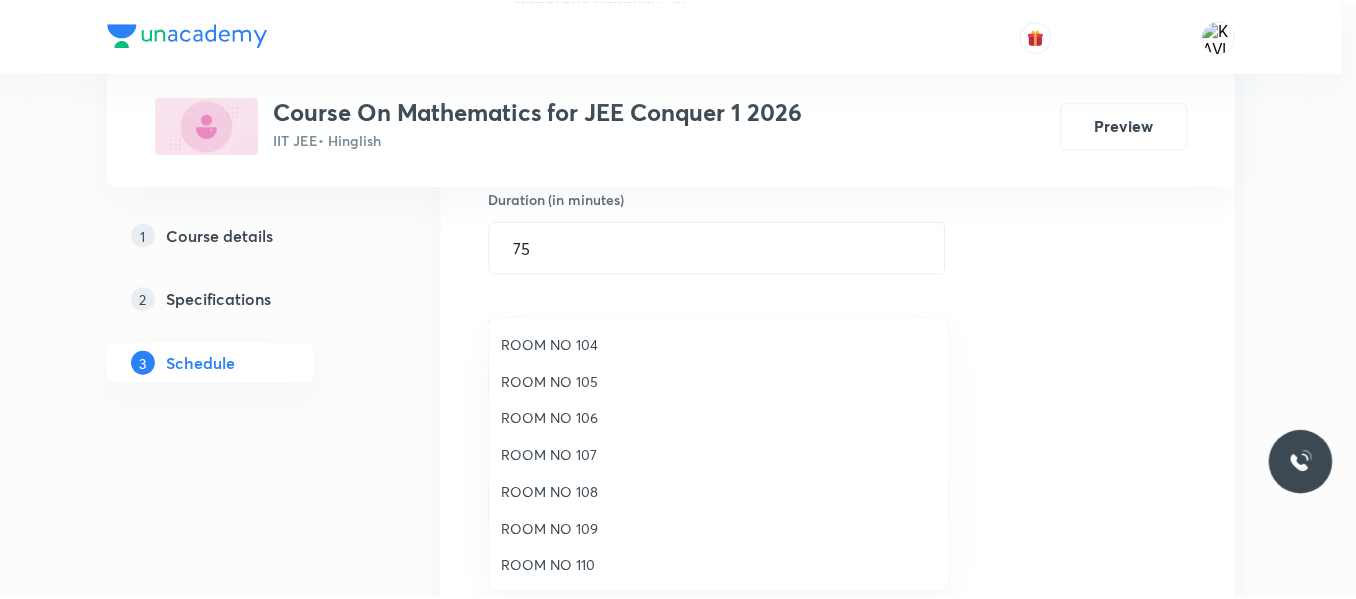 scroll, scrollTop: 160, scrollLeft: 0, axis: vertical 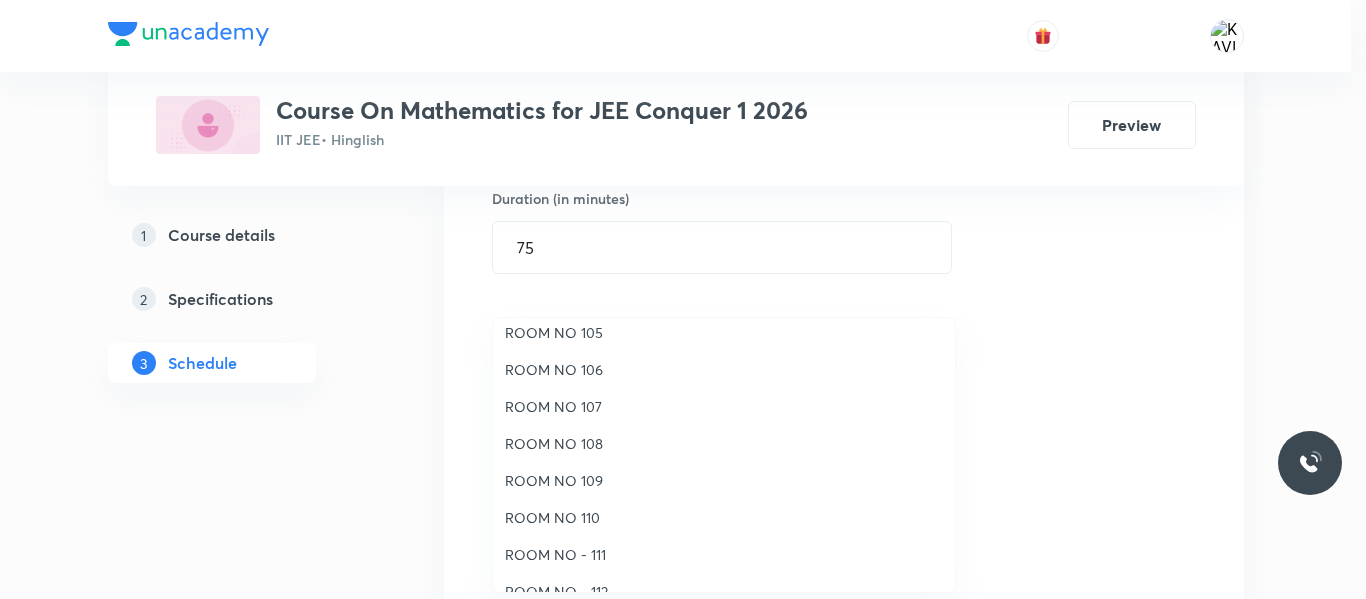 click on "ROOM NO 108" at bounding box center [724, 443] 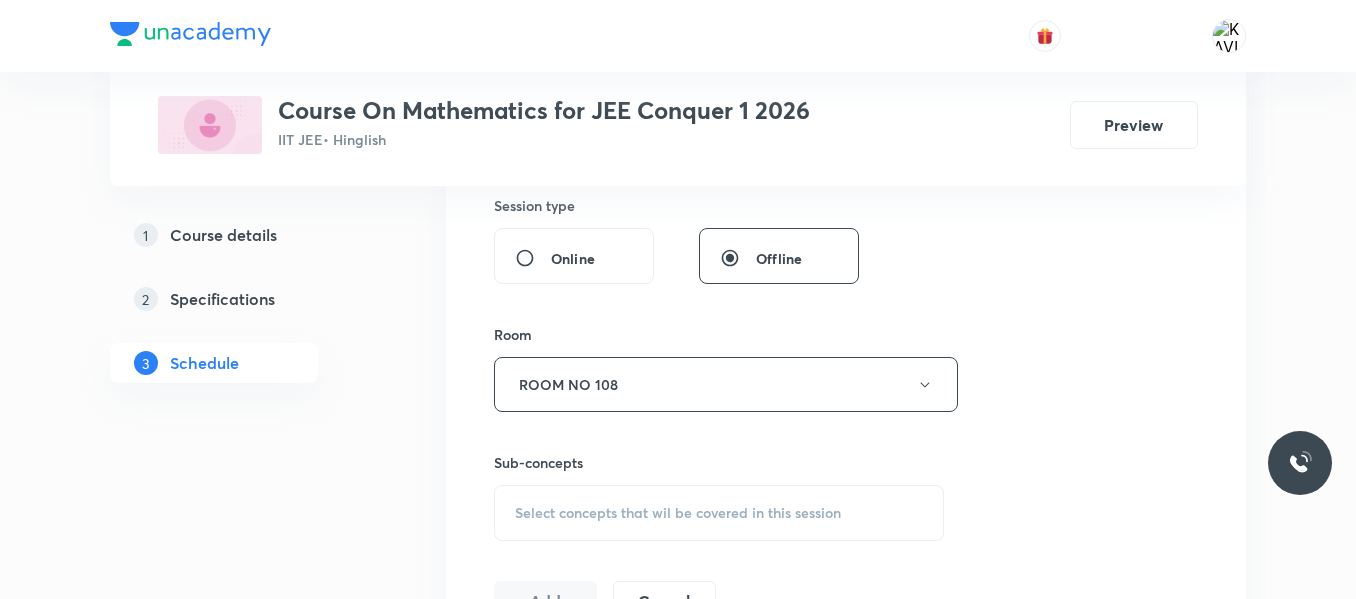 scroll, scrollTop: 754, scrollLeft: 0, axis: vertical 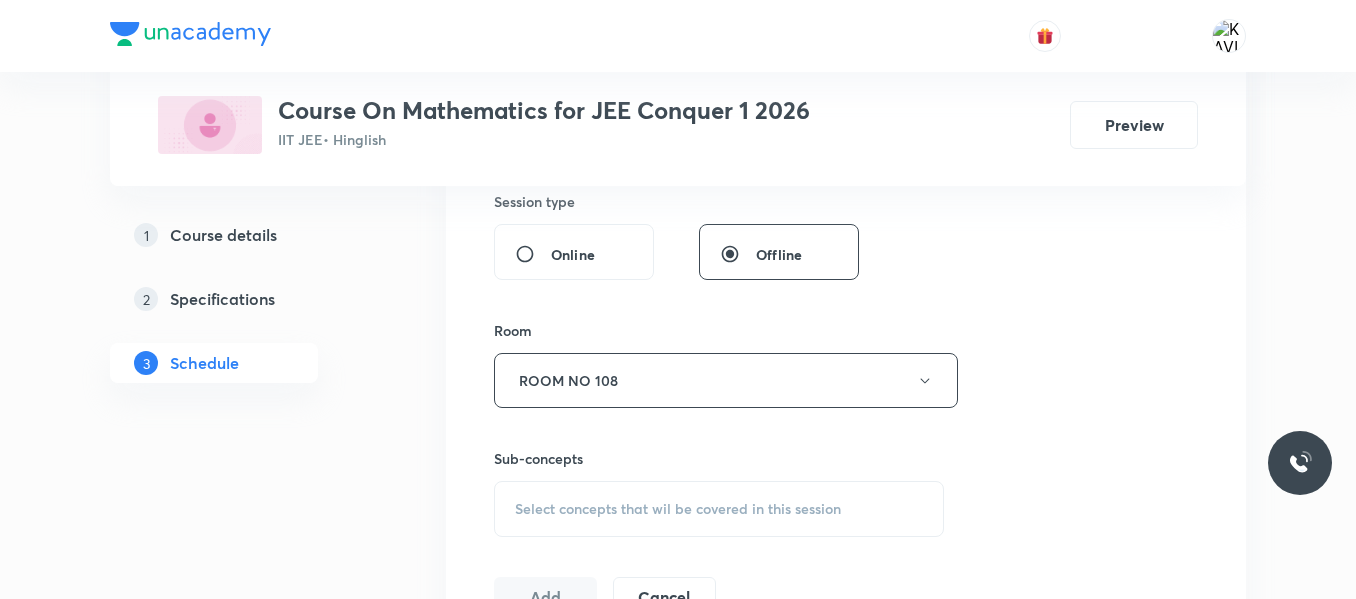 click on "Select concepts that wil be covered in this session" at bounding box center [678, 509] 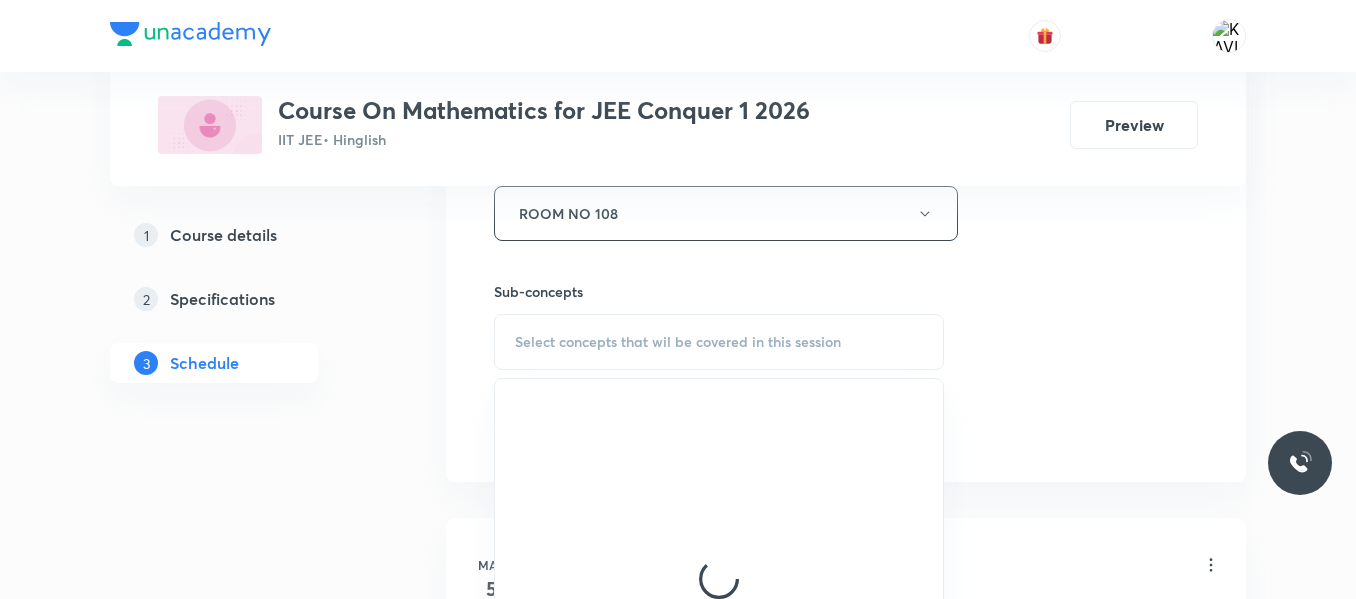 scroll, scrollTop: 922, scrollLeft: 0, axis: vertical 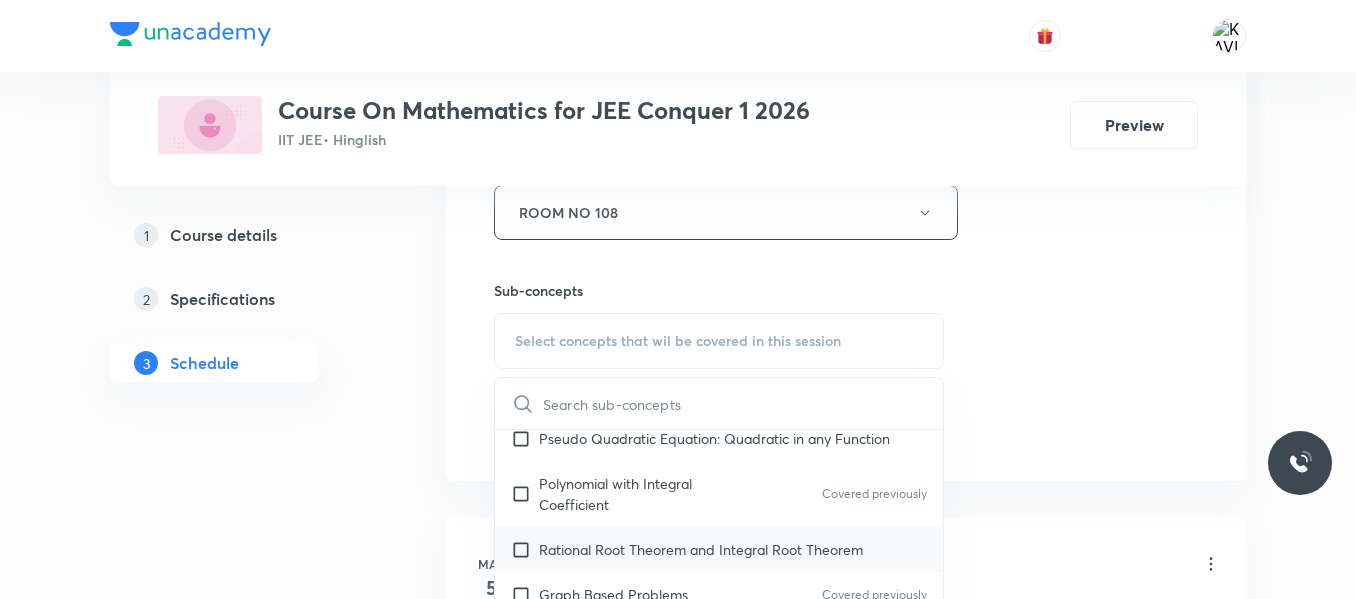 click on "Rational Root Theorem and Integral Root Theorem" at bounding box center (701, 549) 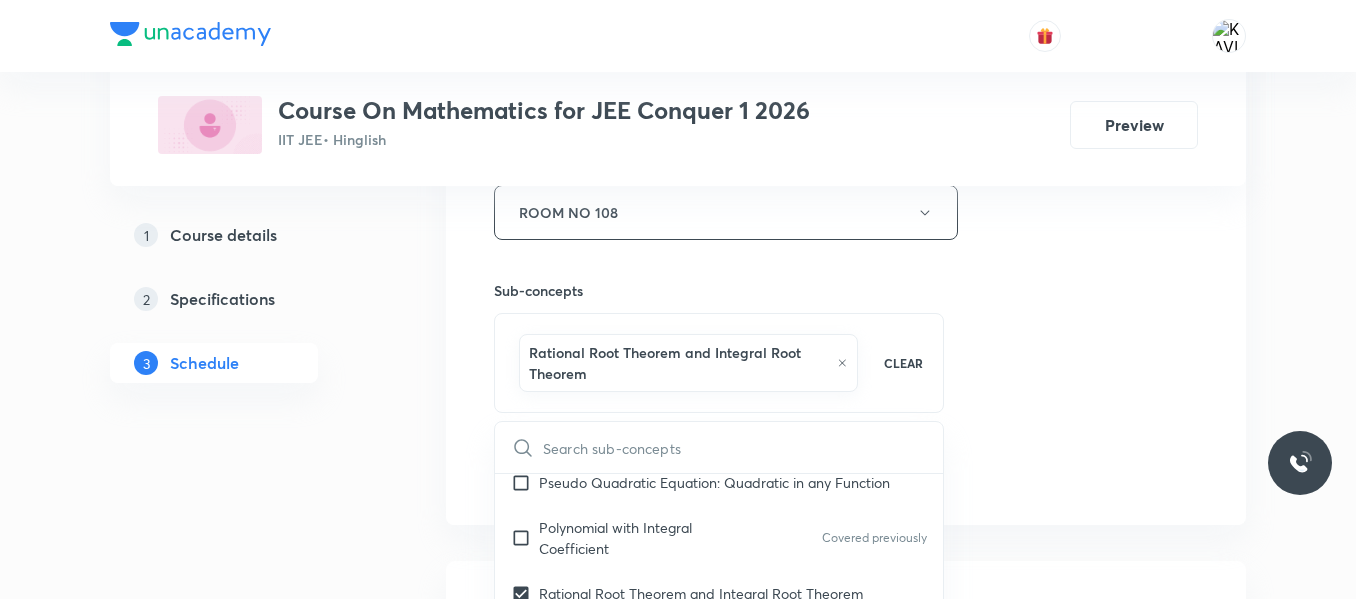 click on "Session  38 Live class Session title 22/99 Quadratic Equation -07 ​ Schedule for [DATE] 12:50 PM ​ Duration (in minutes) 75 ​   Session type Online Offline Room ROOM NO 108 Sub-concepts Rational Root Theorem and Integral Root Theorem CLEAR ​ Maths Mock Questions Maths Mock Questions Maths Previous Year Questions Maths Previous Year Questions Covered previously Theory of equations Degree, Value Based & Equation Covered previously Geometrical Meaning of the Zeroes of a Polynomial Covered previously Location of roots Covered previously Geometrical meaning of Roots of an equation Points in solving an equation Covered previously Graph of Quadratic Expression & its Analysis Range of Quadratic Equation Covered previously Remainder and factor theorems Covered previously Identity Quadratic equations Covered previously Common Roots Location of Roots General Equation of Second Degree in Variable x and y Theory of Equations Covered previously Relation Between Roots and Coefficients Covered previously Mode" at bounding box center [846, 1] 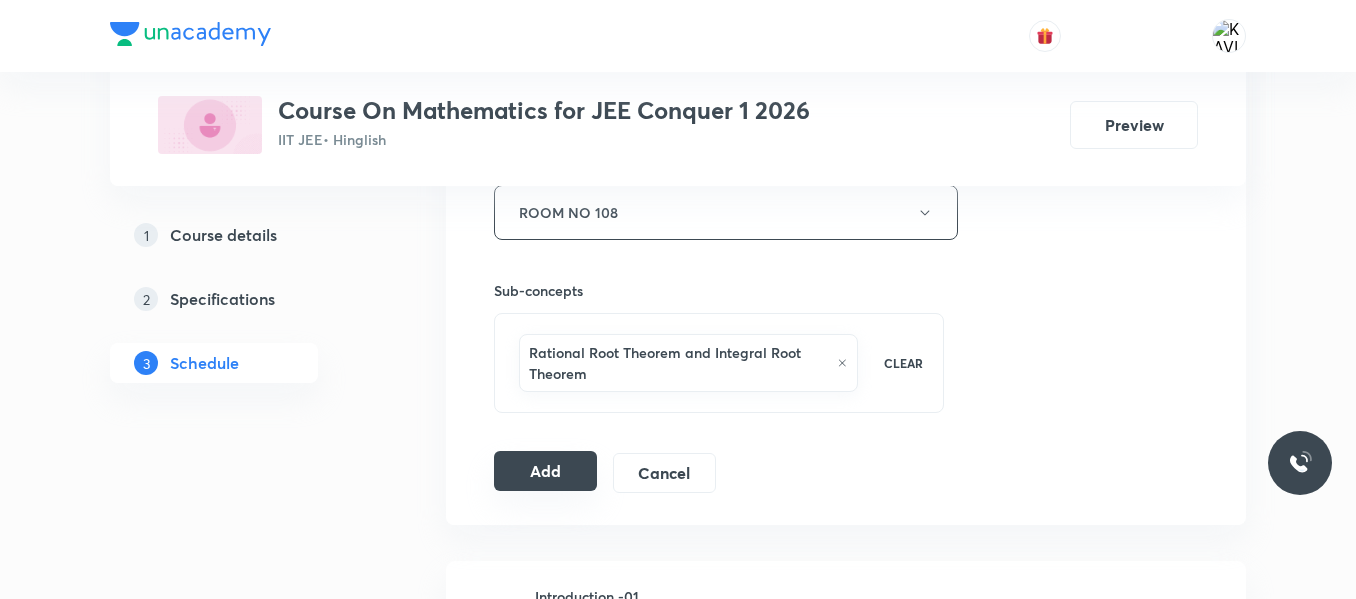 click on "Add" at bounding box center (545, 471) 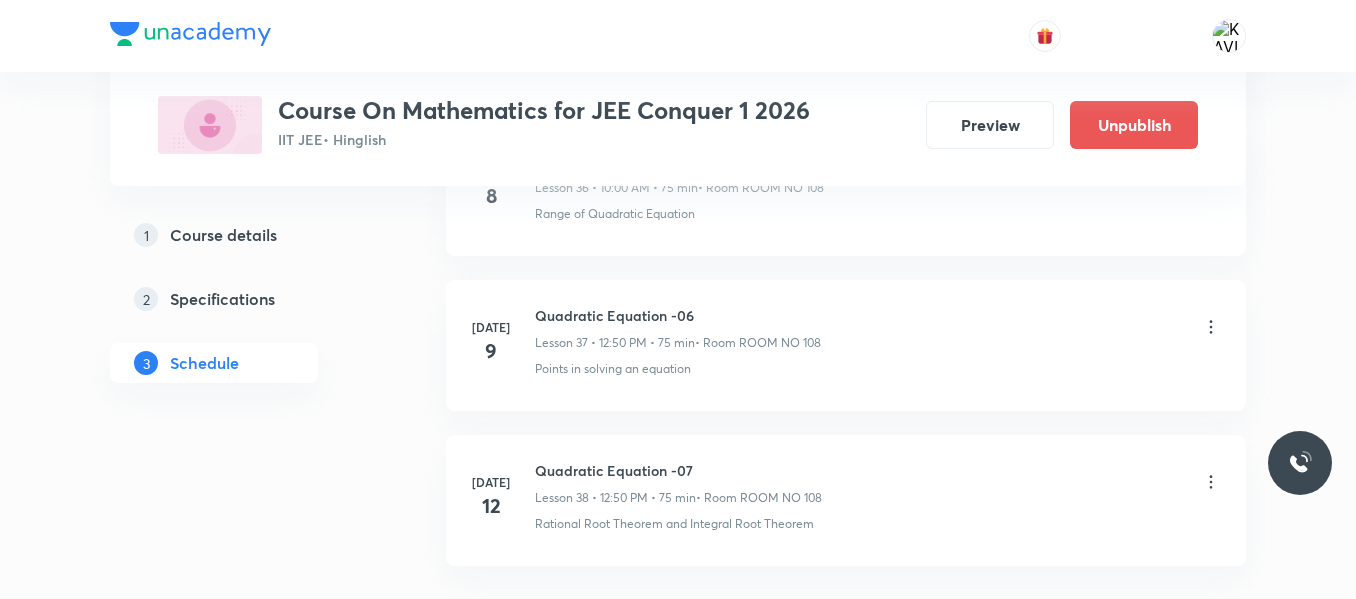 scroll, scrollTop: 5975, scrollLeft: 0, axis: vertical 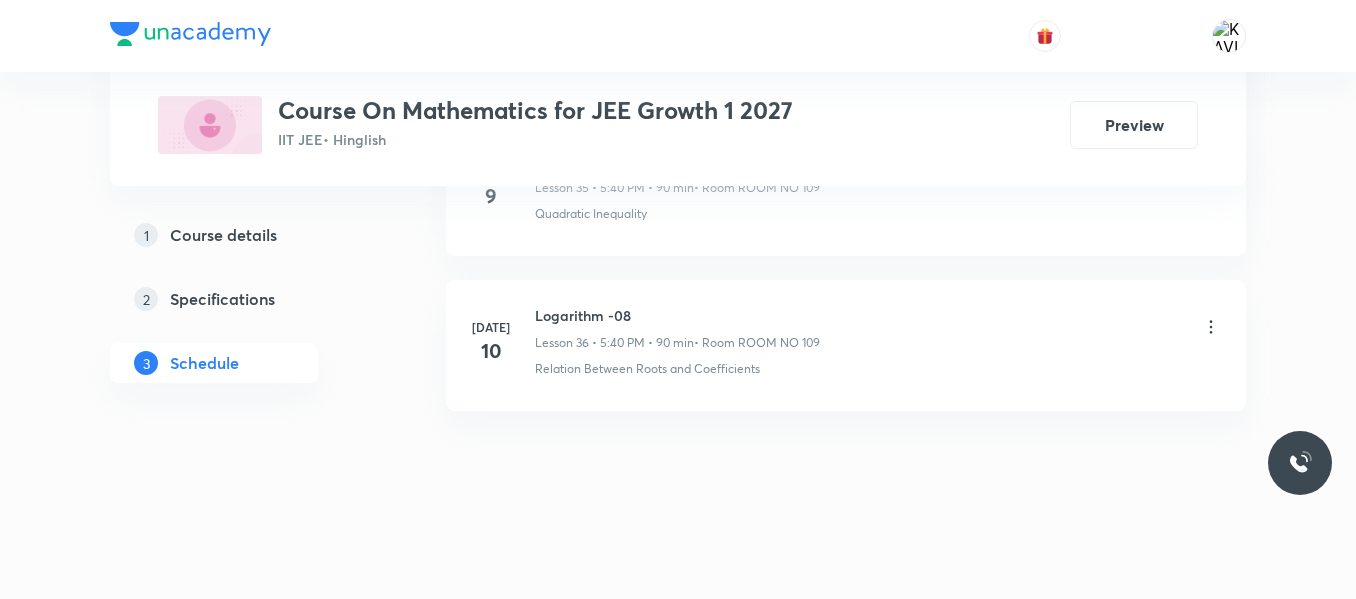 click on "Logarithm -08" at bounding box center (677, 315) 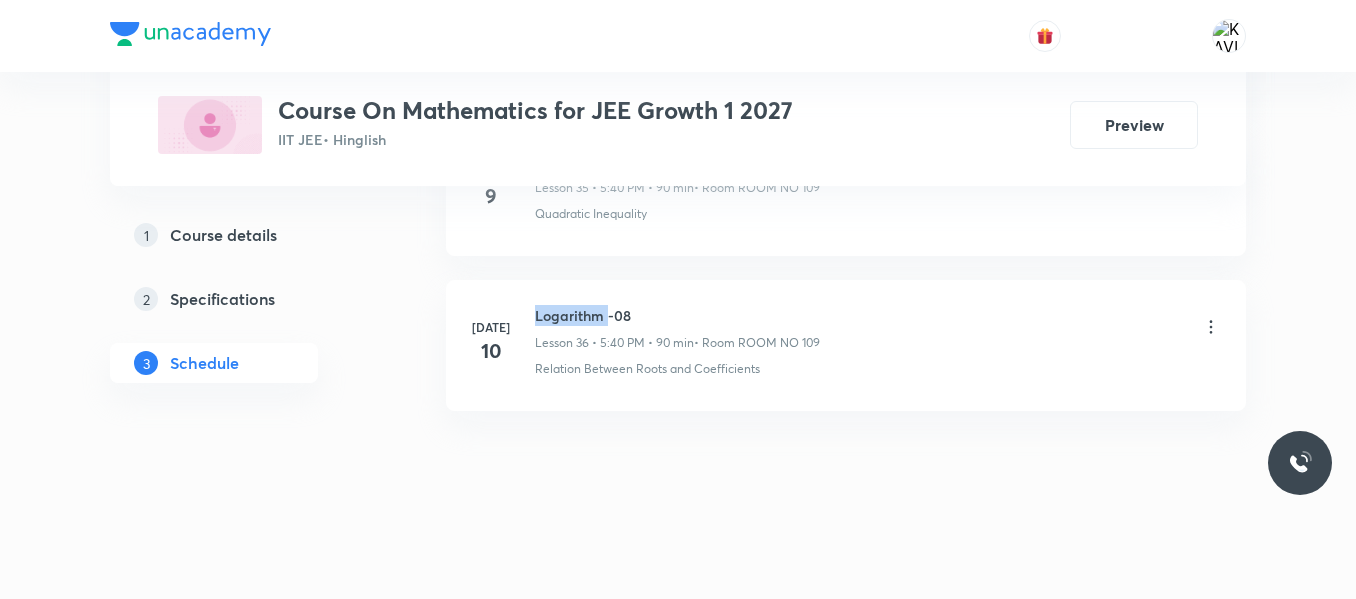click on "Logarithm -08" at bounding box center [677, 315] 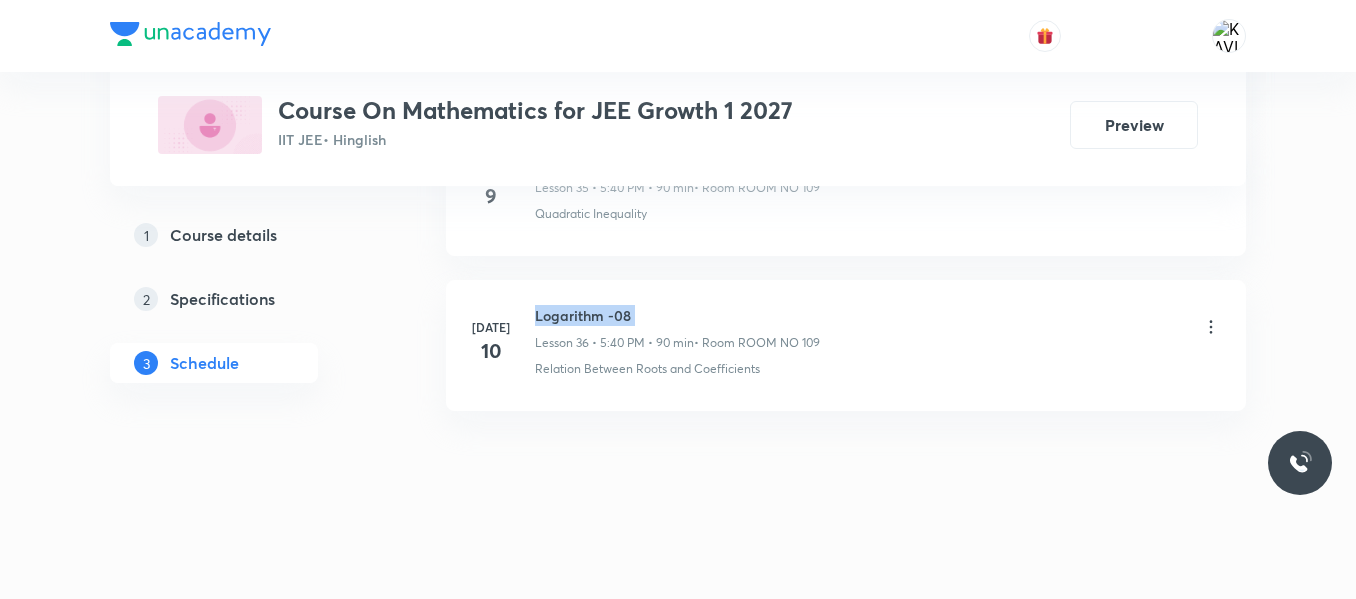 click on "Logarithm -08" at bounding box center [677, 315] 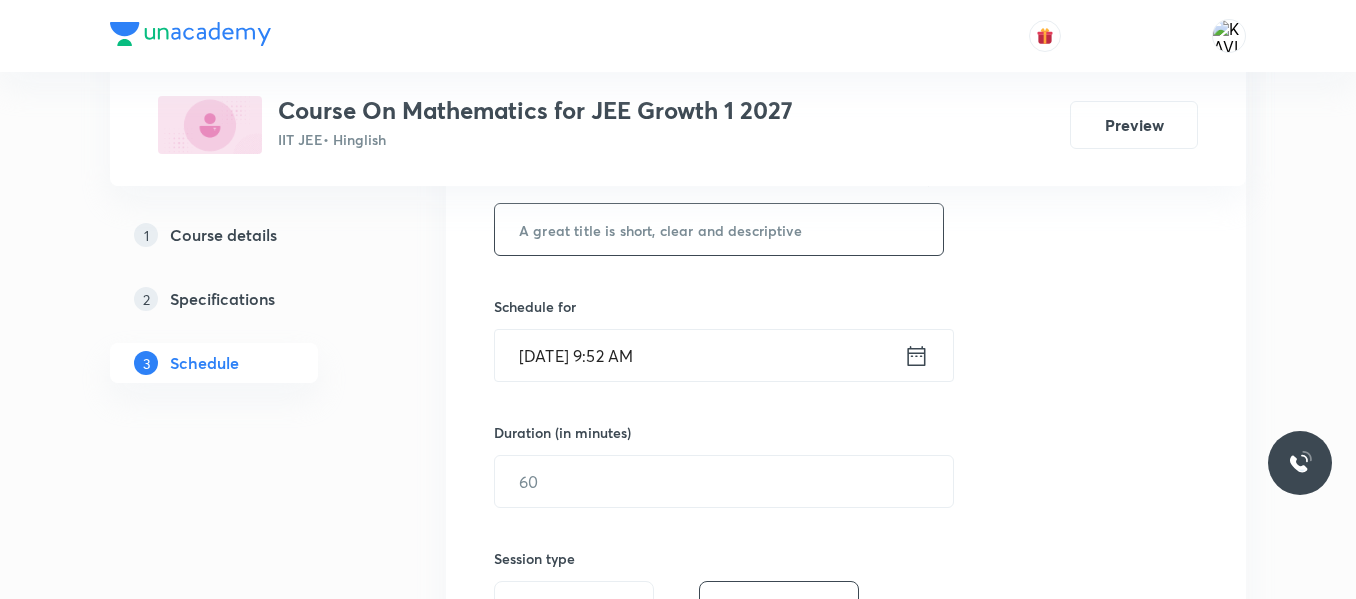 scroll, scrollTop: 402, scrollLeft: 0, axis: vertical 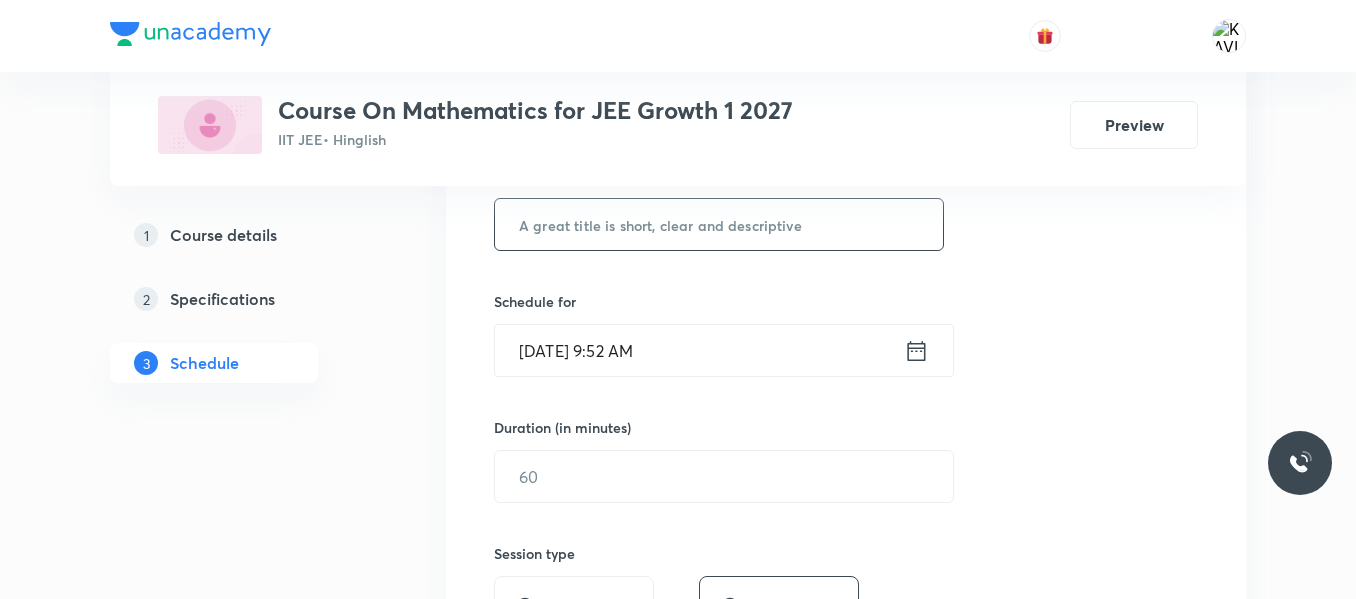 click at bounding box center [719, 224] 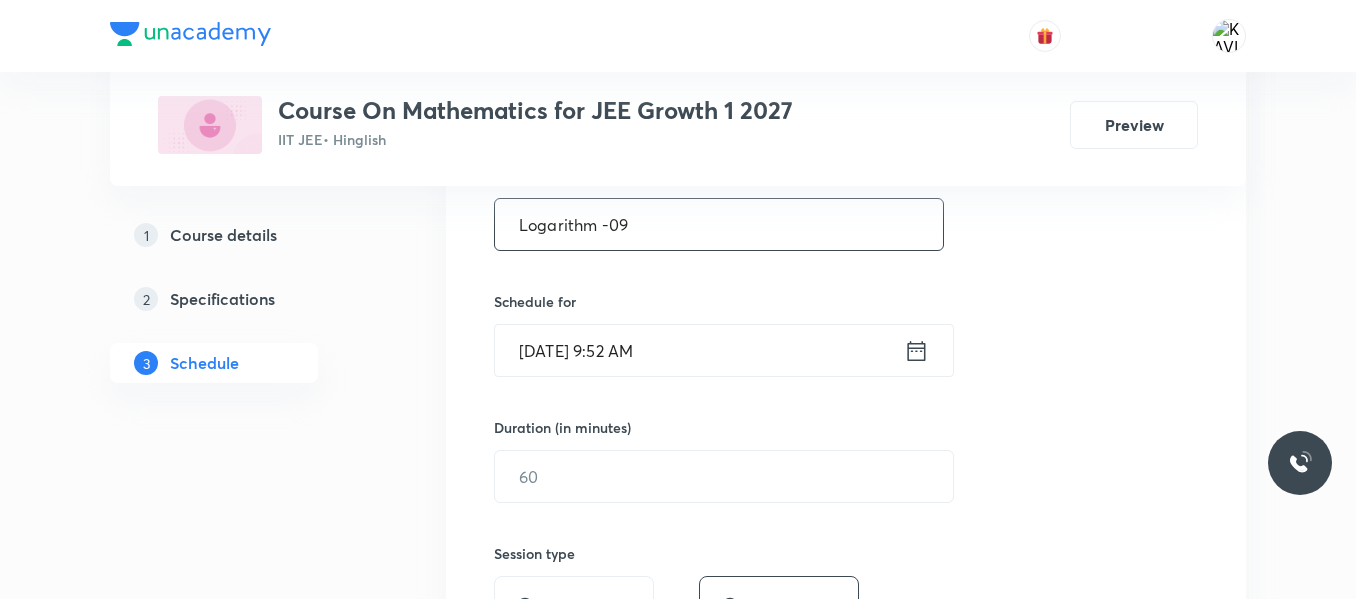 type on "Logarithm -09" 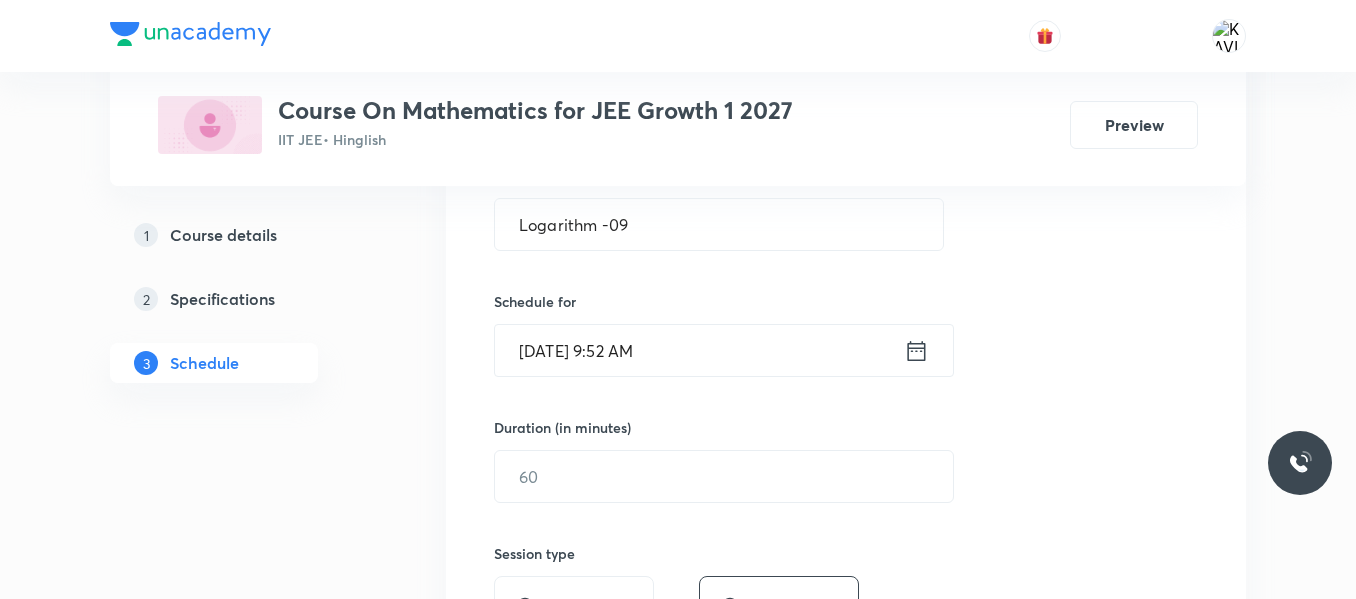 click 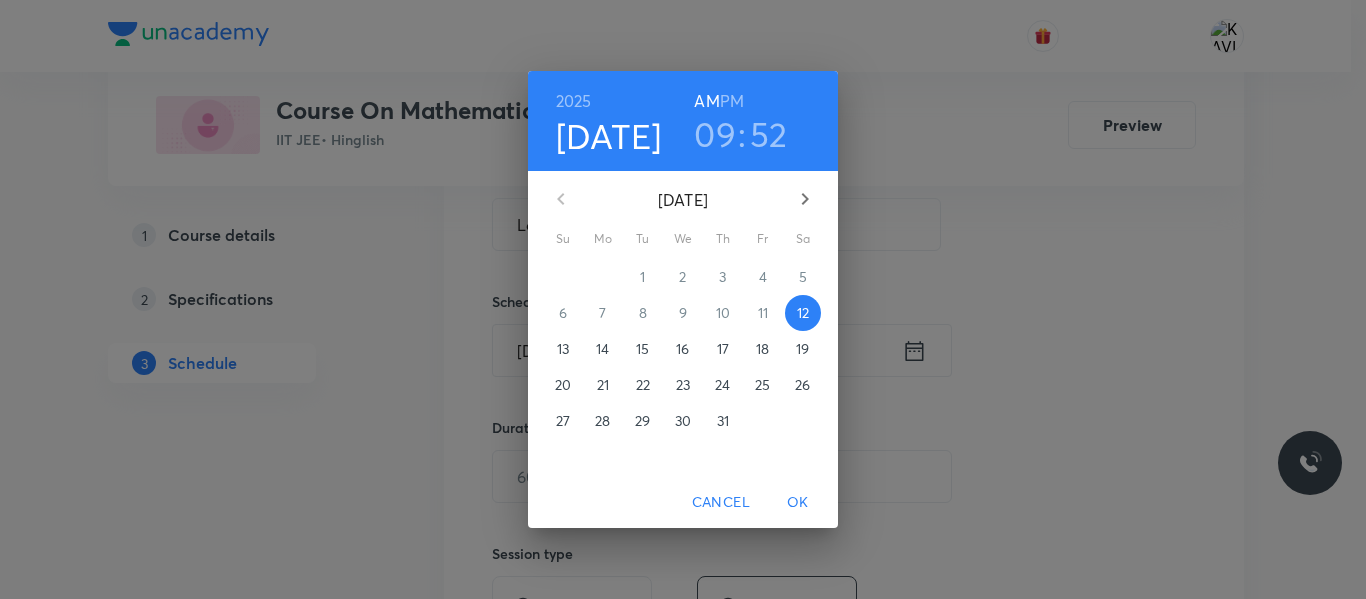 click on "09" at bounding box center (715, 134) 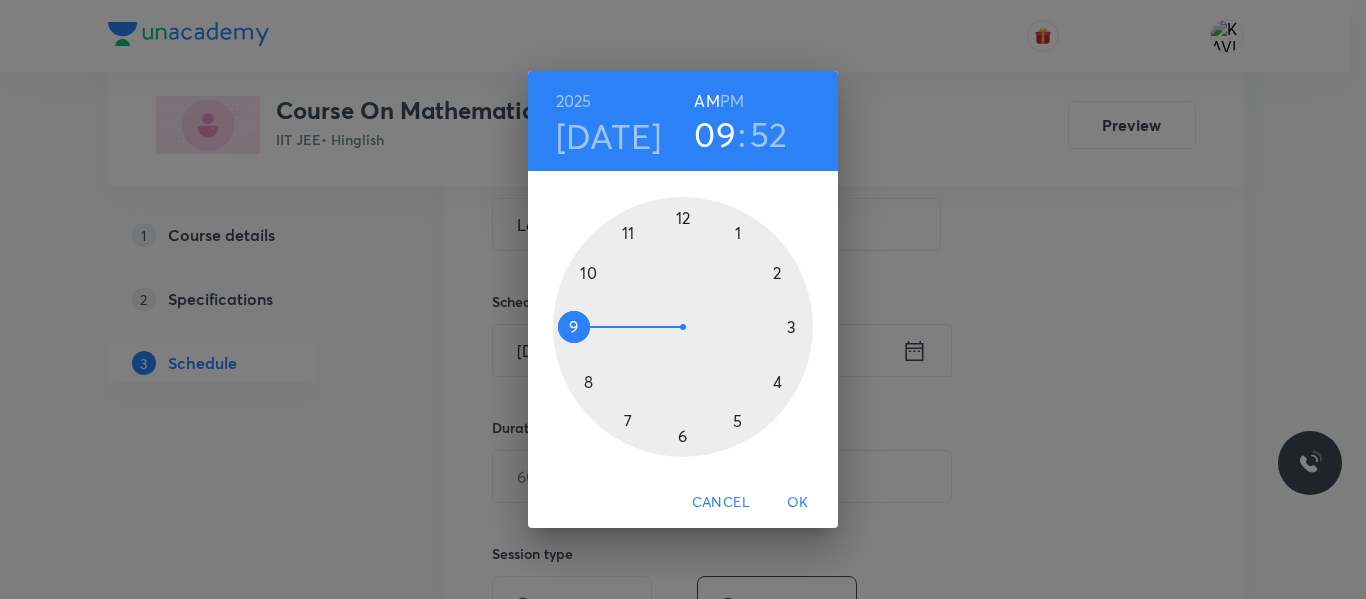 click on "PM" at bounding box center [732, 101] 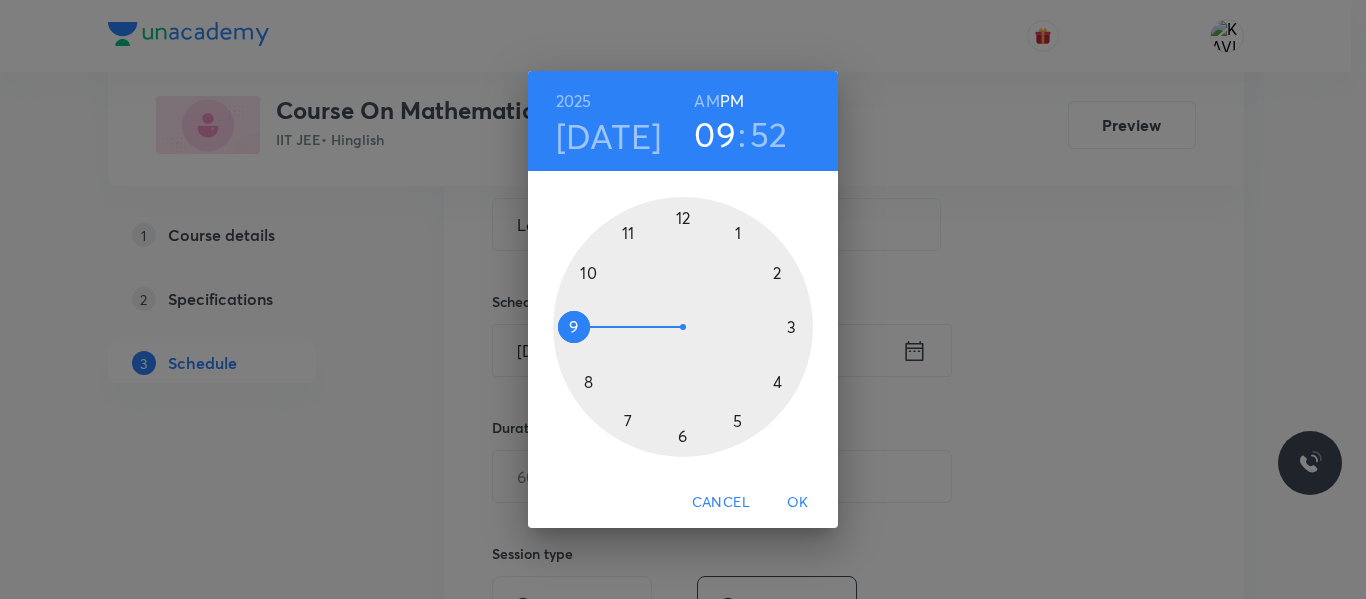 click at bounding box center (683, 327) 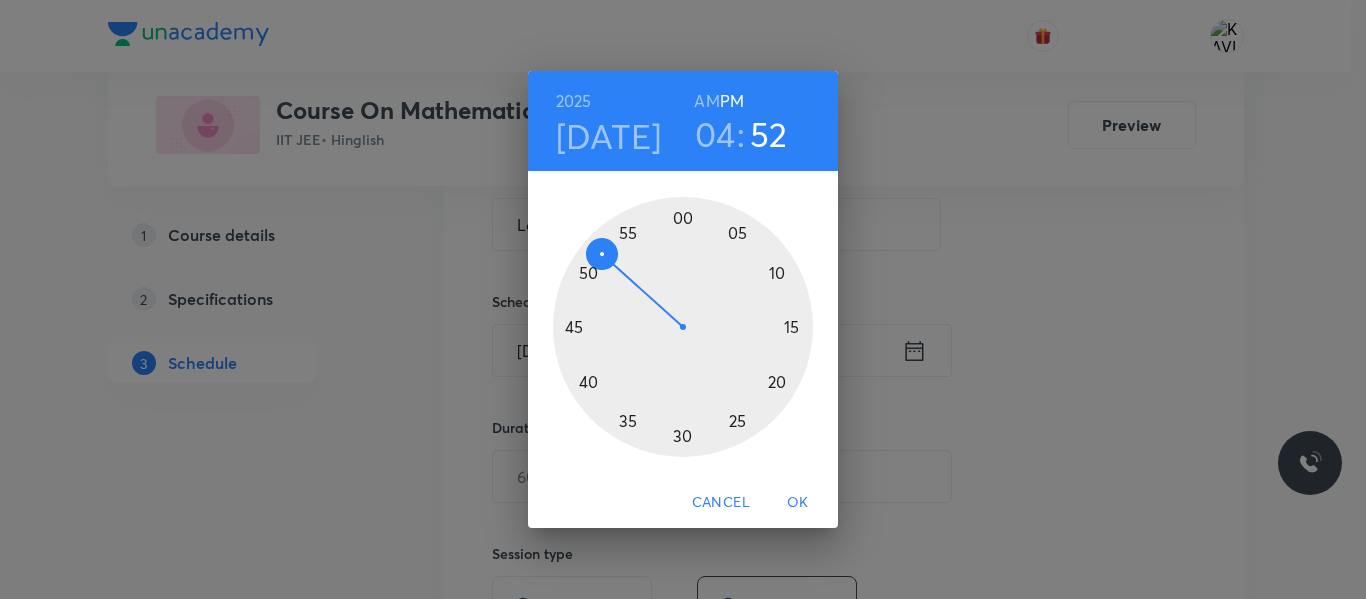 click at bounding box center (683, 327) 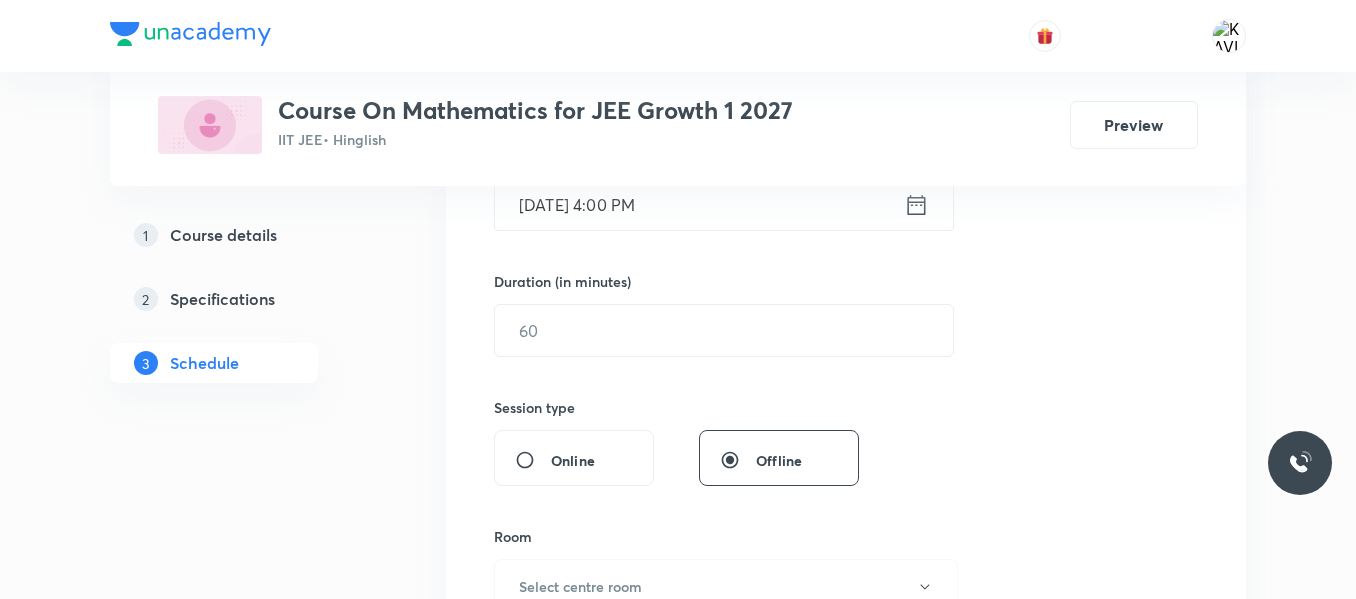 scroll, scrollTop: 556, scrollLeft: 0, axis: vertical 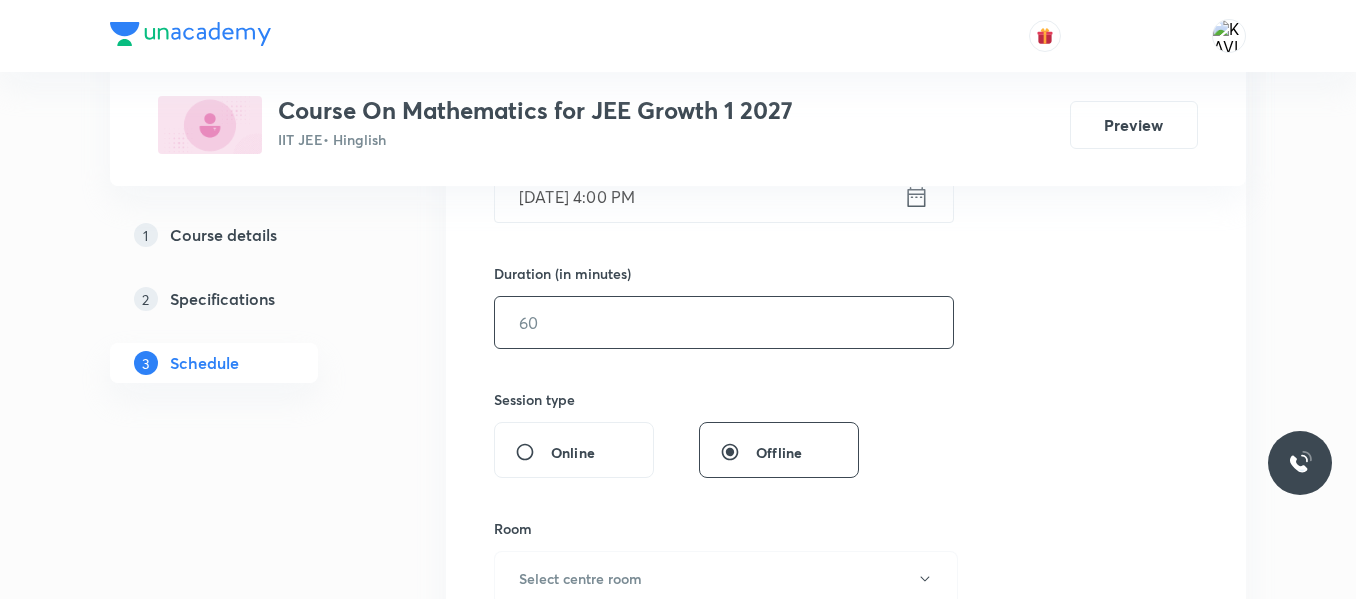 click at bounding box center (724, 322) 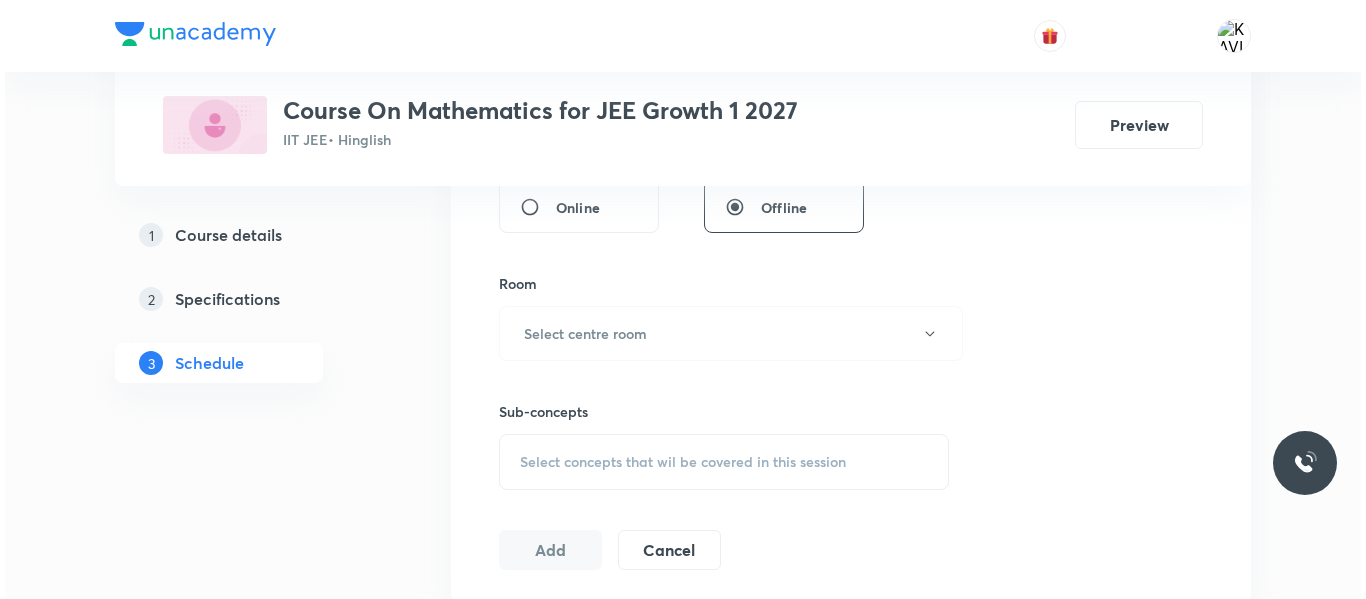 scroll, scrollTop: 803, scrollLeft: 0, axis: vertical 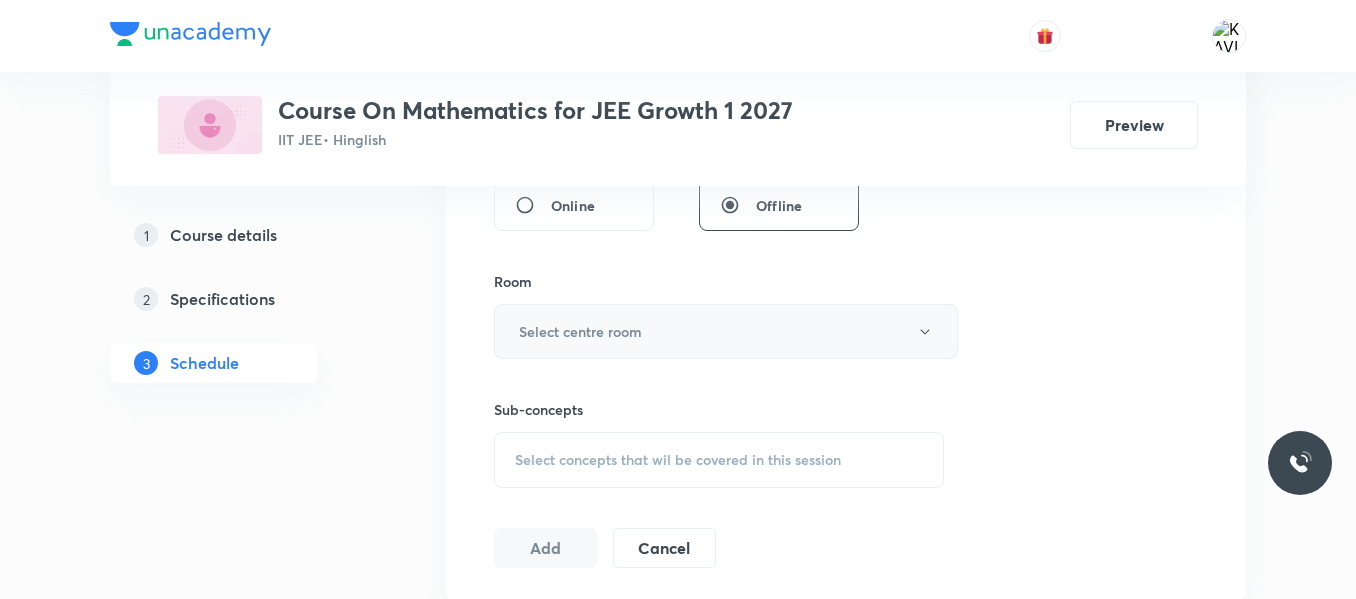 type on "90" 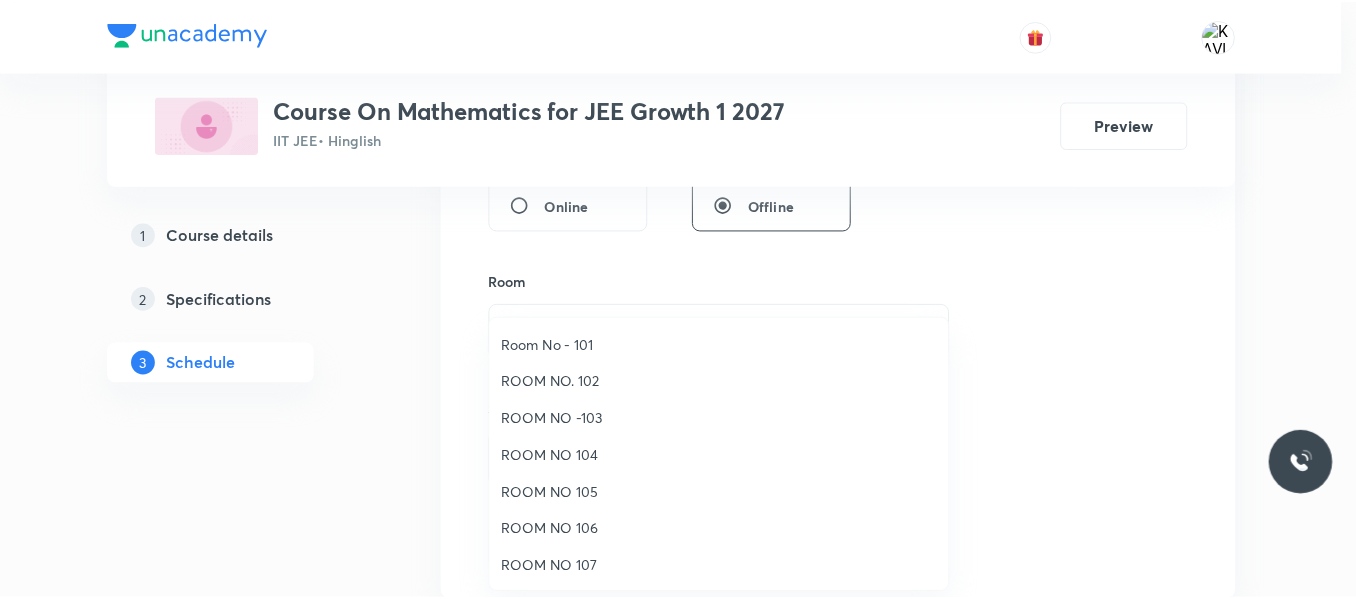 scroll, scrollTop: 223, scrollLeft: 0, axis: vertical 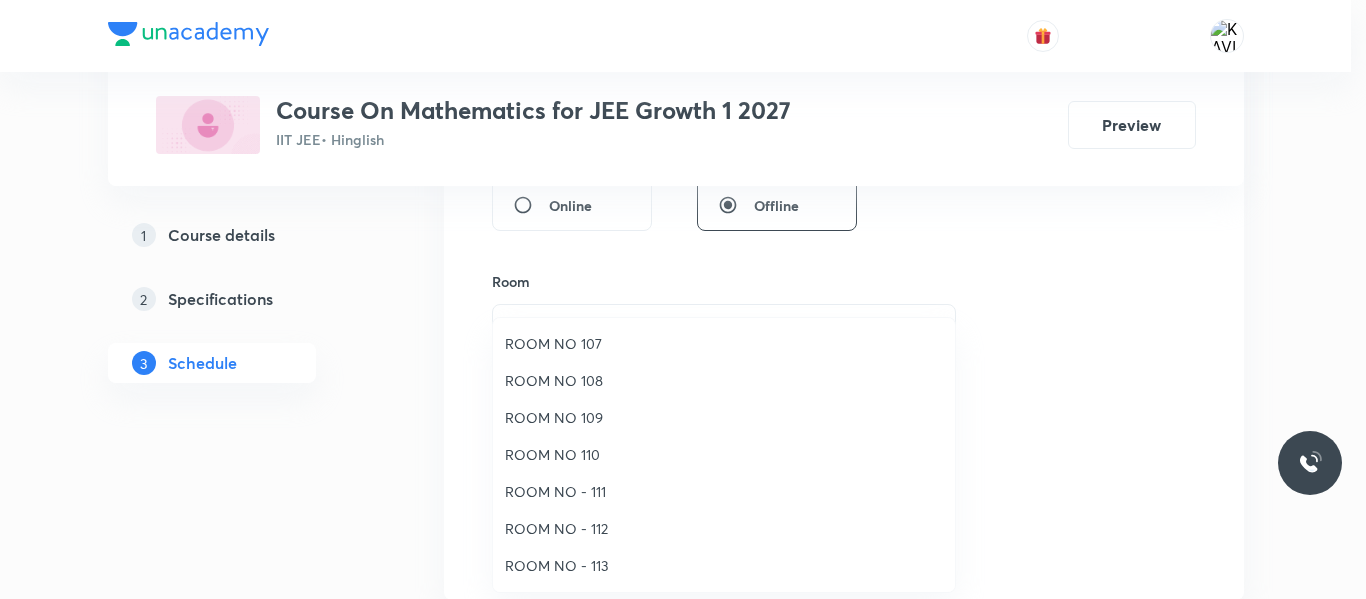 click on "ROOM NO 109" at bounding box center (724, 417) 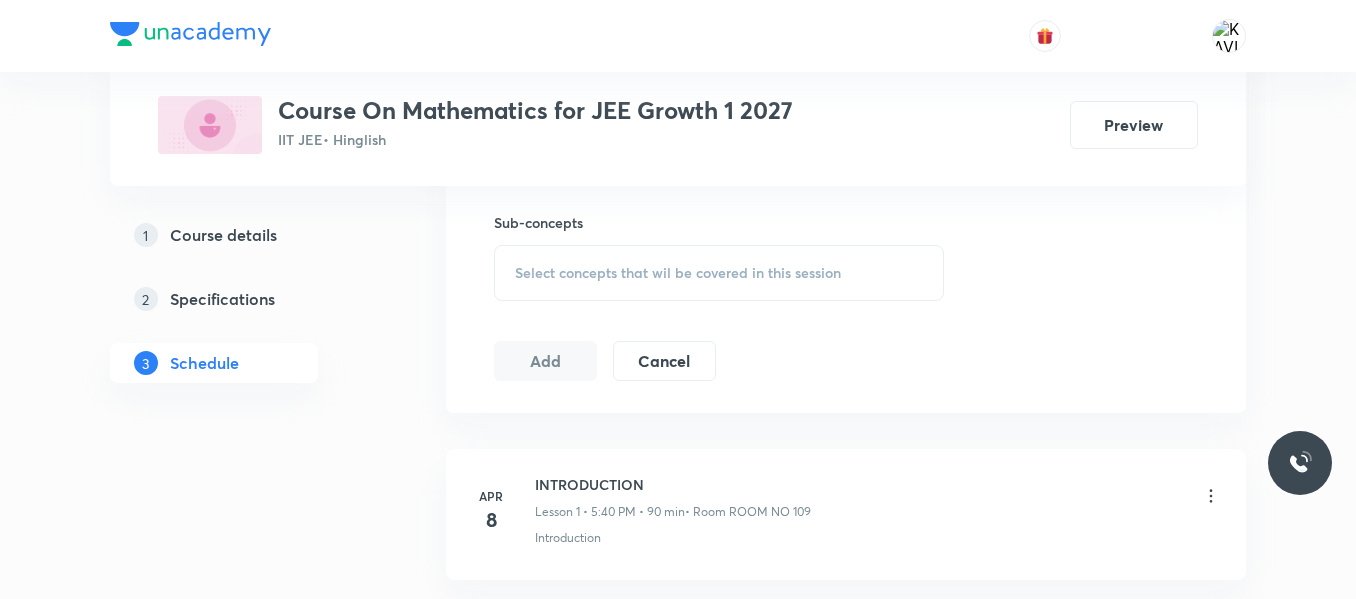 scroll, scrollTop: 997, scrollLeft: 0, axis: vertical 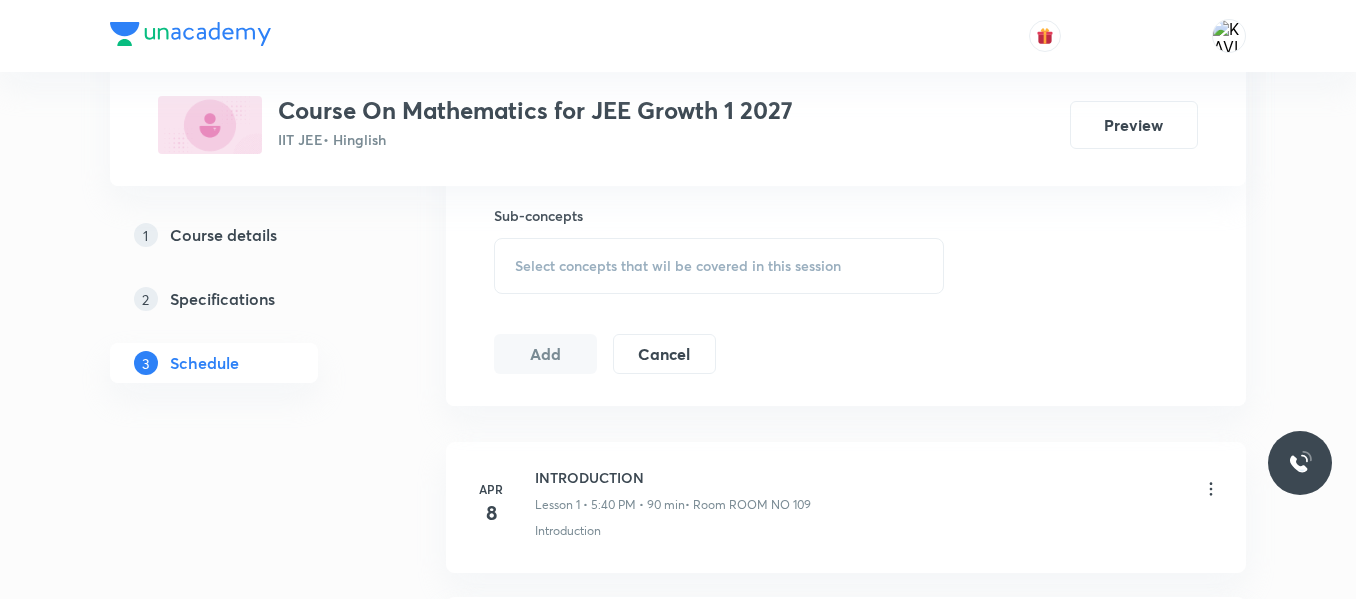 click on "Select concepts that wil be covered in this session" at bounding box center [678, 266] 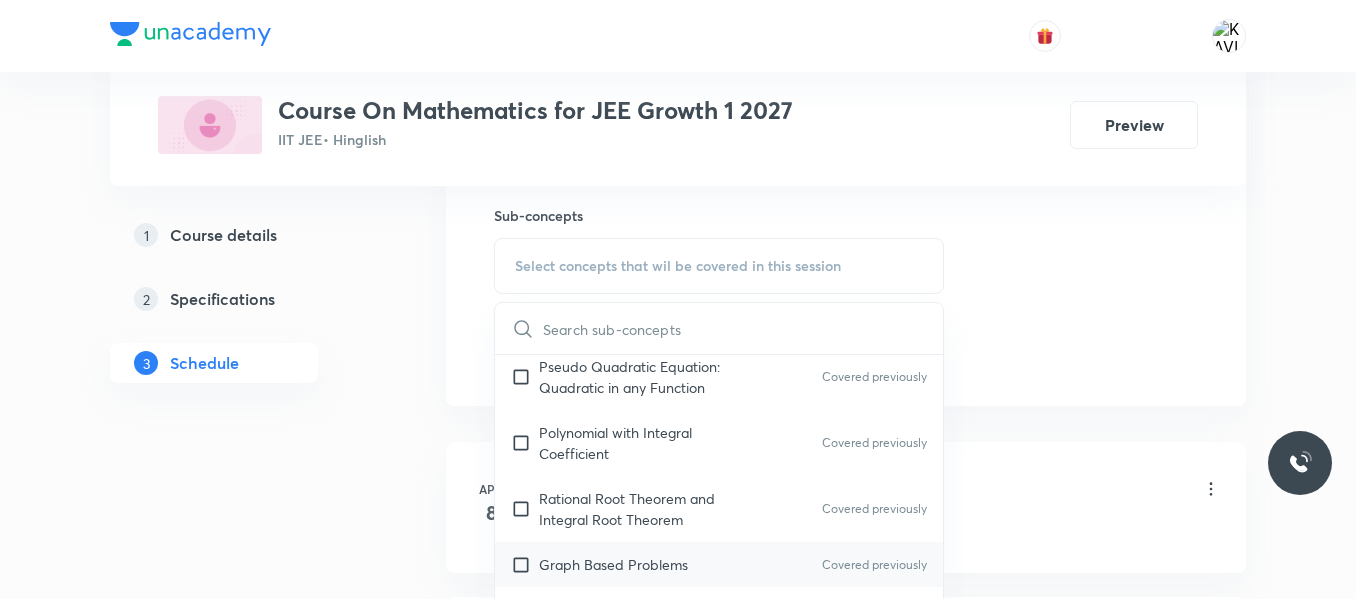scroll, scrollTop: 1011, scrollLeft: 0, axis: vertical 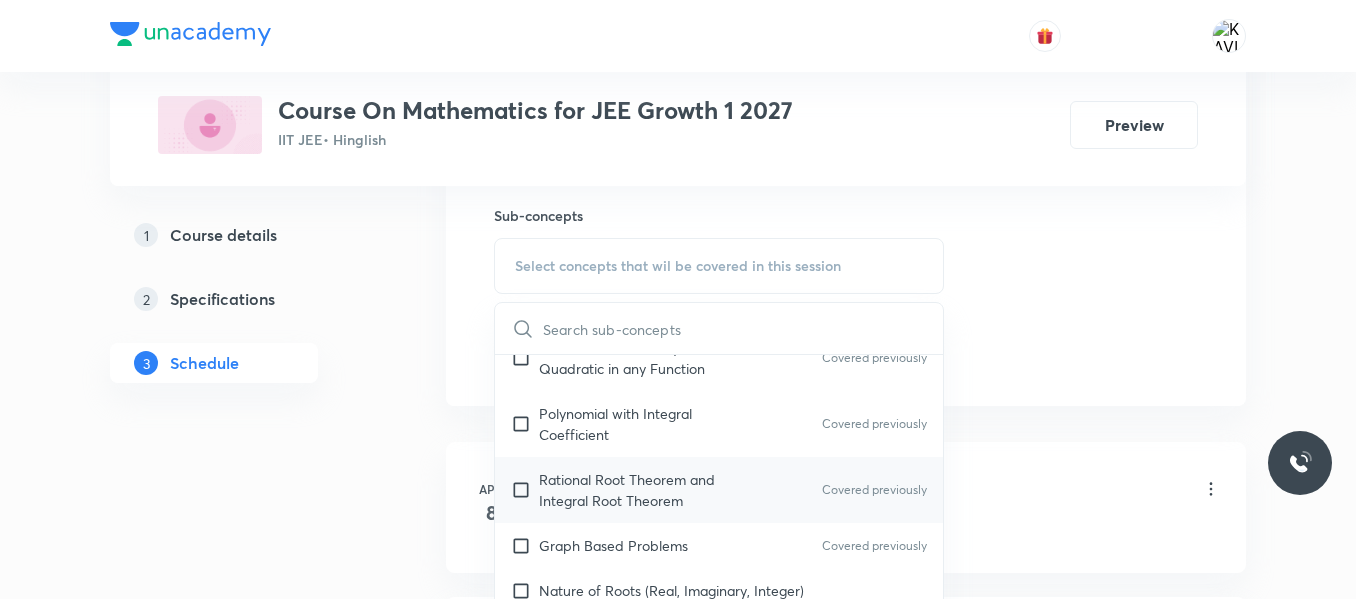click on "Rational Root Theorem and Integral Root Theorem" at bounding box center (640, 490) 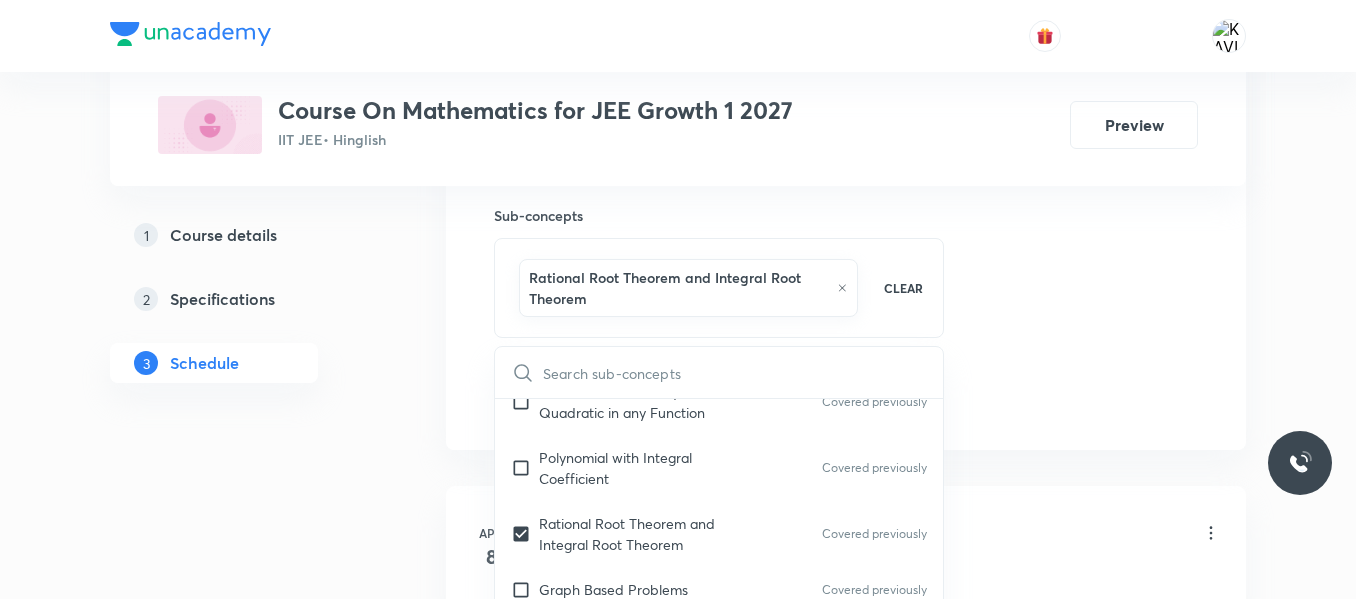 click on "Session  37 Live class Session title 13/99 Logarithm -09 ​ Schedule for Jul 12, 2025, 4:00 PM ​ Duration (in minutes) 90 ​   Session type Online Offline Room ROOM NO 109 Sub-concepts Rational Root Theorem and Integral Root Theorem CLEAR ​ Theory of equations Degree, Value Based & Equation Covered previously Geometrical Meaning of the Zeroes of a Polynomial Covered previously Location of roots Covered previously Geometrical meaning of Roots of an equation Points in solving an equation Covered previously Graph of Quadratic Expression & its Analysis Covered previously Range of Quadratic Equation Remainder and factor theorems Covered previously Identity Covered previously Quadratic equations Covered previously Common Roots Covered previously Location of Roots Covered previously General Equation of Second Degree in Variable x and y Theory of Equations Covered previously Relation Between Roots and Coefficients Covered previously Nature of Roots: Real, Imaginary, and Integer Covered previously Introduction" at bounding box center [846, -74] 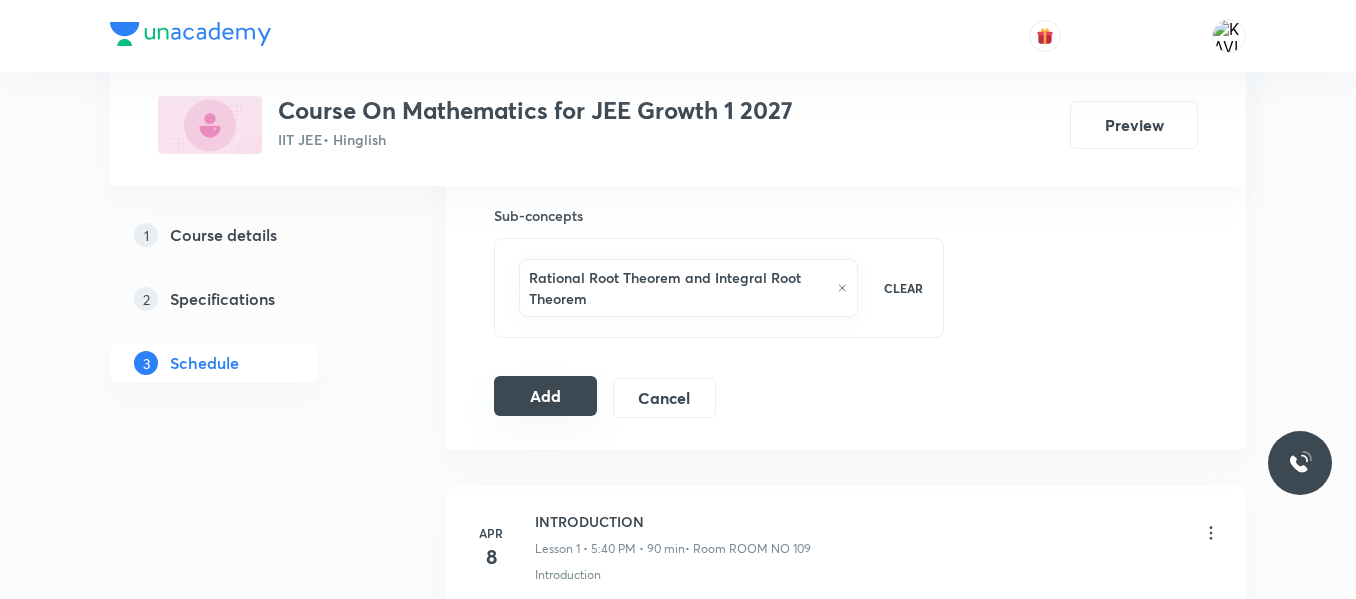 click on "Add" at bounding box center [545, 396] 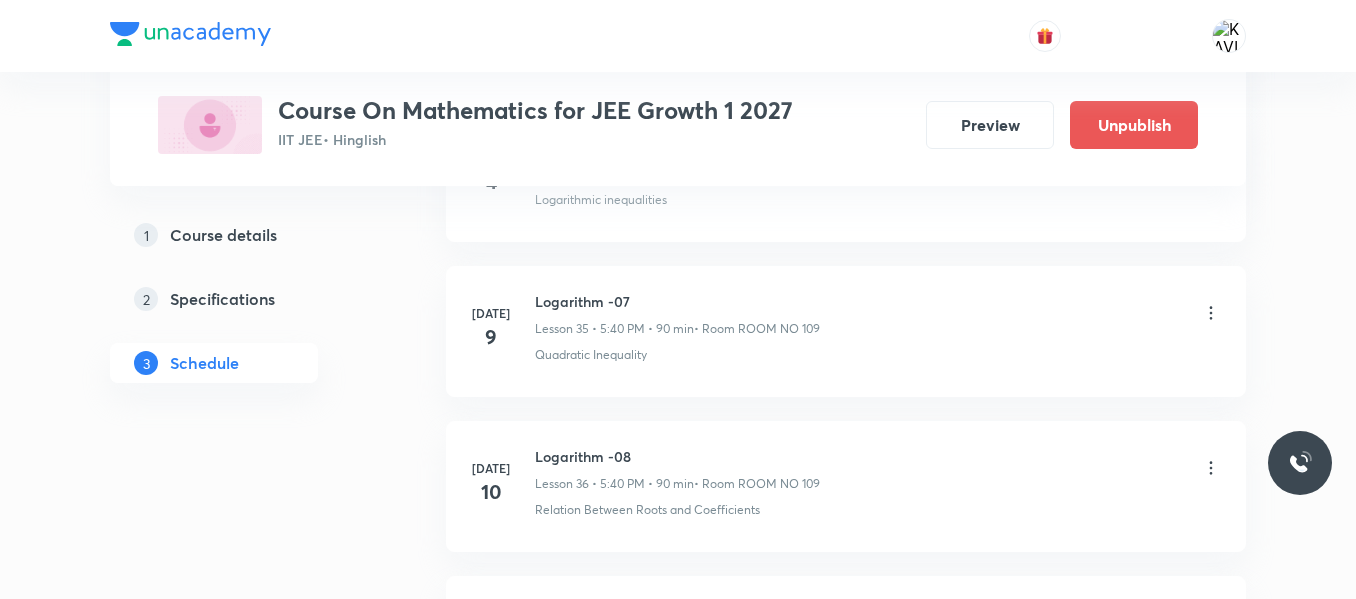 scroll, scrollTop: 5820, scrollLeft: 0, axis: vertical 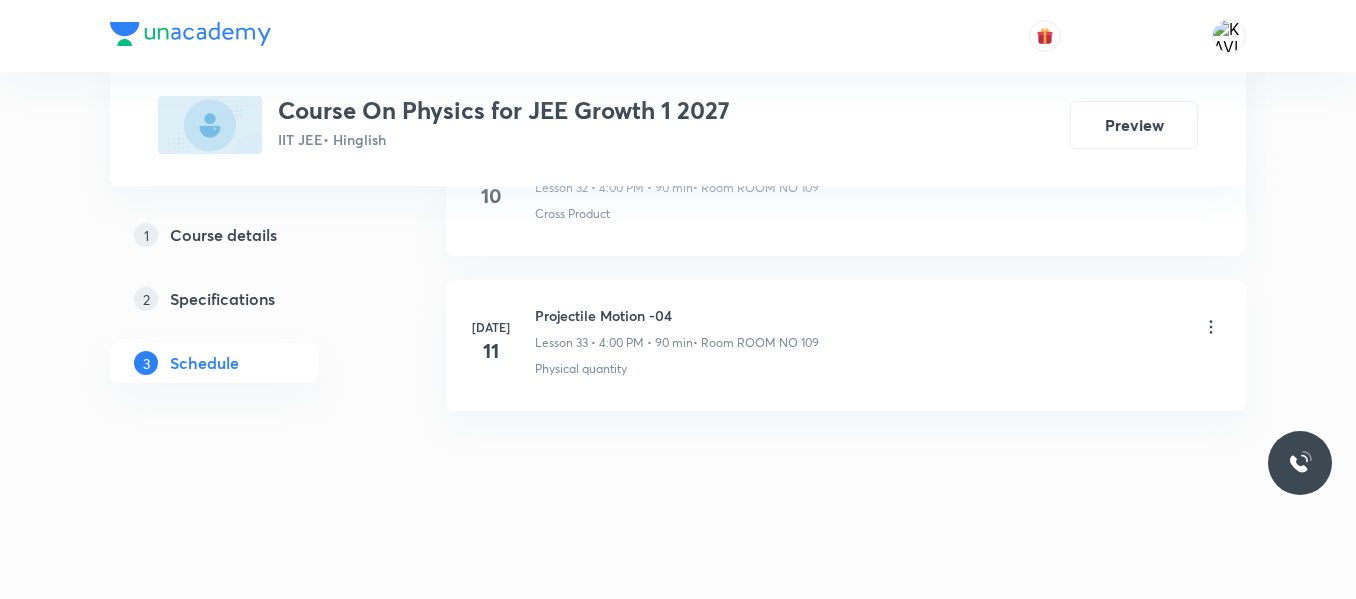 click on "Projectile Motion -04" at bounding box center [677, 315] 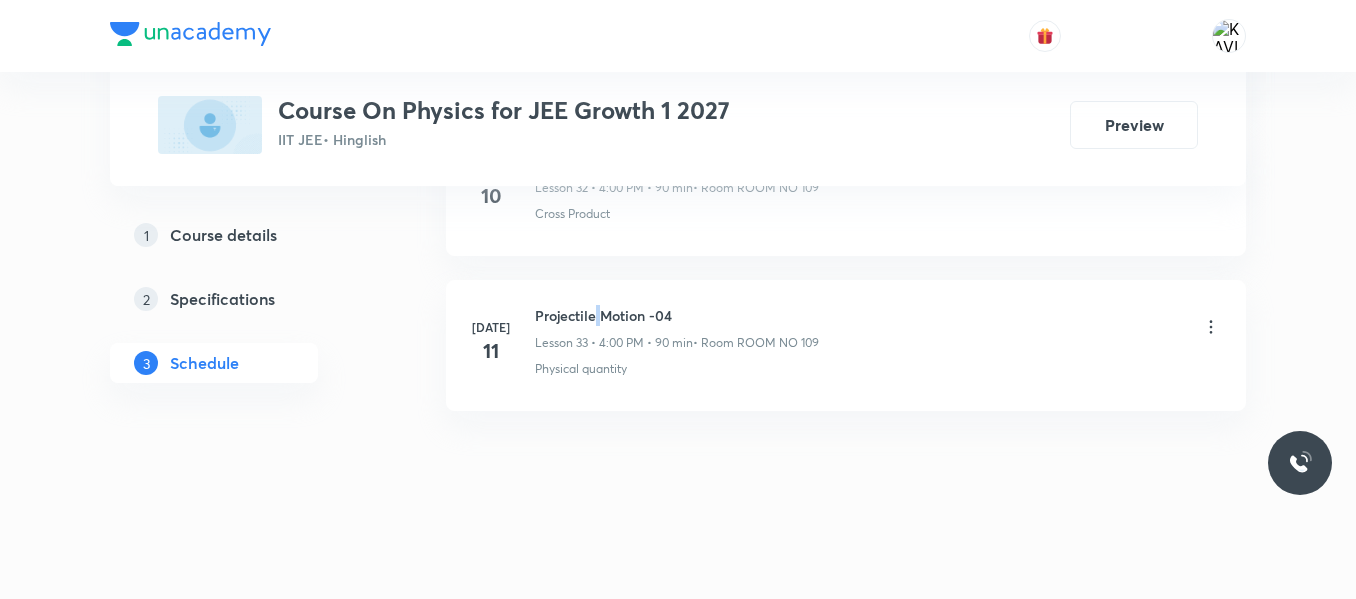 click on "Projectile Motion -04" at bounding box center [677, 315] 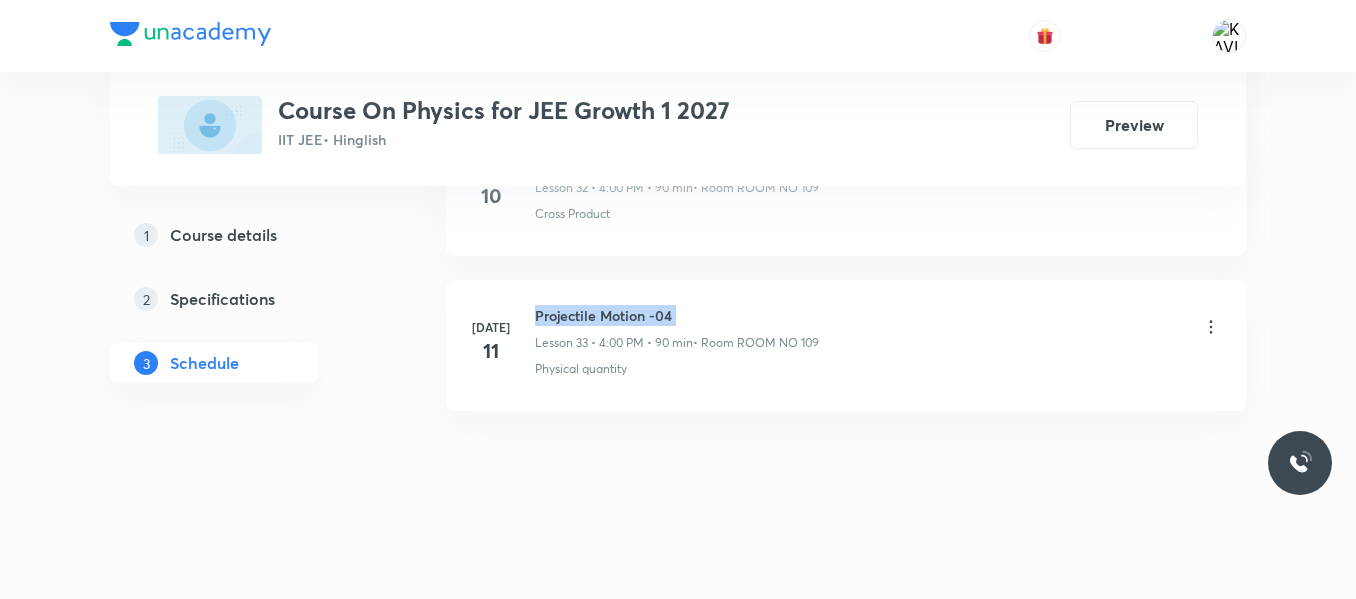 click on "Projectile Motion -04" at bounding box center (677, 315) 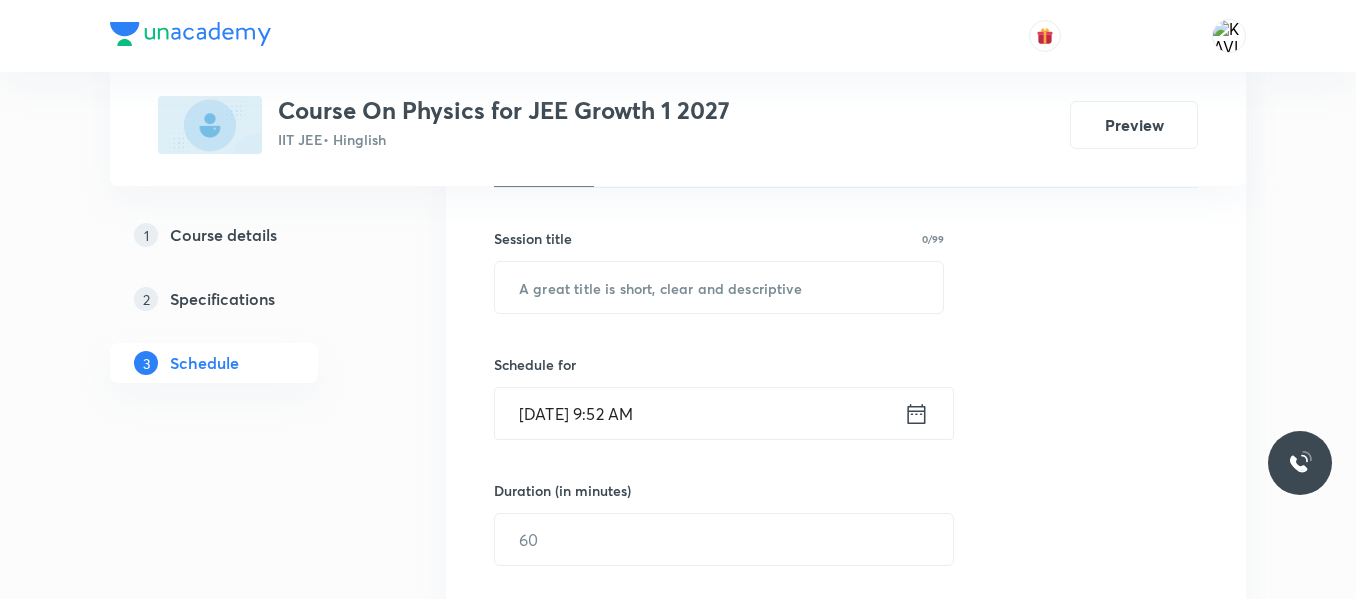 scroll, scrollTop: 342, scrollLeft: 0, axis: vertical 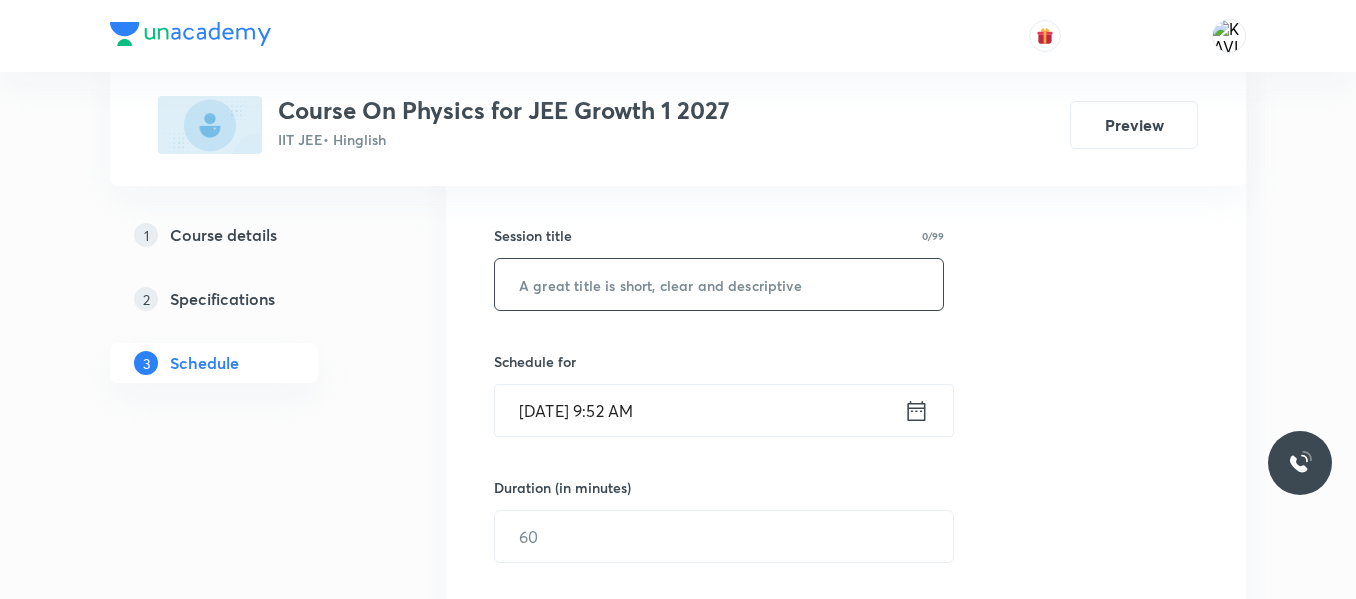 click at bounding box center [719, 284] 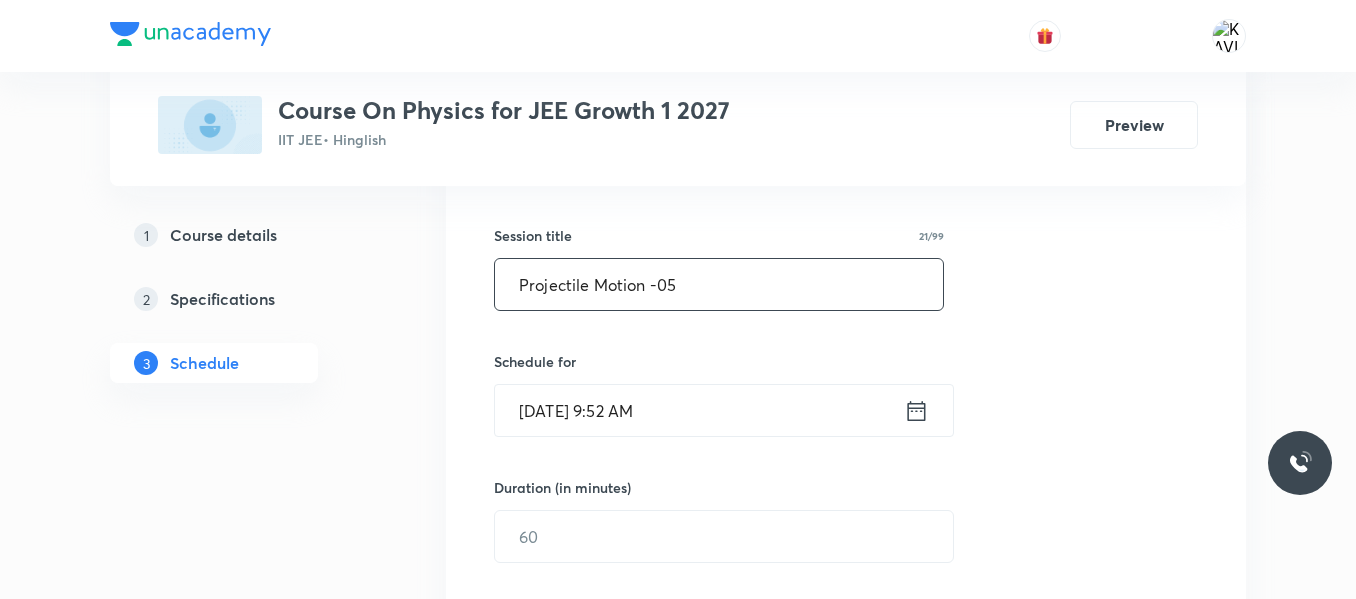 type on "Projectile Motion -05" 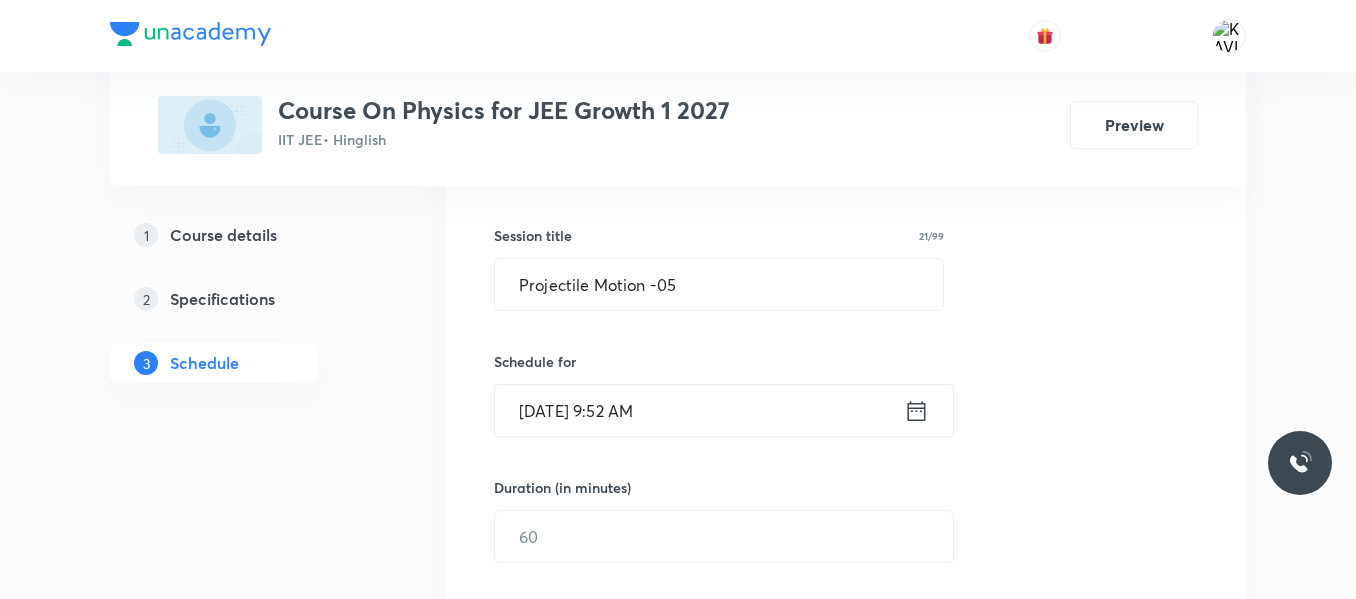 click 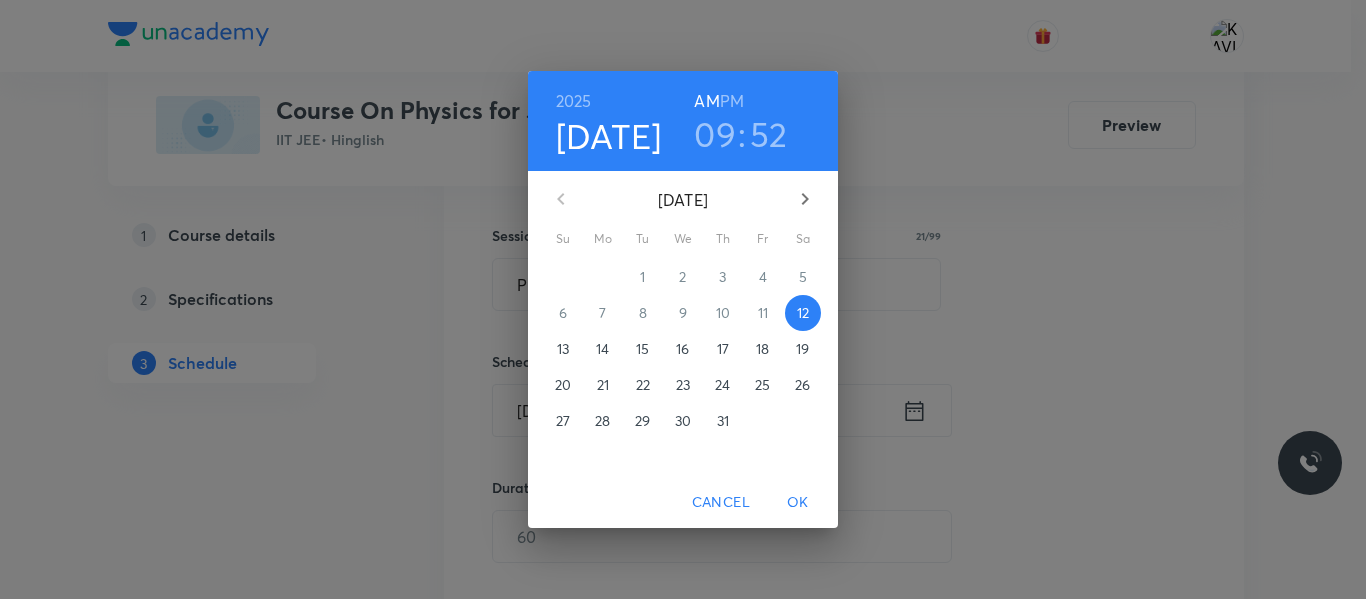 click on "PM" at bounding box center [732, 101] 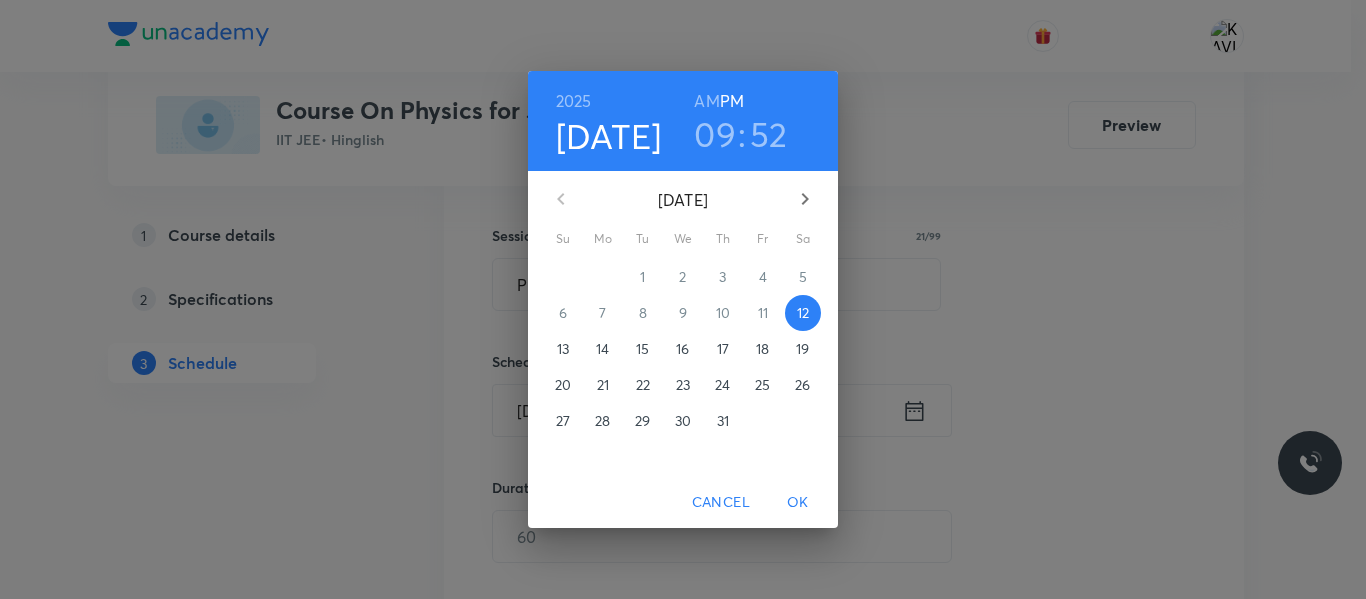 click on "09" at bounding box center [715, 134] 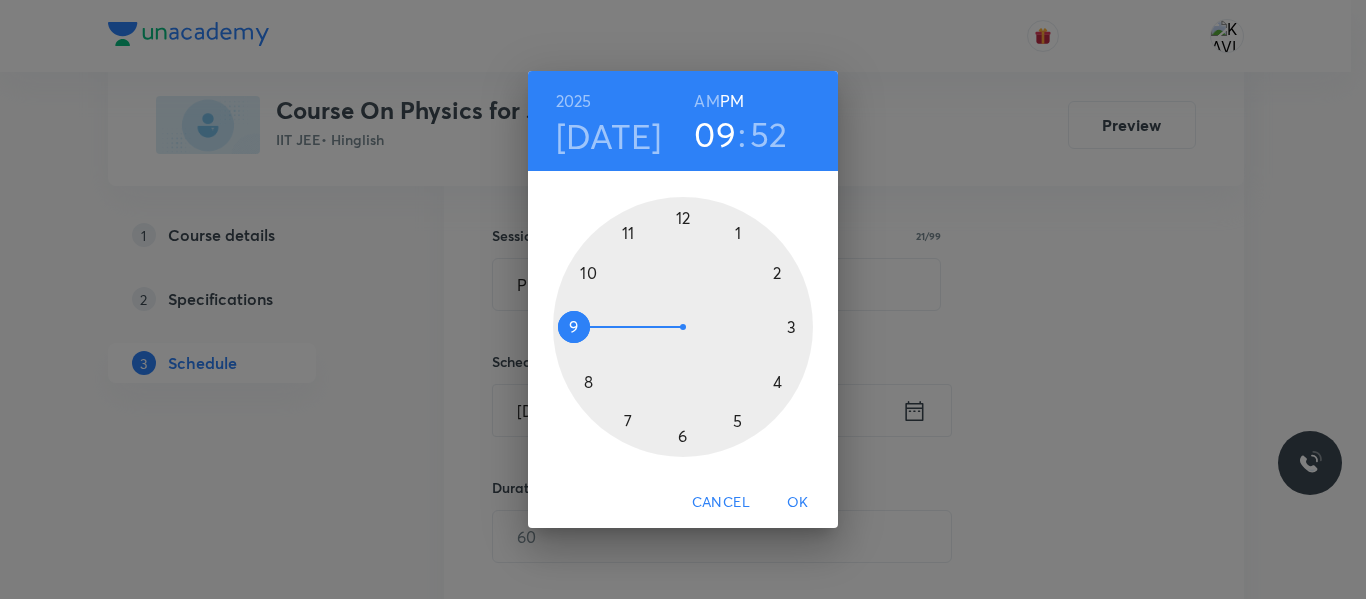 click at bounding box center (683, 327) 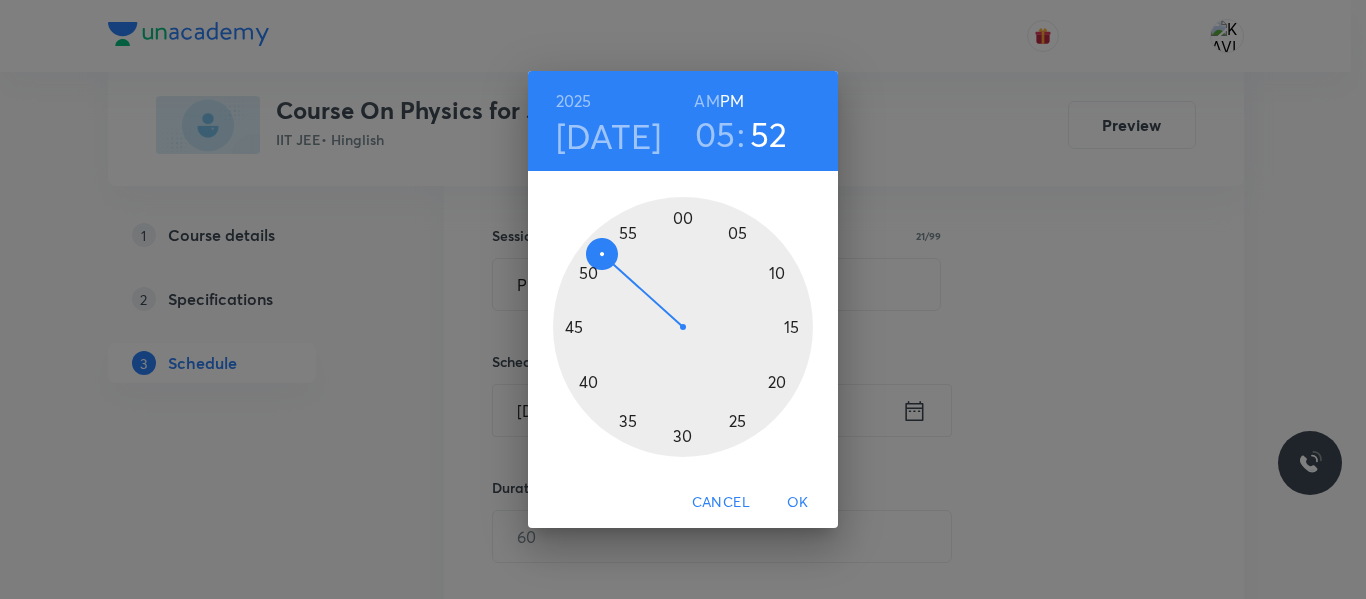 click at bounding box center [683, 327] 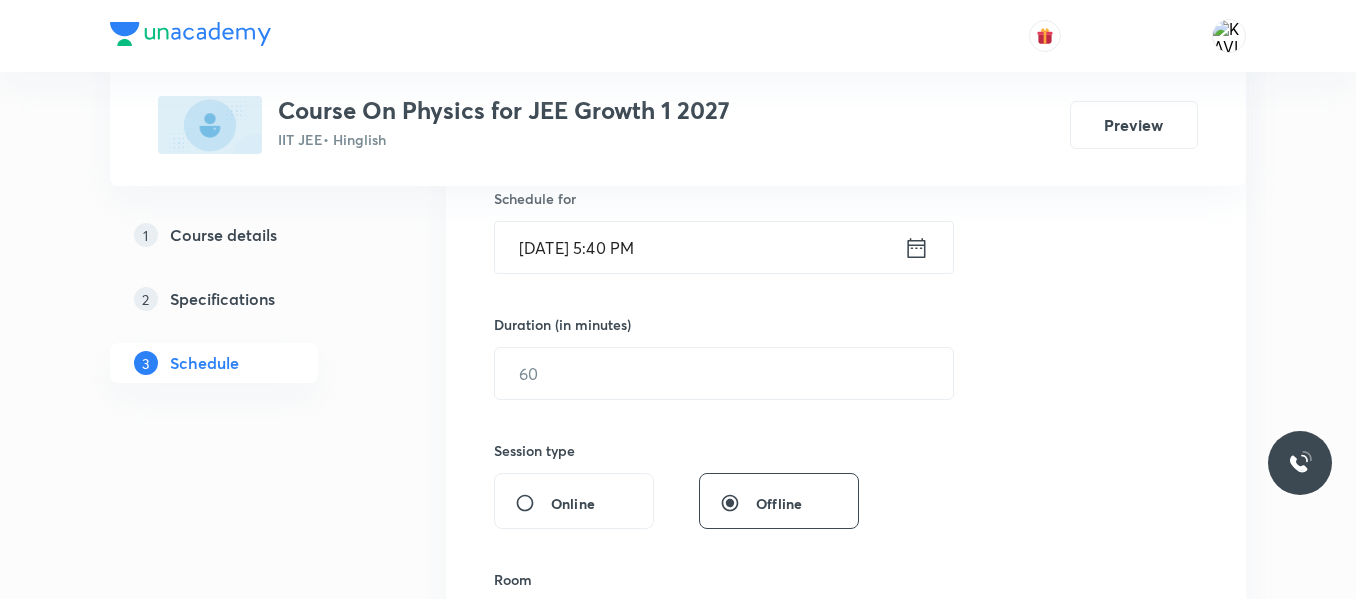 scroll, scrollTop: 506, scrollLeft: 0, axis: vertical 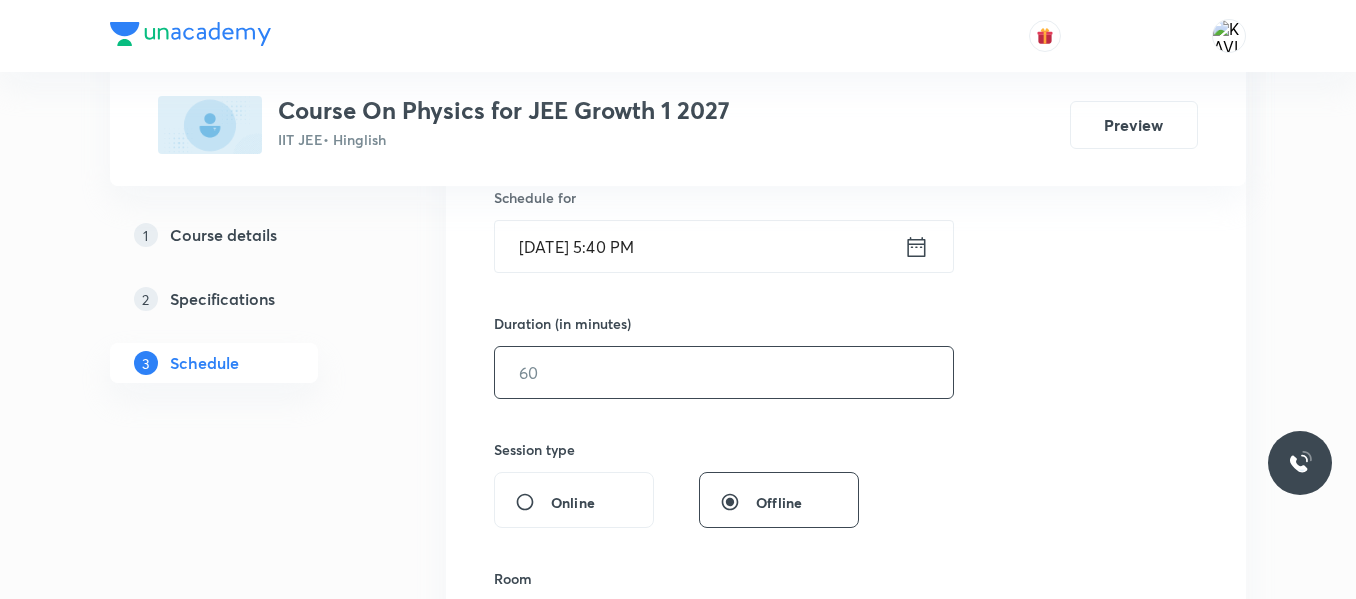 click at bounding box center (724, 372) 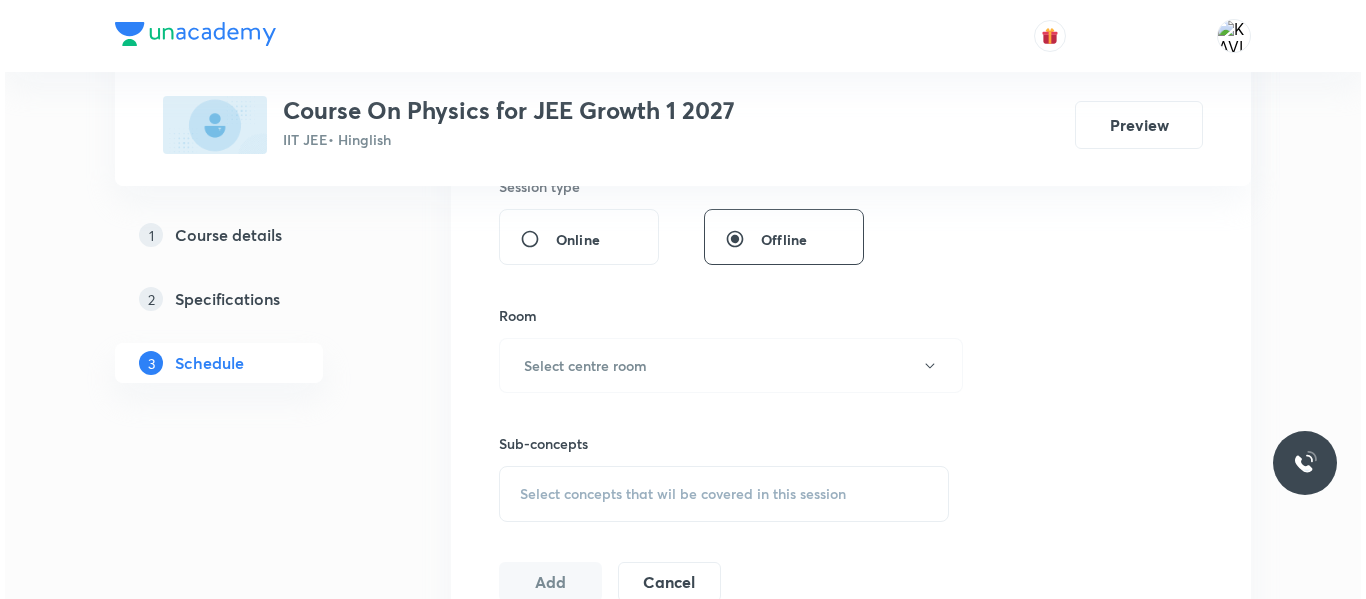 scroll, scrollTop: 770, scrollLeft: 0, axis: vertical 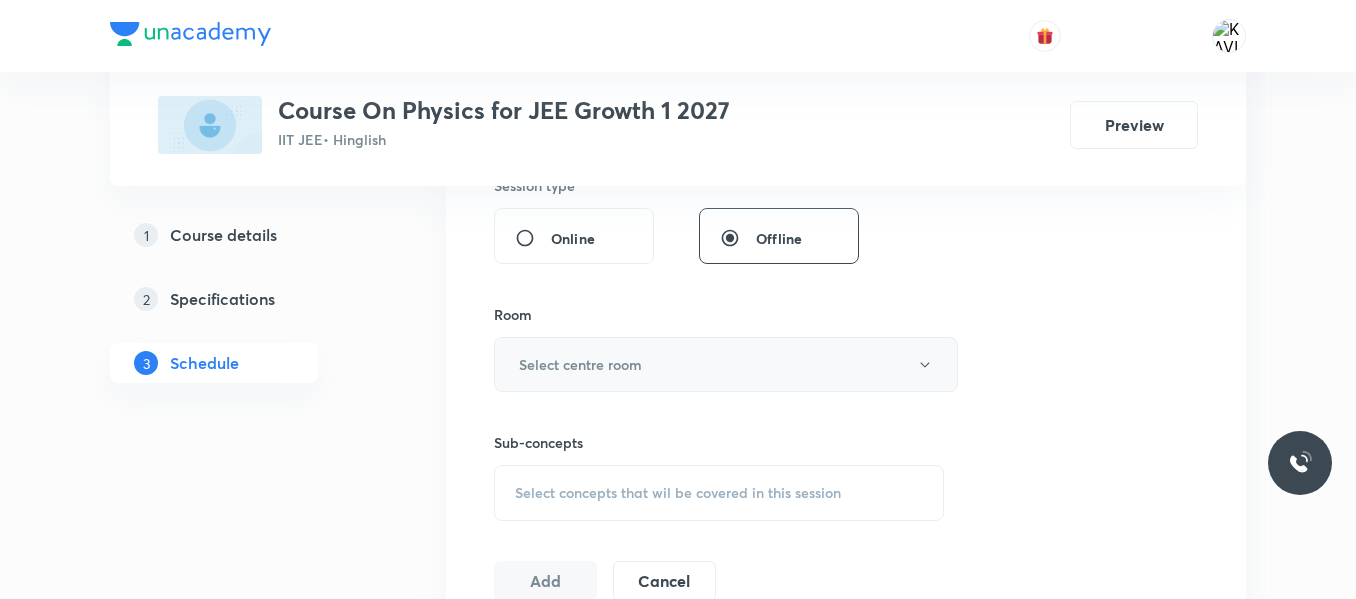 type on "90" 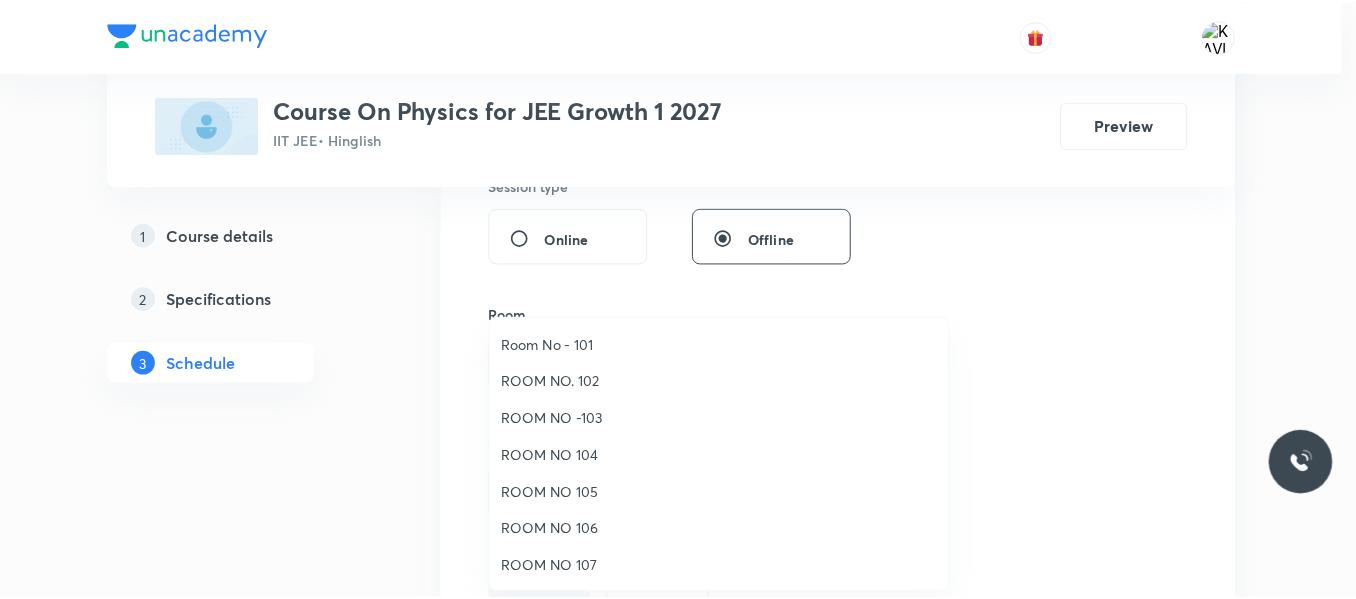 scroll, scrollTop: 223, scrollLeft: 0, axis: vertical 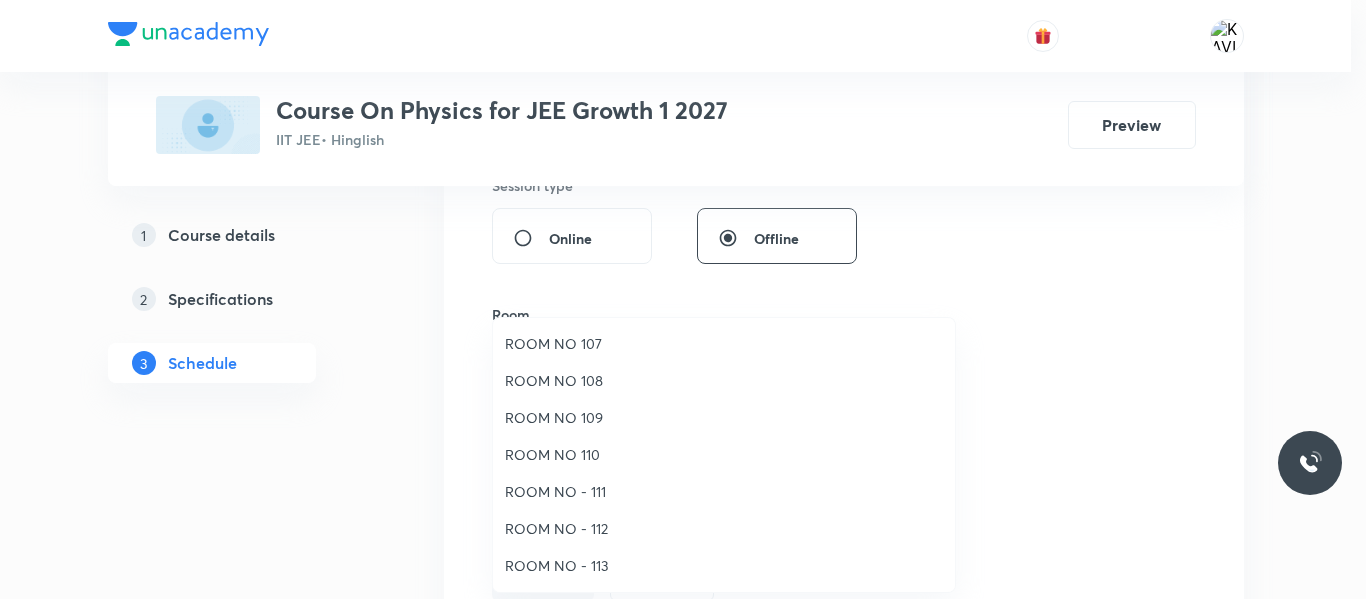 click on "ROOM NO 109" at bounding box center (724, 417) 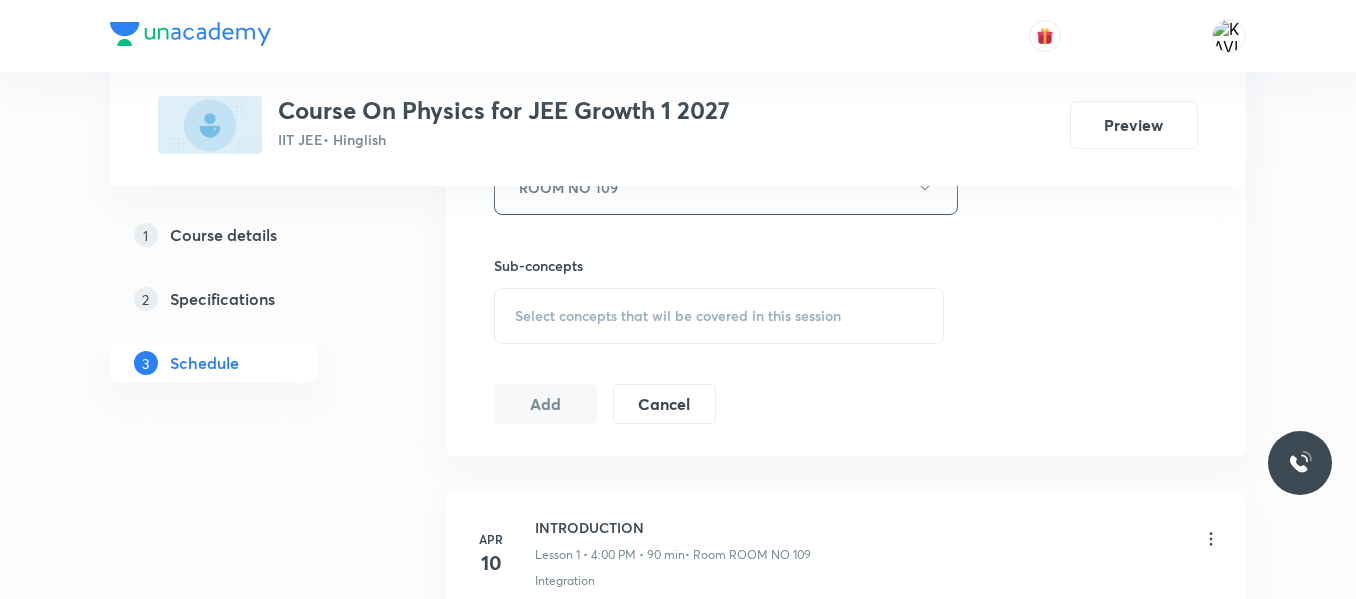 scroll, scrollTop: 950, scrollLeft: 0, axis: vertical 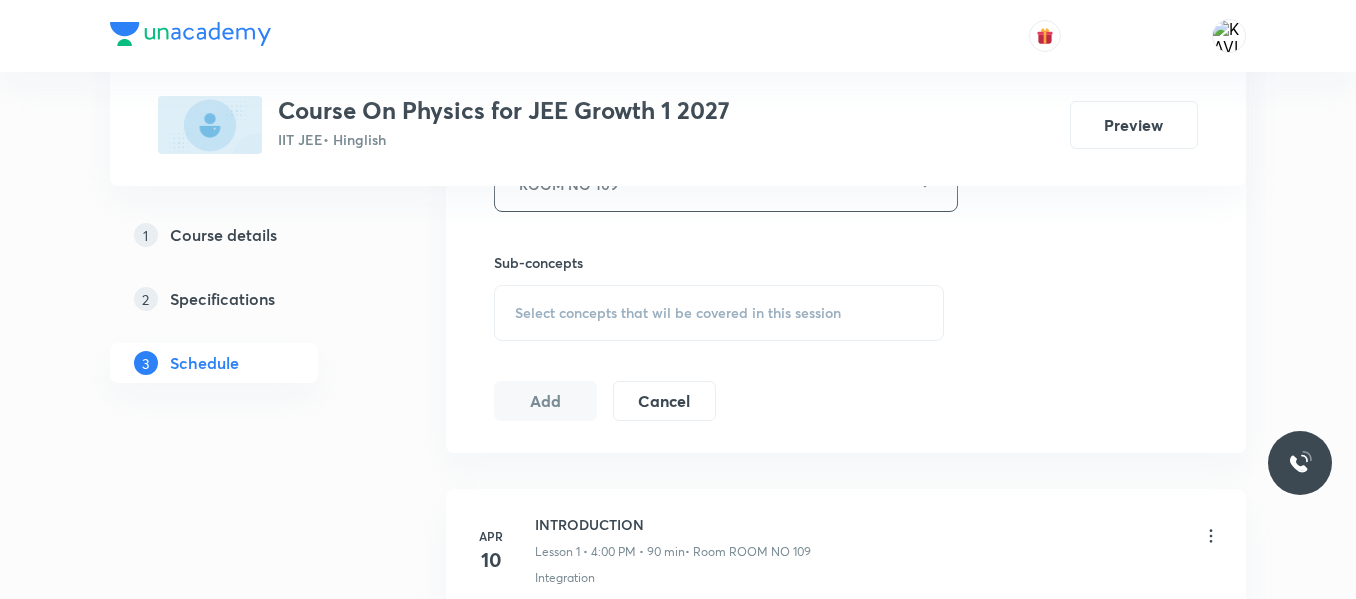 click on "Select concepts that wil be covered in this session" at bounding box center [719, 313] 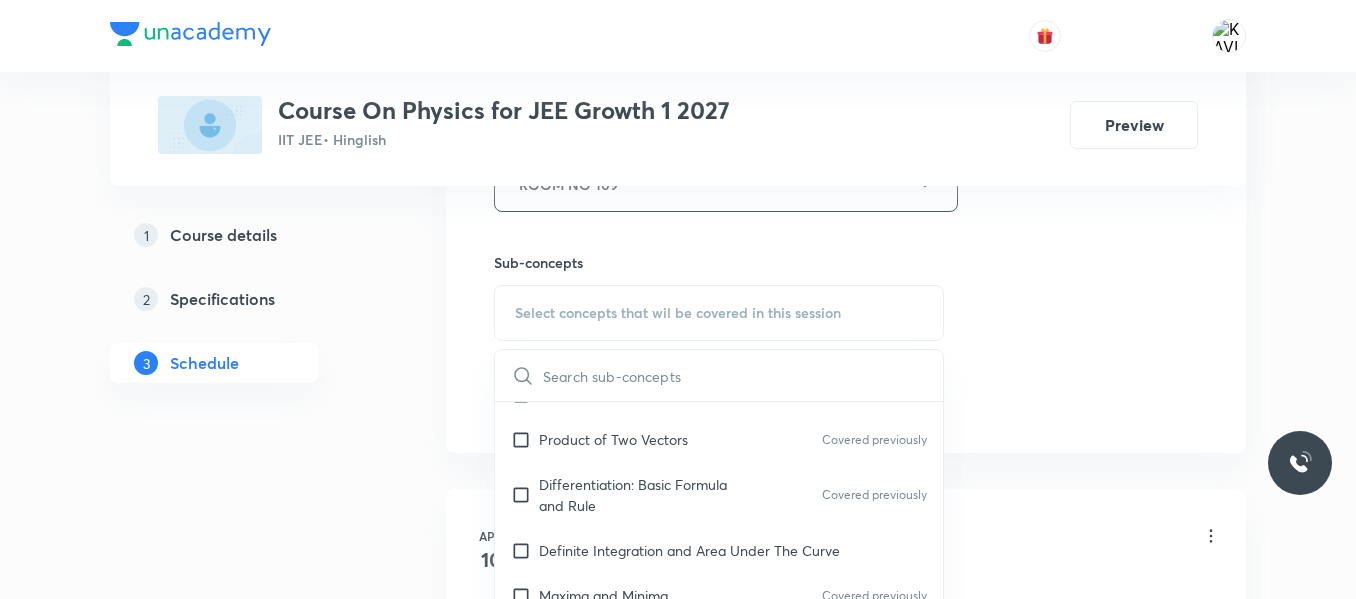 scroll, scrollTop: 1171, scrollLeft: 0, axis: vertical 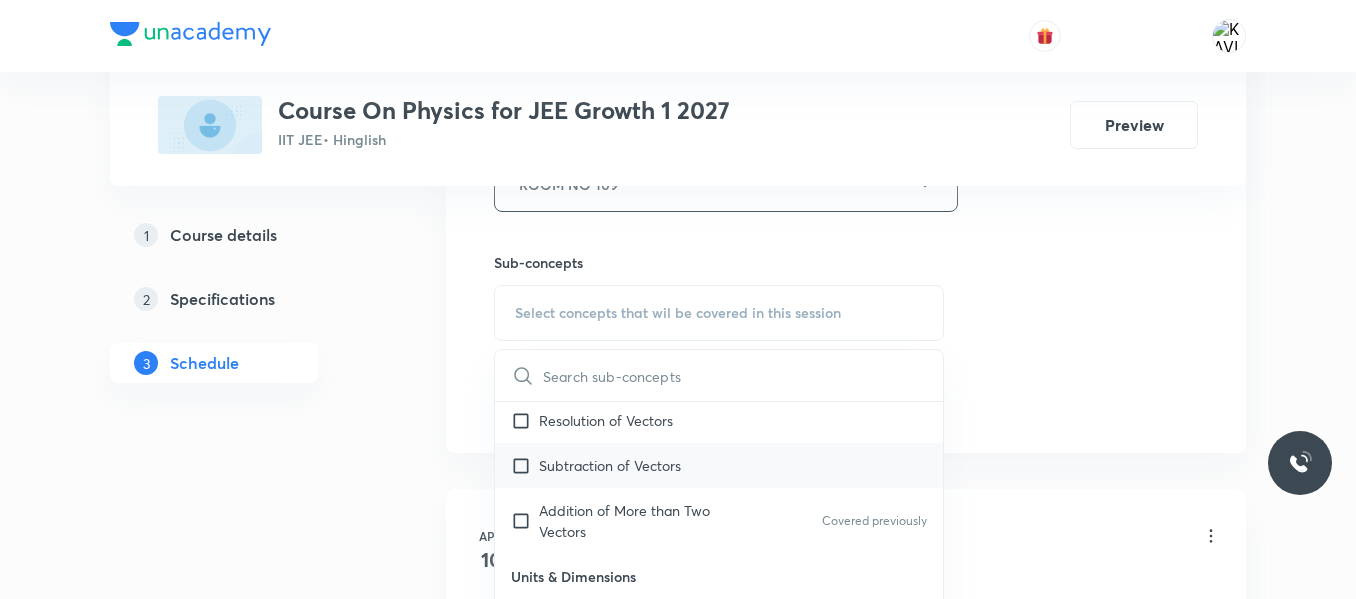 click on "Subtraction of Vectors" at bounding box center (719, 465) 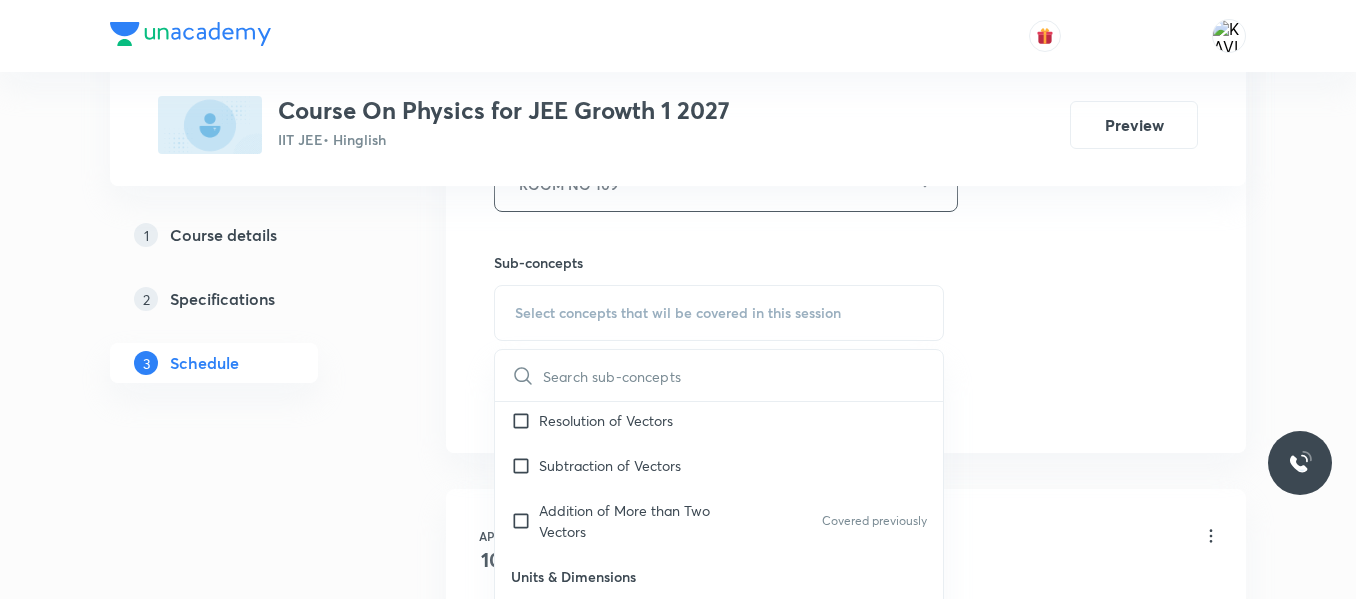 checkbox on "true" 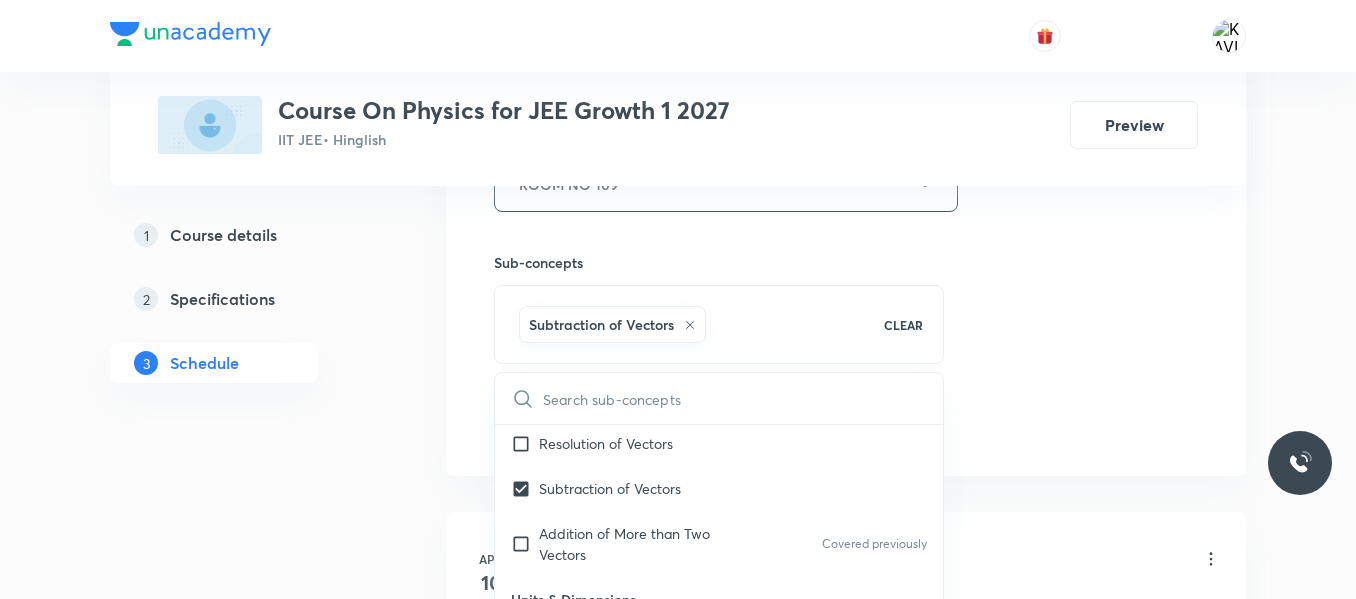 click on "Session  34 Live class Session title 21/99 Projectile Motion -05 ​ Schedule for Jul 12, 2025, 5:40 PM ​ Duration (in minutes) 90 ​   Session type Online Offline Room ROOM NO 109 Sub-concepts Subtraction of Vectors CLEAR ​ Mathematical Tools Vectors and Scalars  Covered previously Elementary Algebra Covered previously Basic Trigonometry Covered previously Addition of Vectors Covered previously 2D and 3D Geometry Representation of Vector  Covered previously Components of a Vector Functions Covered previously Unit Vectors Covered previously Differentiation Covered previously Integration Covered previously Rectangular Components of a Vector in Three Dimensions Position Vector Covered previously Use of Differentiation & Integration in One Dimensional Motion Displacement Vector Covered previously Derivatives of Equations of Motion by Calculus Vectors Product of Two Vectors Covered previously Differentiation: Basic Formula and Rule Covered previously Definite Integration and Area Under The Curve Chain Rule" at bounding box center [846, -37] 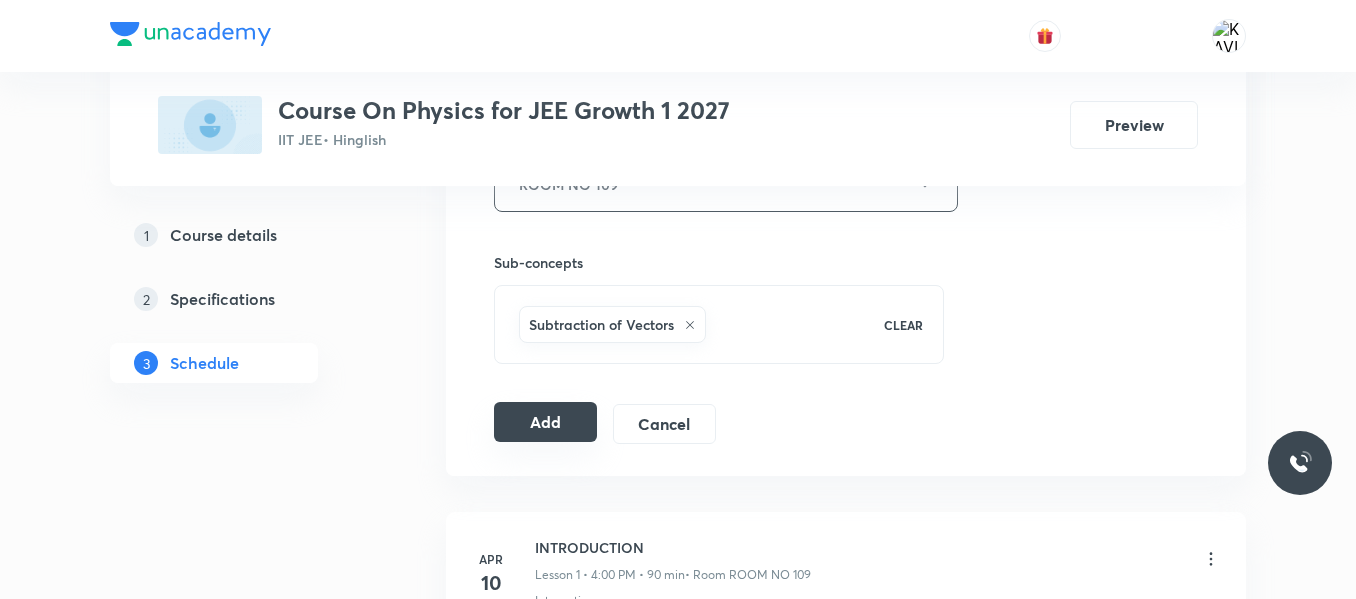 click on "Add" at bounding box center [545, 422] 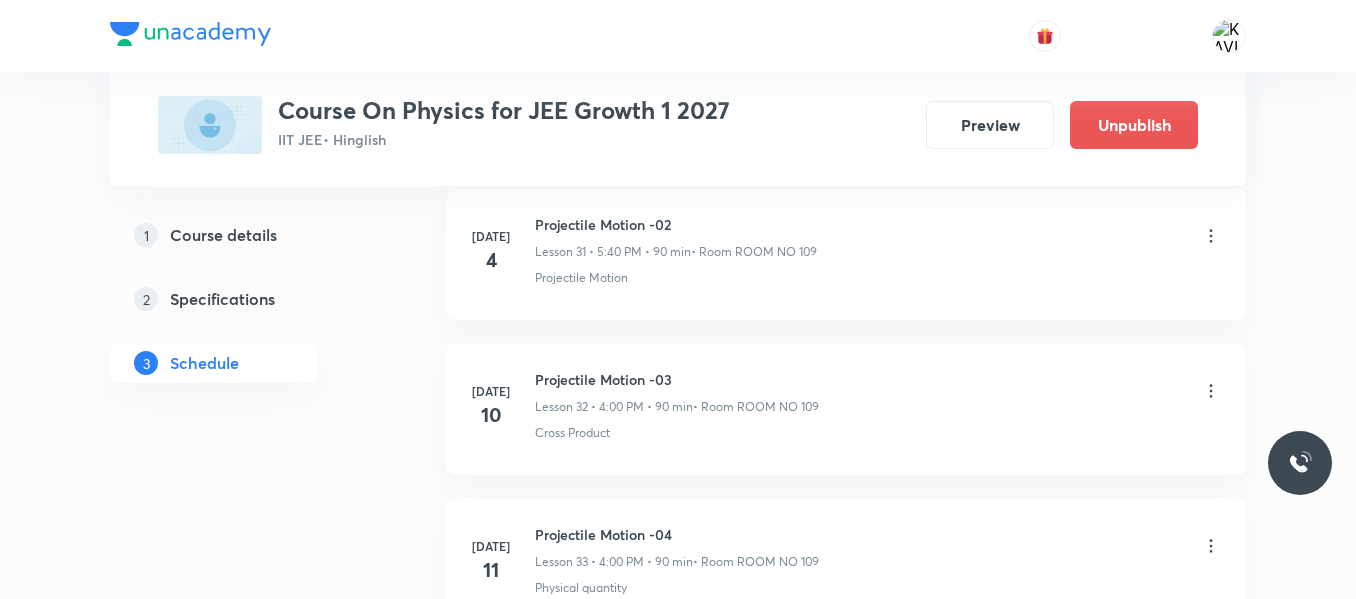 scroll, scrollTop: 5355, scrollLeft: 0, axis: vertical 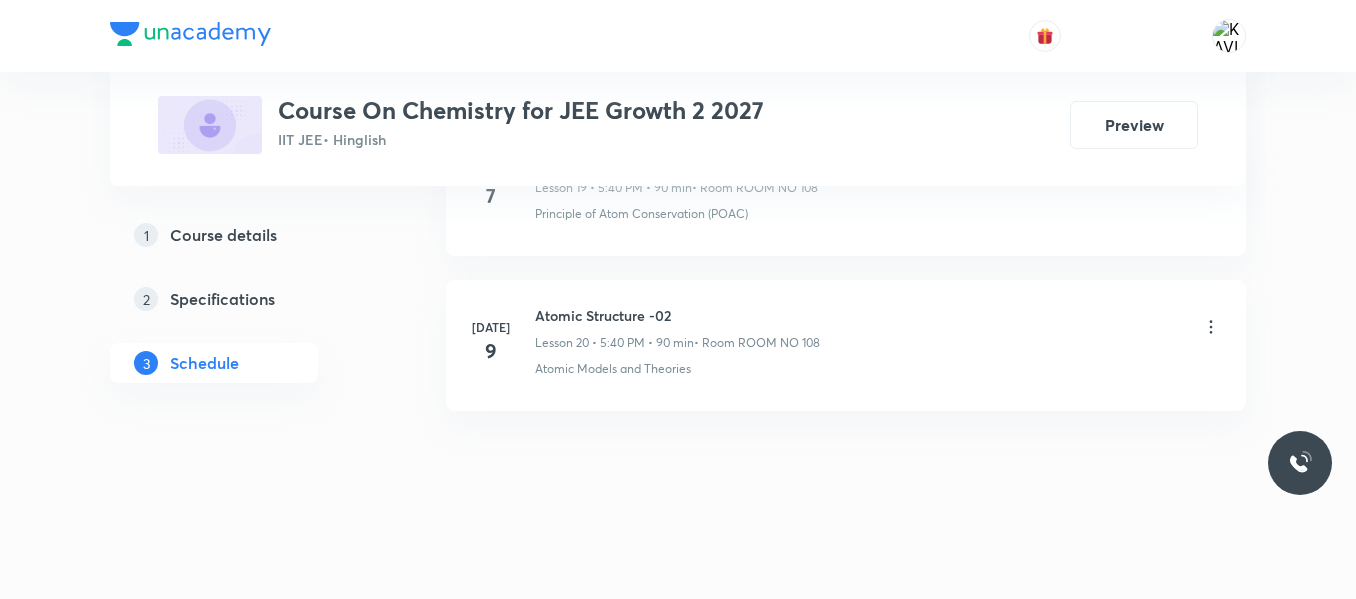 click on "[DATE] Atomic Structure -02 Lesson 20 • 5:40 PM • 90 min  • Room ROOM NO 108 Atomic Models and Theories" at bounding box center [846, 345] 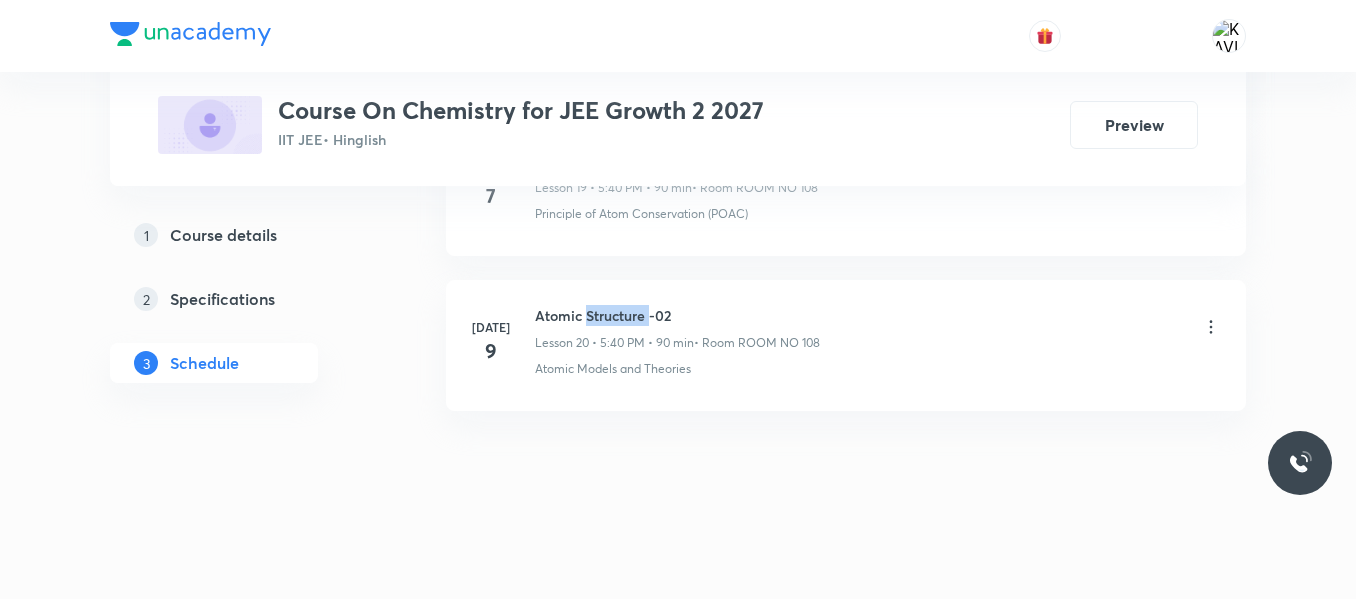 click on "[DATE] Atomic Structure -02 Lesson 20 • 5:40 PM • 90 min  • Room ROOM NO 108 Atomic Models and Theories" at bounding box center [846, 345] 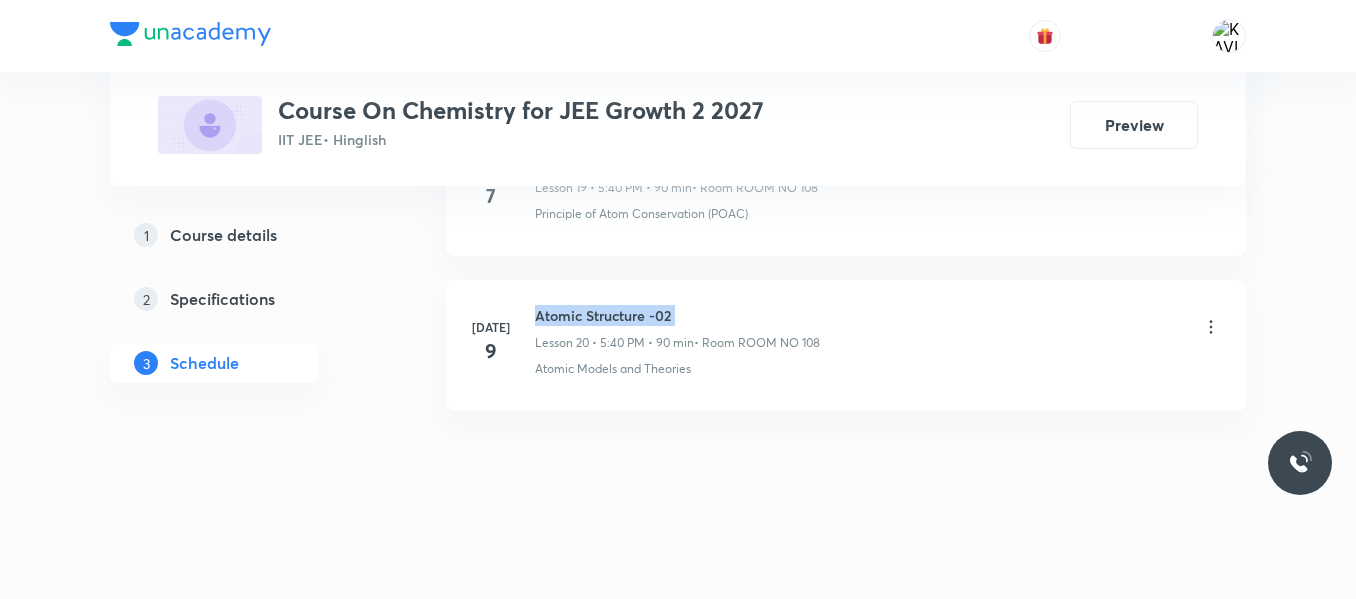 click on "[DATE] Atomic Structure -02 Lesson 20 • 5:40 PM • 90 min  • Room ROOM NO 108 Atomic Models and Theories" at bounding box center (846, 345) 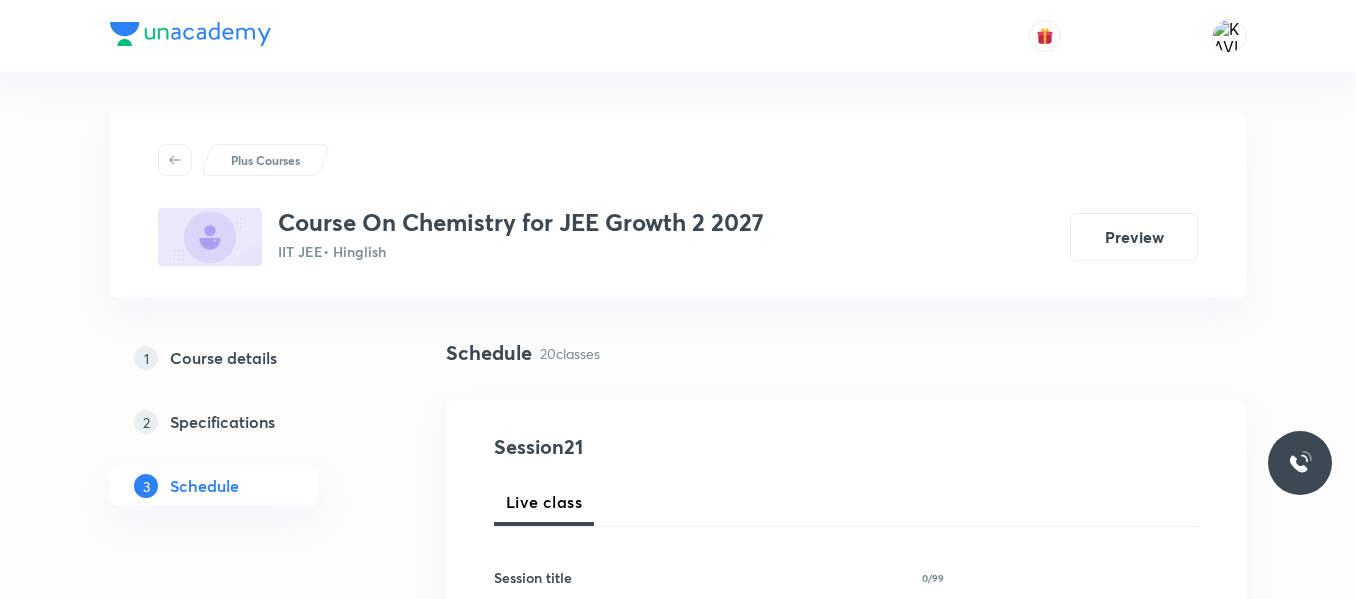 scroll, scrollTop: 237, scrollLeft: 0, axis: vertical 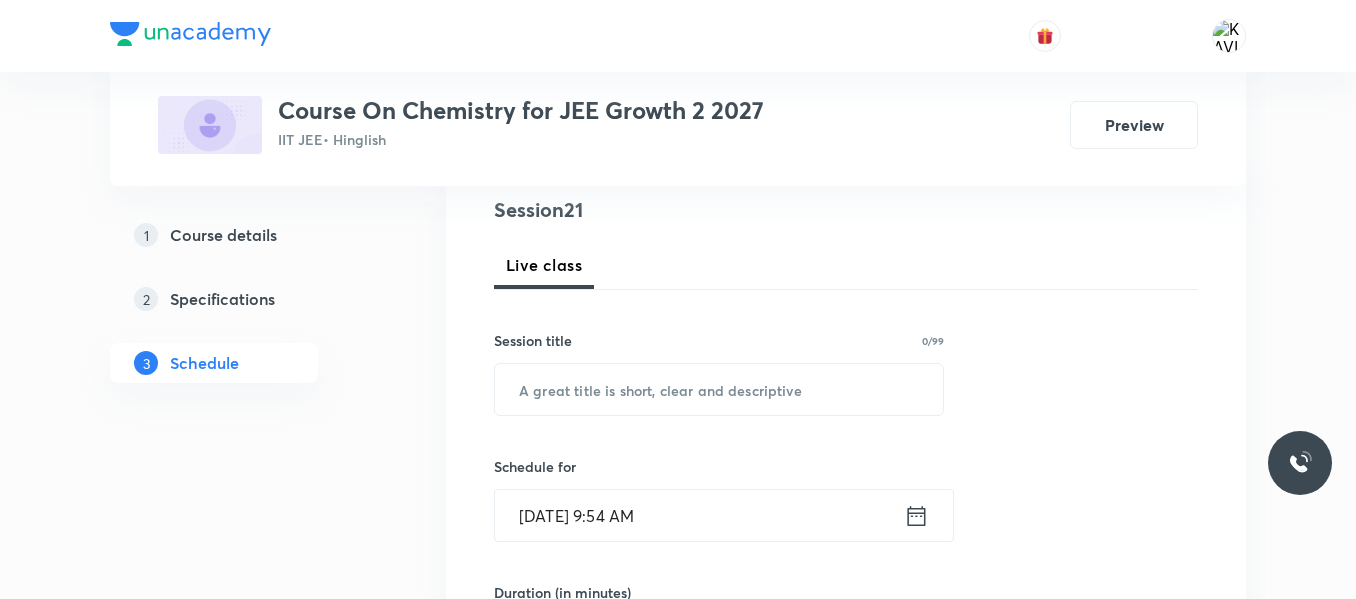 click on "Session  21 Live class Session title 0/99 ​ Schedule for [DATE] 9:54 AM ​ Duration (in minutes) ​   Session type Online Offline Room Select centre room Sub-concepts Select concepts that wil be covered in this session Add Cancel" at bounding box center (846, 664) 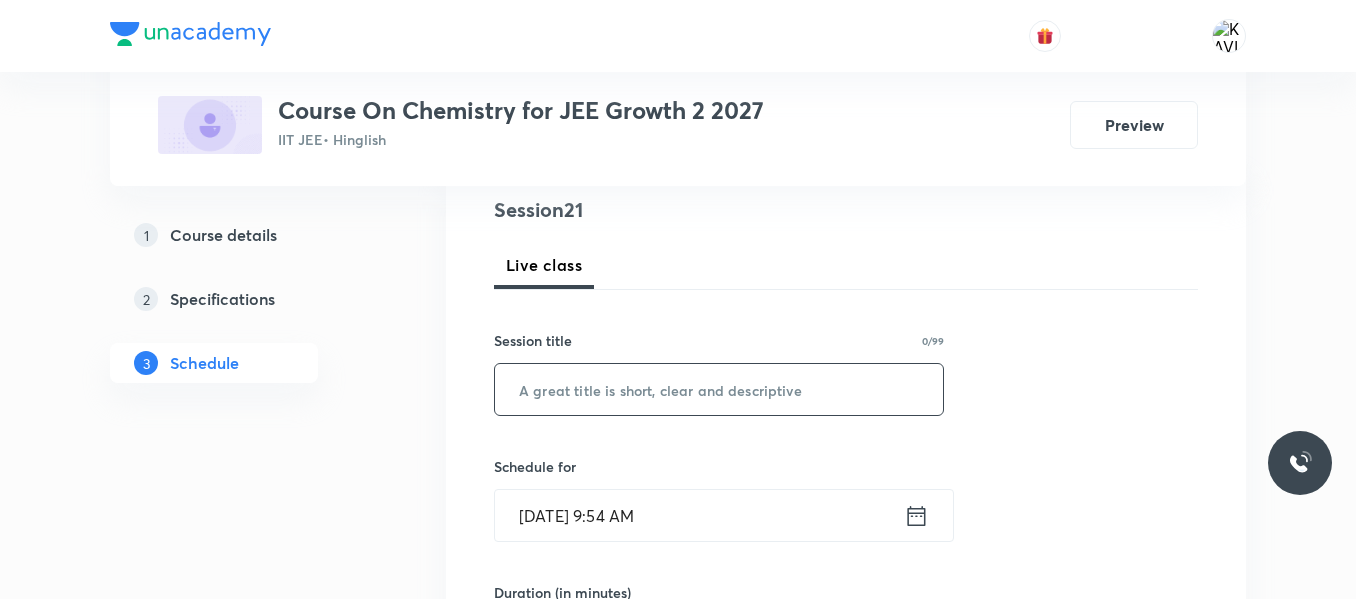 click at bounding box center [719, 389] 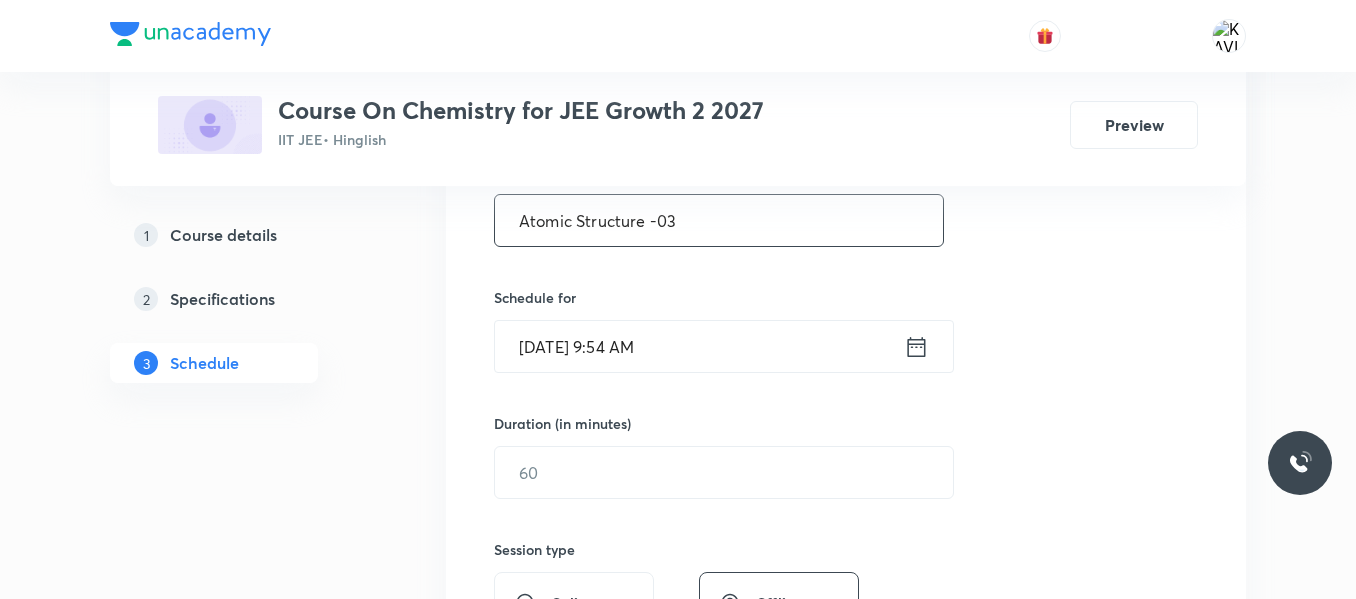 scroll, scrollTop: 414, scrollLeft: 0, axis: vertical 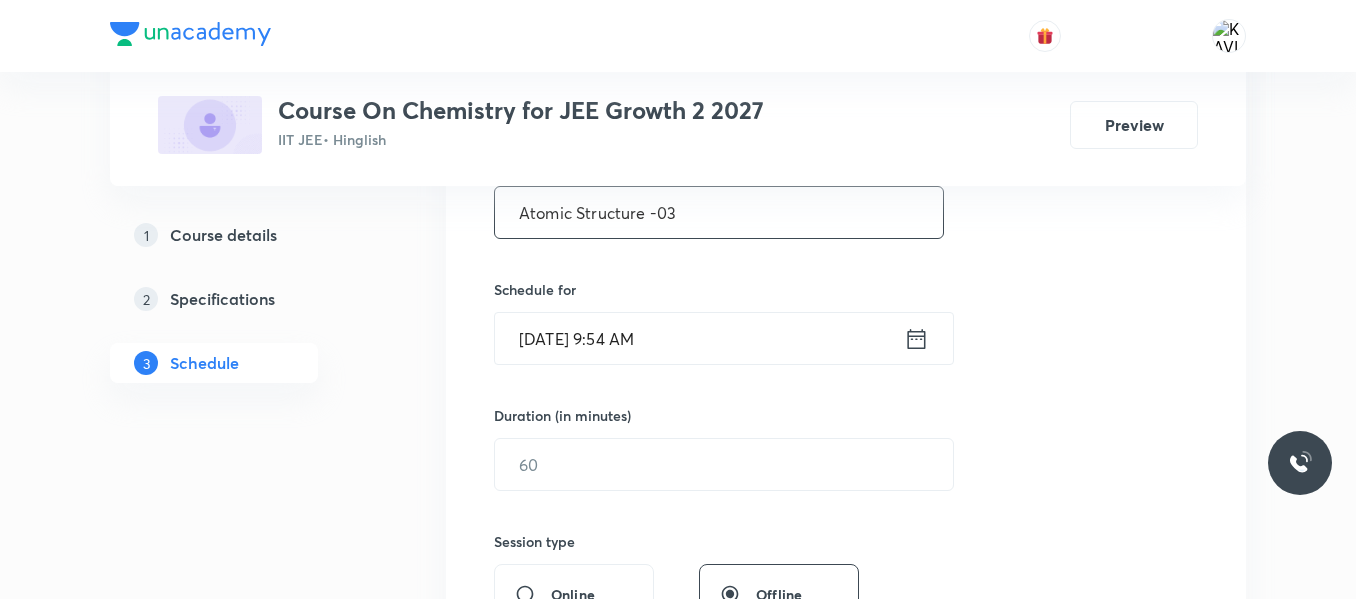 type on "Atomic Structure -03" 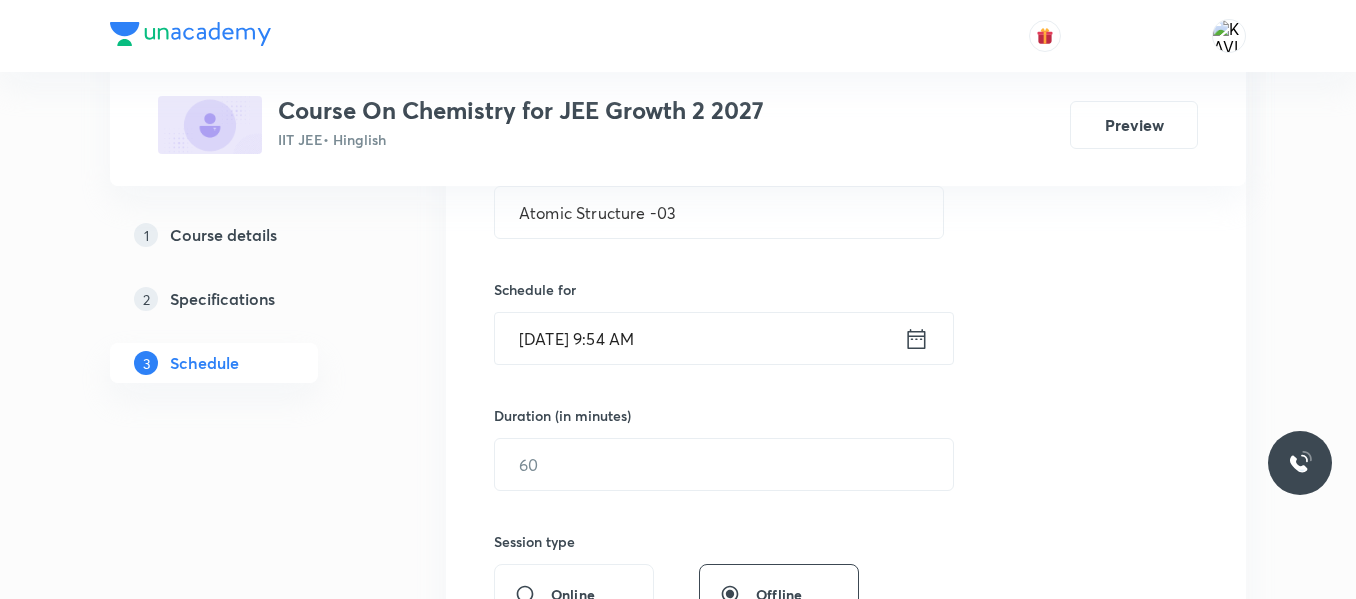 click 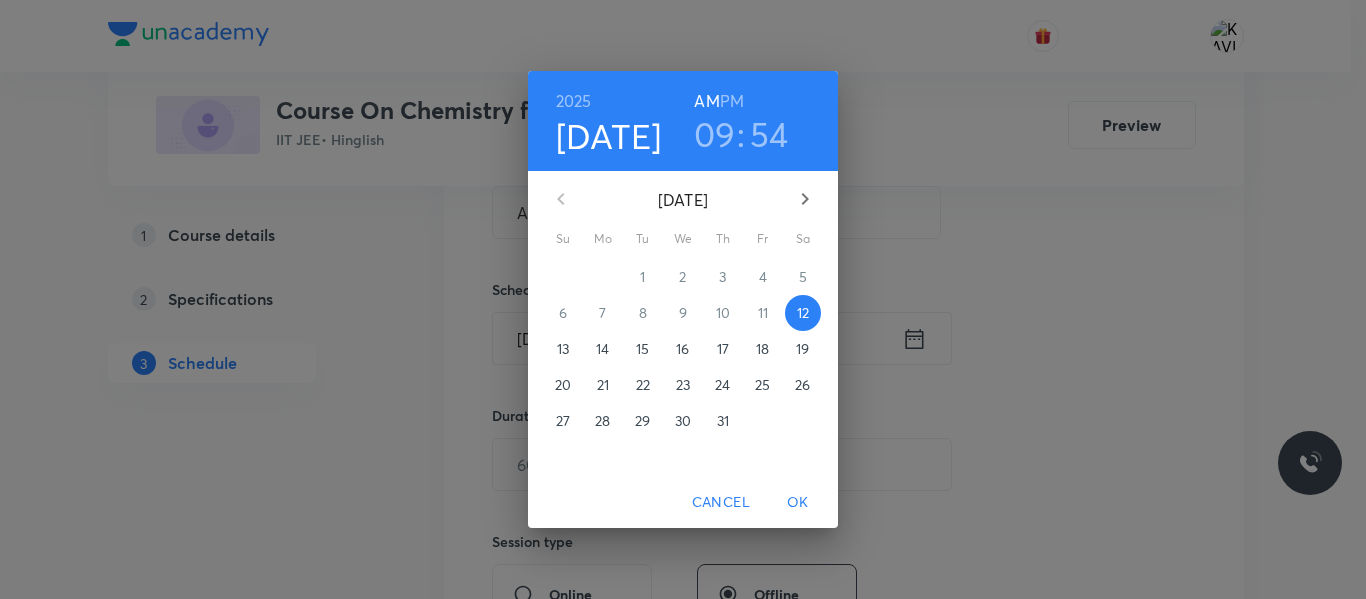 click on "09" at bounding box center (715, 134) 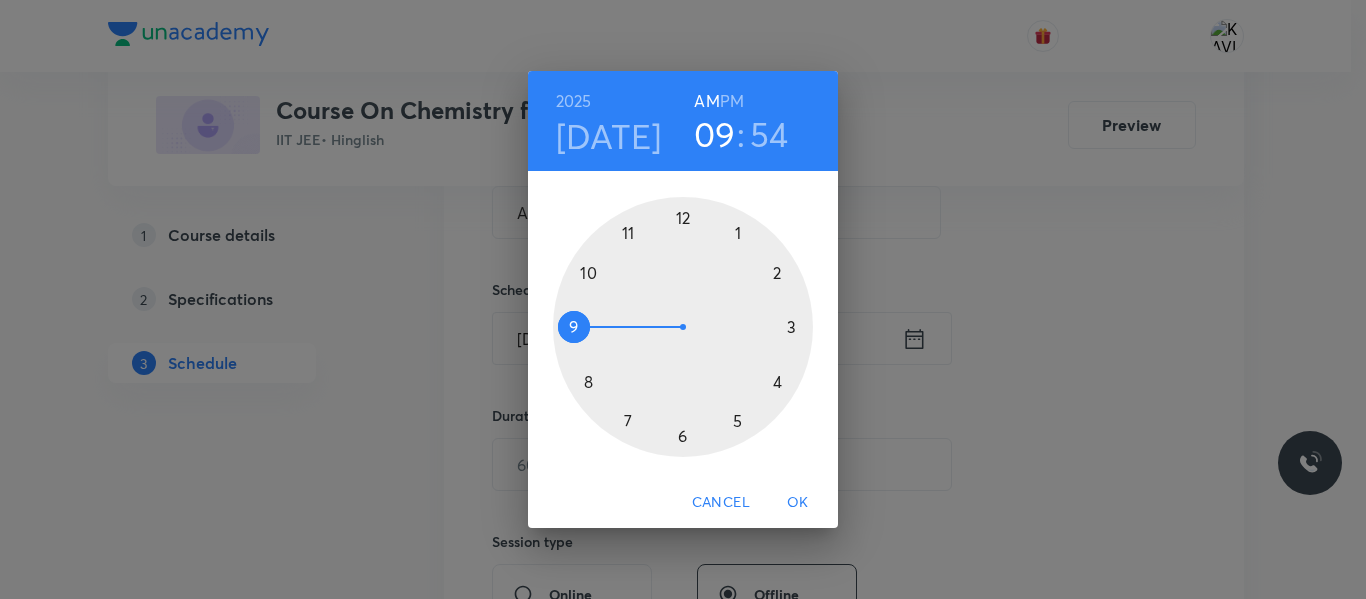 click at bounding box center [683, 327] 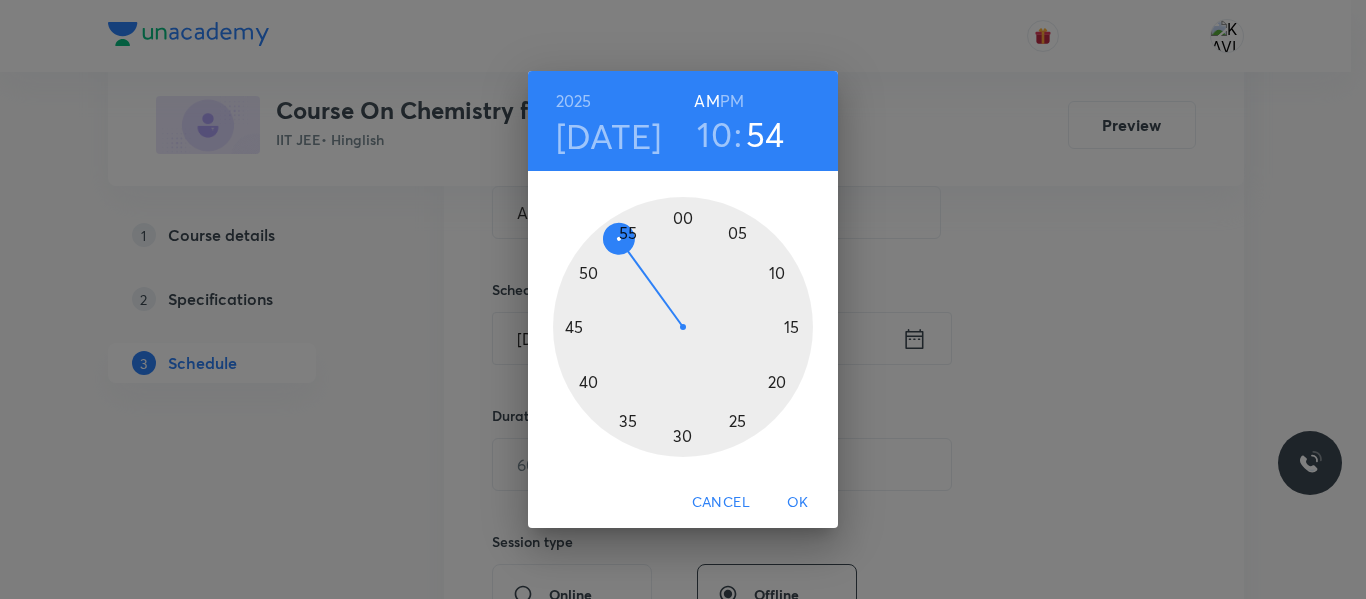 click at bounding box center [683, 327] 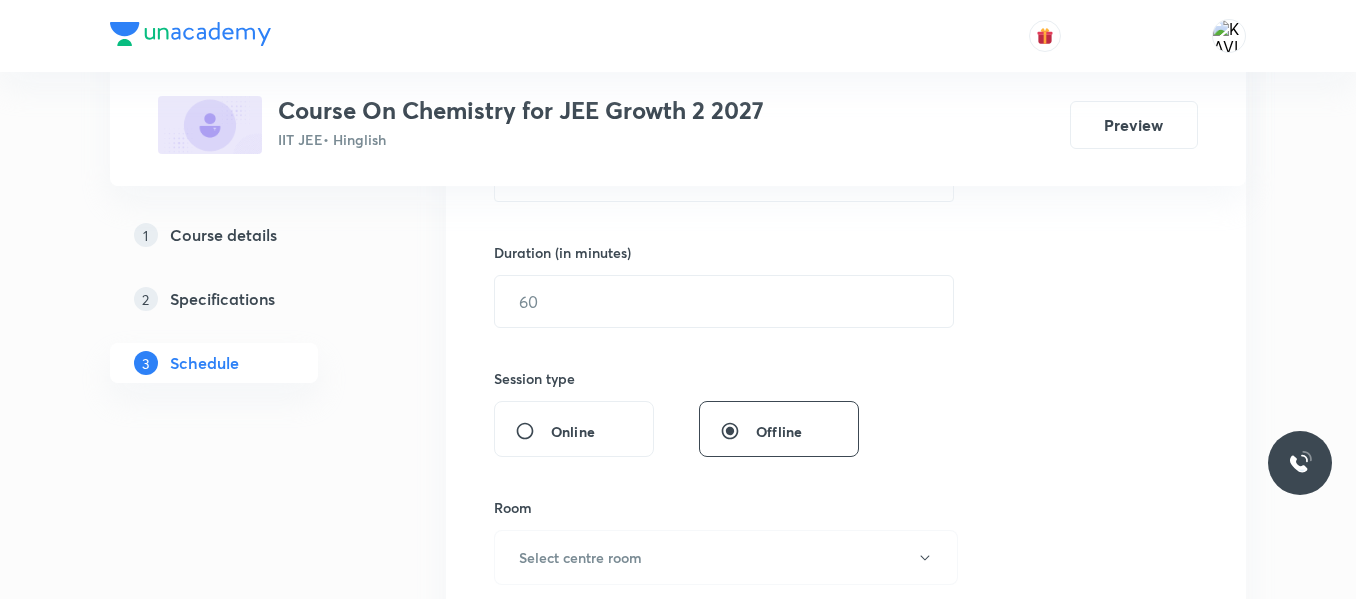 scroll, scrollTop: 579, scrollLeft: 0, axis: vertical 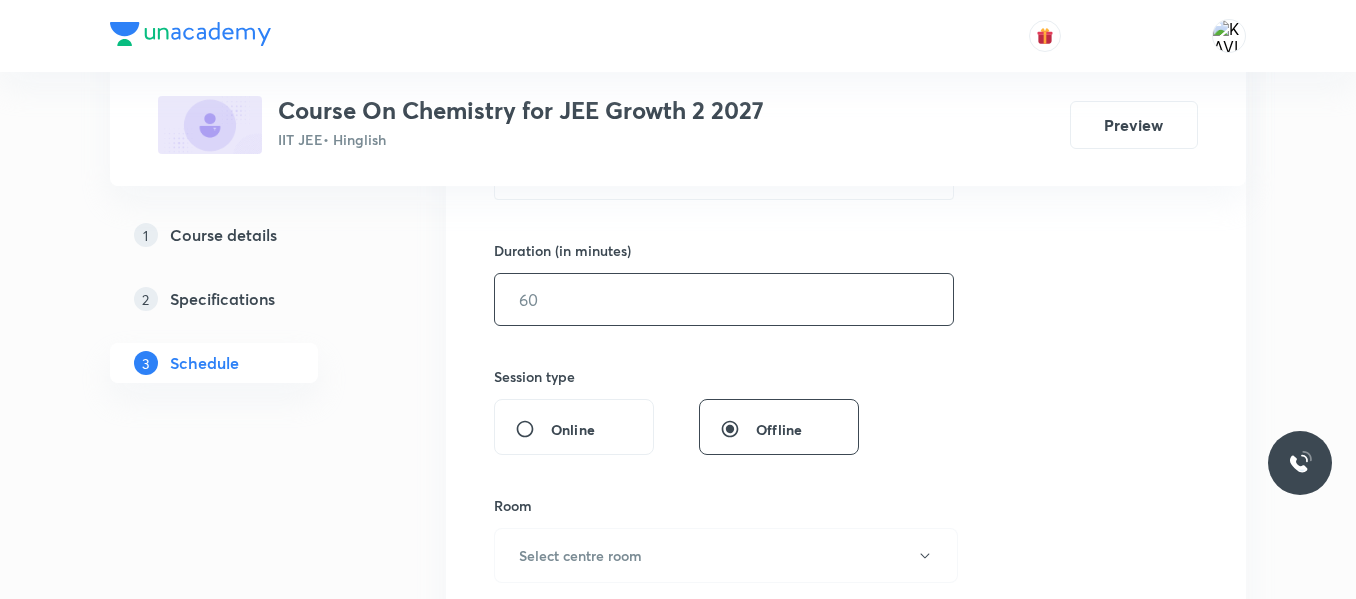 click at bounding box center (724, 299) 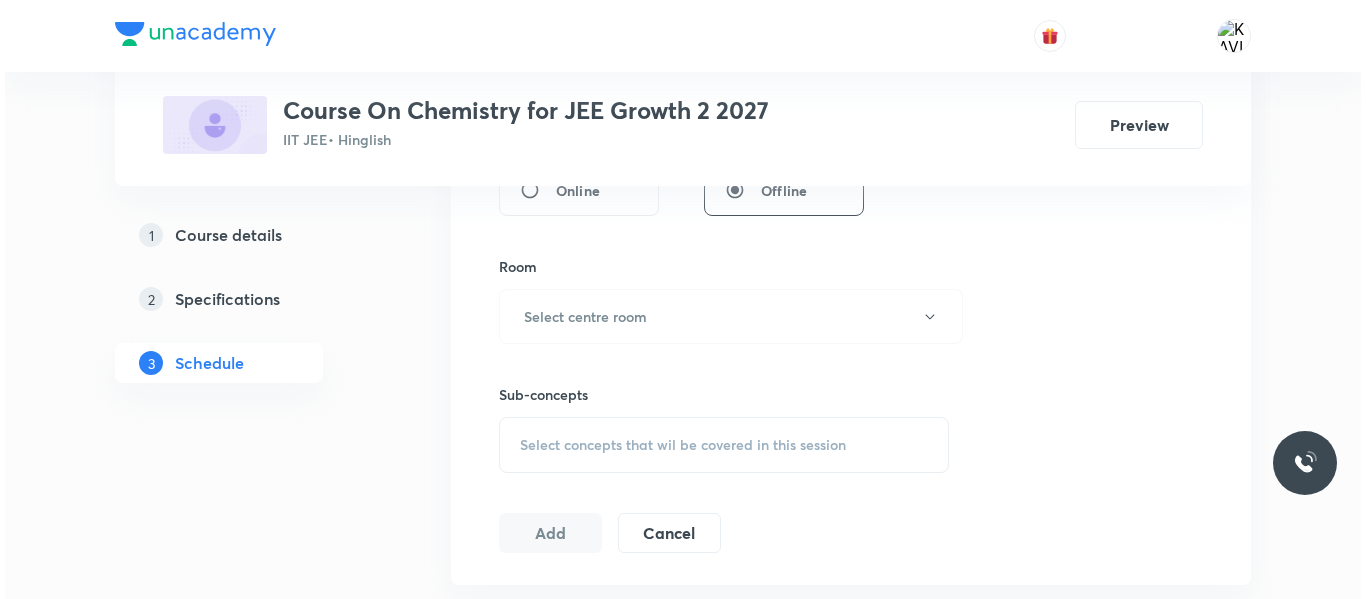 scroll, scrollTop: 819, scrollLeft: 0, axis: vertical 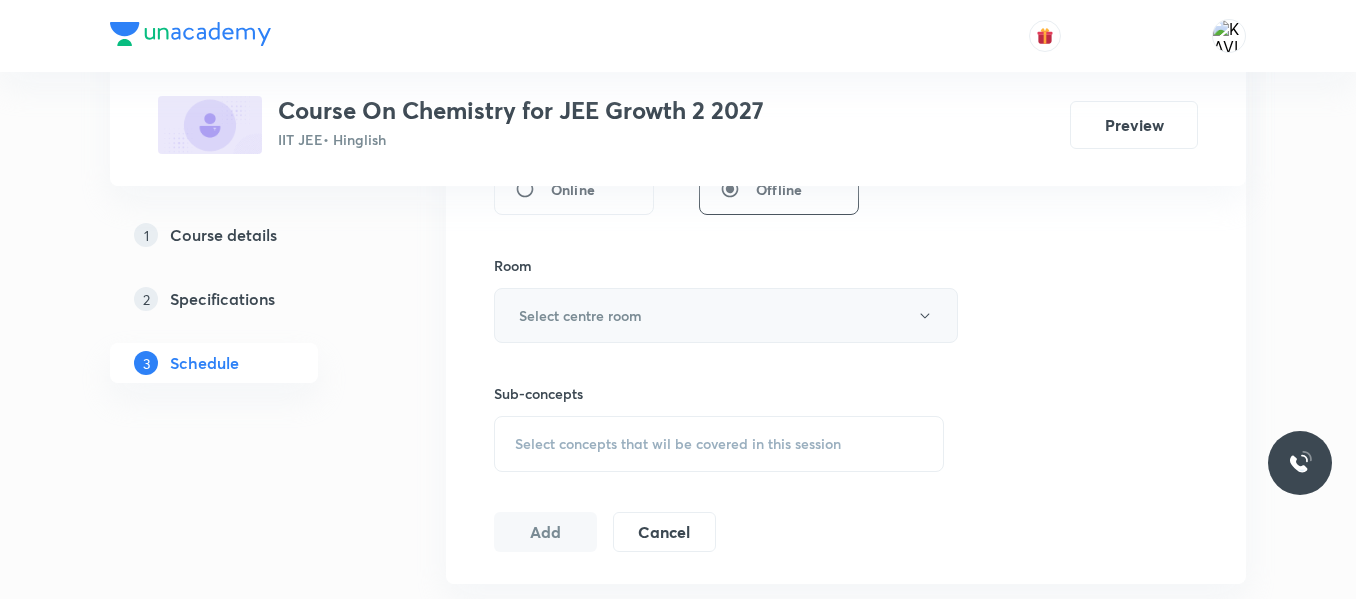 type on "75" 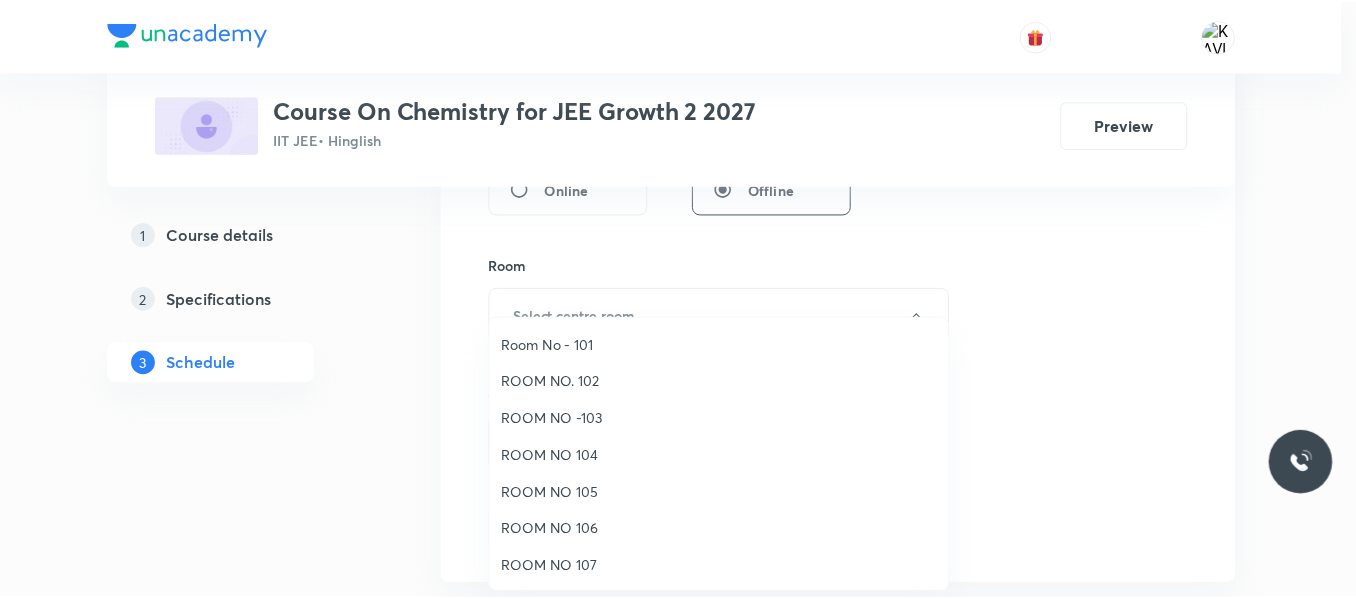scroll, scrollTop: 221, scrollLeft: 0, axis: vertical 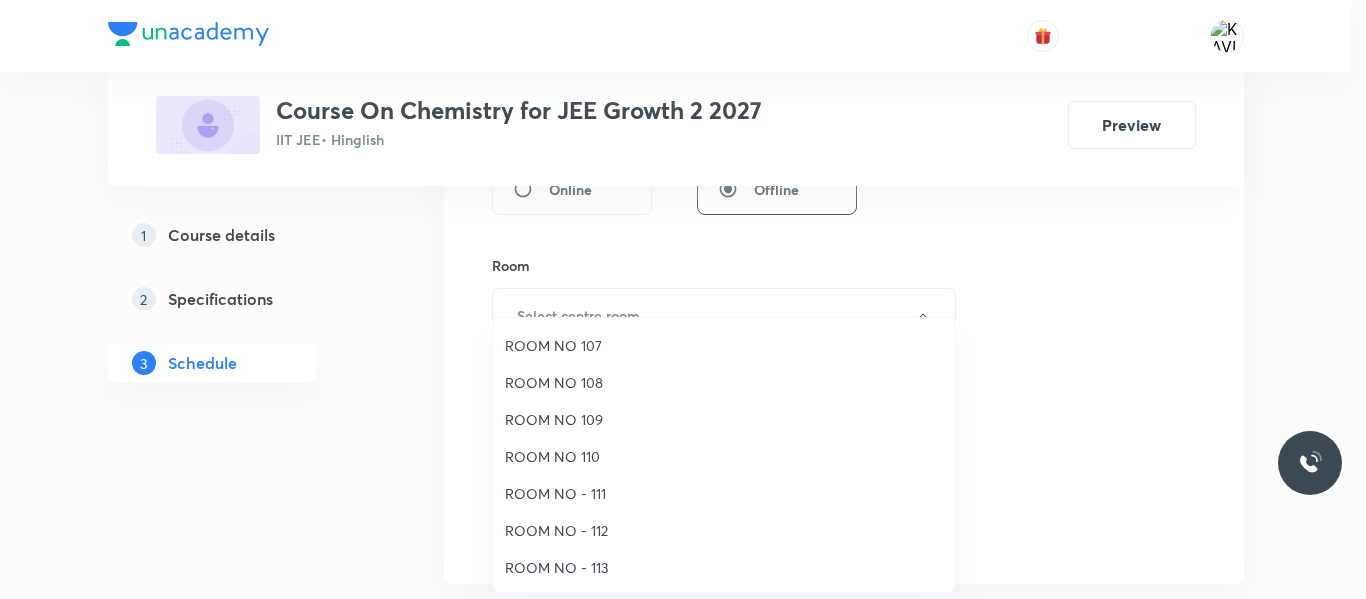 click on "ROOM NO 108" at bounding box center [724, 382] 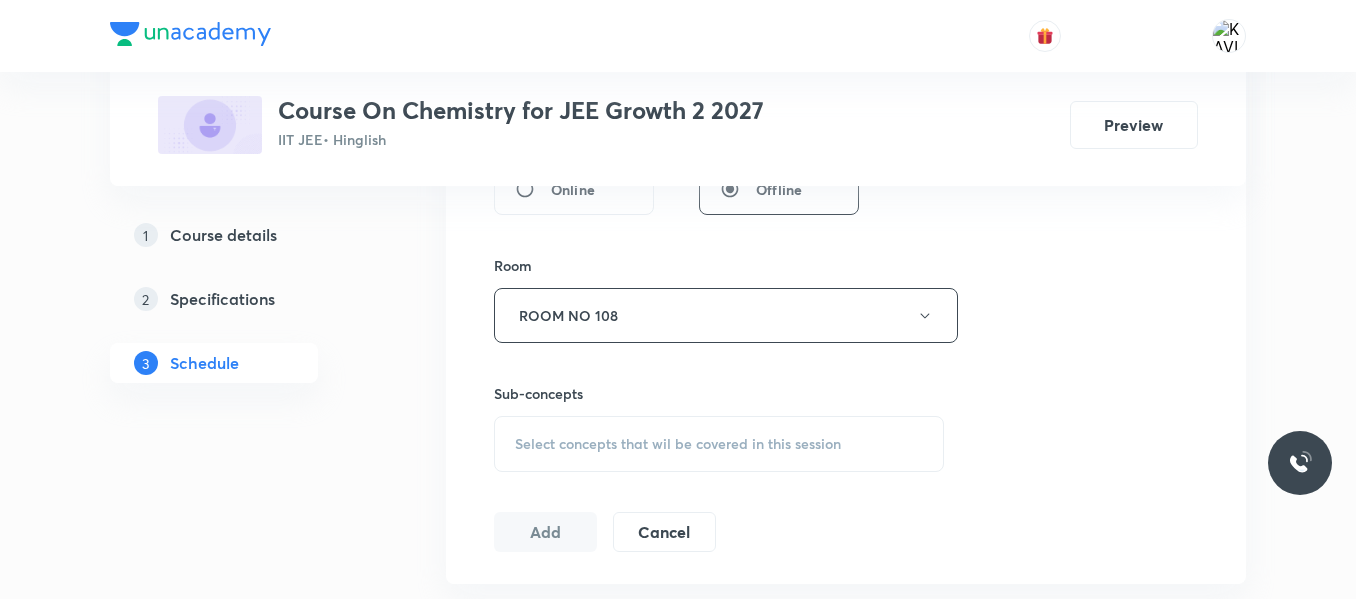 scroll, scrollTop: 1044, scrollLeft: 0, axis: vertical 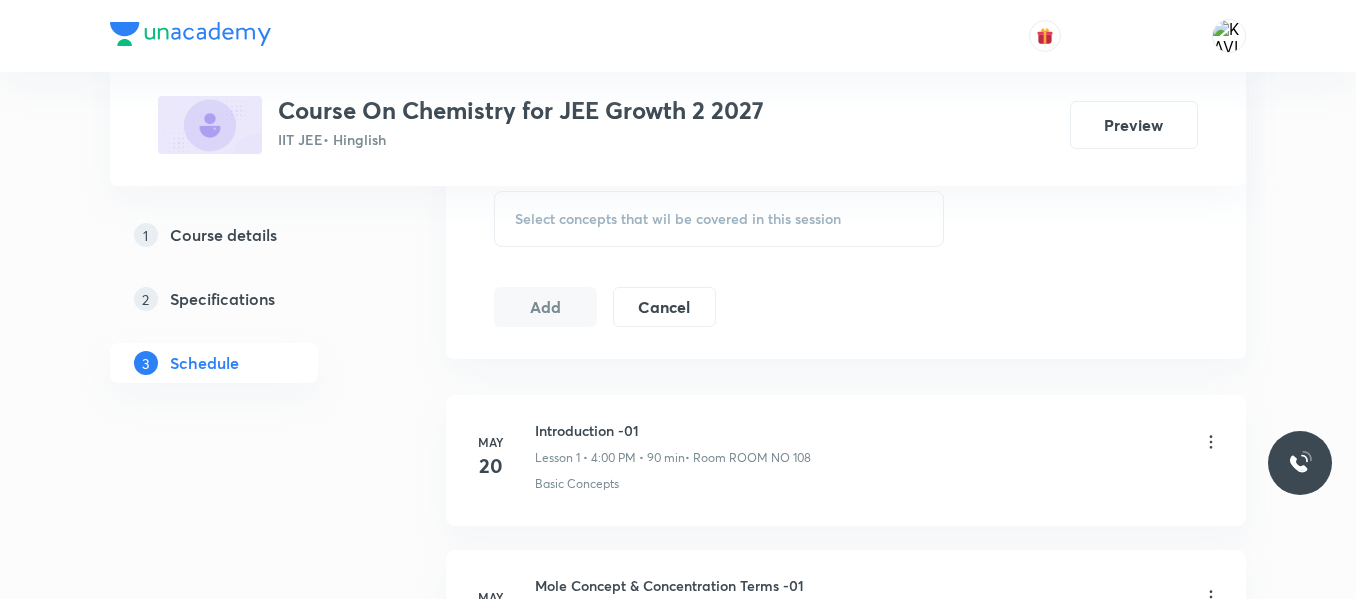 click on "Select concepts that wil be covered in this session" at bounding box center [678, 219] 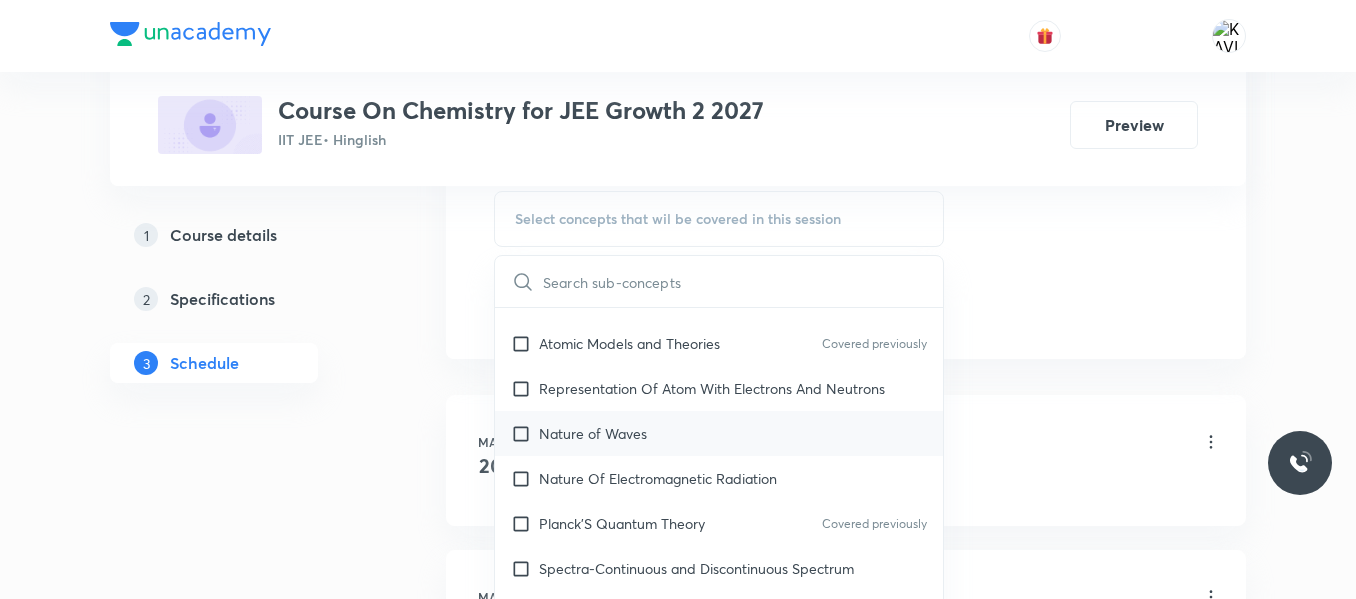 scroll, scrollTop: 761, scrollLeft: 0, axis: vertical 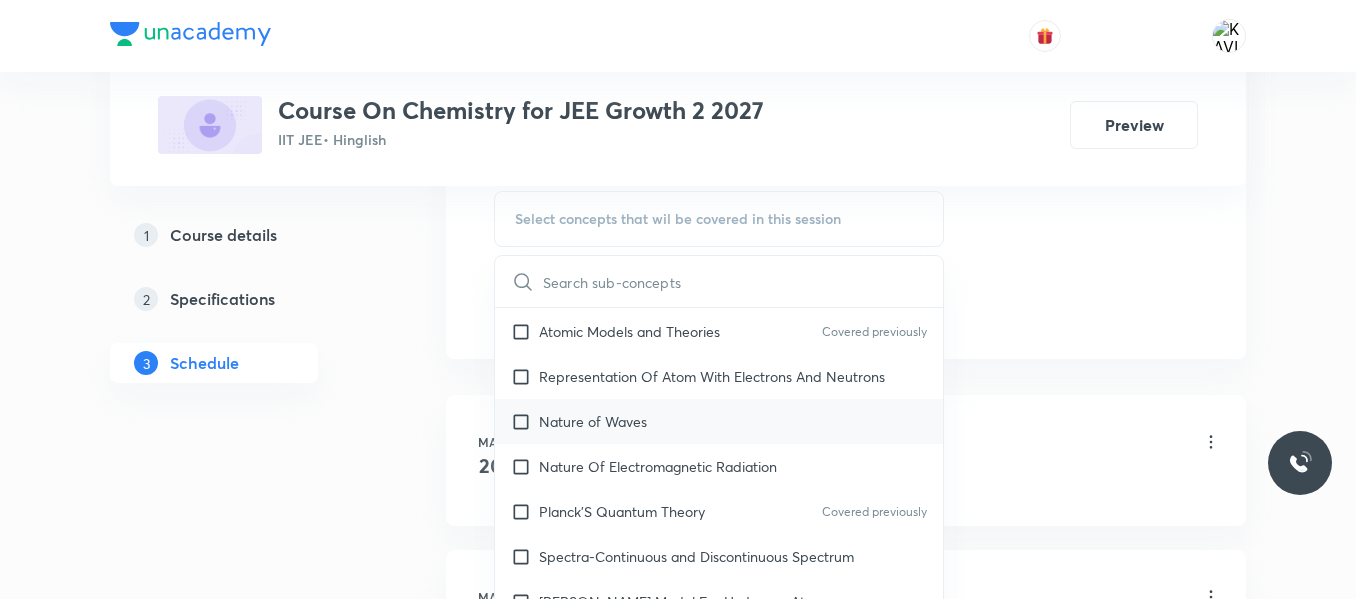 click on "Nature of Waves" at bounding box center (719, 421) 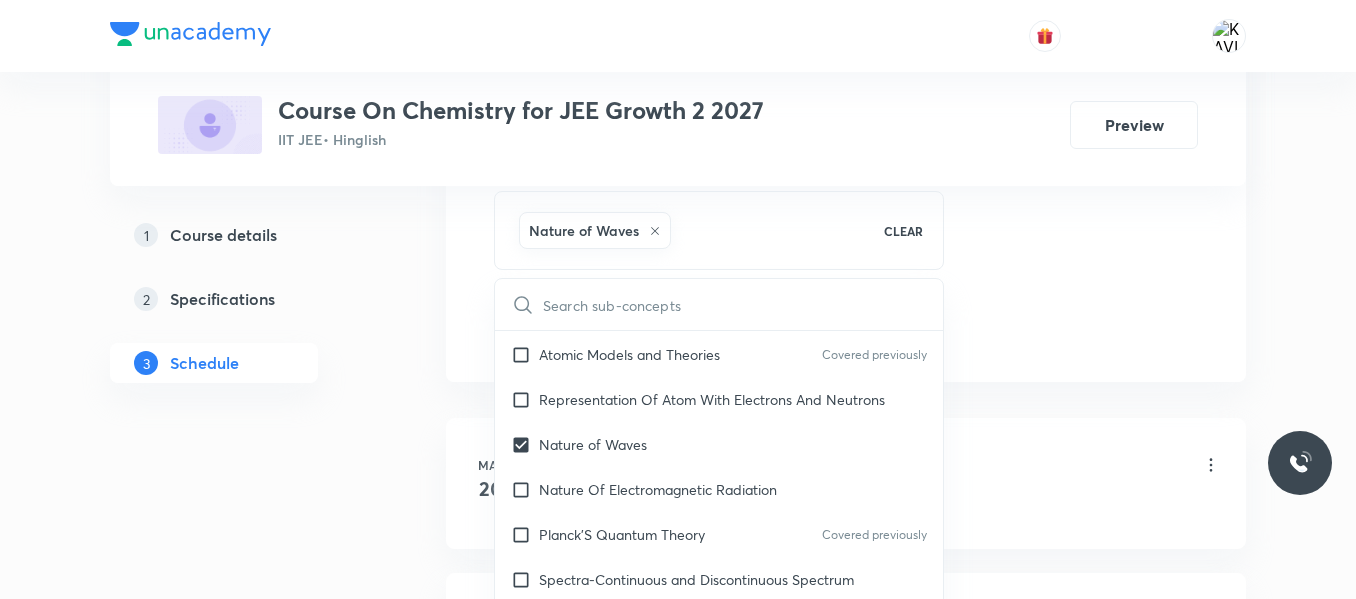 click on "Session  21 Live class Session title 20/99 Atomic Structure -03 ​ Schedule for Jul 12, 2025, 10:00 AM ​ Duration (in minutes) 75 ​   Session type Online Offline Room ROOM NO 108 Sub-concepts Nature of Waves CLEAR ​ General Topics & Mole Concept Basic Concepts Covered previously Basic Introduction Percentage Composition Stoichiometry Principle of Atom Conservation (POAC) Covered previously Relation between Stoichiometric Quantities Covered previously Application of Mole Concept: Gravimetric Analysis Different Laws Formula and Composition Concentration Terms Some basic concepts of Chemistry Atomic Structure Discovery Of Electron Some Prerequisites of Physics Discovery Of Protons And Neutrons Atomic Models and Theories  Covered previously Representation Of Atom With Electrons And Neutrons Nature of Waves Nature Of Electromagnetic Radiation Planck’S Quantum Theory Covered previously Spectra-Continuous and Discontinuous Spectrum Bohr’s Model For Hydrogen Atom Photoelectric Effect Dual Nature Of Matter" at bounding box center (846, -131) 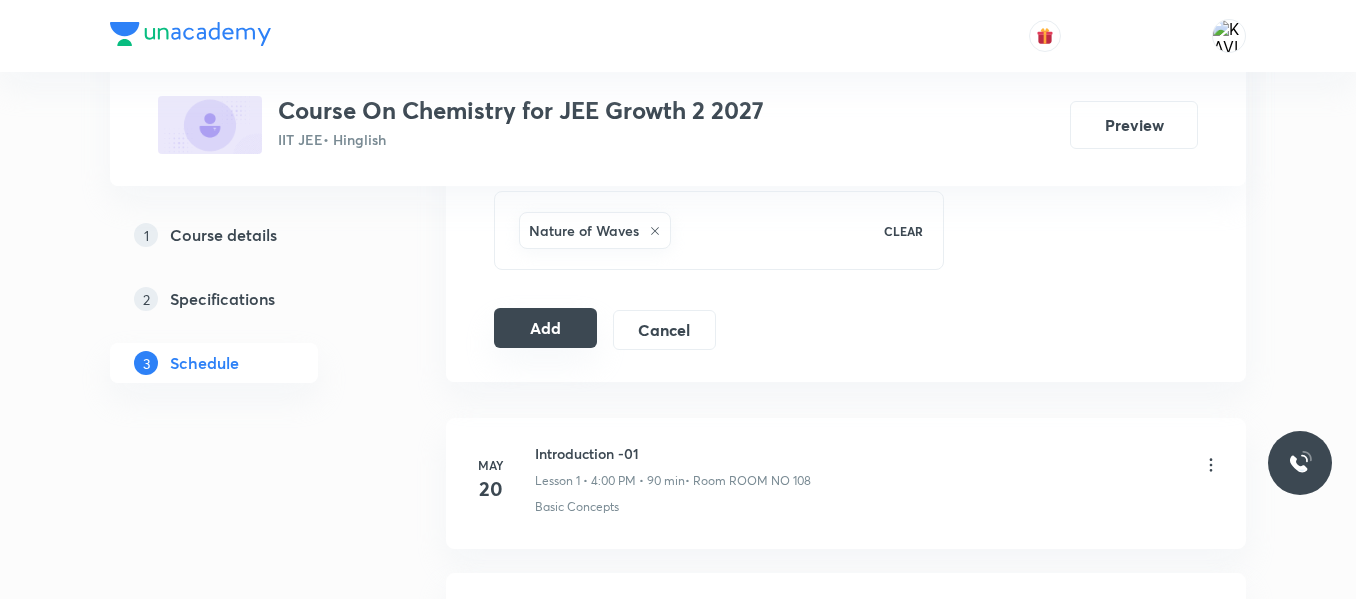 click on "Add" at bounding box center [545, 328] 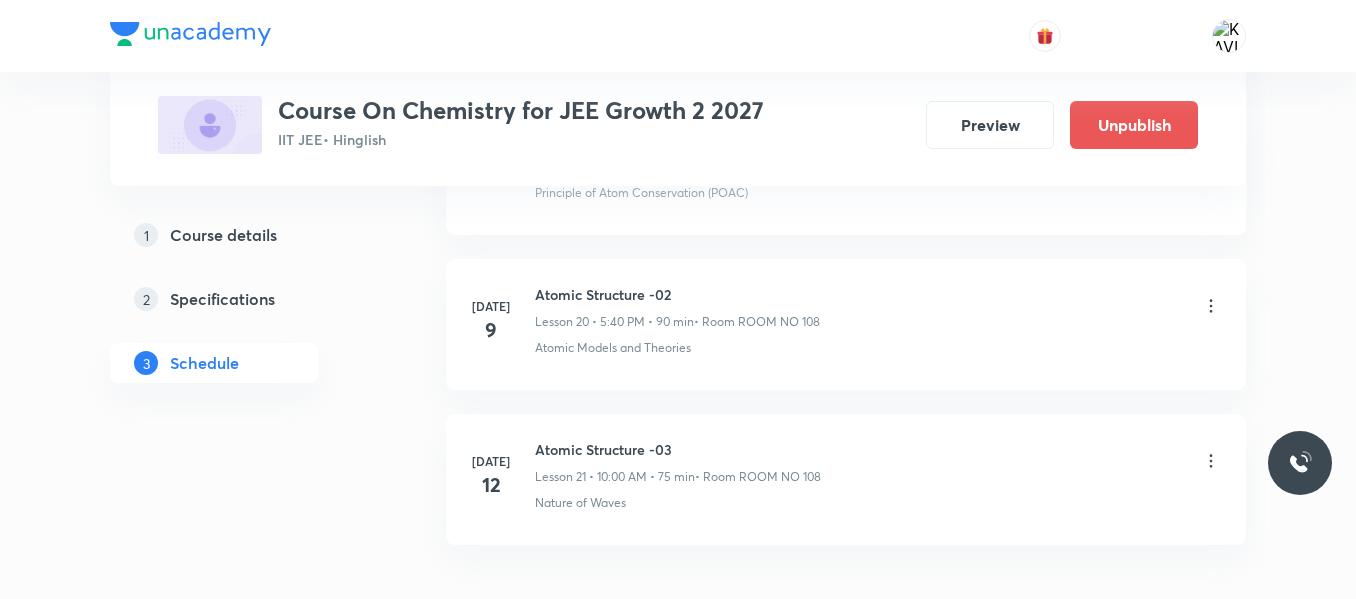 scroll, scrollTop: 3340, scrollLeft: 0, axis: vertical 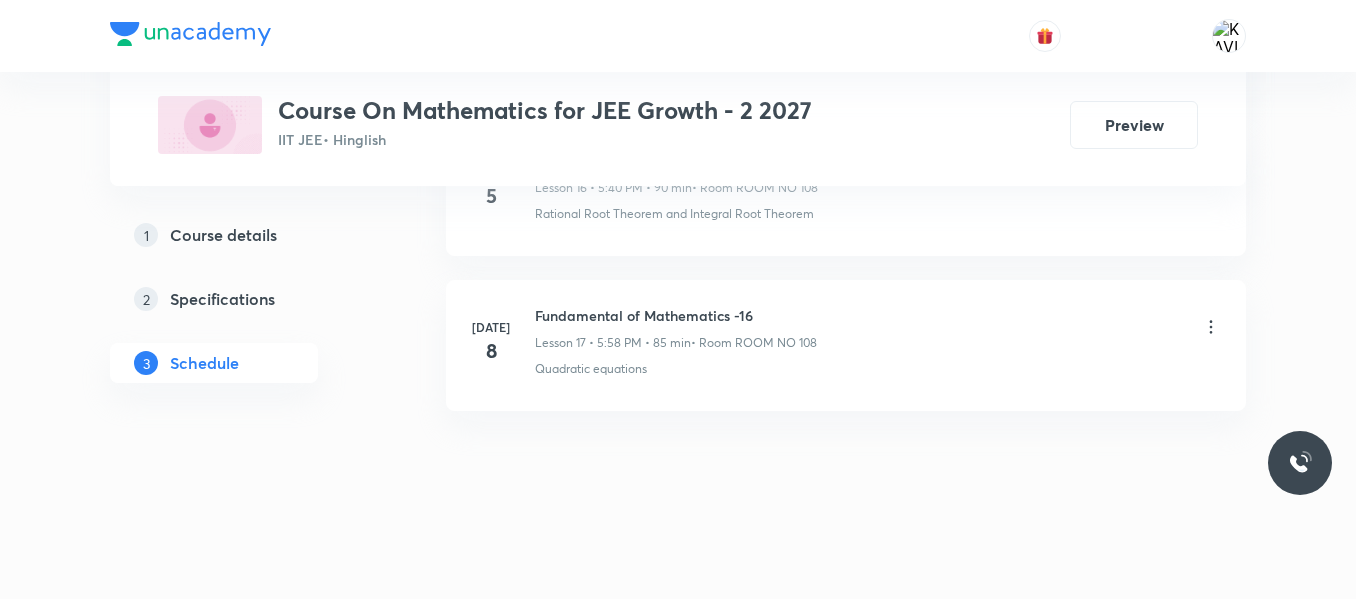 click on "[DATE] Fundamental of Mathematics -16 Lesson 17 • 5:58 PM • 85 min  • Room ROOM NO 108 Quadratic equations" at bounding box center (846, 345) 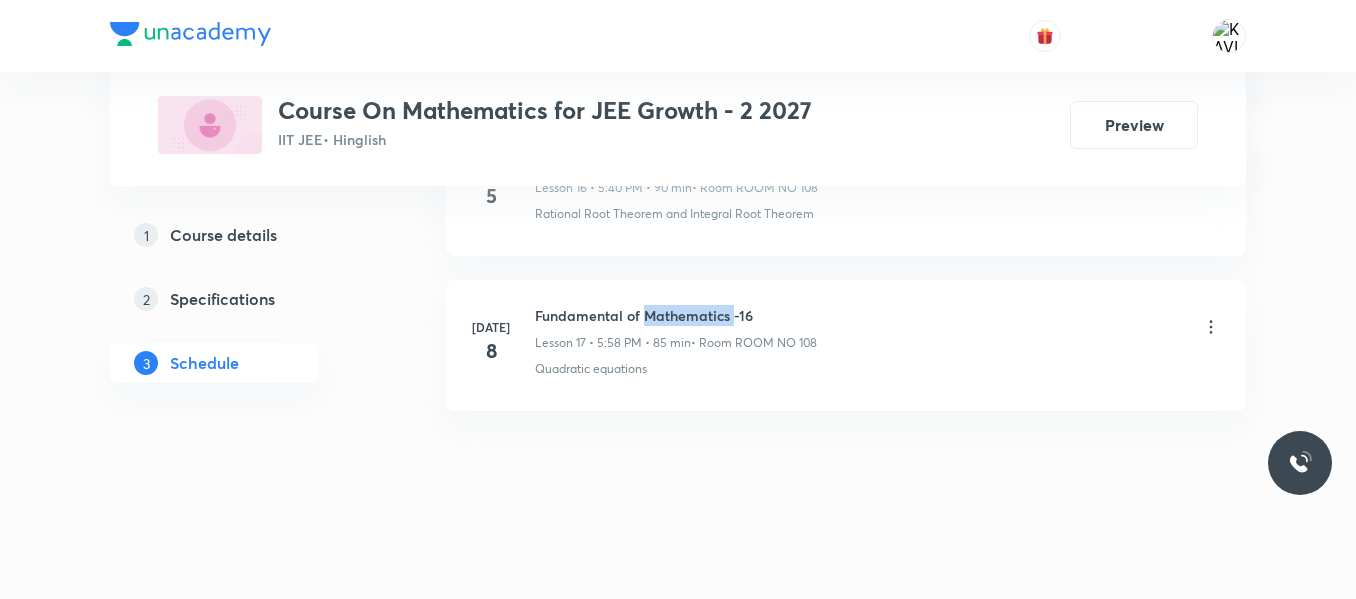 click on "[DATE] Fundamental of Mathematics -16 Lesson 17 • 5:58 PM • 85 min  • Room ROOM NO 108 Quadratic equations" at bounding box center (846, 345) 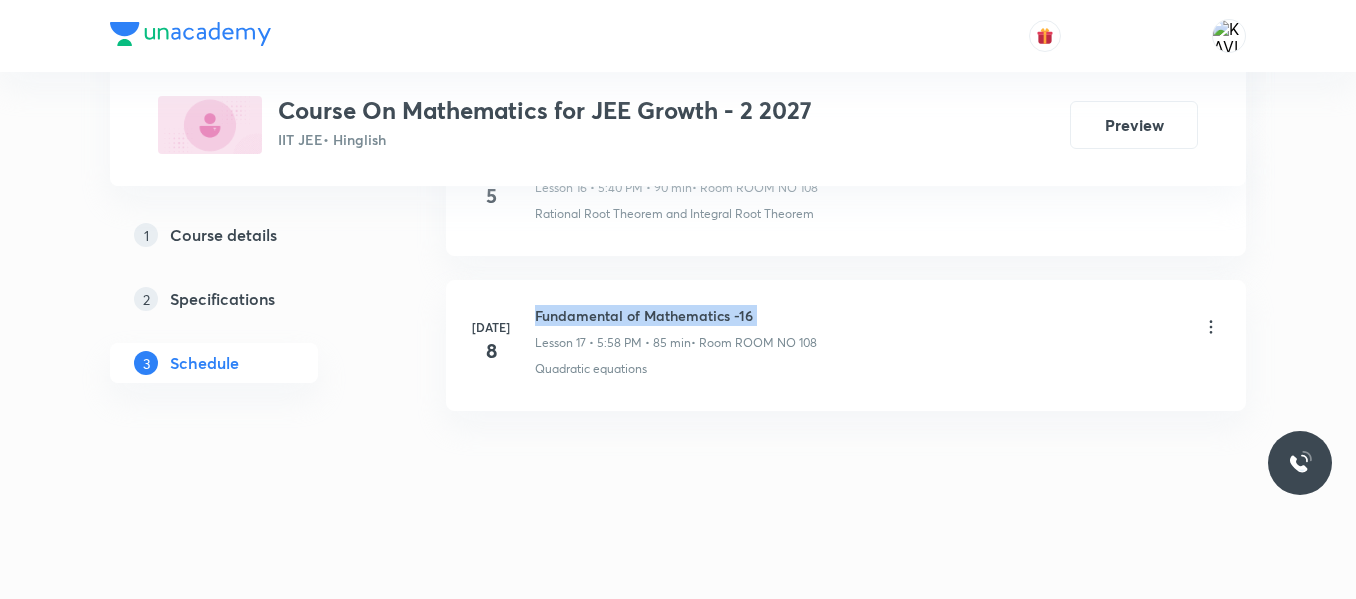 click on "[DATE] Fundamental of Mathematics -16 Lesson 17 • 5:58 PM • 85 min  • Room ROOM NO 108 Quadratic equations" at bounding box center (846, 345) 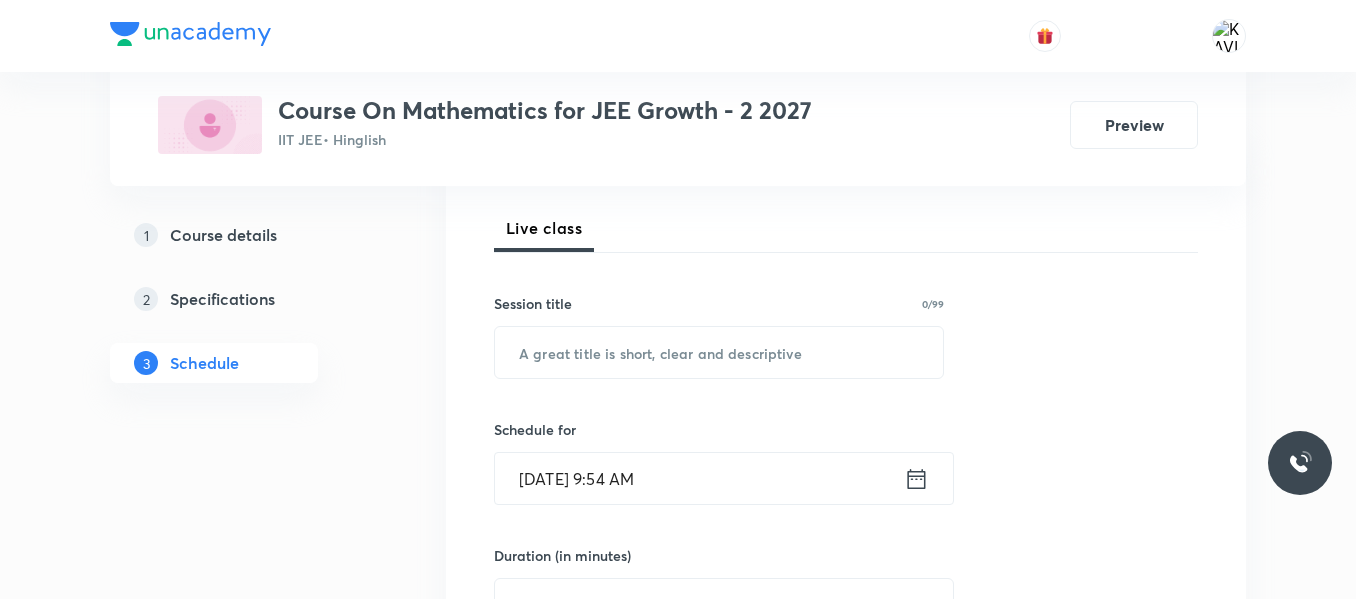 scroll, scrollTop: 290, scrollLeft: 0, axis: vertical 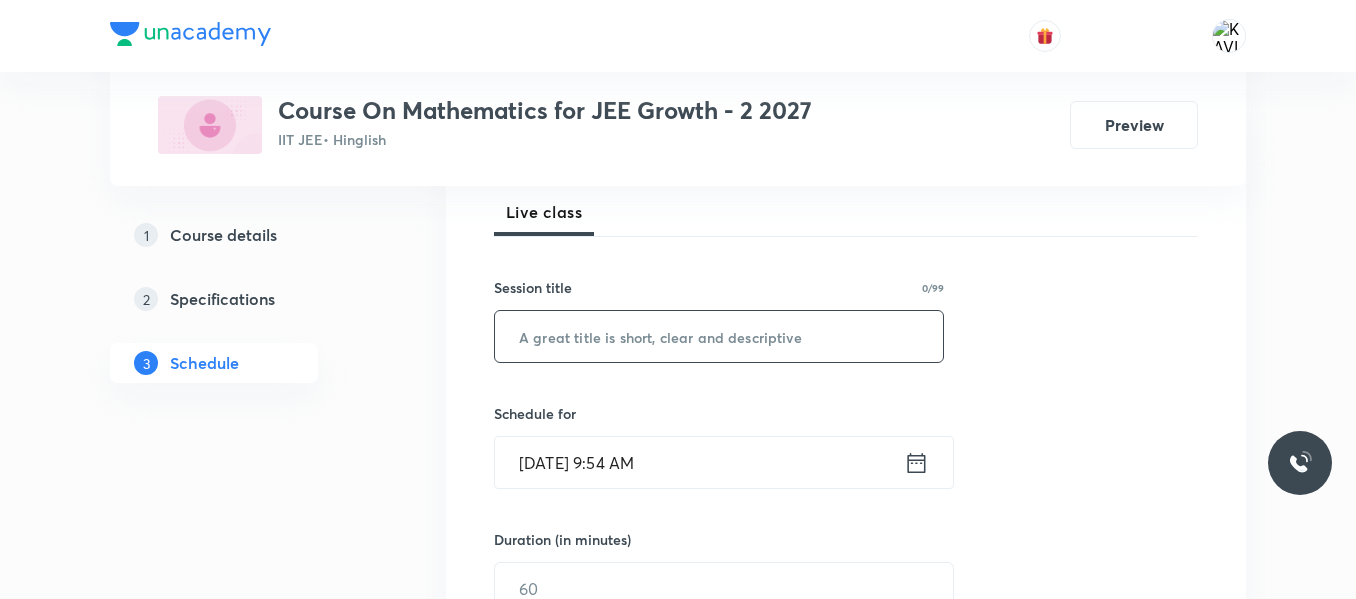 click at bounding box center [719, 336] 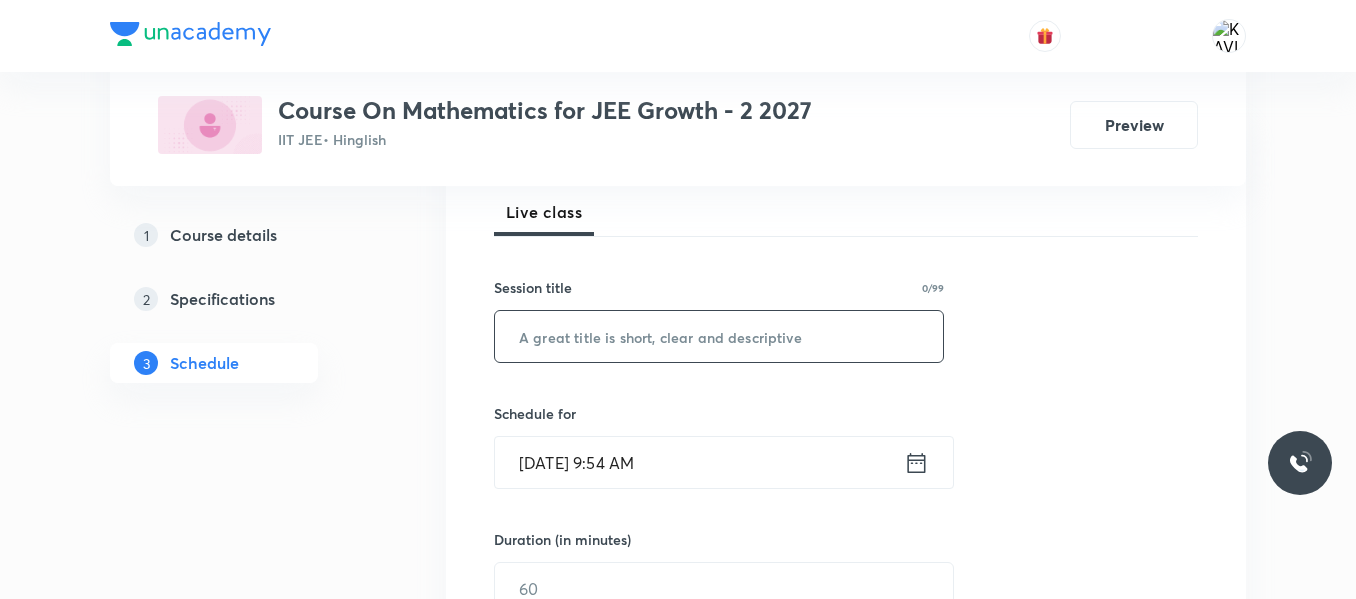 paste on "Fundamental of Mathematics -16" 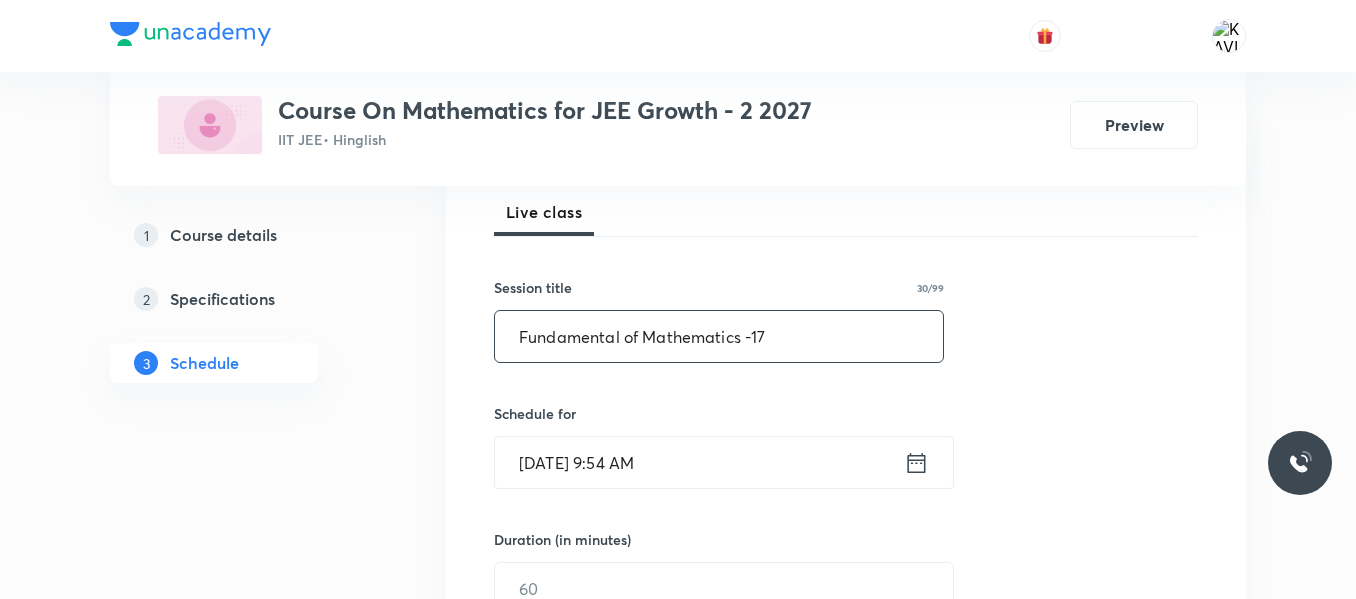 type on "Fundamental of Mathematics -17" 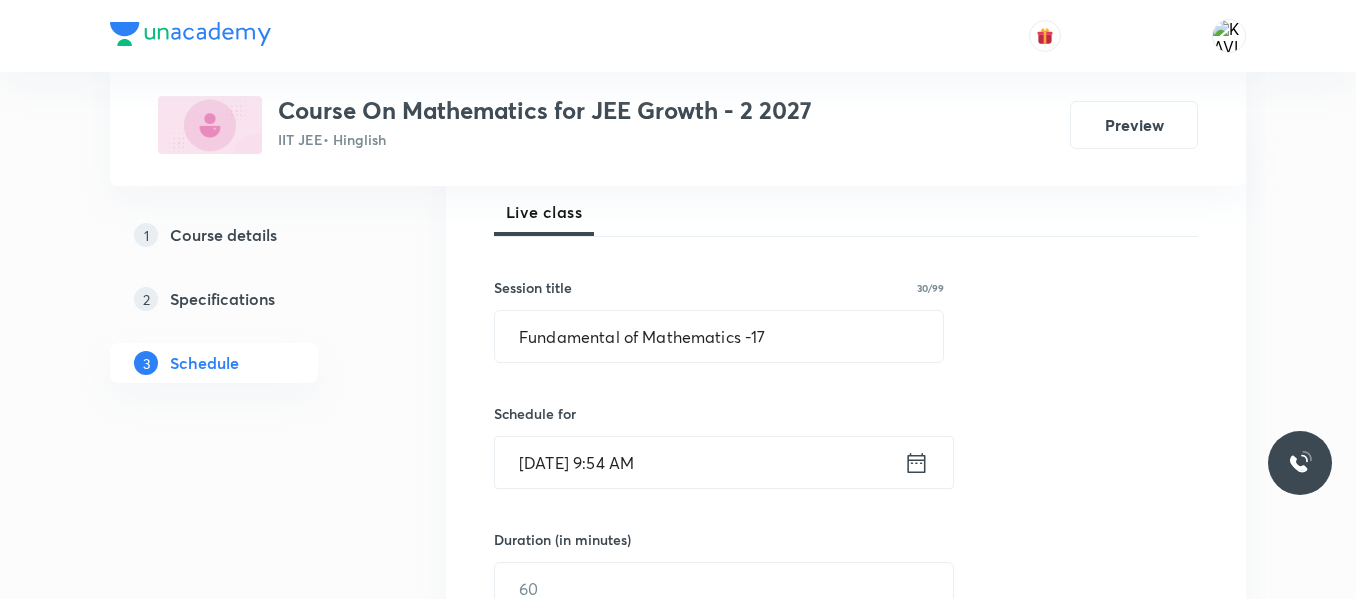 click 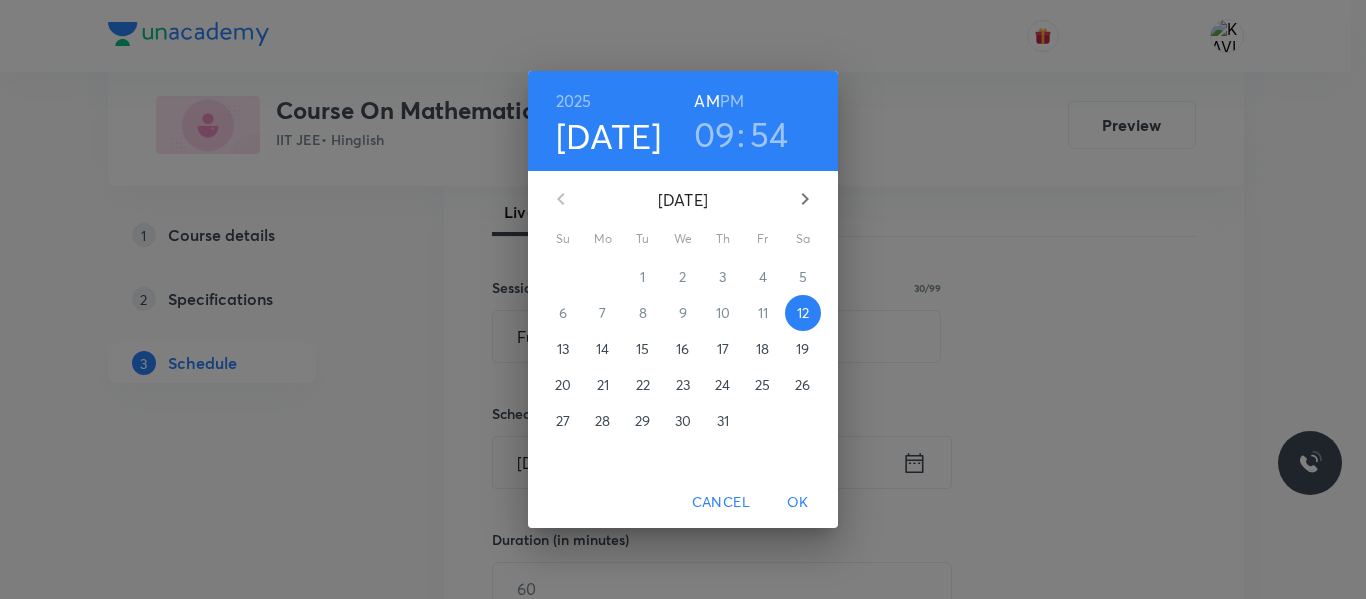 click on "PM" at bounding box center (732, 101) 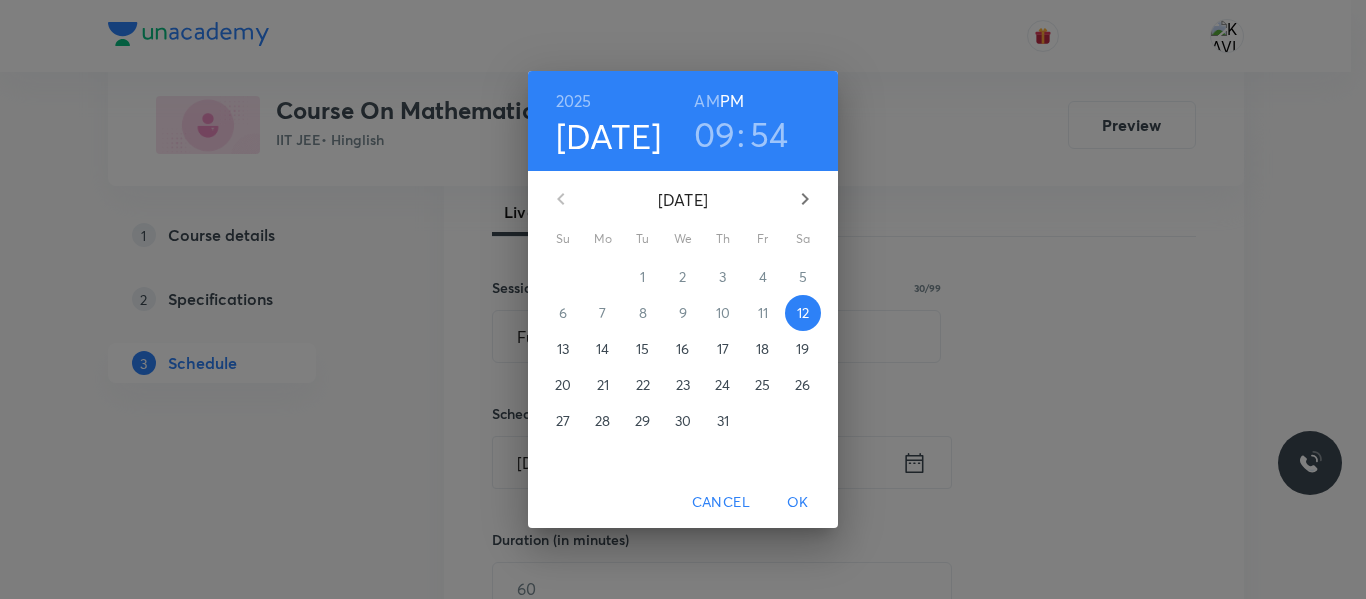 click on "09" at bounding box center [715, 134] 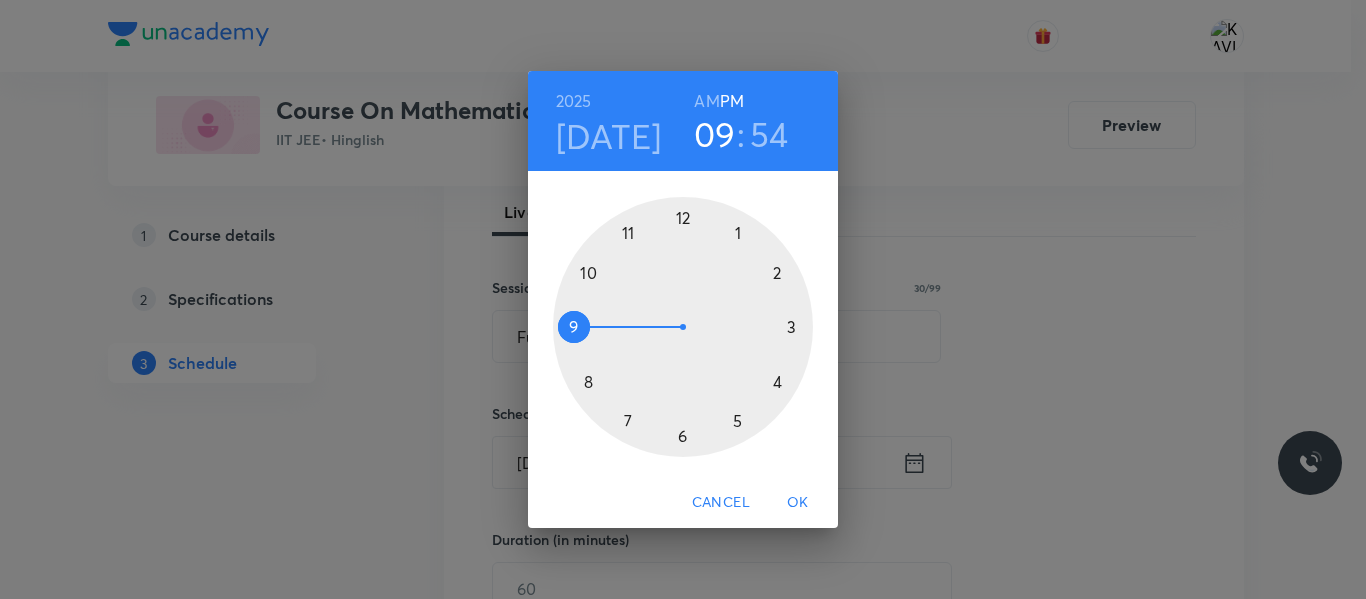 click at bounding box center [683, 327] 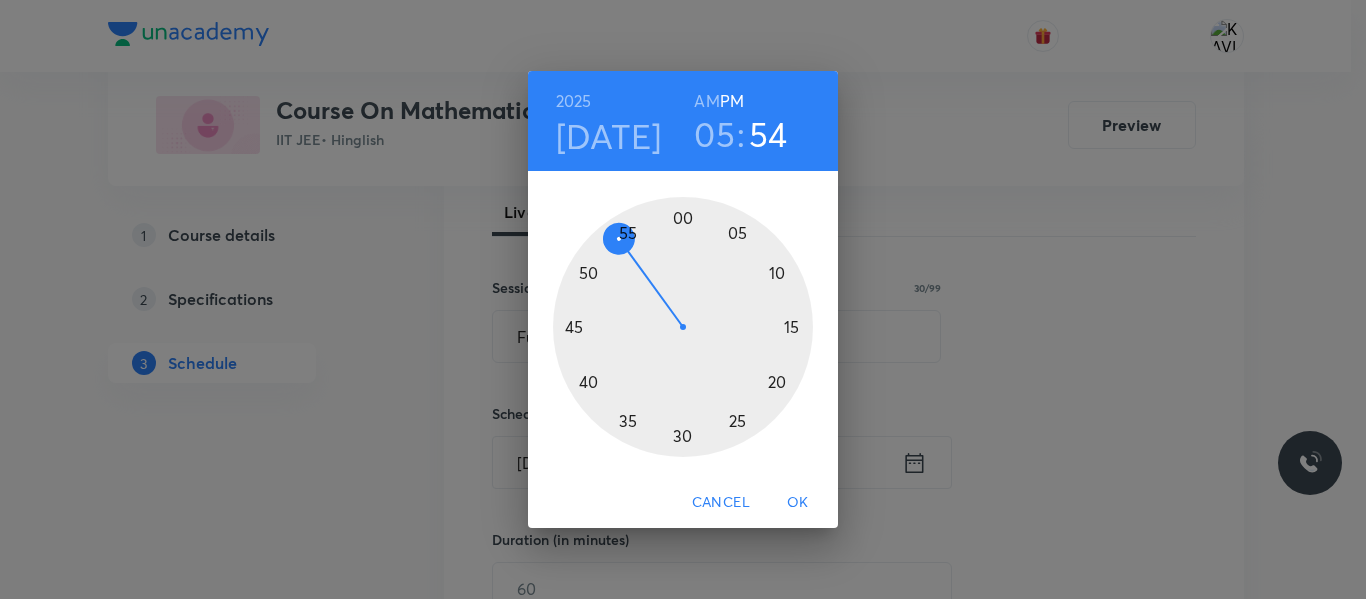 click at bounding box center [683, 327] 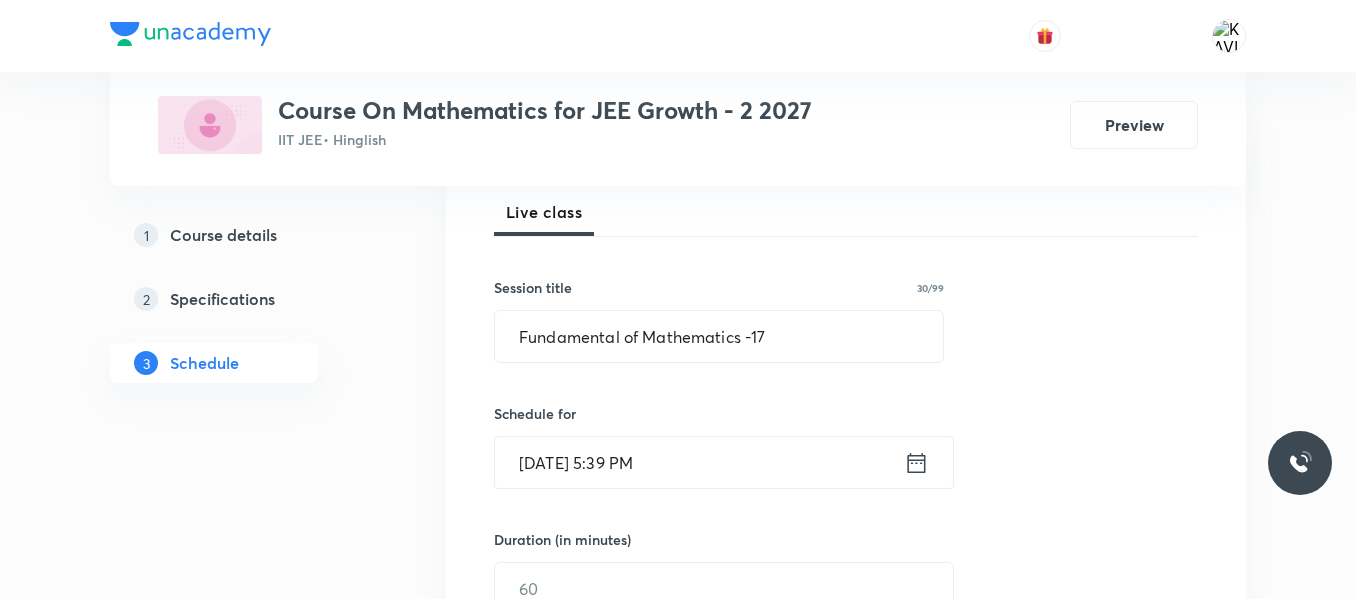click 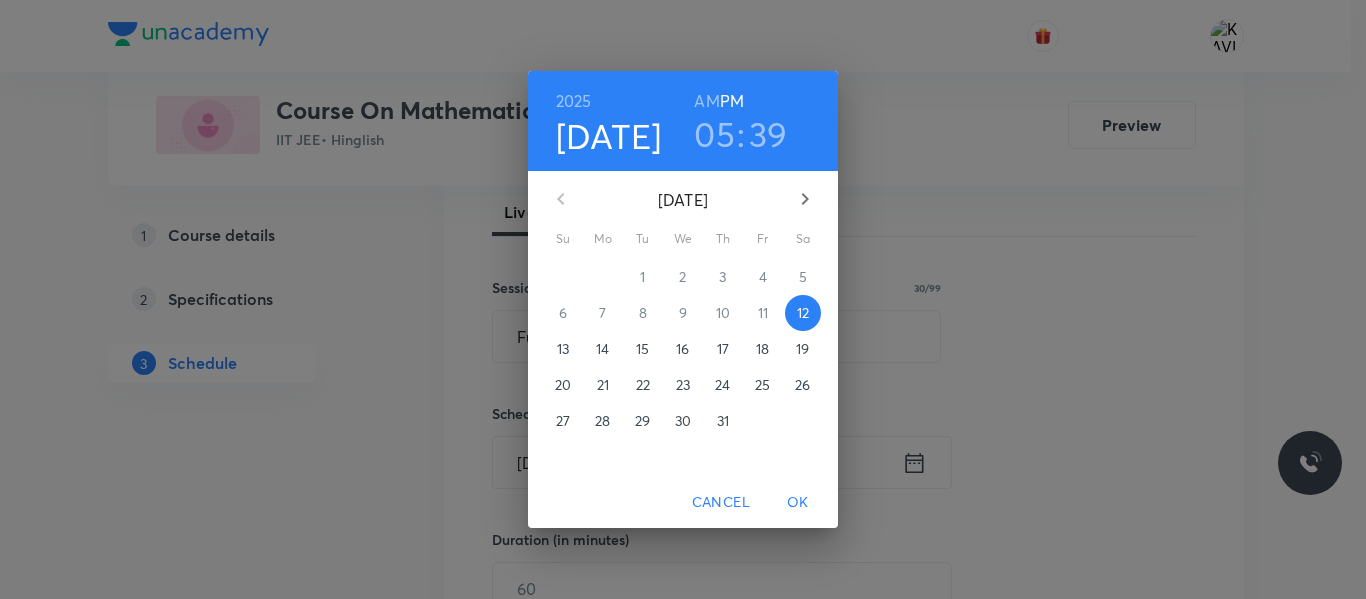click on "39" at bounding box center [768, 134] 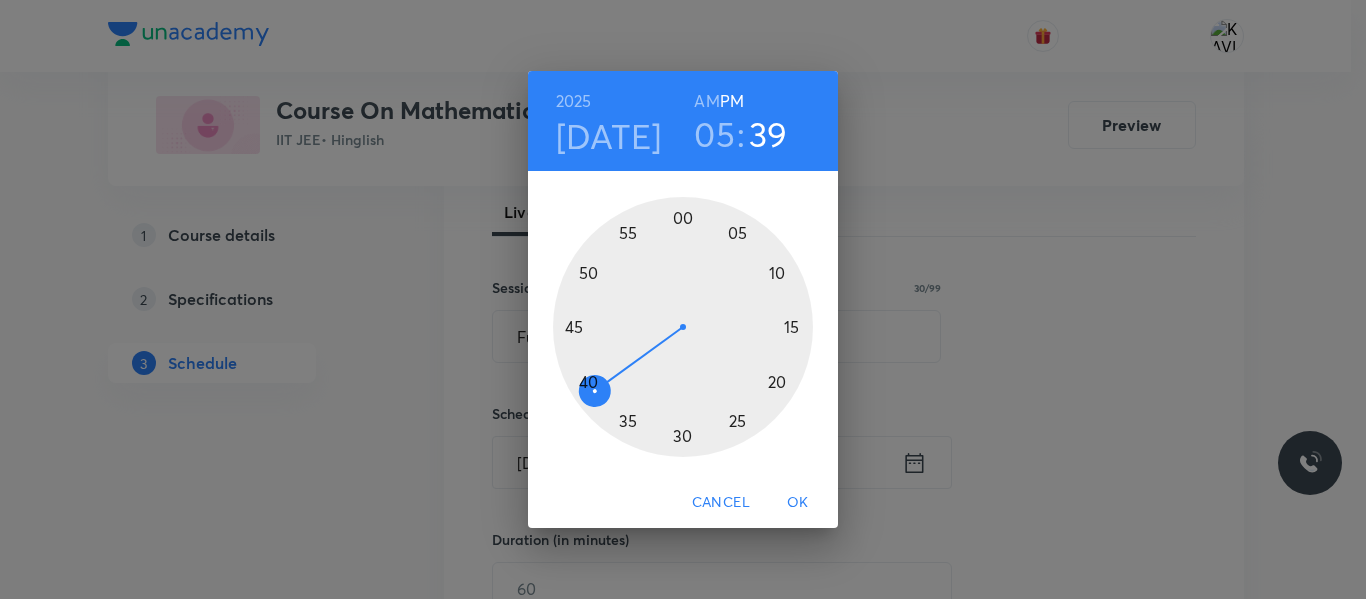 click at bounding box center (683, 327) 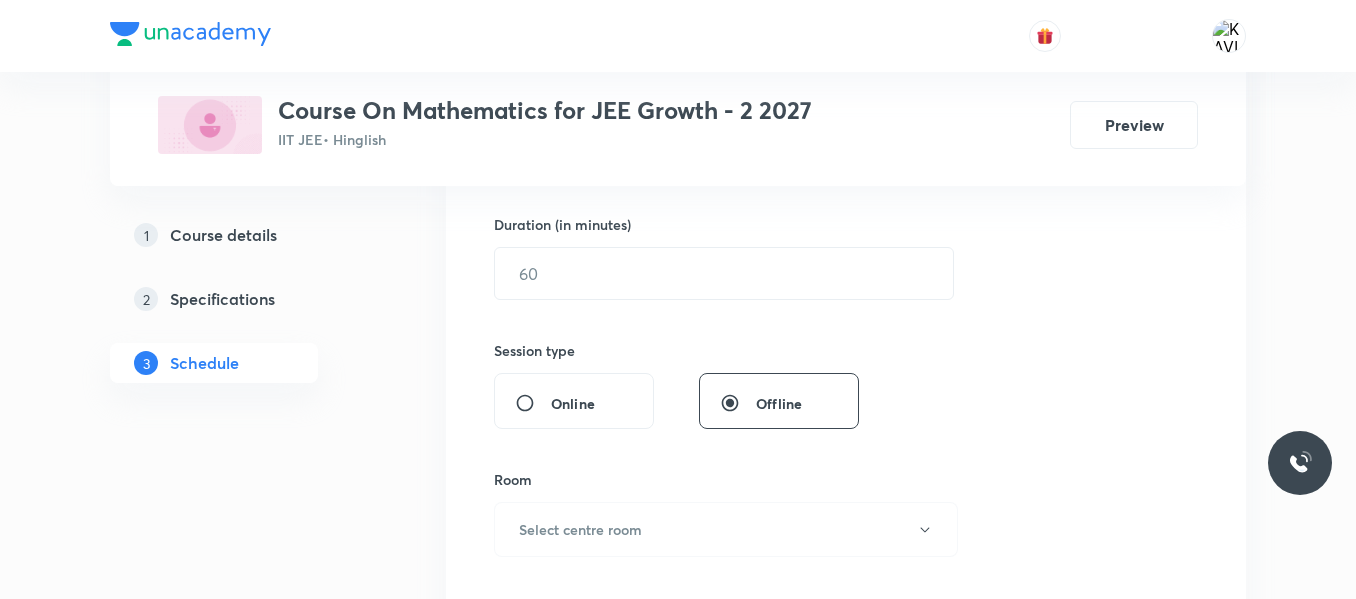 scroll, scrollTop: 608, scrollLeft: 0, axis: vertical 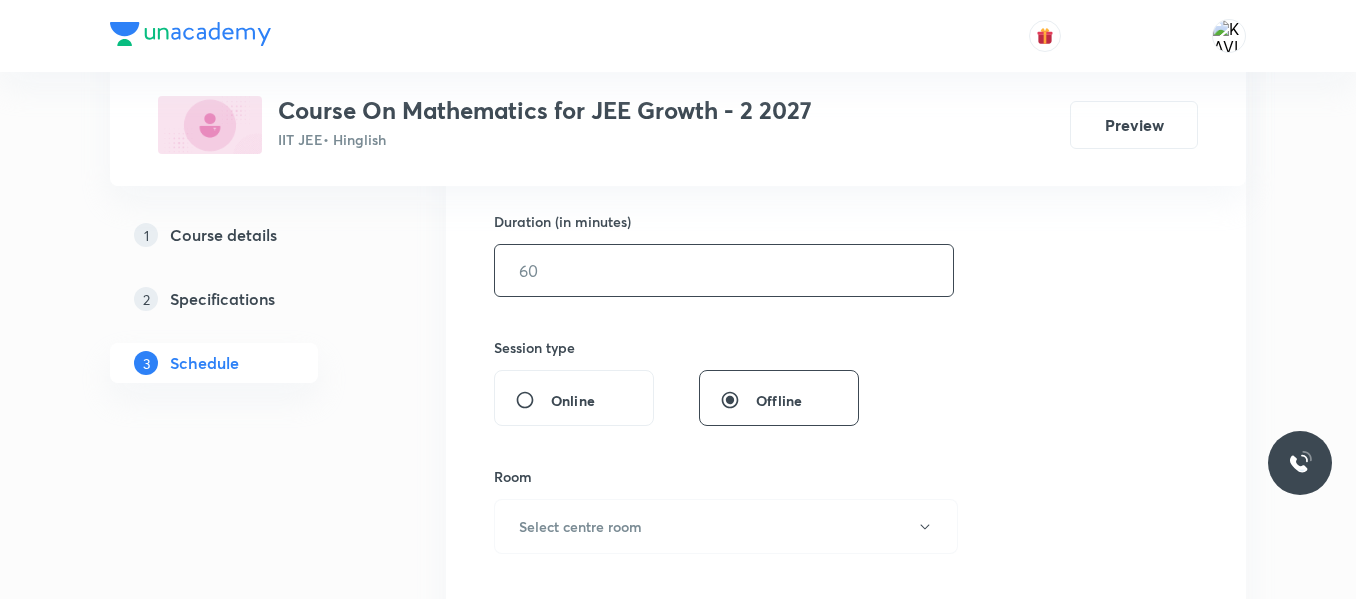click at bounding box center [724, 270] 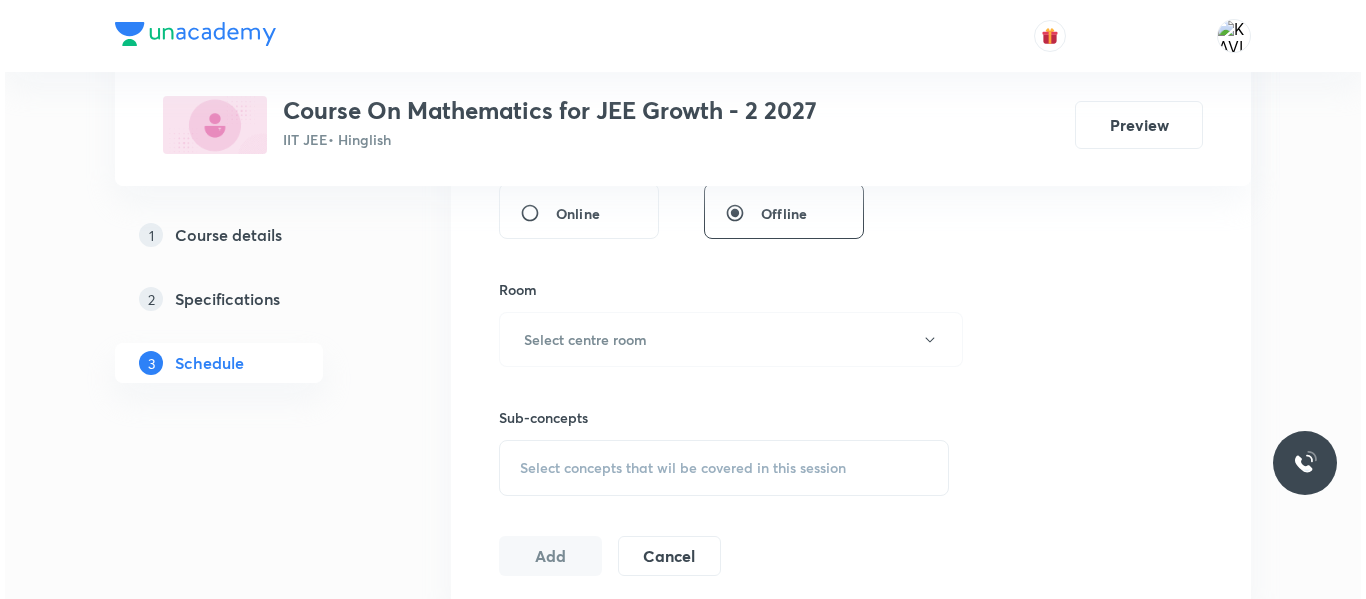 scroll, scrollTop: 796, scrollLeft: 0, axis: vertical 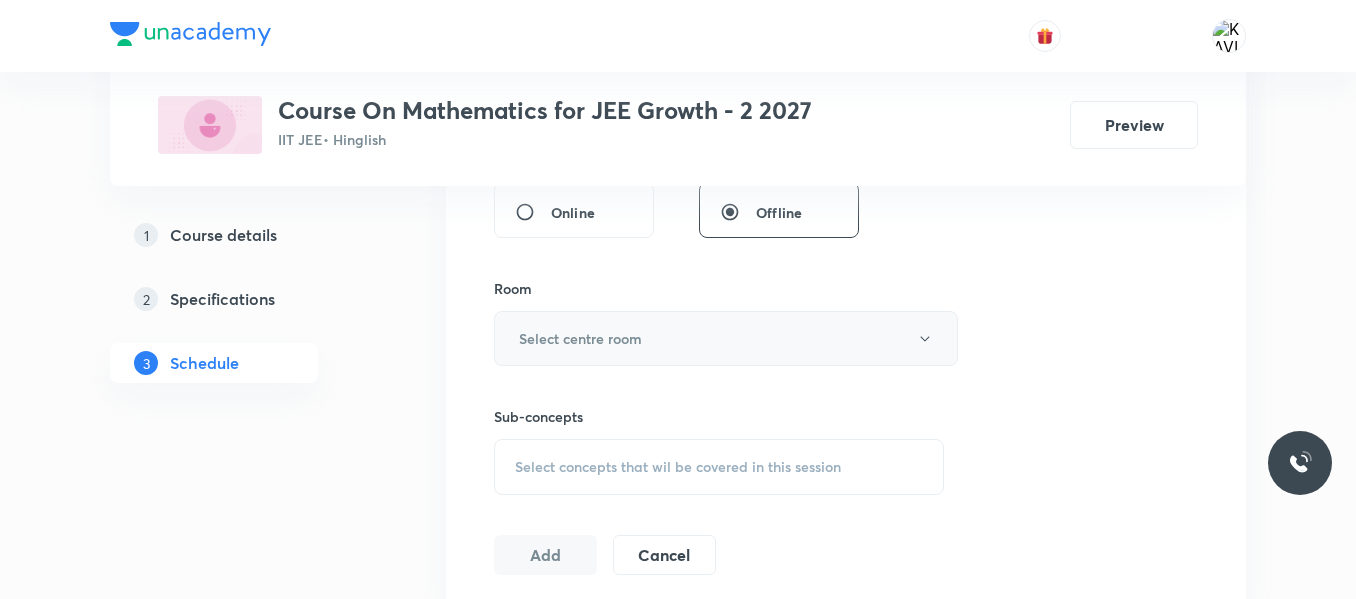 type on "90" 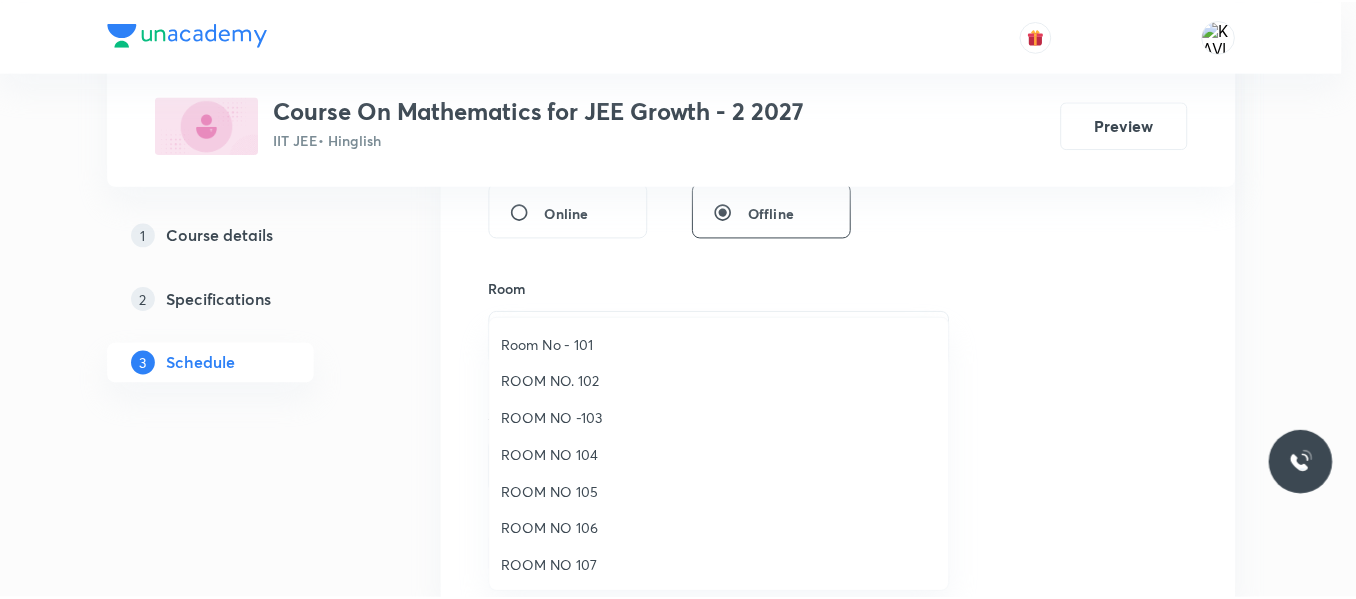 scroll, scrollTop: 223, scrollLeft: 0, axis: vertical 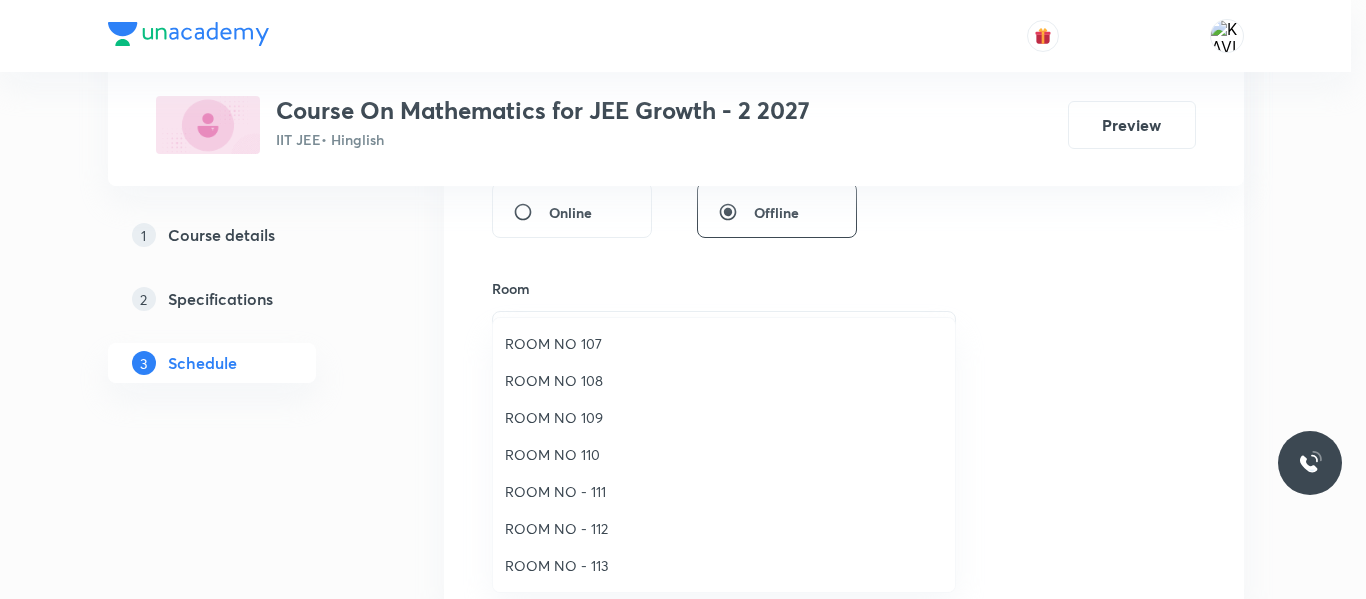 click on "ROOM NO 108" at bounding box center [724, 380] 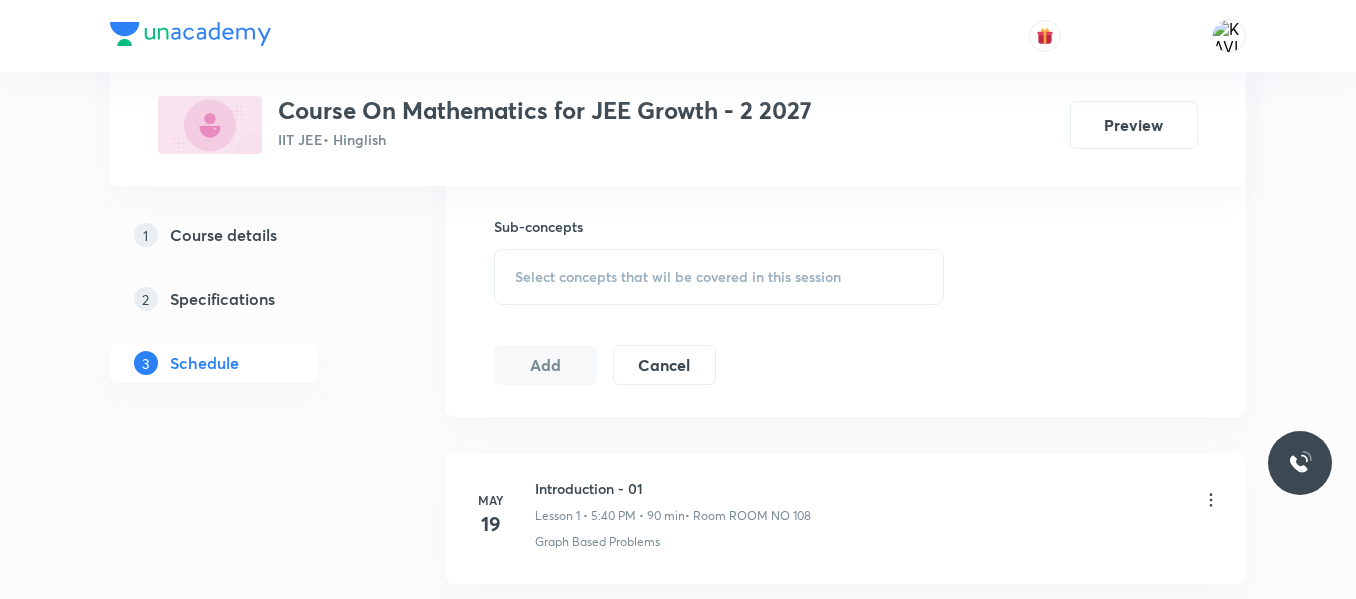 scroll, scrollTop: 989, scrollLeft: 0, axis: vertical 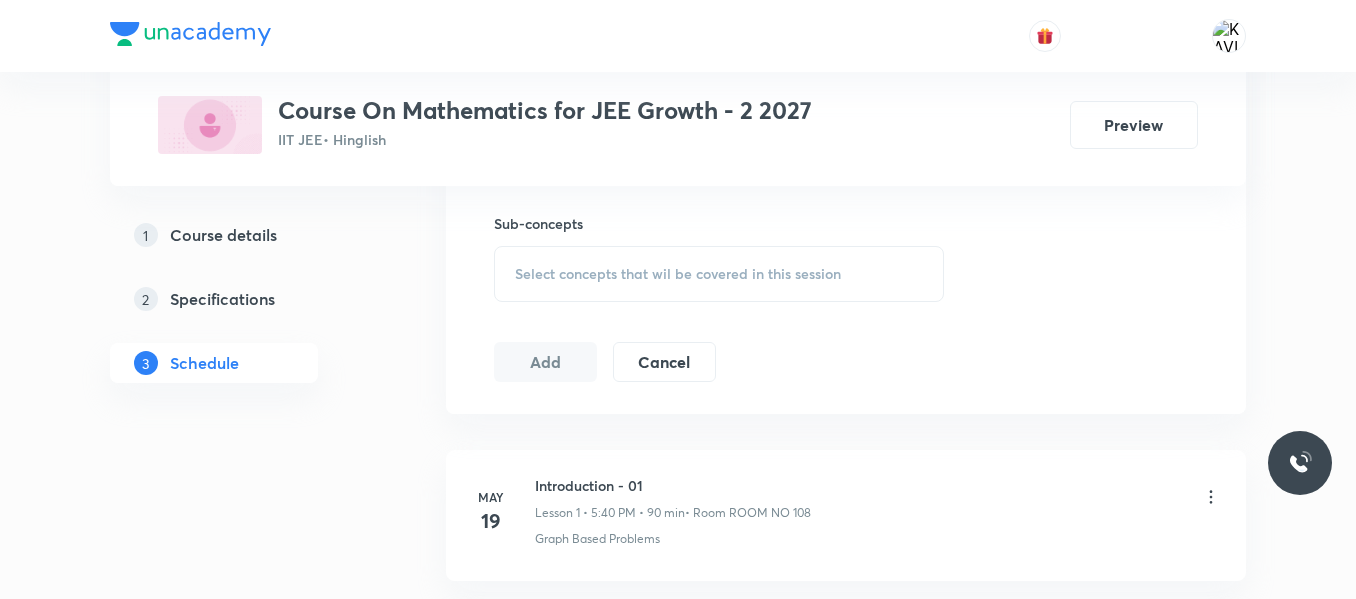 click on "Select concepts that wil be covered in this session" at bounding box center (719, 274) 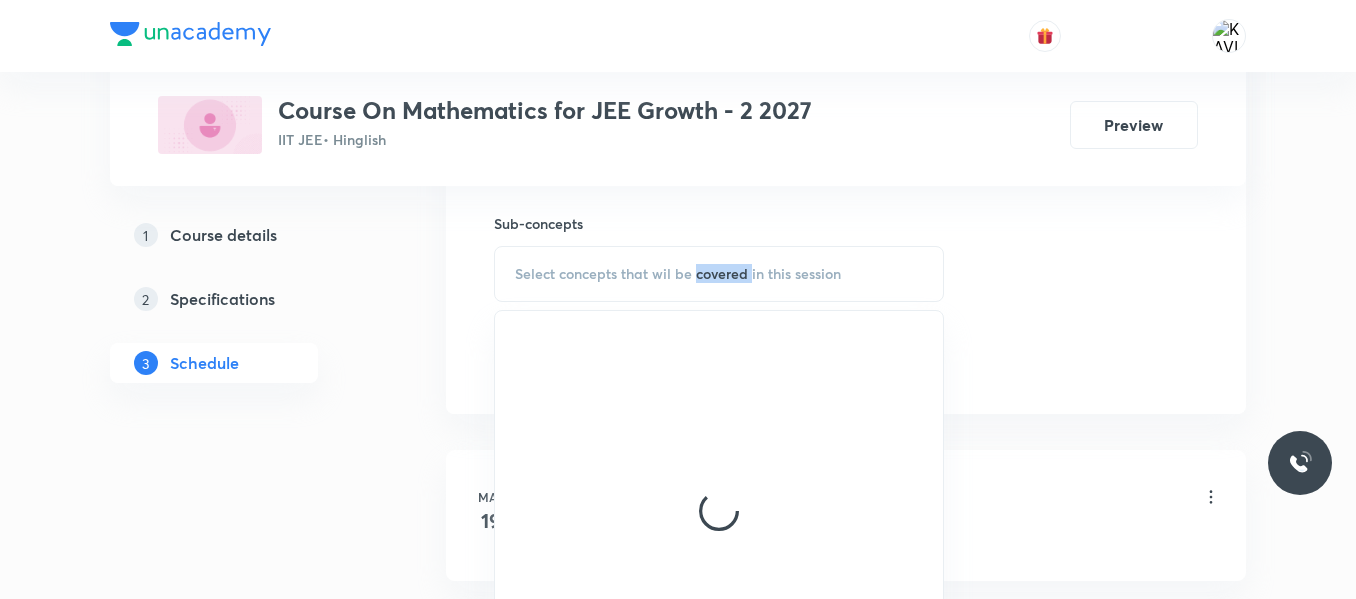 click on "Select concepts that wil be covered in this session" at bounding box center (719, 274) 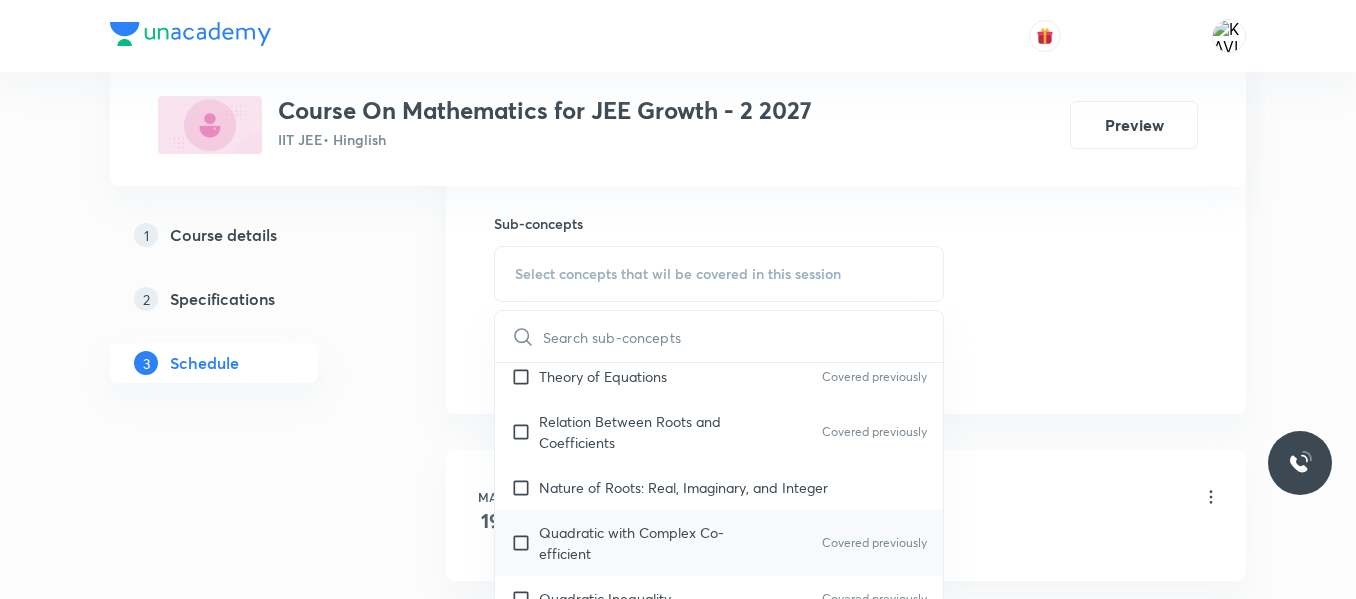 scroll, scrollTop: 931, scrollLeft: 0, axis: vertical 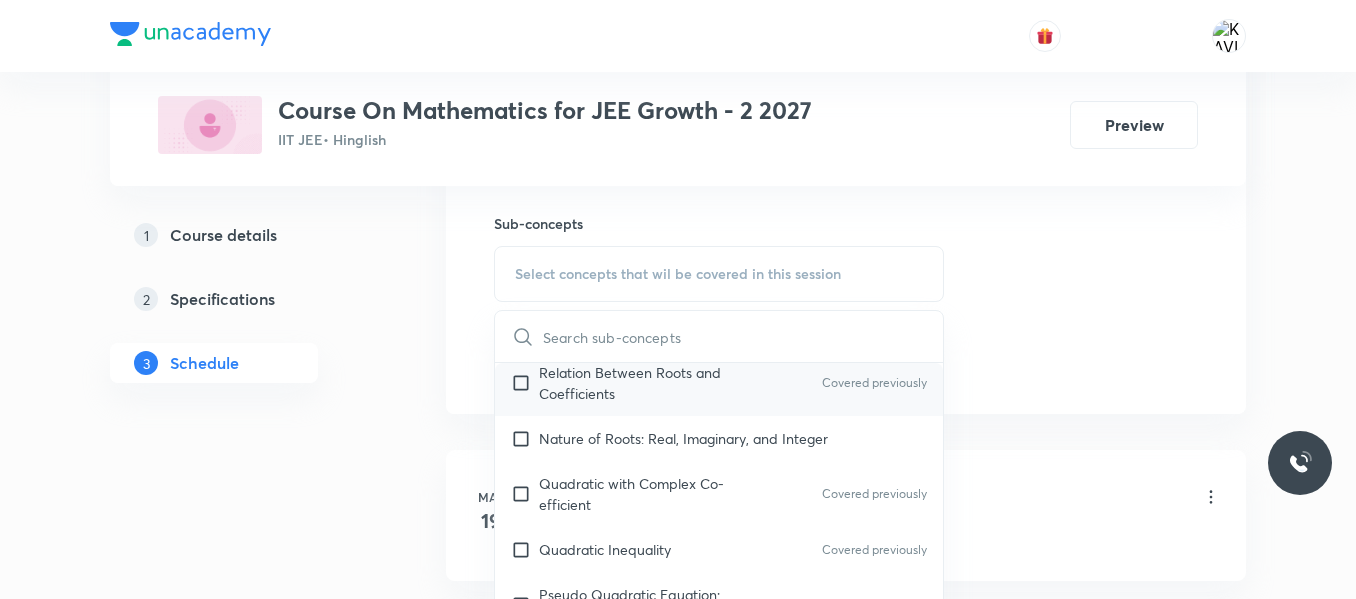 click on "Relation Between Roots and Coefficients" at bounding box center [640, 383] 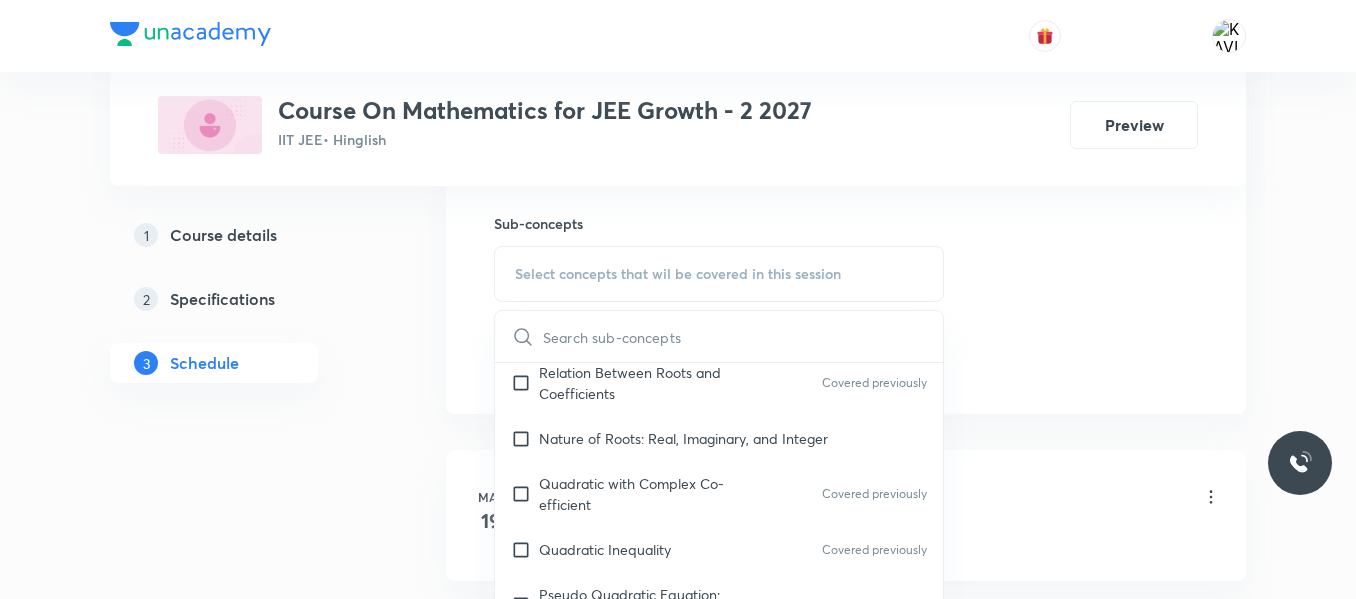checkbox on "true" 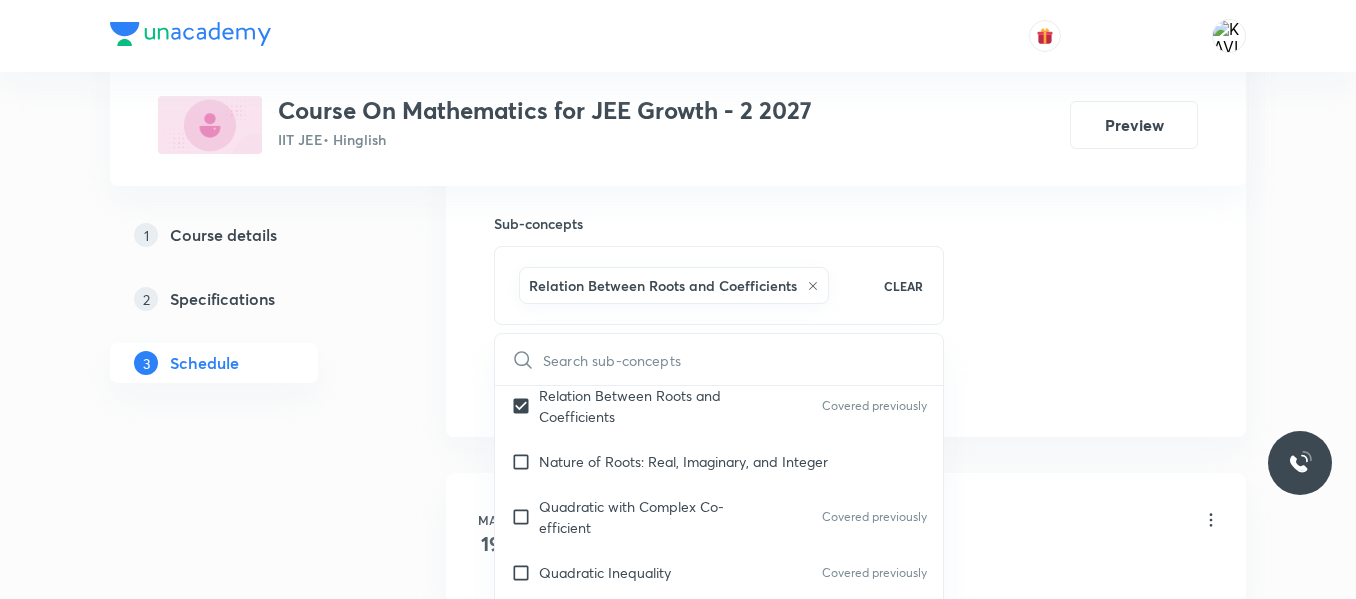 click on "Session  18 Live class Session title 30/99 Fundamental of Mathematics -17 ​ Schedule for Jul 12, 2025, 5:40 PM ​ Duration (in minutes) 90 ​   Session type Online Offline Room ROOM NO 108 Sub-concepts Relation Between Roots and Coefficients CLEAR ​ Maths Mock Questions Maths Mock Questions Covered previously Maths Previous Year Questions Maths Previous Year Questions Theory of equations Degree, Value Based & Equation Geometrical Meaning of the Zeroes of a Polynomial Location of roots Geometrical meaning of Roots of an equation Covered previously Points in solving an equation Covered previously Graph of Quadratic Expression & its Analysis Covered previously Range of Quadratic Equation Remainder and factor theorems Covered previously Identity Quadratic equations Covered previously Common Roots Covered previously Location of Roots Covered previously General Equation of Second Degree in Variable x and y Theory of Equations Covered previously Relation Between Roots and Coefficients Covered previously Series" at bounding box center [846, -76] 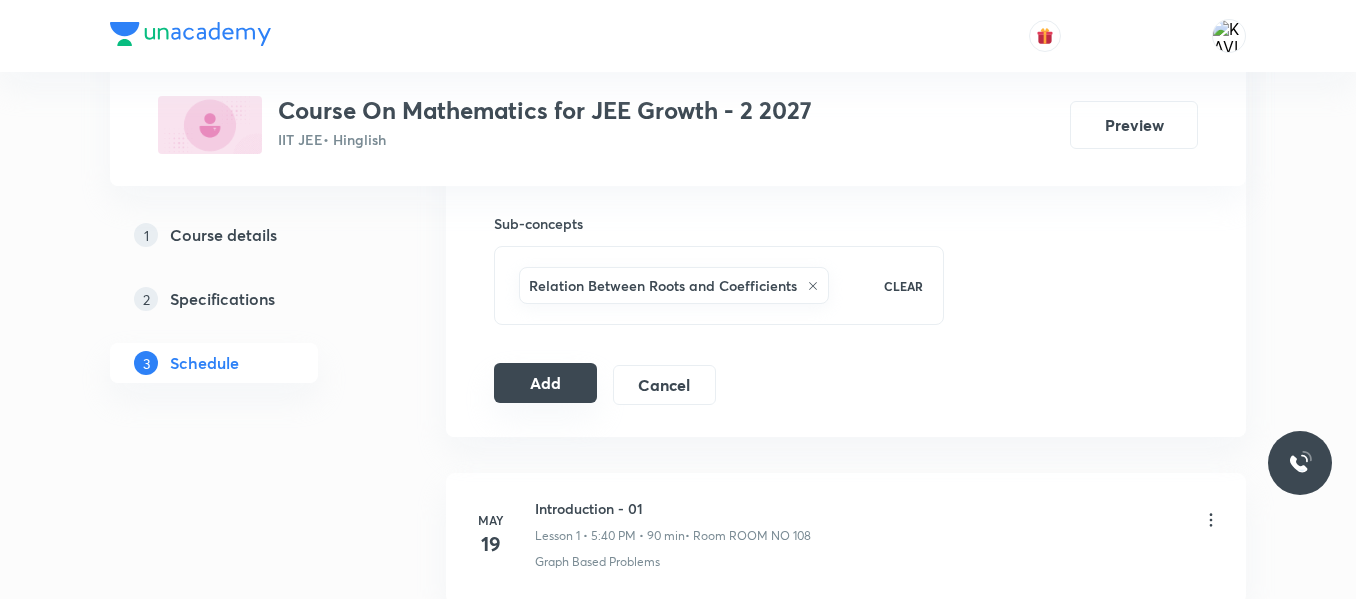 click on "Add" at bounding box center (545, 383) 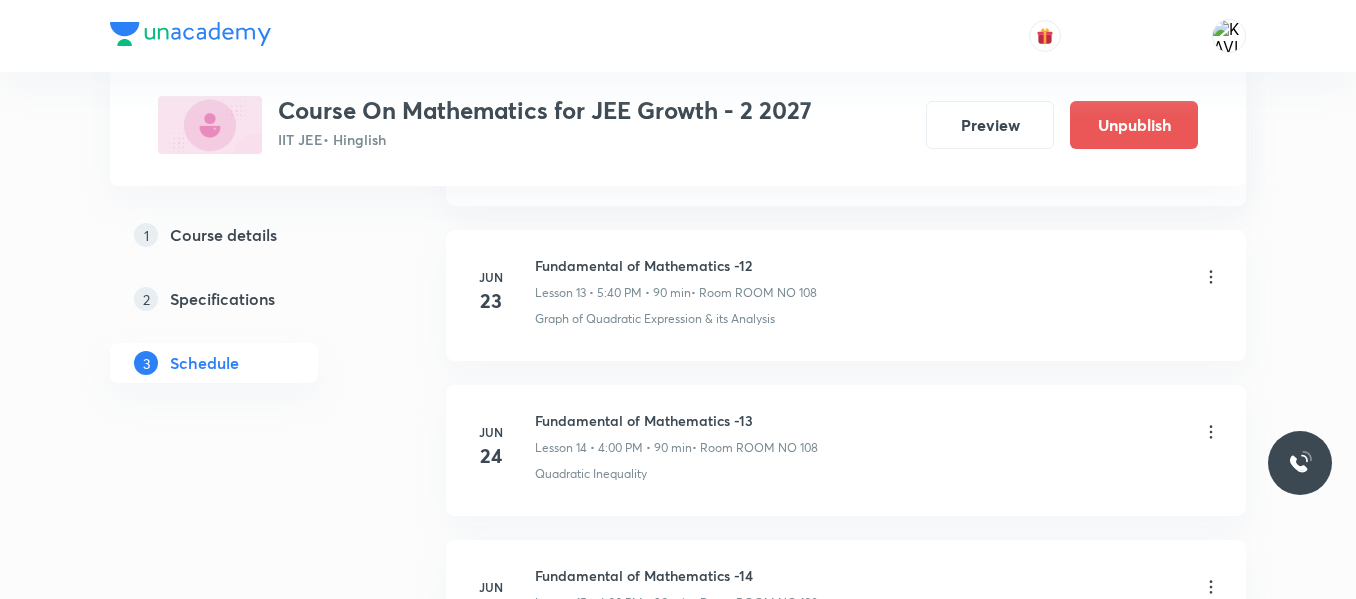scroll, scrollTop: 2875, scrollLeft: 0, axis: vertical 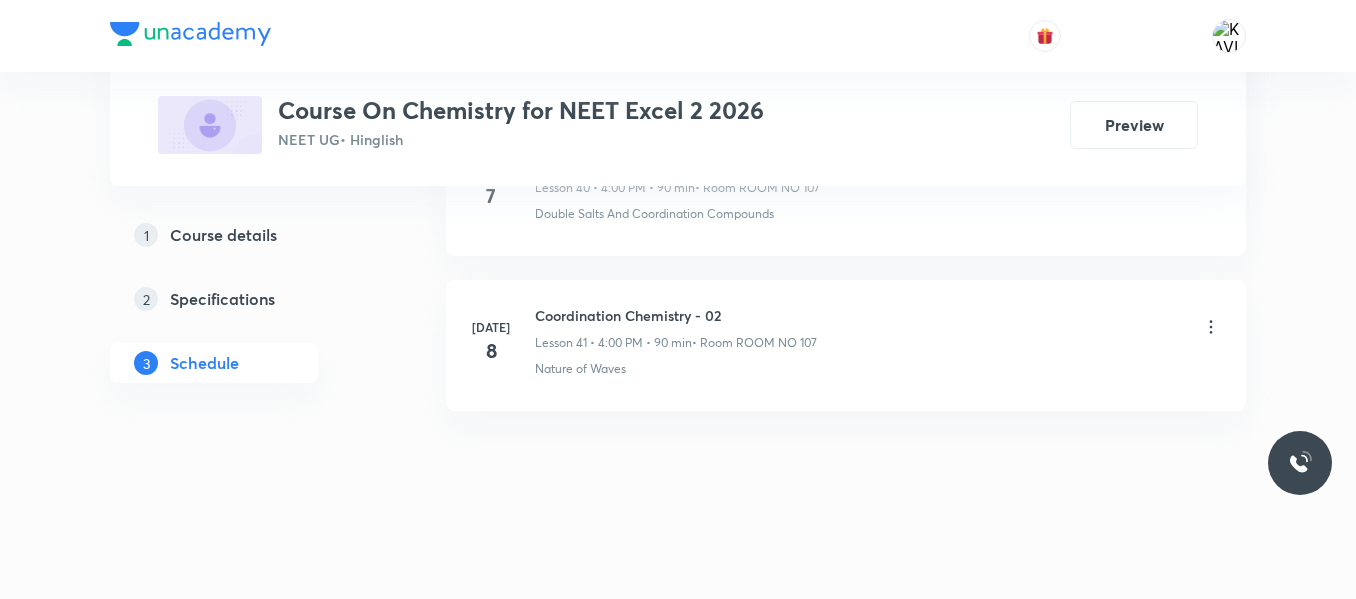 click on "Coordination Chemistry - 02" at bounding box center [676, 315] 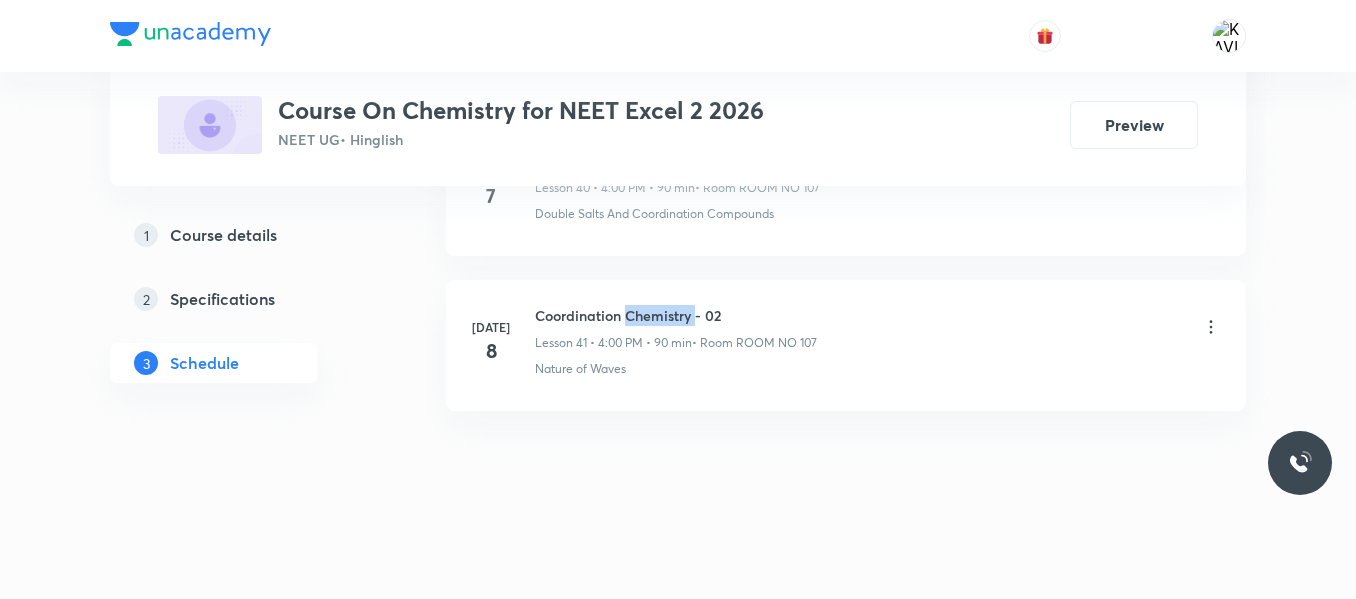 click on "Coordination Chemistry - 02" at bounding box center [676, 315] 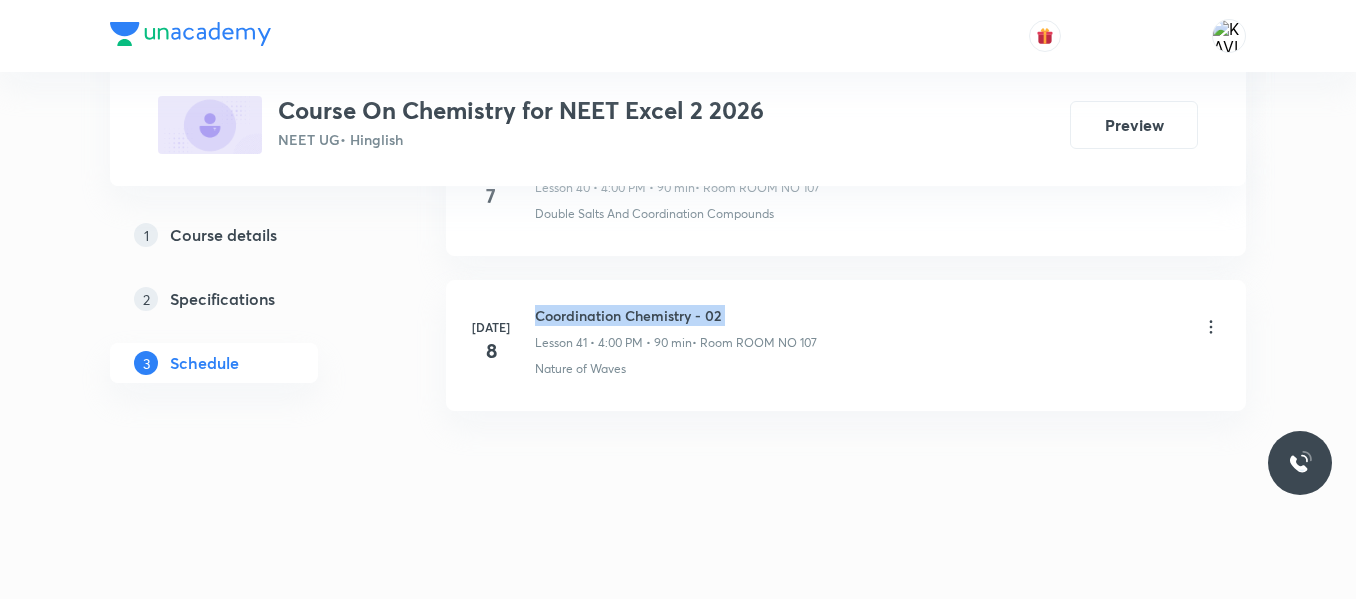 click on "Coordination Chemistry - 02" at bounding box center (676, 315) 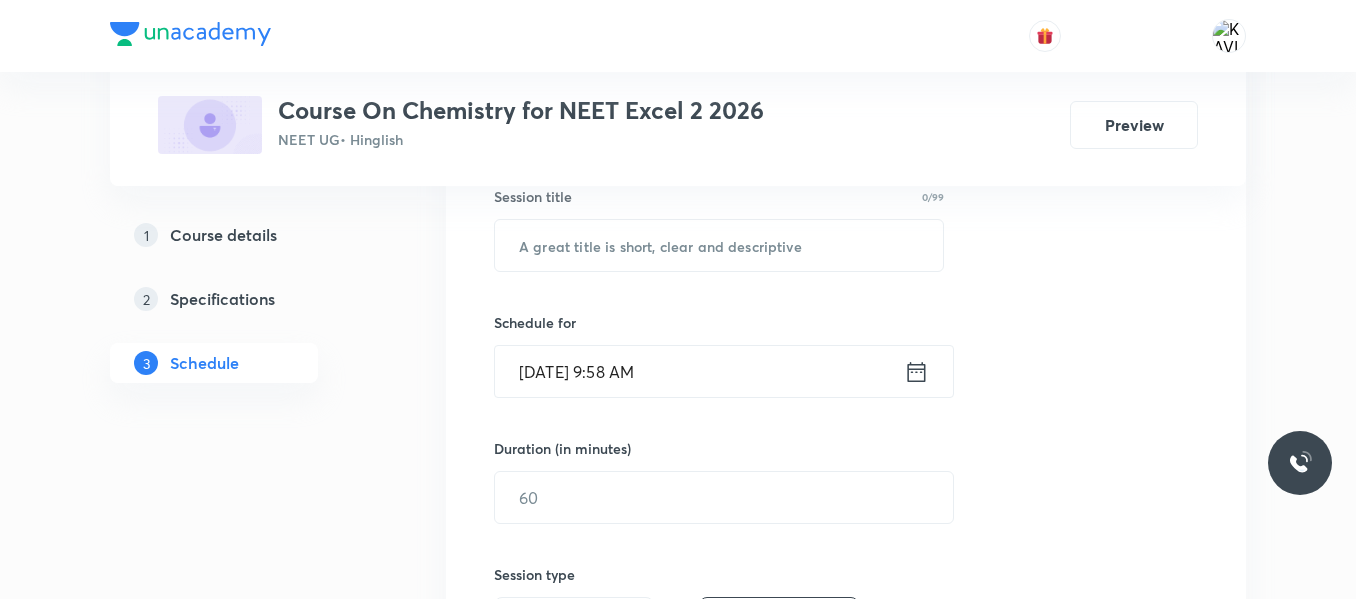 scroll, scrollTop: 402, scrollLeft: 0, axis: vertical 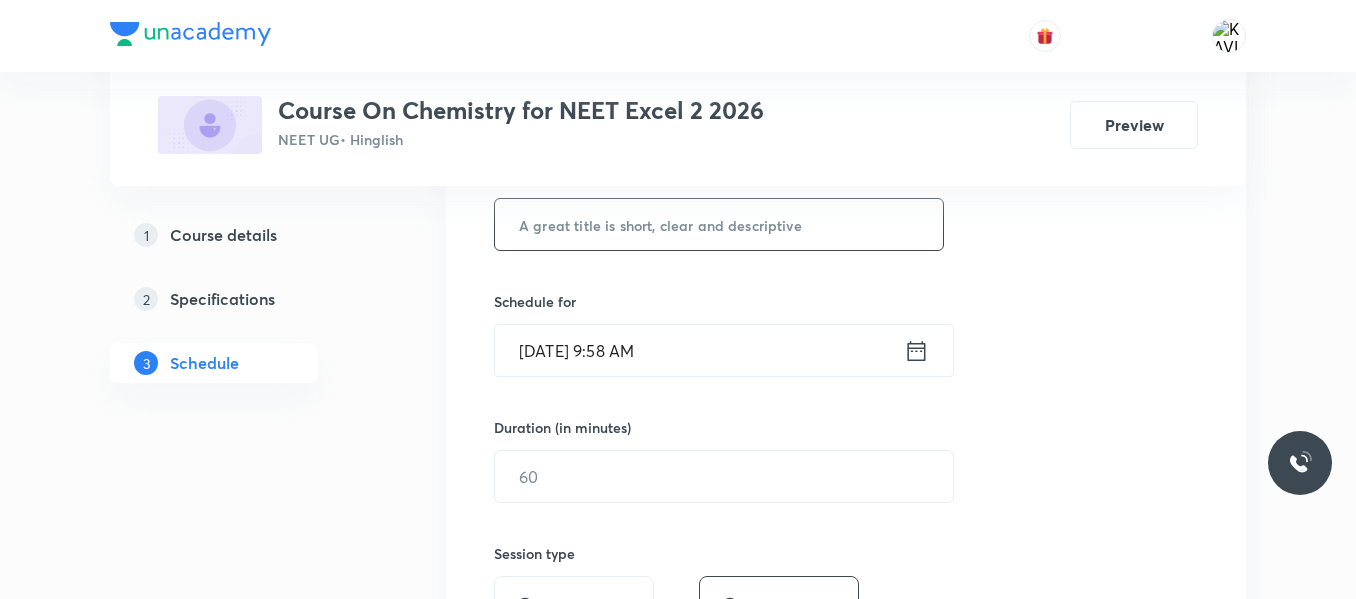 click at bounding box center (719, 224) 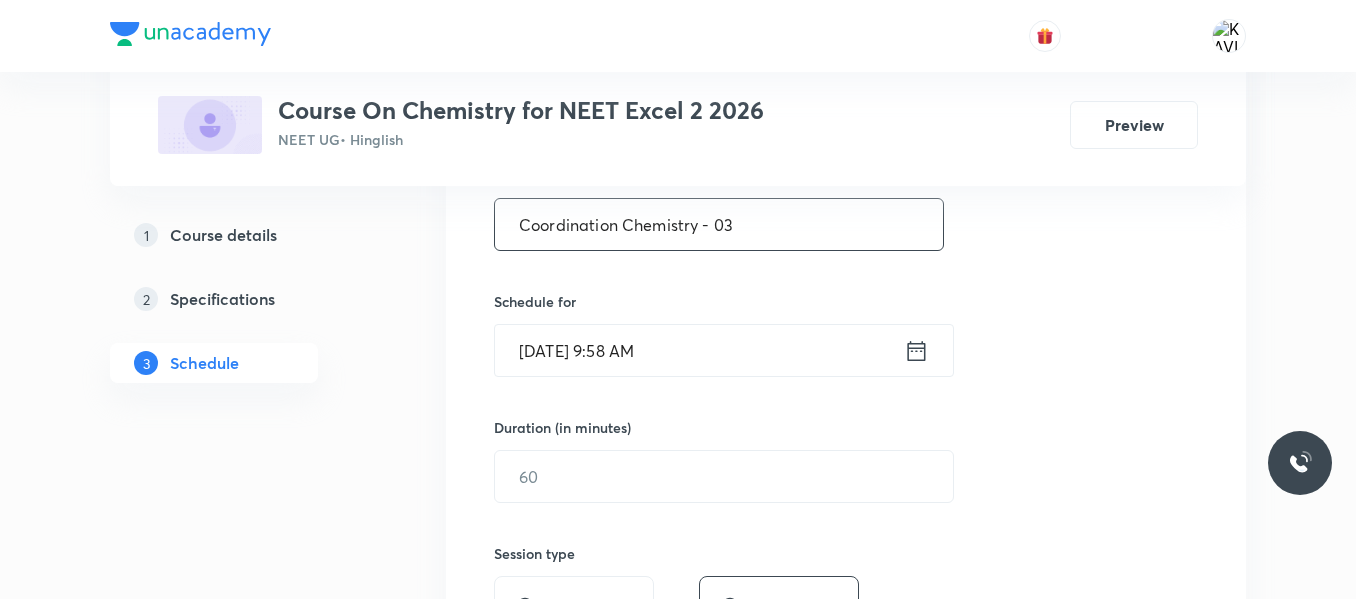 type on "Coordination Chemistry - 03" 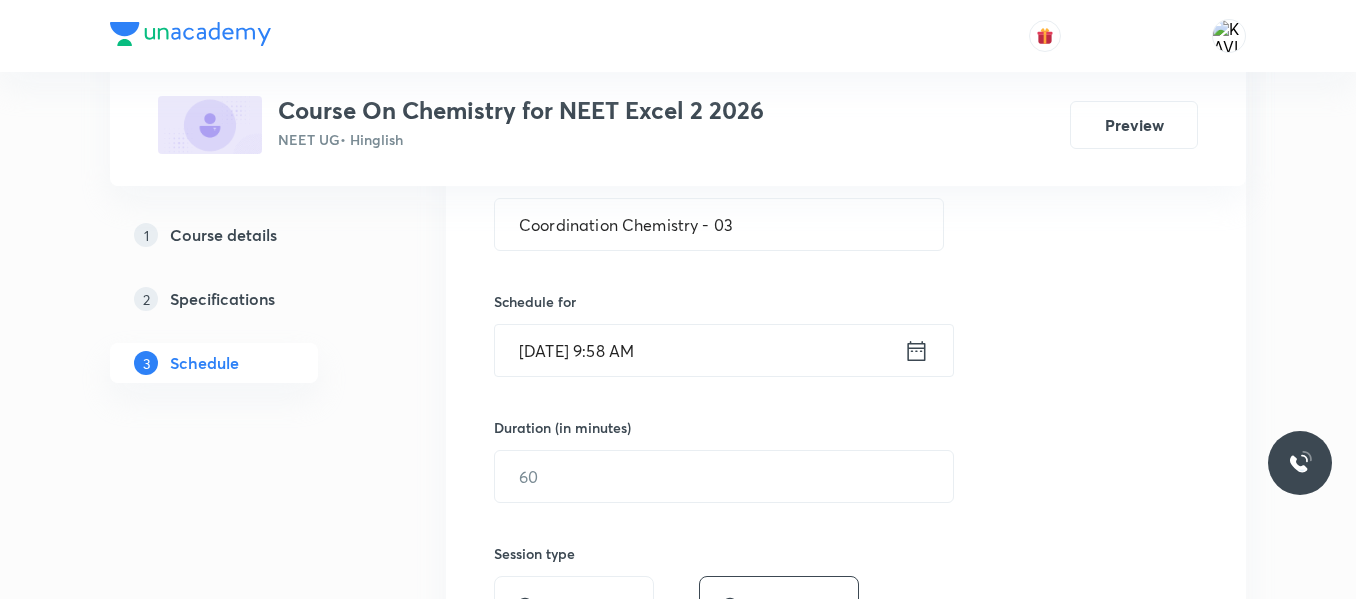 click on "[DATE] 9:58 AM ​" at bounding box center (724, 350) 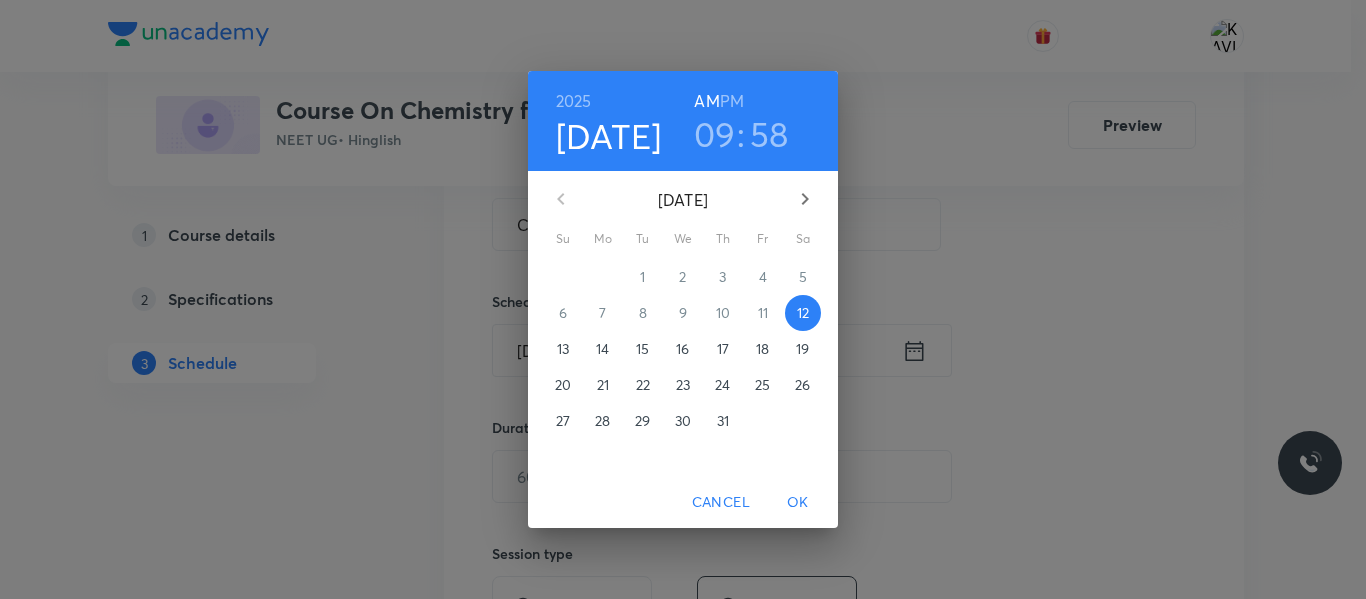 click on "09" at bounding box center (715, 134) 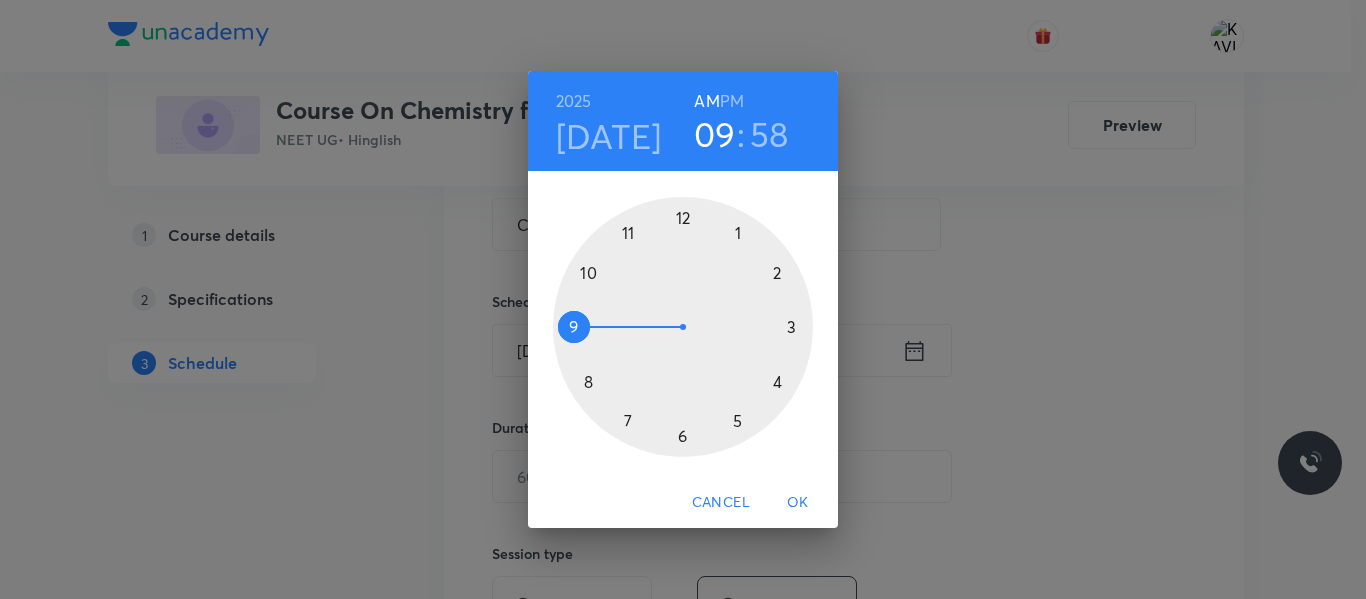 click on "PM" at bounding box center (732, 101) 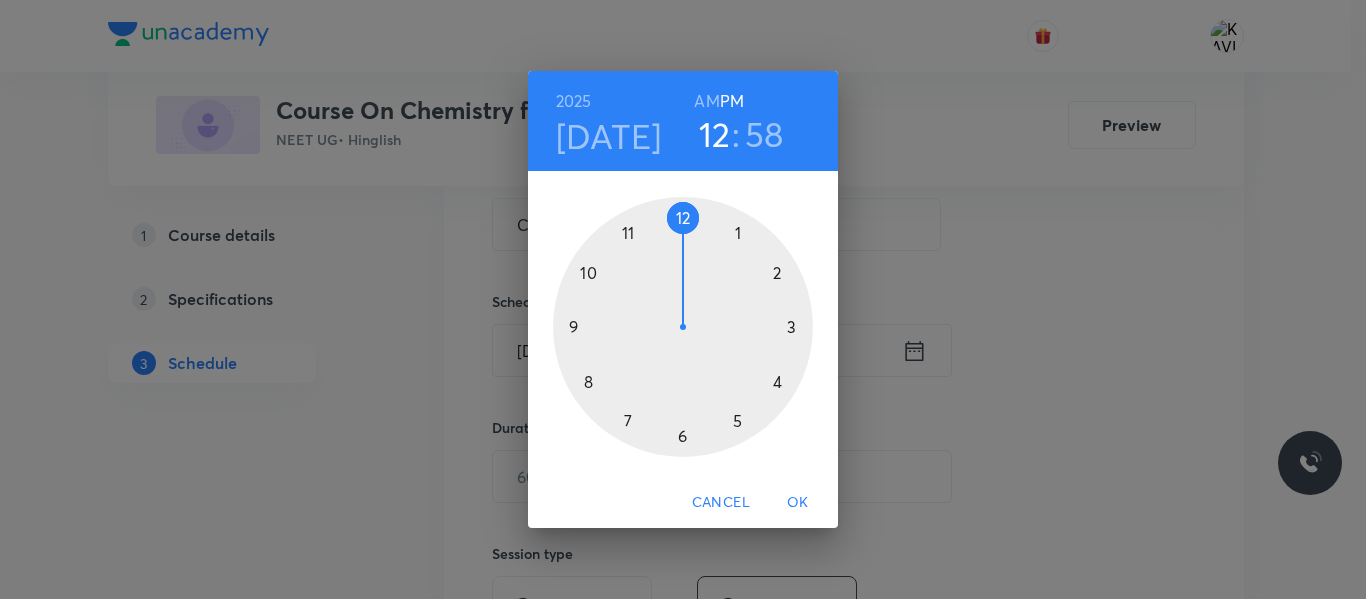drag, startPoint x: 783, startPoint y: 383, endPoint x: 689, endPoint y: 225, distance: 183.84776 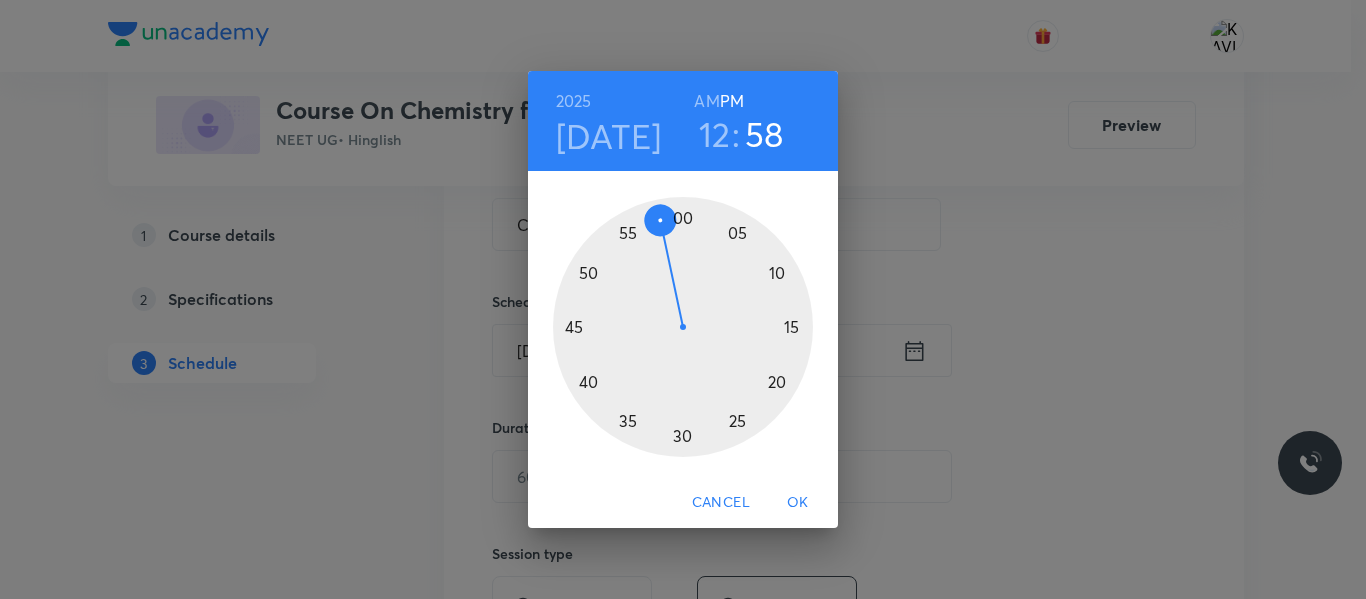 click at bounding box center (683, 327) 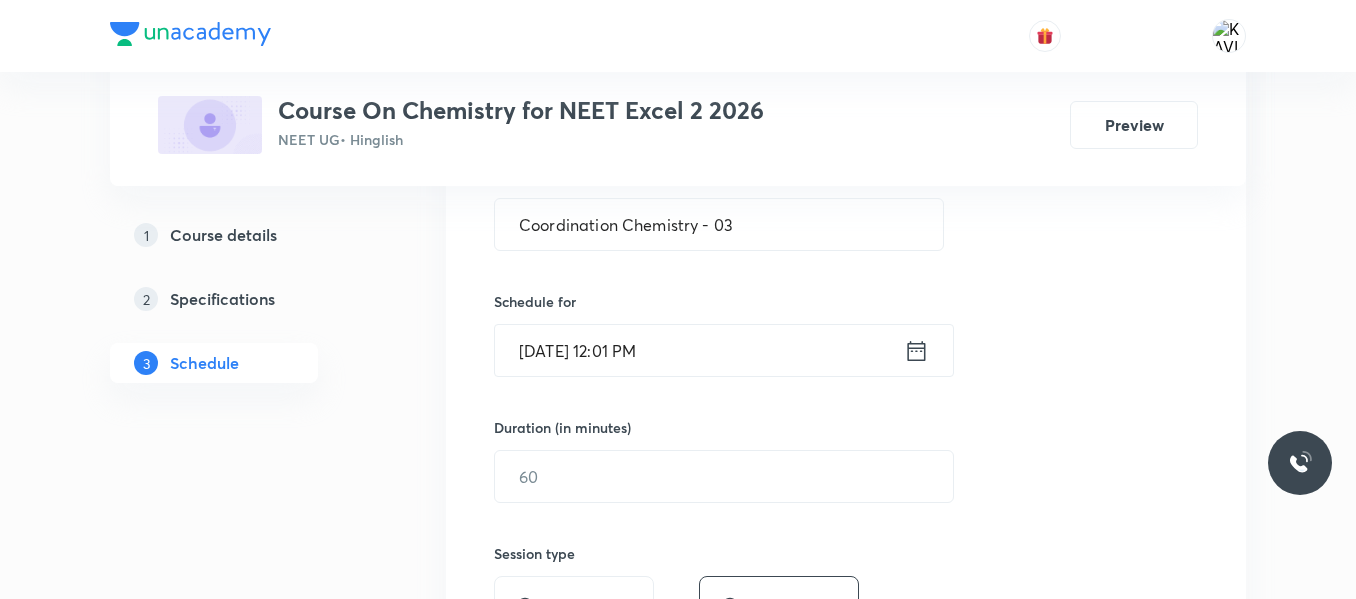 click on "Jul 12, 2025, 12:01 PM" at bounding box center (699, 350) 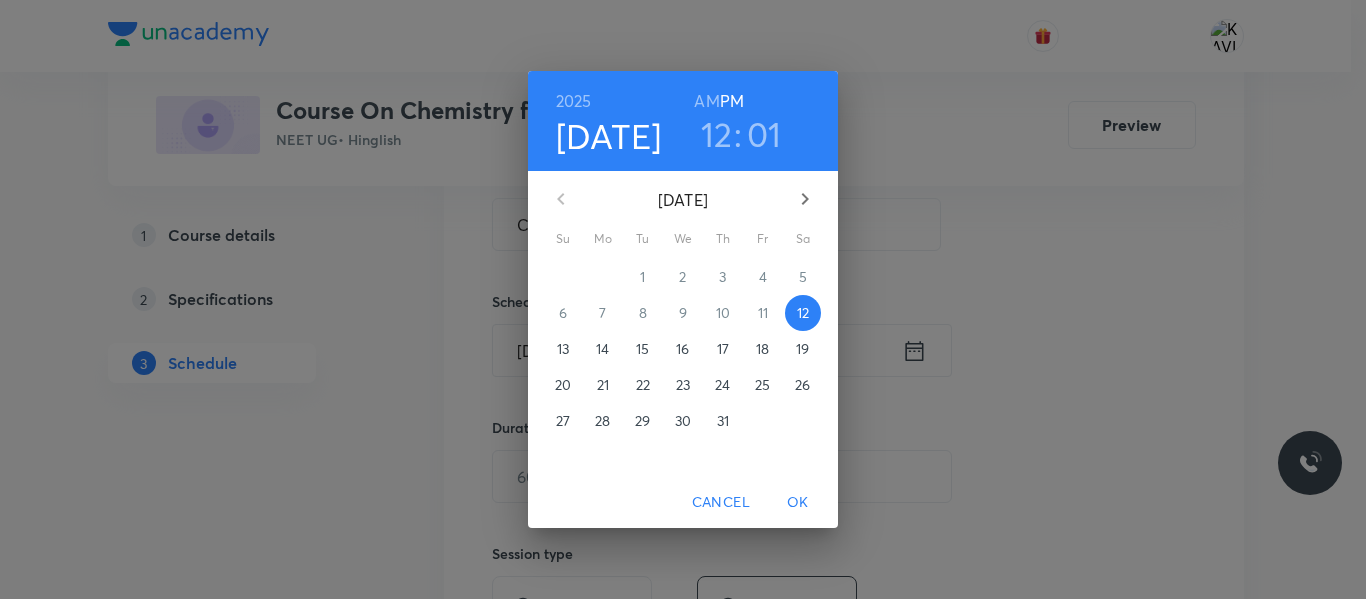 click on "12" at bounding box center (717, 134) 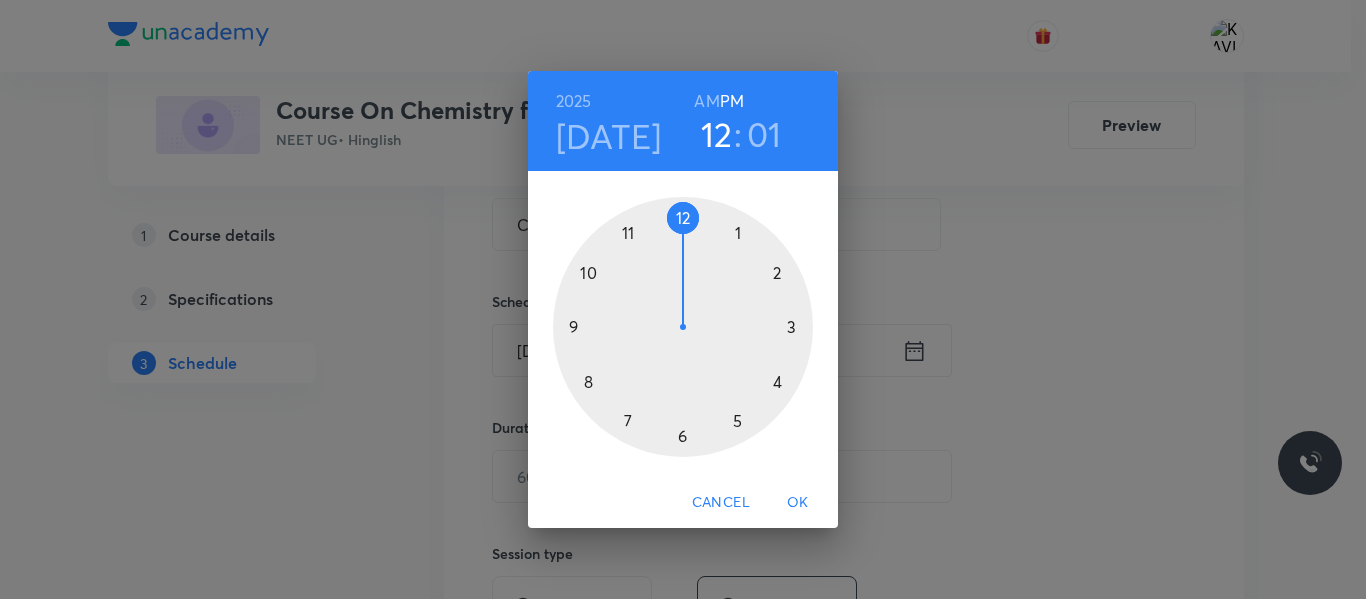 click at bounding box center [683, 327] 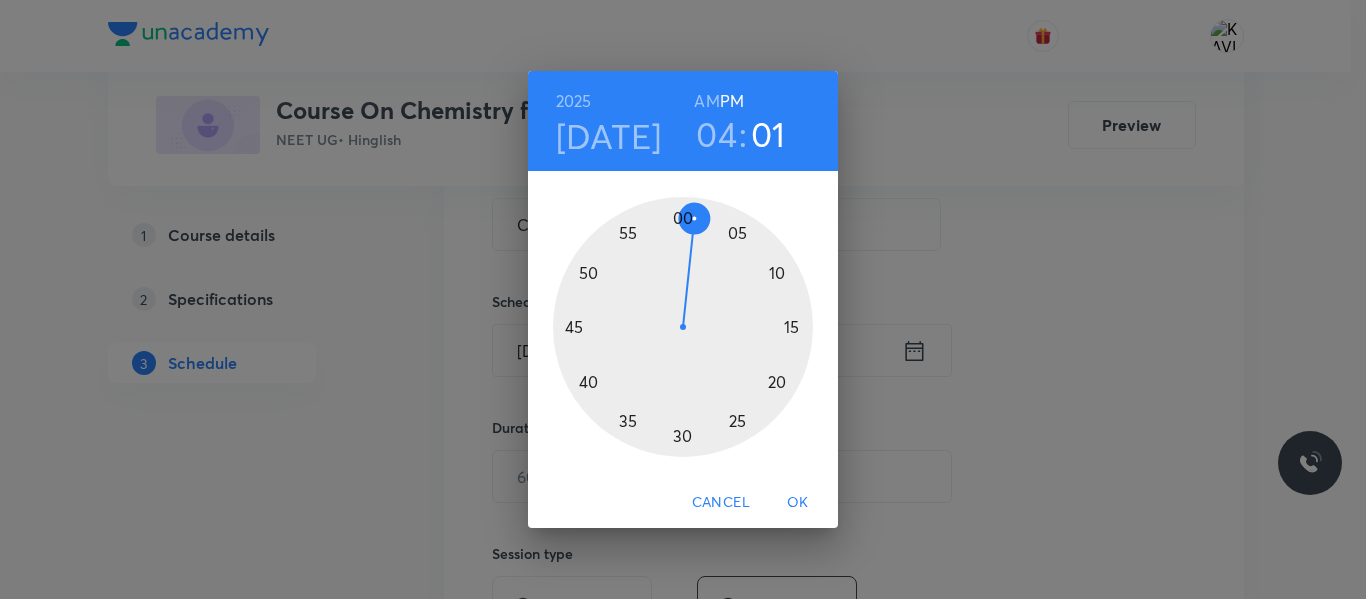 click at bounding box center (683, 327) 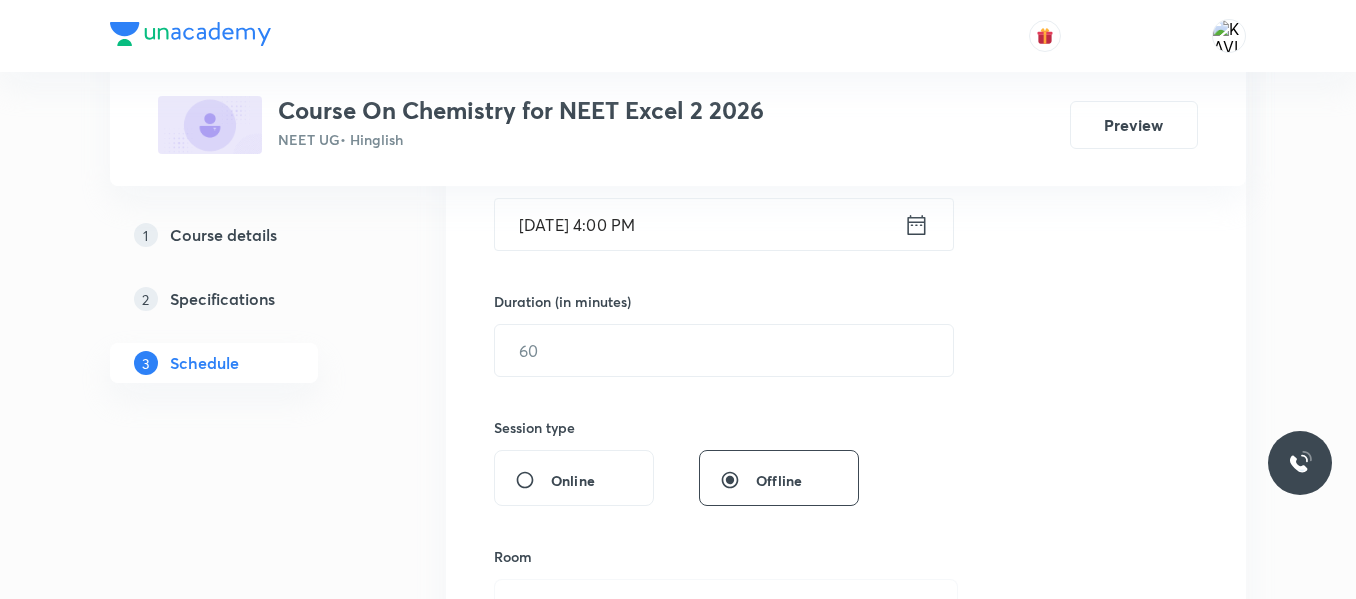 scroll, scrollTop: 532, scrollLeft: 0, axis: vertical 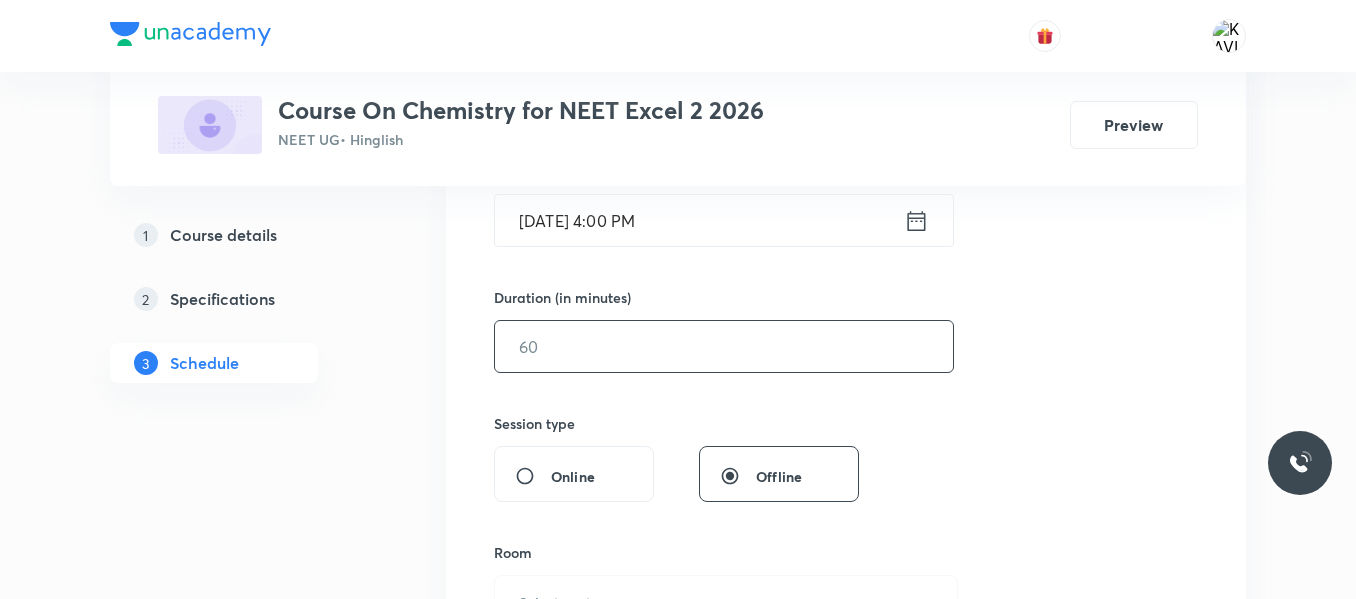 click at bounding box center (724, 346) 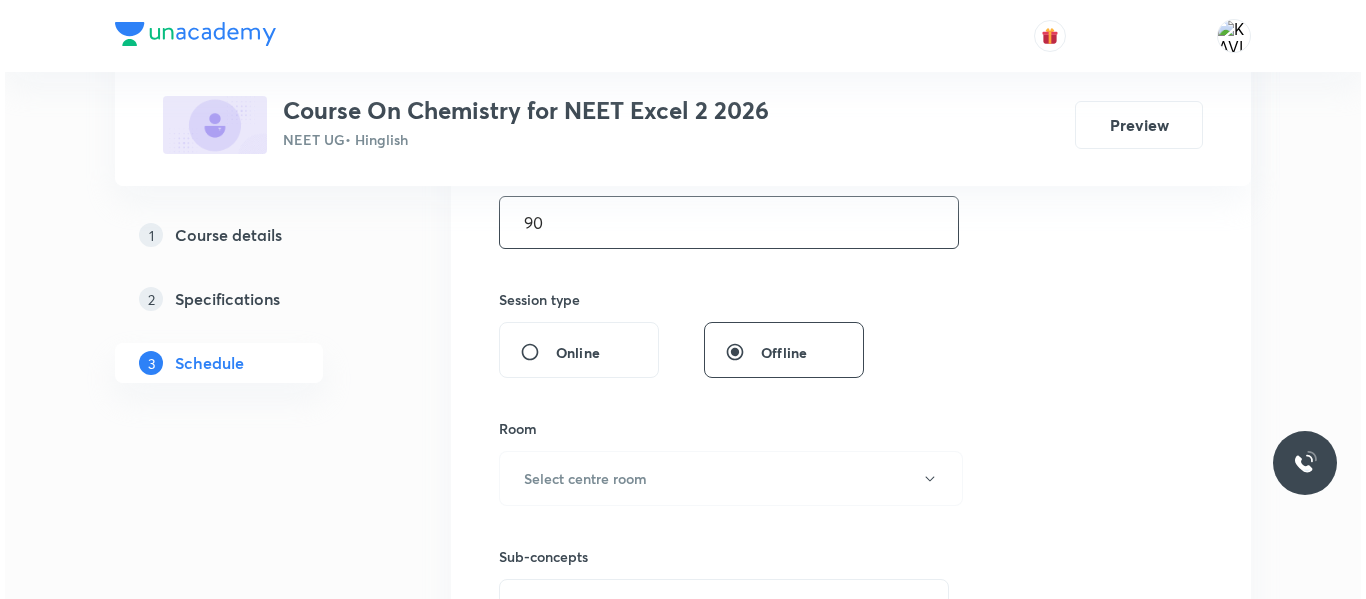 scroll, scrollTop: 657, scrollLeft: 0, axis: vertical 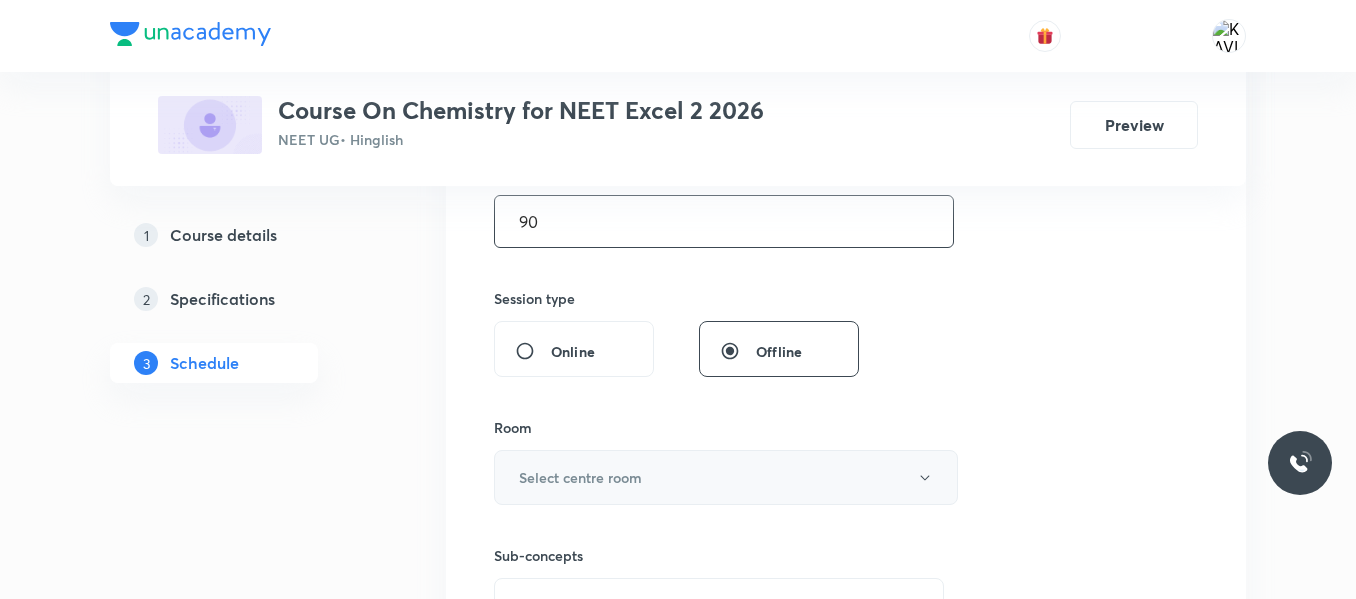 type on "90" 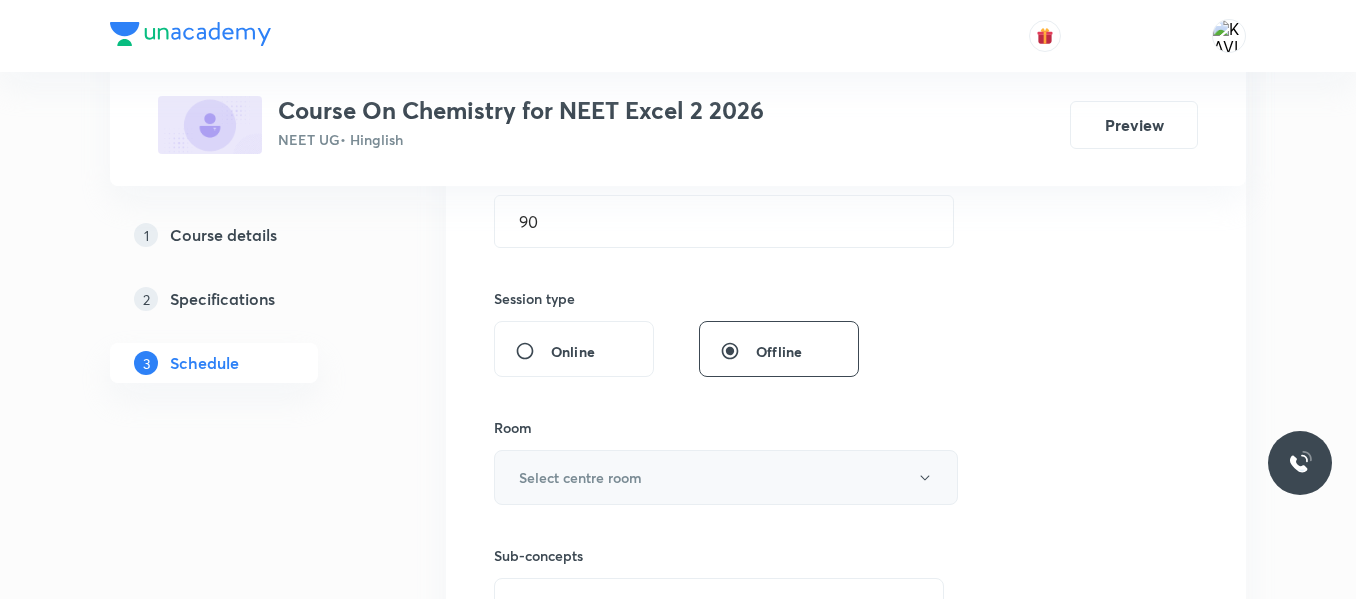 click on "Select centre room" at bounding box center [726, 477] 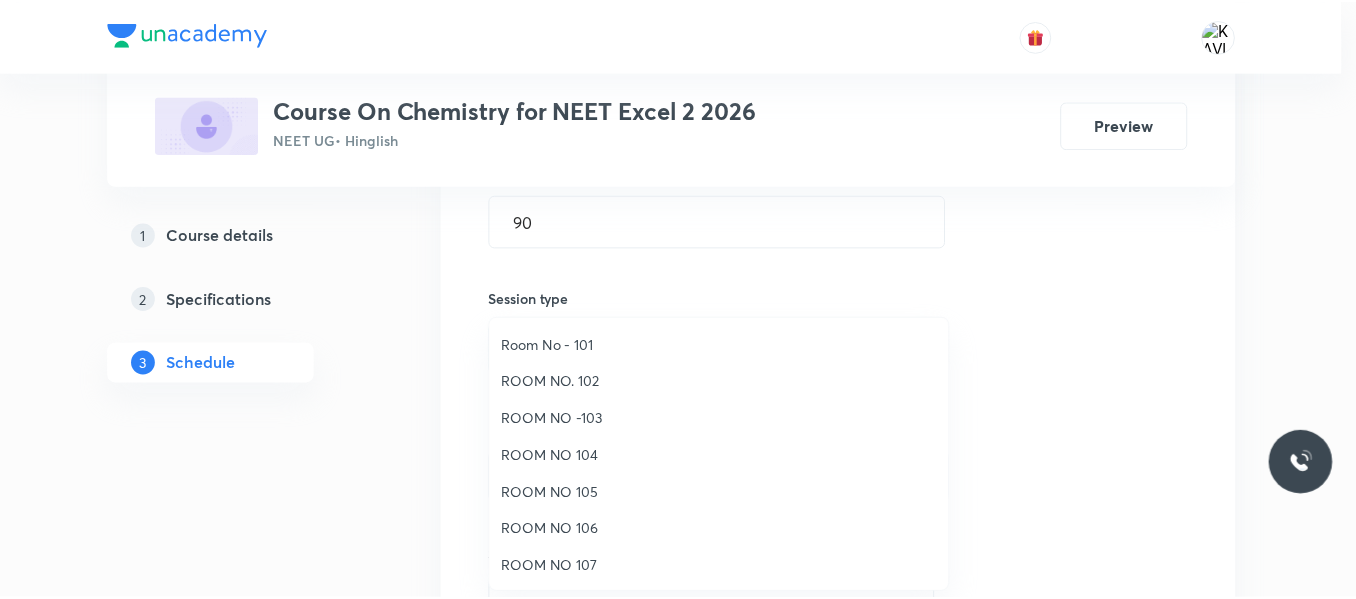 scroll, scrollTop: 0, scrollLeft: 0, axis: both 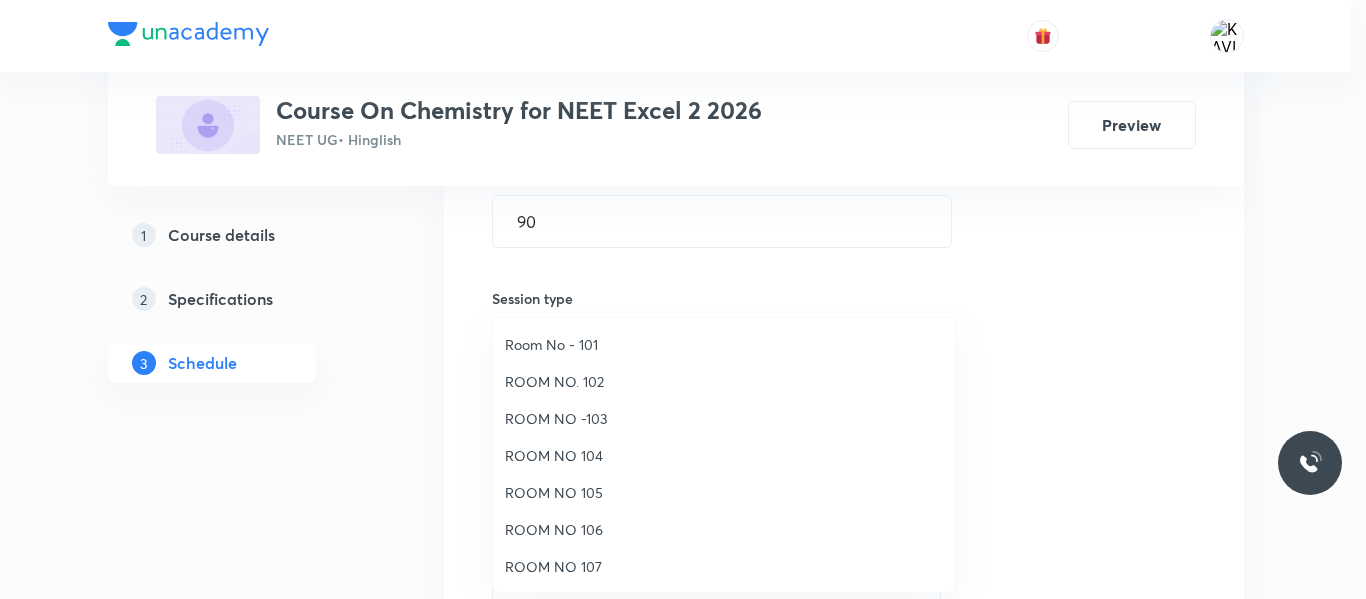 click on "ROOM NO 107" at bounding box center [724, 566] 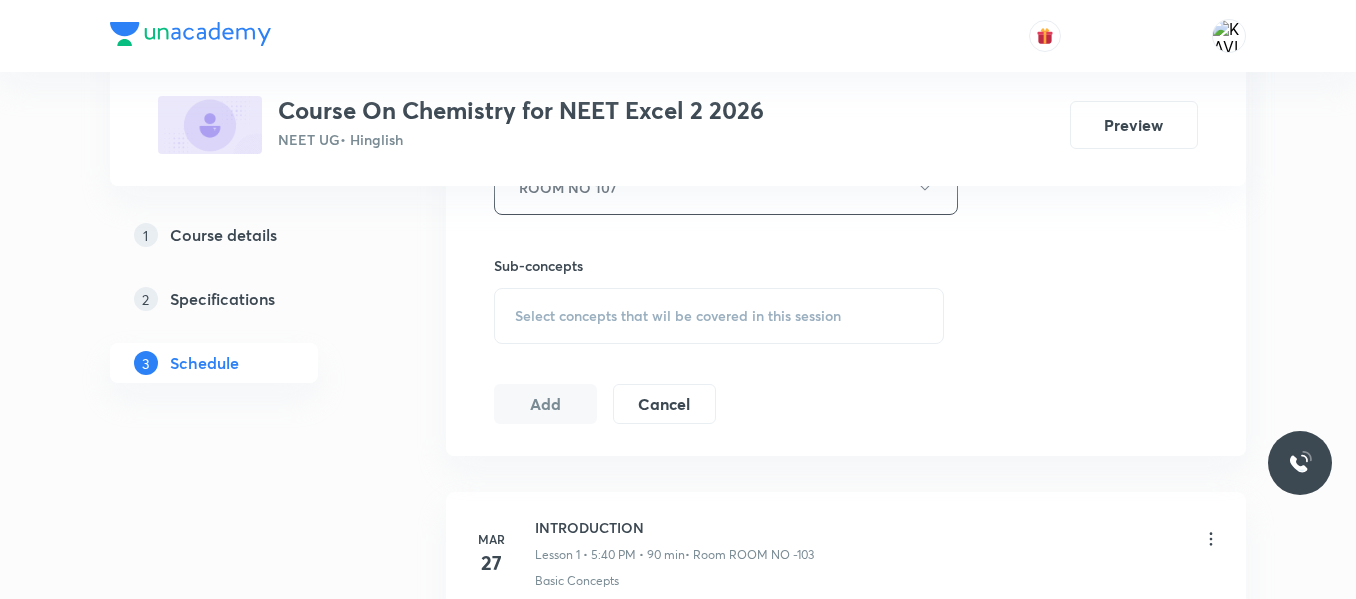 scroll, scrollTop: 952, scrollLeft: 0, axis: vertical 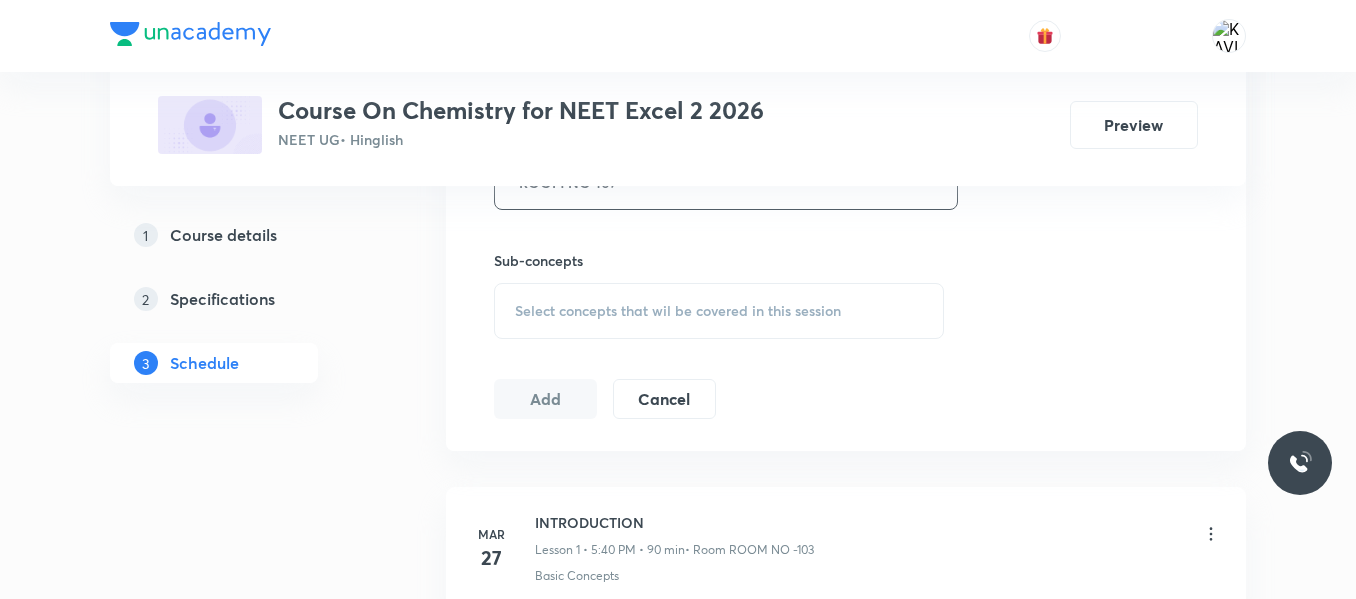 click on "Select concepts that wil be covered in this session" at bounding box center (719, 311) 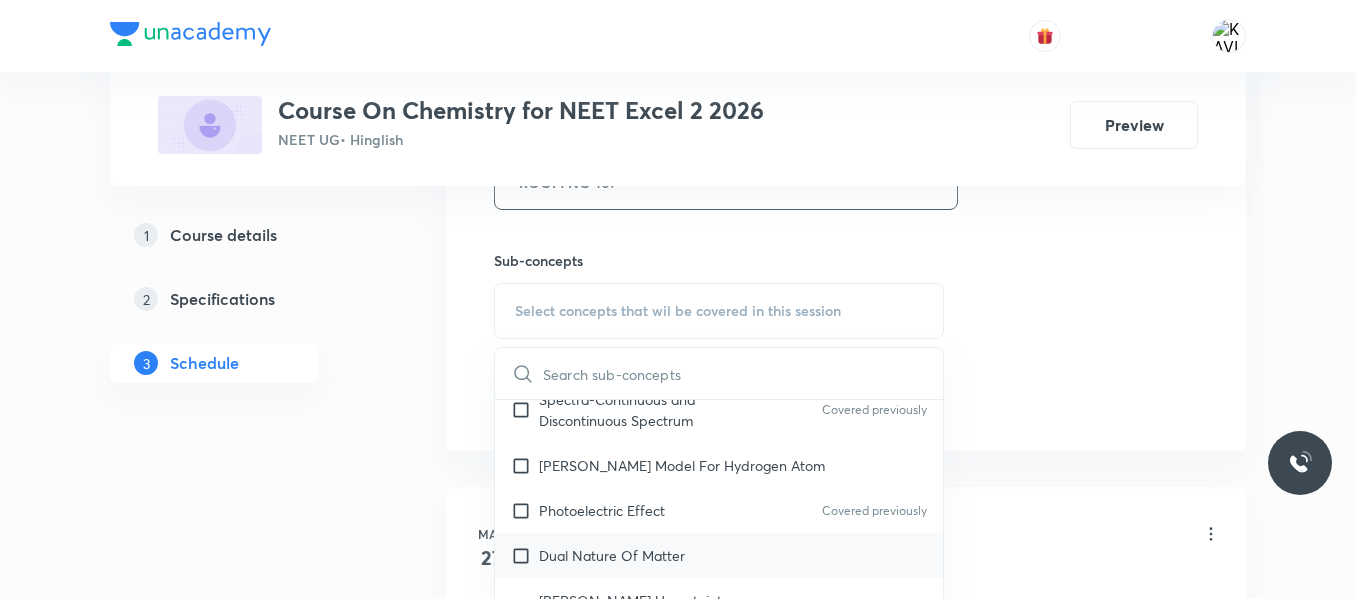 scroll, scrollTop: 1282, scrollLeft: 0, axis: vertical 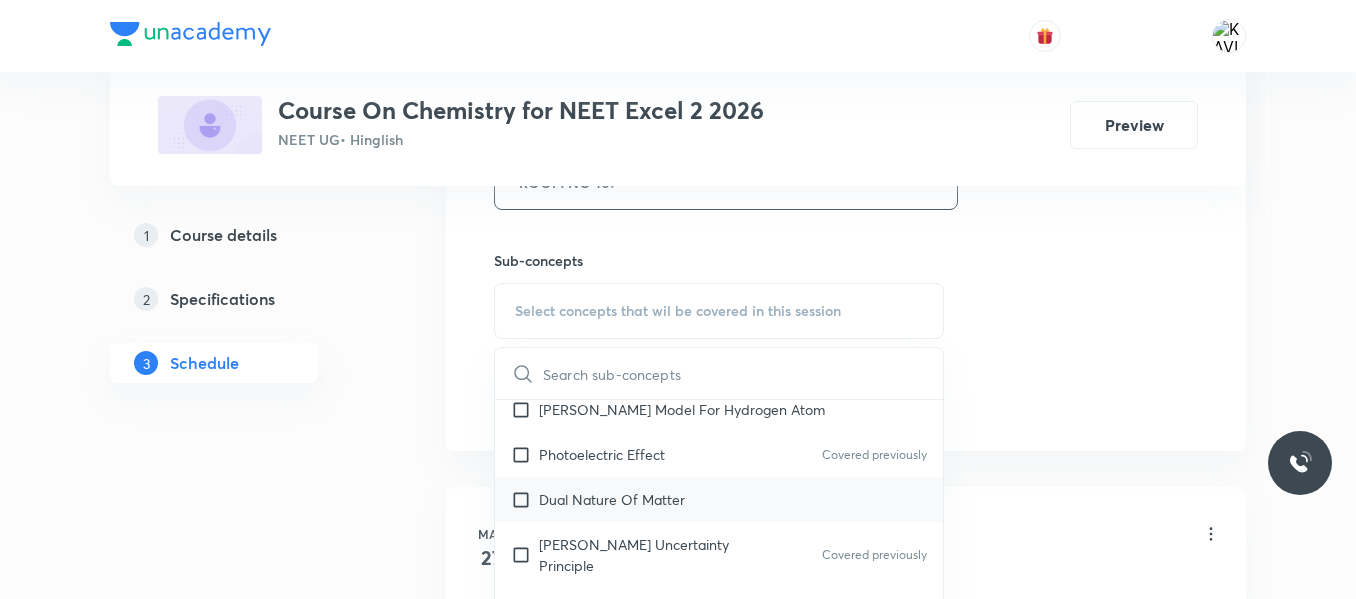 click on "Dual Nature Of Matter" at bounding box center [719, 499] 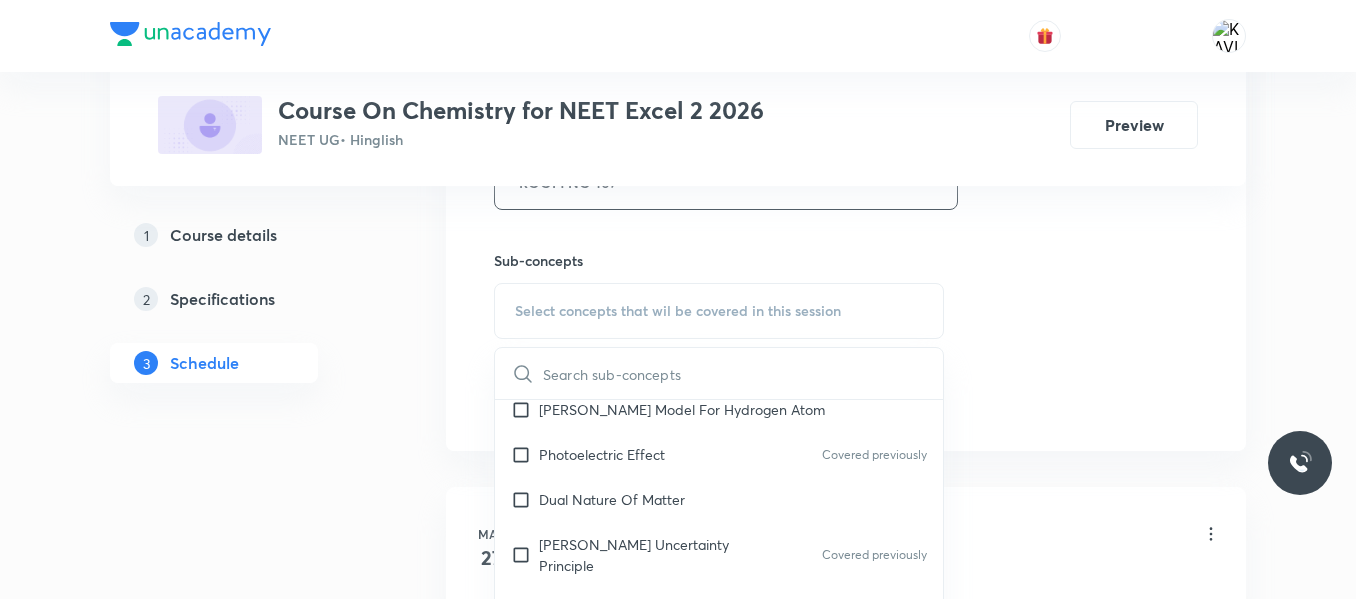 checkbox on "true" 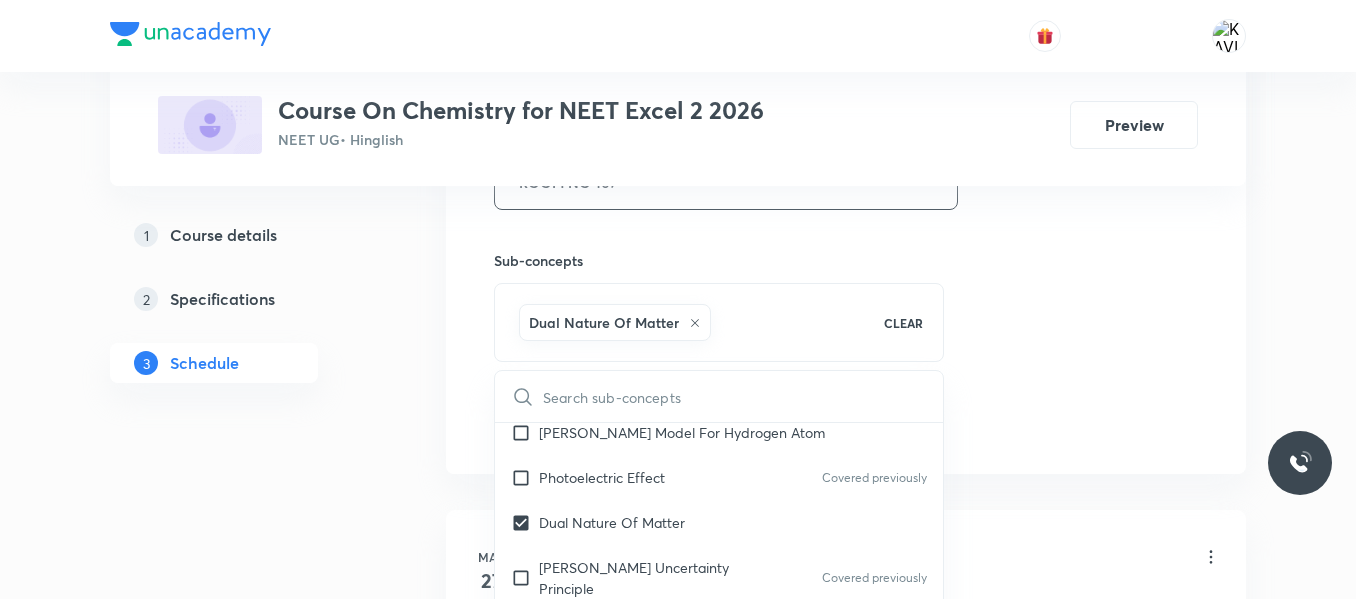 click on "Session  42 Live class Session title 27/99 Coordination Chemistry - 03 ​ Schedule for Jul 12, 2025, 4:00 PM ​ Duration (in minutes) 90 ​   Session type Online Offline Room ROOM NO 107 Sub-concepts Dual Nature Of Matter CLEAR ​ General Topics & Mole Concept Basic Concepts Covered previously Mole – Basic Introduction Covered previously Percentage Composition Covered previously Stoichiometry Covered previously Principle of Atom Conservation (POAC) Covered previously Relation between Stoichiometric Quantities Application of Mole Concept: Gravimetric Analysis Electronic Configuration Of Atoms (Hund's rule) Covered previously  Quantum Numbers (Magnetic Quantum no.) Covered previously Quantum Numbers(Pauli's Exclusion law) Covered previously Mean Molar Mass or Molecular Mass Covered previously Variation of Conductivity with Concentration Covered previously Mechanism of Corrosion Covered previously Atomic Structure Discovery Of Electron Covered previously Some Prerequisites of Physics Covered previously pH" at bounding box center [846, -39] 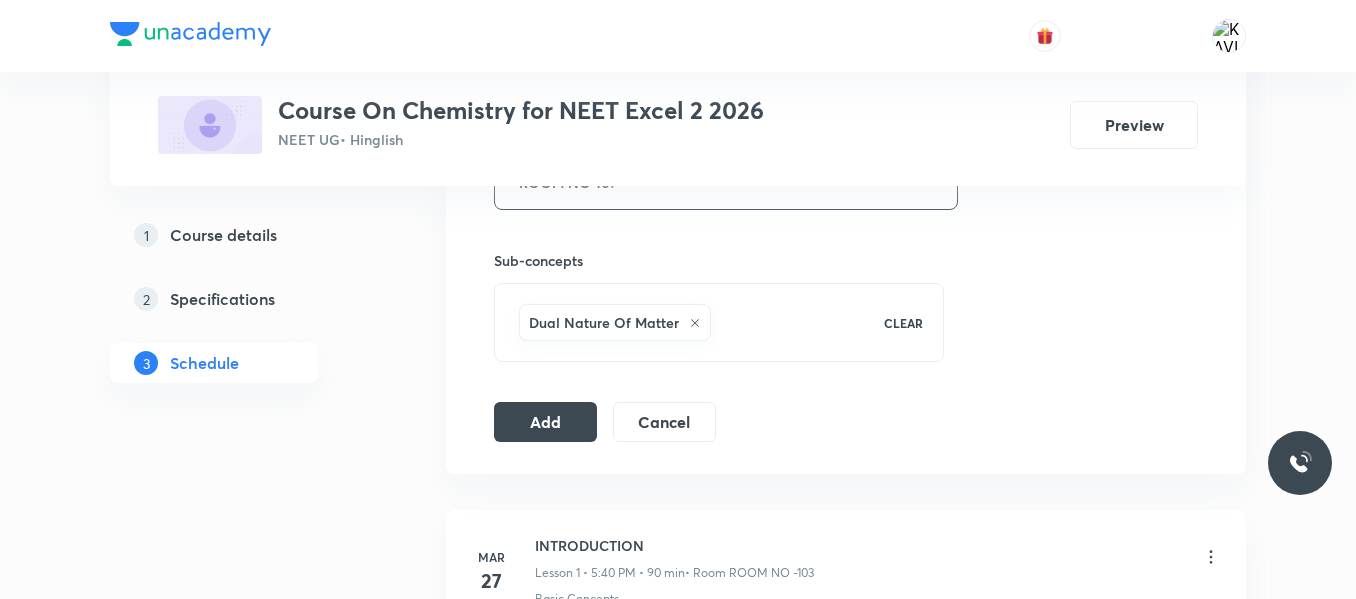 click on "Session  42 Live class Session title 27/99 Coordination Chemistry - 03 ​ Schedule for Jul 12, 2025, 4:00 PM ​ Duration (in minutes) 90 ​   Session type Online Offline Room ROOM NO 107 Sub-concepts Dual Nature Of Matter CLEAR Add Cancel" at bounding box center [846, -39] 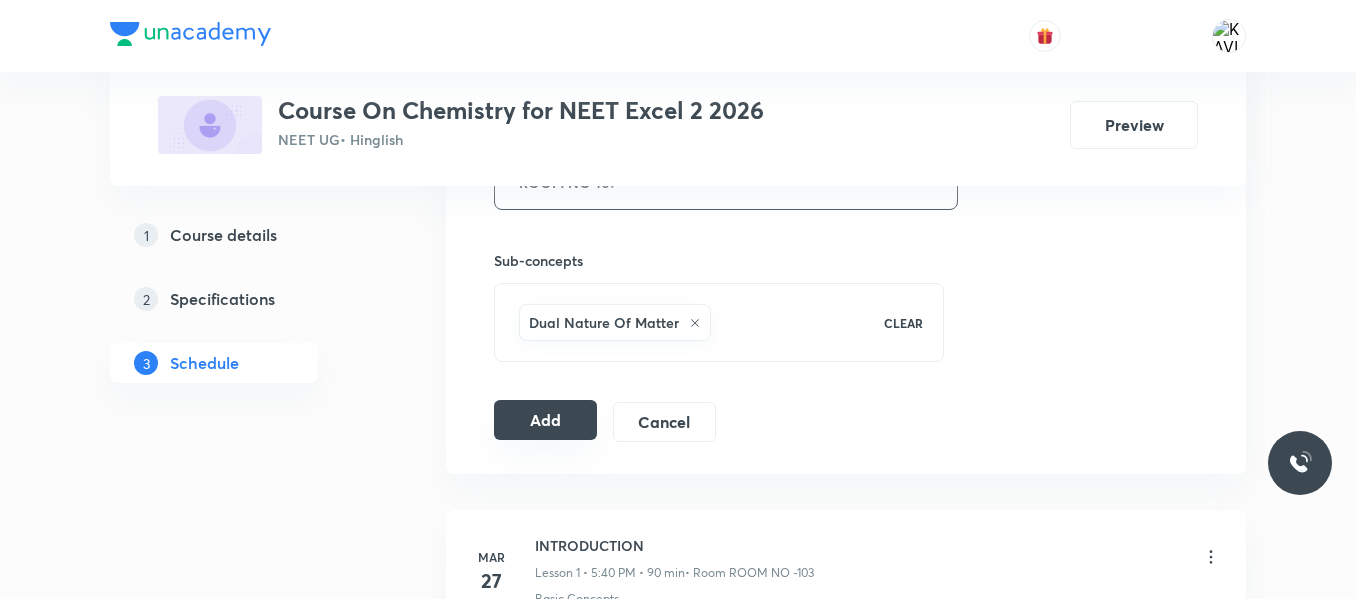 click on "Add" at bounding box center [545, 420] 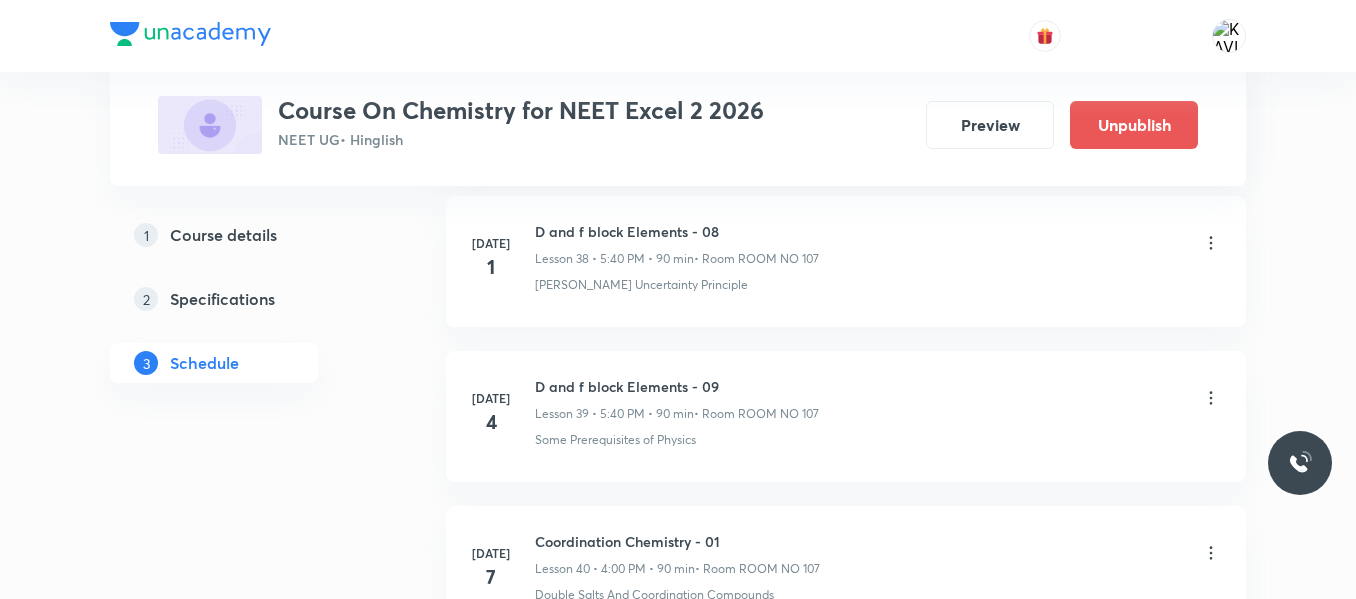 scroll, scrollTop: 6595, scrollLeft: 0, axis: vertical 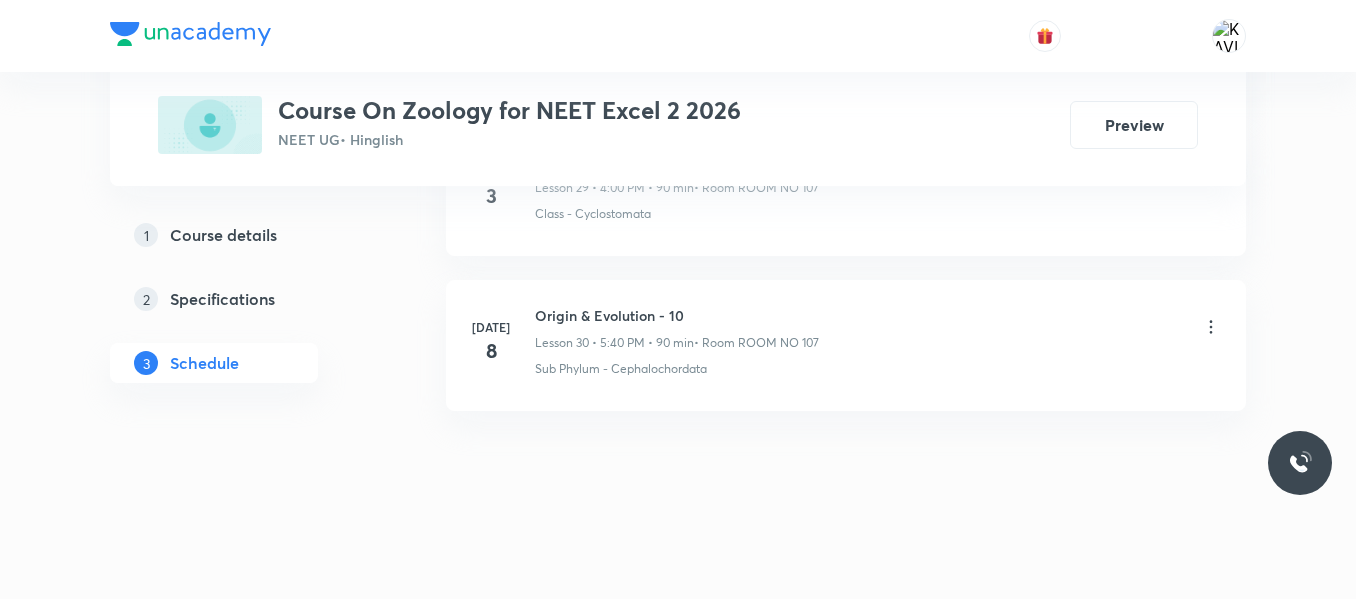 click on "Origin & Evolution - 10" at bounding box center [677, 315] 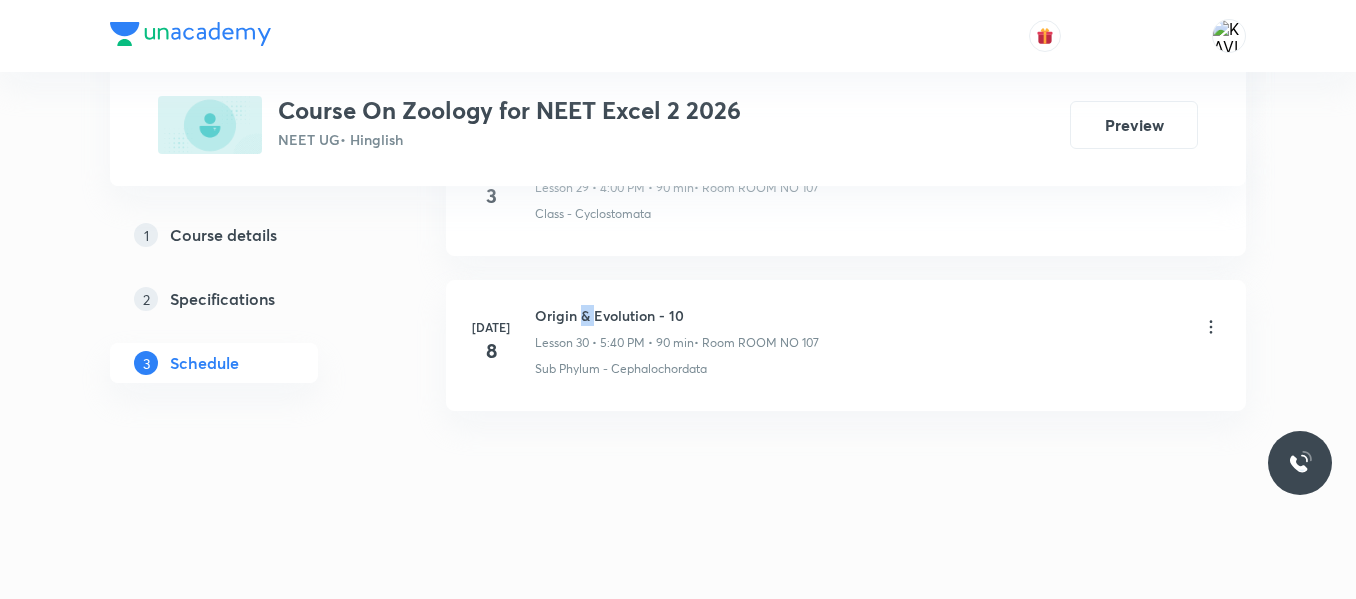 click on "Origin & Evolution - 10" at bounding box center (677, 315) 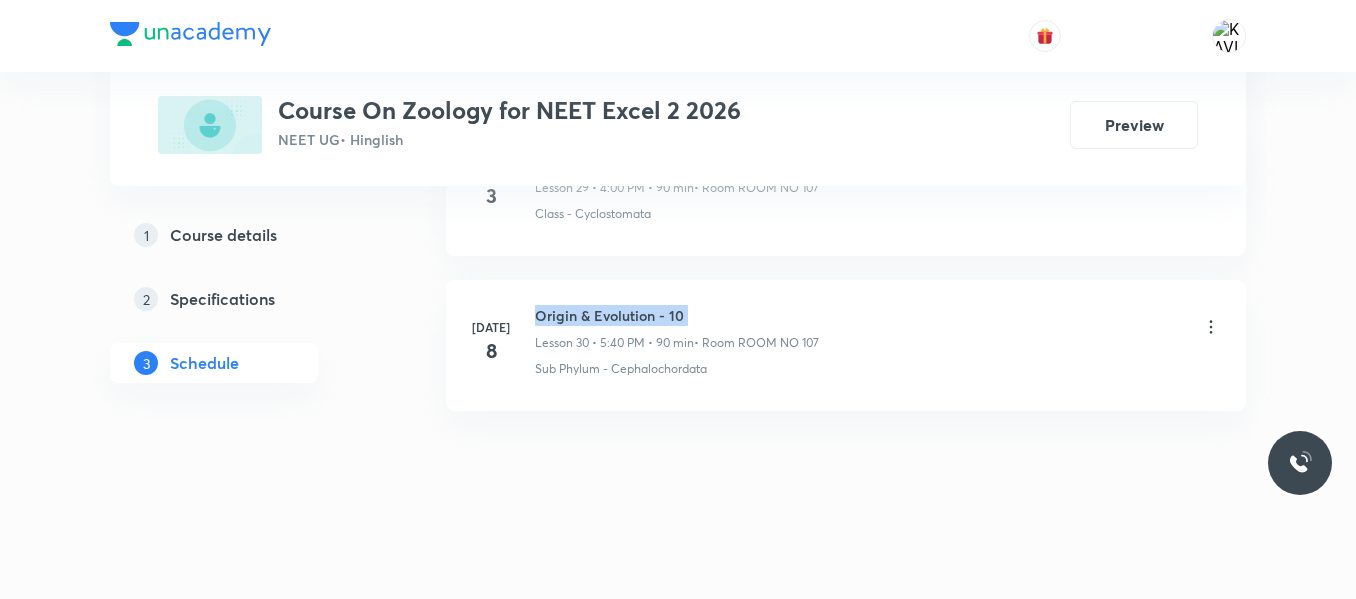 click on "Origin & Evolution - 10" at bounding box center (677, 315) 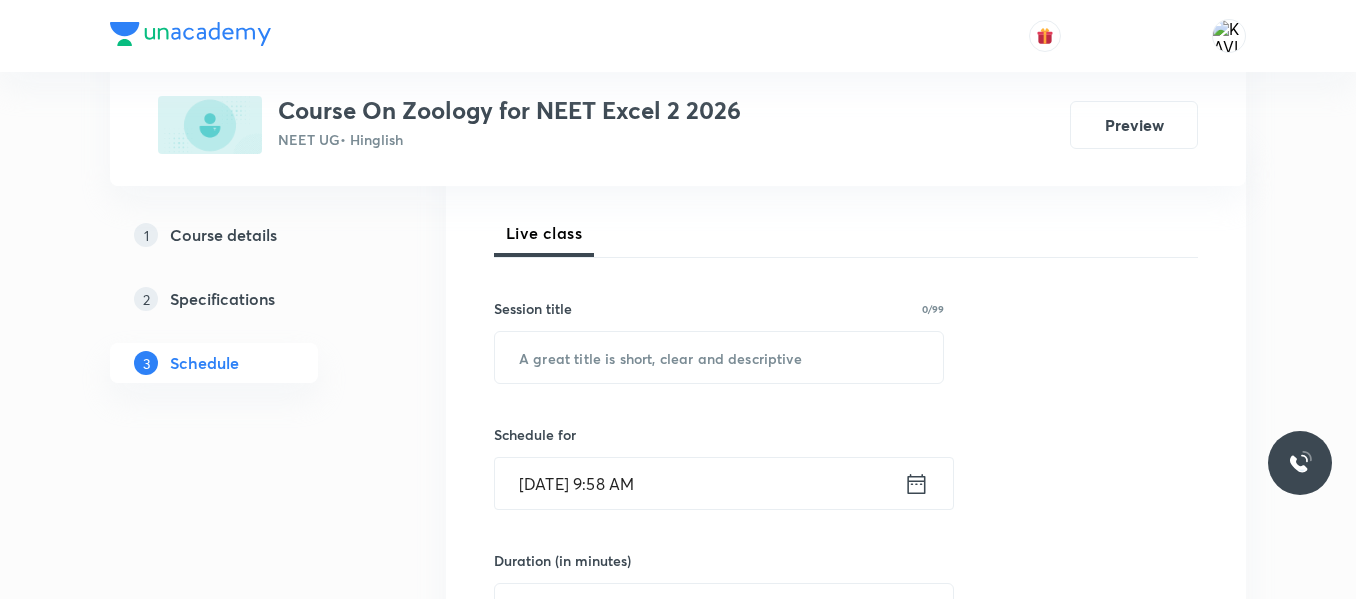 scroll, scrollTop: 272, scrollLeft: 0, axis: vertical 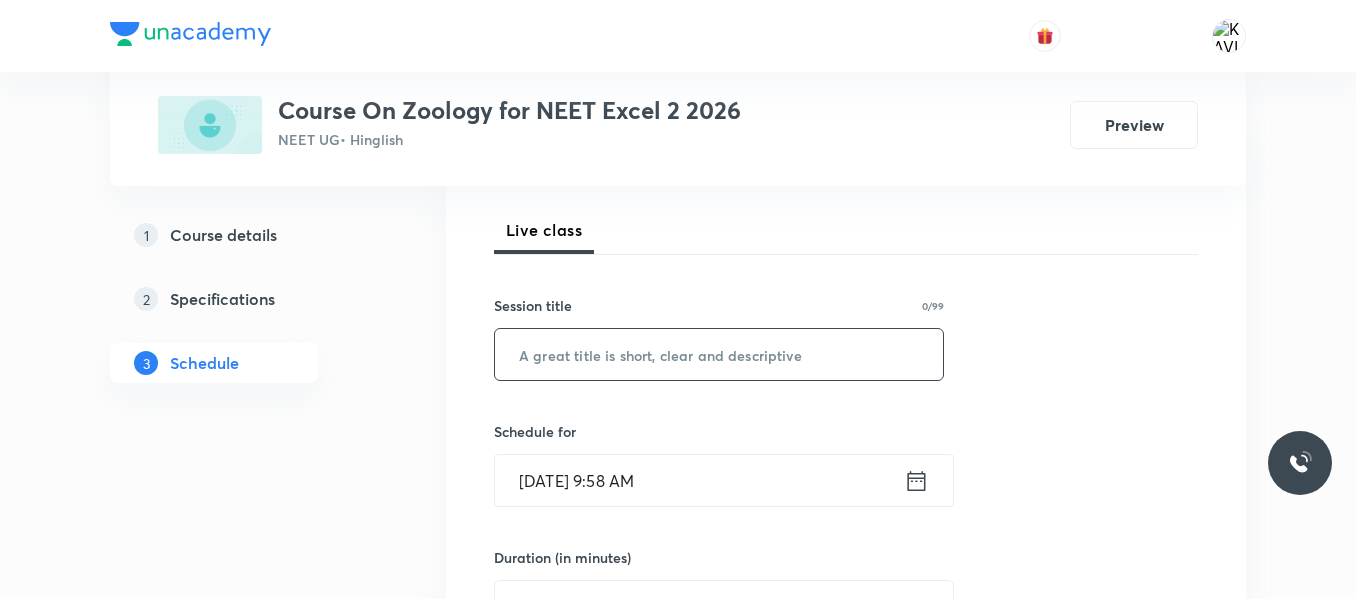 click at bounding box center [719, 354] 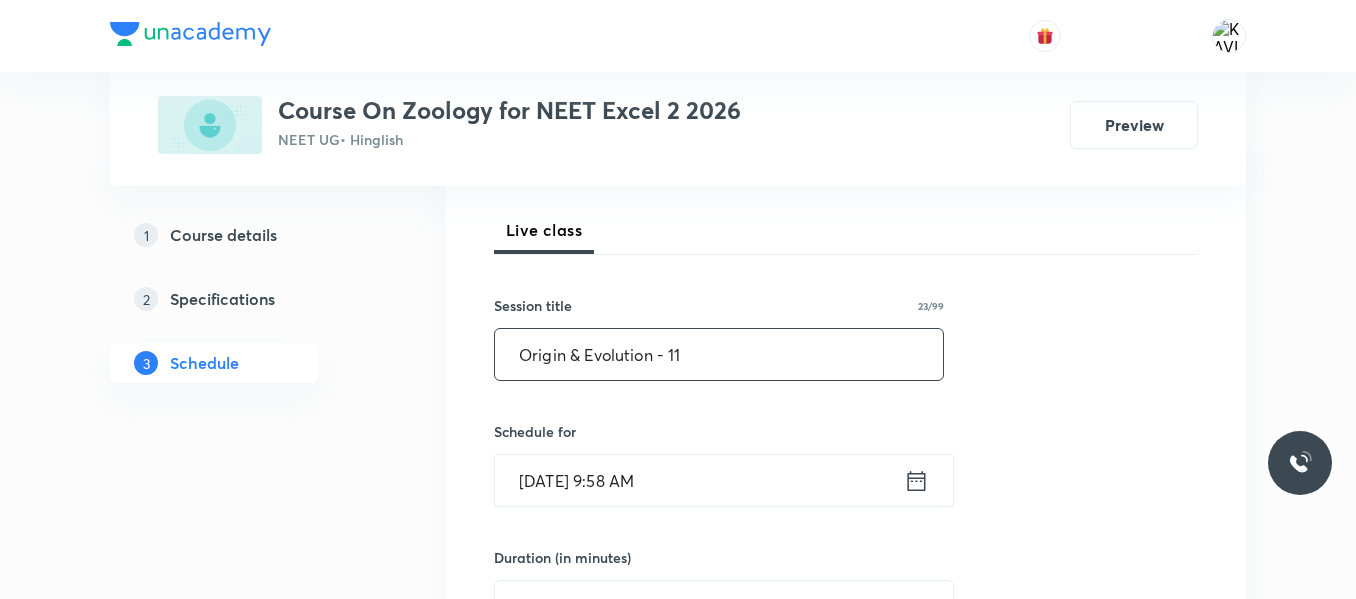 type on "Origin & Evolution - 11" 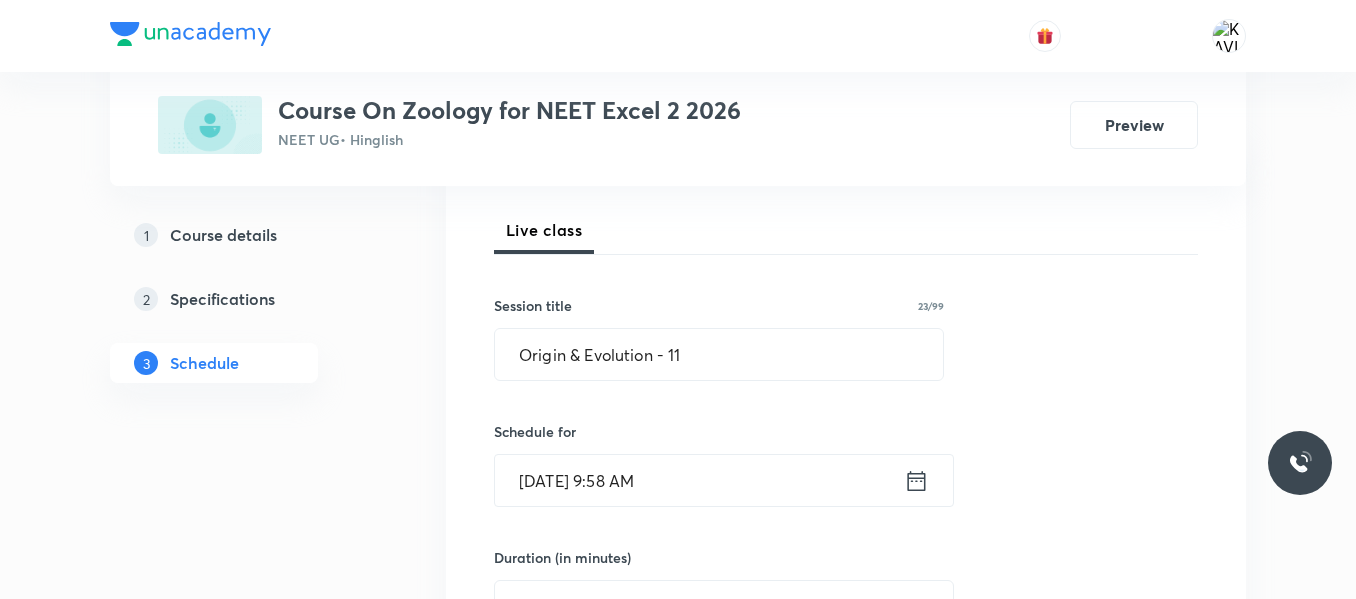 click 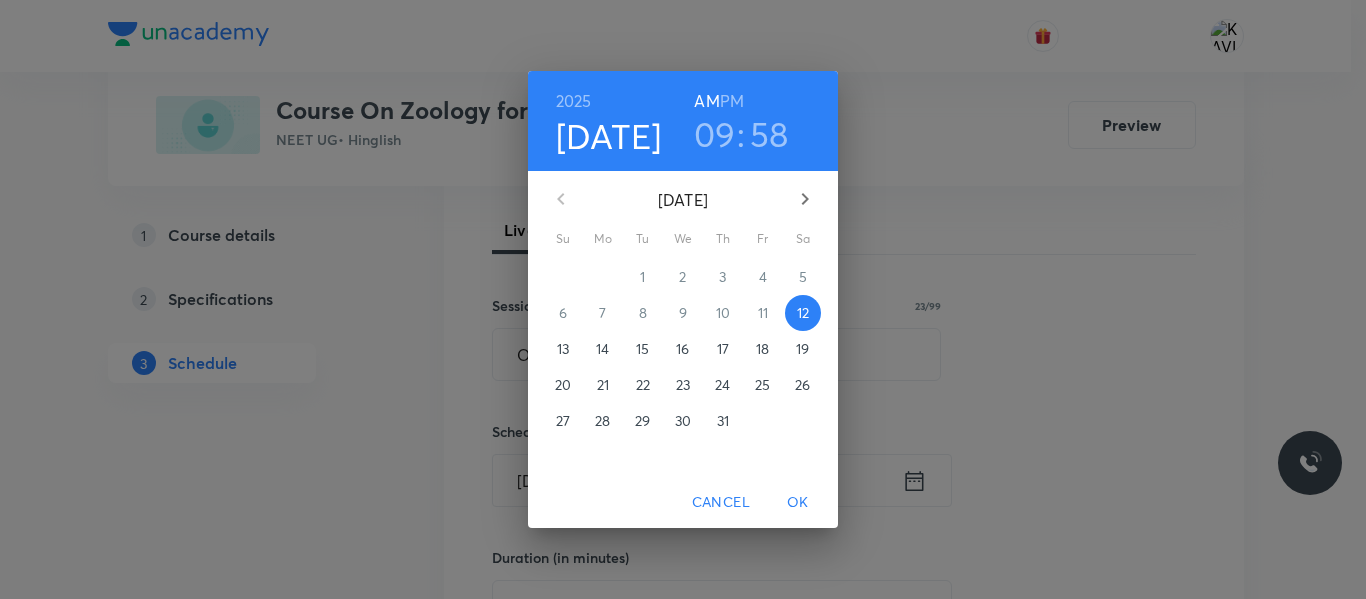 click on "PM" at bounding box center [732, 101] 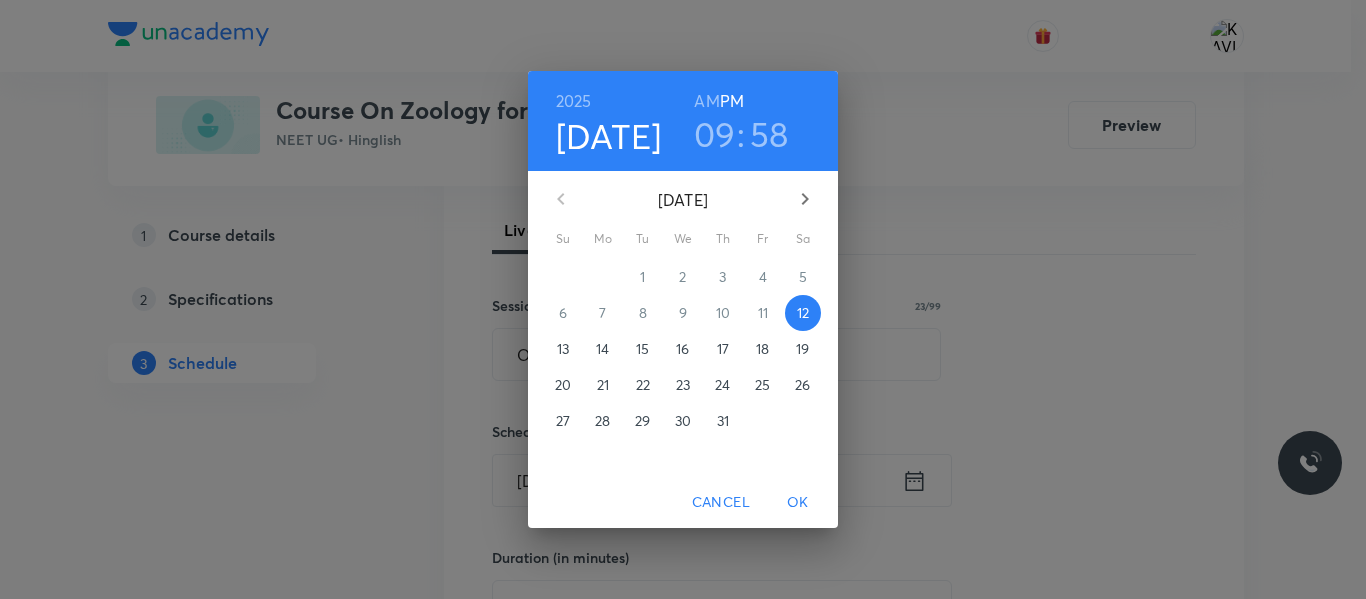 click on "09" at bounding box center (715, 134) 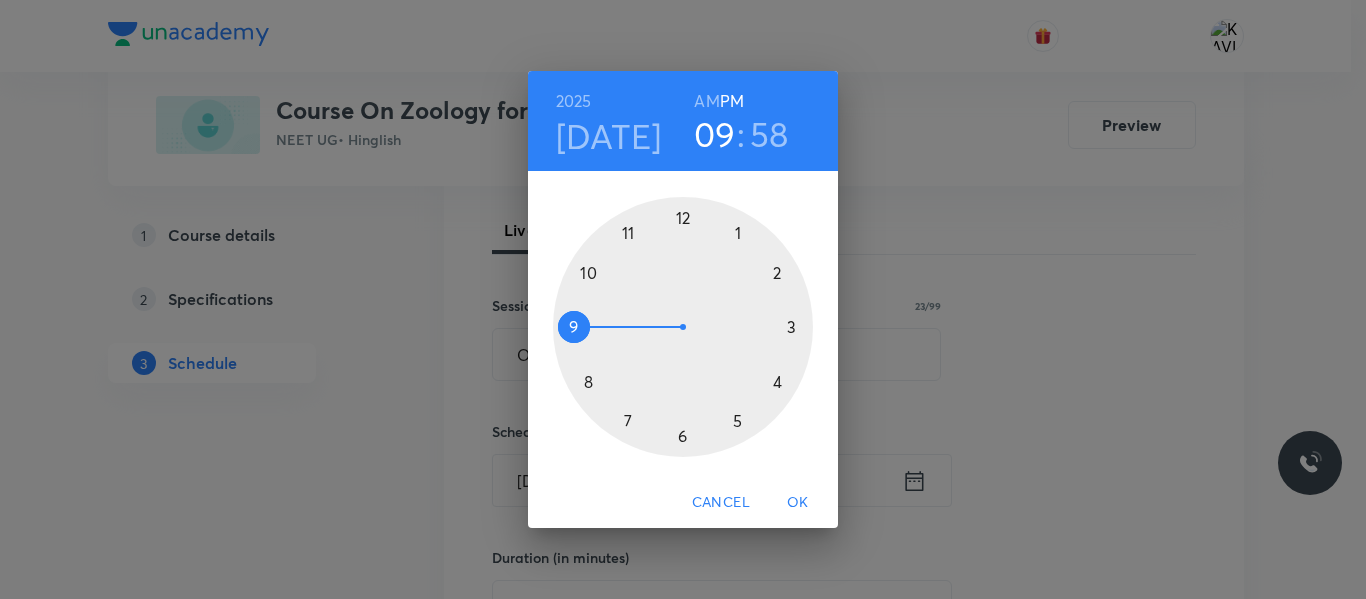 click at bounding box center (683, 327) 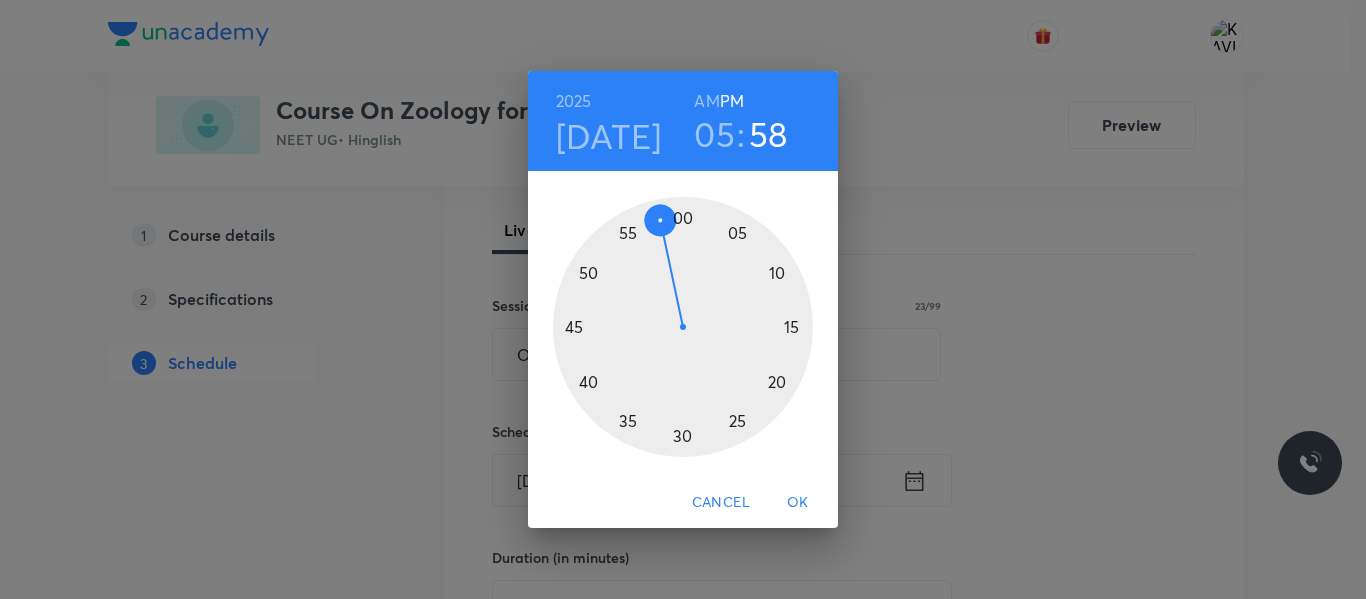 click at bounding box center (683, 327) 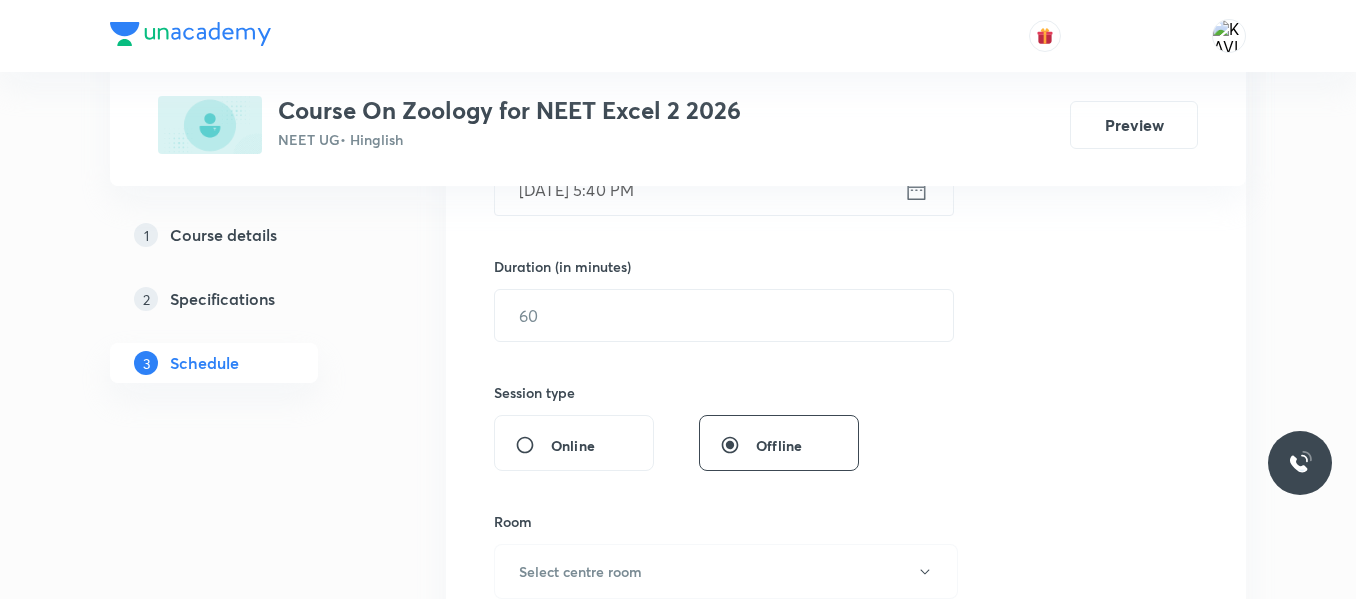 scroll, scrollTop: 565, scrollLeft: 0, axis: vertical 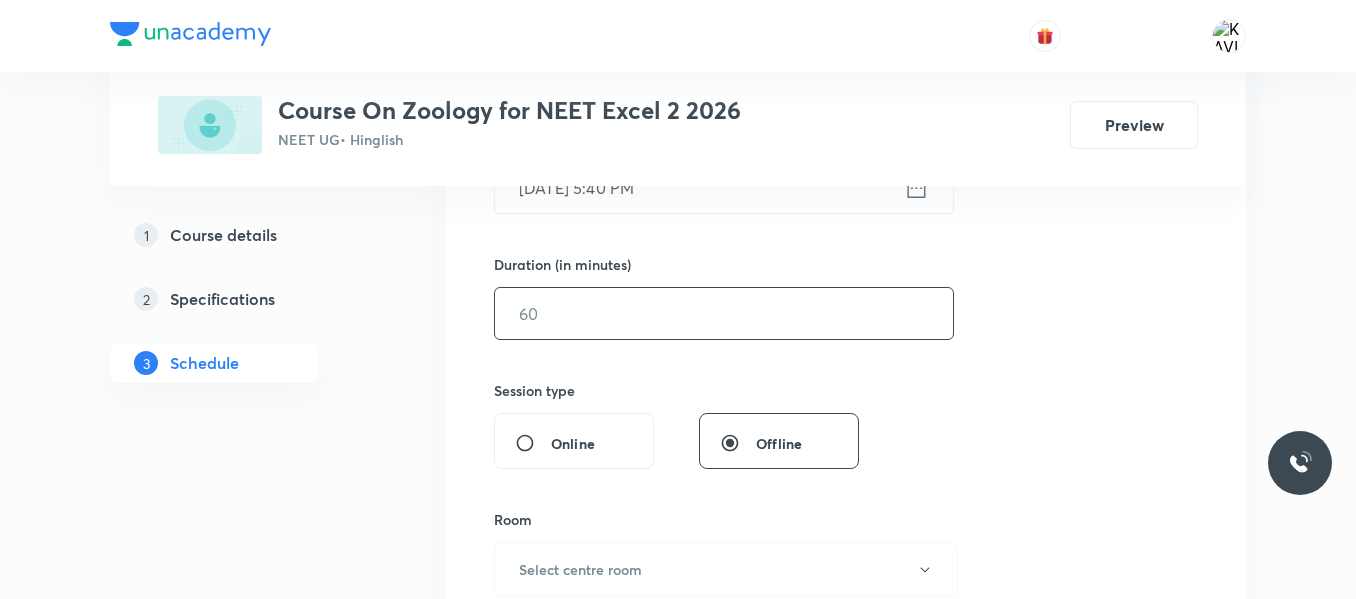 click at bounding box center (724, 313) 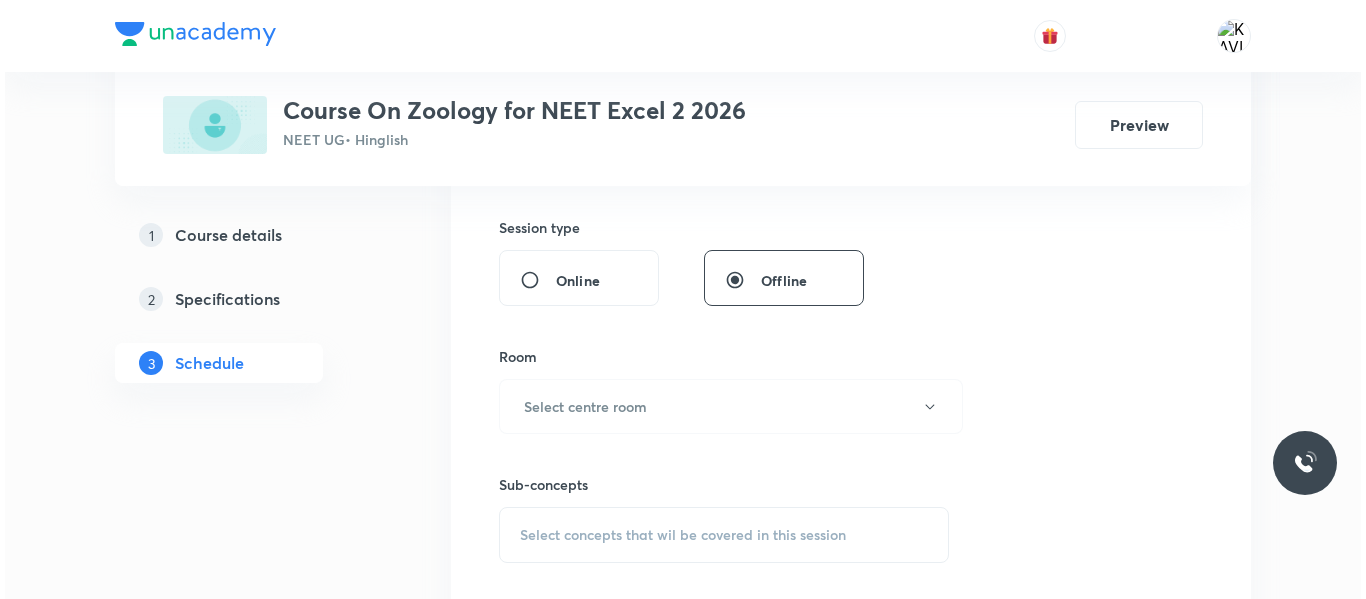 scroll, scrollTop: 729, scrollLeft: 0, axis: vertical 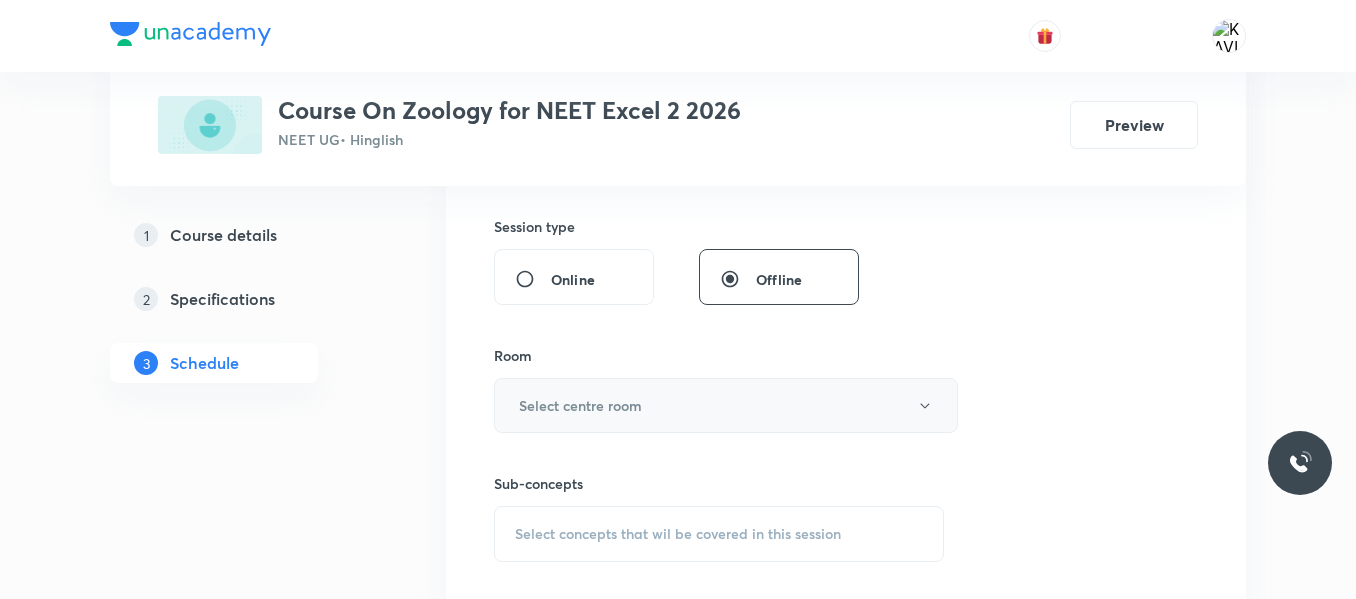 type on "90" 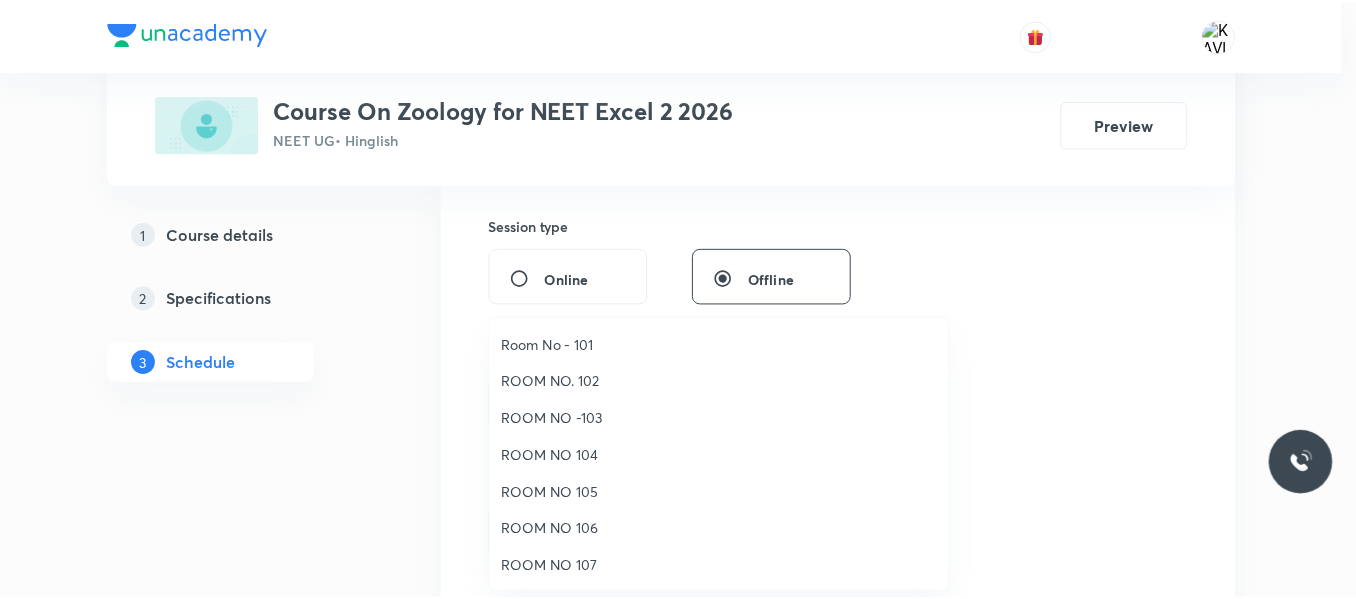 scroll, scrollTop: 223, scrollLeft: 0, axis: vertical 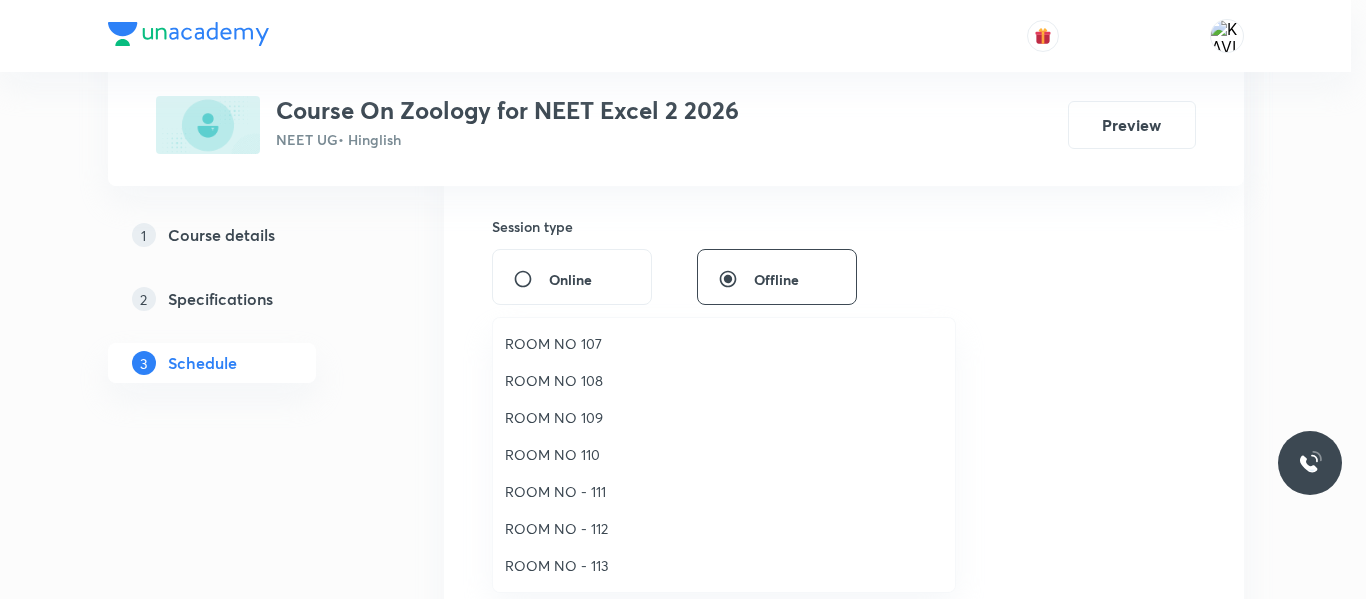 click on "ROOM NO - 112" at bounding box center (724, 528) 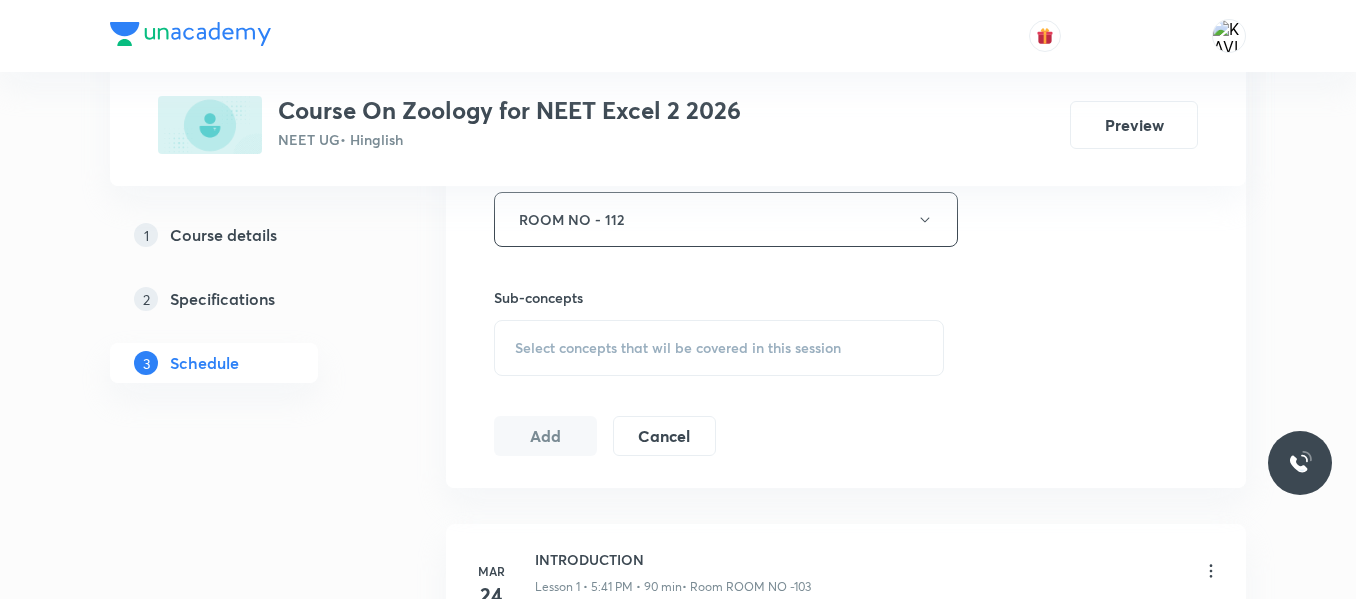 scroll, scrollTop: 922, scrollLeft: 0, axis: vertical 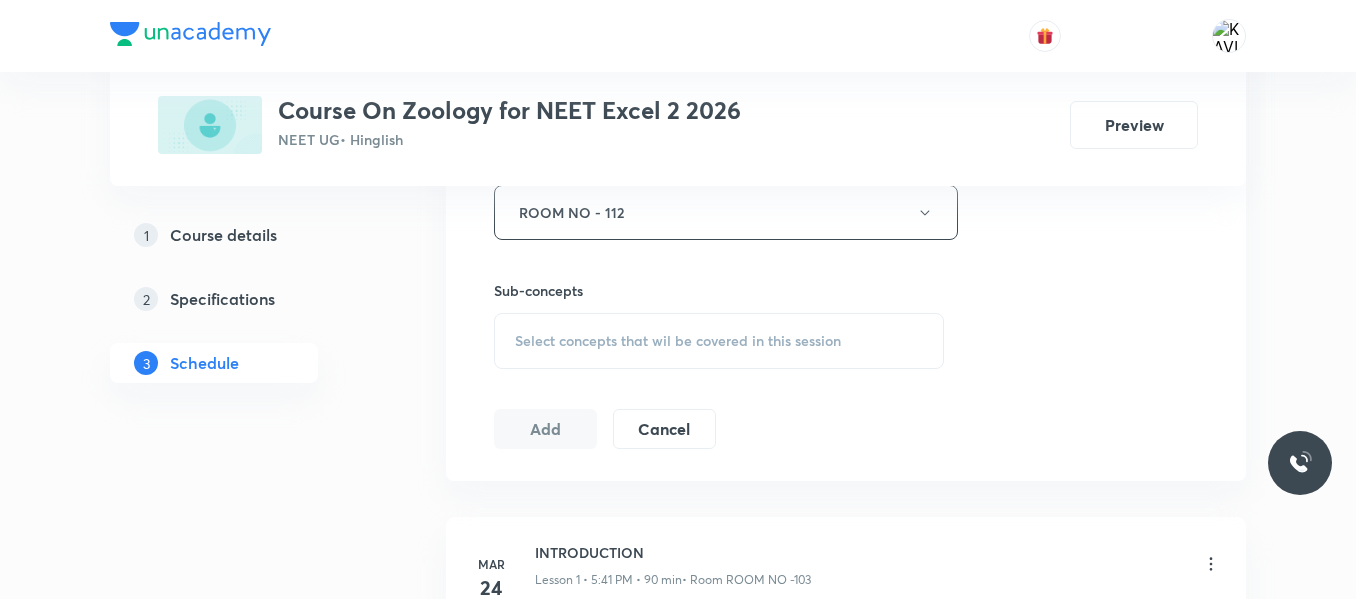 click on "Select concepts that wil be covered in this session" at bounding box center (719, 341) 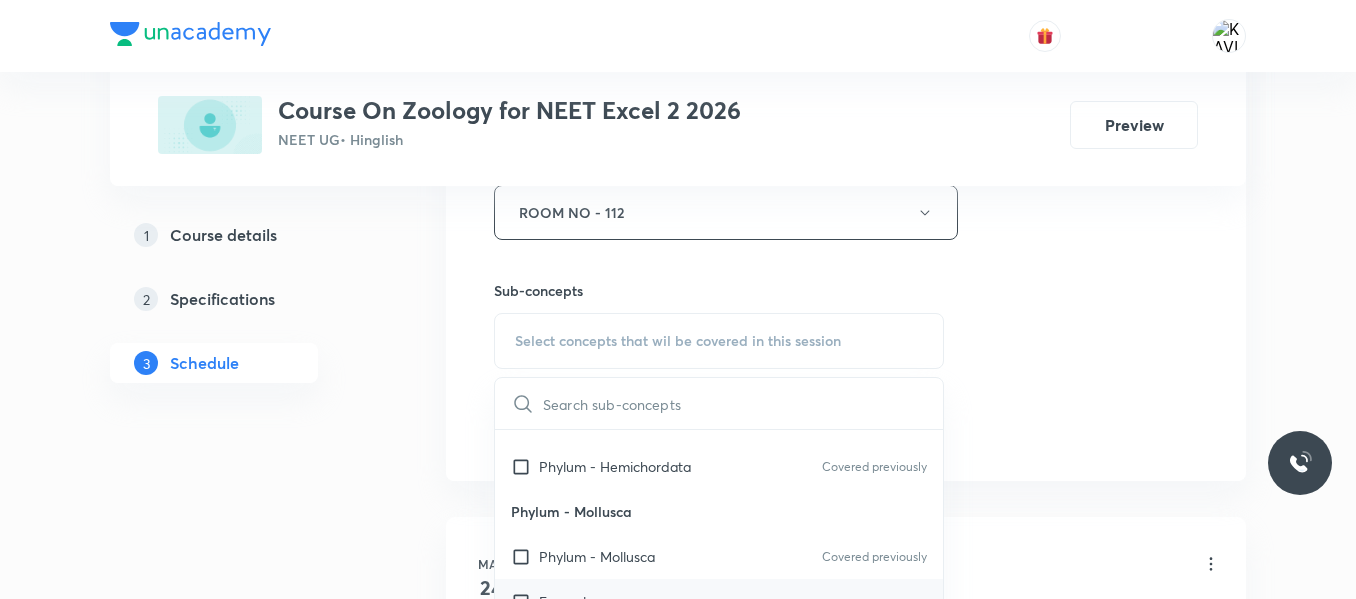 scroll, scrollTop: 1166, scrollLeft: 0, axis: vertical 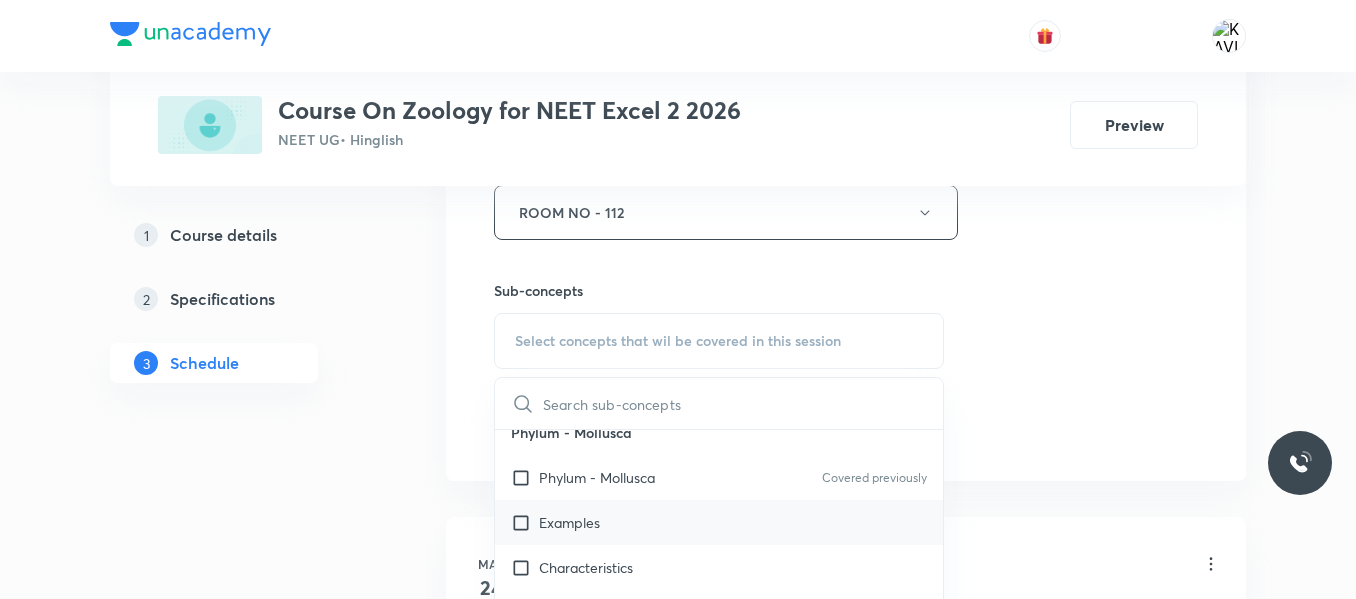 click on "Examples" at bounding box center (719, 522) 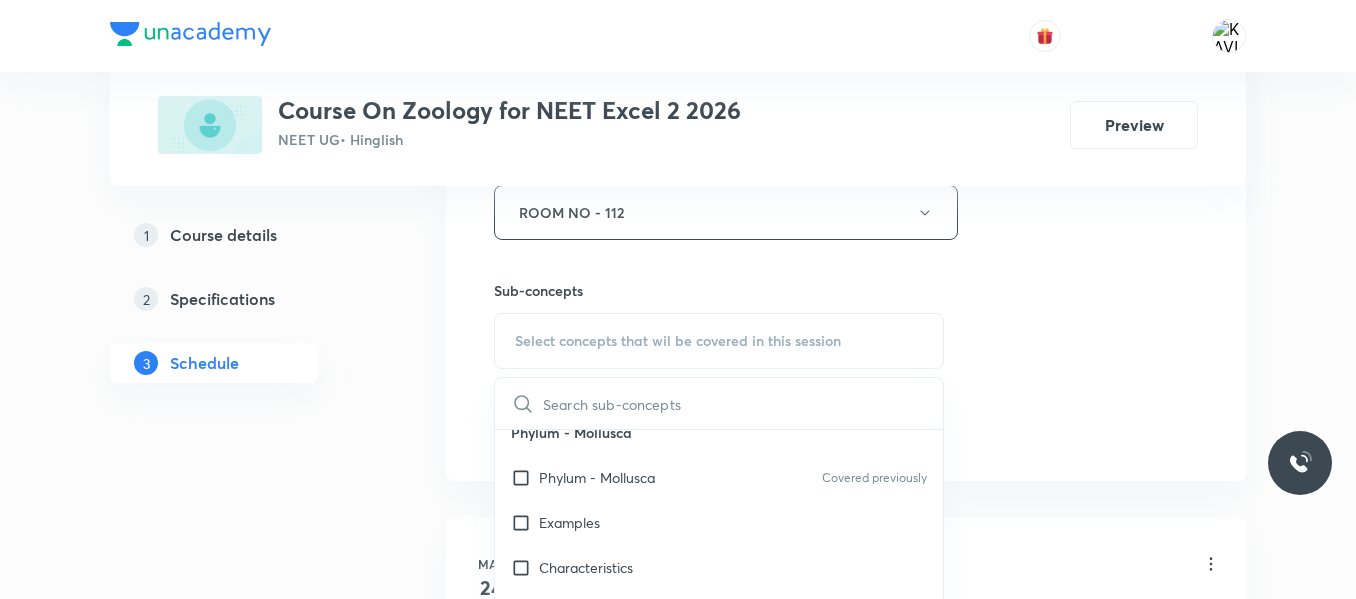 checkbox on "true" 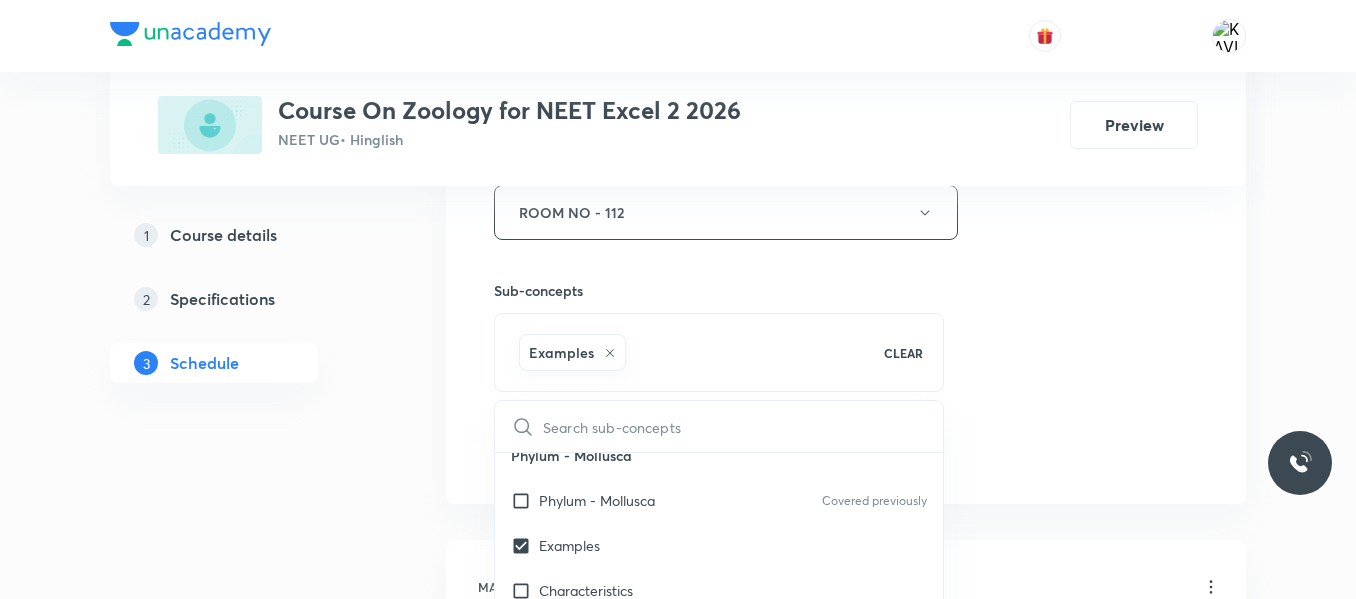 click on "Session  31 Live class Session title 23/99 Origin & Evolution - 11 ​ Schedule for Jul 12, 2025, 5:40 PM ​ Duration (in minutes) 90 ​   Session type Online Offline Room ROOM NO - 112 Sub-concepts Examples CLEAR ​ Basis of Classification Basis of Classification Covered previously Coelom Covered previously Important Phyla Important Phyla Covered previously Class - Mammalia Class - Mammalia Covered previously Class - Amphibia Class - Amphibia Covered previously Super Class - Pisces Super Class - Pisces Covered previously Class - Cyclostomata Class - Cyclostomata Covered previously Sub Phylum - Vertebrata Sub Phylum - Vertebrata Covered previously Sub Phylum - Cephalochordata Sub Phylum - Cephalochordata Covered previously Sub Phylum - Urochordata or Tunicata Sub Phylum - Urochordata or Tunicata Covered previously Classification of Chordata Classification of Chordata Covered previously Phylum - Chordata Phylum - Chordata Covered previously Phylum - Hemichordata Phylum - Hemichordata Covered previously Bone" at bounding box center [846, -9] 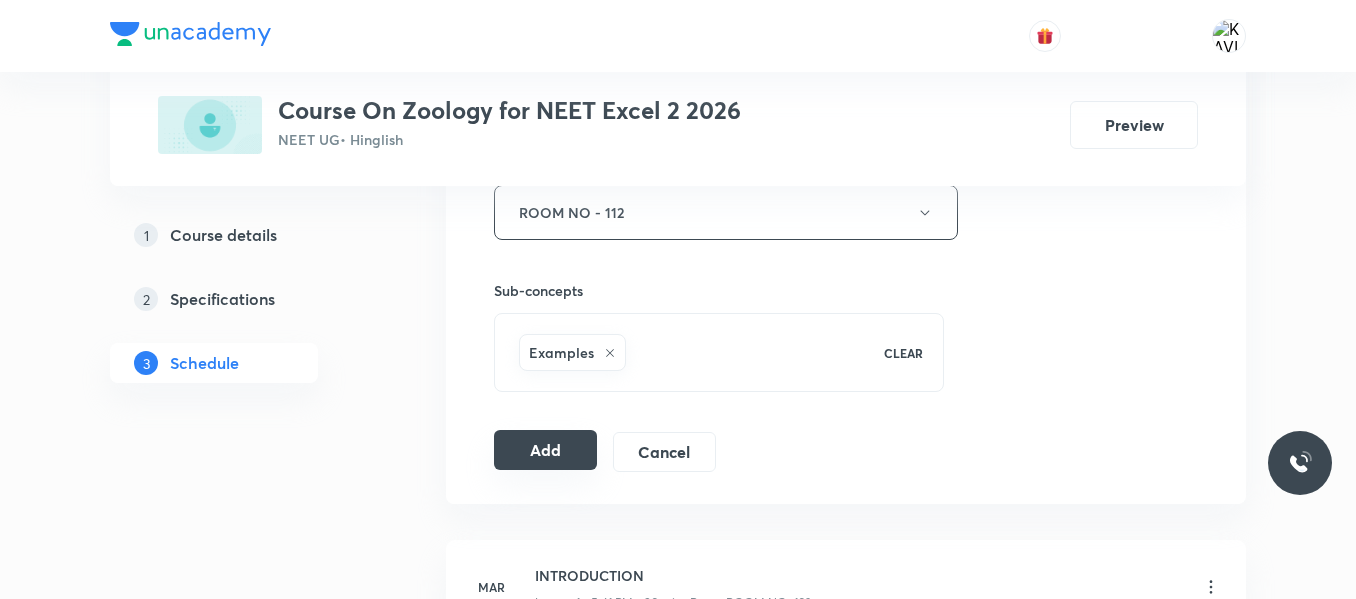 click on "Add" at bounding box center [545, 450] 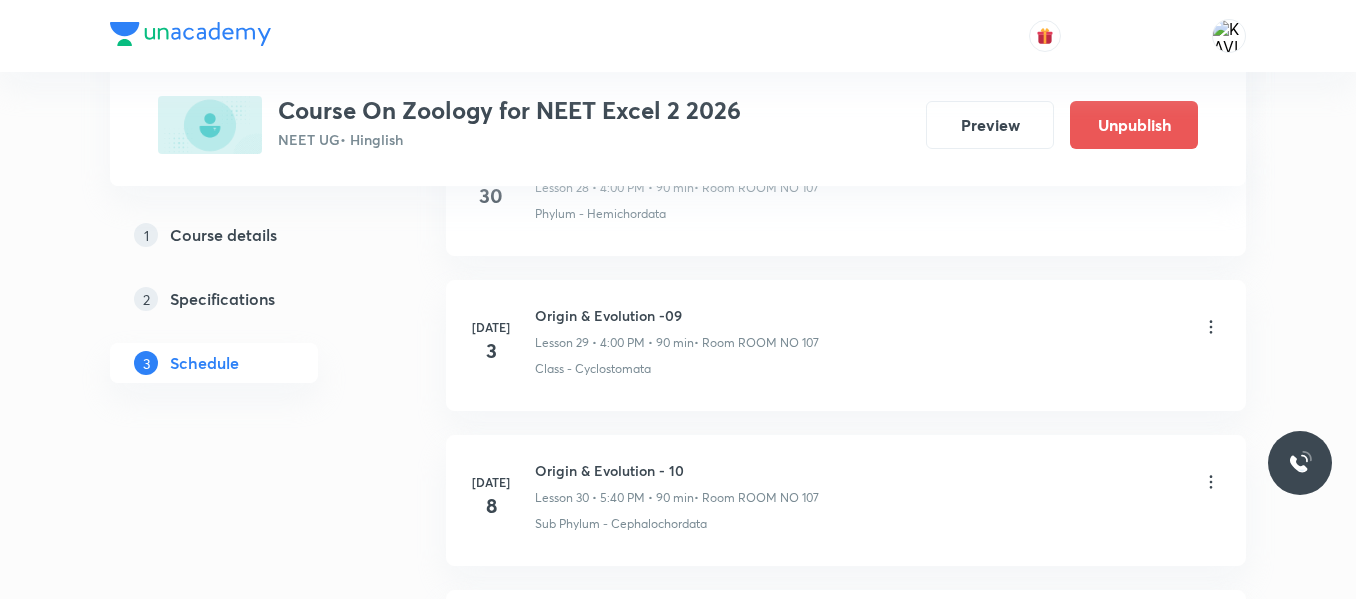 scroll, scrollTop: 4890, scrollLeft: 0, axis: vertical 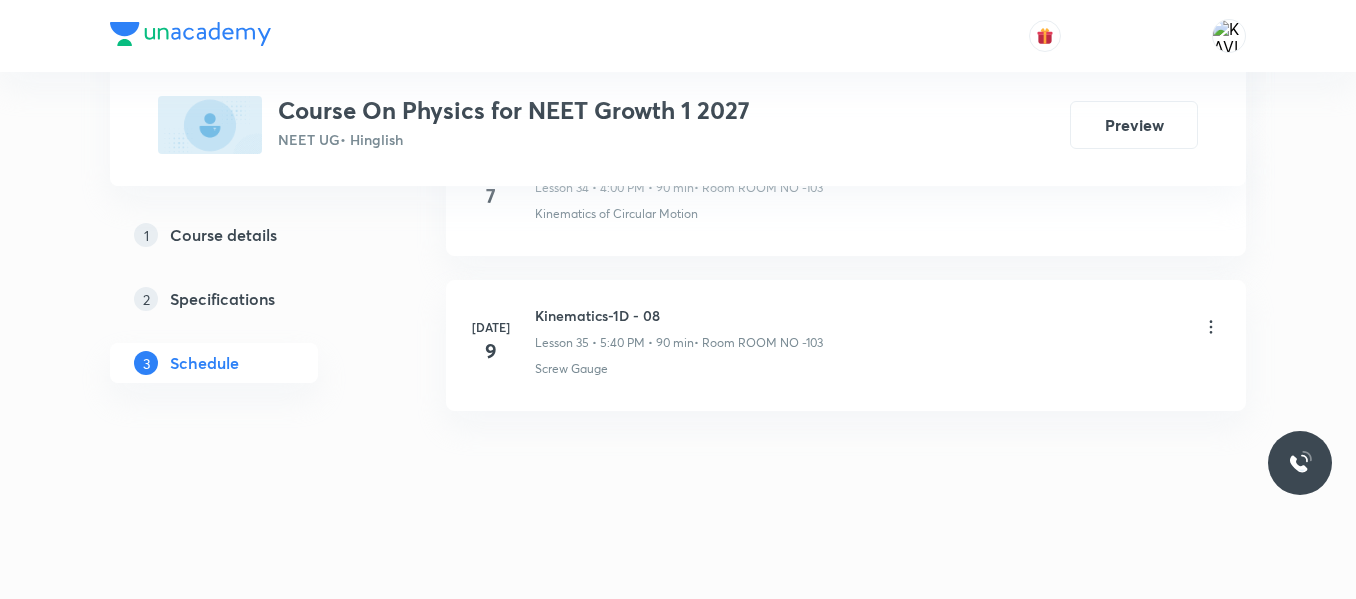 click on "Kinematics-1D - 08" at bounding box center [679, 315] 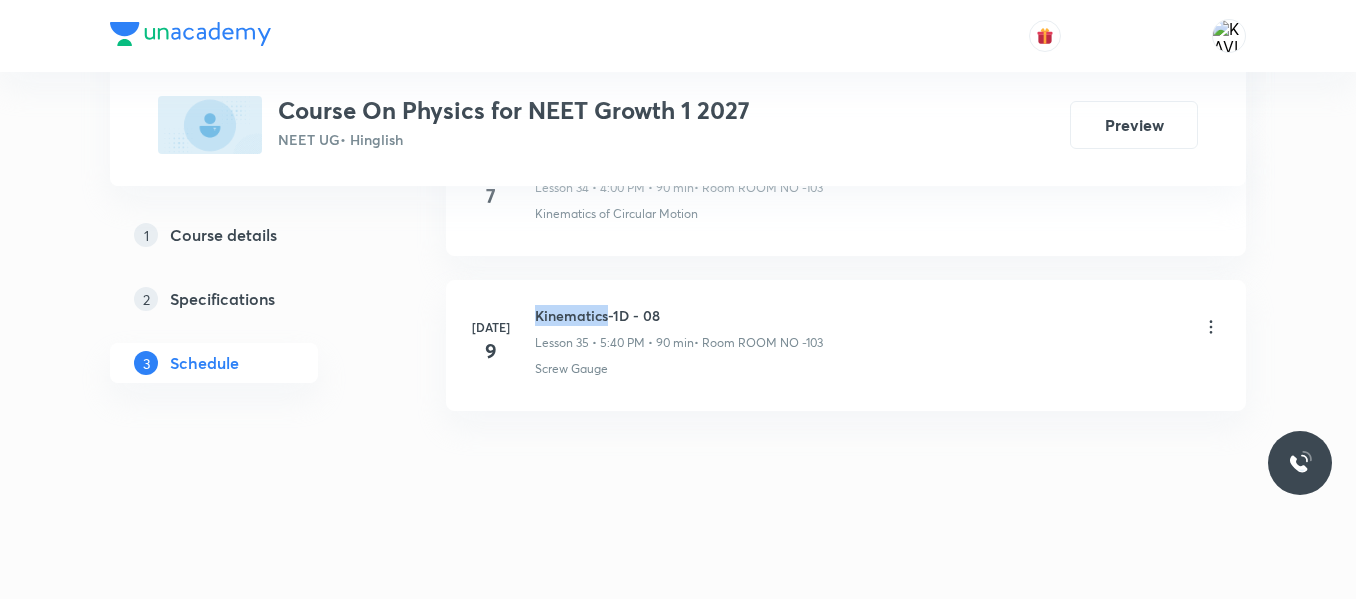 click on "Kinematics-1D - 08" at bounding box center [679, 315] 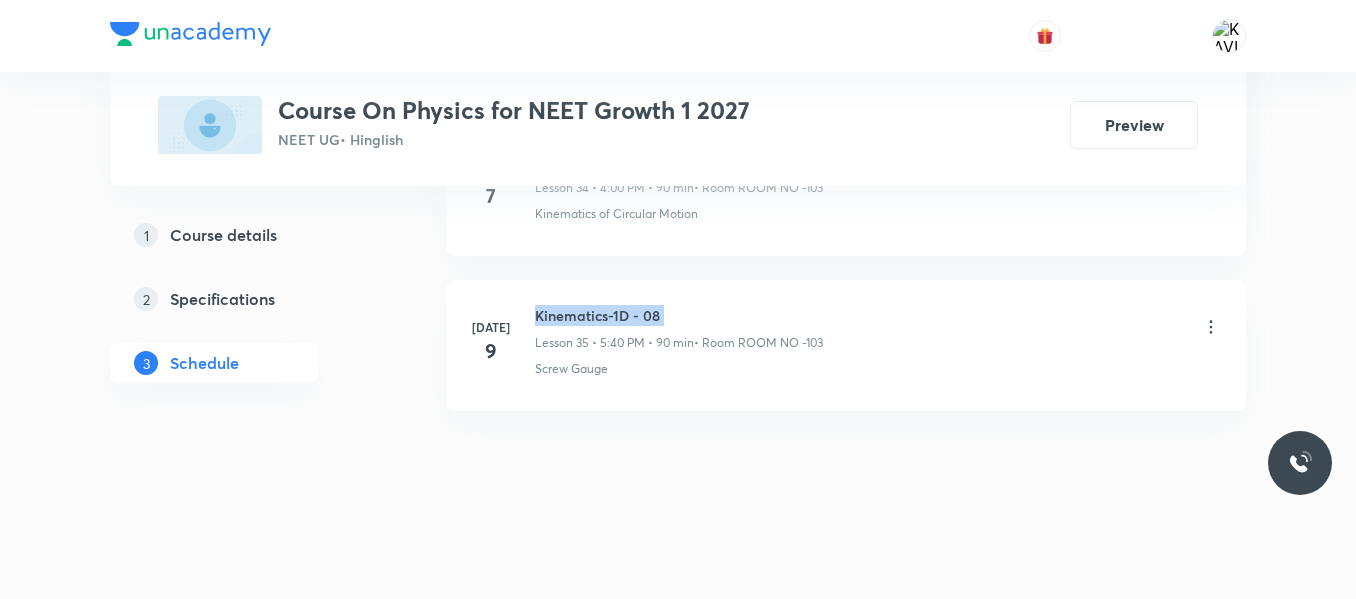 click on "Kinematics-1D - 08" at bounding box center [679, 315] 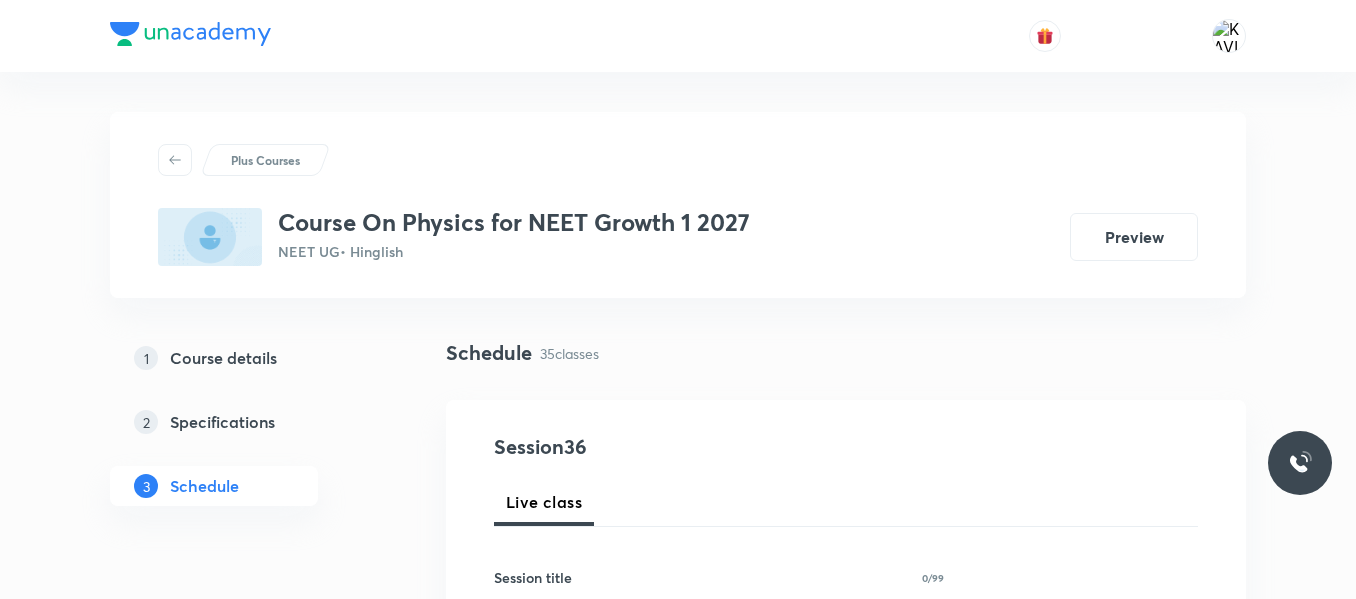 scroll, scrollTop: 358, scrollLeft: 0, axis: vertical 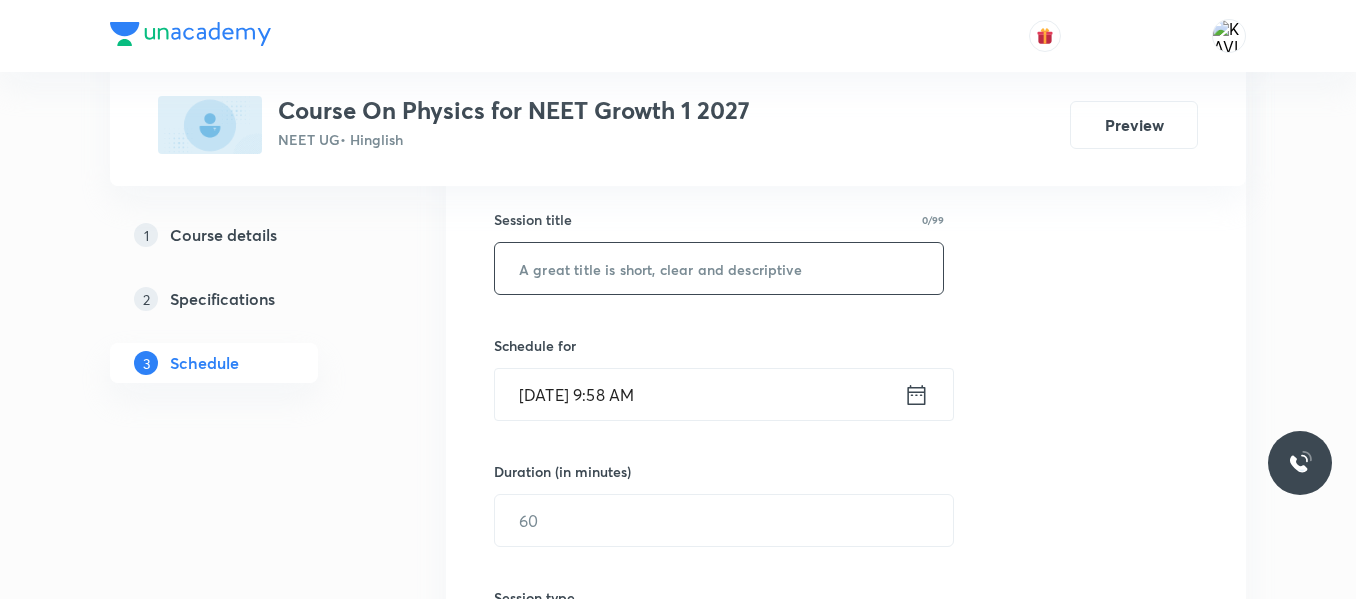 click at bounding box center [719, 268] 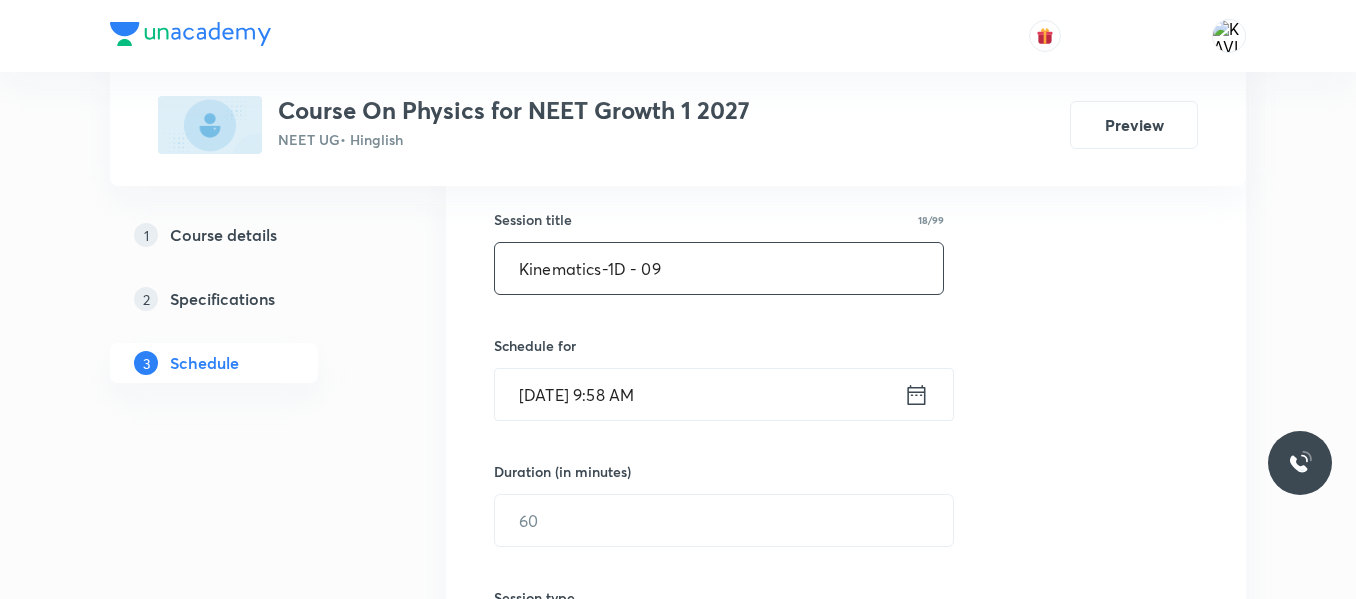 type on "Kinematics-1D - 09" 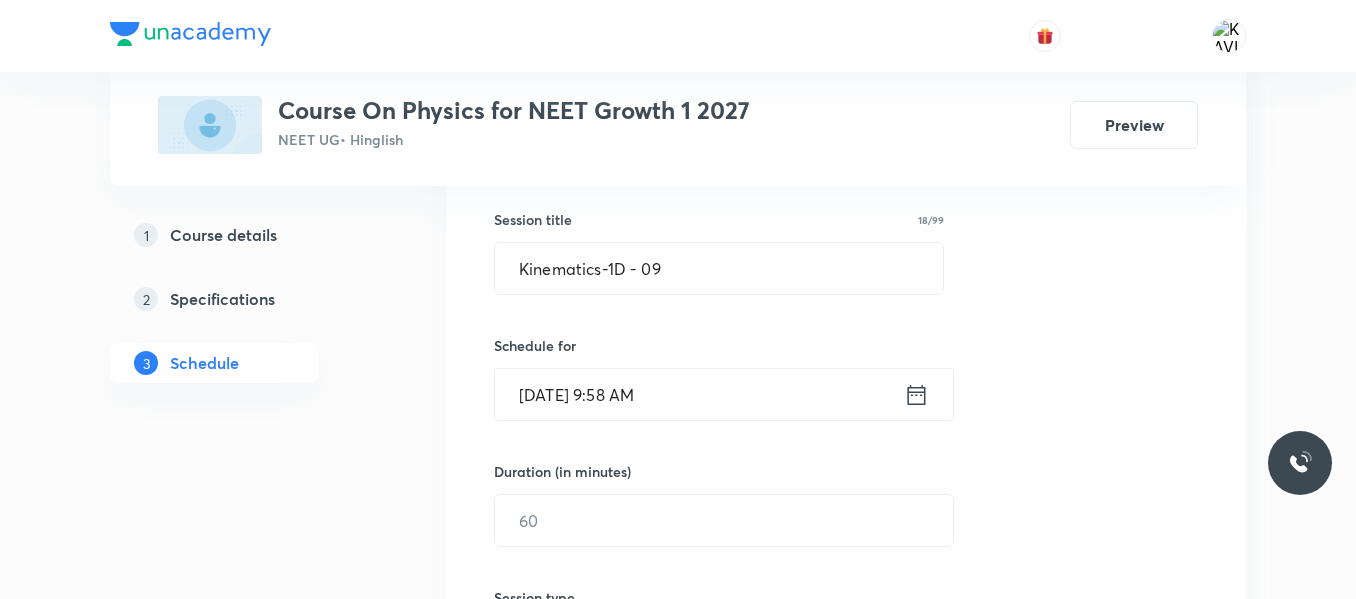 click 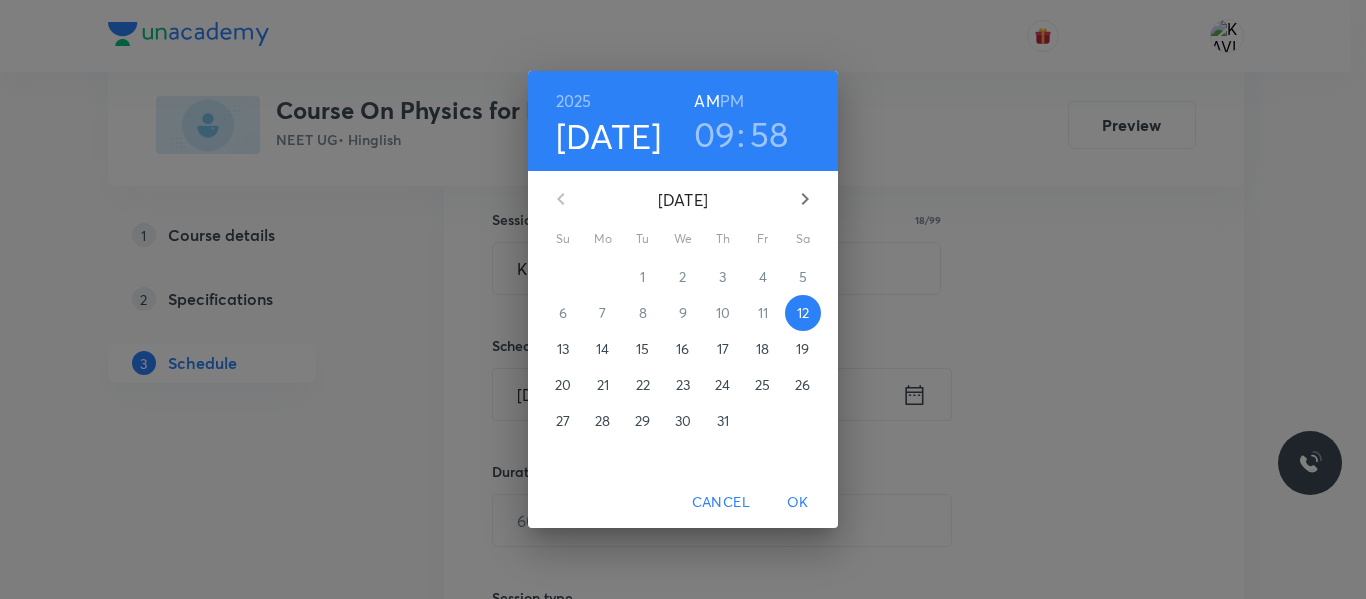 click on "PM" at bounding box center [732, 101] 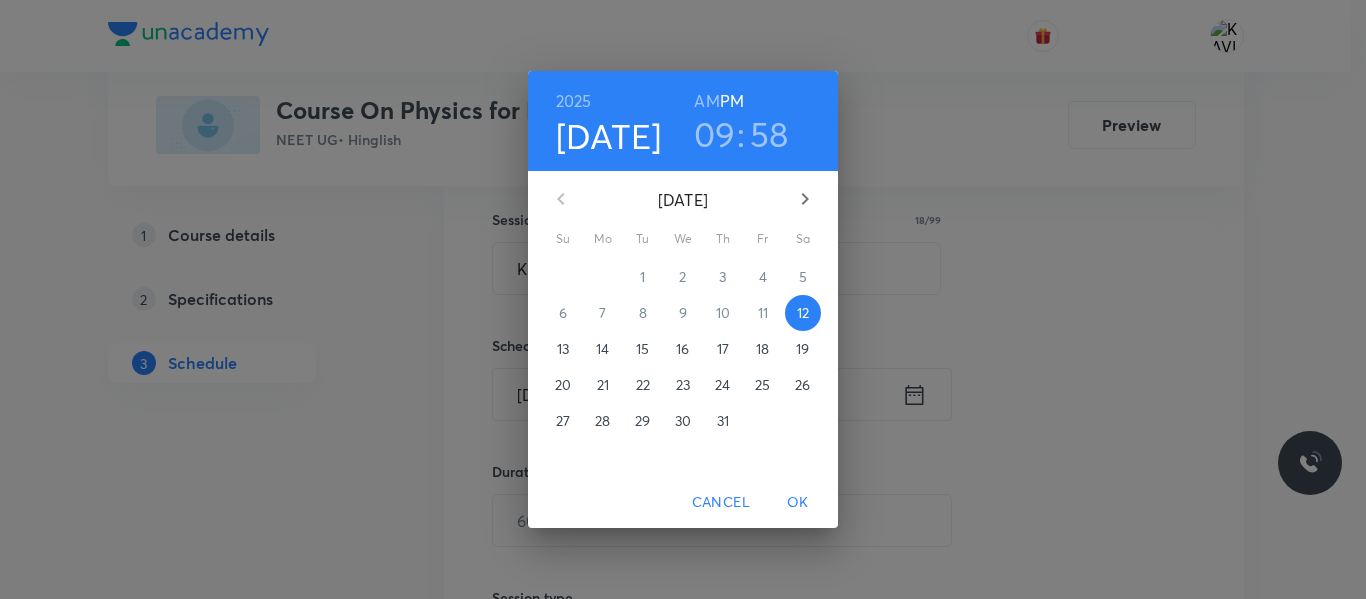 click on "09" at bounding box center (715, 134) 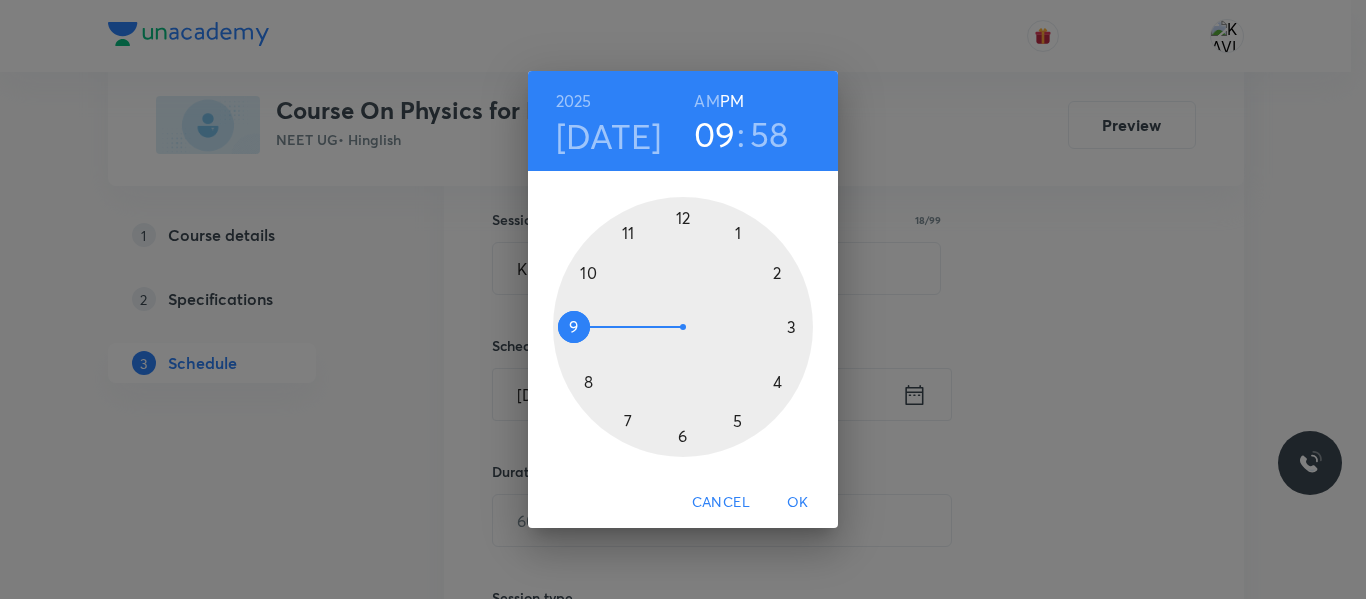 click at bounding box center (683, 327) 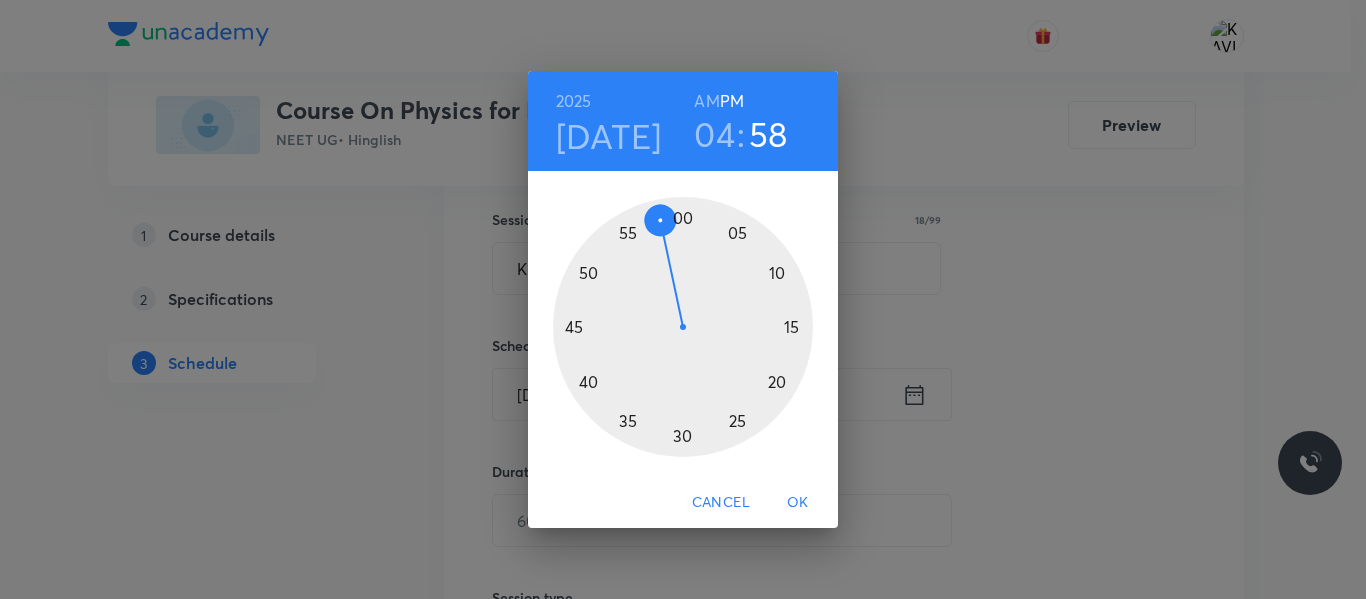 click at bounding box center [683, 327] 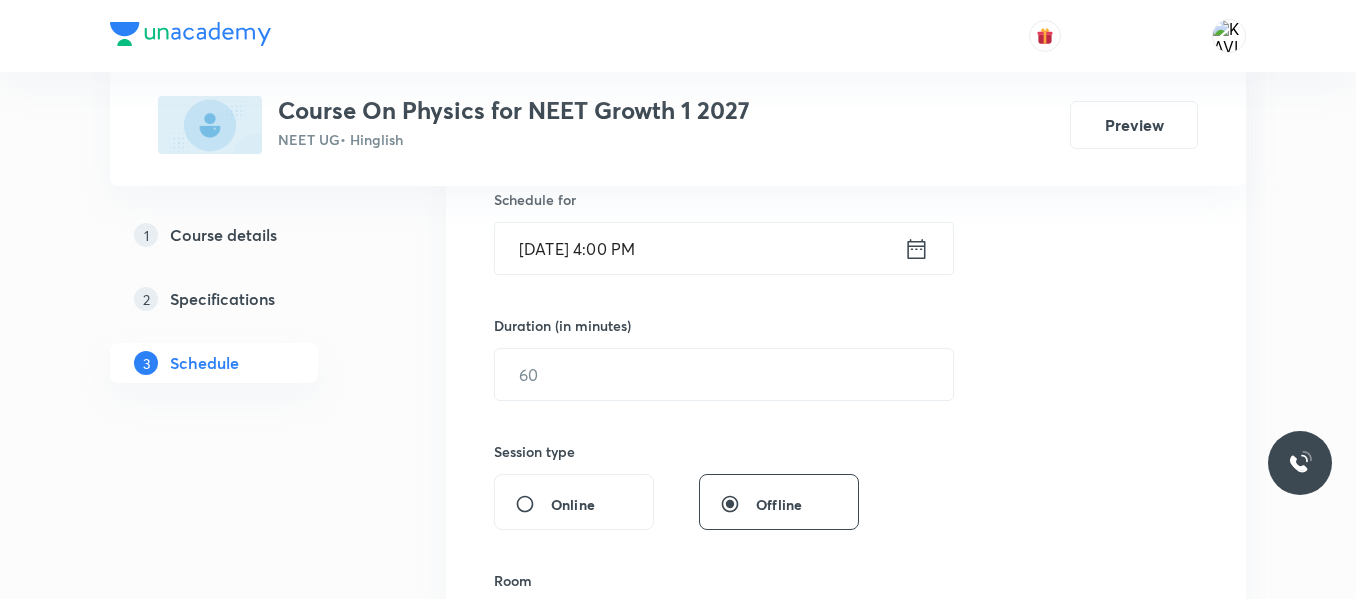 scroll, scrollTop: 506, scrollLeft: 0, axis: vertical 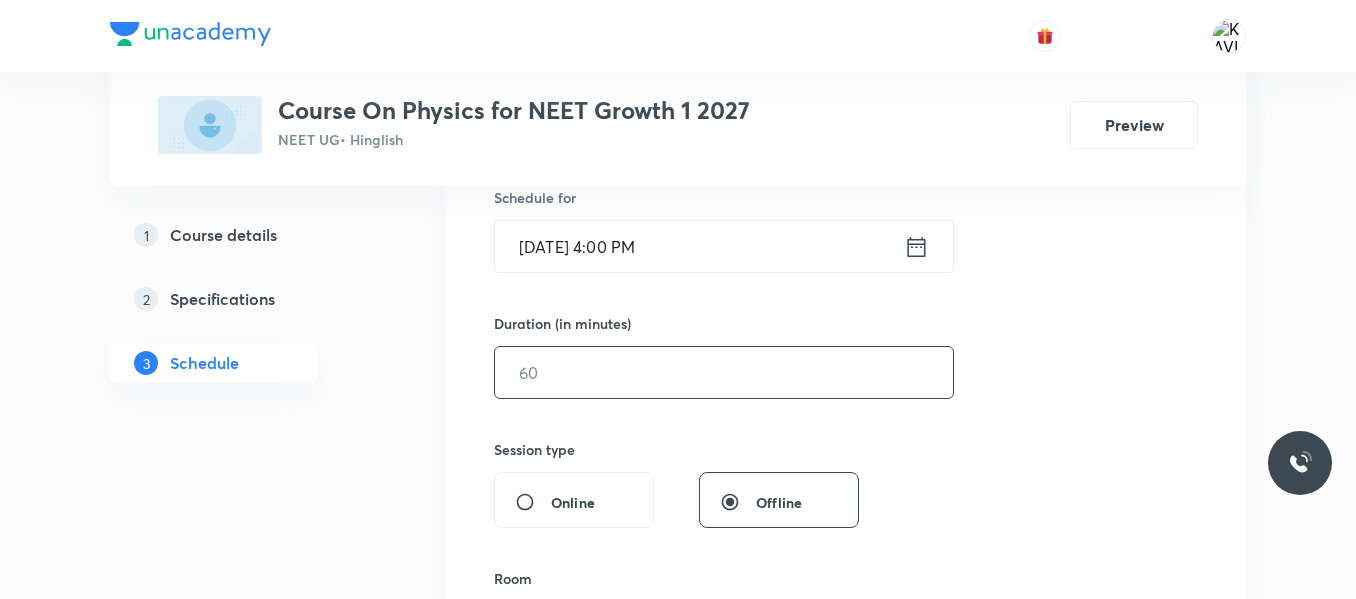 click at bounding box center [724, 372] 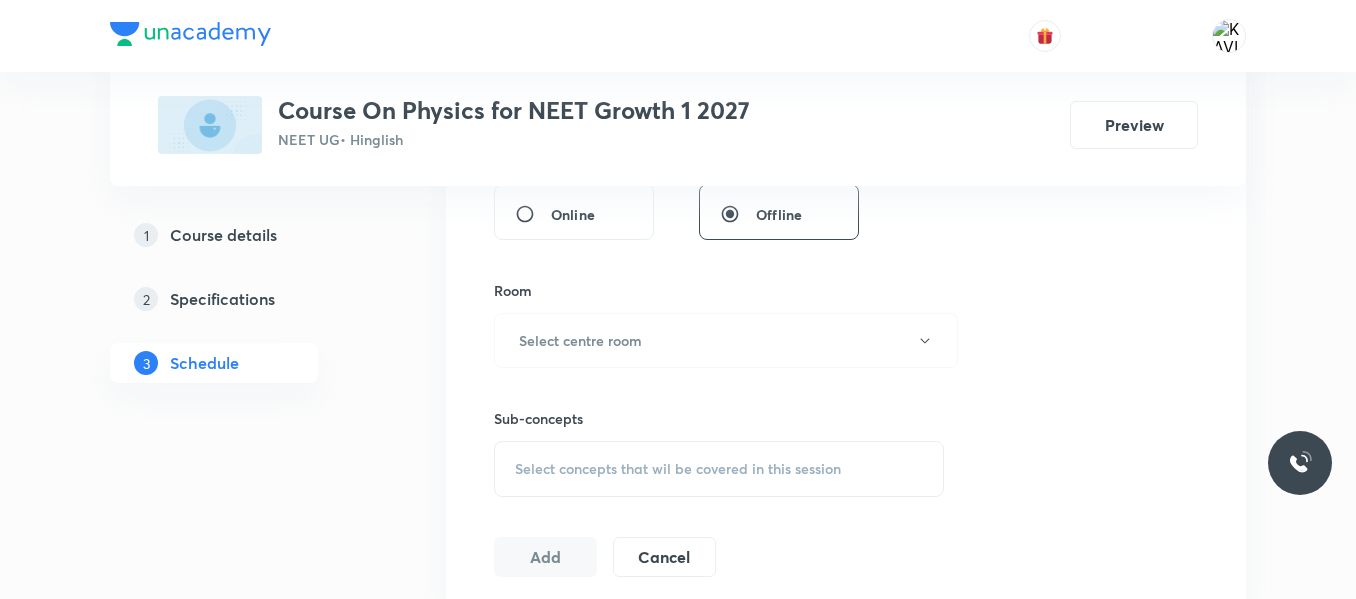 scroll, scrollTop: 795, scrollLeft: 0, axis: vertical 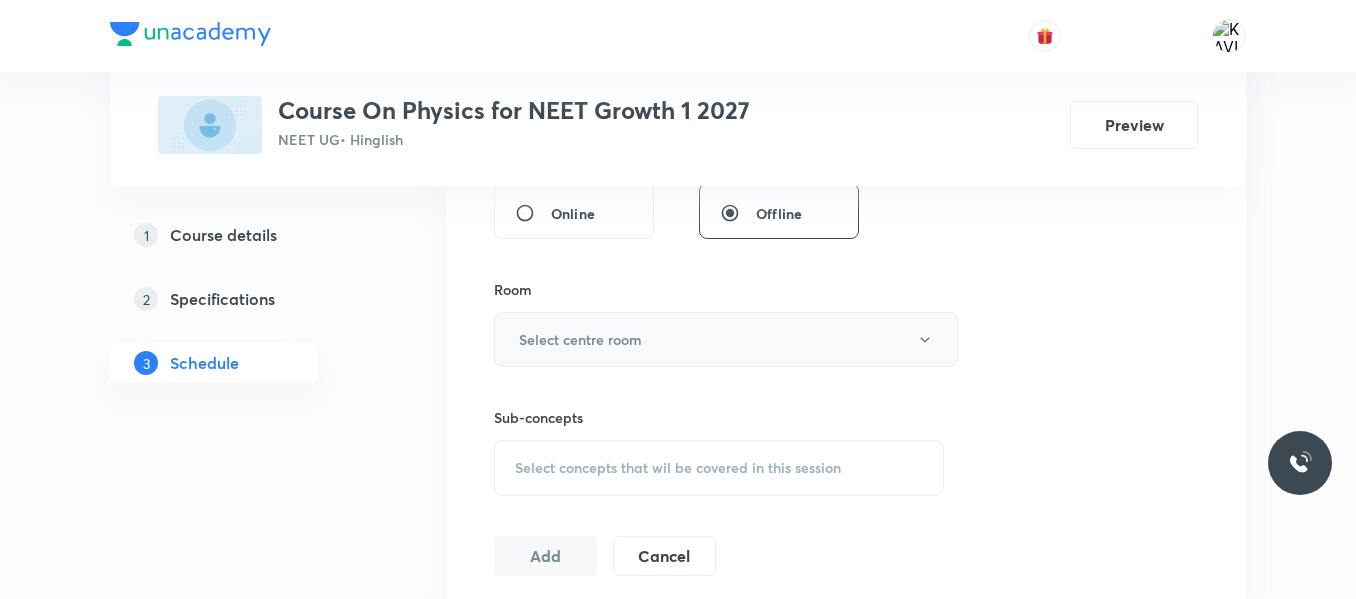 type on "90" 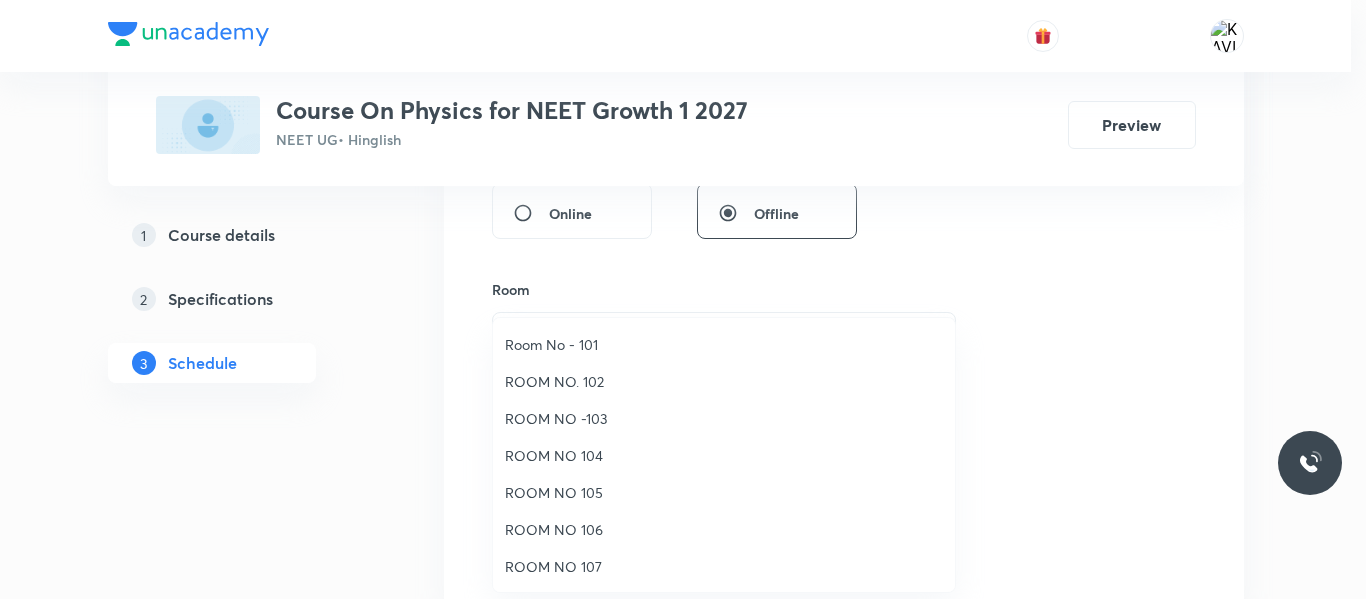click on "ROOM NO -103" at bounding box center (724, 418) 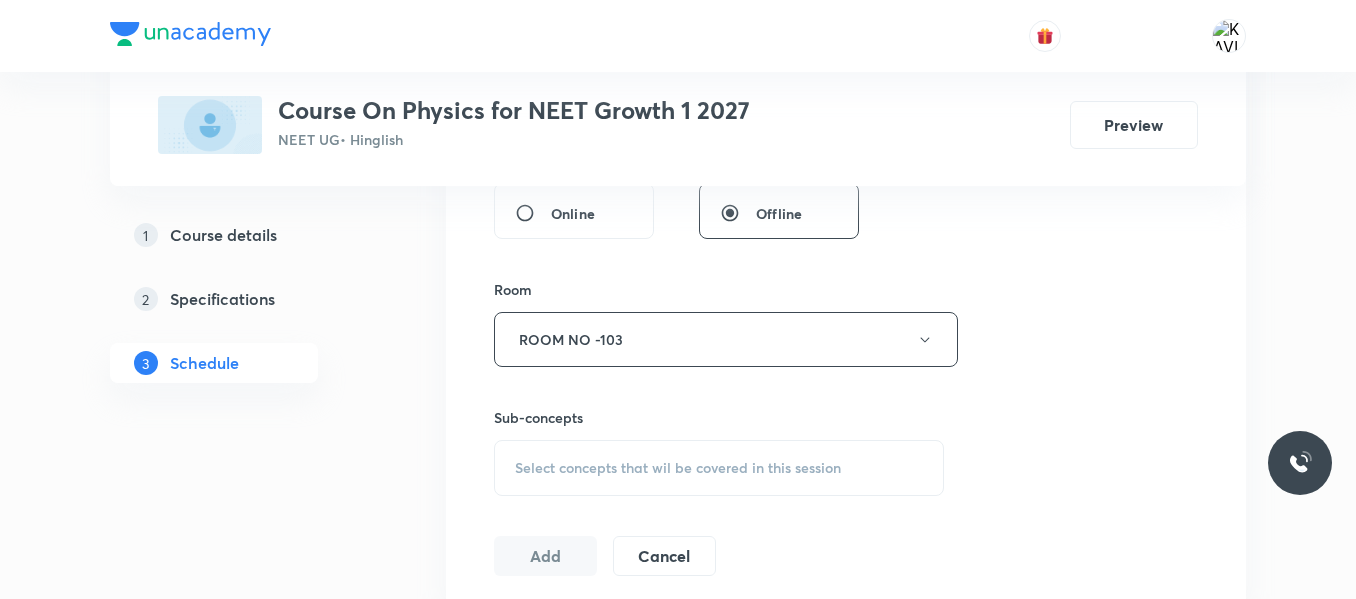 scroll, scrollTop: 956, scrollLeft: 0, axis: vertical 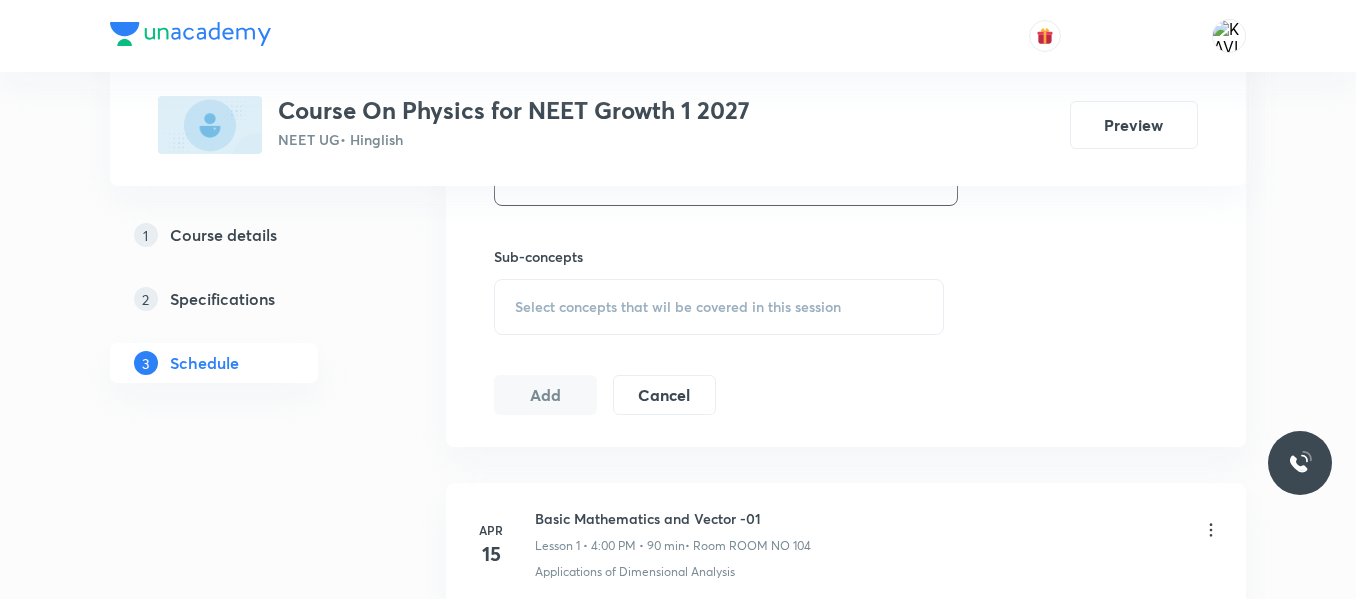 click on "Select concepts that wil be covered in this session" at bounding box center [678, 307] 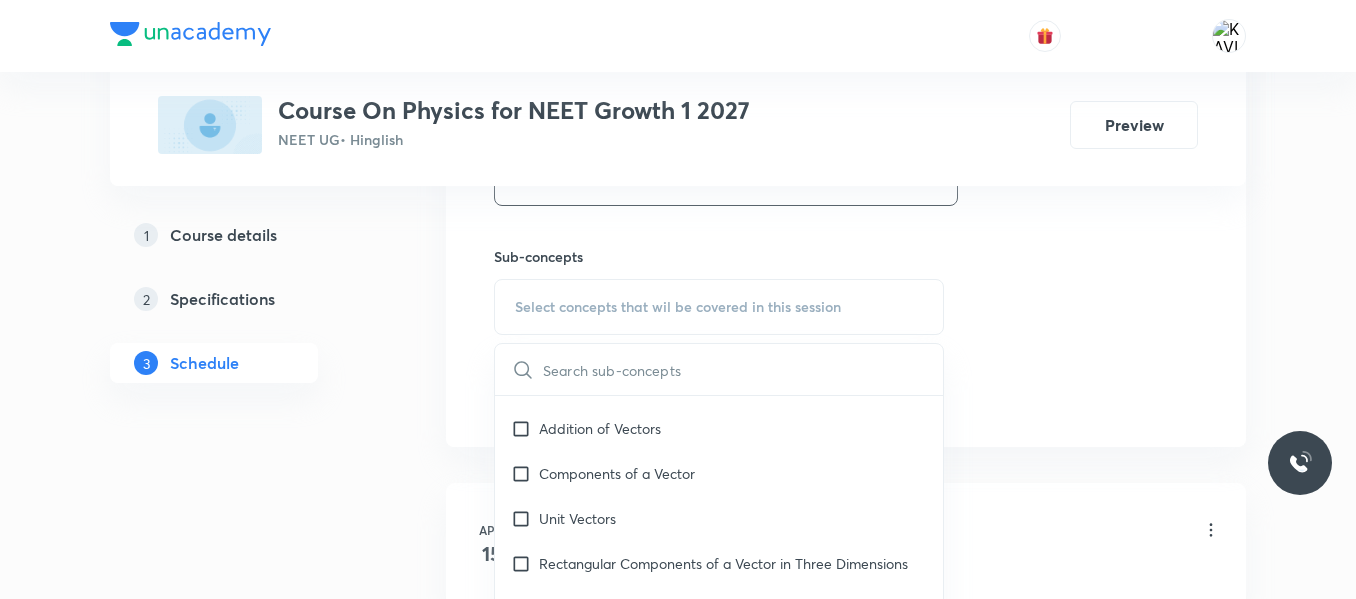 scroll, scrollTop: 1545, scrollLeft: 0, axis: vertical 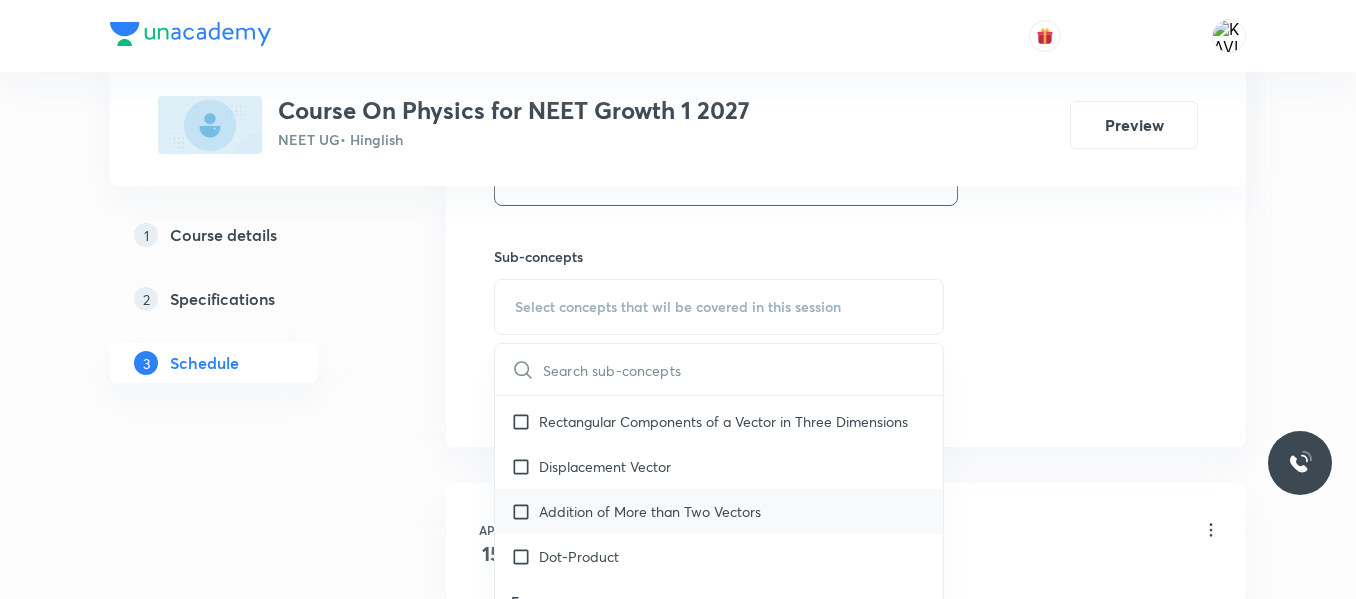 click on "Addition of More than Two Vectors" at bounding box center [719, 511] 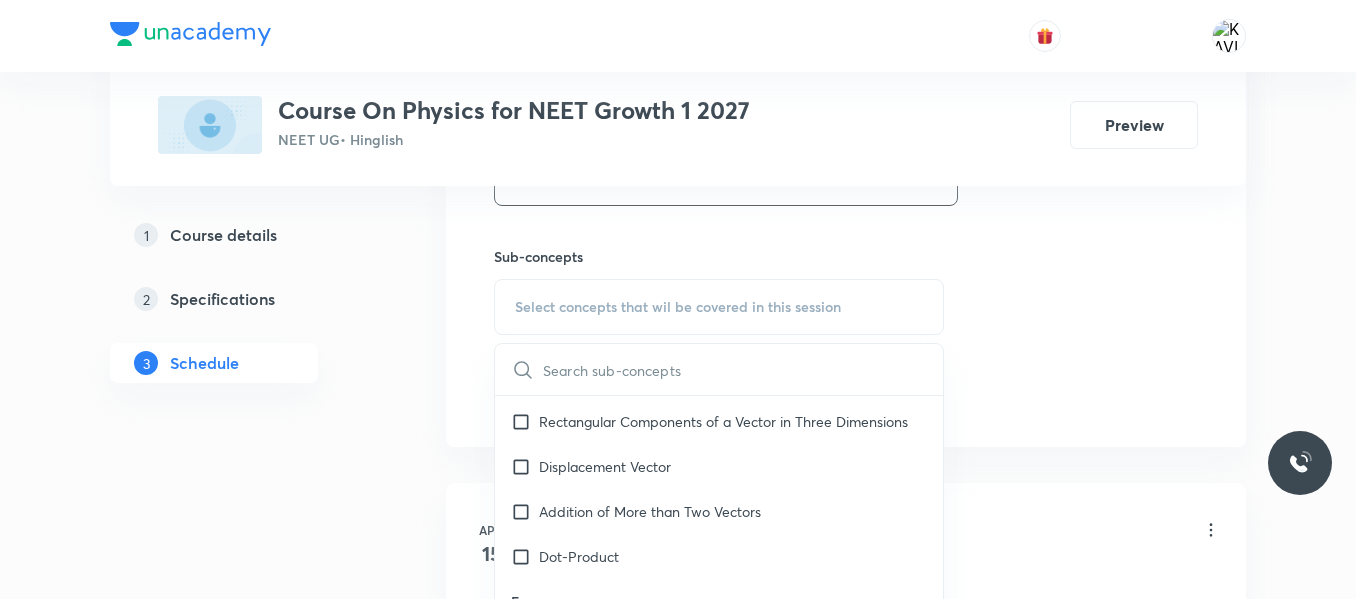 checkbox on "true" 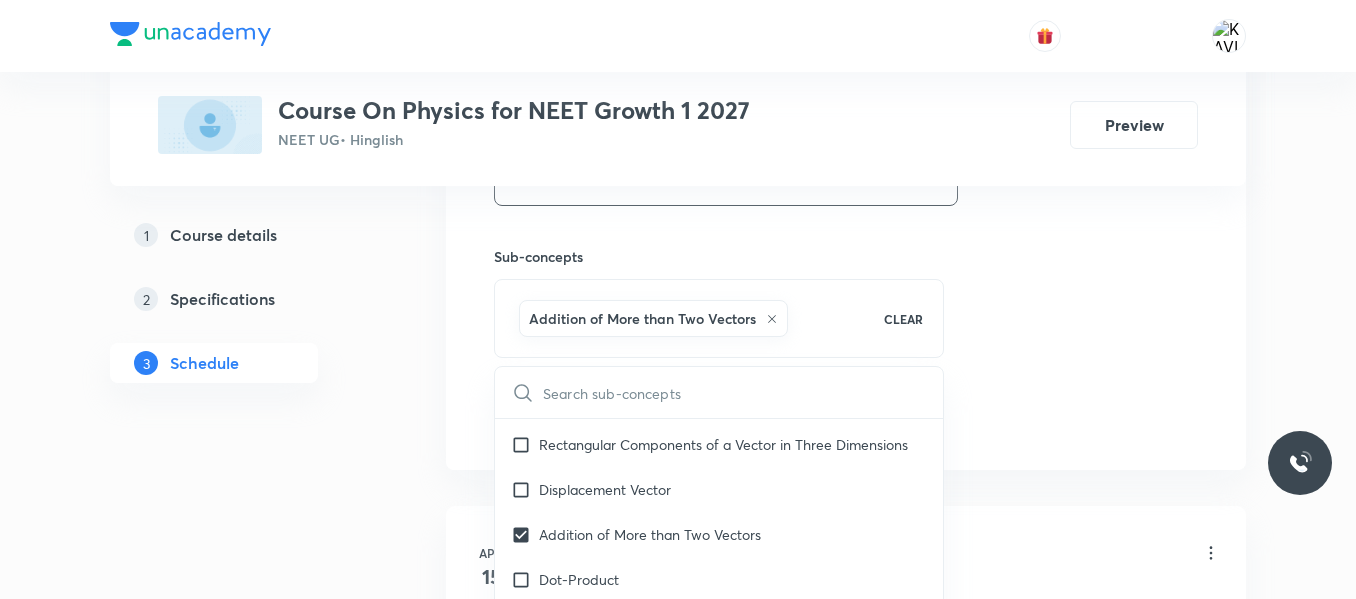 click on "Session  36 Live class Session title 18/99 Kinematics-1D - 09 ​ Schedule for Jul 12, 2025, 4:00 PM ​ Duration (in minutes) 90 ​   Session type Online Offline Room ROOM NO -103 Sub-concepts Addition of More than Two Vectors CLEAR ​ Units & Dimensions Physical quantity Covered previously Applications of Dimensional Analysis Covered previously Significant Figures Covered previously Units of Physical Quantities Covered previously System of Units Covered previously Dimensions of Some Mathematical Functions Covered previously Unit and Dimension Covered previously Product of Two Vectors Covered previously Subtraction of Vectors Covered previously Cross Product Covered previously Least Count Analysis Errors of Measurement Covered previously Vernier Callipers Covered previously Screw Gauge Covered previously Zero Error Basic Mathematics Elementary Algebra Covered previously Elementary Trigonometry Covered previously Basic Coordinate Geometry Covered previously Functions Differentiation Integral of a Function" at bounding box center (846, -43) 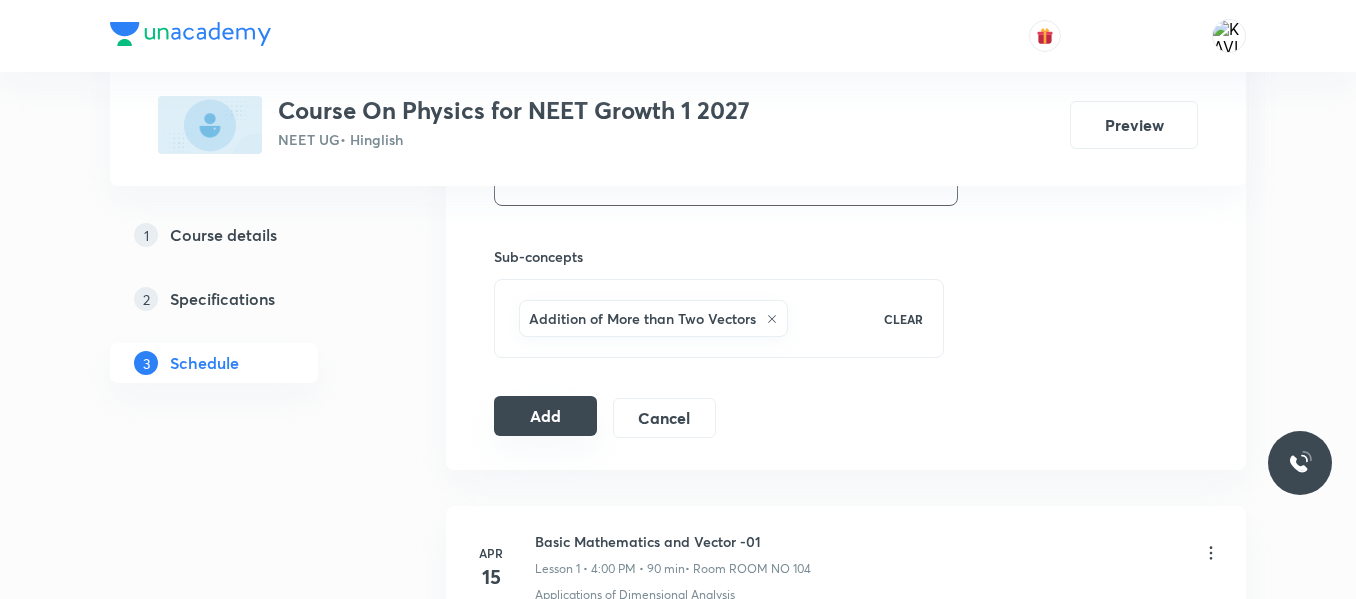 click on "Add" at bounding box center (545, 416) 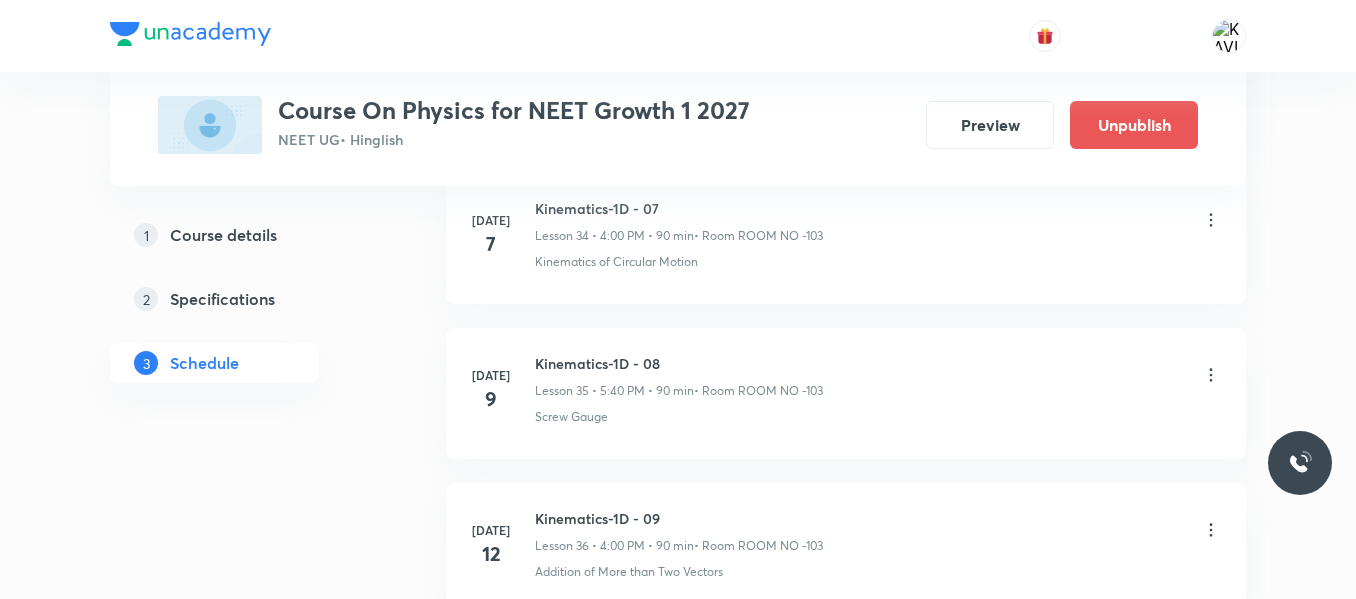 scroll, scrollTop: 5665, scrollLeft: 0, axis: vertical 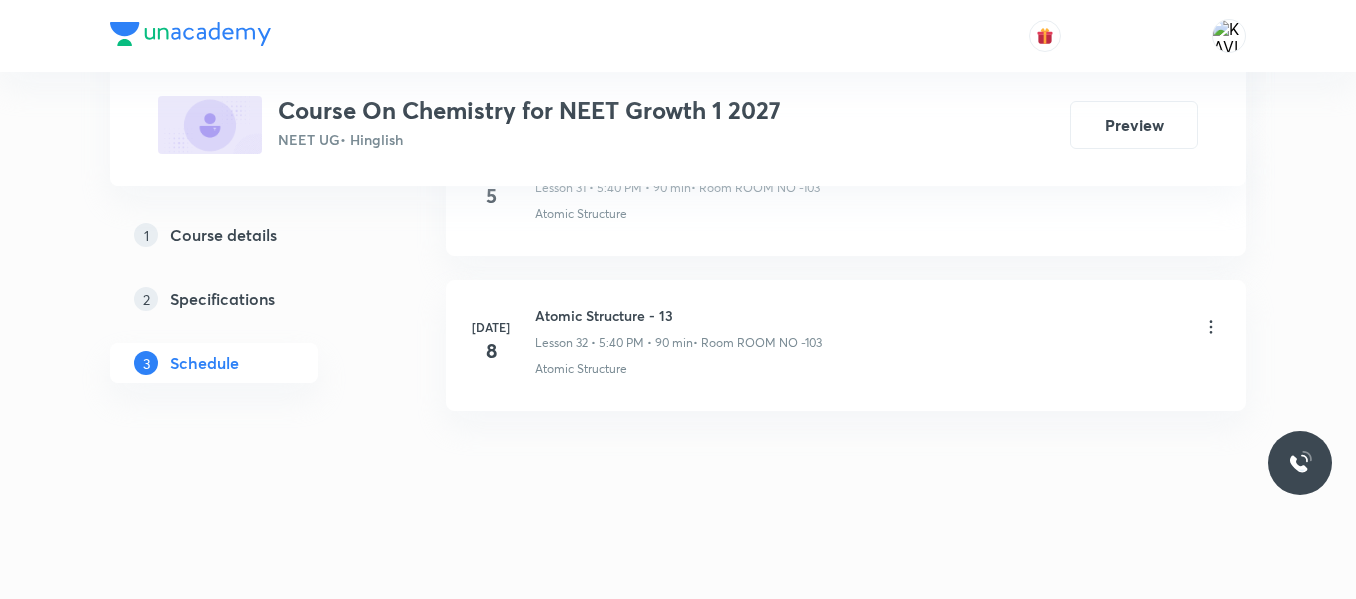 click on "Atomic Structure - 13" at bounding box center (678, 315) 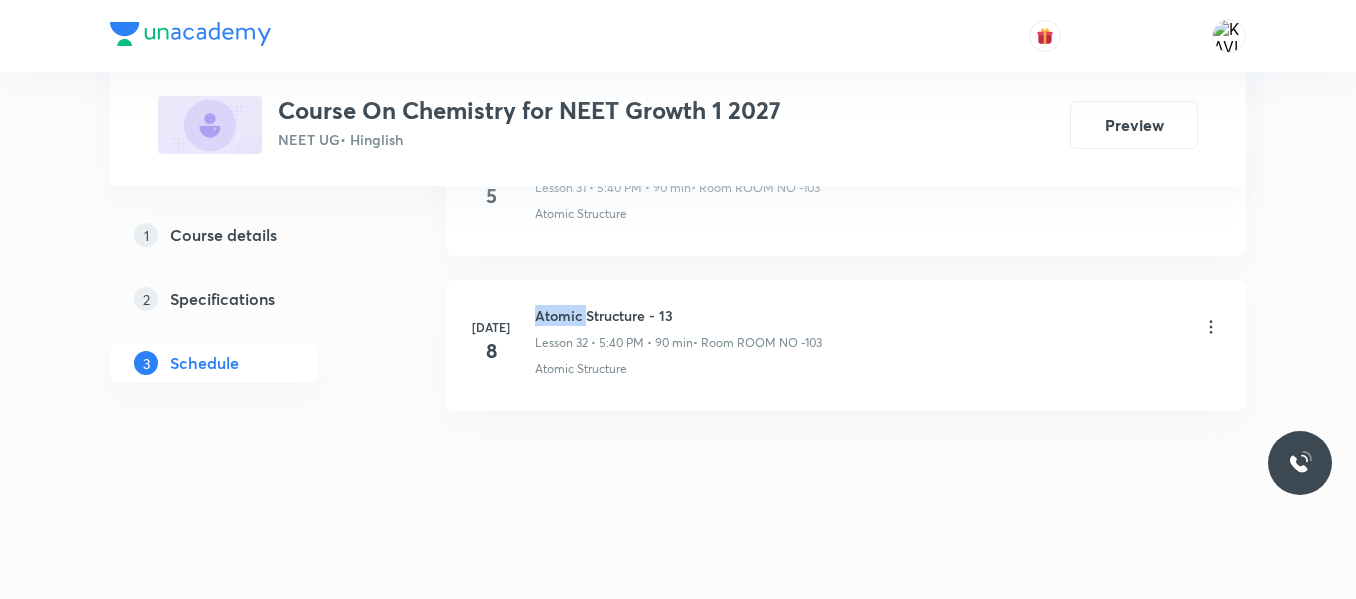 click on "Atomic Structure - 13" at bounding box center (678, 315) 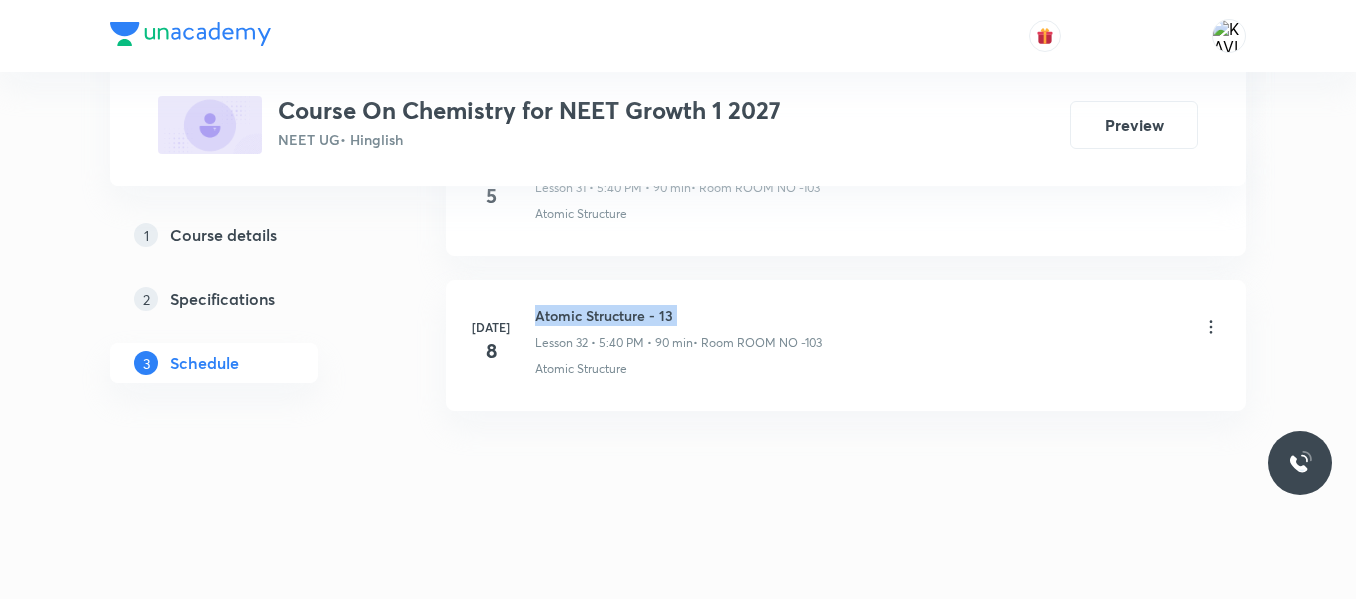 click on "Atomic Structure - 13" at bounding box center (678, 315) 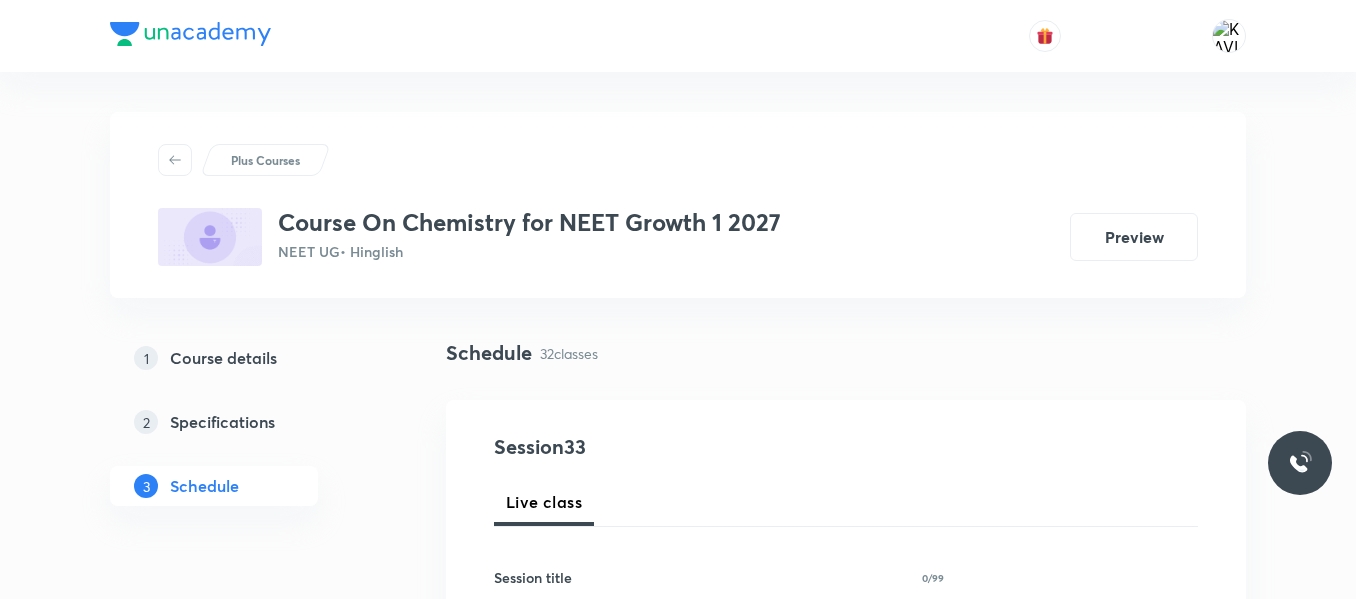 scroll, scrollTop: 278, scrollLeft: 0, axis: vertical 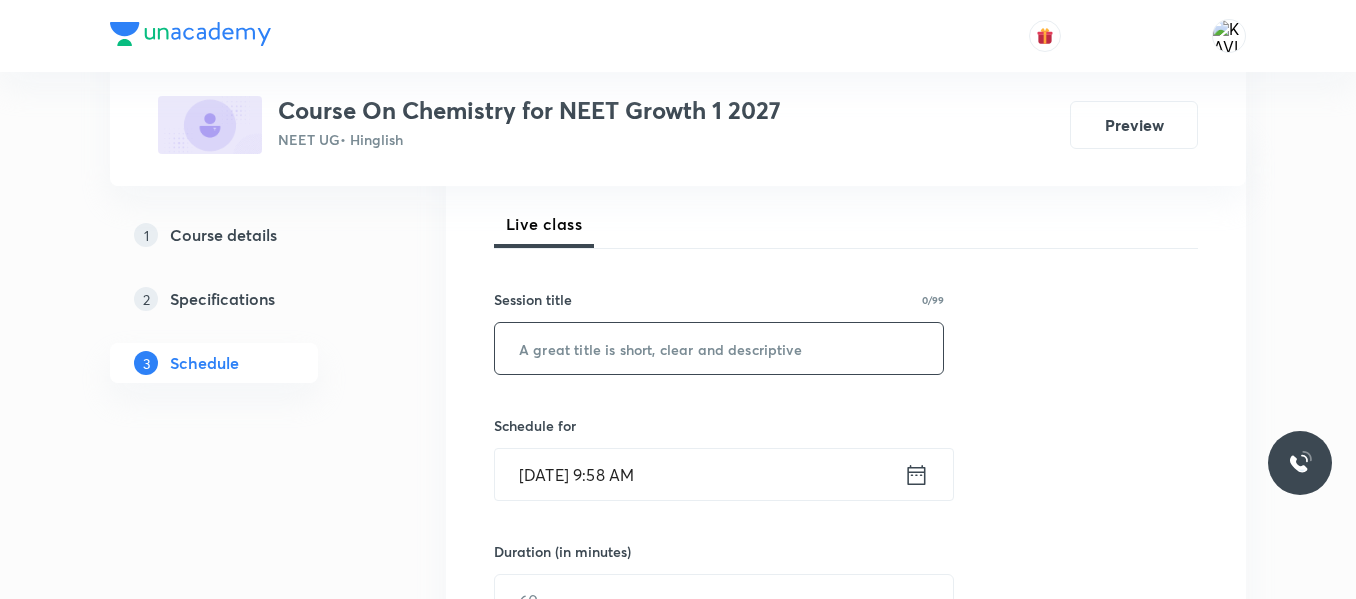 click at bounding box center [719, 348] 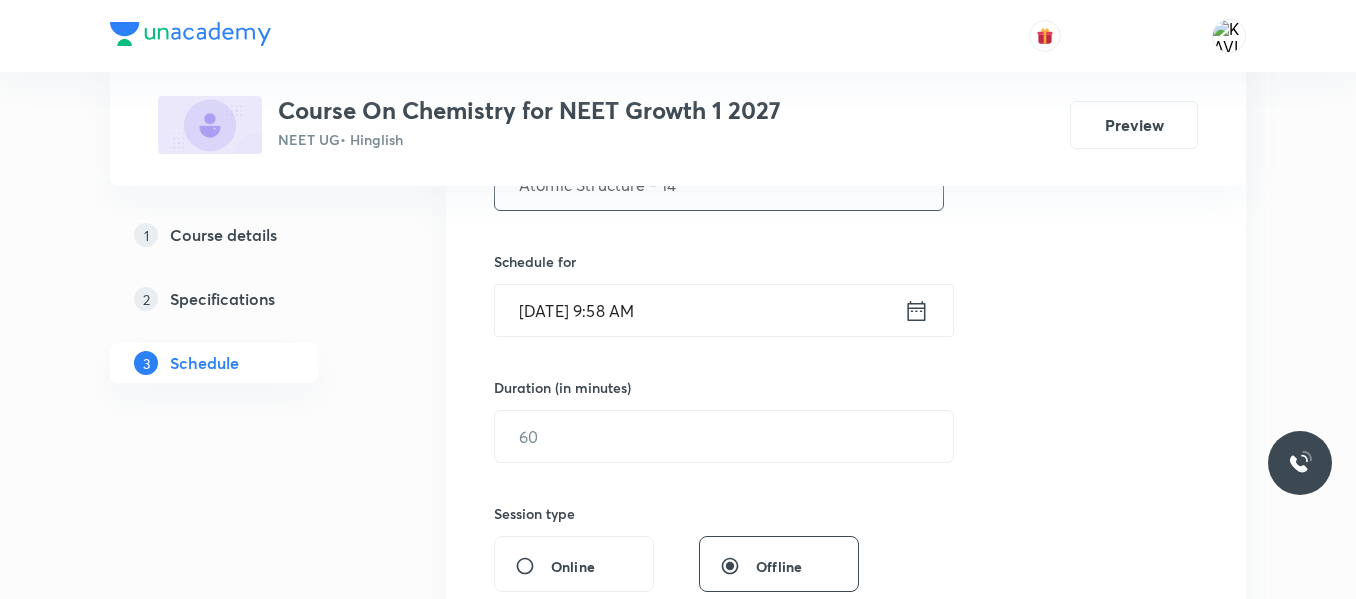 scroll, scrollTop: 450, scrollLeft: 0, axis: vertical 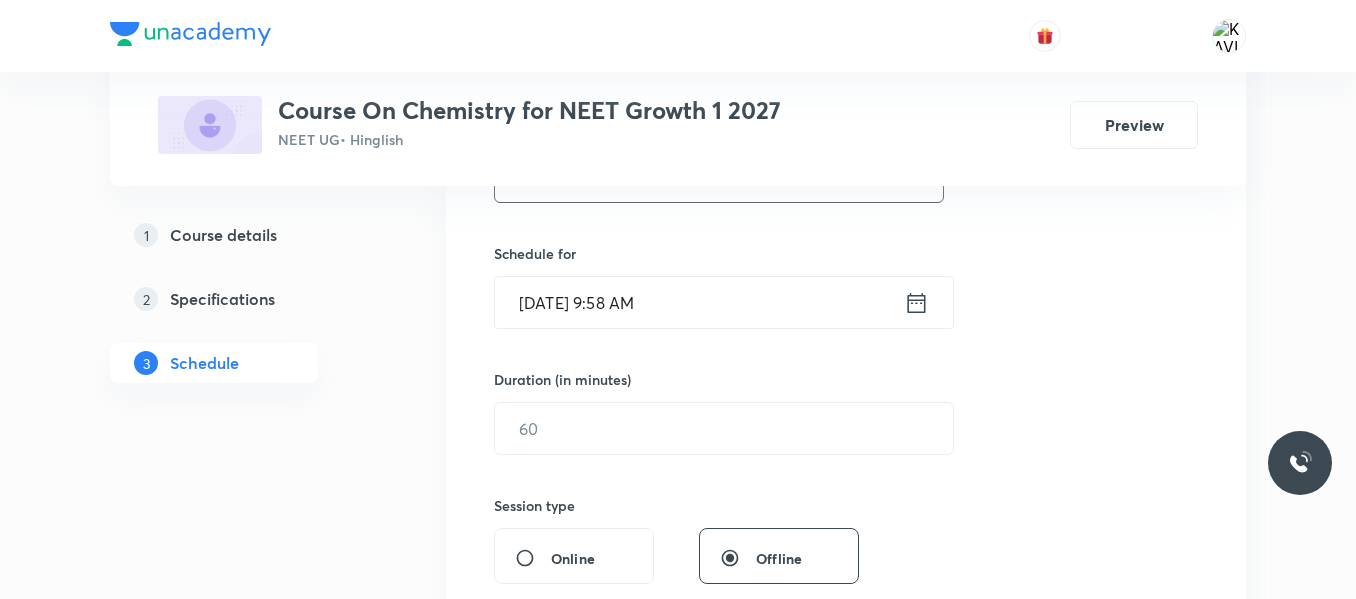 type on "Atomic Structure - 14" 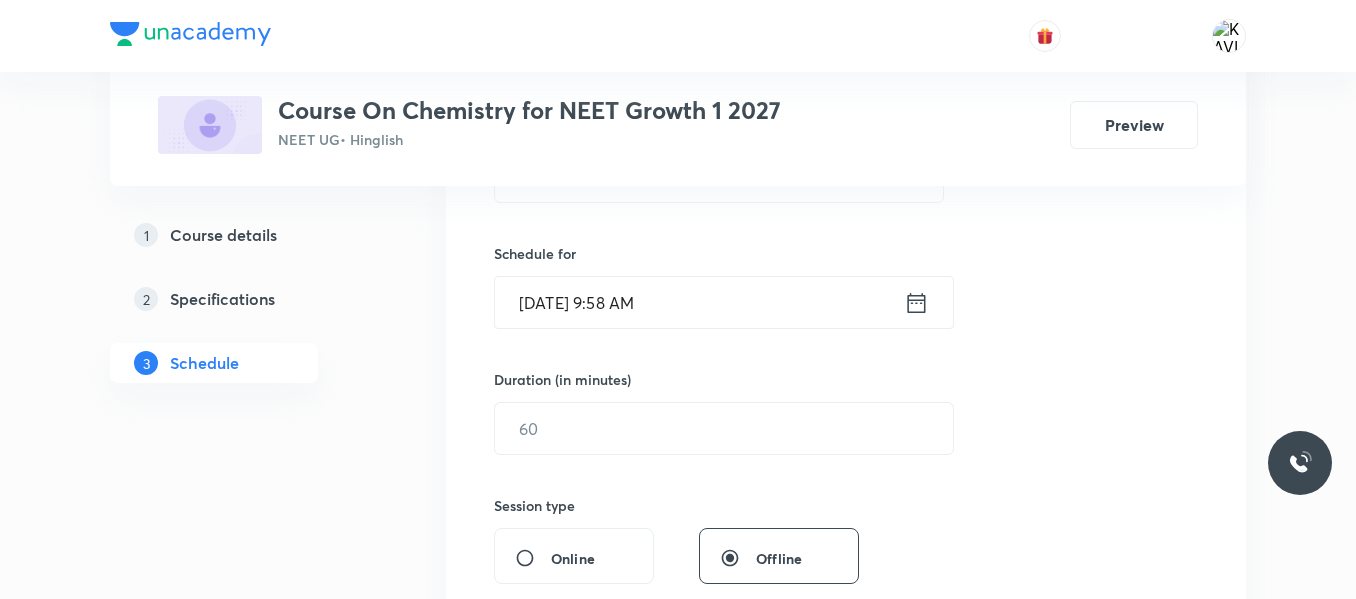 click 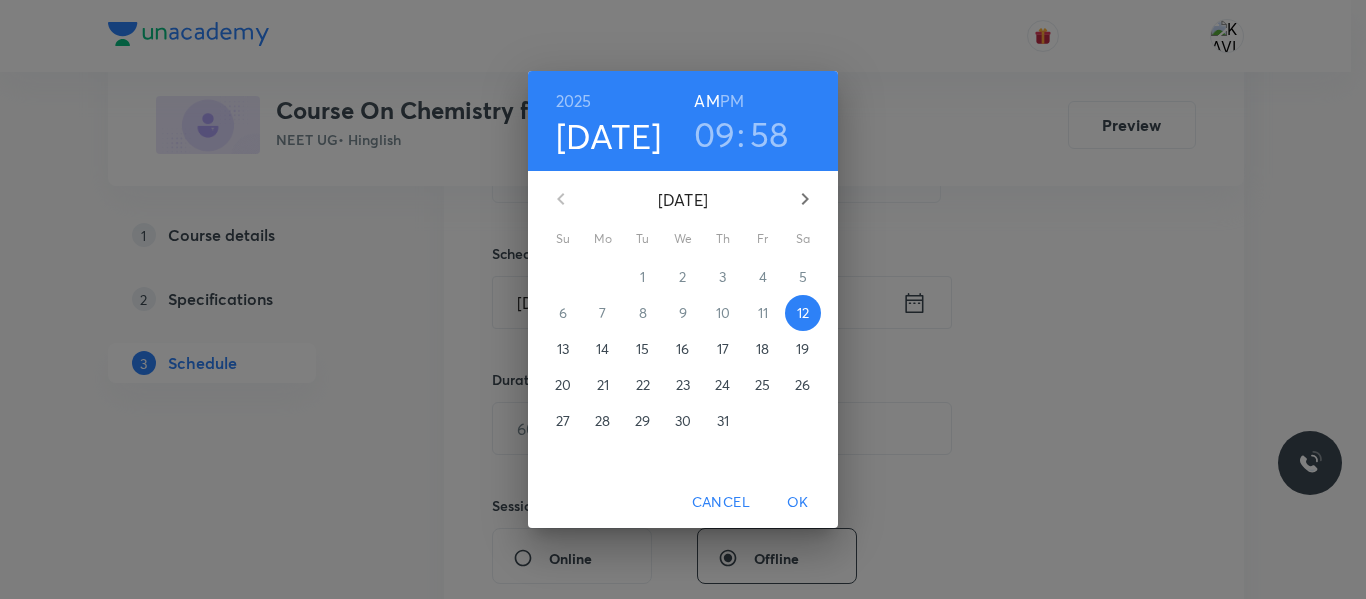 click on "PM" at bounding box center (732, 101) 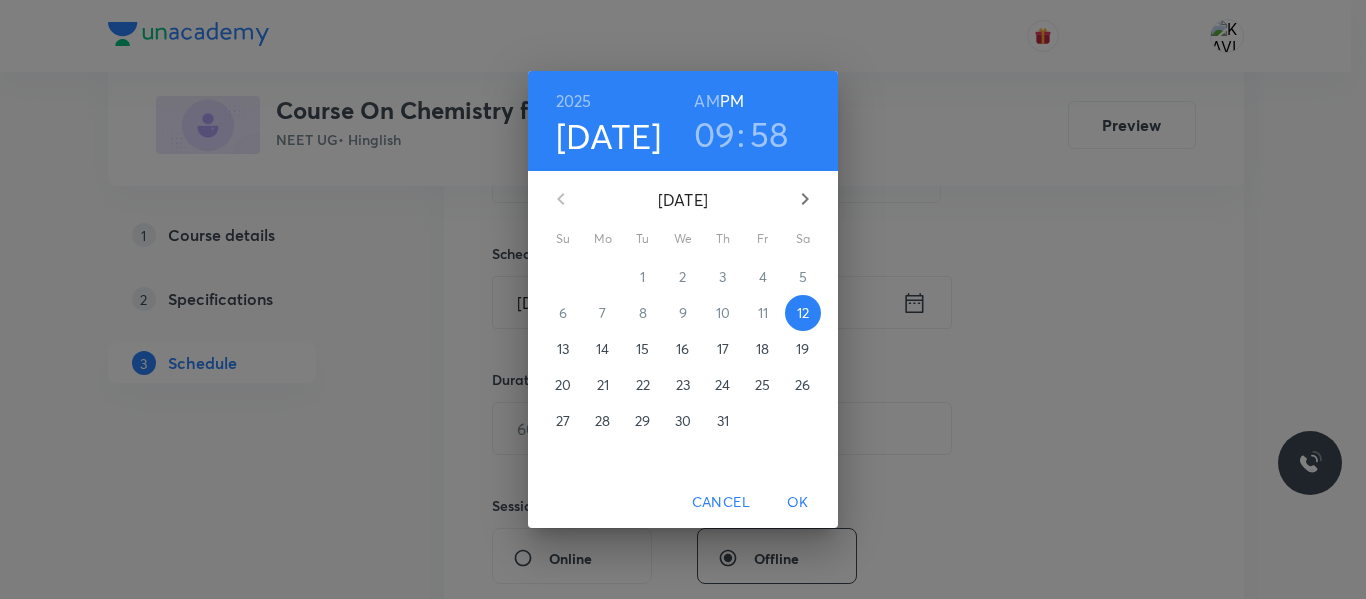 click on "09" at bounding box center [715, 134] 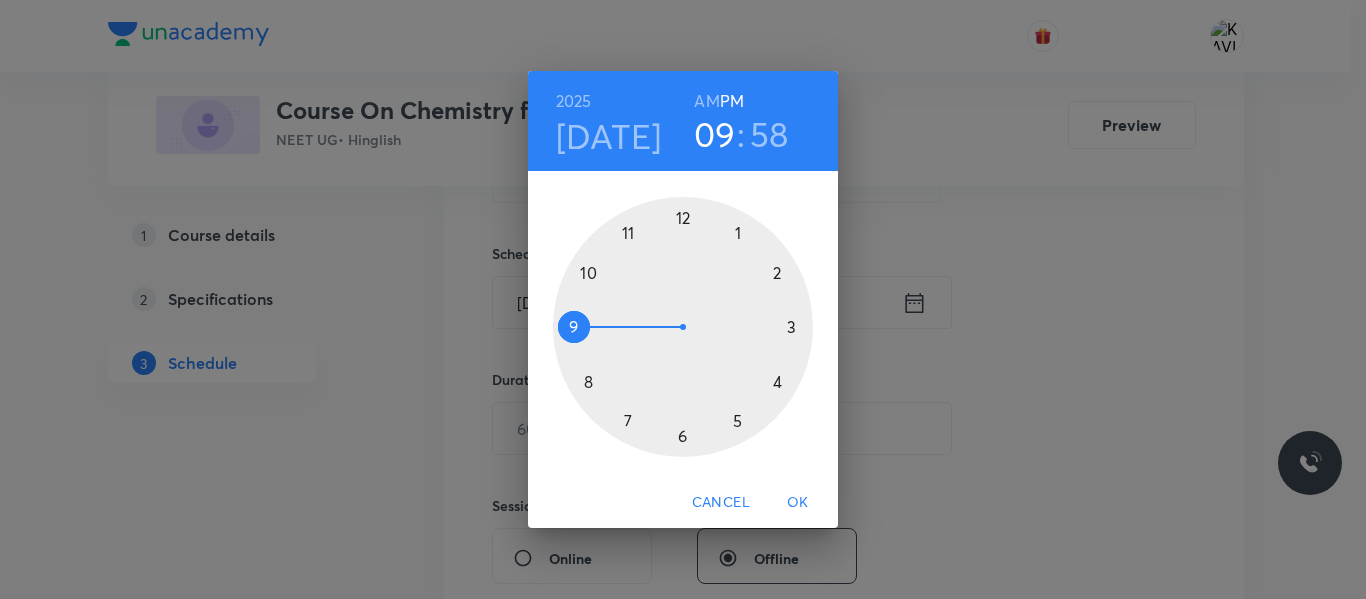 click at bounding box center (683, 327) 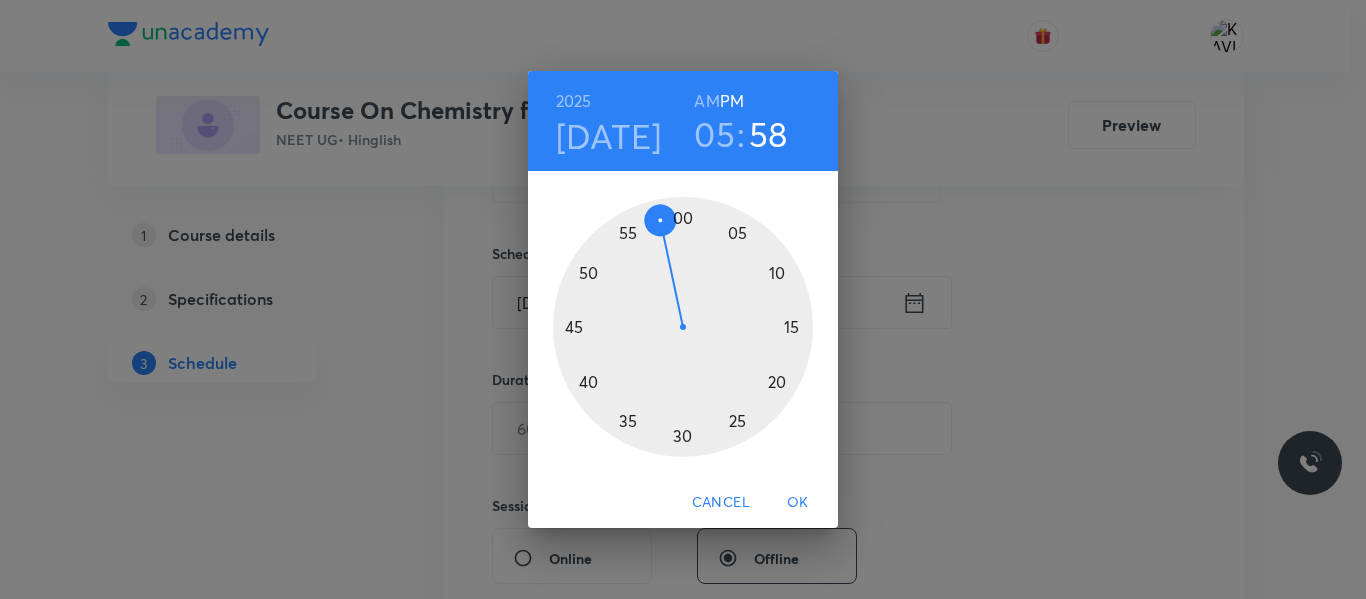 click at bounding box center [683, 327] 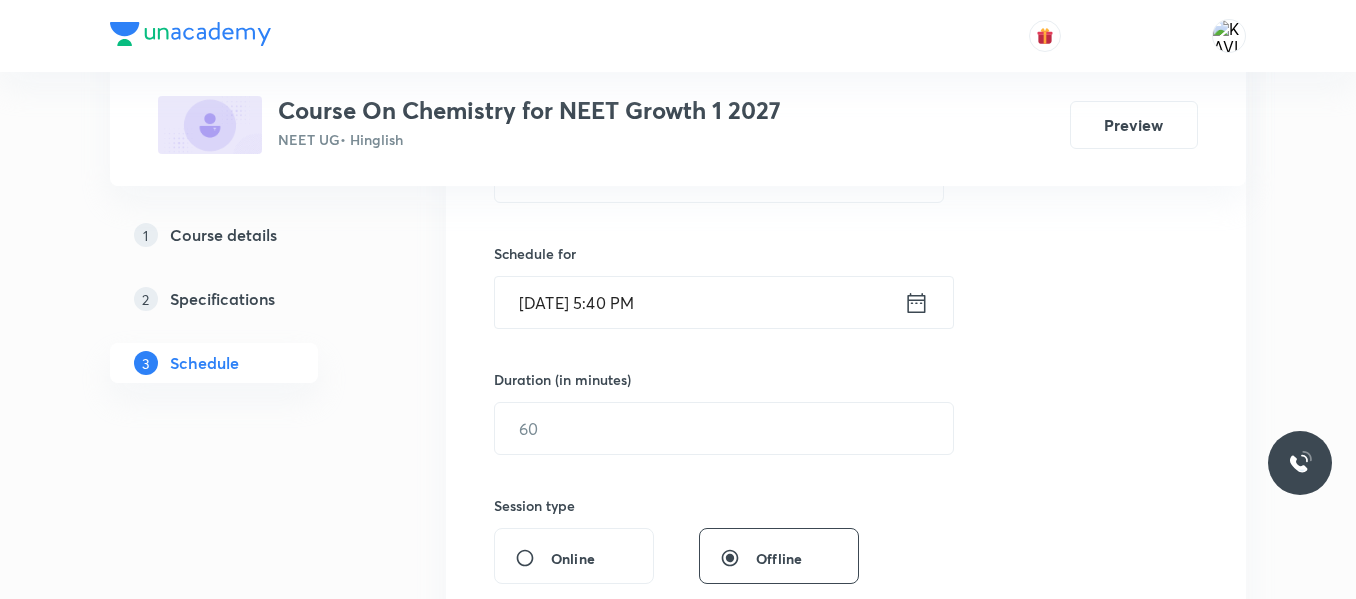 scroll, scrollTop: 567, scrollLeft: 0, axis: vertical 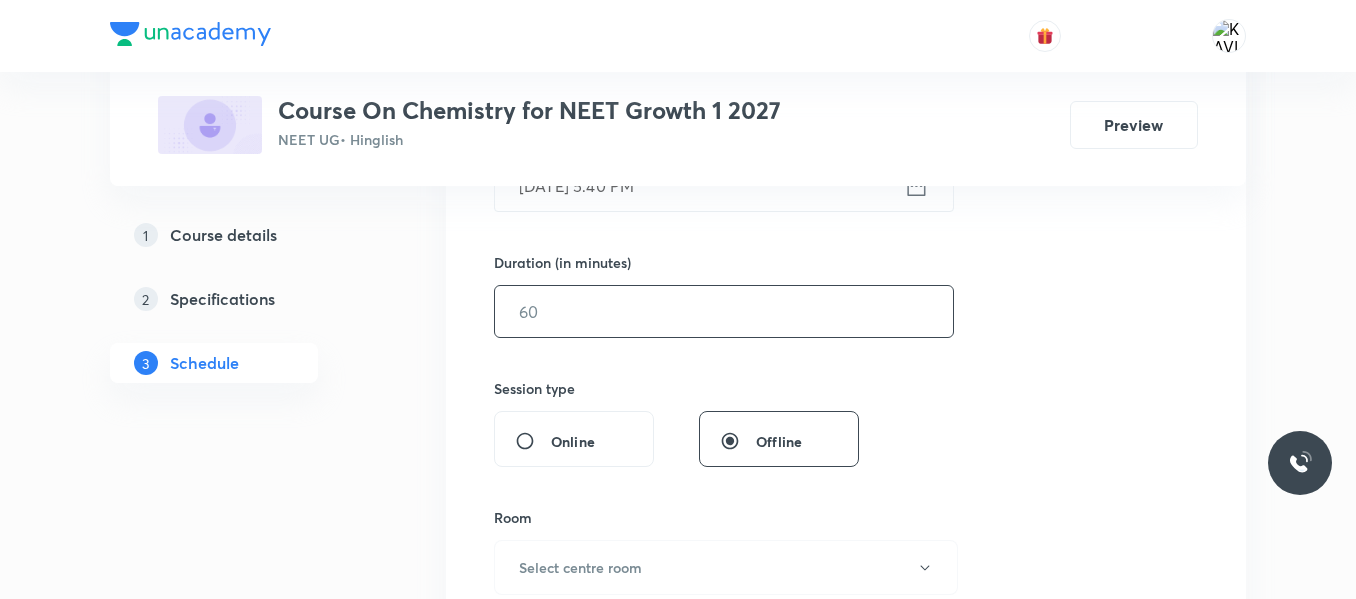 click at bounding box center [724, 311] 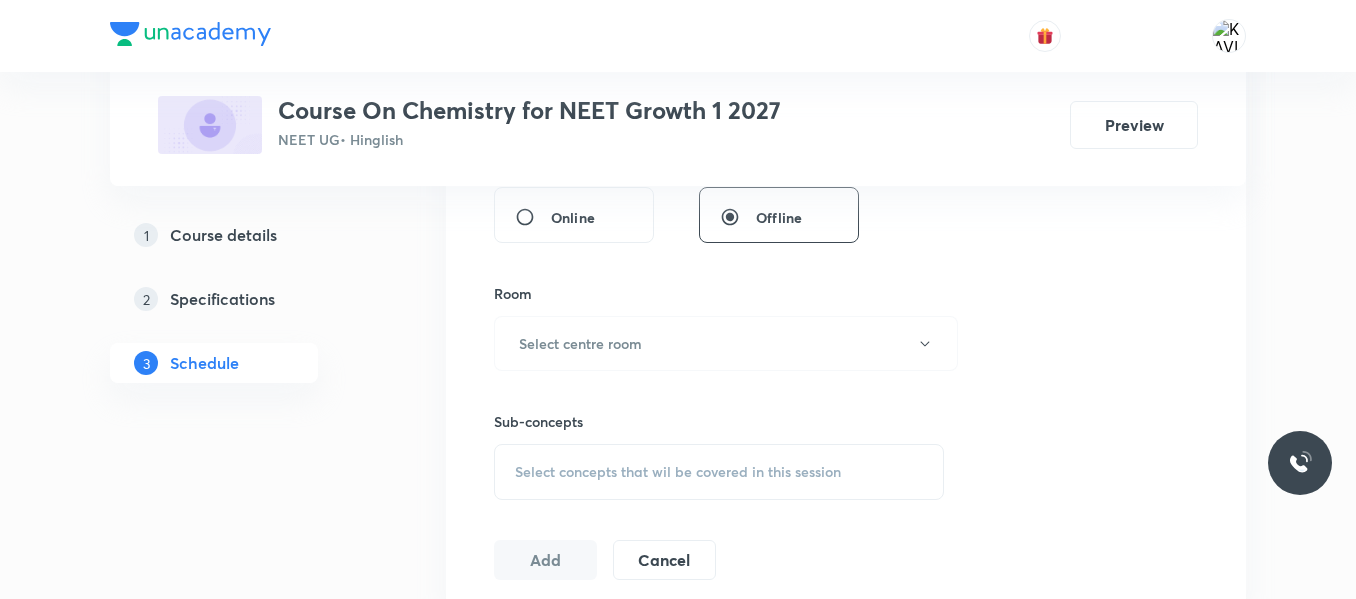 scroll, scrollTop: 797, scrollLeft: 0, axis: vertical 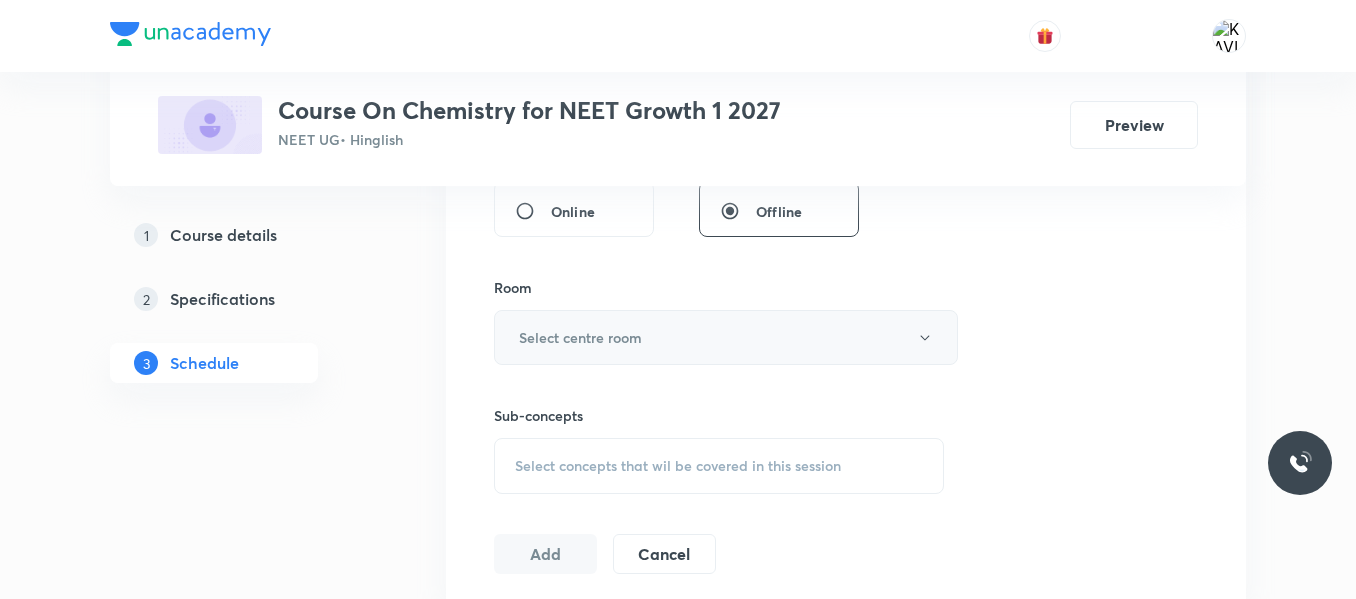 type on "90" 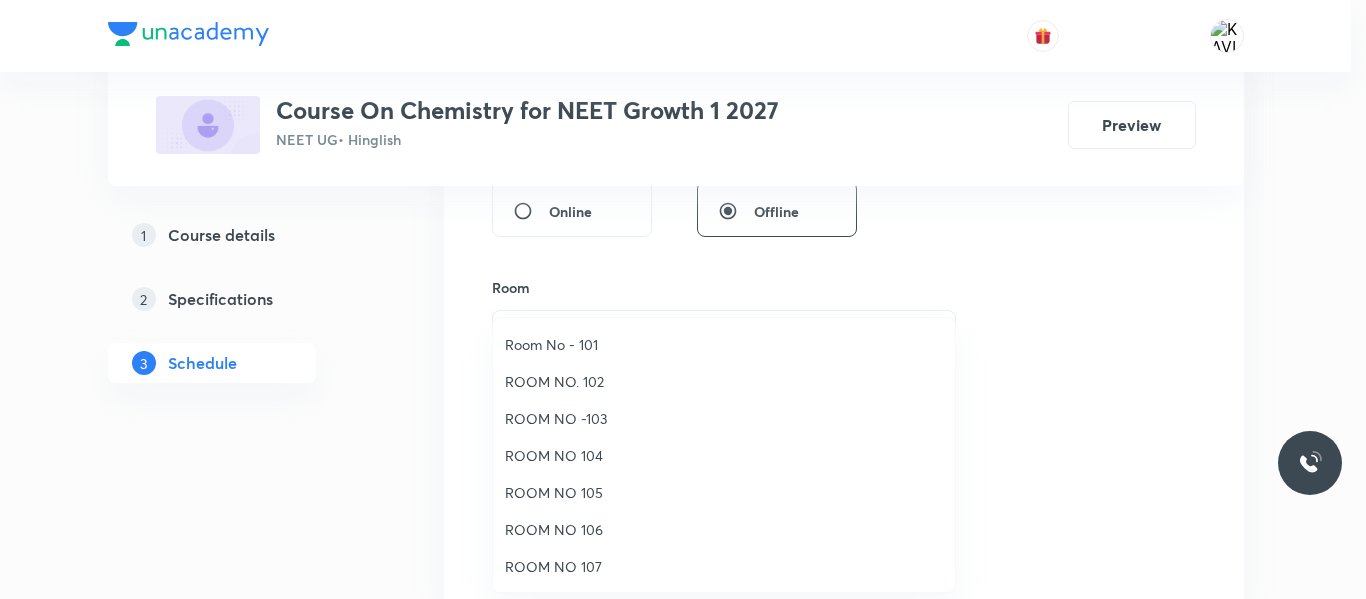 click on "ROOM NO -103" at bounding box center [724, 418] 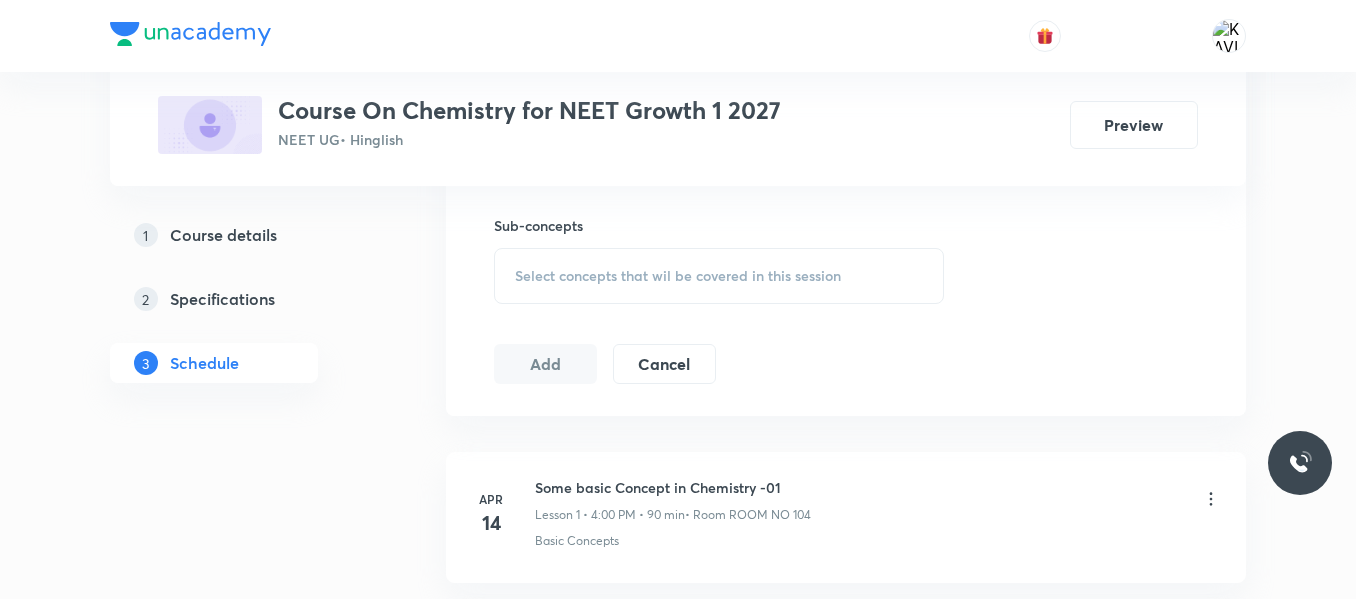 scroll, scrollTop: 988, scrollLeft: 0, axis: vertical 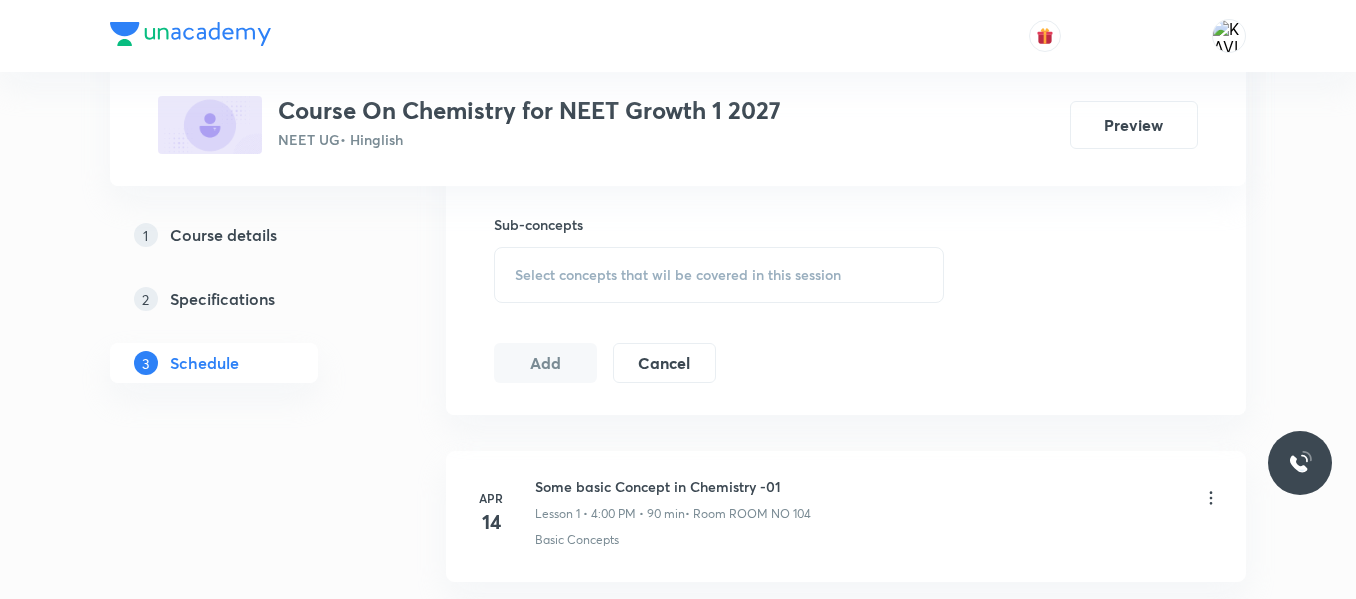 click on "Select concepts that wil be covered in this session" at bounding box center (719, 275) 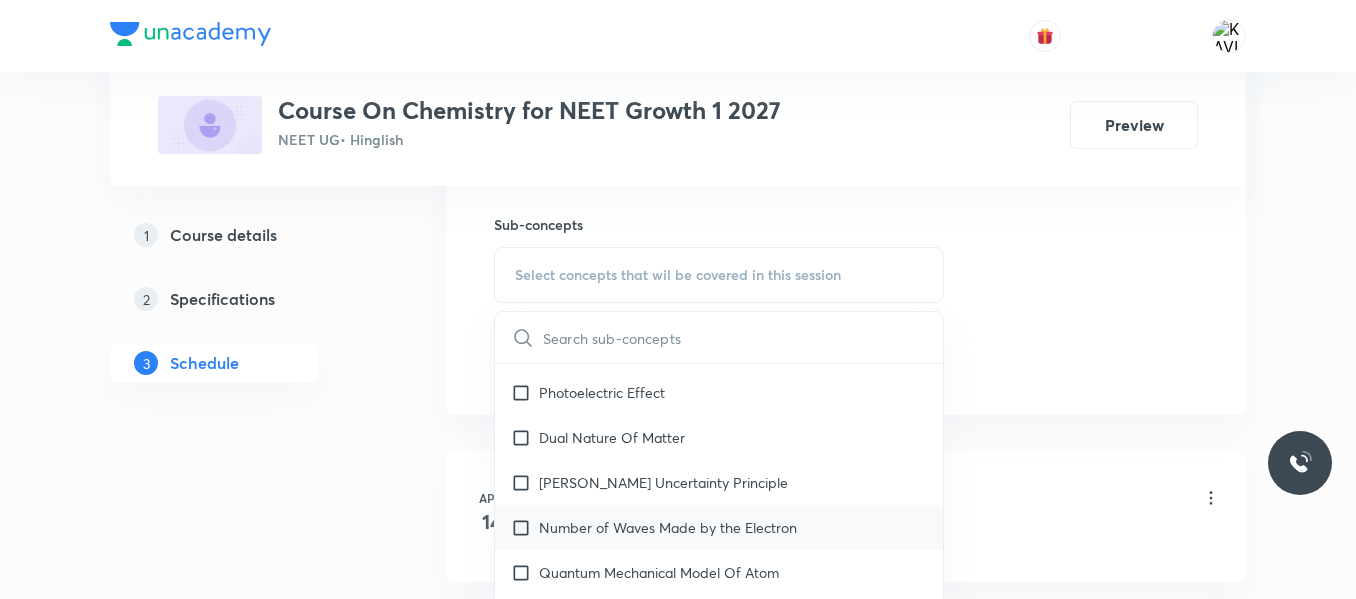 scroll, scrollTop: 1386, scrollLeft: 0, axis: vertical 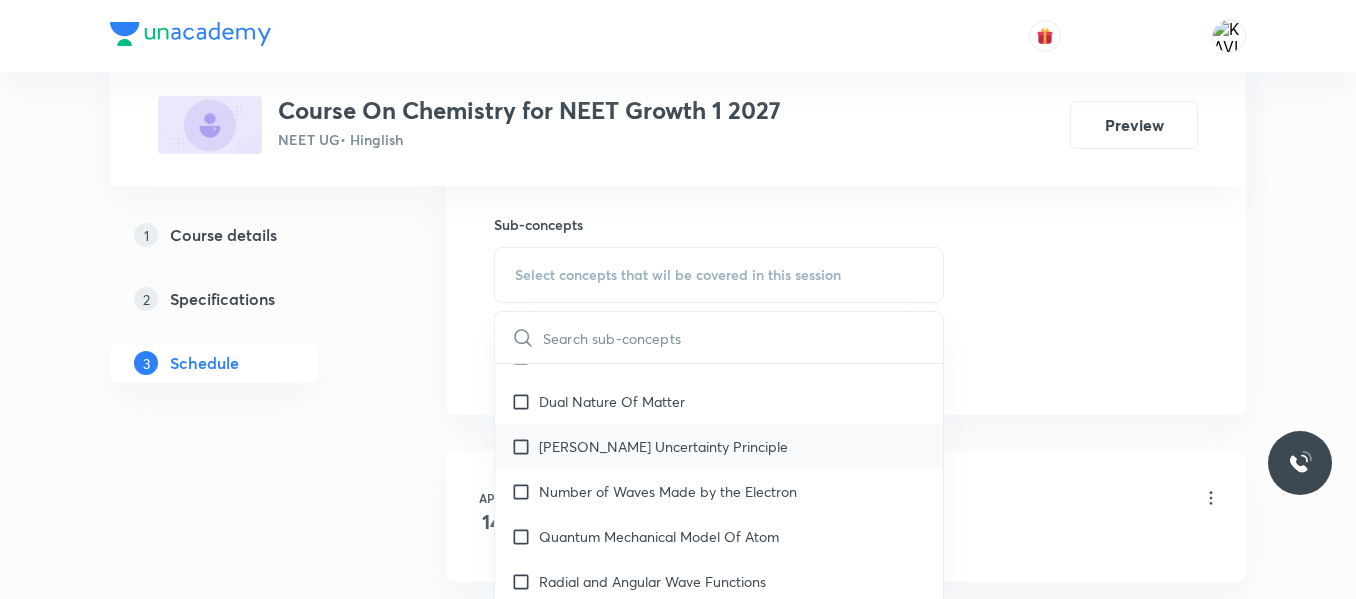 click on "Heisenberg’s Uncertainty Principle" at bounding box center [719, 446] 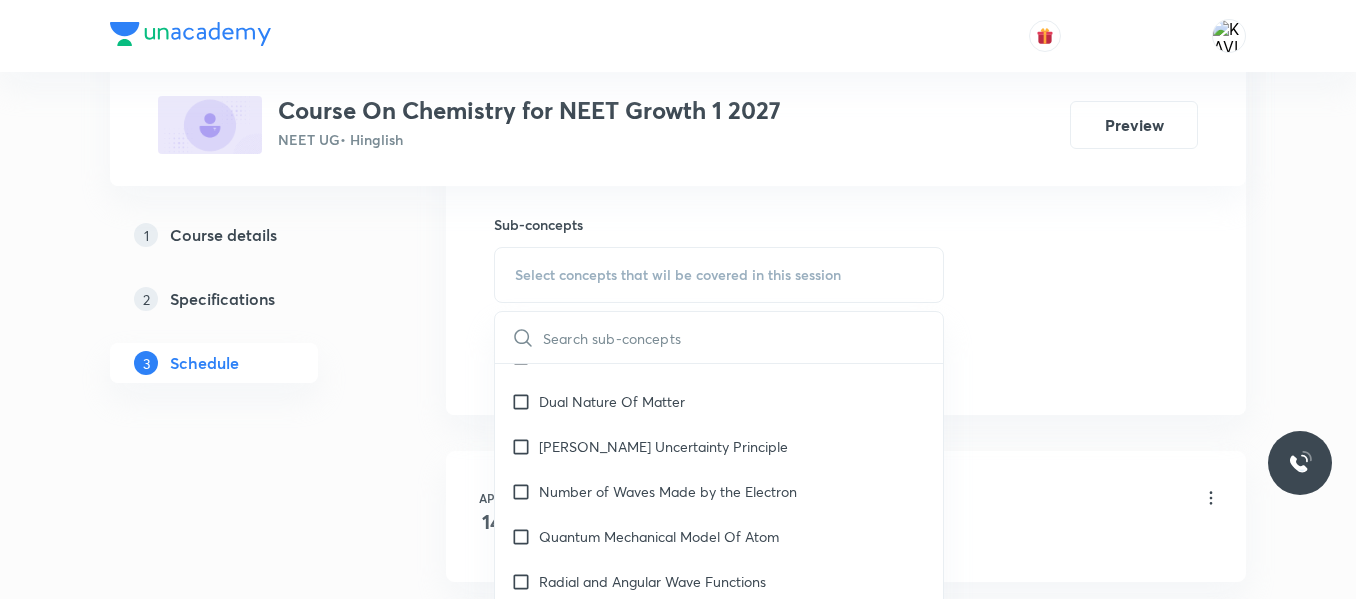 checkbox on "true" 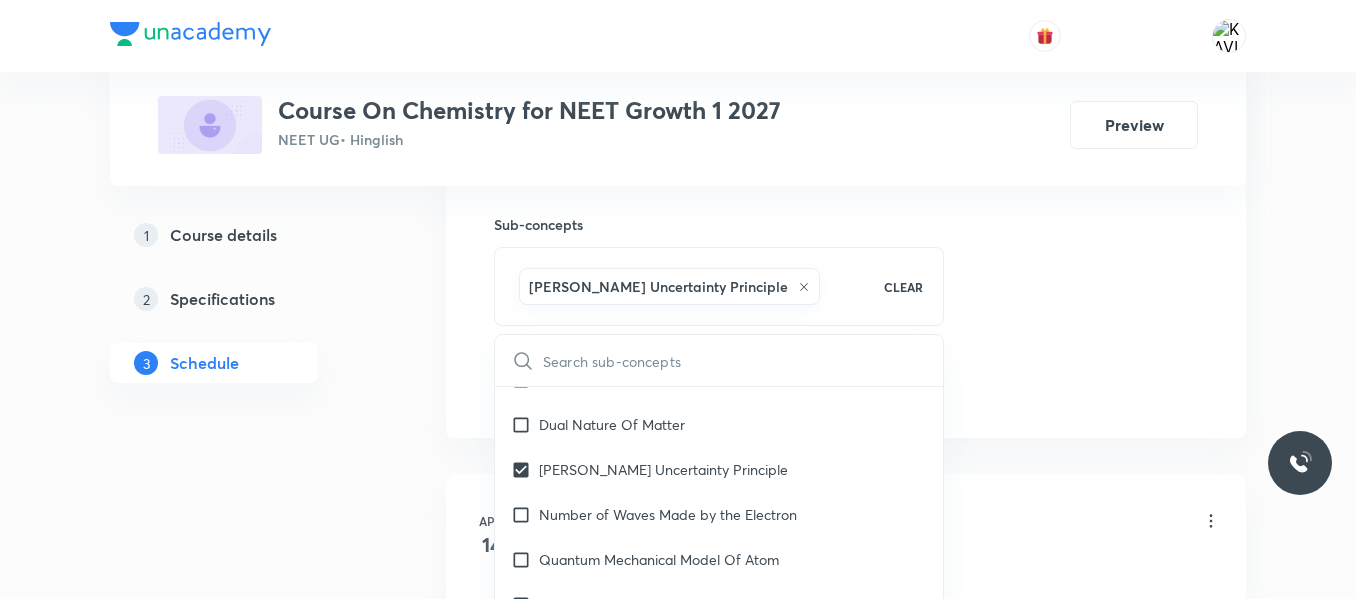 click on "Session  33 Live class Session title 21/99 Atomic Structure - 14 ​ Schedule for Jul 12, 2025, 5:40 PM ​ Duration (in minutes) 90 ​   Session type Online Offline Room ROOM NO -103 Sub-concepts Heisenberg’s Uncertainty Principle CLEAR ​ General Topics & Mole Concept Basic Concepts Covered previously Mole – Basic Introduction Covered previously Percentage Composition Covered previously Stoichiometry Covered previously Principle of Atom Conservation (POAC) Covered previously Relation between Stoichiometric Quantities Covered previously Application of Mole Concept: Gravimetric Analysis Electronic Configuration Of Atoms (Hund's rule) Covered previously  Quantum Numbers (Magnetic Quantum no.) Covered previously Quantum Numbers(Pauli's Exclusion law) Covered previously Mean Molar Mass or Molecular Mass Covered previously Variation of Conductivity with Concentration Covered previously Mechanism of Corrosion Covered previously Atomic Structure Discovery Of Electron Some Prerequisites of Physics Spectrum pH" at bounding box center [846, -75] 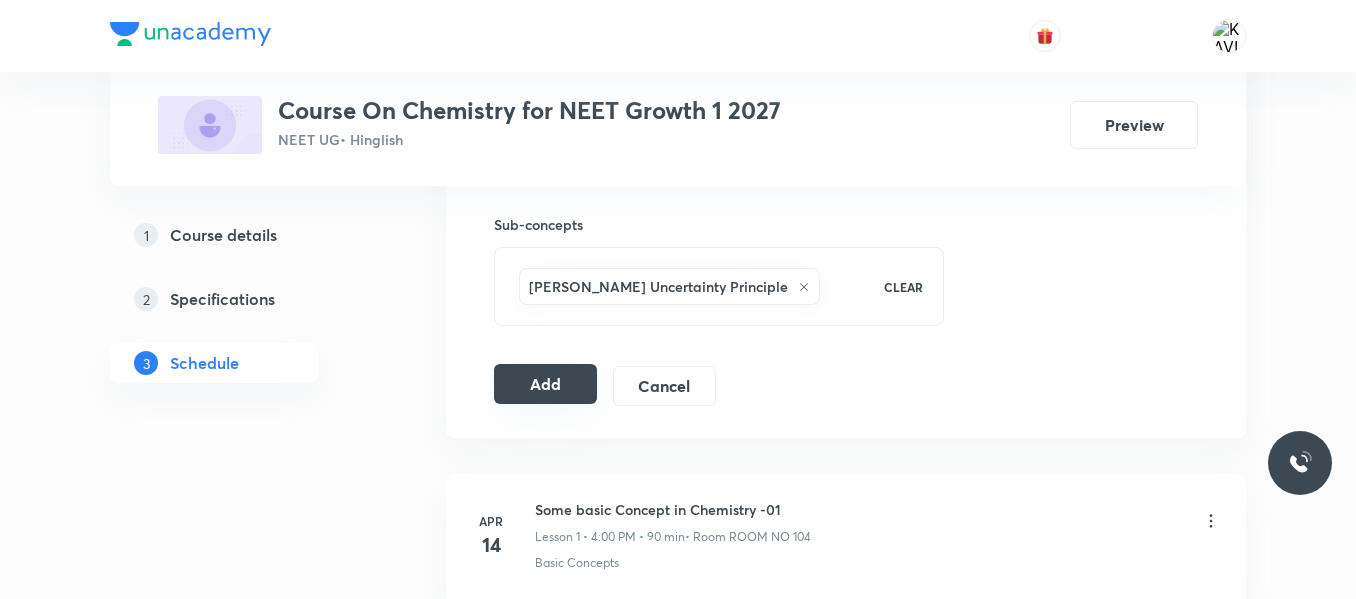 click on "Add" at bounding box center [545, 384] 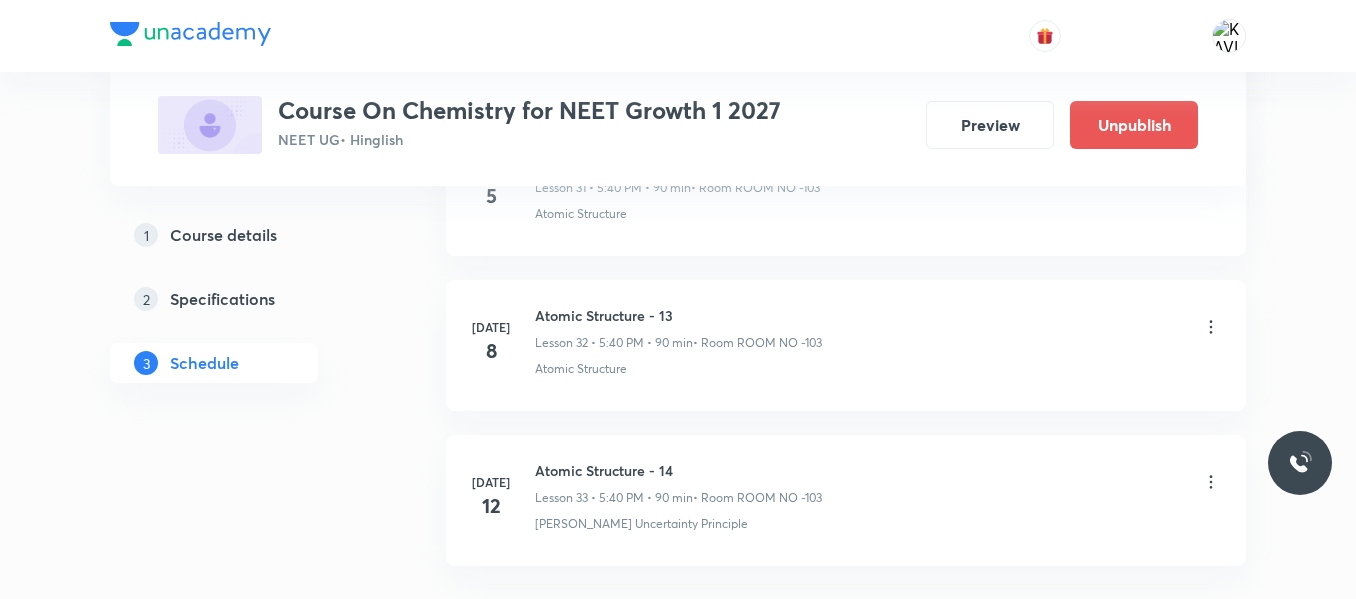 scroll, scrollTop: 5200, scrollLeft: 0, axis: vertical 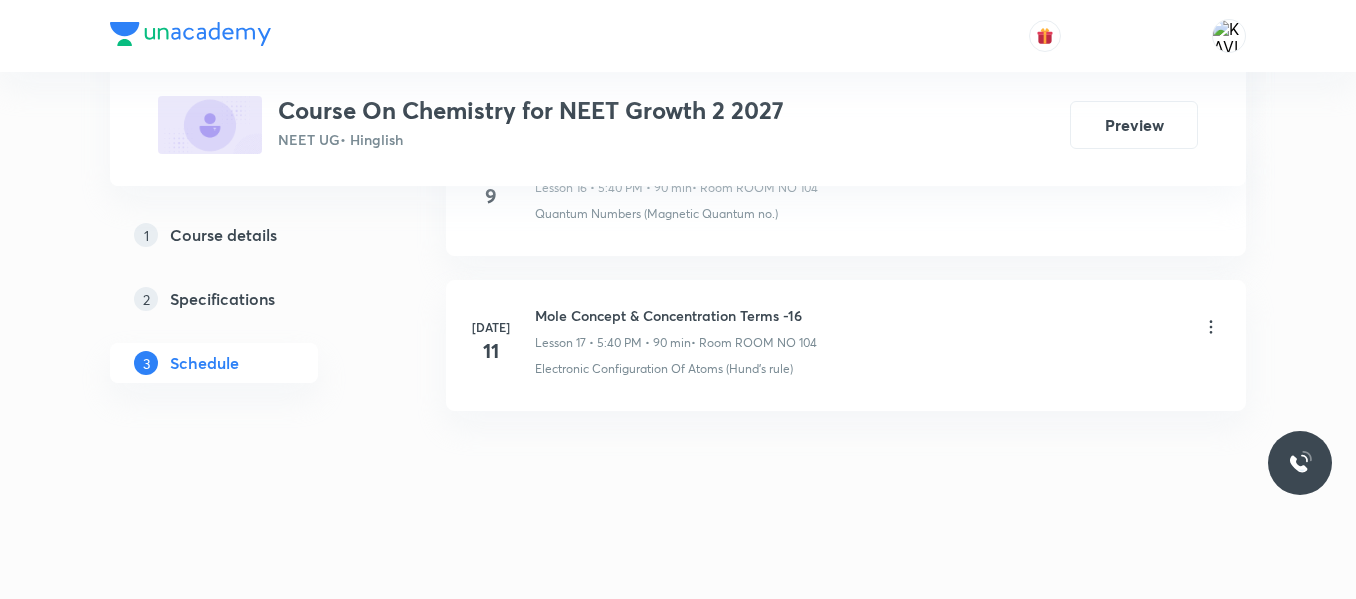 click on "Mole Concept & Concentration Terms -16" at bounding box center (676, 315) 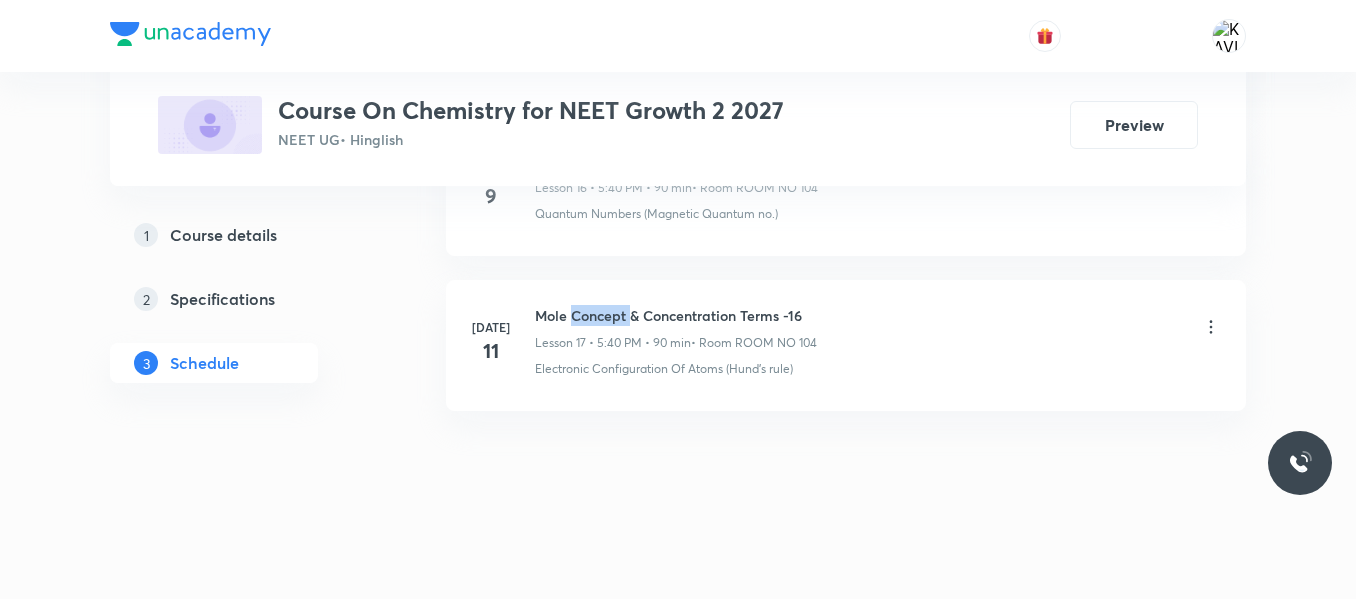 click on "Mole Concept & Concentration Terms -16" at bounding box center [676, 315] 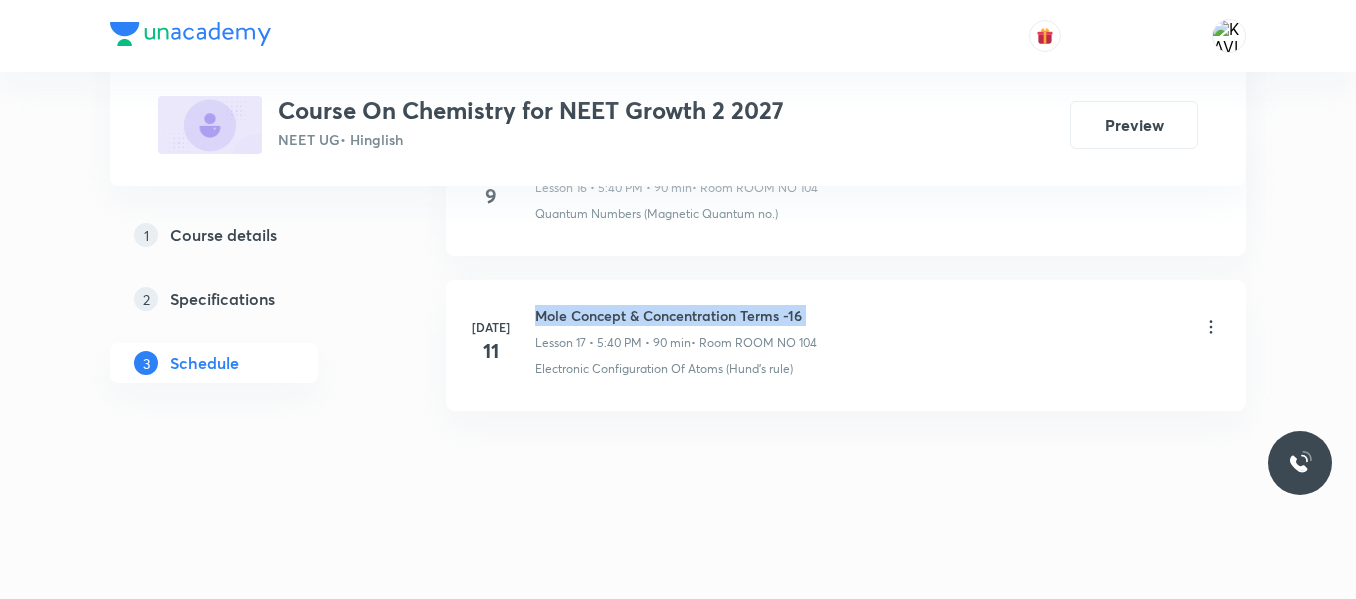 click on "Mole Concept & Concentration Terms -16" at bounding box center (676, 315) 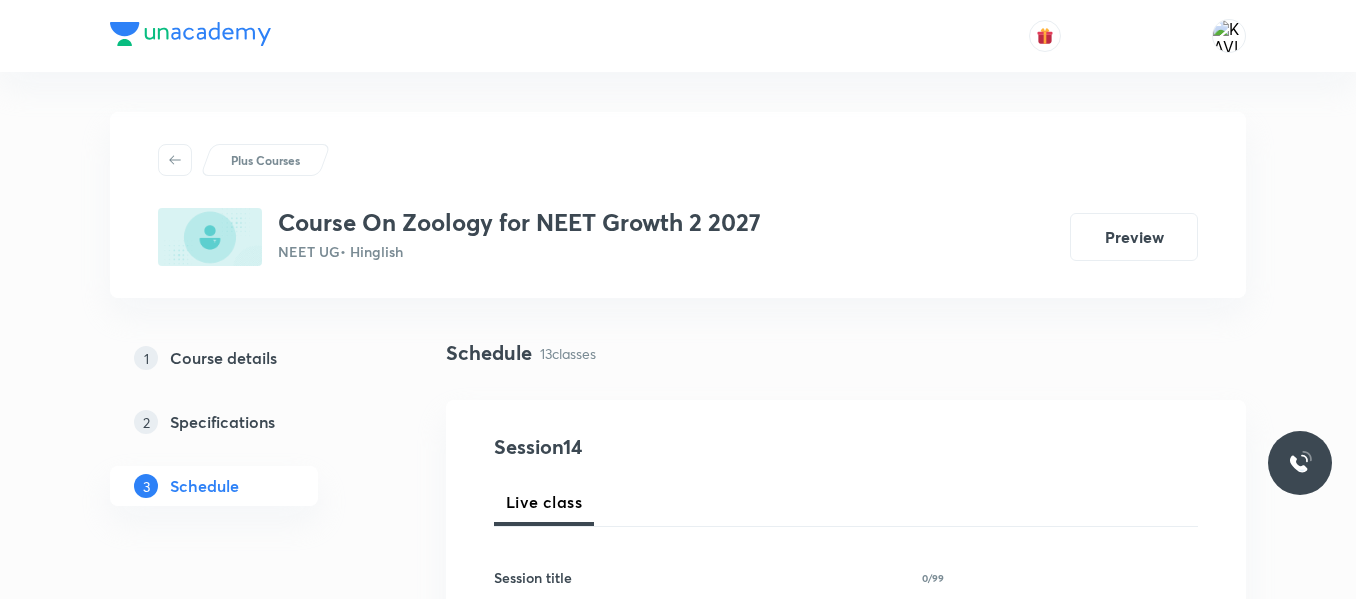 scroll, scrollTop: 0, scrollLeft: 0, axis: both 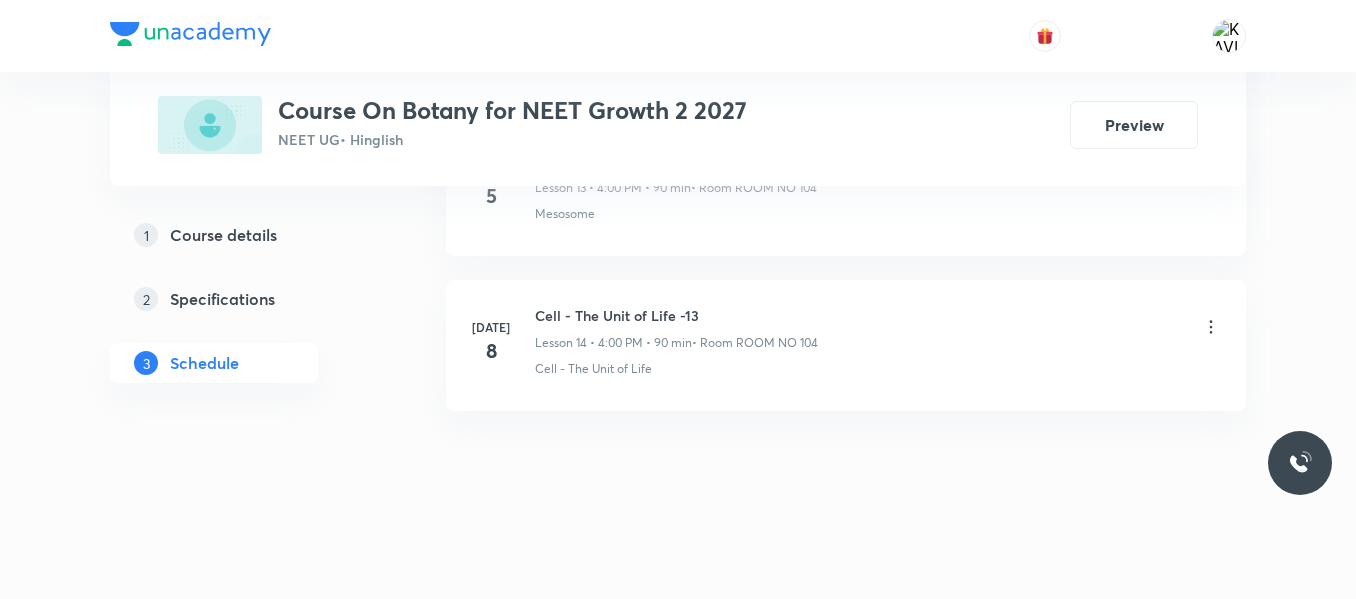 click on "Cell - The Unit of Life -13" at bounding box center [676, 315] 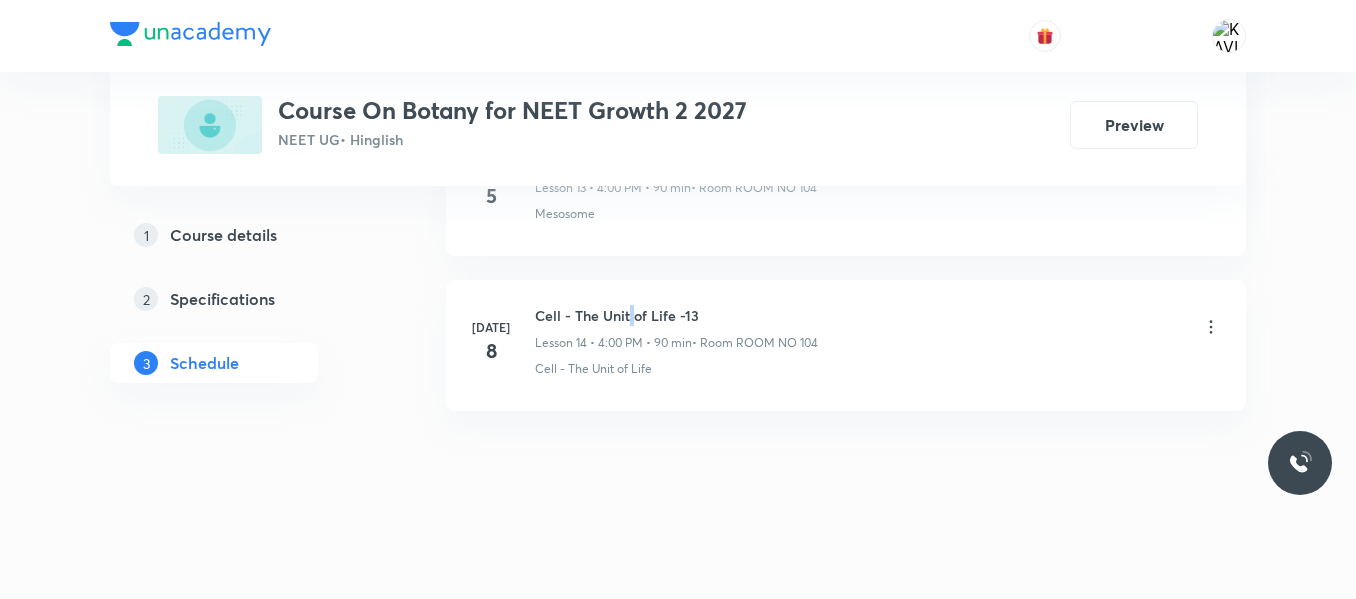 click on "Cell - The Unit of Life -13" at bounding box center (676, 315) 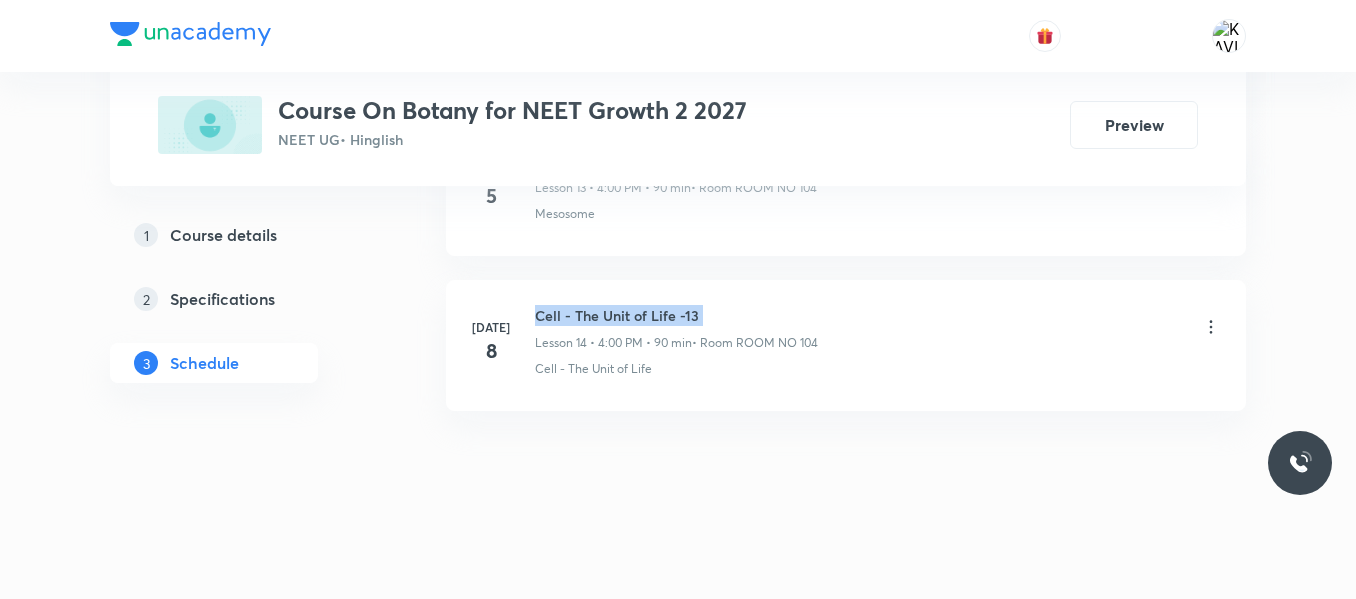click on "Cell - The Unit of Life -13" at bounding box center (676, 315) 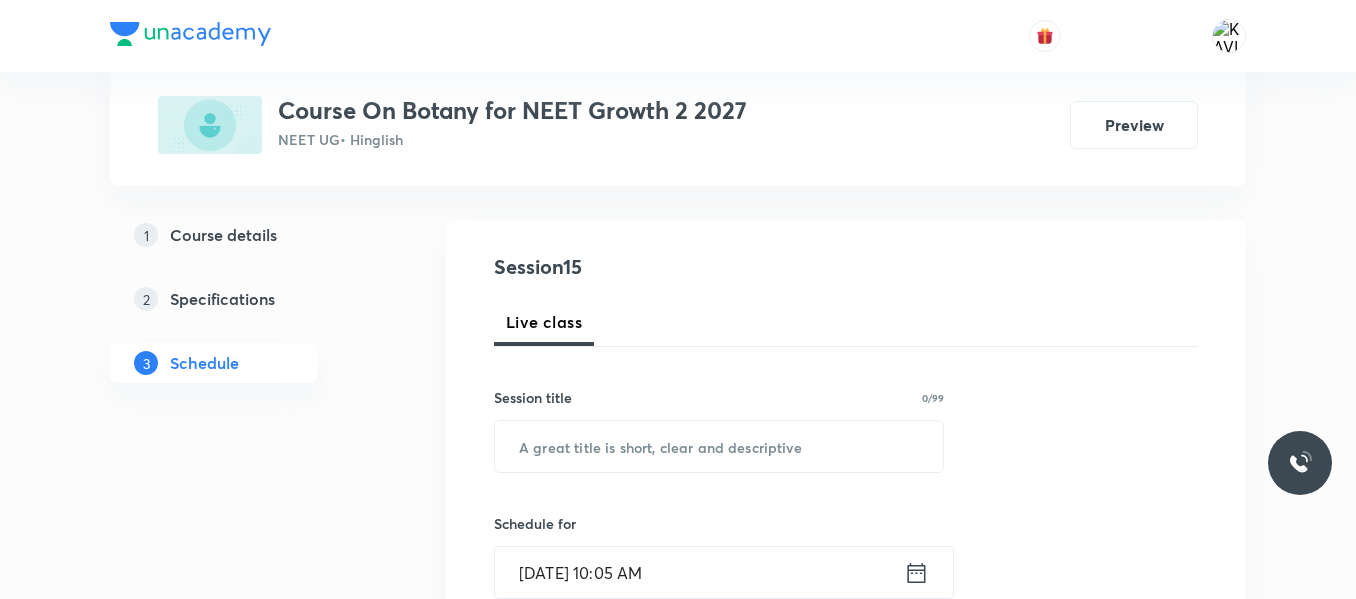 scroll, scrollTop: 194, scrollLeft: 0, axis: vertical 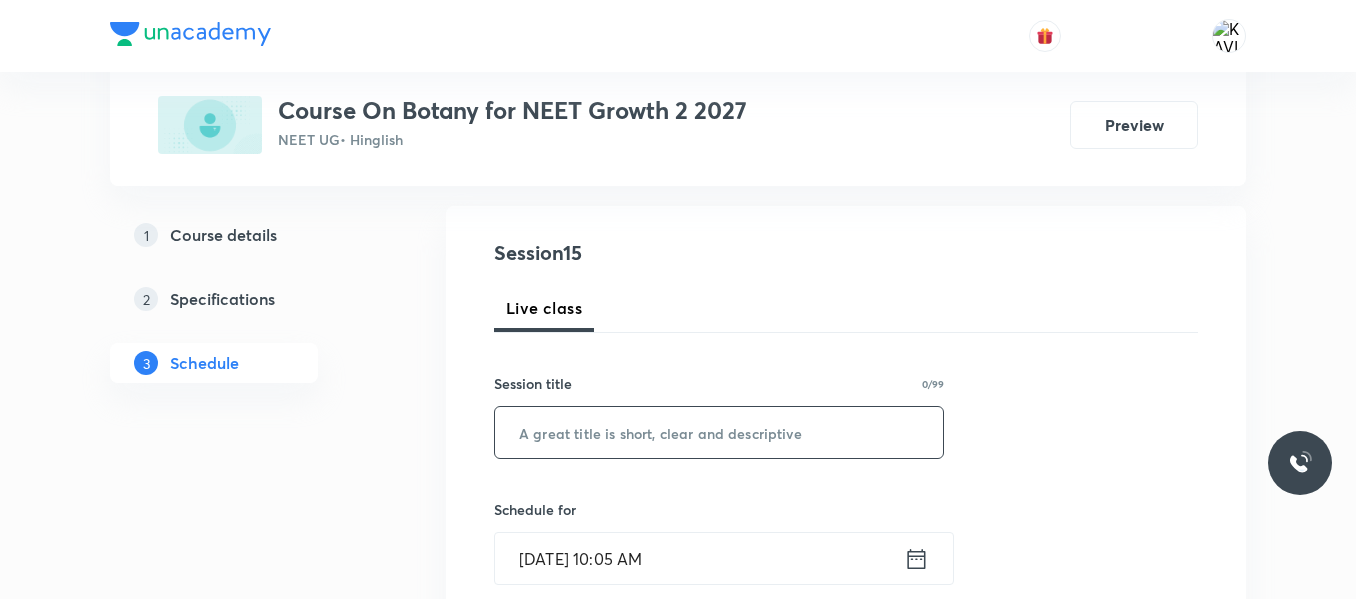 click at bounding box center [719, 432] 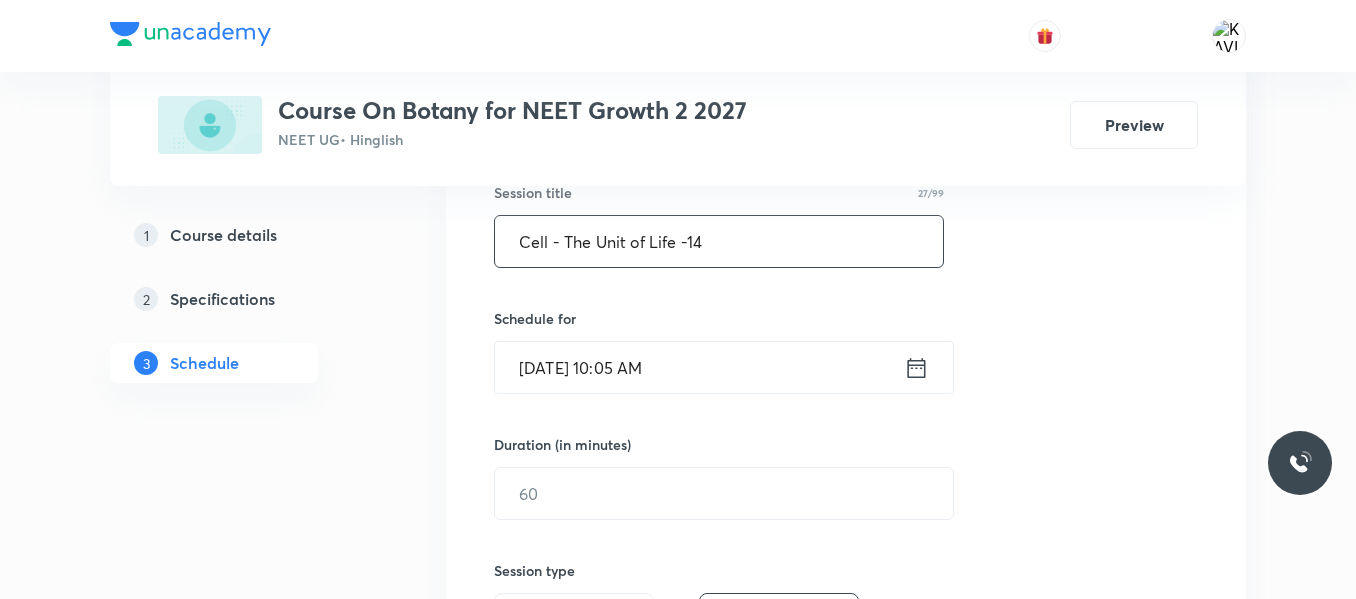 scroll, scrollTop: 386, scrollLeft: 0, axis: vertical 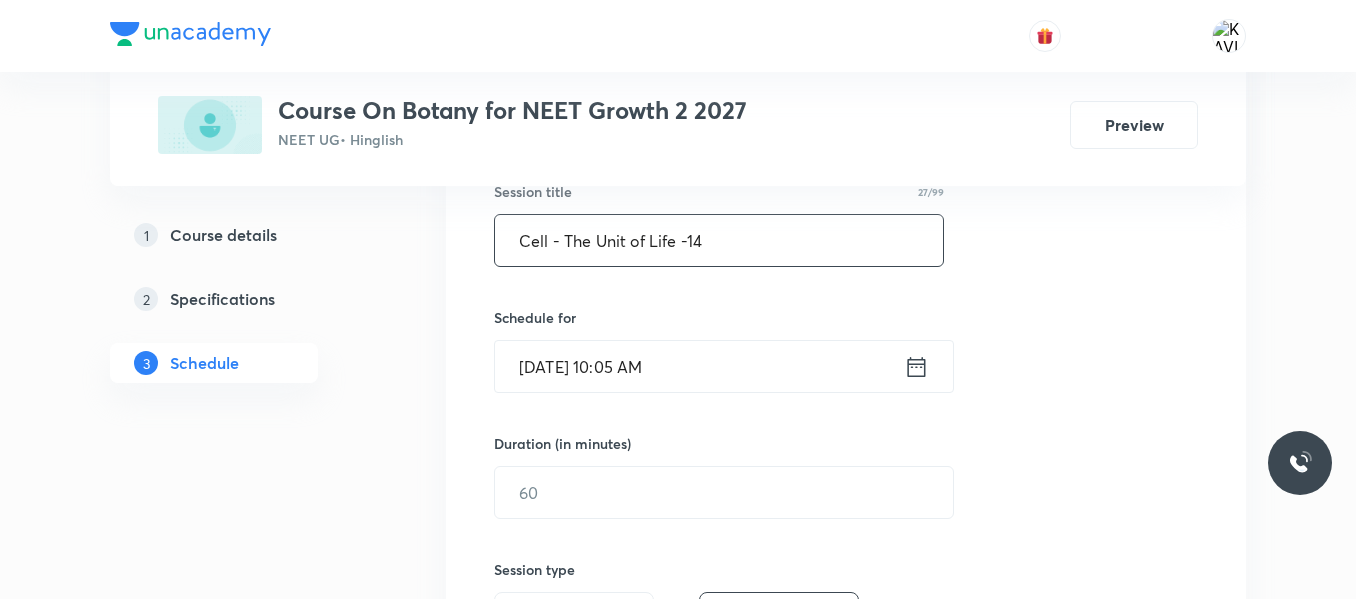 type on "Cell - The Unit of Life -14" 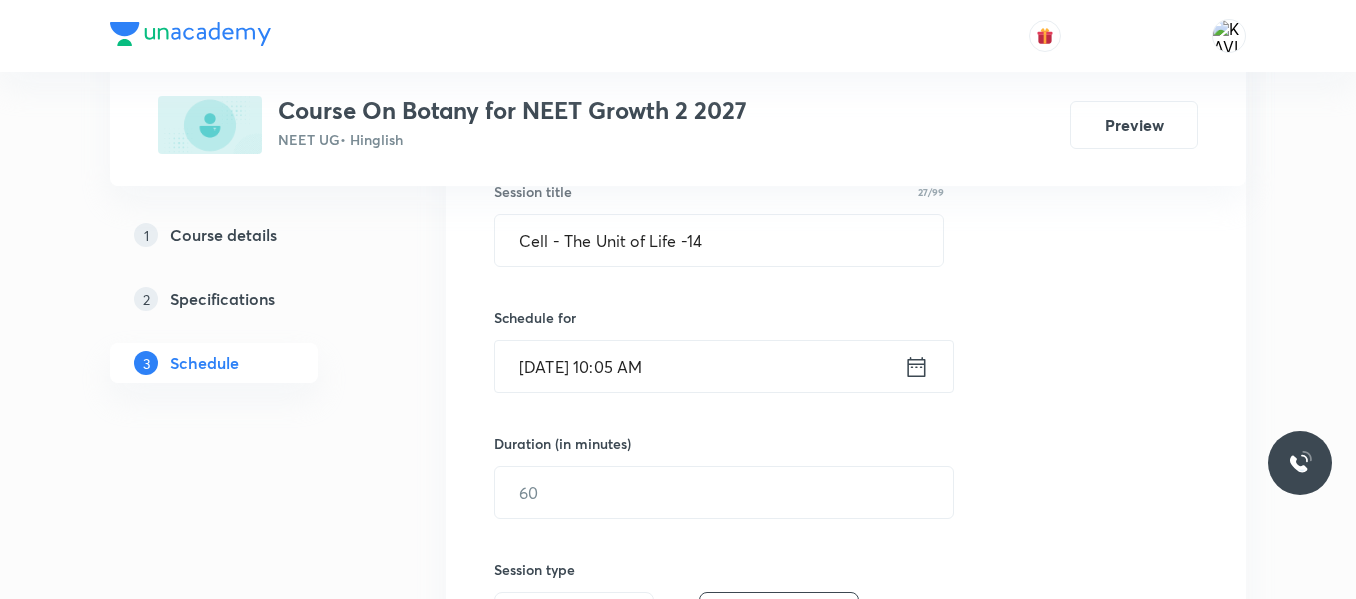 click on "[DATE] 10:05 AM ​" at bounding box center (724, 366) 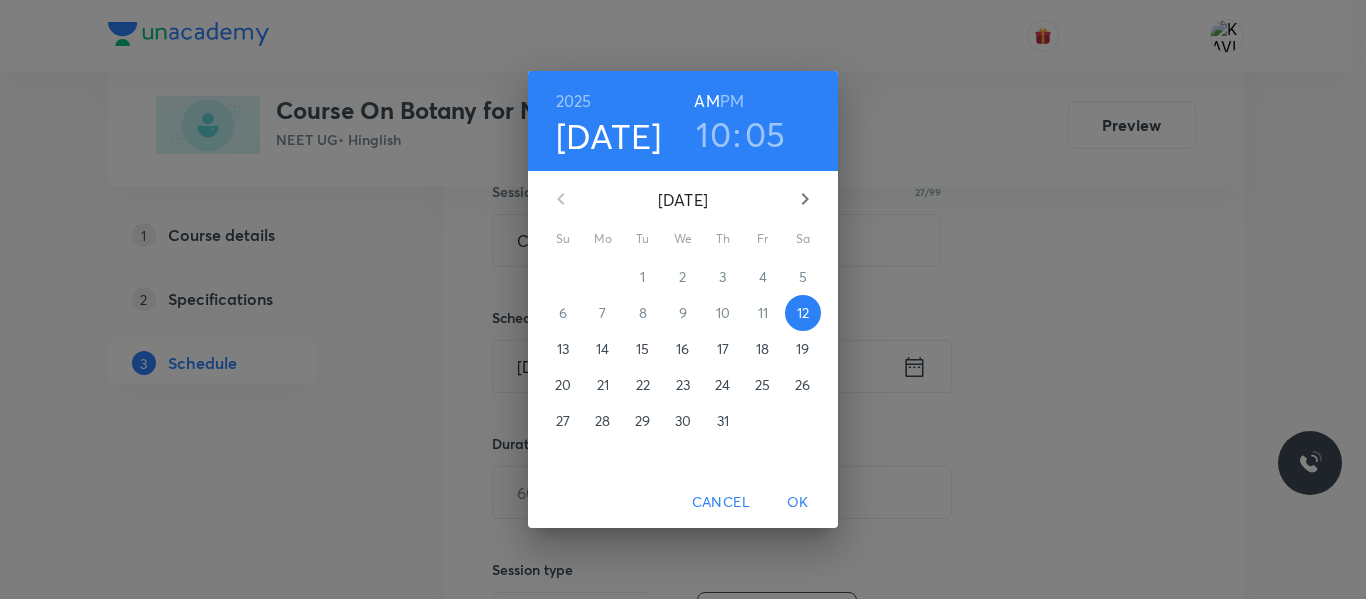 click on "PM" at bounding box center (732, 101) 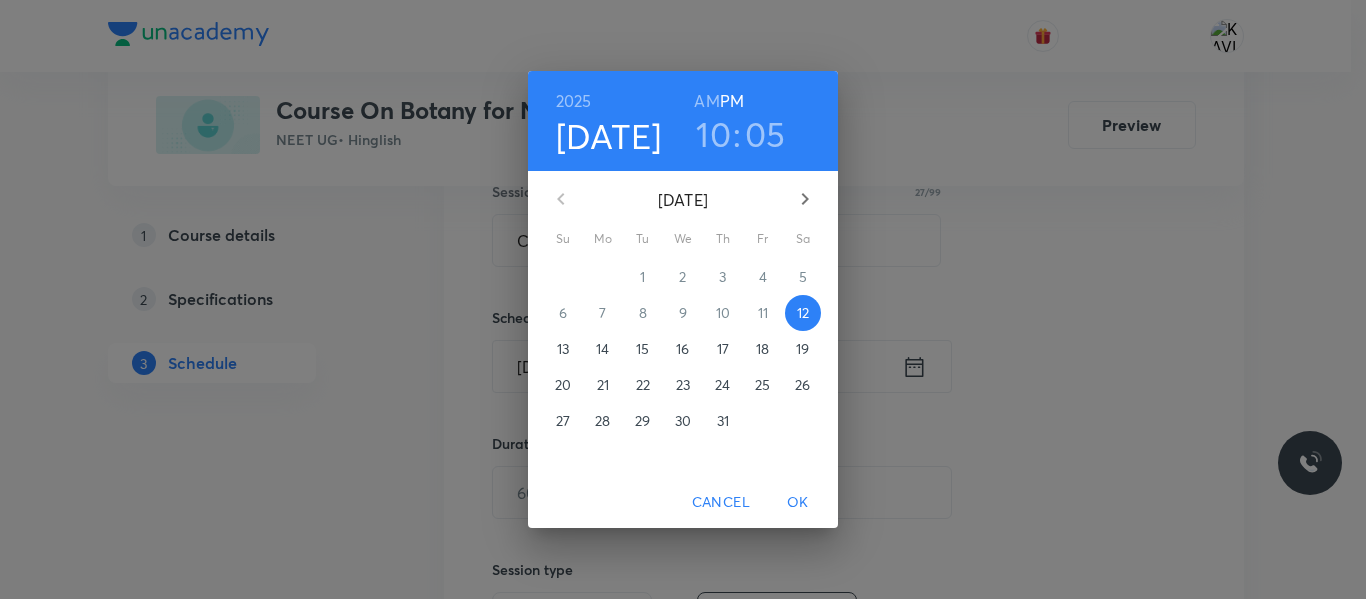 click on "10" at bounding box center (713, 134) 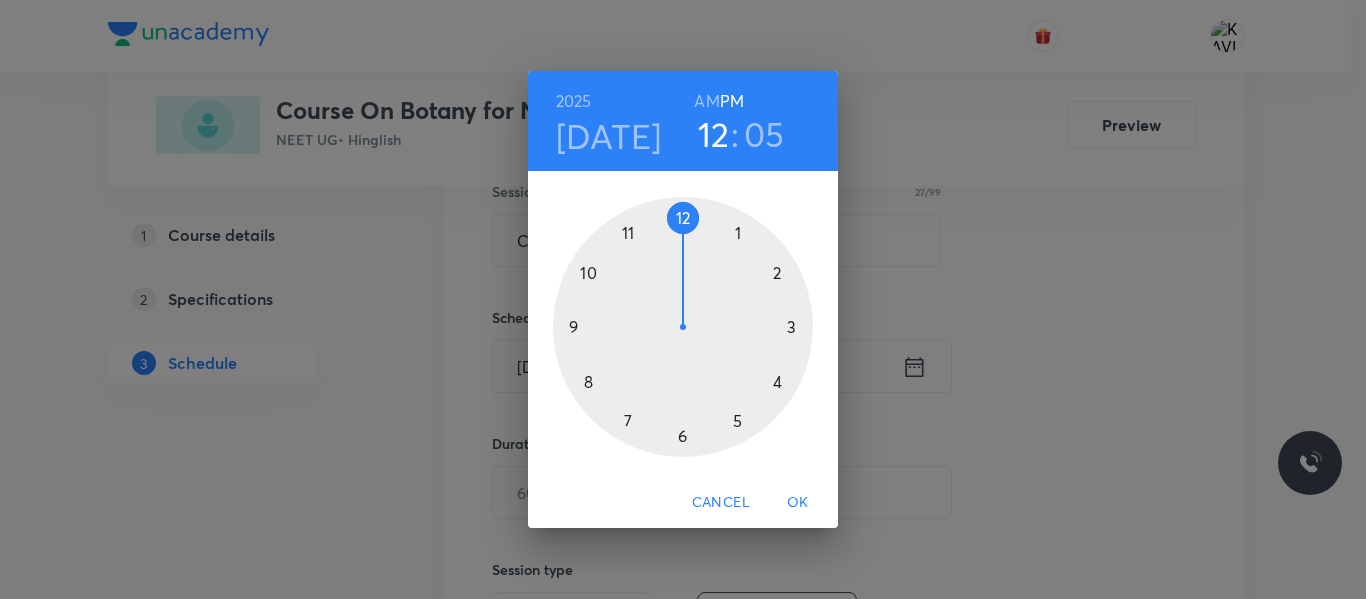 drag, startPoint x: 782, startPoint y: 386, endPoint x: 718, endPoint y: 107, distance: 286.2464 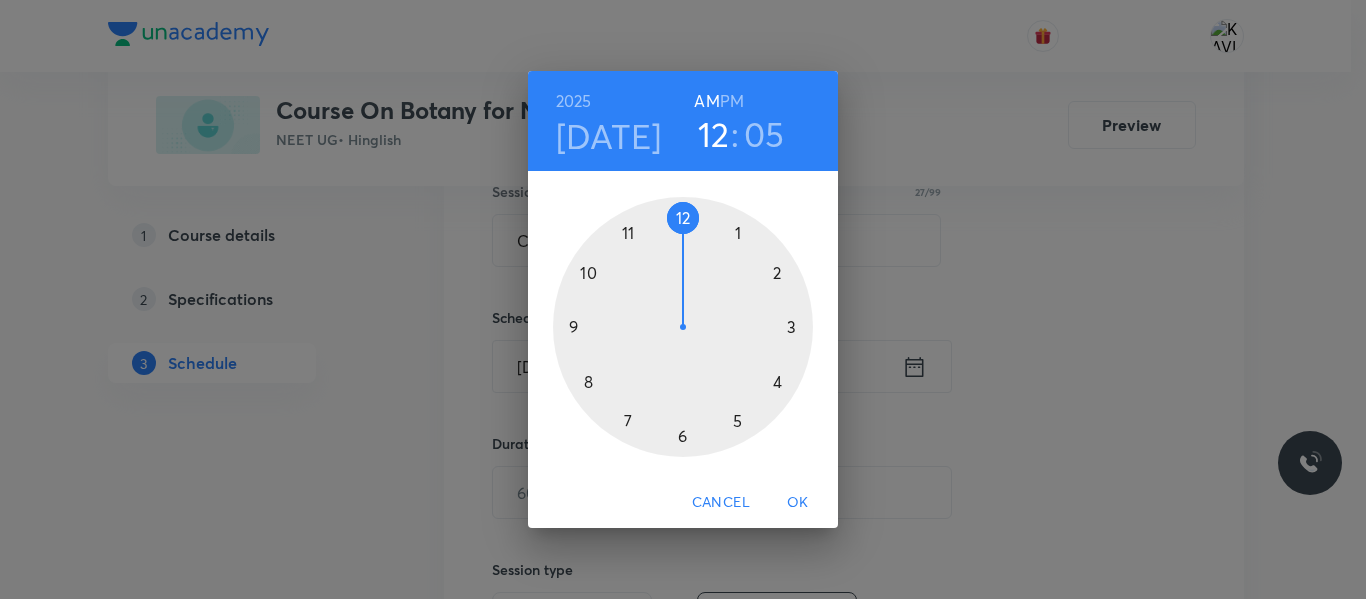 click on "PM" at bounding box center [732, 101] 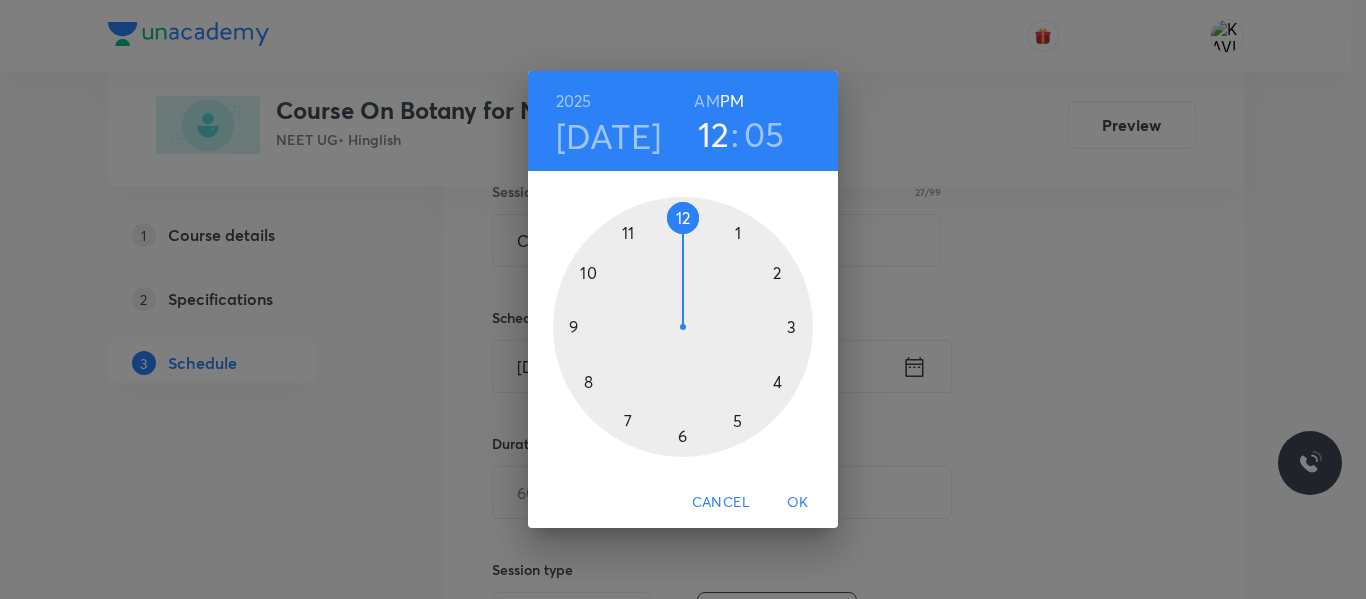 click on "12" at bounding box center [714, 134] 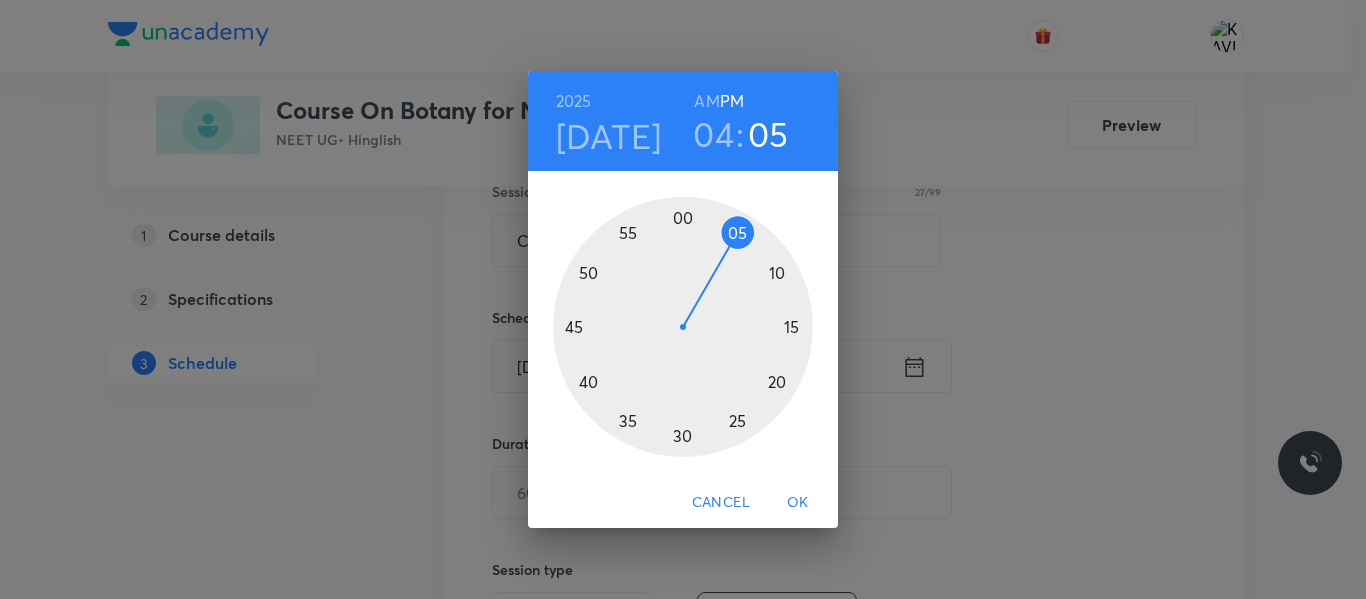 click at bounding box center (683, 327) 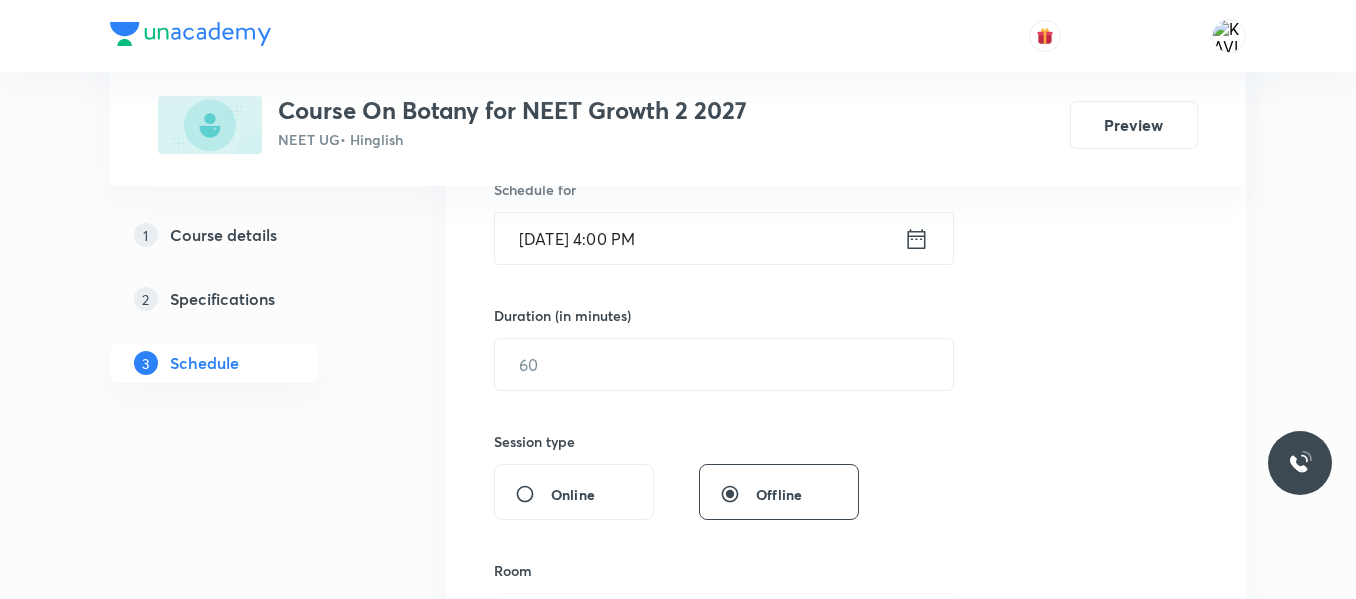 scroll, scrollTop: 515, scrollLeft: 0, axis: vertical 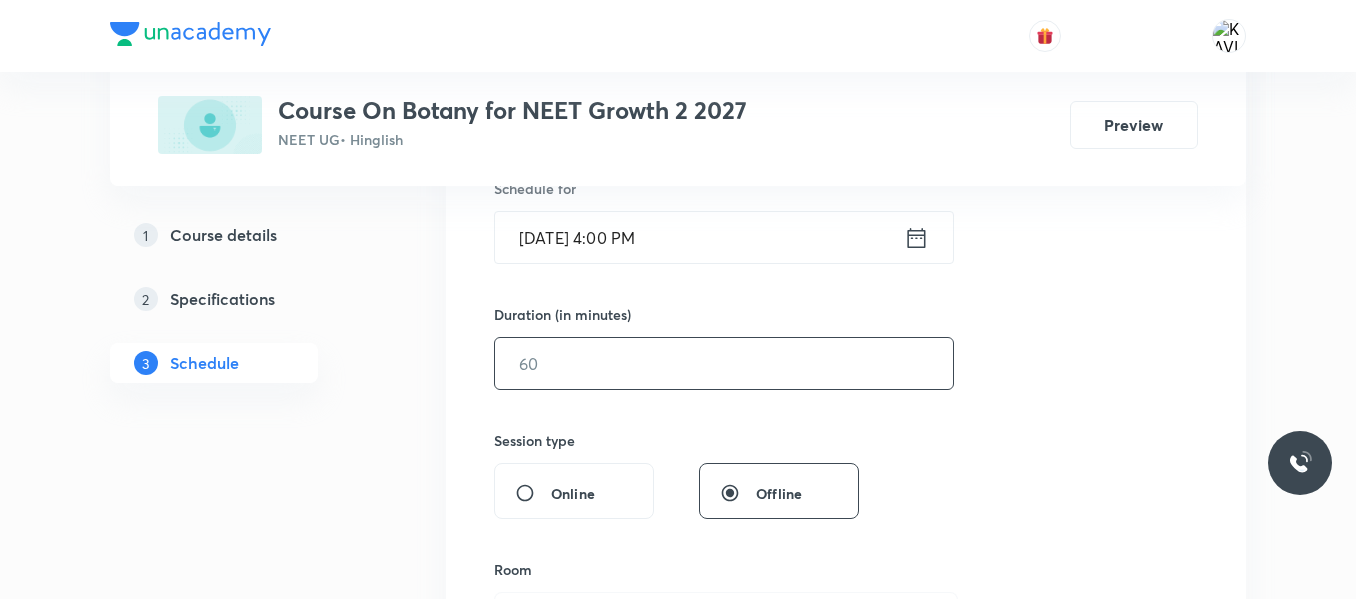 click at bounding box center (724, 363) 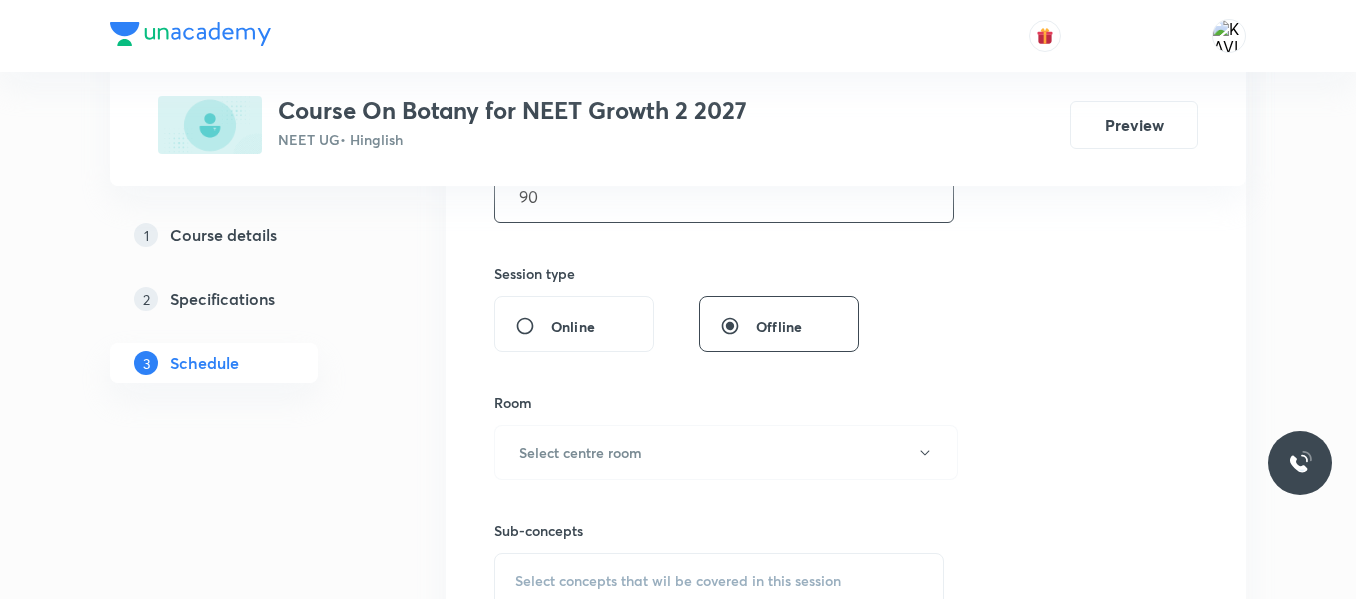 scroll, scrollTop: 686, scrollLeft: 0, axis: vertical 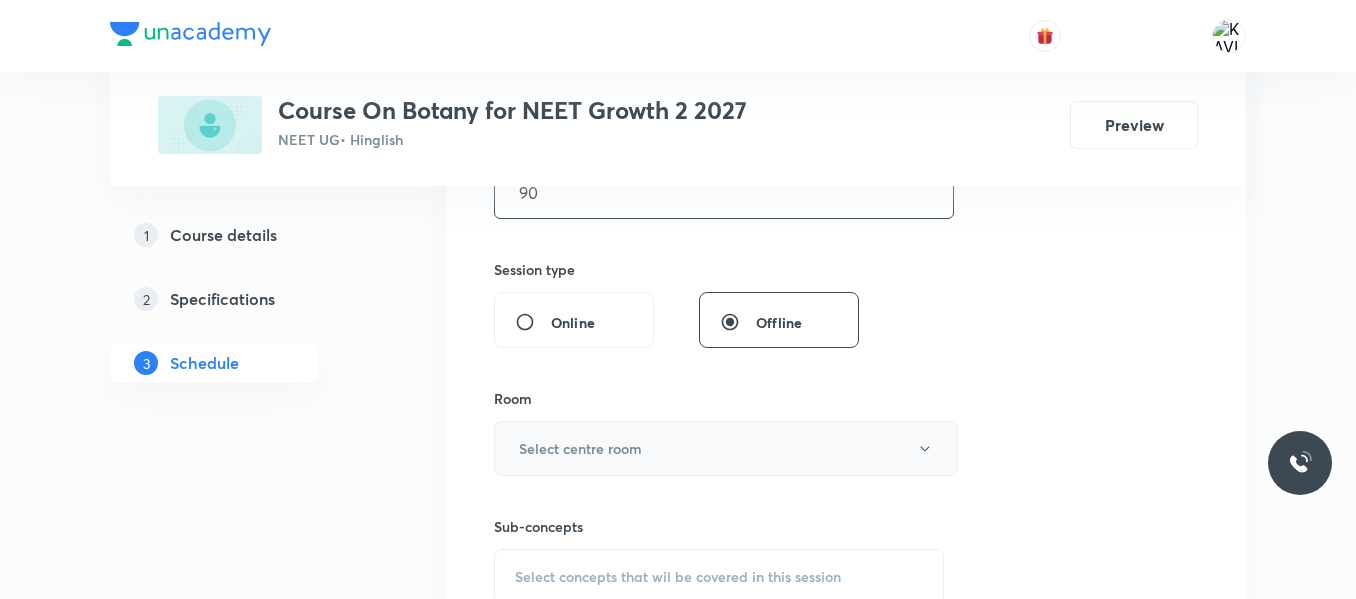 type on "90" 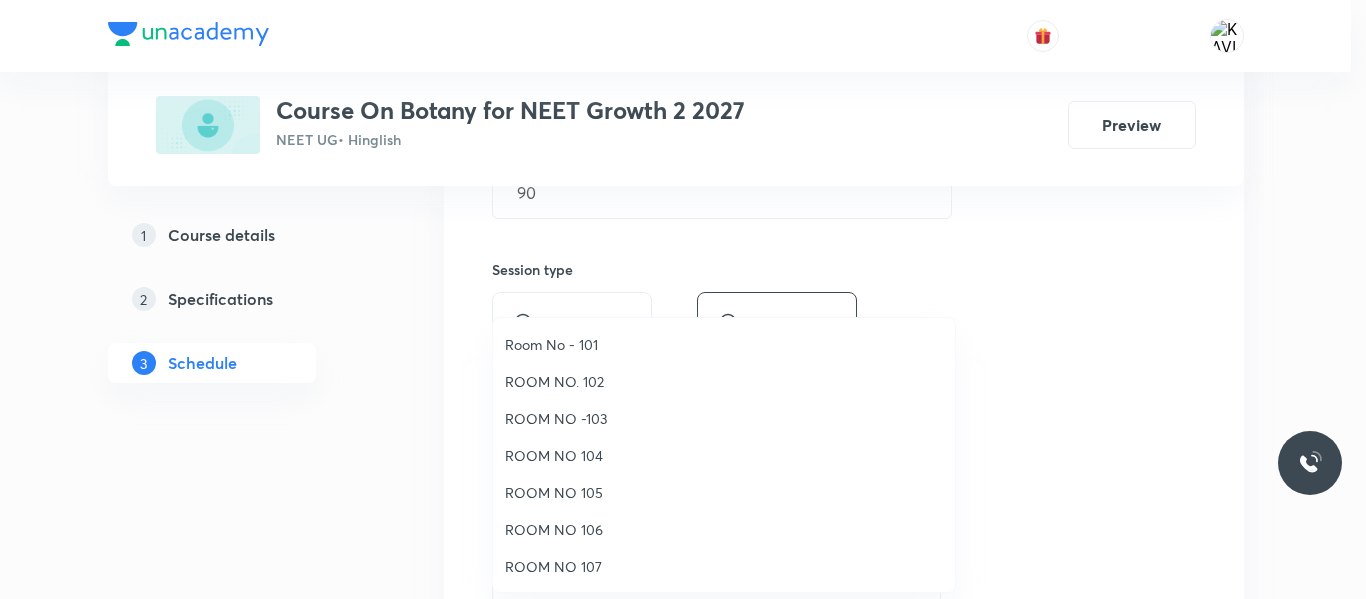 click on "ROOM NO 104" at bounding box center (724, 455) 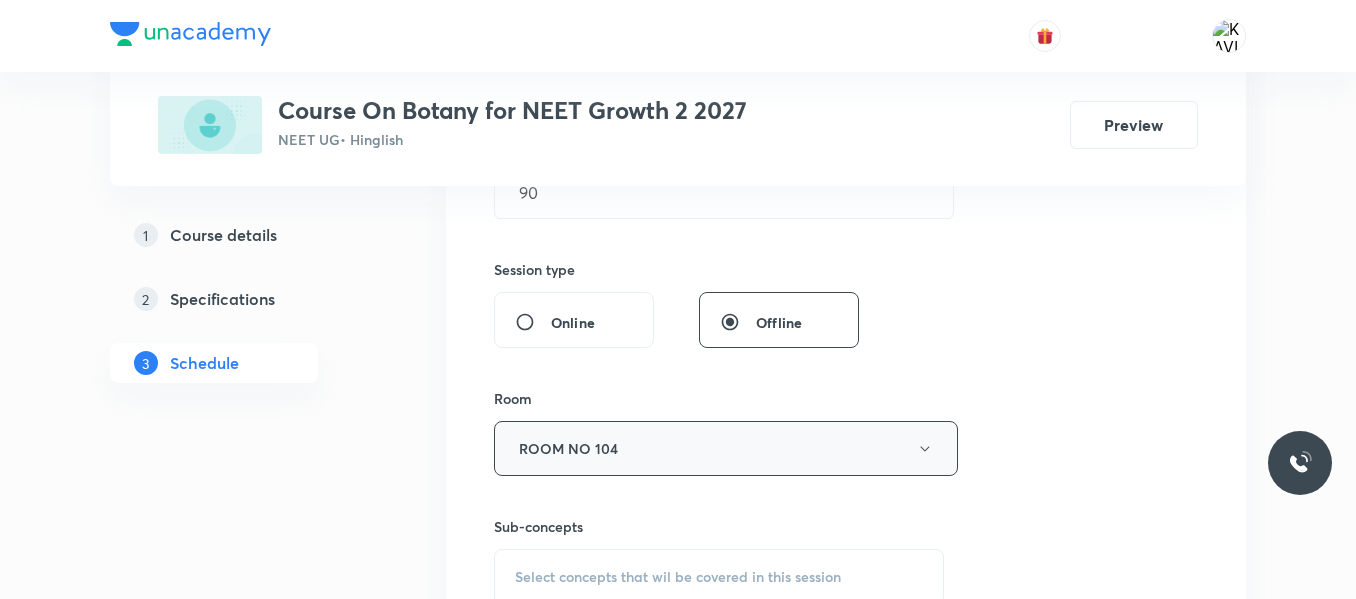 scroll, scrollTop: 841, scrollLeft: 0, axis: vertical 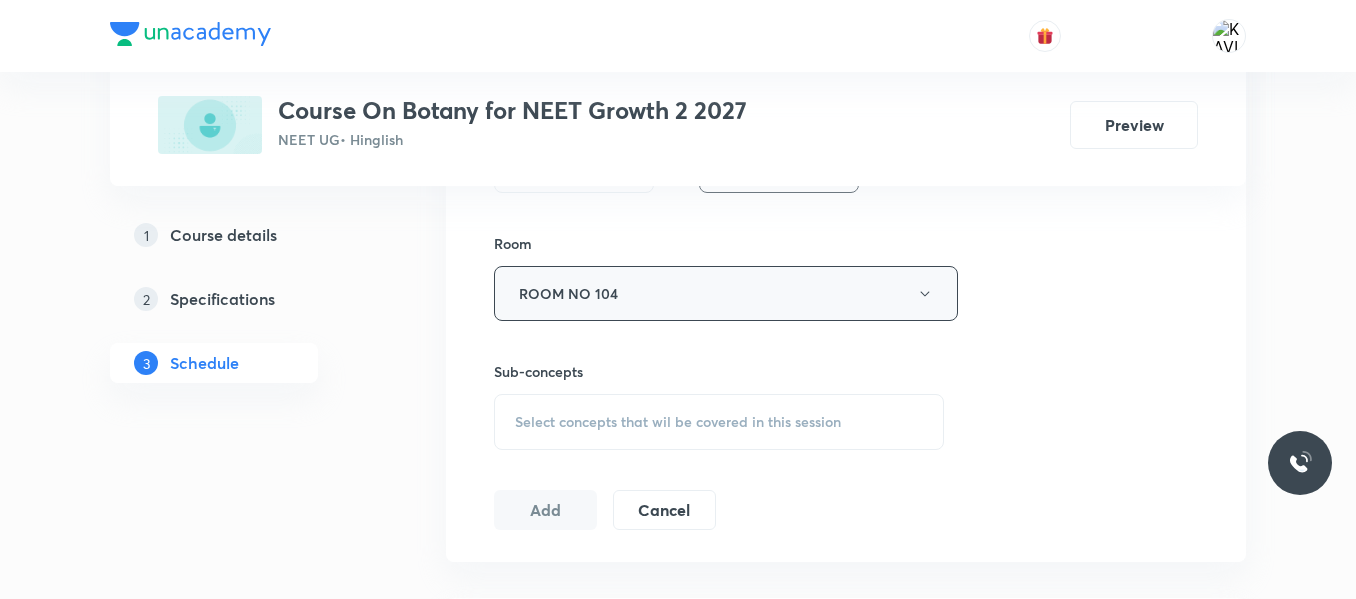 click on "Select concepts that wil be covered in this session" at bounding box center [678, 422] 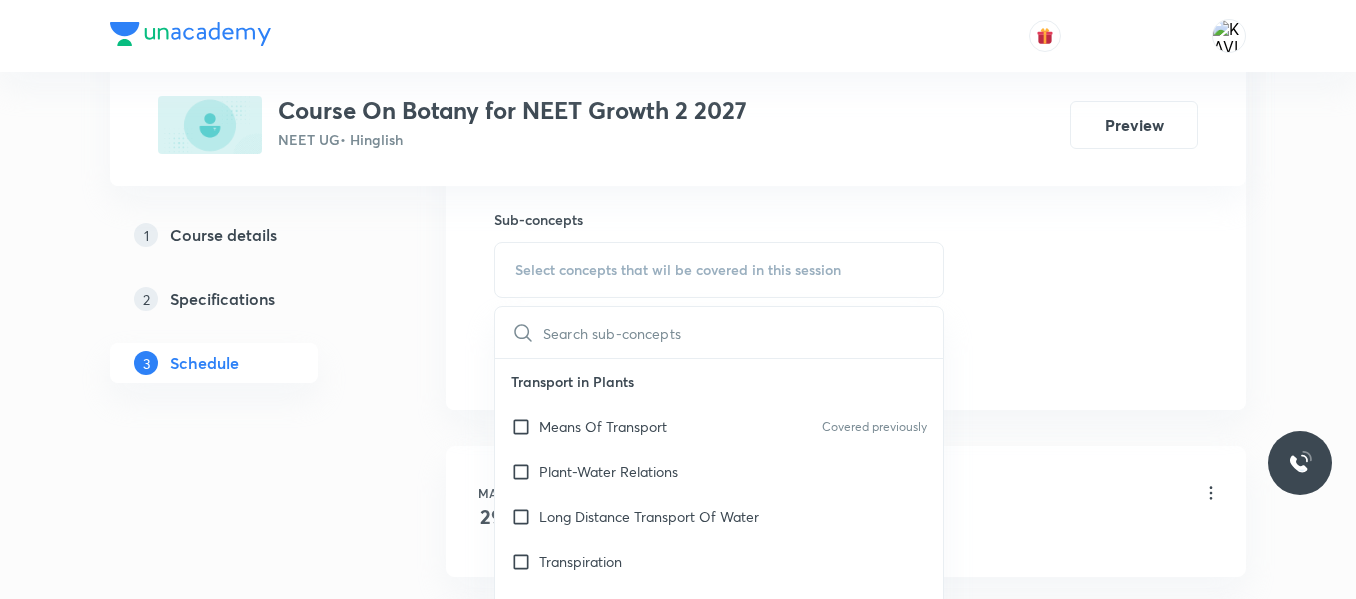 scroll, scrollTop: 1005, scrollLeft: 0, axis: vertical 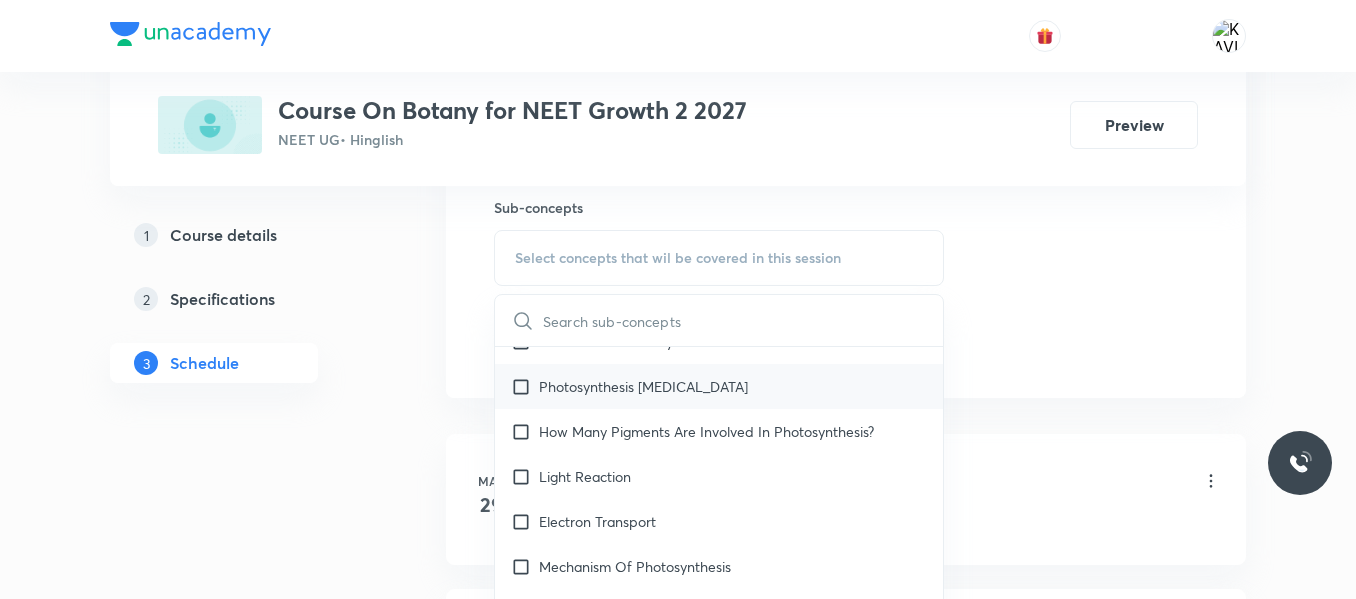 click on "Photosynthesis Organelle" at bounding box center [643, 386] 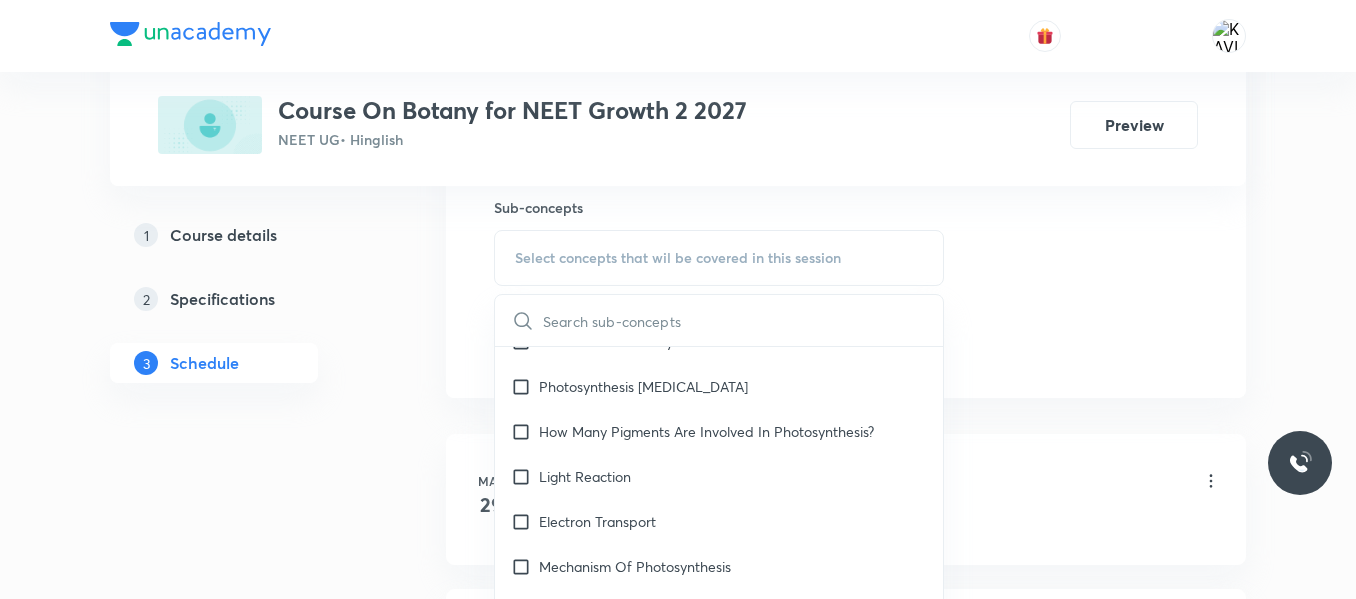 checkbox on "true" 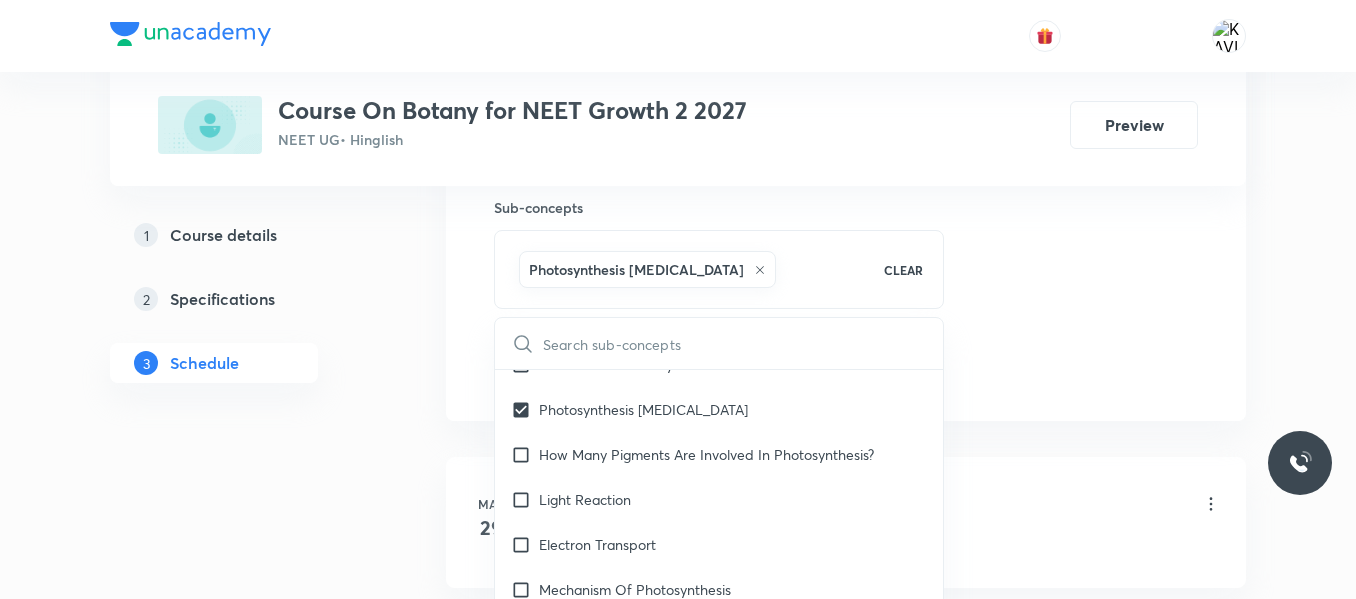 click on "Session  15 Live class Session title 27/99 Cell - The Unit of Life -14 ​ Schedule for Jul 12, 2025, 4:00 PM ​ Duration (in minutes) 90 ​   Session type Online Offline Room ROOM NO 104 Sub-concepts Photosynthesis Organelle CLEAR ​ Transport in Plants Means Of Transport Covered previously Plant-Water Relations Long Distance Transport Of Water Transpiration Uptake And Transport Of Mineral Nutrients Phloem Transport: Flow From Source To Sink Guttation Bleeding Phloem Transport (Food Transport) Mineral Nutrition Methods To Study The Mineral Requirements Of Plants Classification Of Mineral Nutrients Covered previously Macroelements (Macronutrients) Microelements ( Micronutrients) Non-Essential Mineral Elements Essential Mineral Elements Mechanism Of Absorption Of Elements Translocation Of Solutes Soil As Reservoir Of Essential Elements Metabolism Of Nitrogen Mineral Toxicity Hydroponics( Goerick) Nitrogen Assimilation Photosynthesis What Do We Know? Early Experiments Where Does Photosynthesis Take Place? ER" at bounding box center (846, -92) 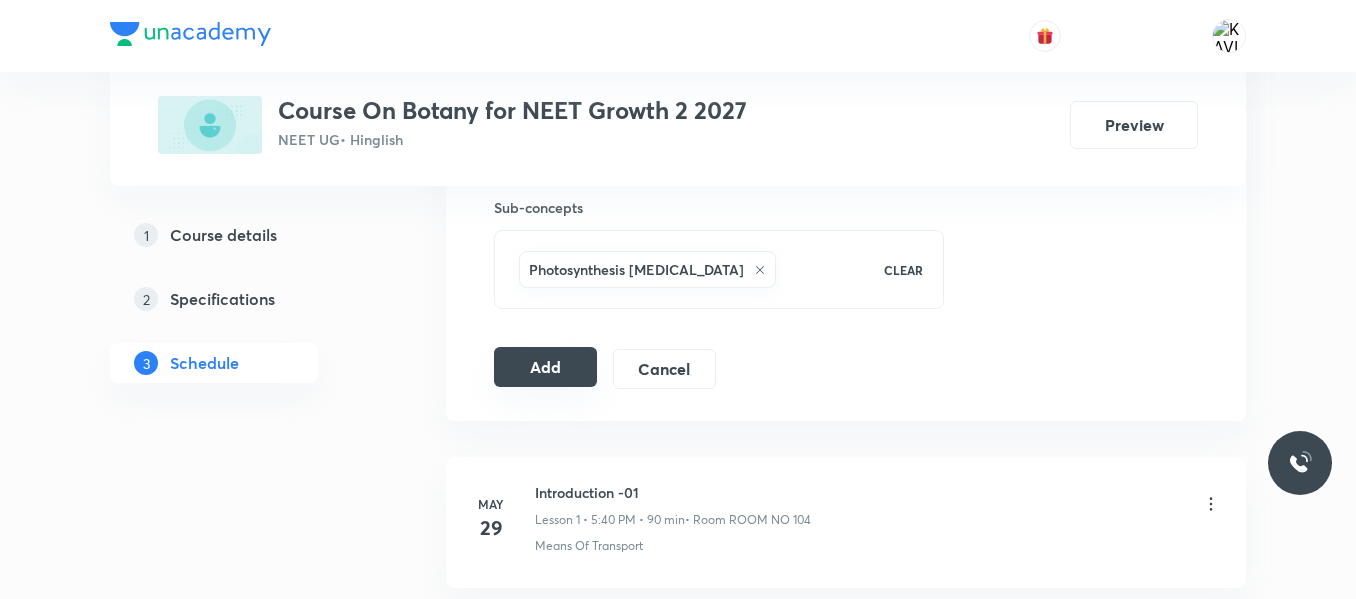 click on "Add" at bounding box center [545, 367] 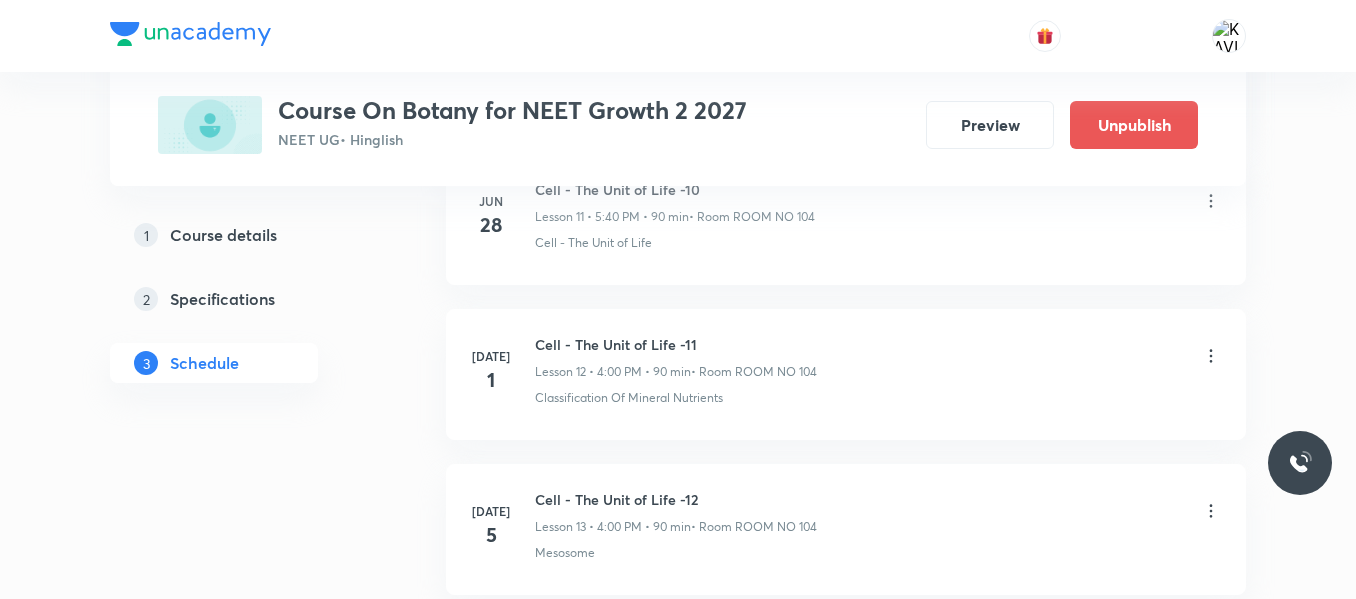 scroll, scrollTop: 2410, scrollLeft: 0, axis: vertical 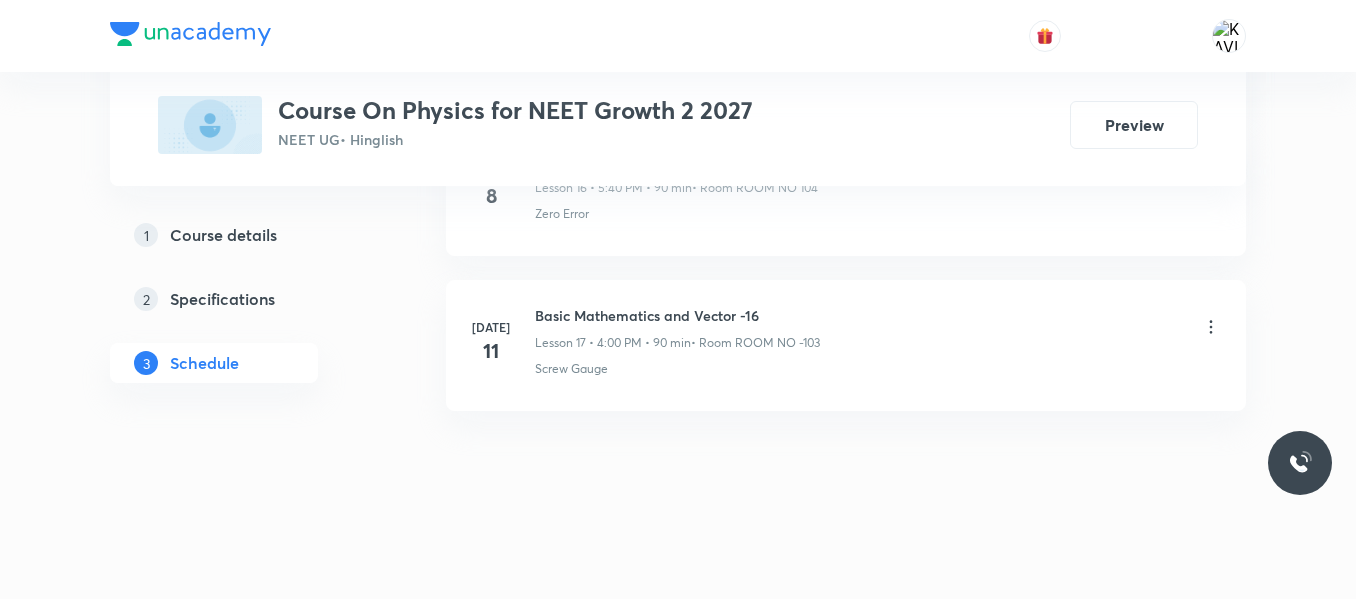 click on "Basic Mathematics and Vector -16" at bounding box center (677, 315) 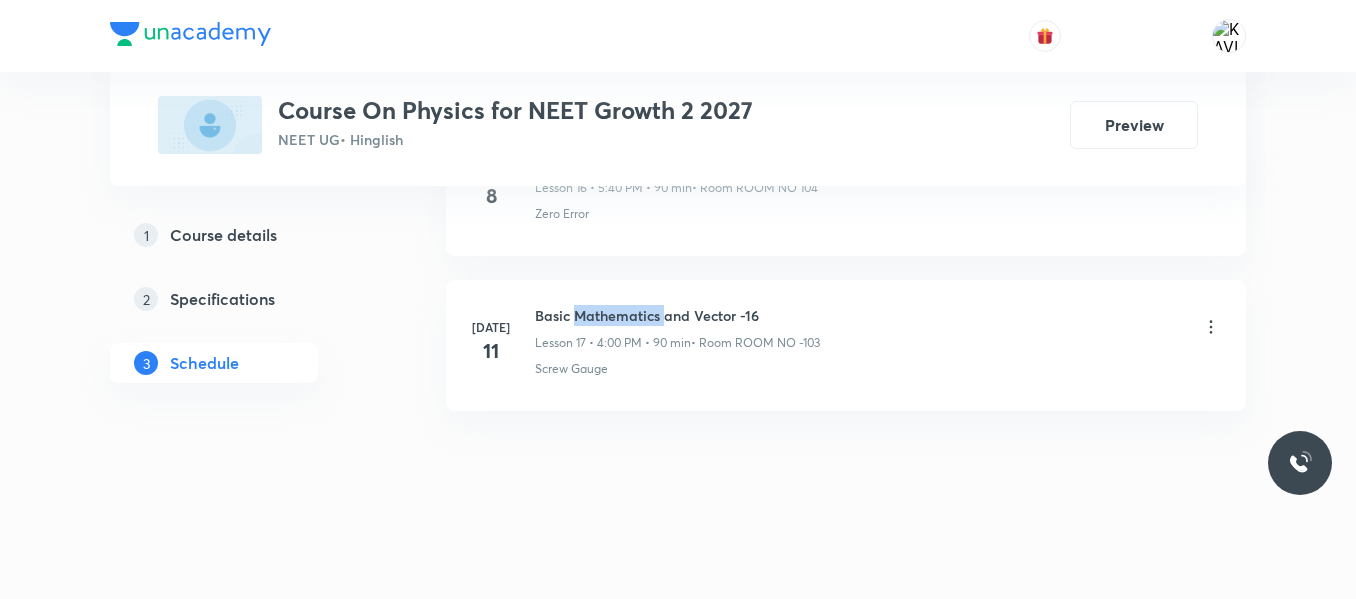 click on "Basic Mathematics and Vector -16" at bounding box center [677, 315] 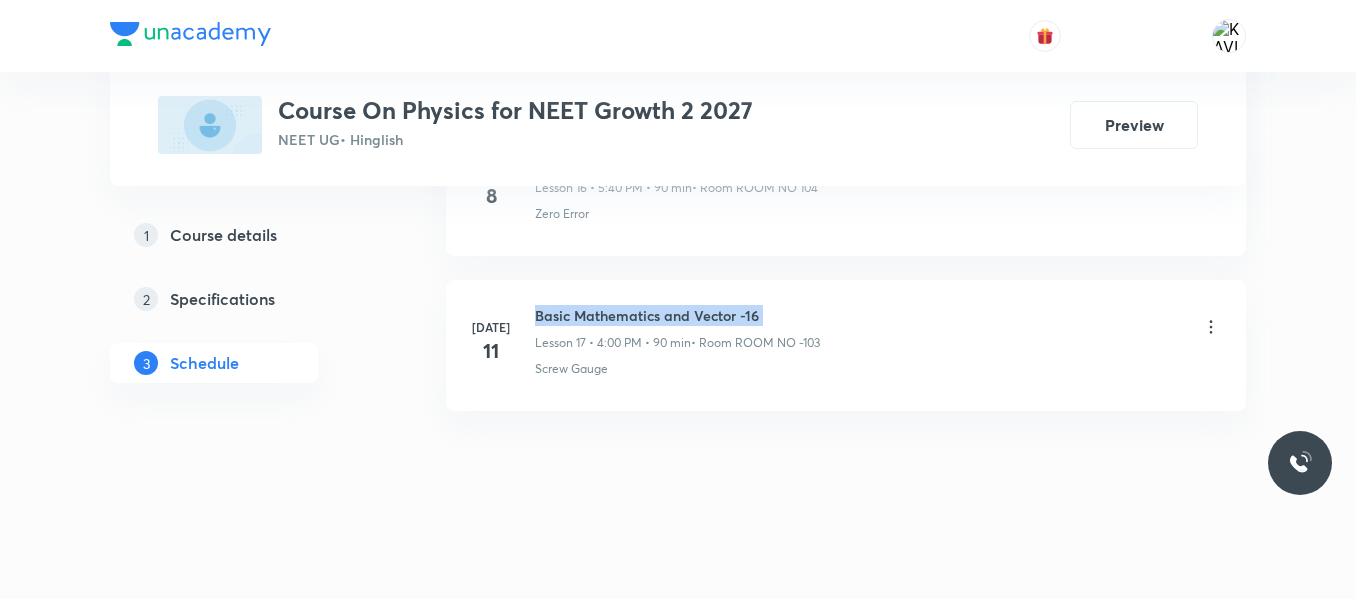 click on "Basic Mathematics and Vector -16" at bounding box center [677, 315] 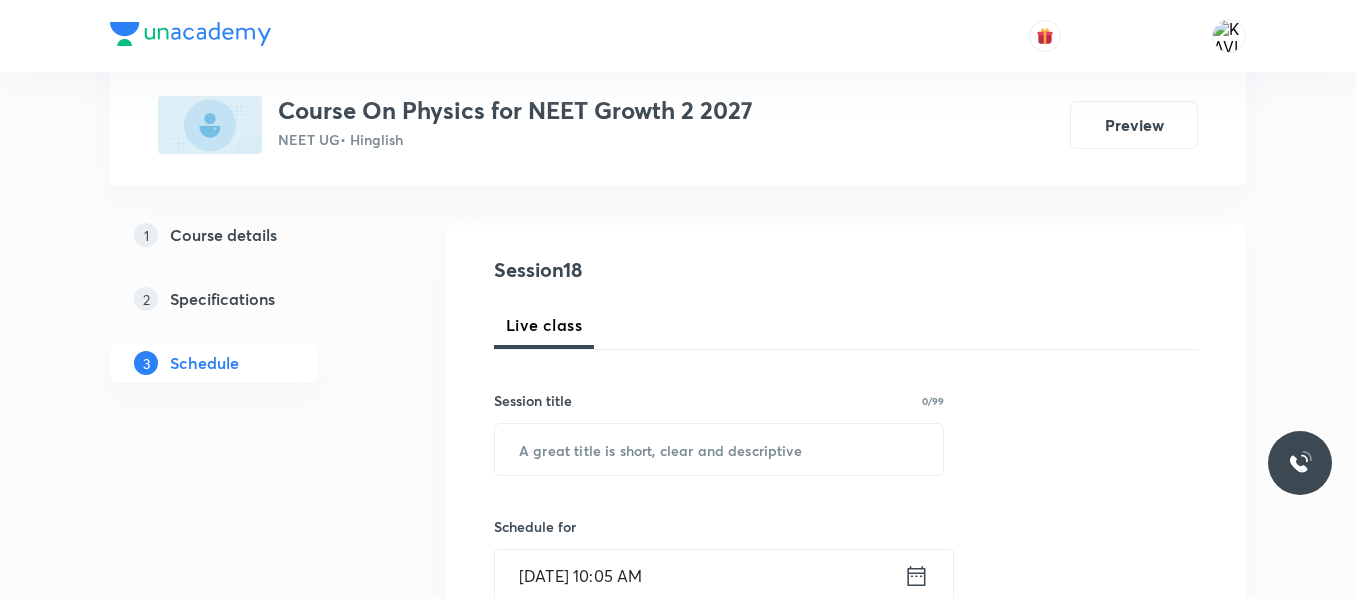 scroll, scrollTop: 191, scrollLeft: 0, axis: vertical 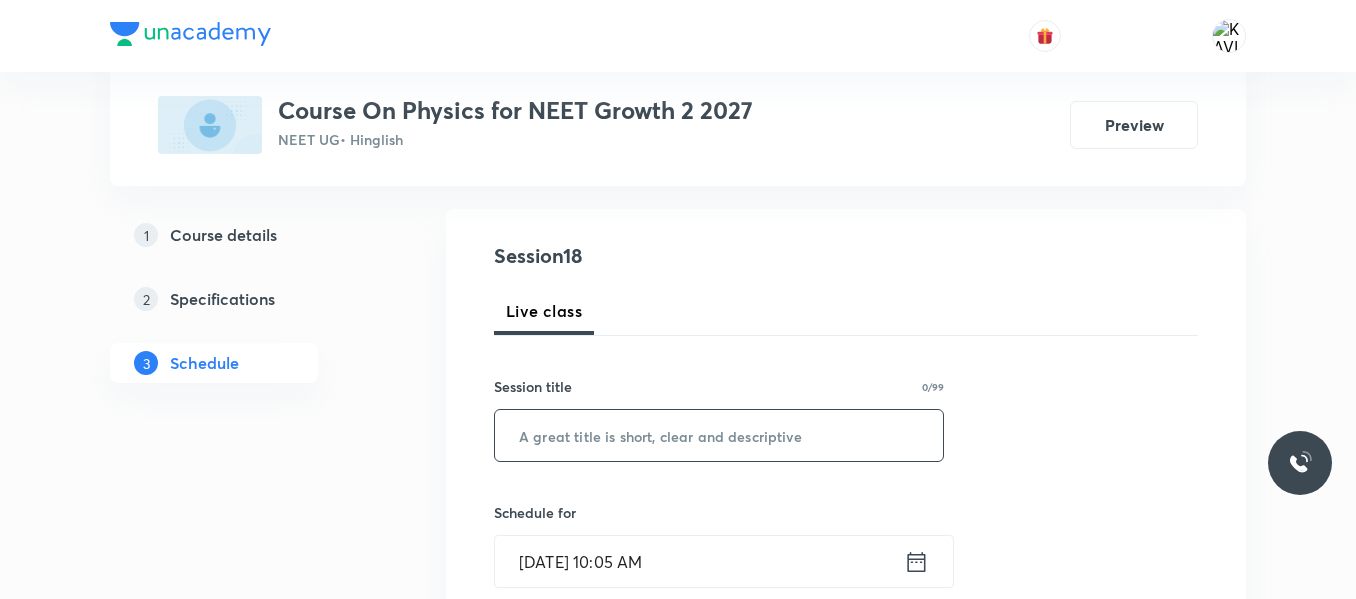 click at bounding box center [719, 435] 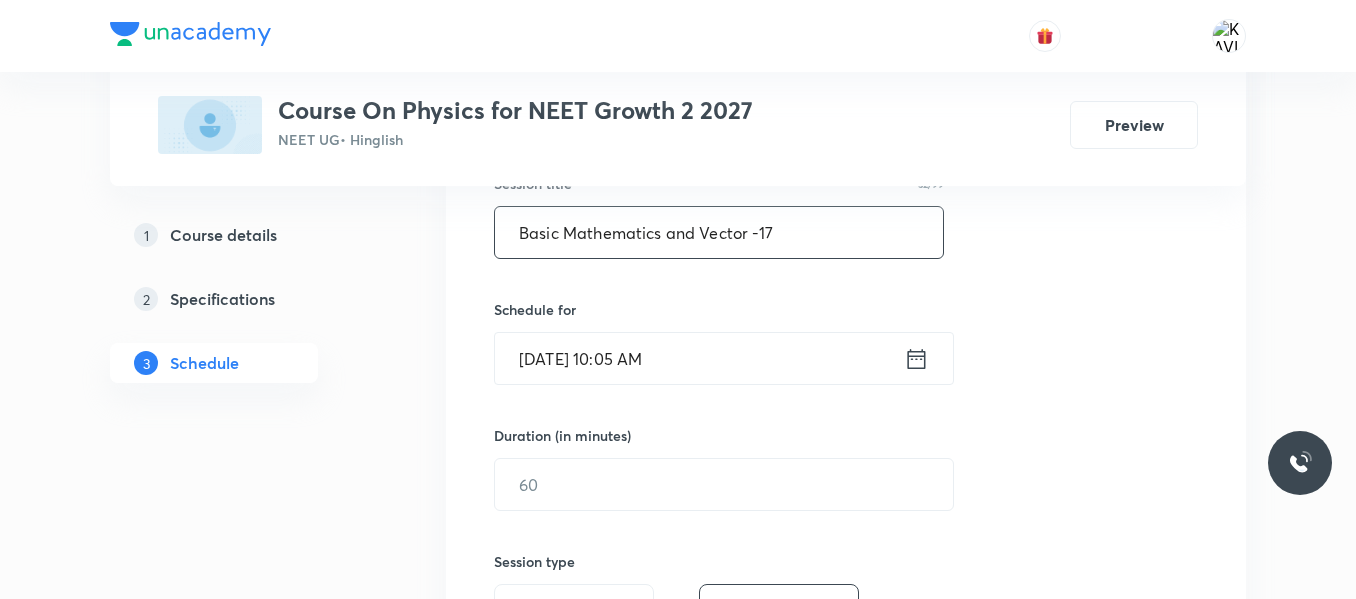 scroll, scrollTop: 395, scrollLeft: 0, axis: vertical 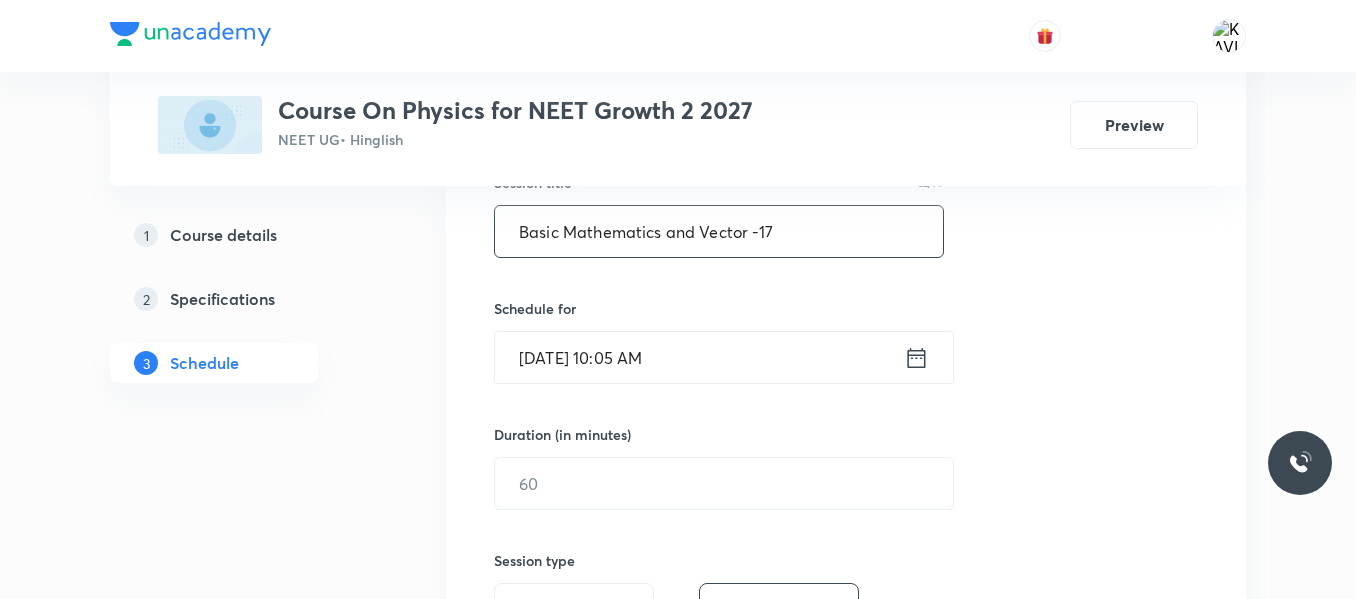 type on "Basic Mathematics and Vector -17" 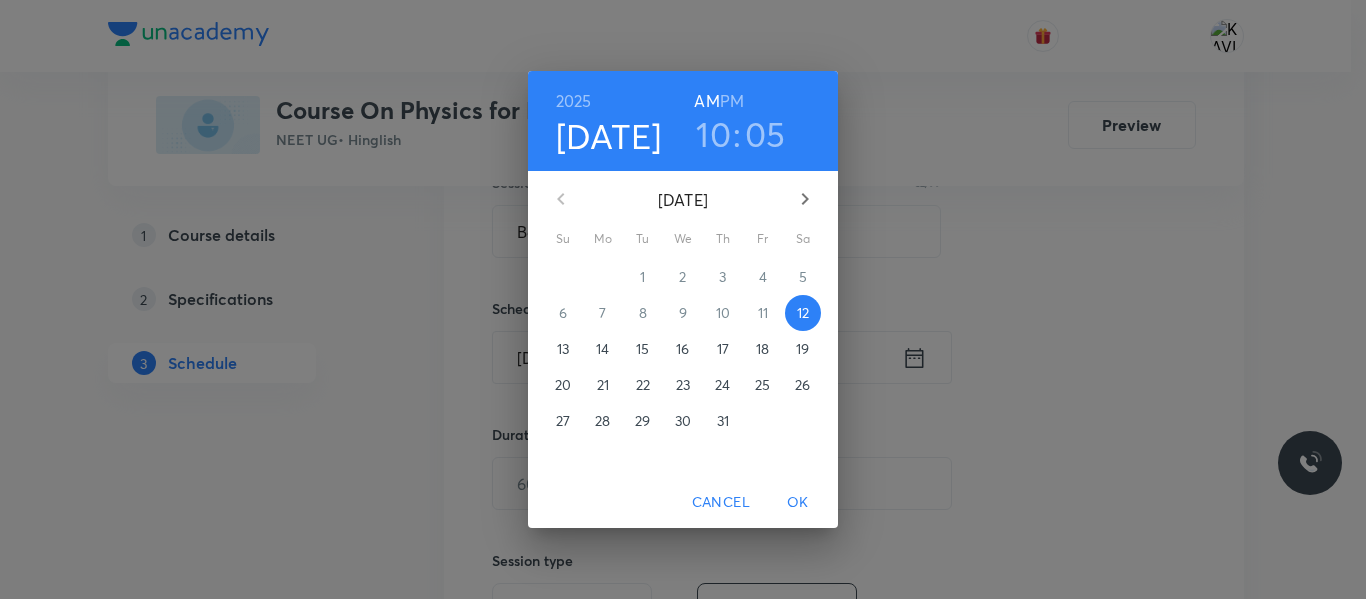 click on "PM" at bounding box center [732, 101] 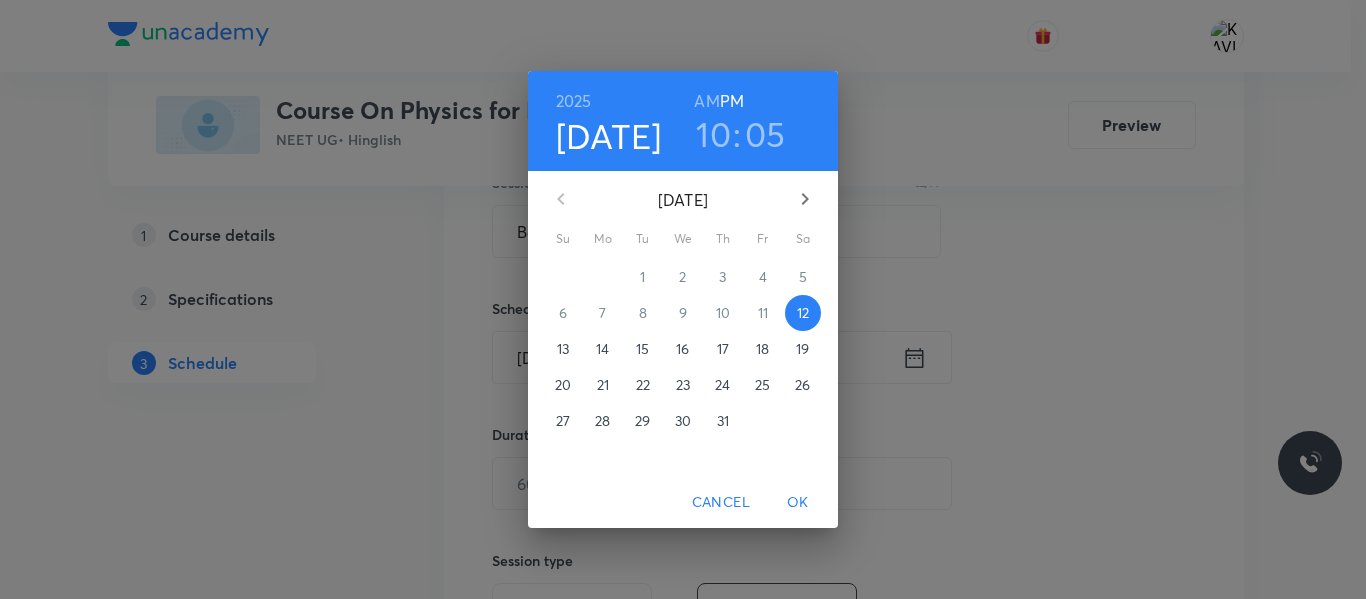 click on "10" at bounding box center [713, 134] 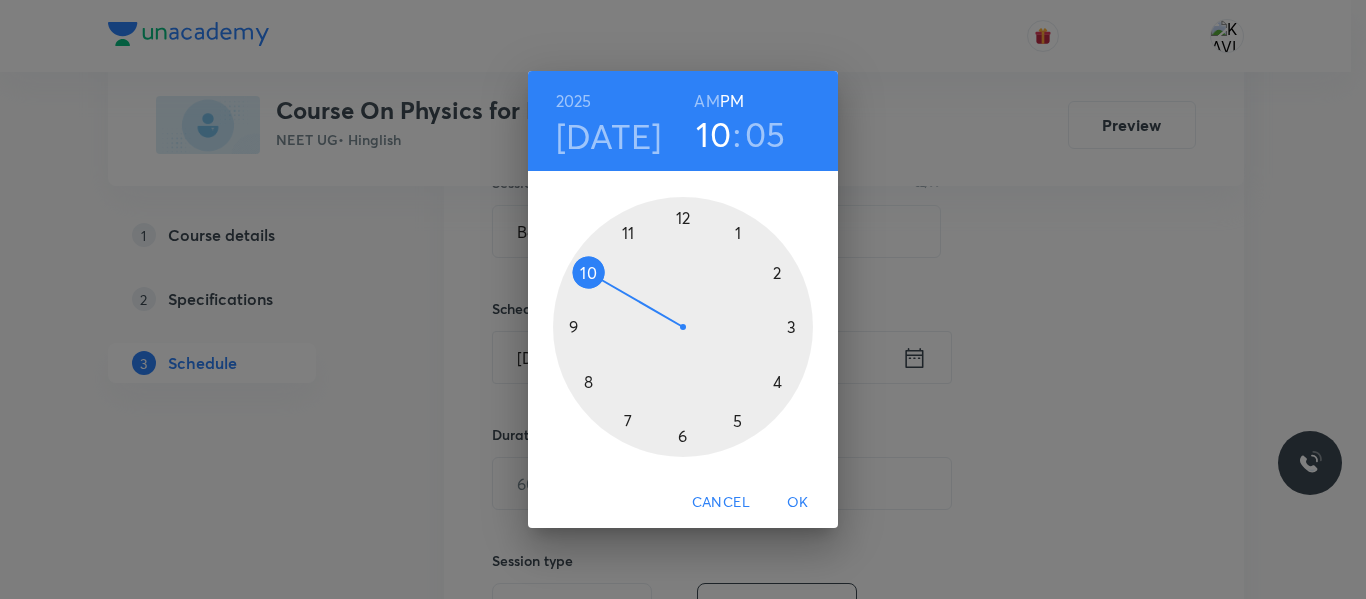 click at bounding box center [683, 327] 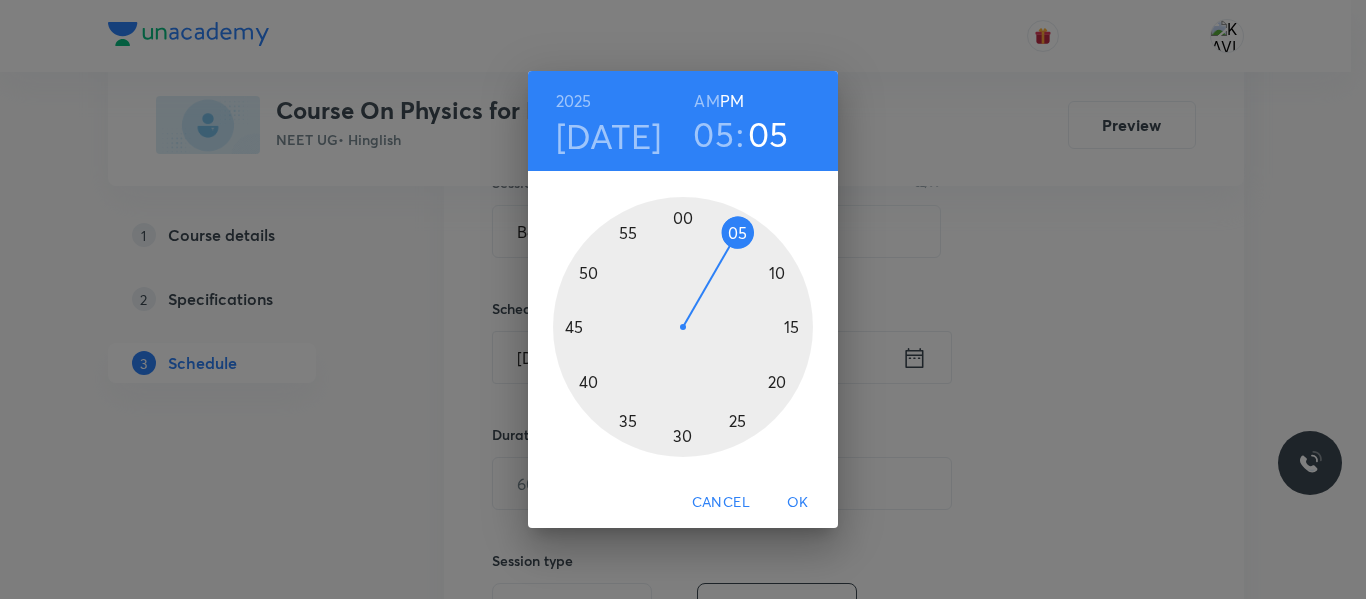 click at bounding box center [683, 327] 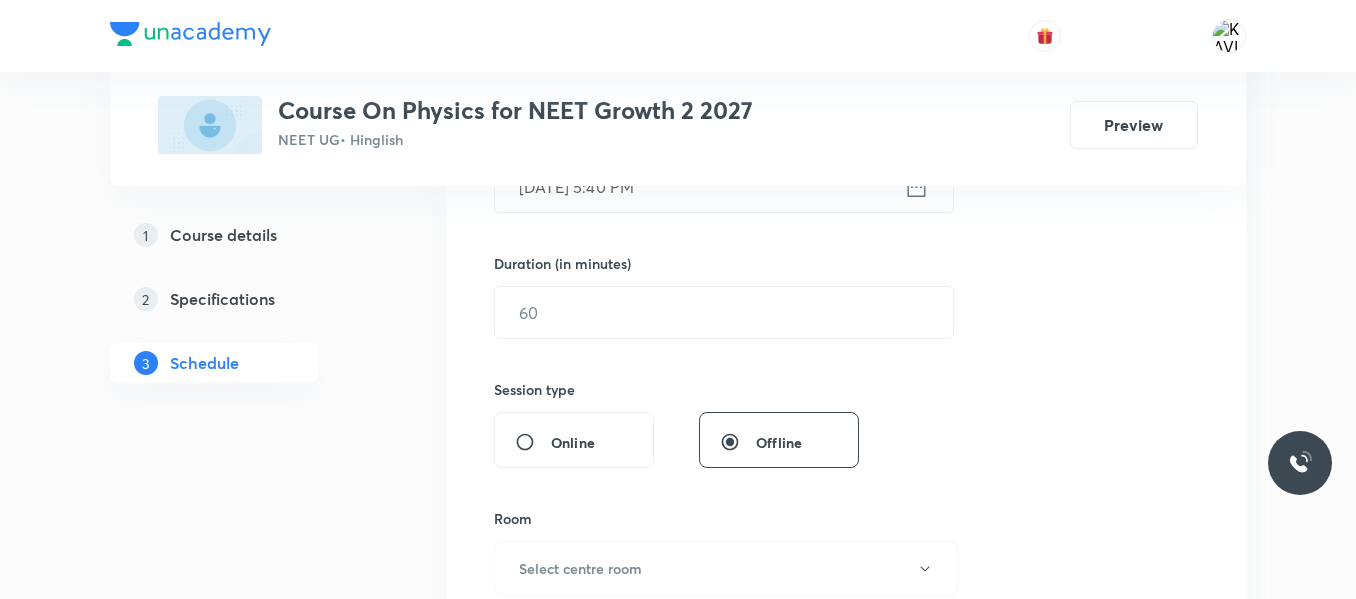 scroll, scrollTop: 571, scrollLeft: 0, axis: vertical 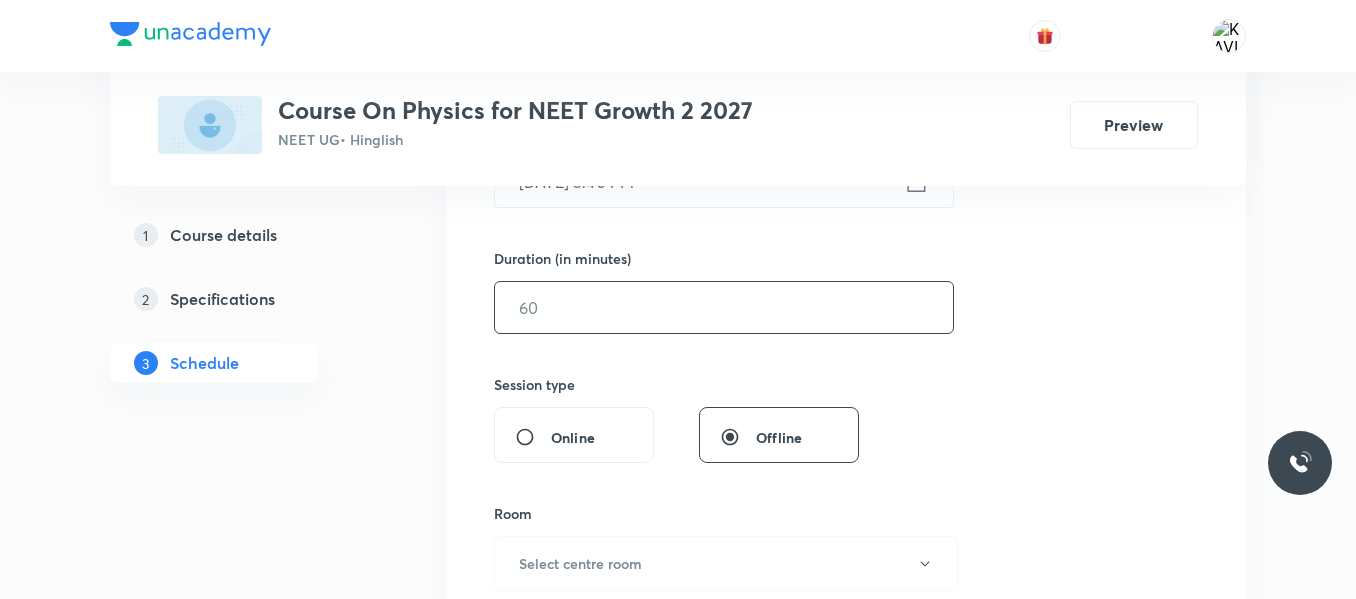 click at bounding box center (724, 307) 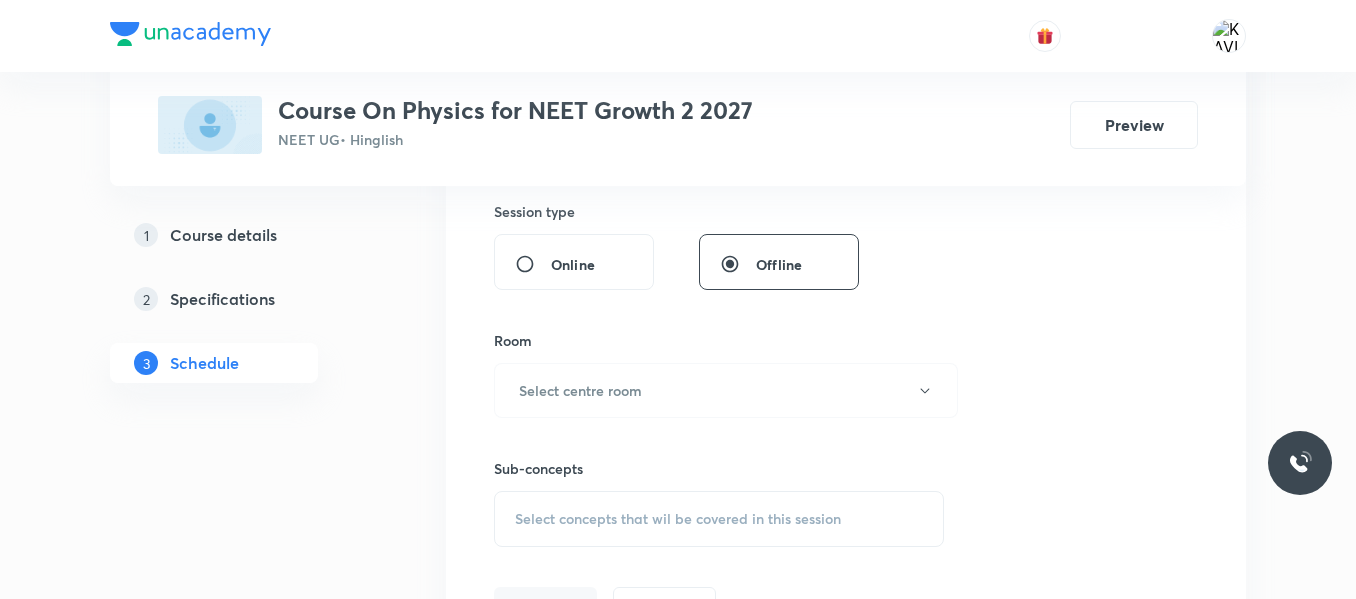 scroll, scrollTop: 757, scrollLeft: 0, axis: vertical 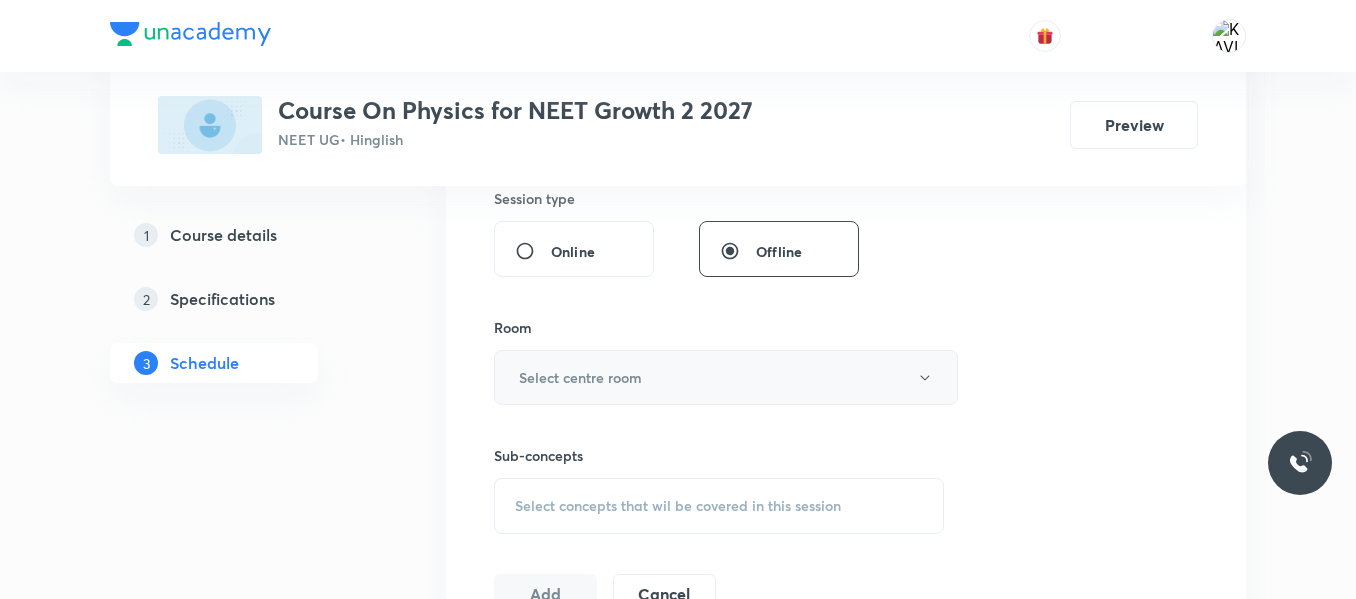 type on "90" 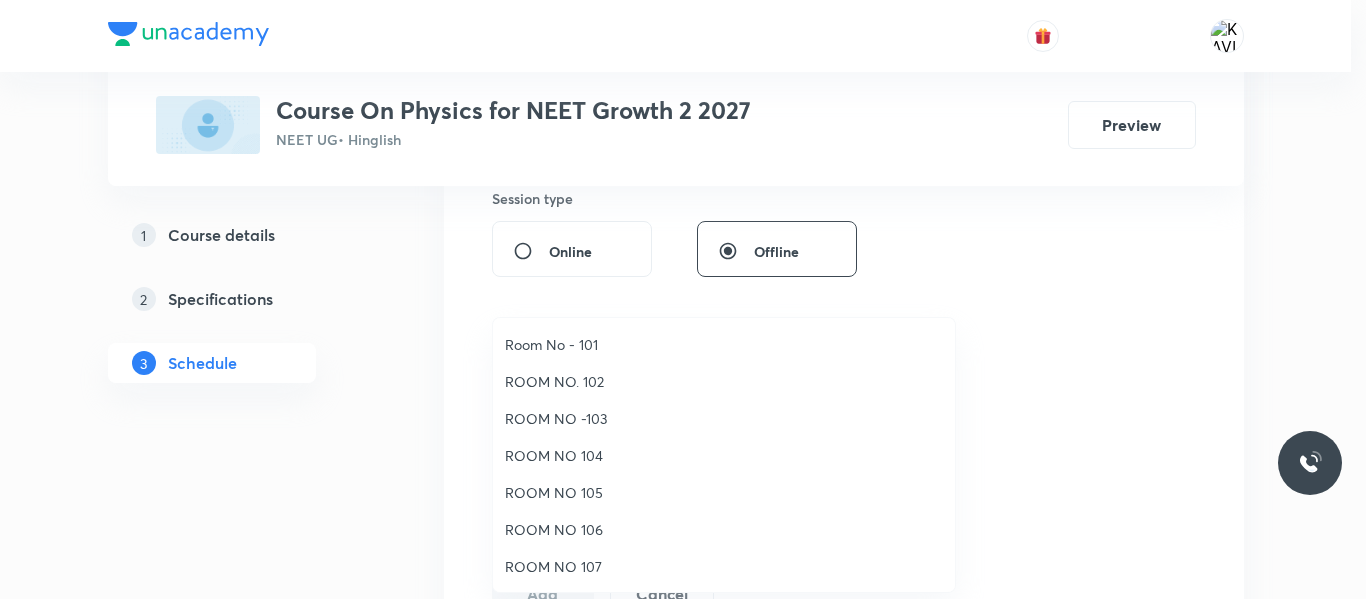 click on "ROOM NO 104" at bounding box center (724, 455) 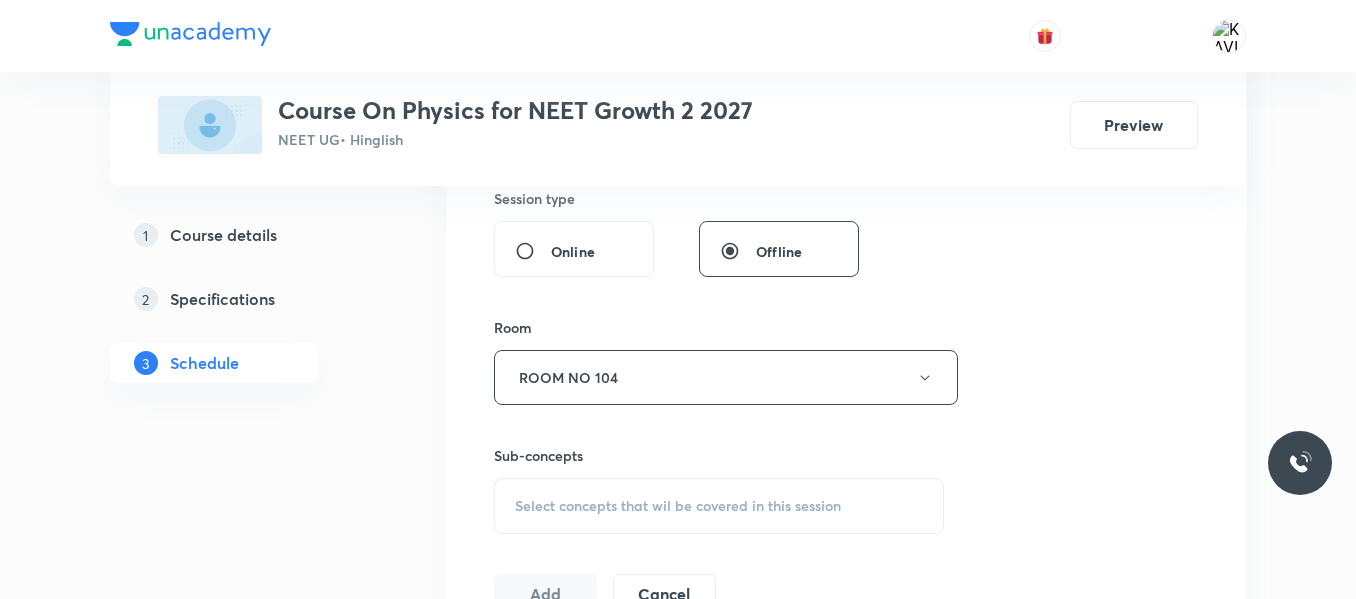 scroll, scrollTop: 928, scrollLeft: 0, axis: vertical 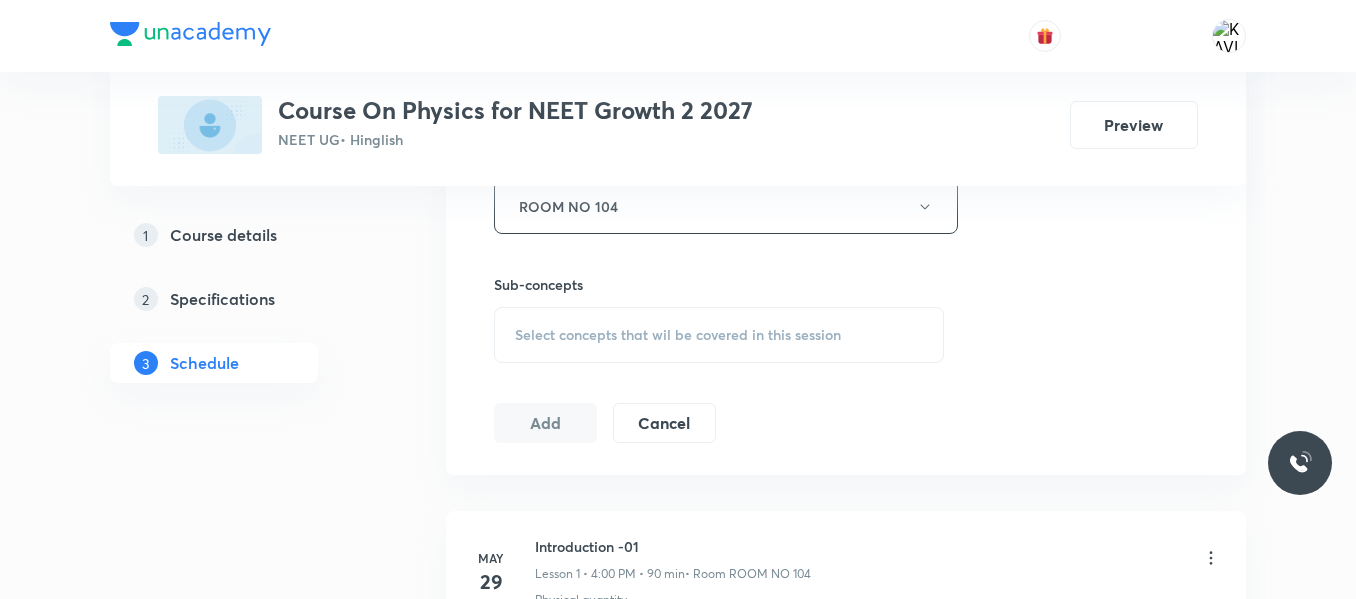 click on "Select concepts that wil be covered in this session" at bounding box center [678, 335] 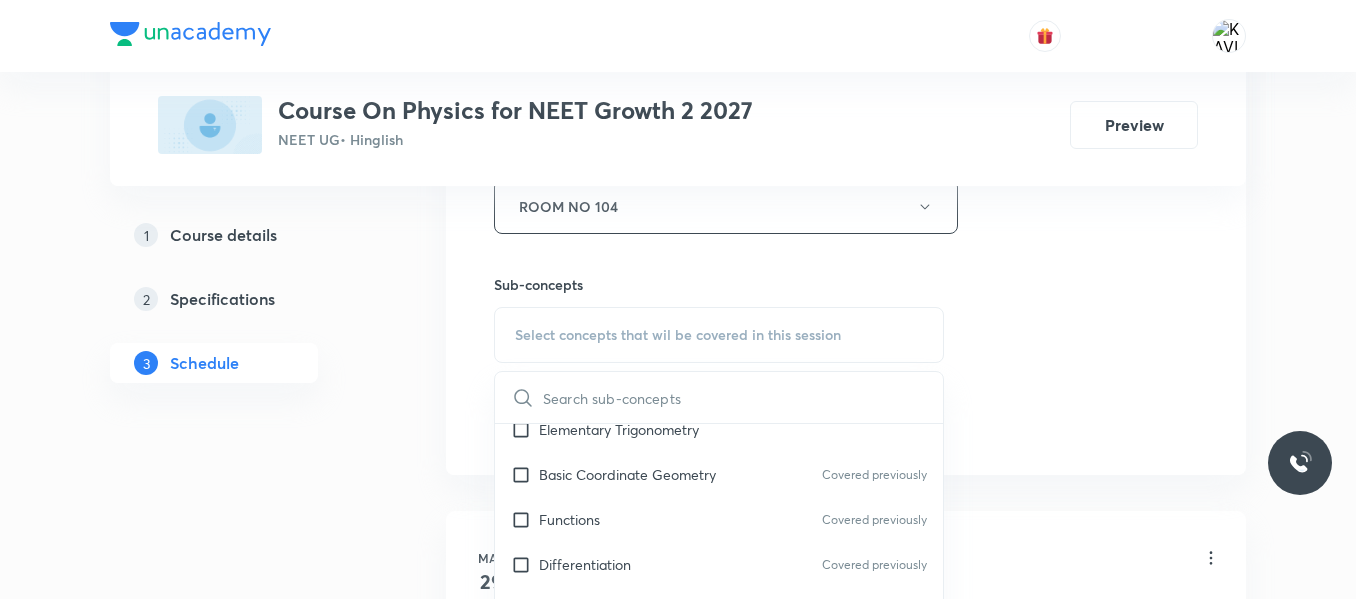 scroll, scrollTop: 1006, scrollLeft: 0, axis: vertical 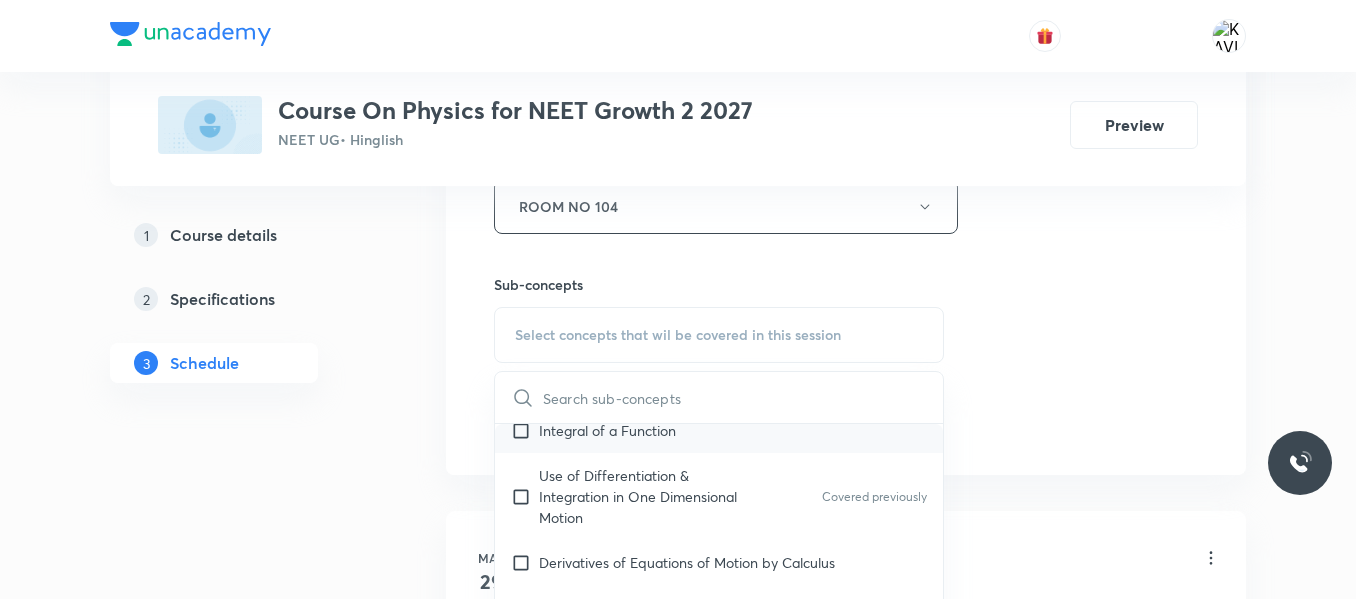 click on "Integral of a Function" at bounding box center [719, 430] 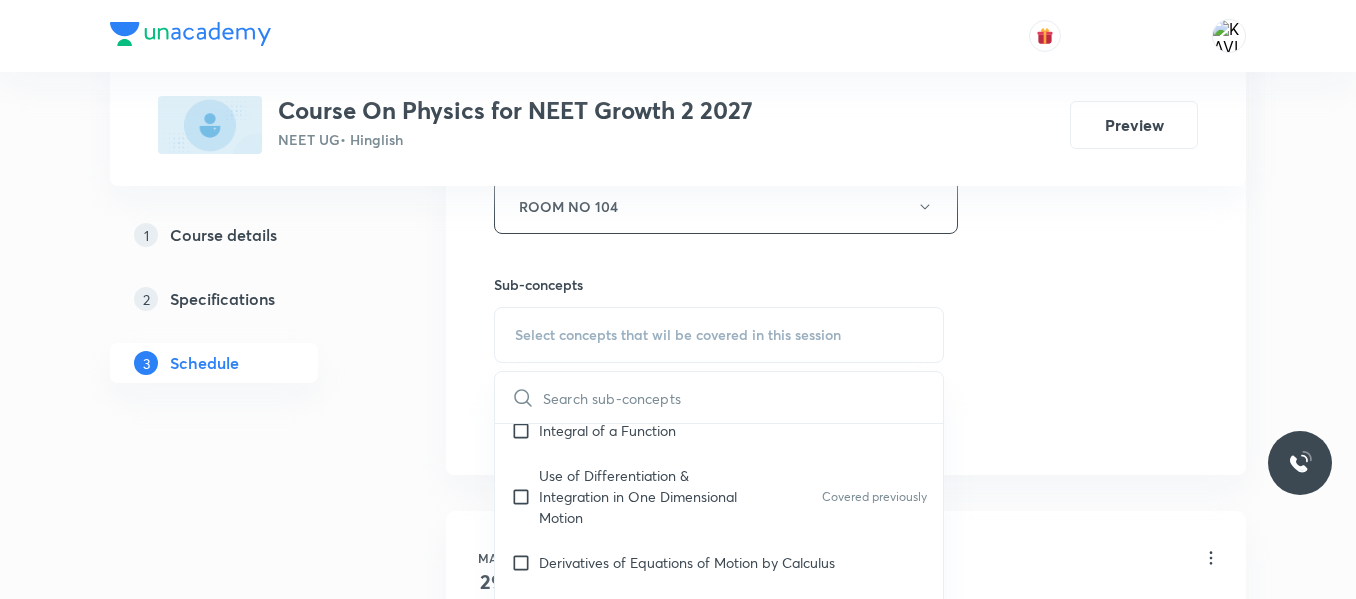 checkbox on "true" 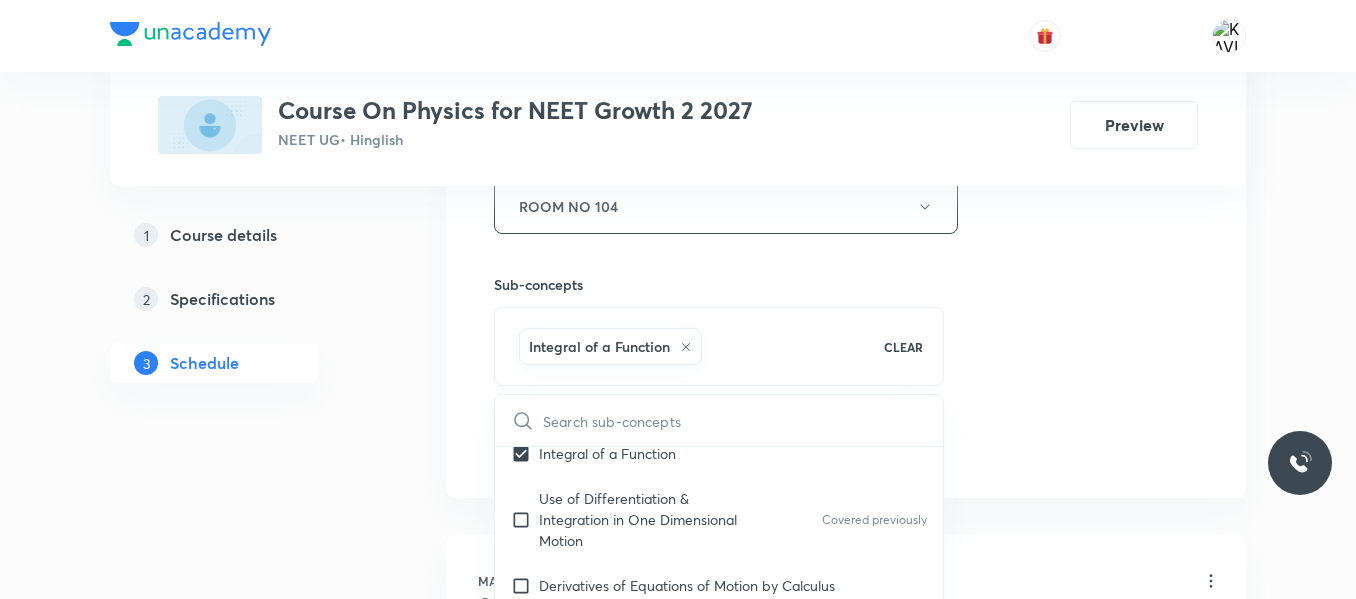 click on "Session  18 Live class Session title 32/99 Basic Mathematics and Vector -17 ​ Schedule for Jul 12, 2025, 5:40 PM ​ Duration (in minutes) 90 ​   Session type Online Offline Room ROOM NO 104 Sub-concepts Integral of a Function CLEAR ​ Units & Dimensions Physical quantity Covered previously Applications of Dimensional Analysis Significant Figures Covered previously Units of Physical Quantities System of Units Dimensions of Some Mathematical Functions Unit and Dimension Product of Two Vectors Subtraction of Vectors Covered previously Cross Product Least Count Analysis Errors of Measurement Covered previously Vernier Callipers Screw Gauge Covered previously Zero Error Covered previously Basic Mathematics Elementary Algebra Covered previously Elementary Trigonometry Basic Coordinate Geometry Covered previously Functions Covered previously Differentiation Covered previously Integral of a Function Use of Differentiation & Integration in One Dimensional Motion Covered previously Basic Mathematics Unit Vectors" at bounding box center (846, -15) 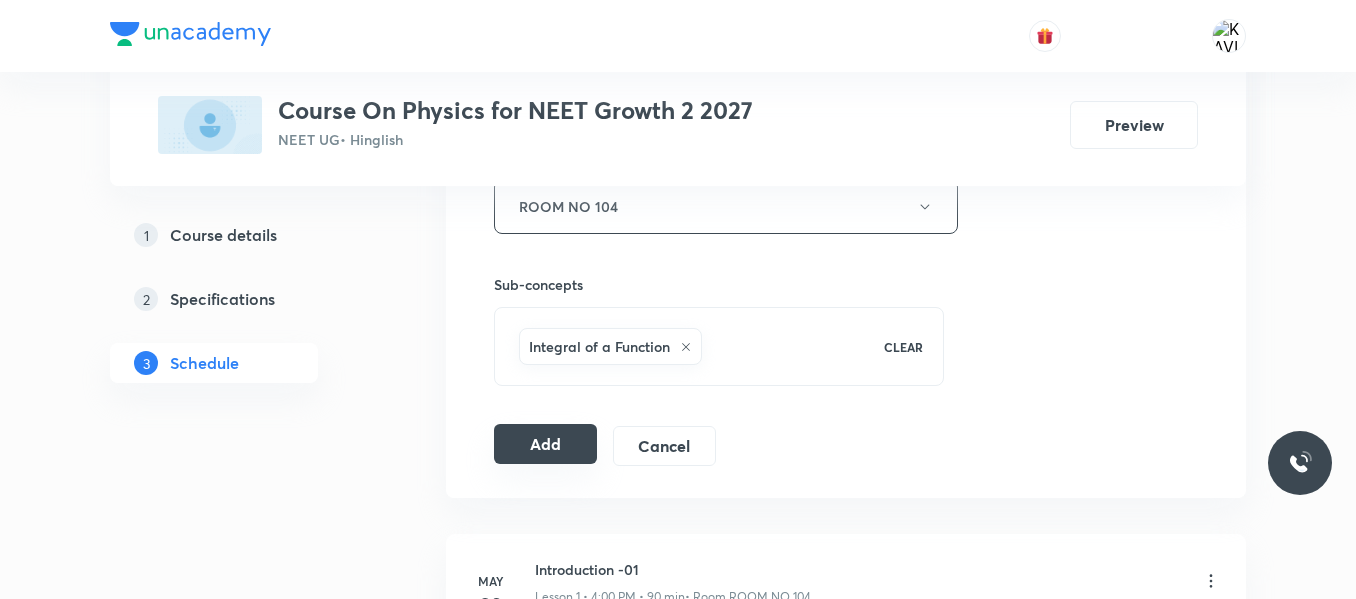 click on "Add" at bounding box center (545, 444) 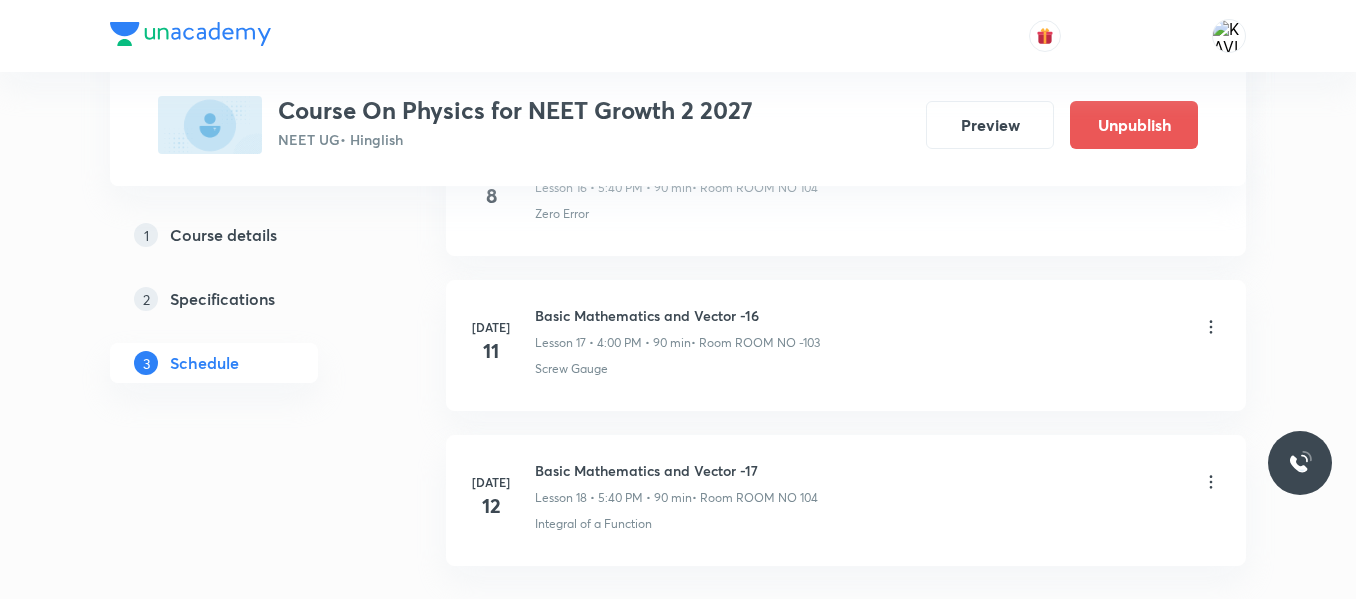 scroll, scrollTop: 2875, scrollLeft: 0, axis: vertical 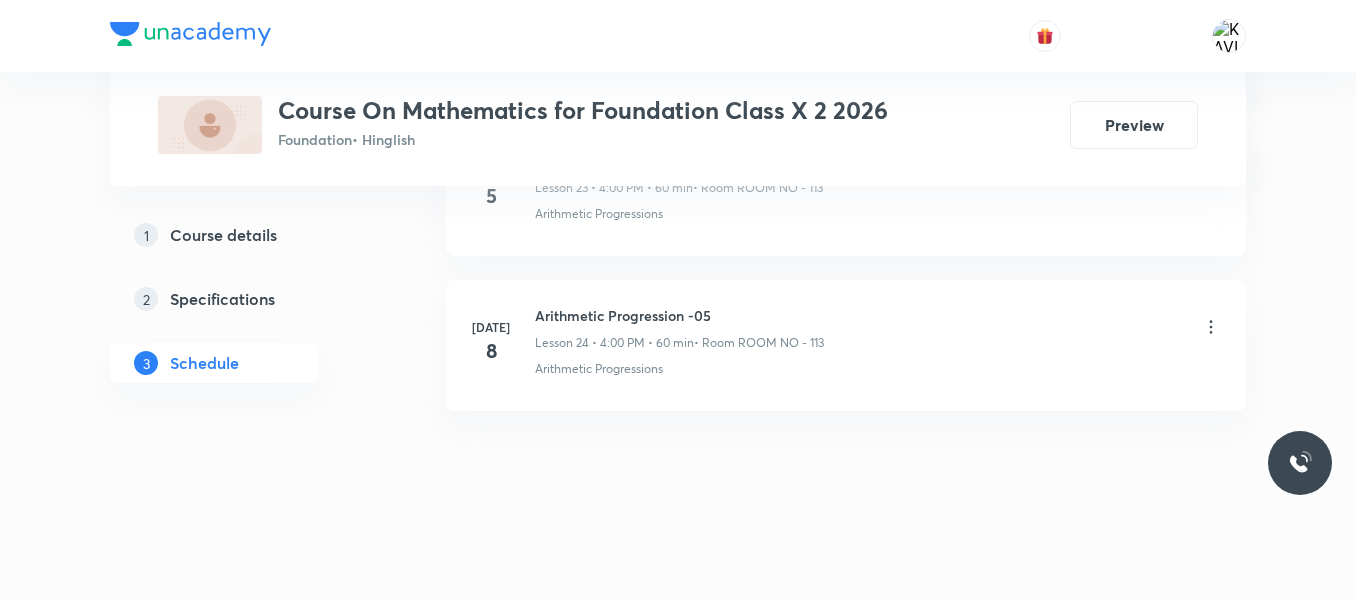 click on "Arithmetic Progression -05" at bounding box center (679, 315) 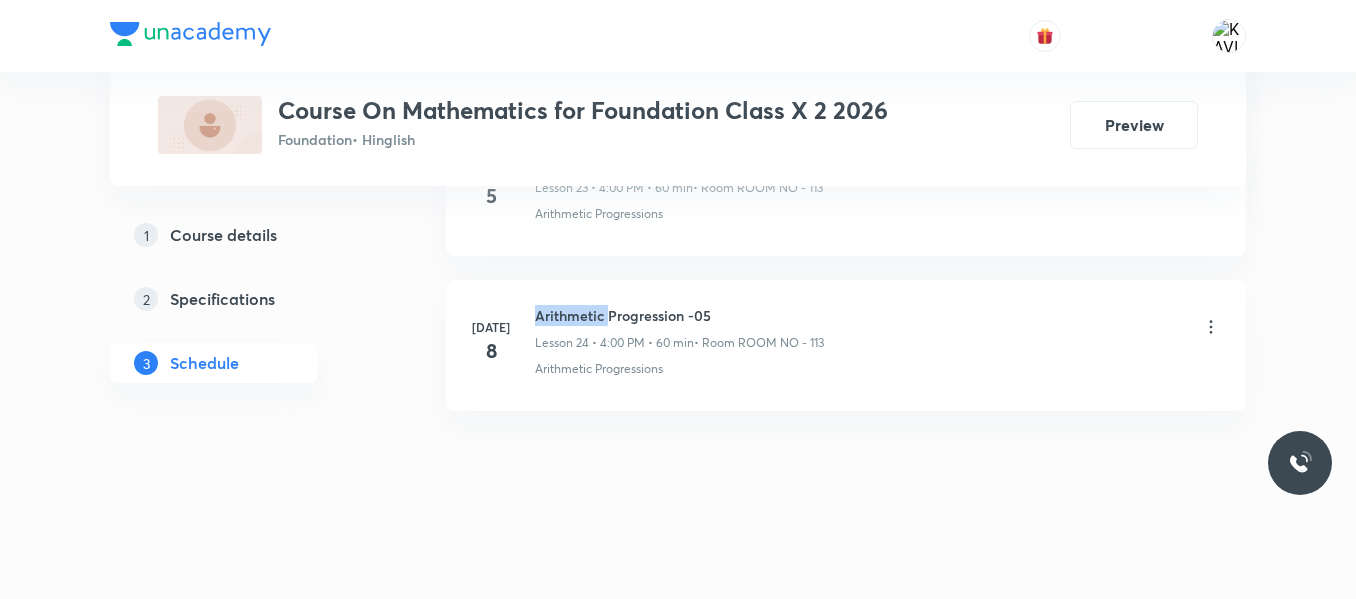 click on "Arithmetic Progression -05" at bounding box center [679, 315] 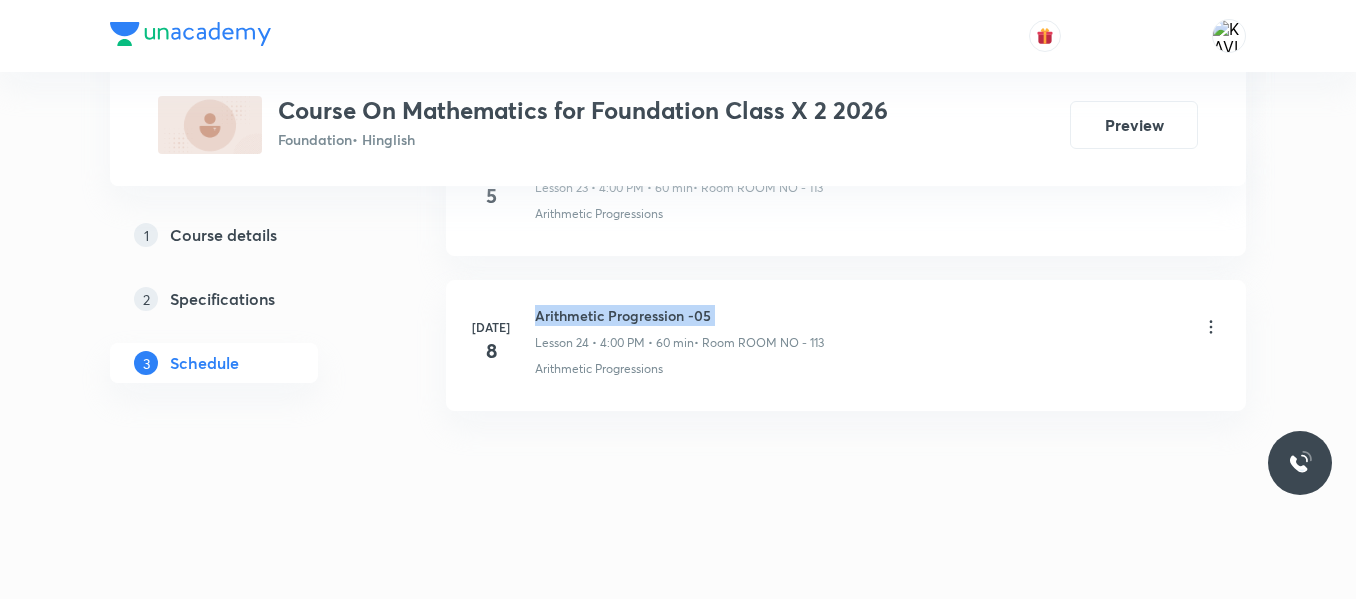 click on "Arithmetic Progression -05" at bounding box center (679, 315) 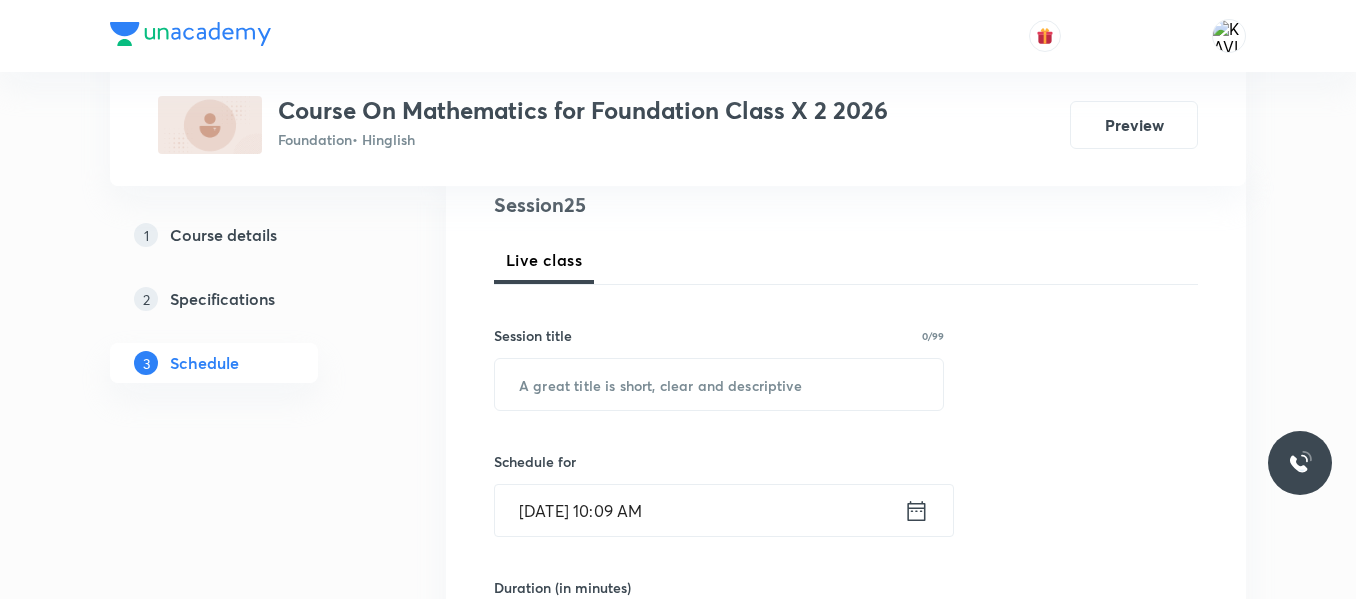 scroll, scrollTop: 271, scrollLeft: 0, axis: vertical 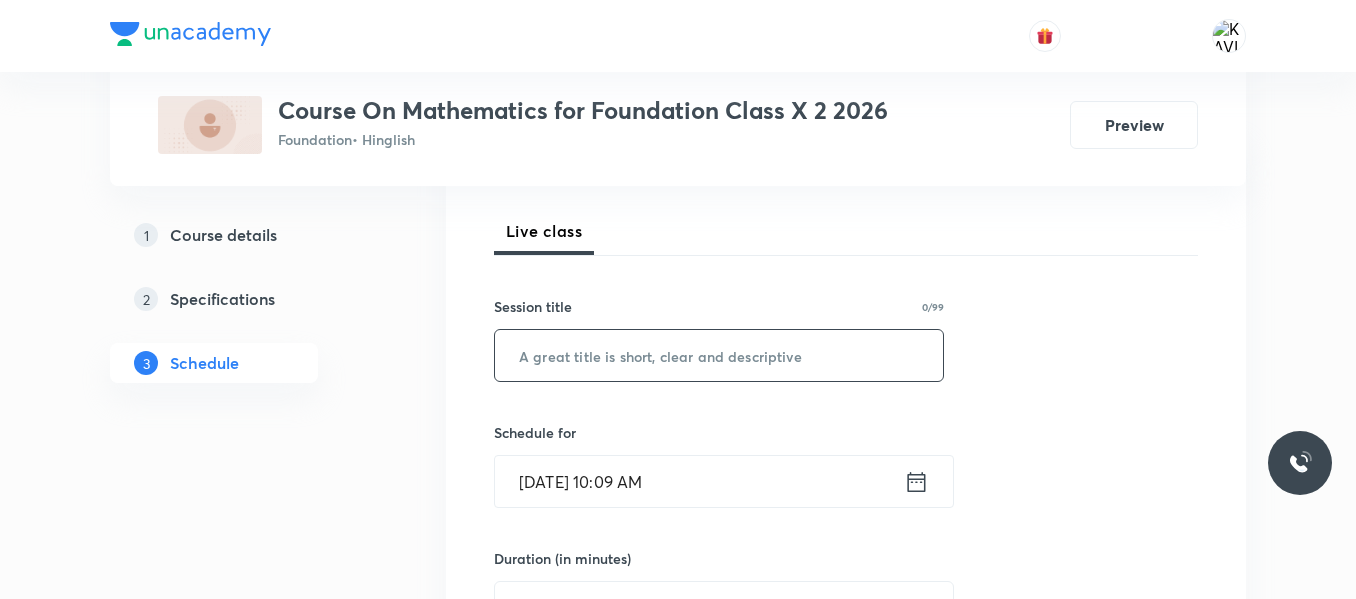click at bounding box center [719, 355] 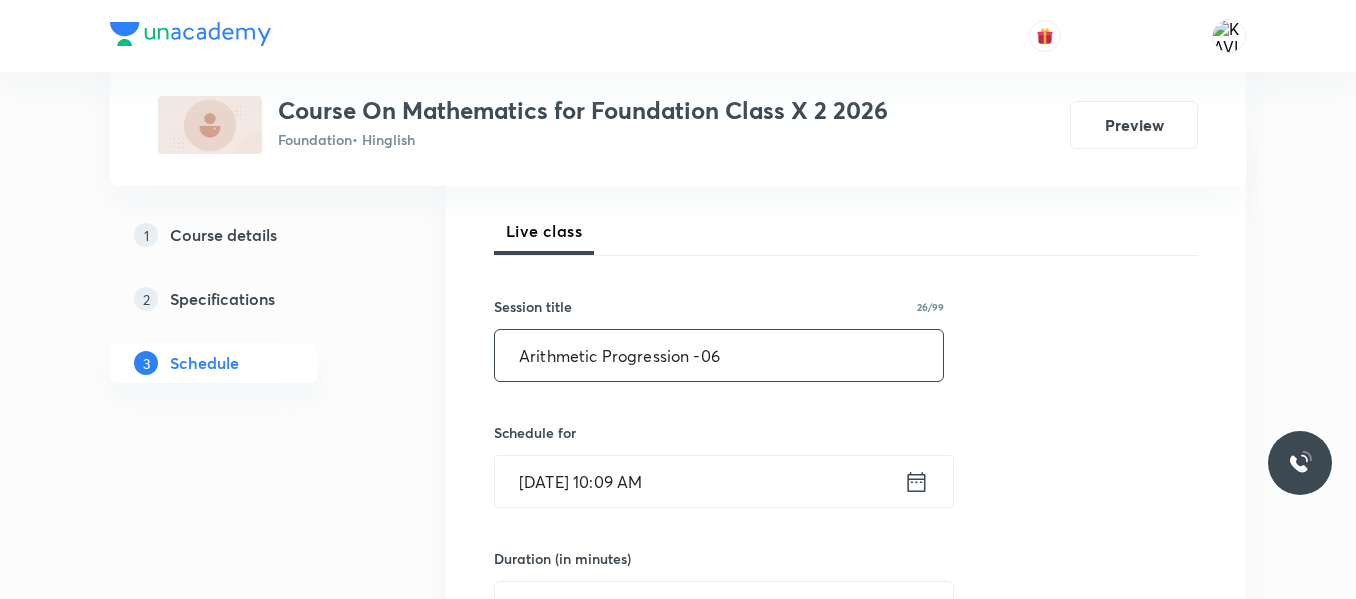 type on "Arithmetic Progression -06" 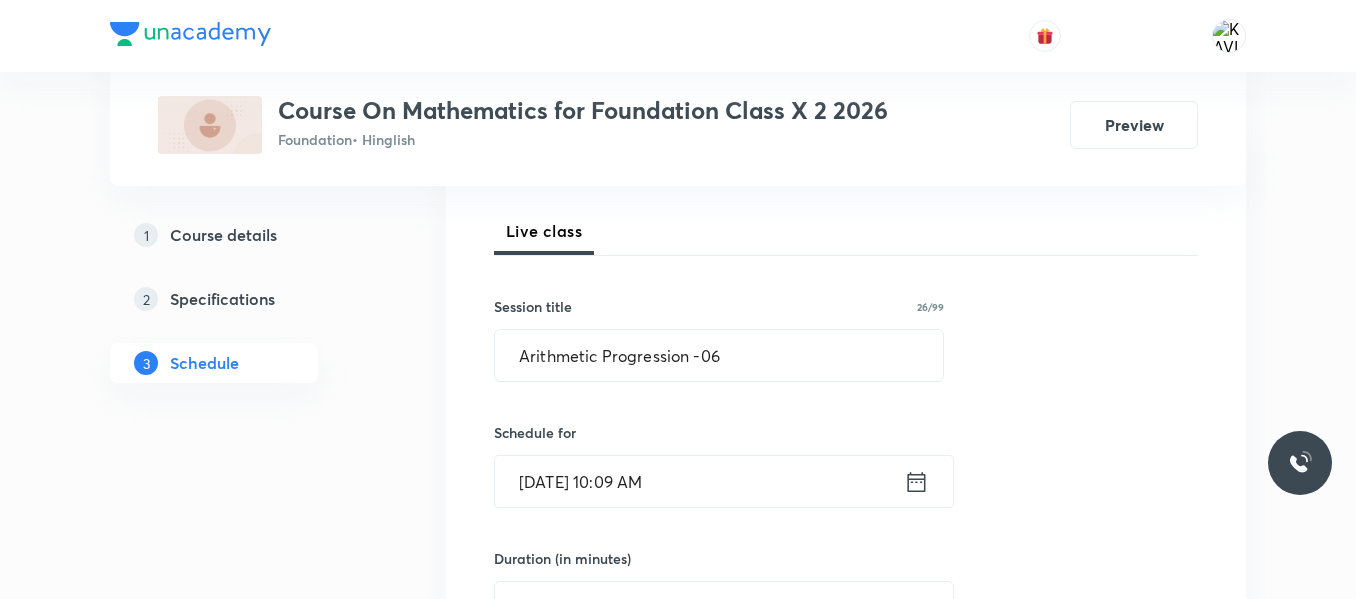 click 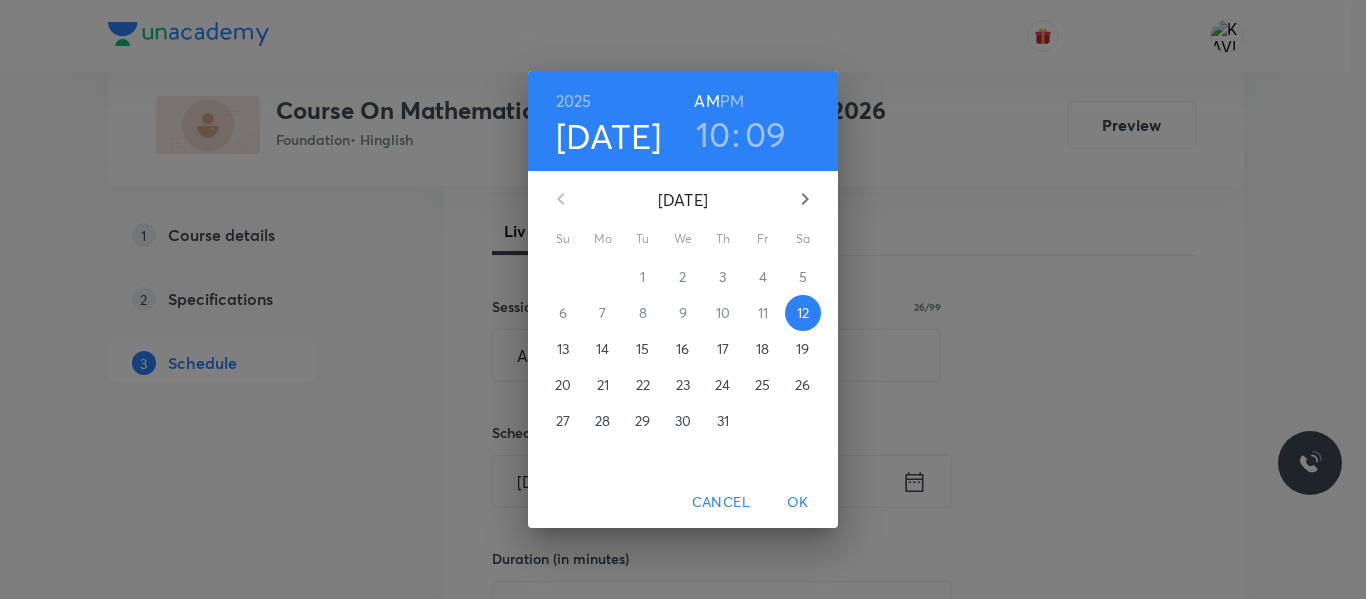 click on "PM" at bounding box center [732, 101] 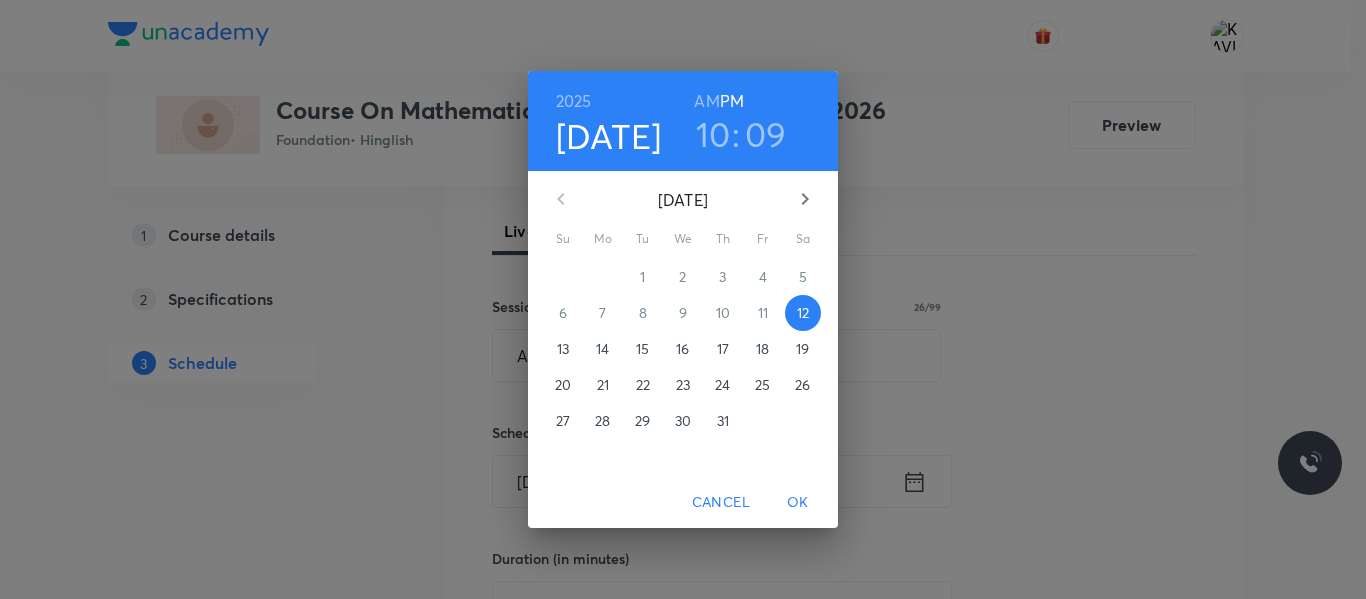 click on "10" at bounding box center (713, 134) 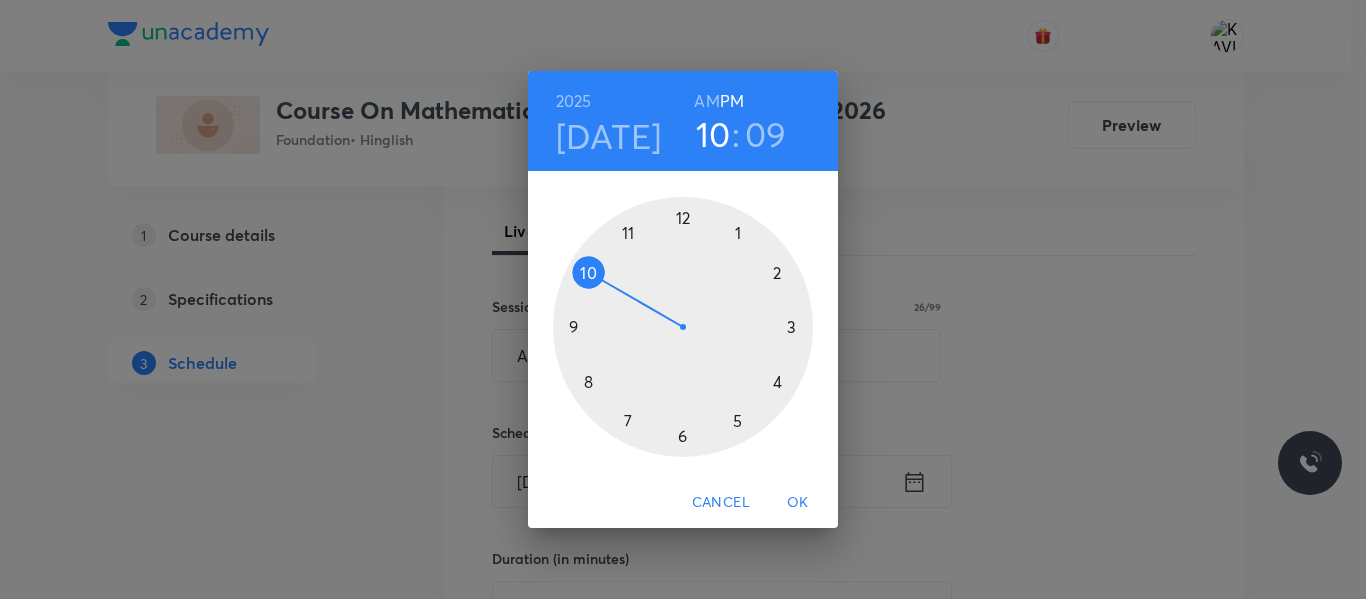 click at bounding box center [683, 327] 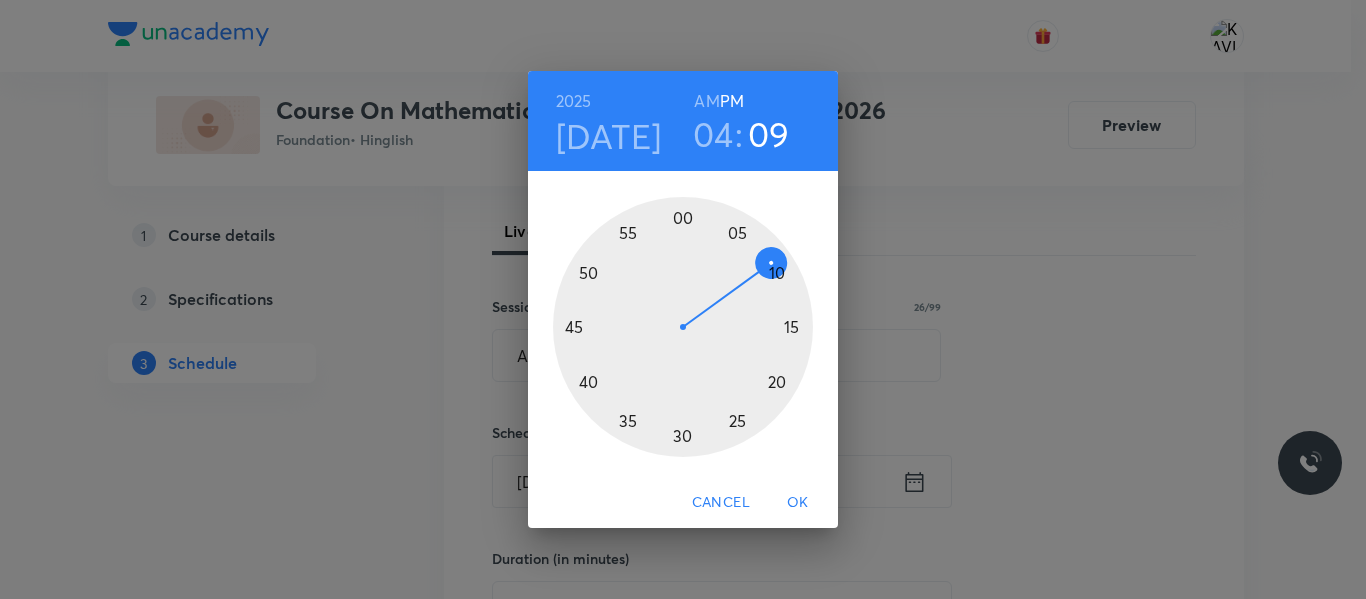 drag, startPoint x: 683, startPoint y: 217, endPoint x: 904, endPoint y: 364, distance: 265.4242 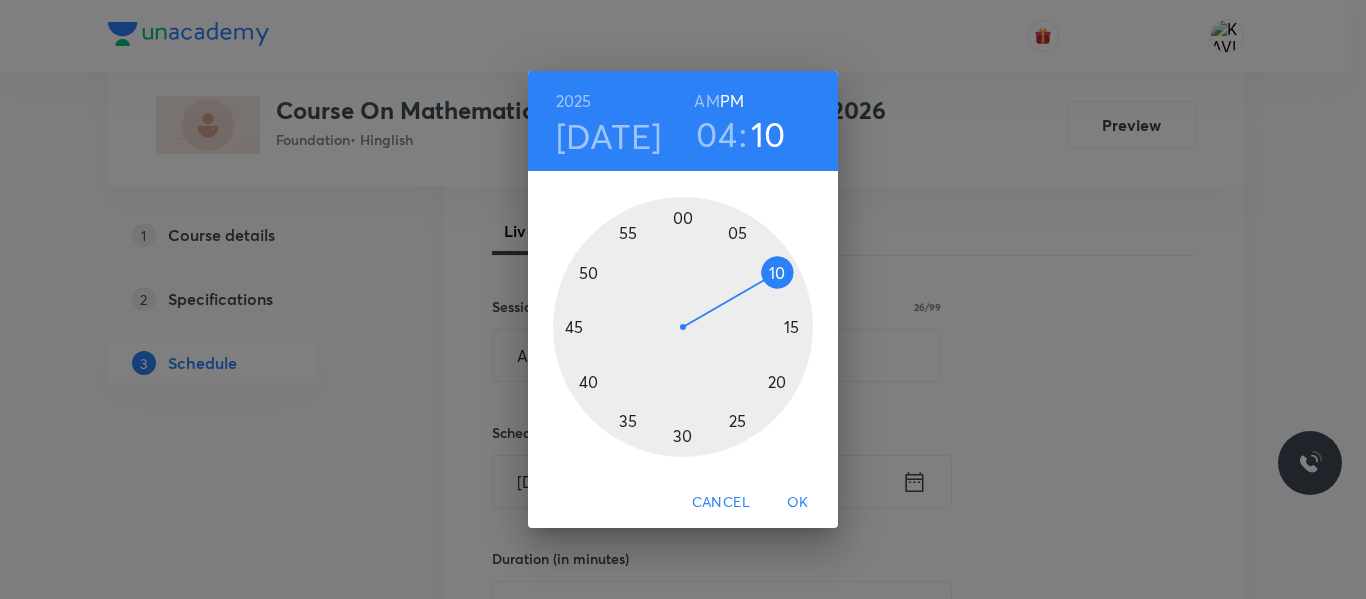 click at bounding box center (683, 327) 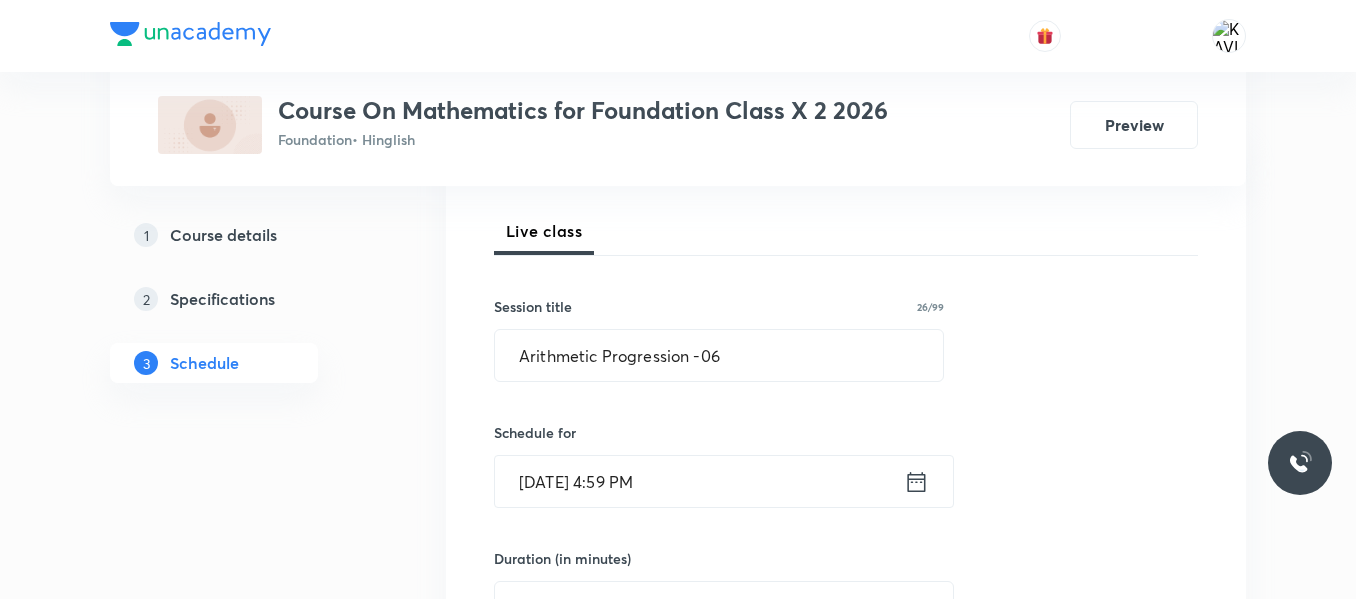 click 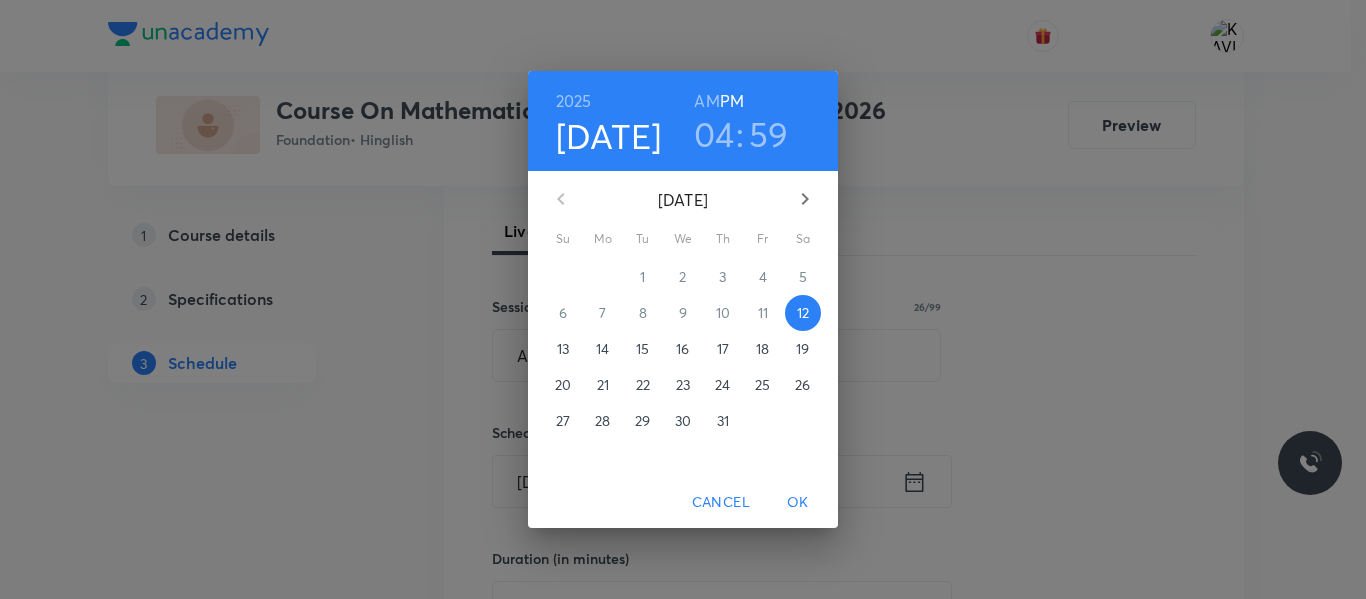 click on "59" at bounding box center (769, 134) 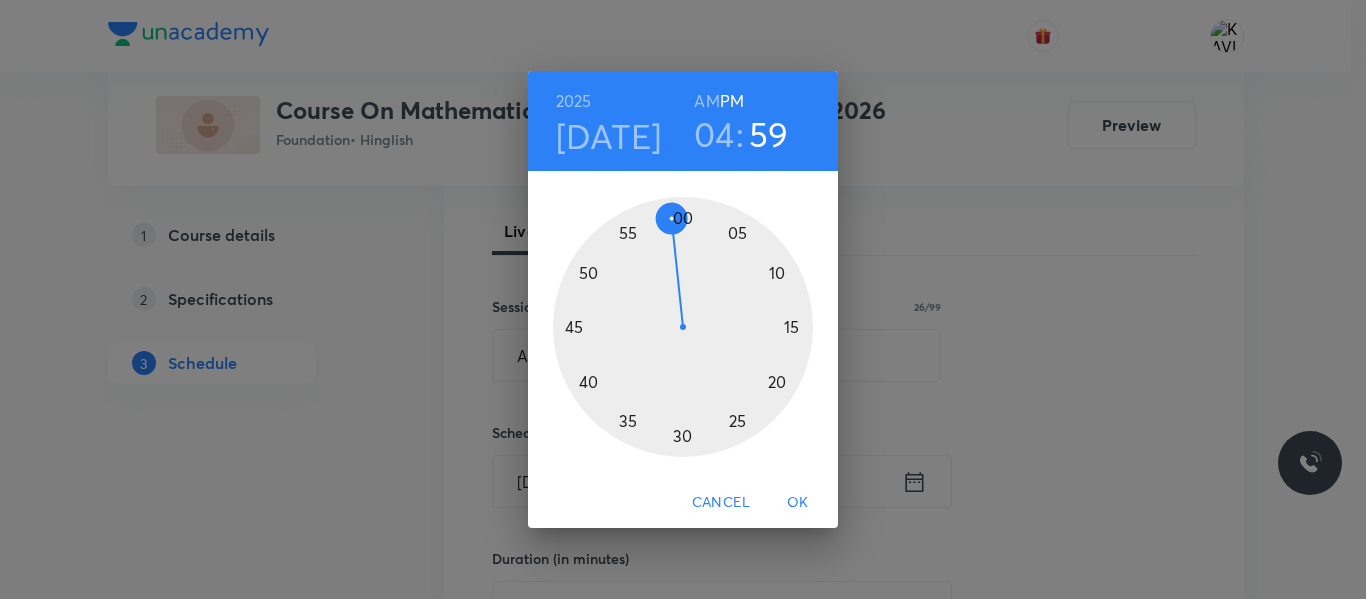 click at bounding box center (683, 327) 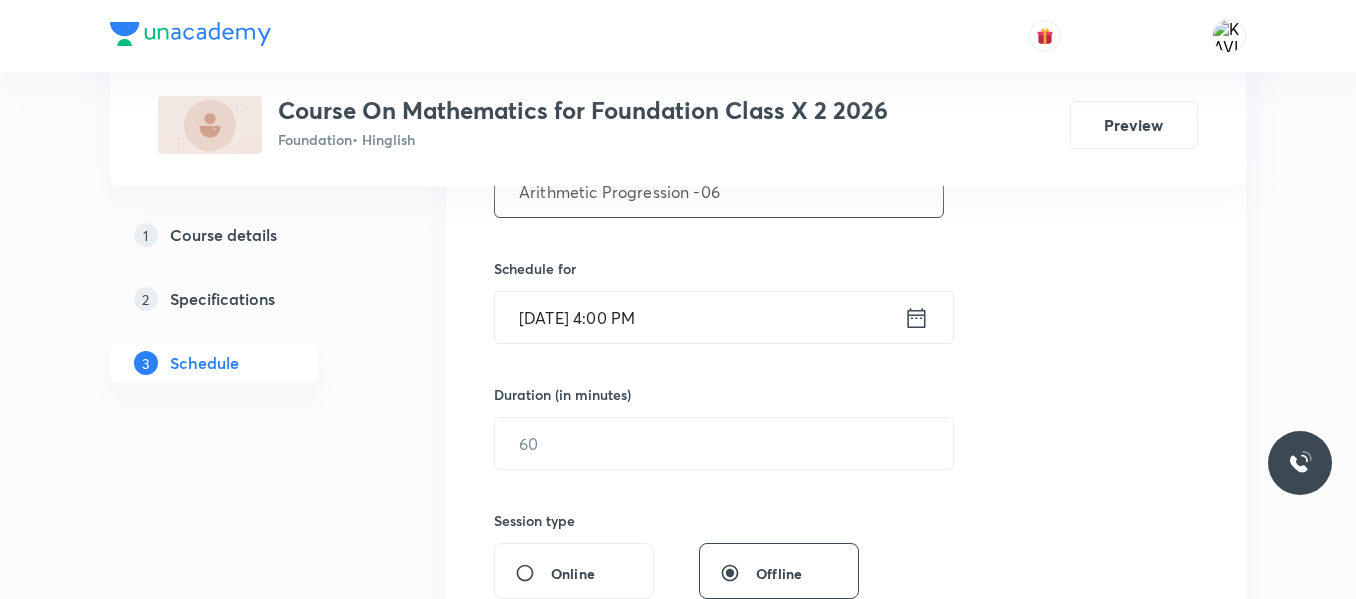scroll, scrollTop: 440, scrollLeft: 0, axis: vertical 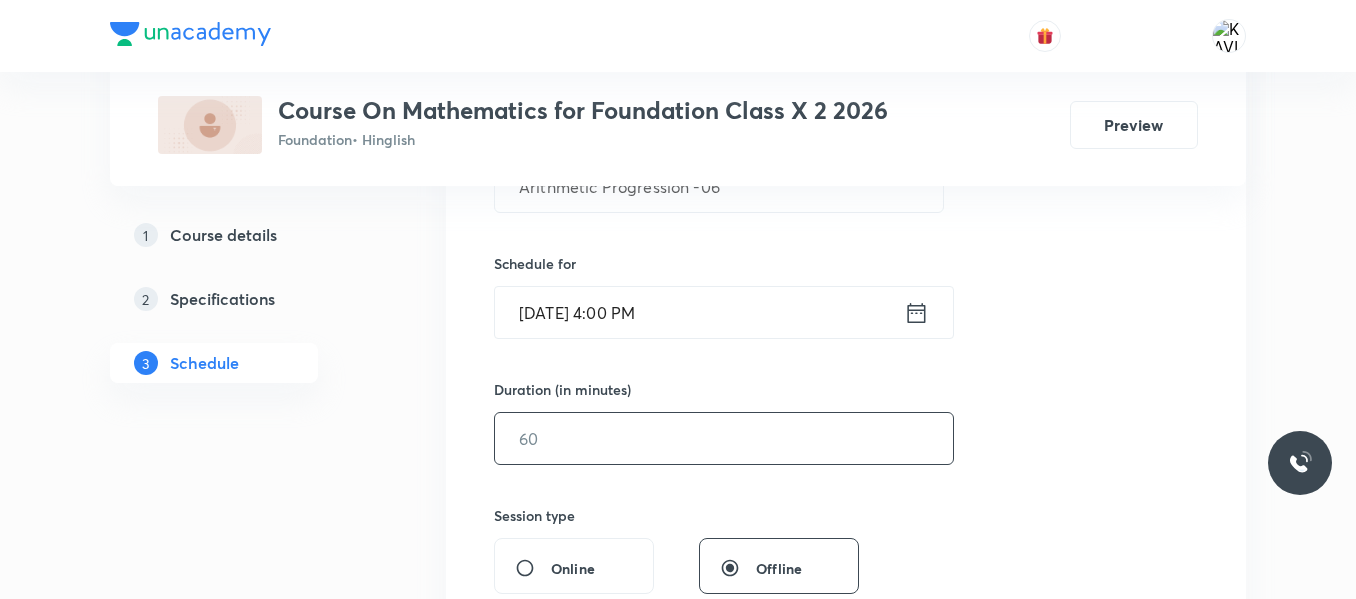 click at bounding box center (724, 438) 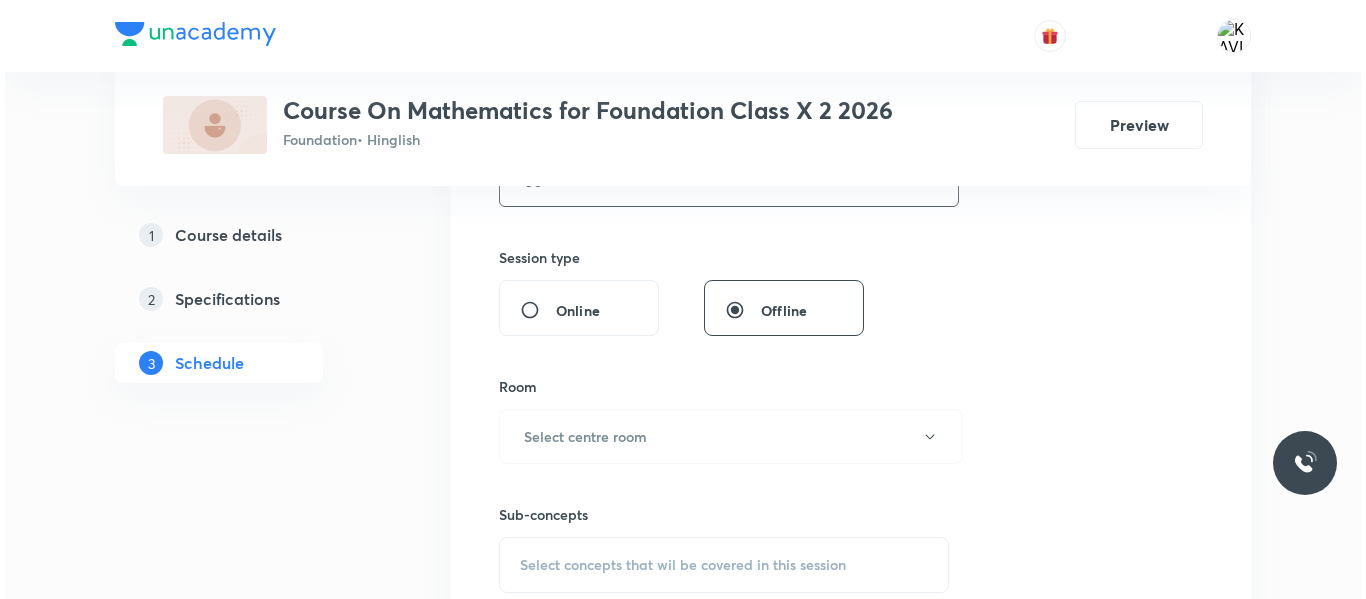 scroll, scrollTop: 699, scrollLeft: 0, axis: vertical 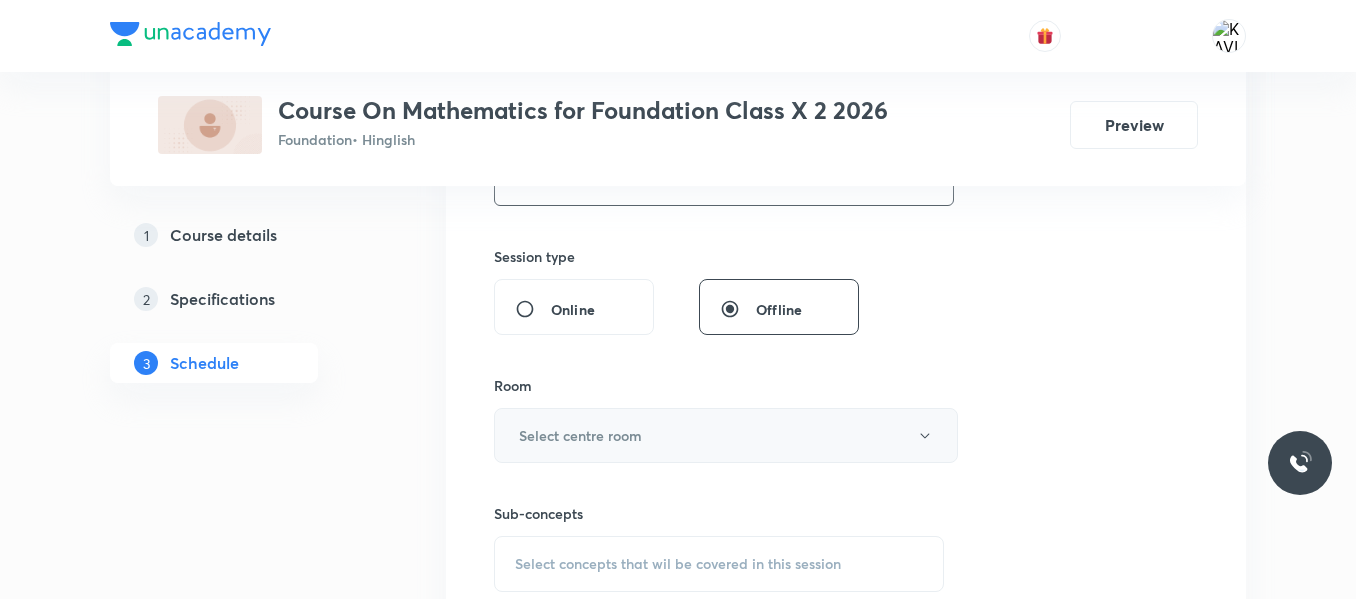 type on "60" 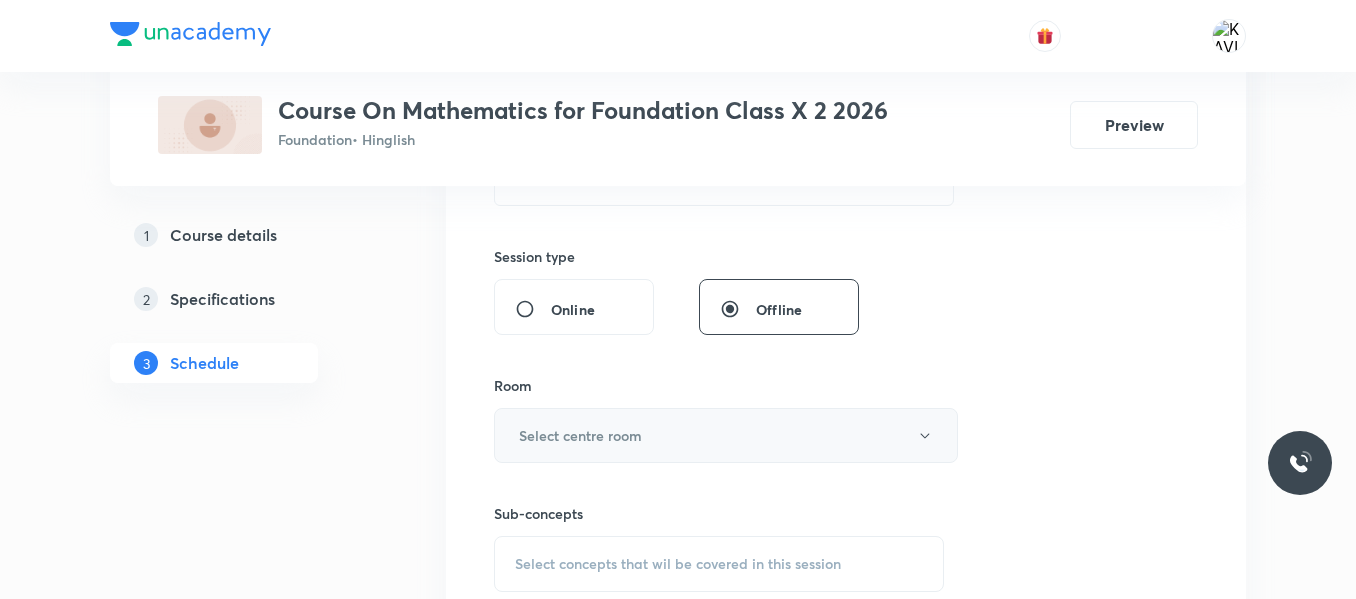 click on "Select centre room" at bounding box center [726, 435] 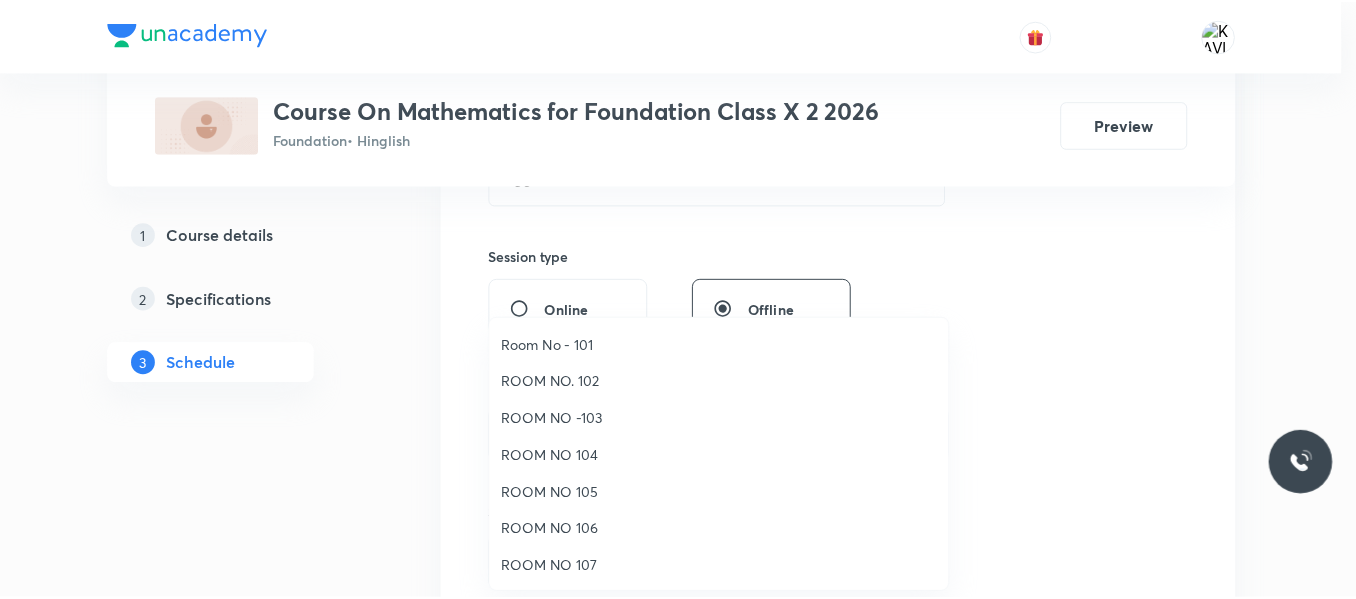 scroll, scrollTop: 223, scrollLeft: 0, axis: vertical 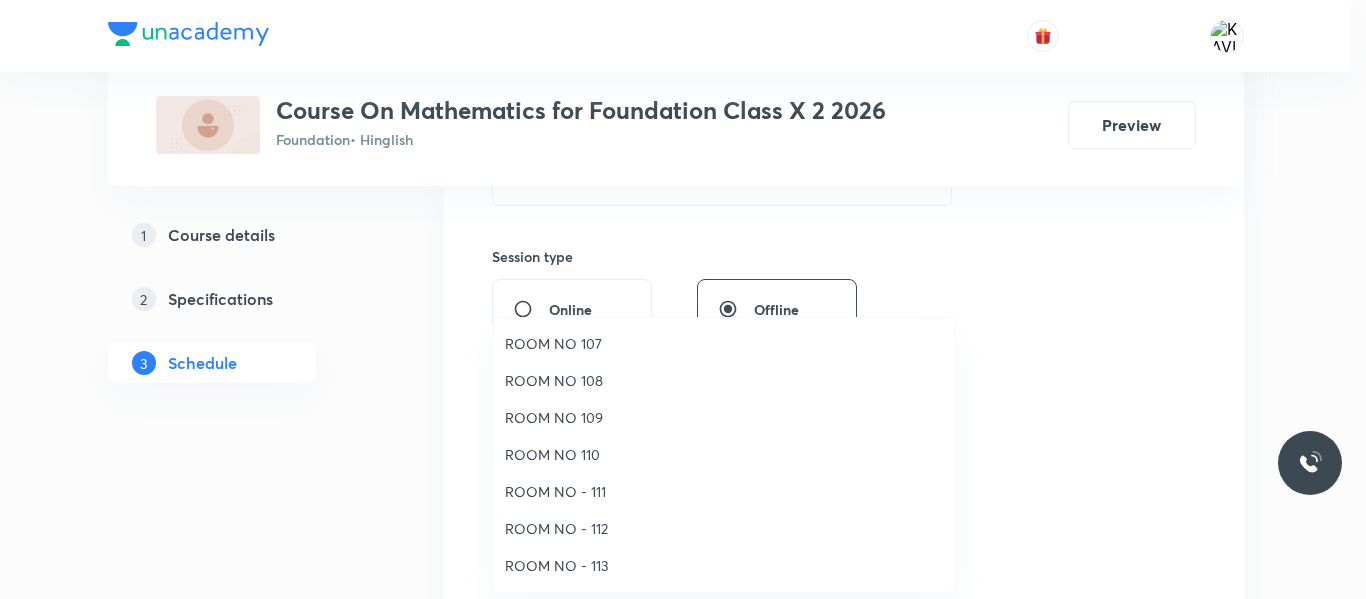 click on "ROOM NO - 113" at bounding box center (724, 565) 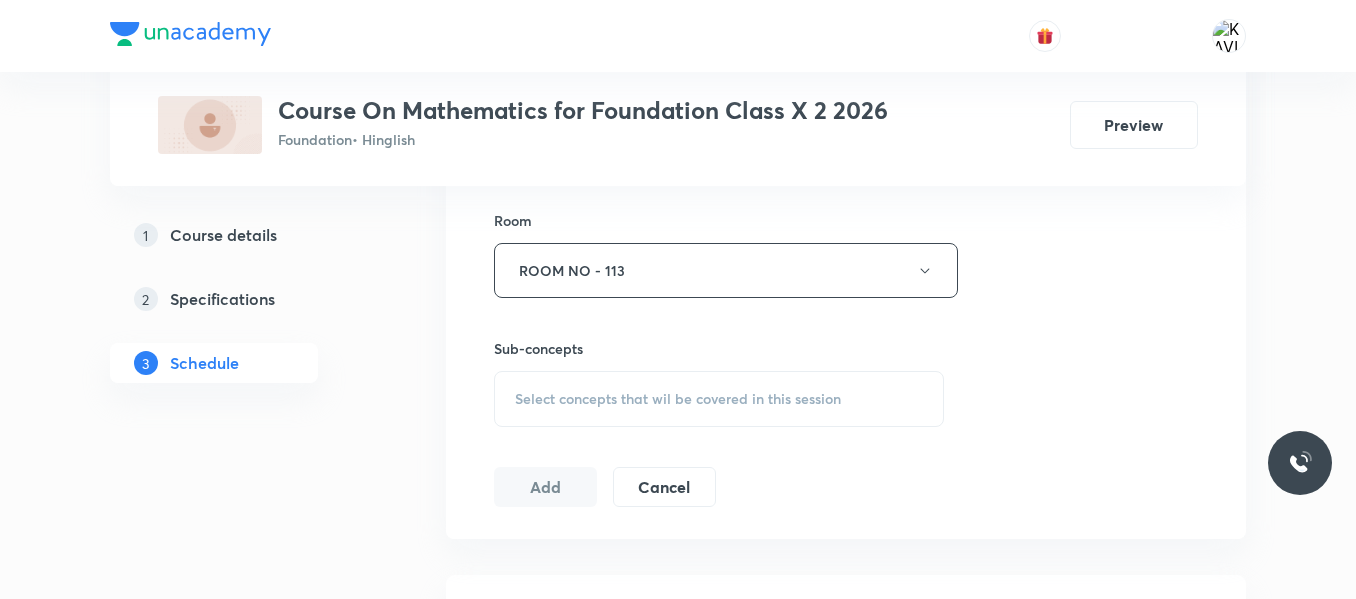 scroll, scrollTop: 870, scrollLeft: 0, axis: vertical 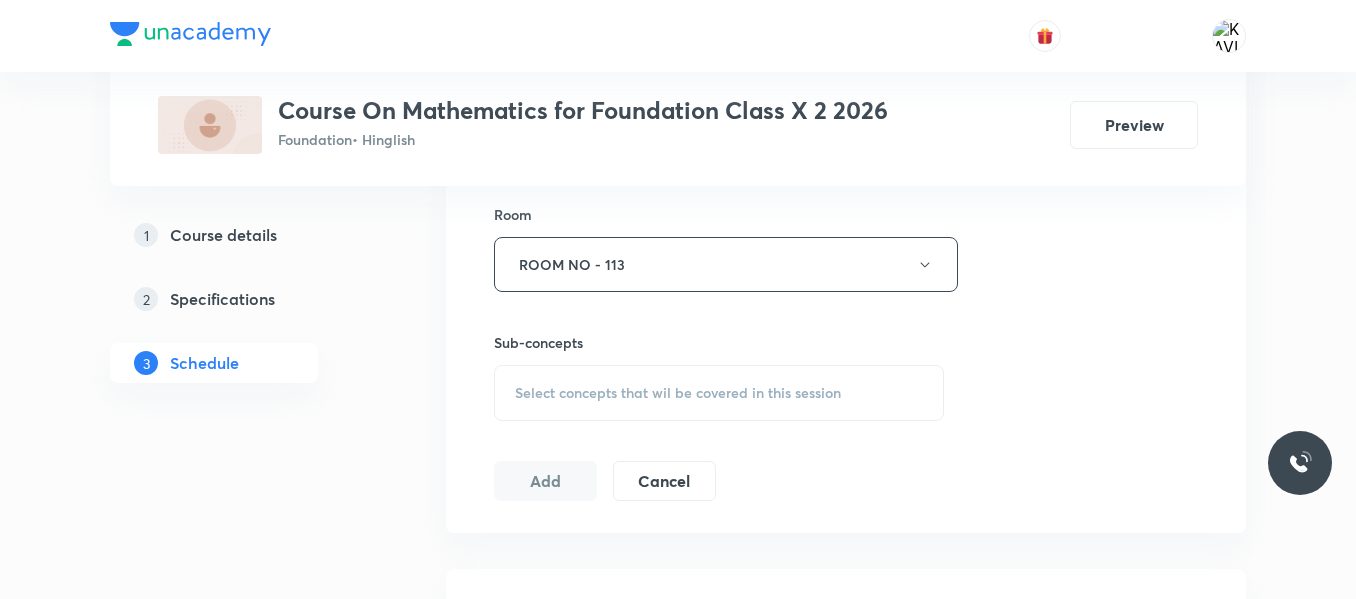 click on "Select concepts that wil be covered in this session" at bounding box center [678, 393] 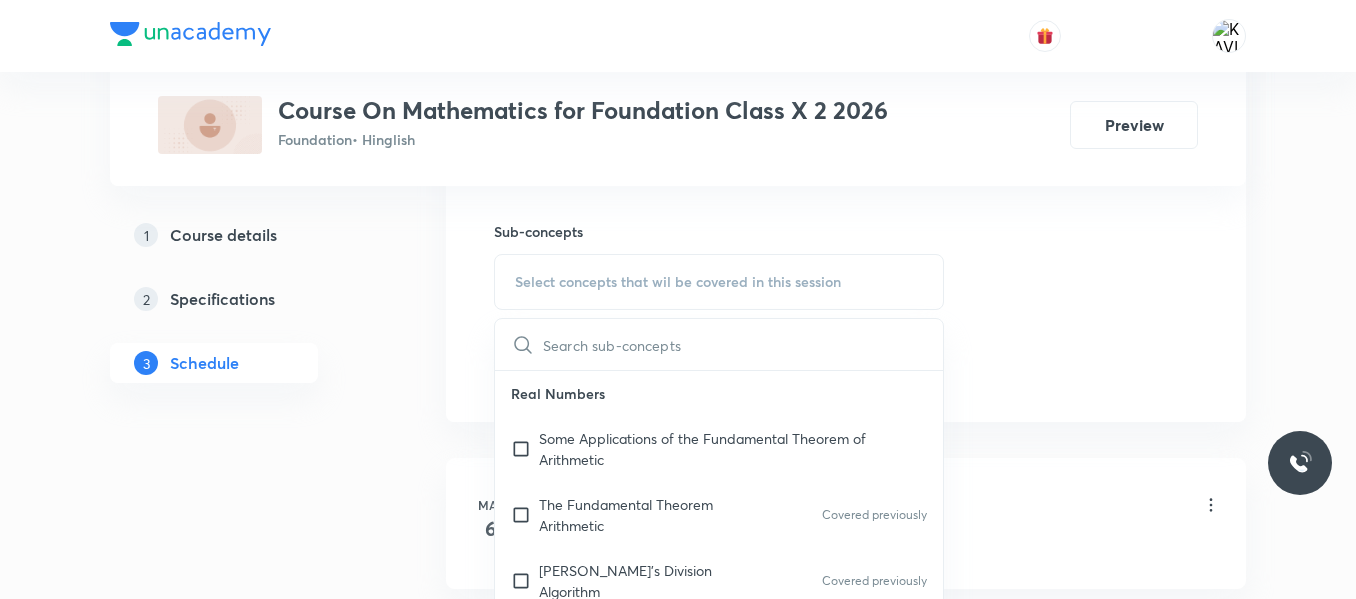 scroll, scrollTop: 982, scrollLeft: 0, axis: vertical 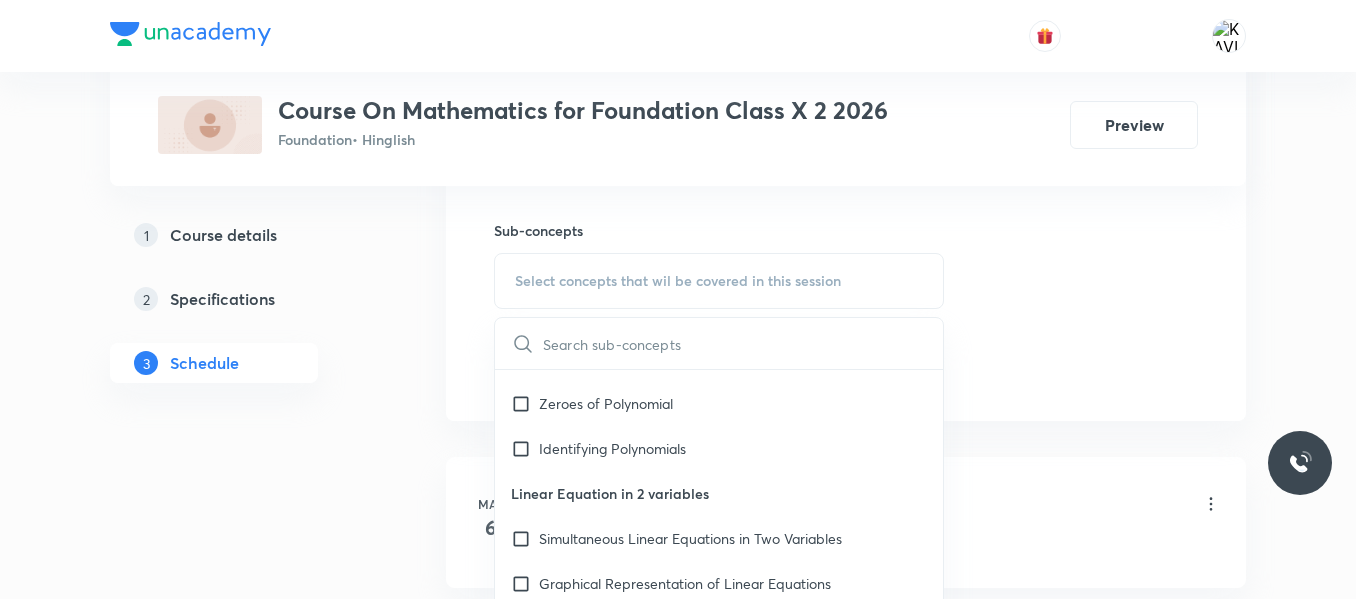click on "Linear Equation in 2 variables" at bounding box center (719, 493) 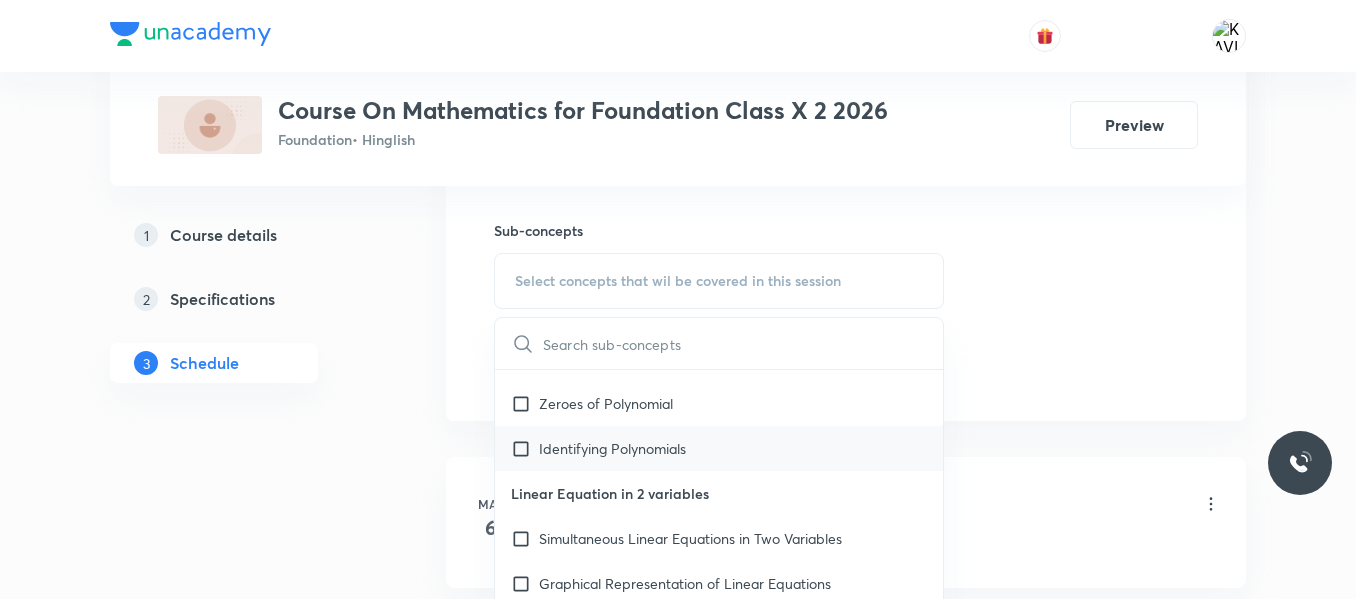 click on "Identifying Polynomials" at bounding box center (719, 448) 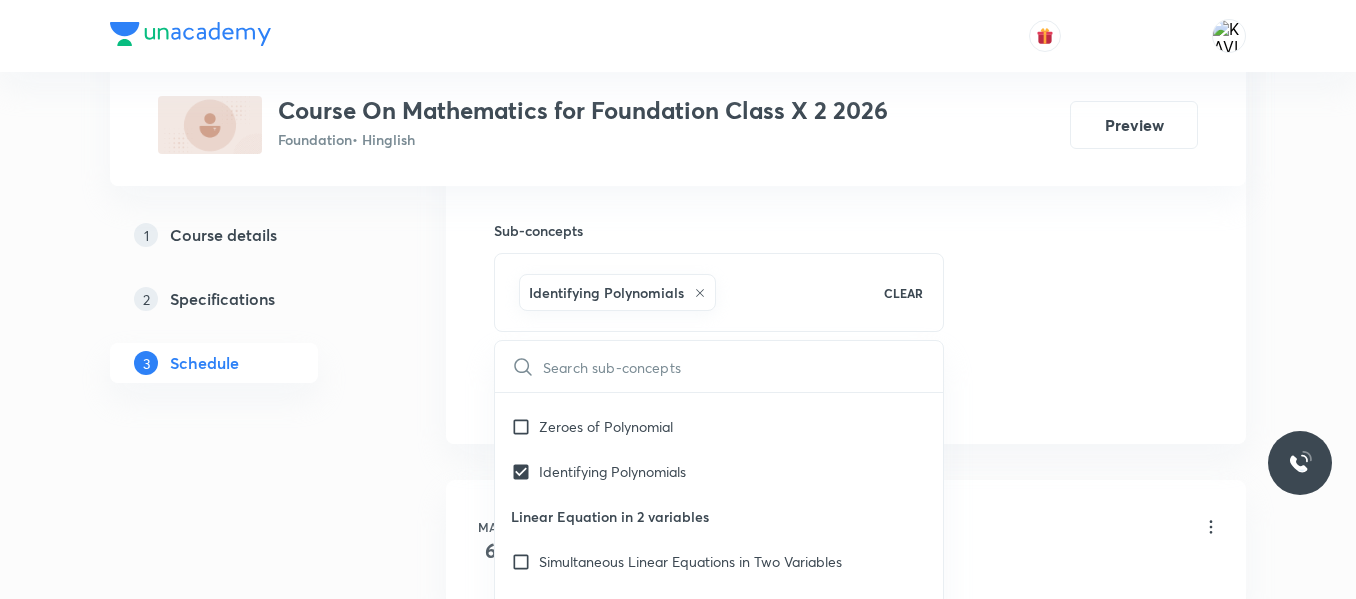 click at bounding box center (743, 366) 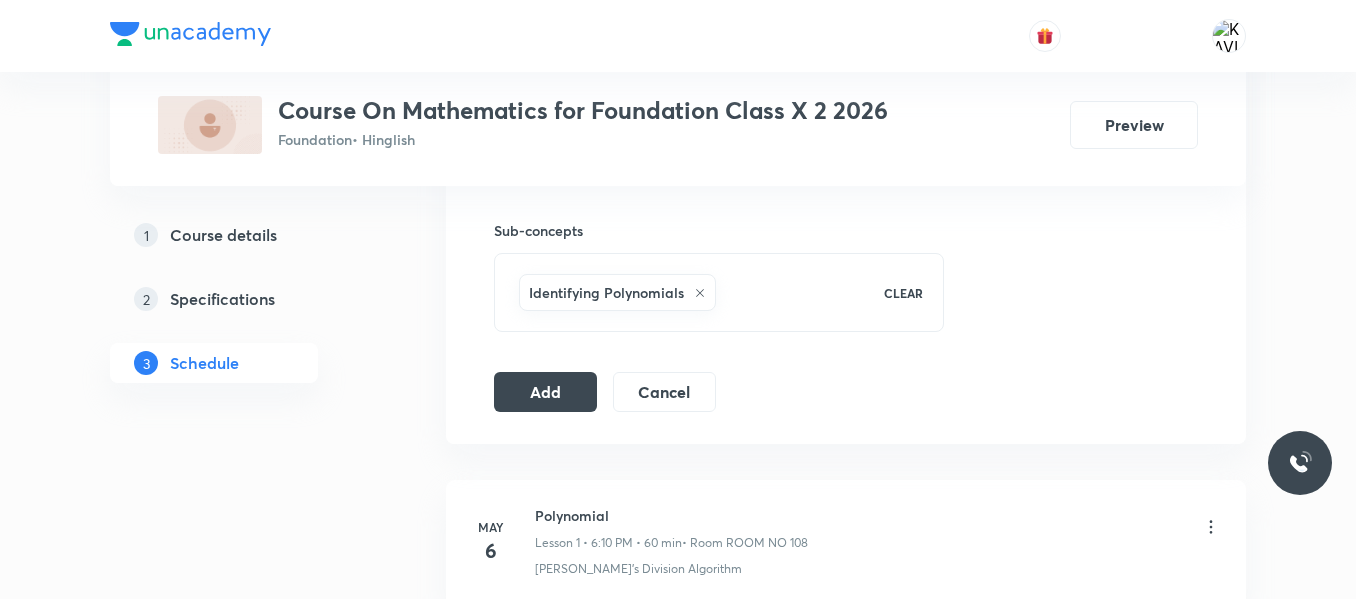 click on "Session  25 Live class Session title 26/99 Arithmetic Progression -06 ​ Schedule for Jul 12, 2025, 4:00 PM ​ Duration (in minutes) 60 ​   Session type Online Offline Room ROOM NO - 113 Sub-concepts Identifying Polynomials CLEAR Add Cancel" at bounding box center [846, -69] 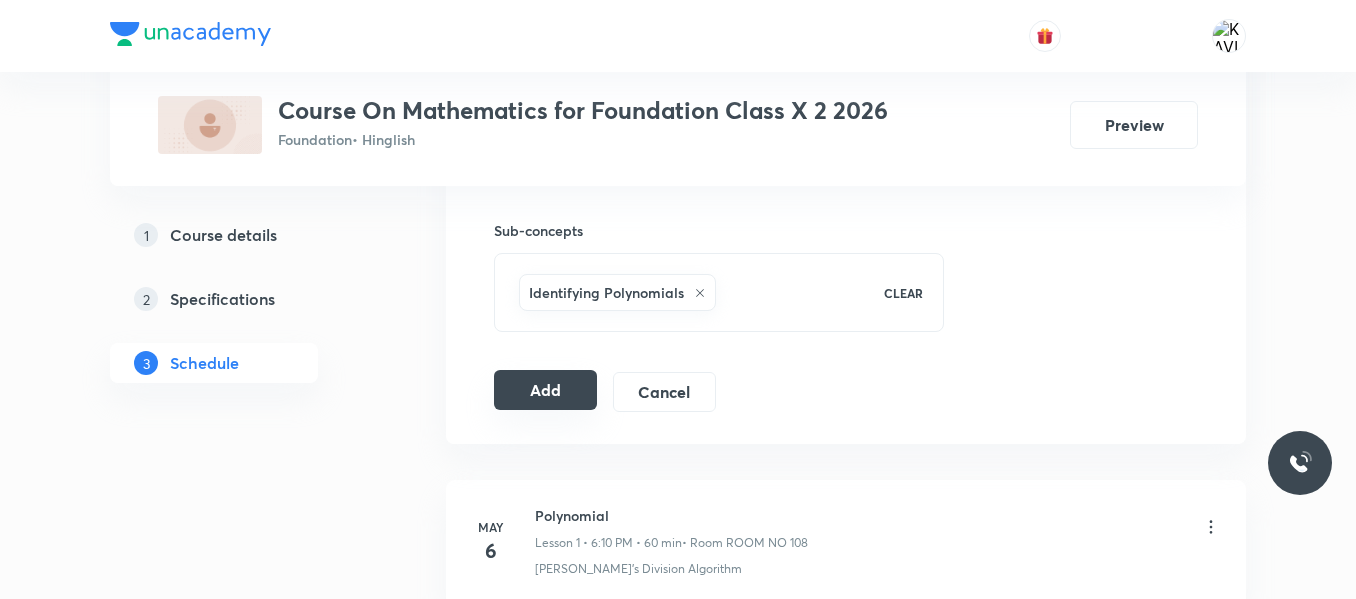 click on "Add" at bounding box center [545, 390] 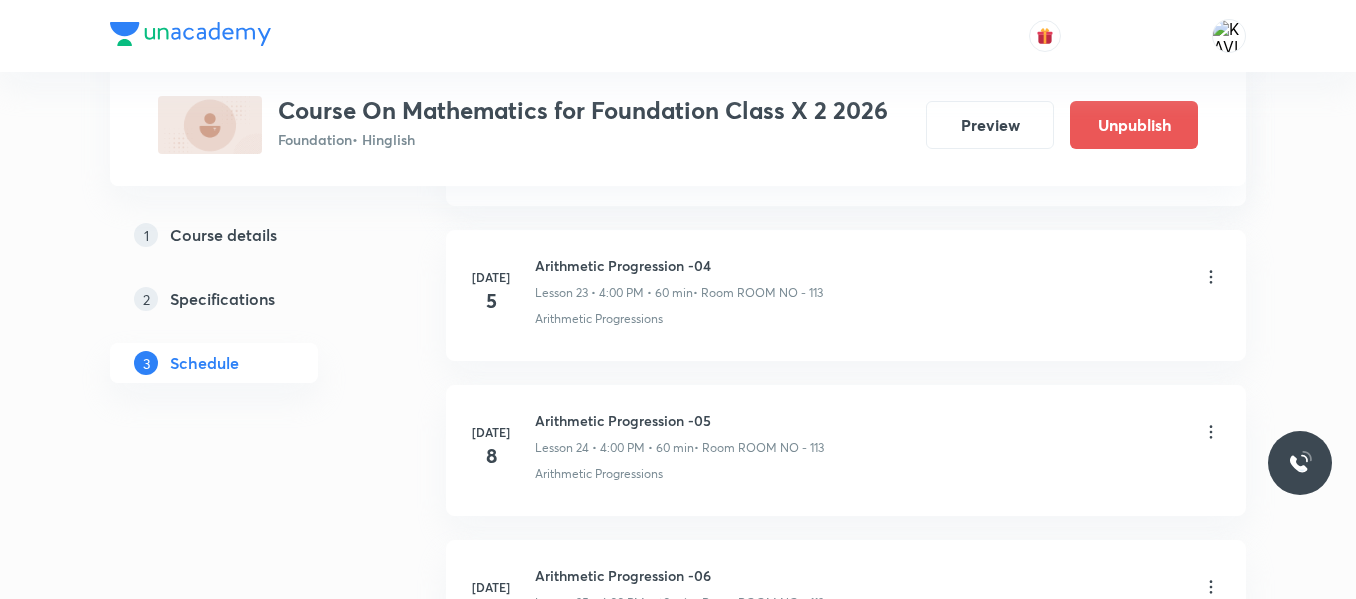 scroll, scrollTop: 3960, scrollLeft: 0, axis: vertical 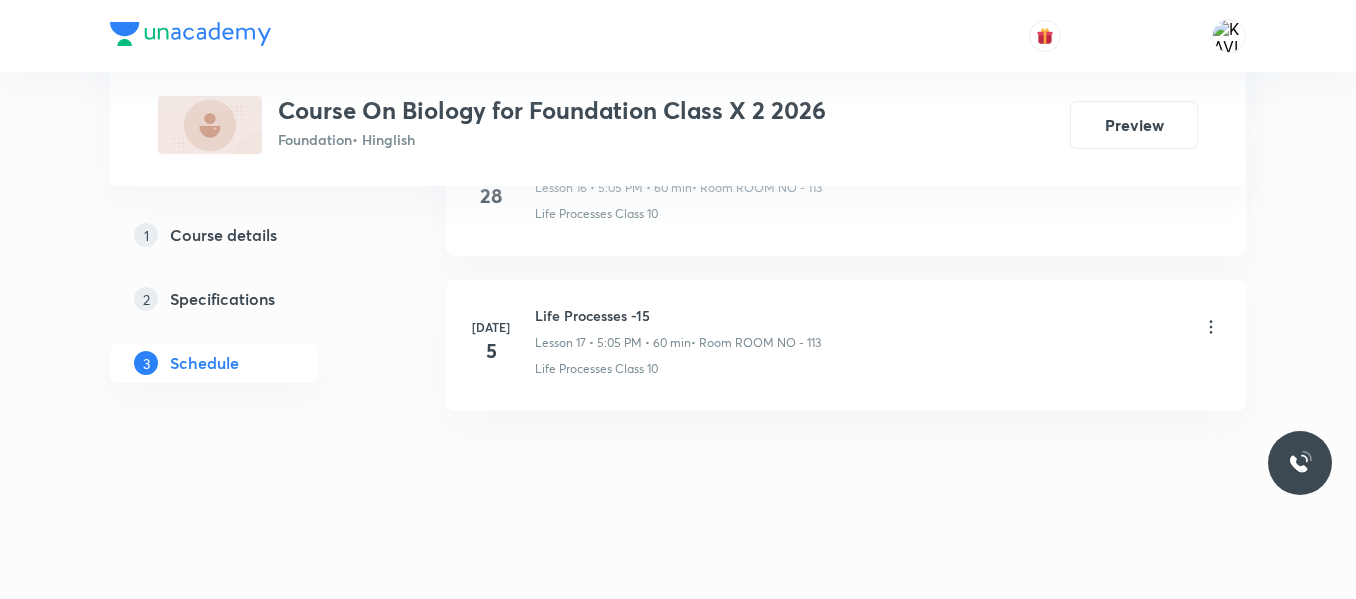 click on "Life Processes -15 Lesson 17 • 5:05 PM • 60 min  • Room ROOM NO - 113" at bounding box center [678, 328] 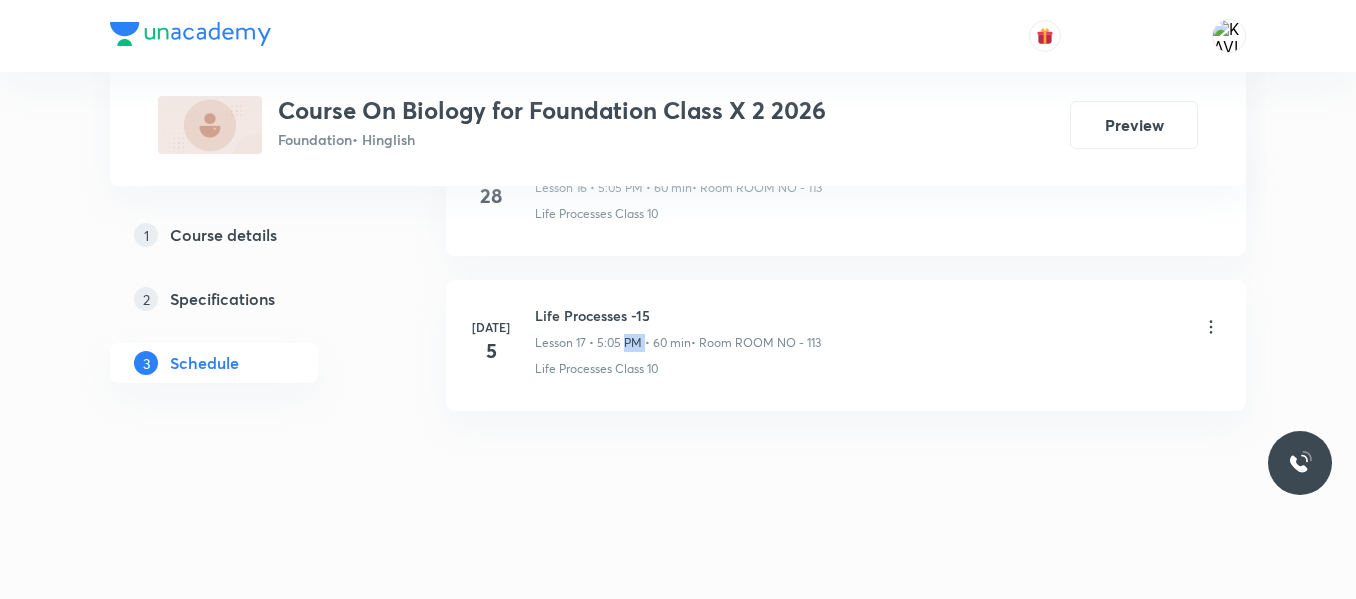 click on "Life Processes -15 Lesson 17 • 5:05 PM • 60 min  • Room ROOM NO - 113" at bounding box center (678, 328) 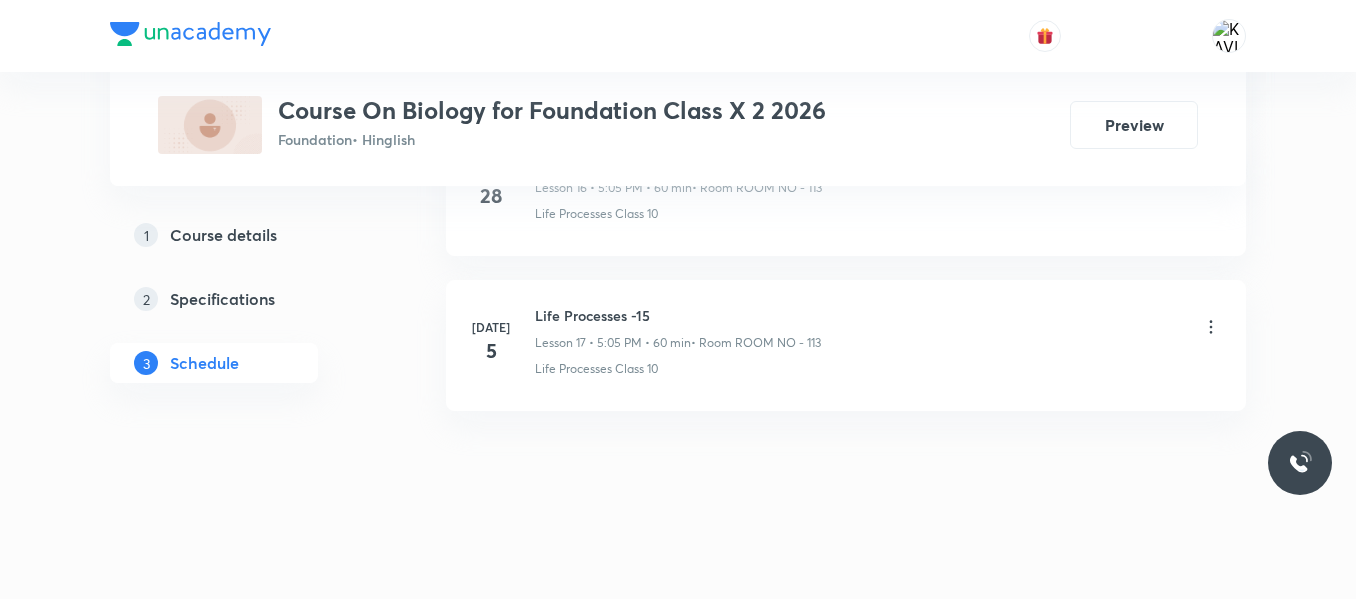 click on "Life Processes -15" at bounding box center [678, 315] 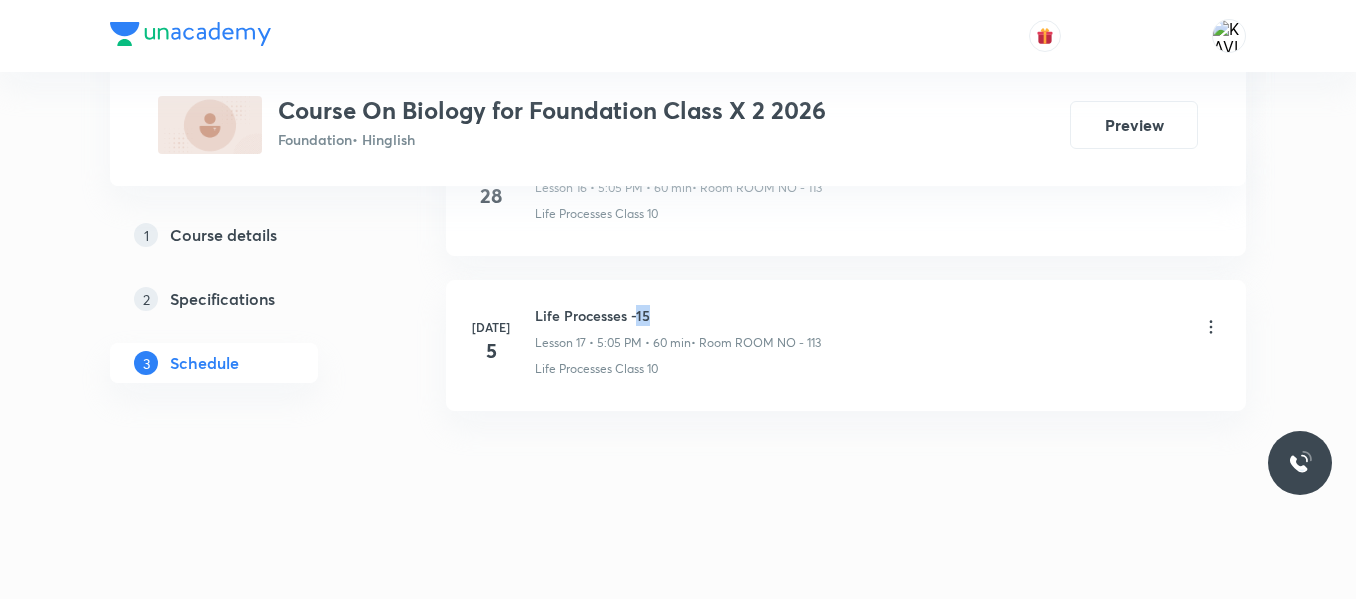 click on "Life Processes -15" at bounding box center [678, 315] 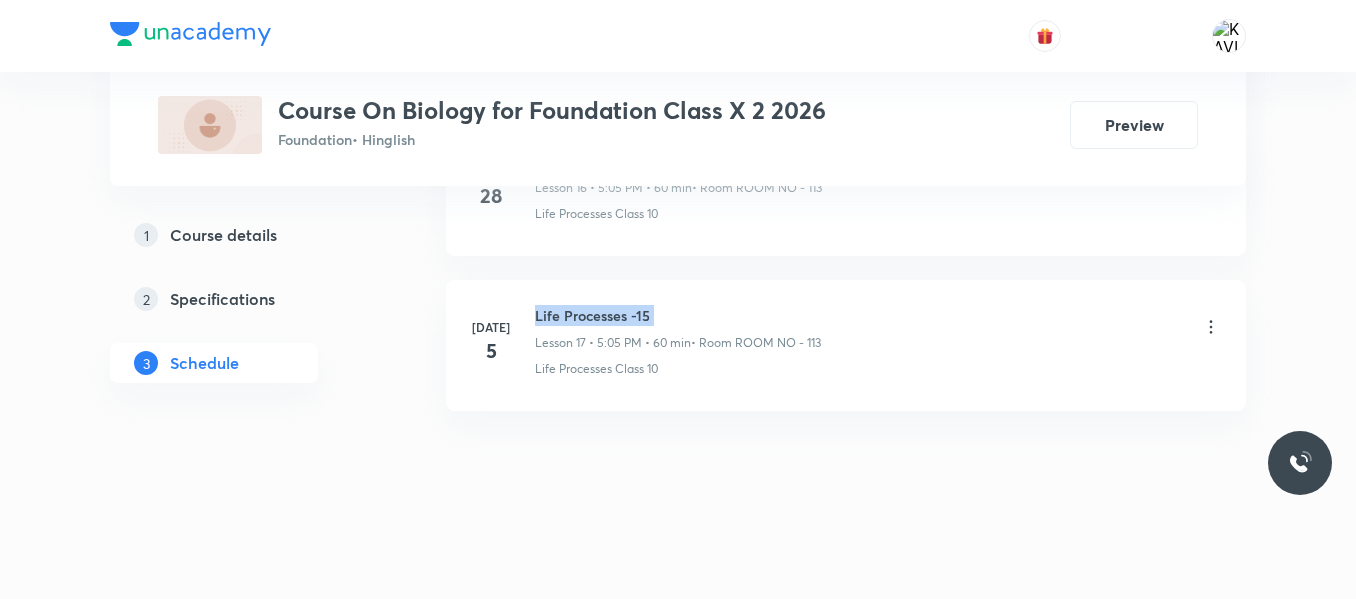 click on "Life Processes -15" at bounding box center [678, 315] 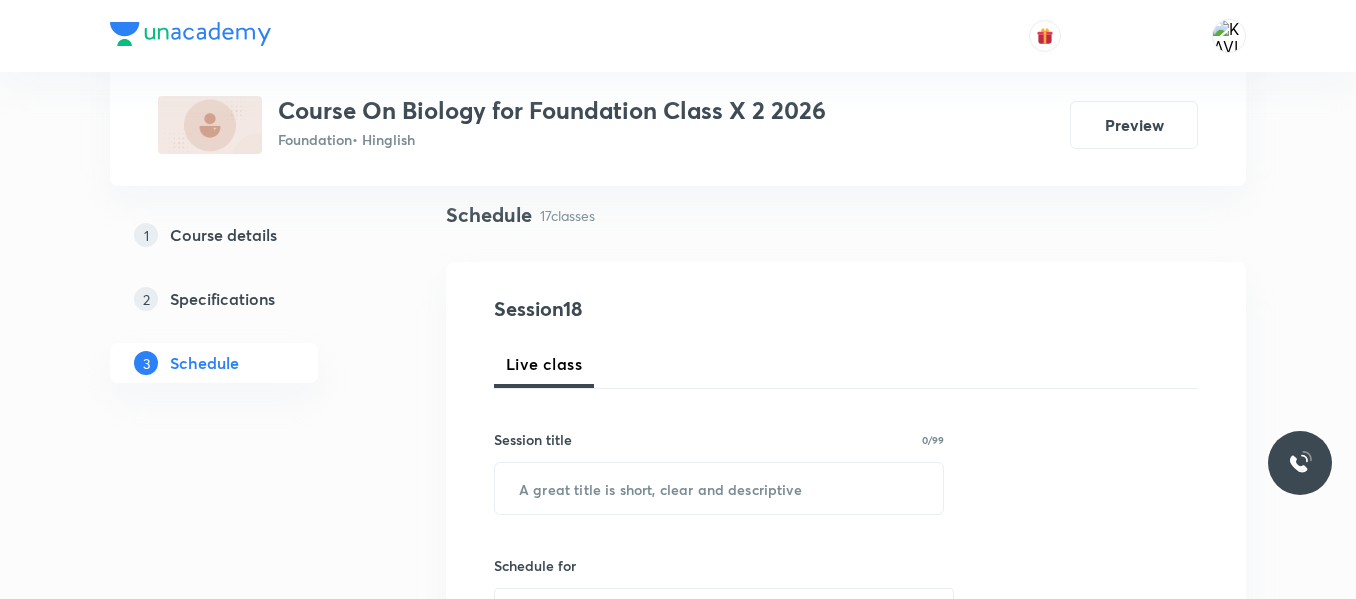 scroll, scrollTop: 140, scrollLeft: 0, axis: vertical 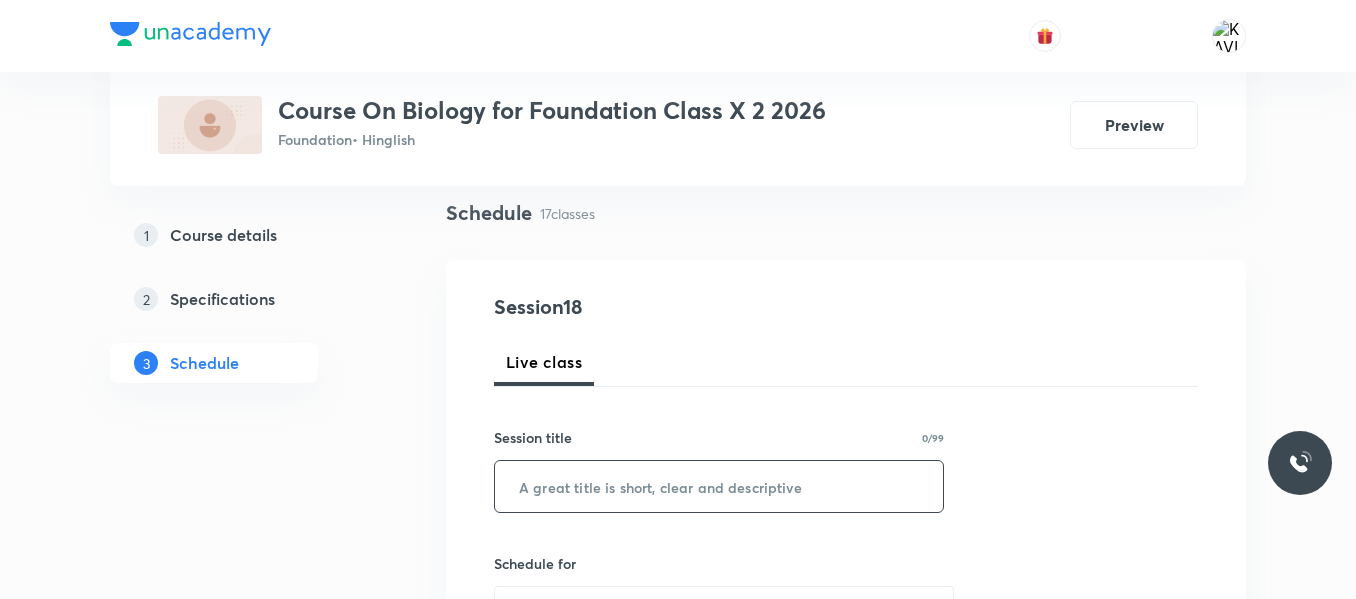 click at bounding box center [719, 486] 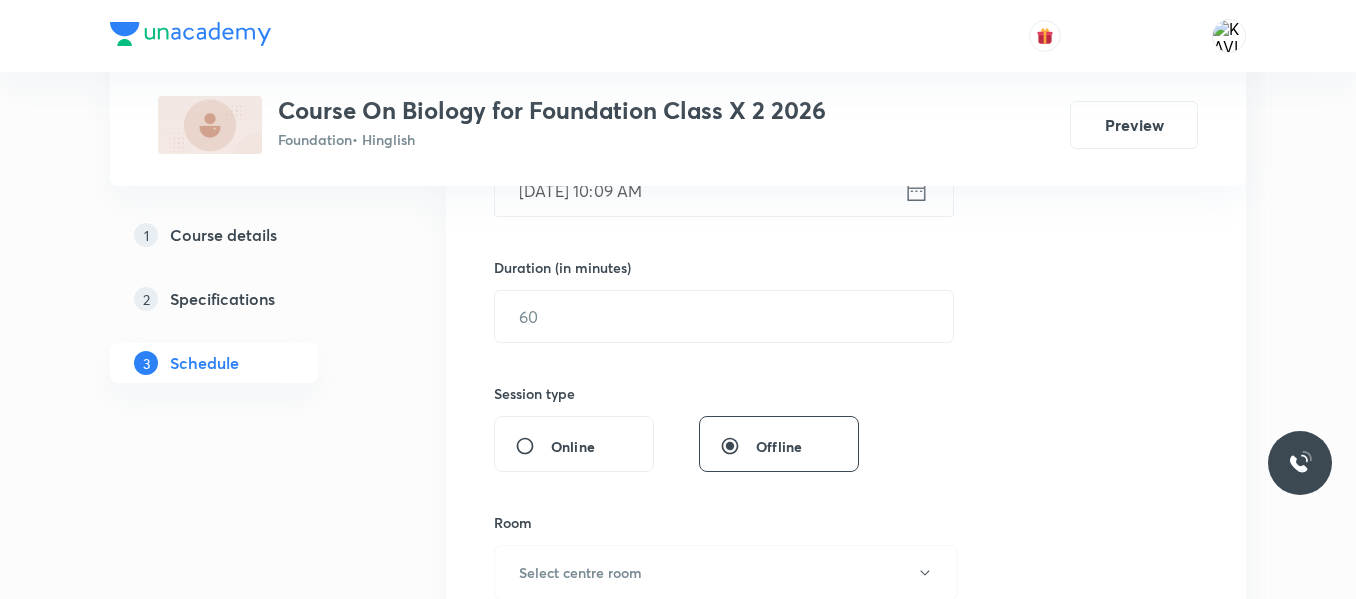 scroll, scrollTop: 563, scrollLeft: 0, axis: vertical 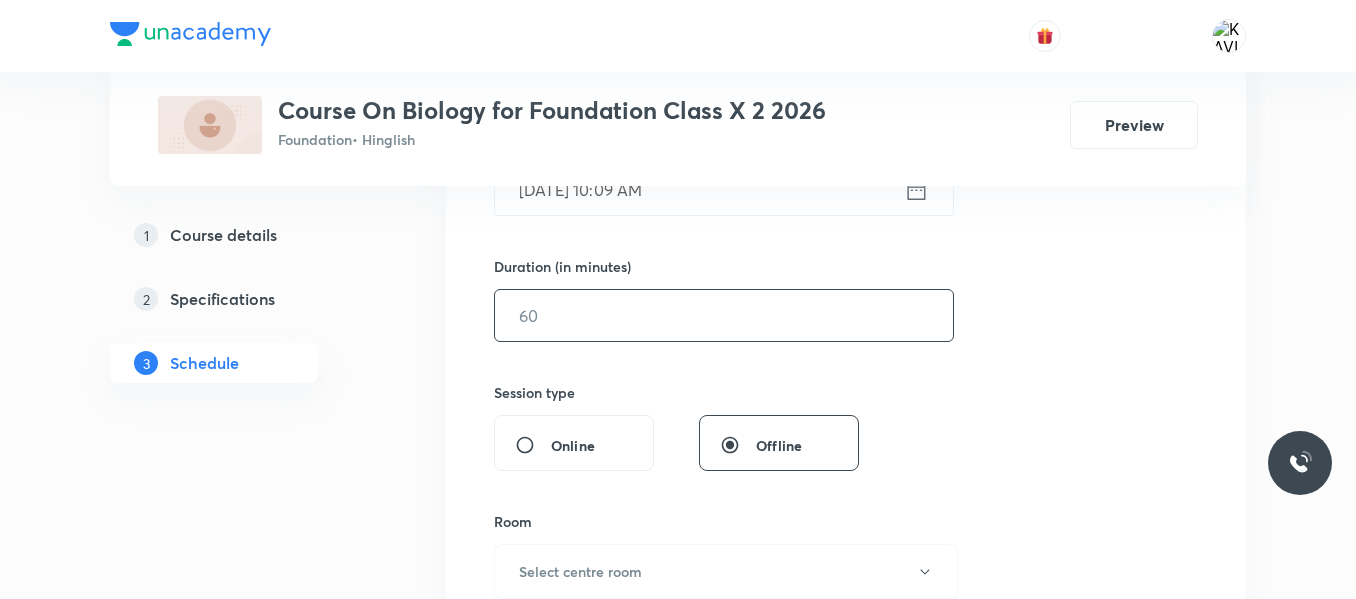 type on "Life Processes -16" 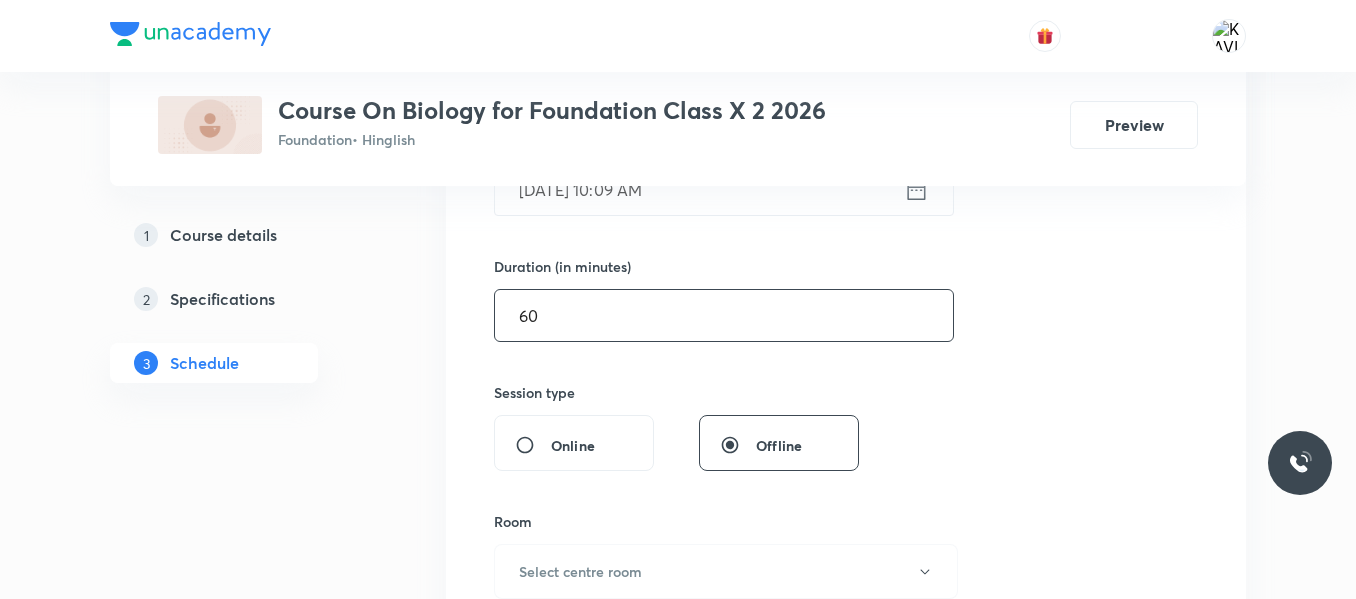 scroll, scrollTop: 436, scrollLeft: 0, axis: vertical 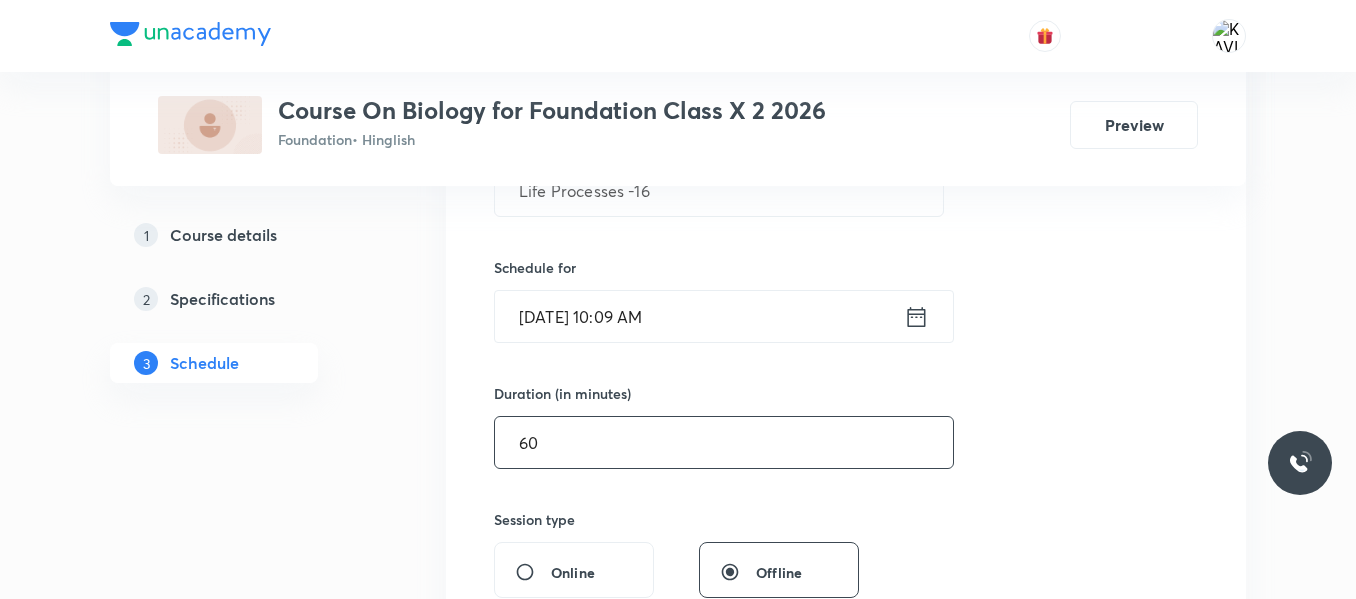 type on "60" 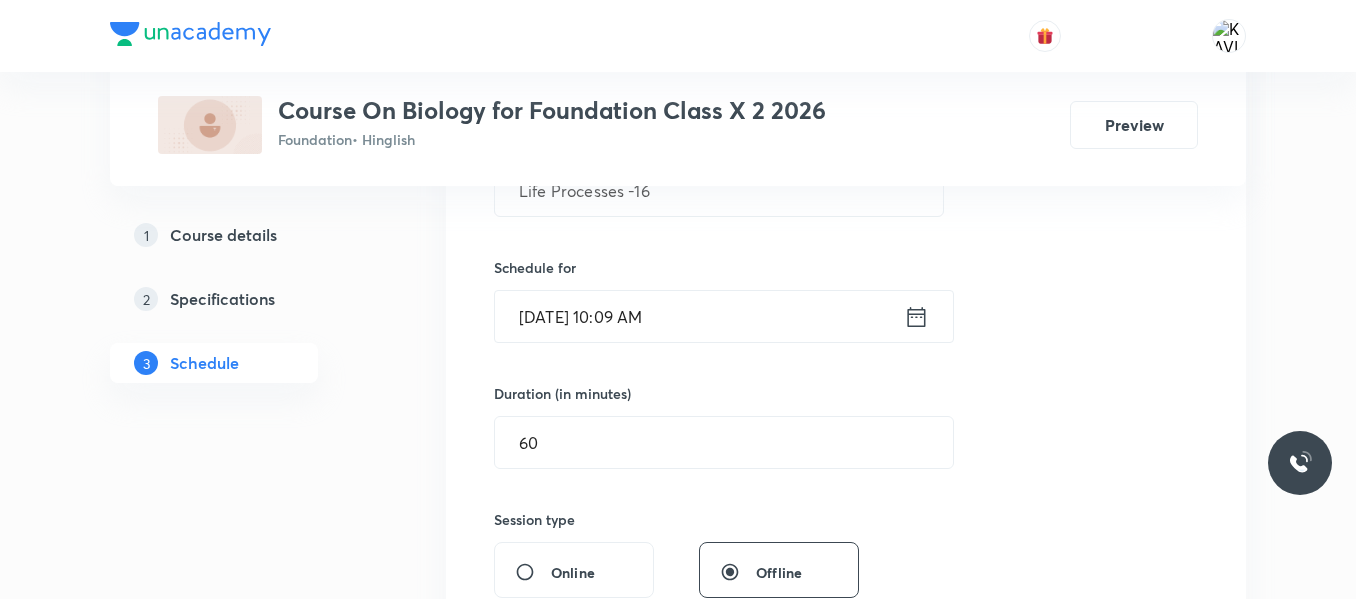 click 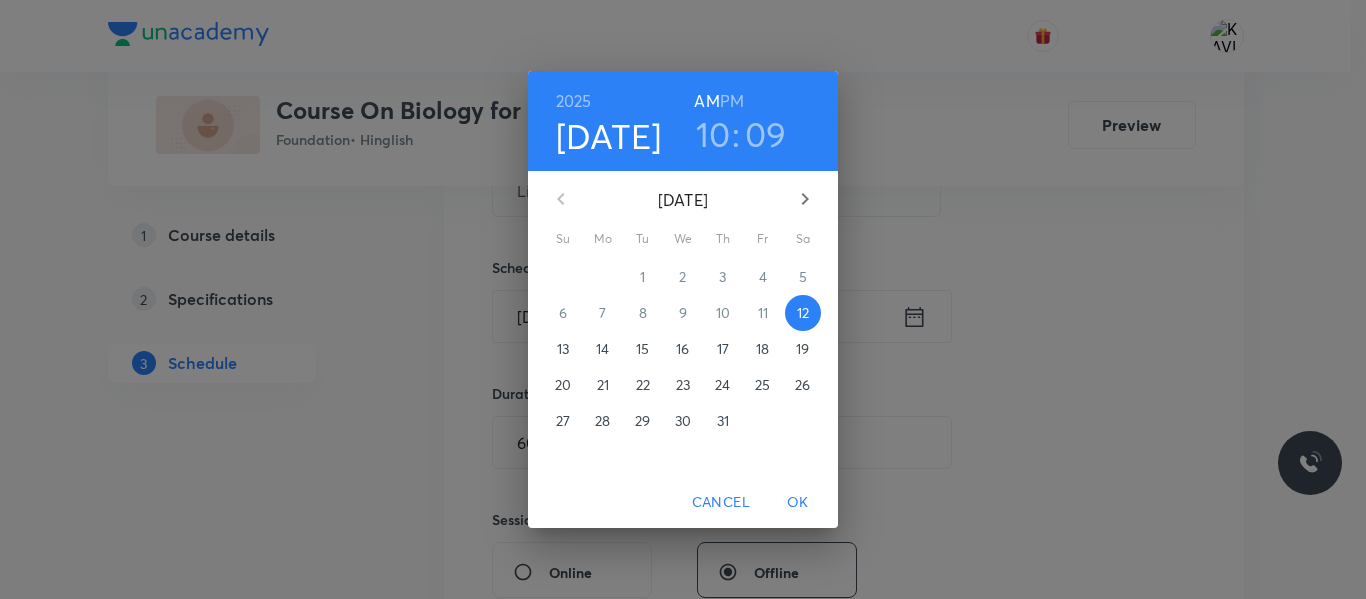 click on "PM" at bounding box center (732, 101) 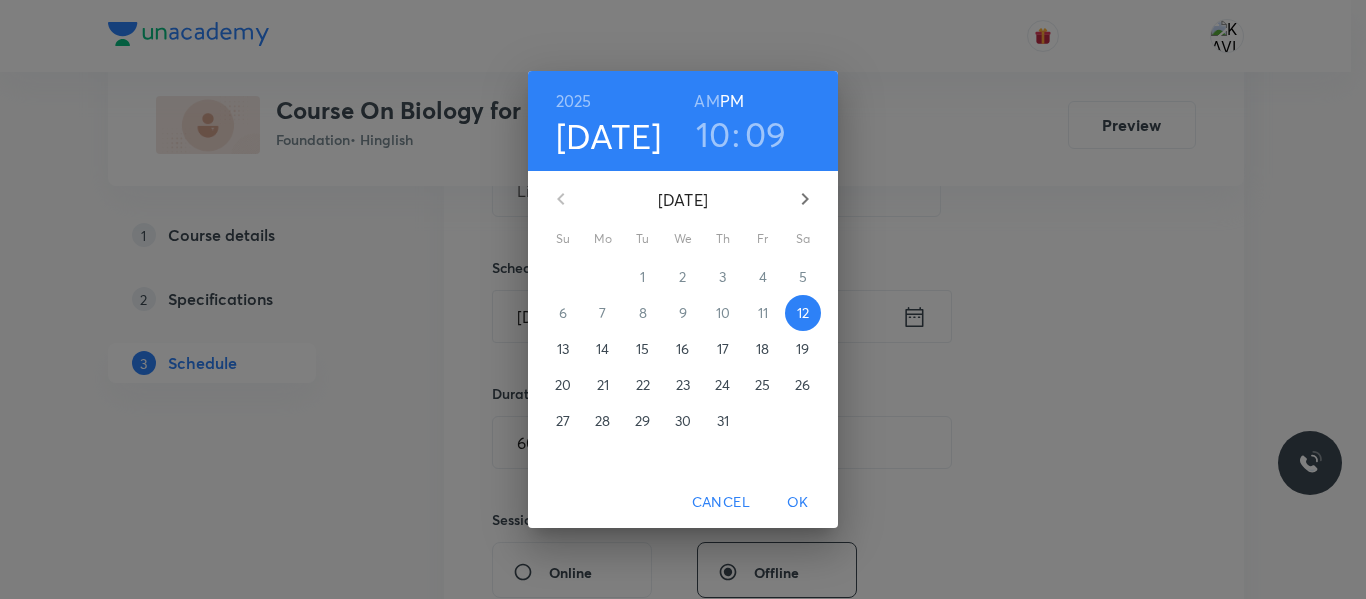 click on "10" at bounding box center [713, 134] 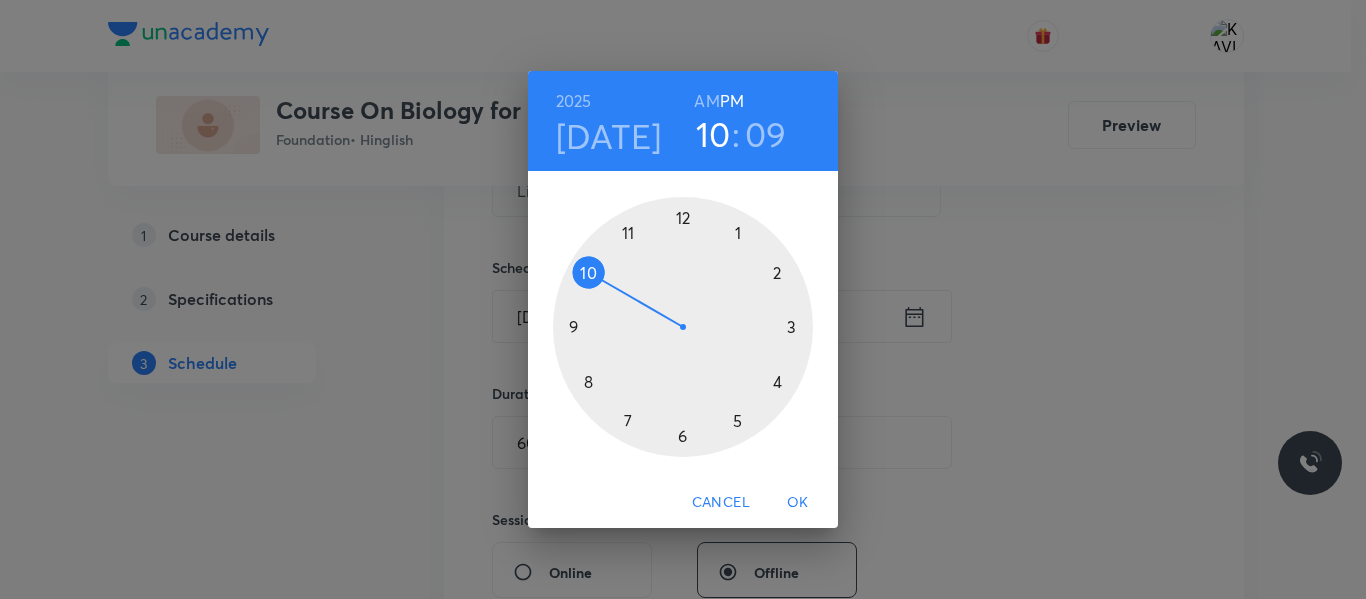 click at bounding box center [683, 327] 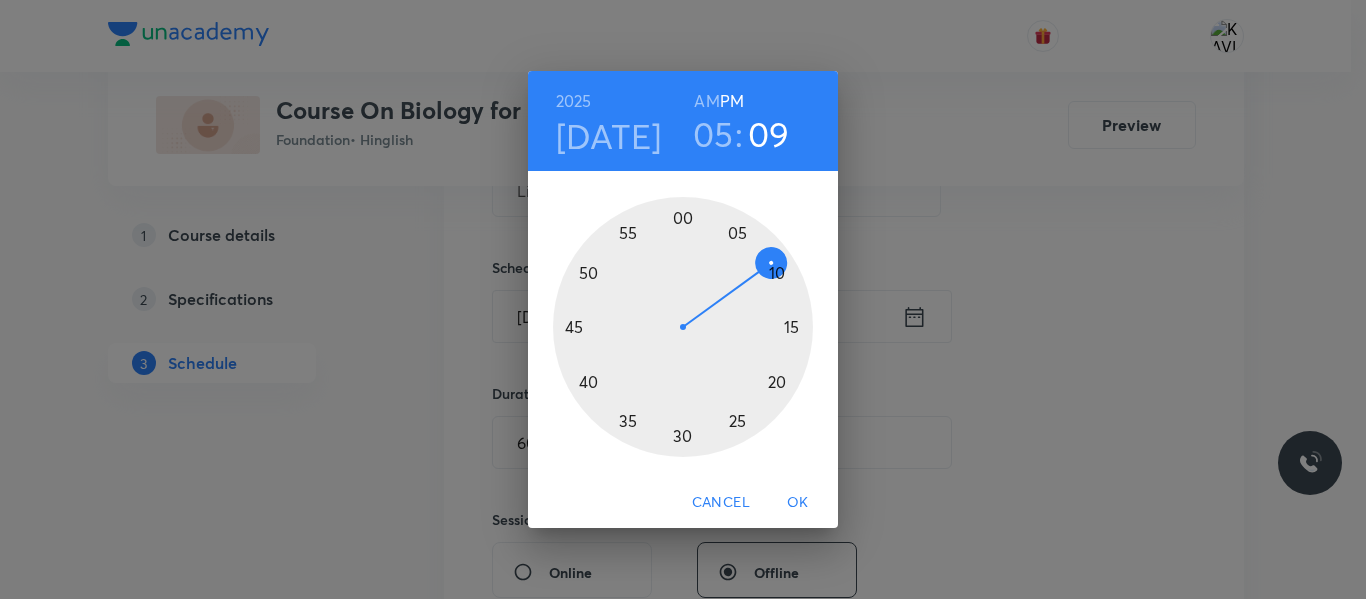 click at bounding box center (683, 327) 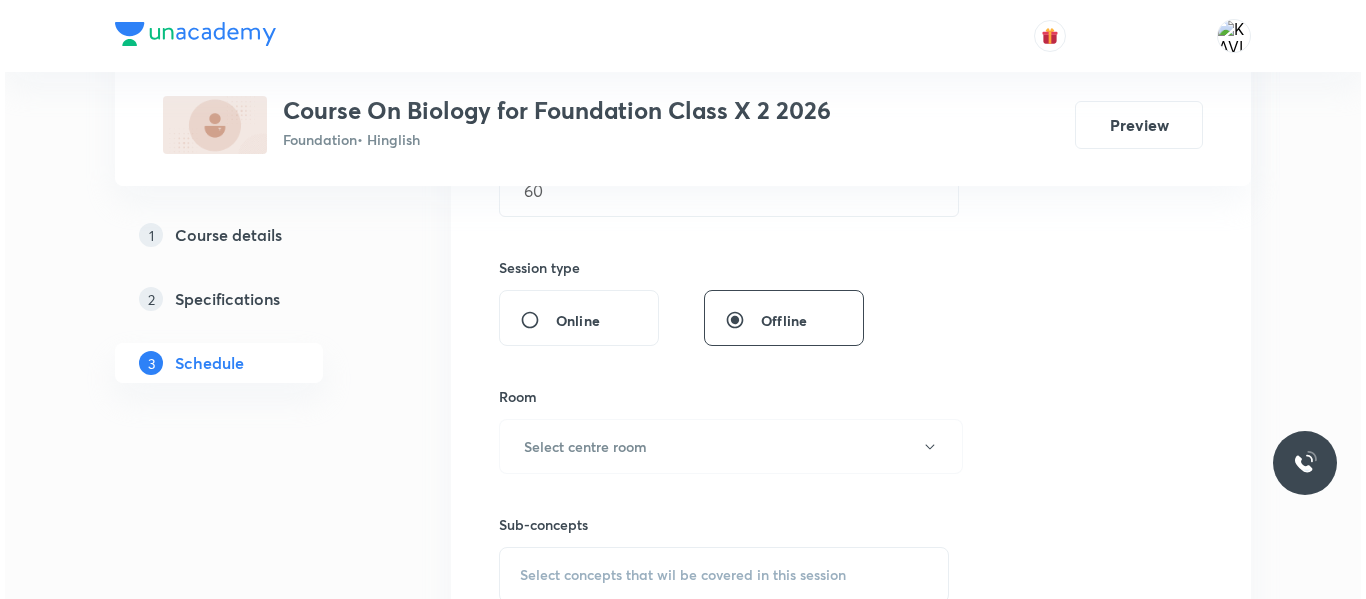 scroll, scrollTop: 690, scrollLeft: 0, axis: vertical 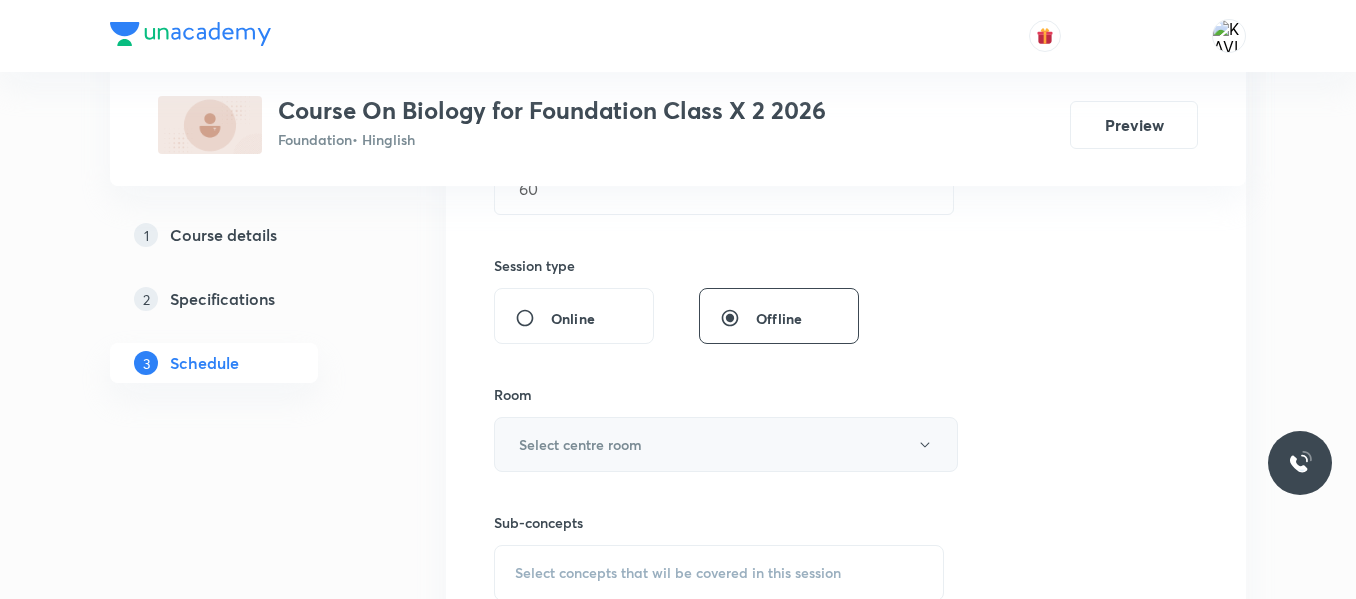 click on "Select centre room" at bounding box center [726, 444] 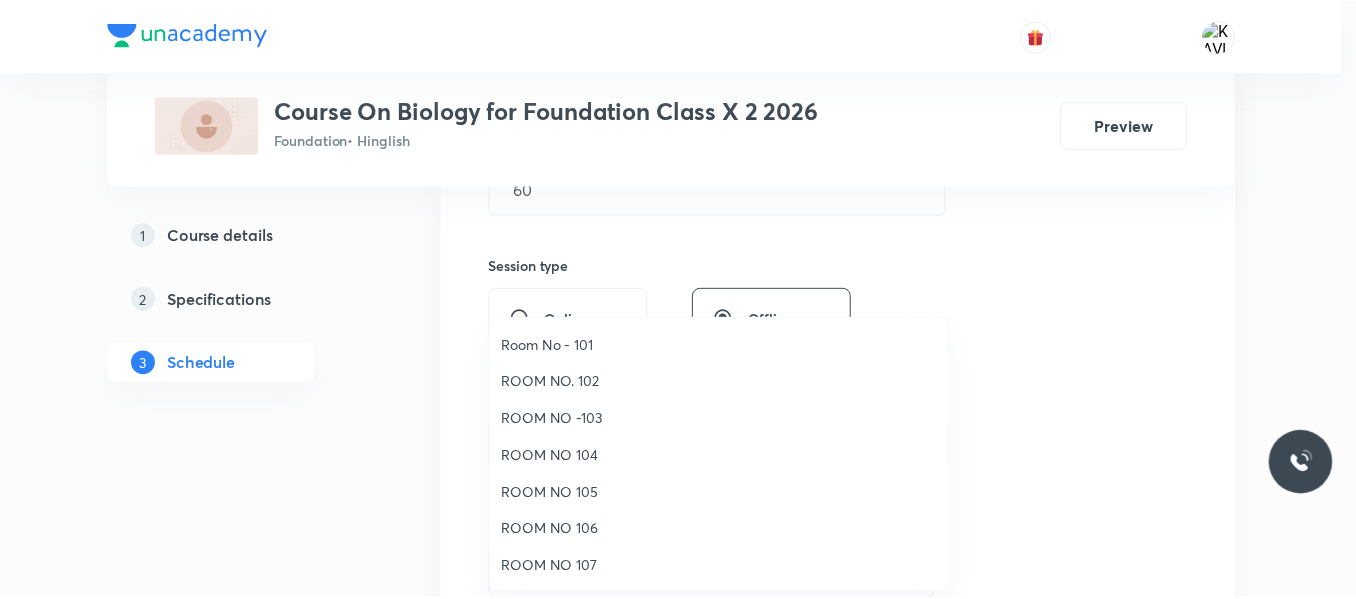 scroll, scrollTop: 223, scrollLeft: 0, axis: vertical 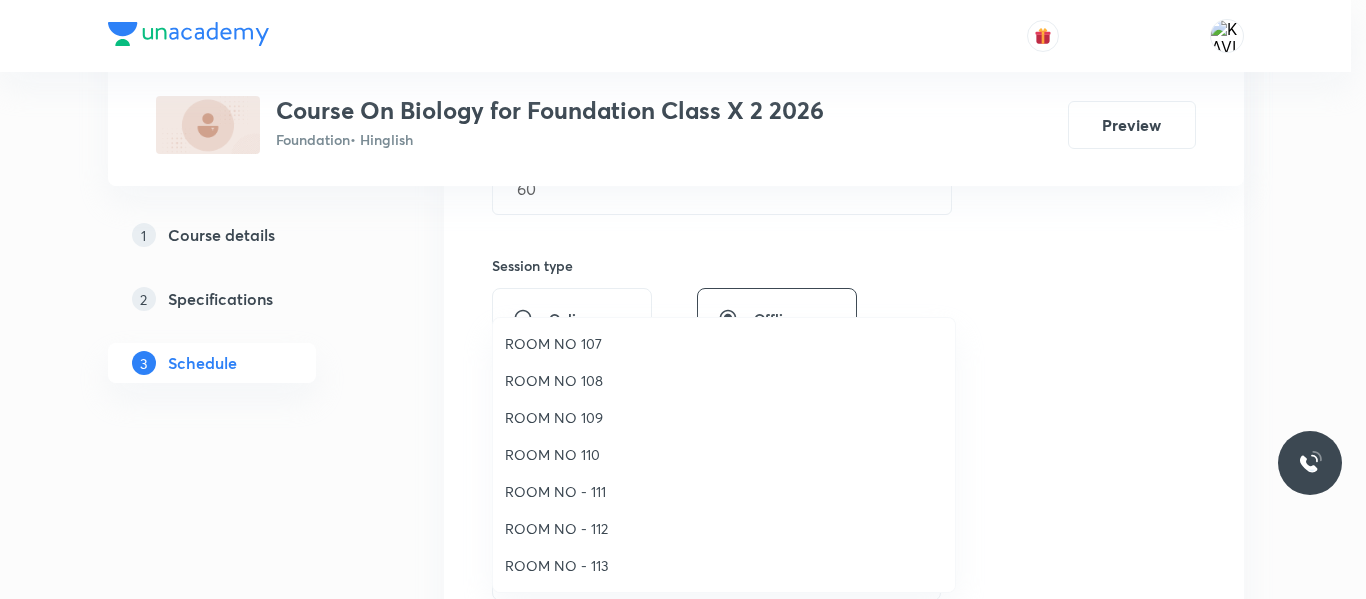 click on "ROOM NO - 113" at bounding box center [724, 565] 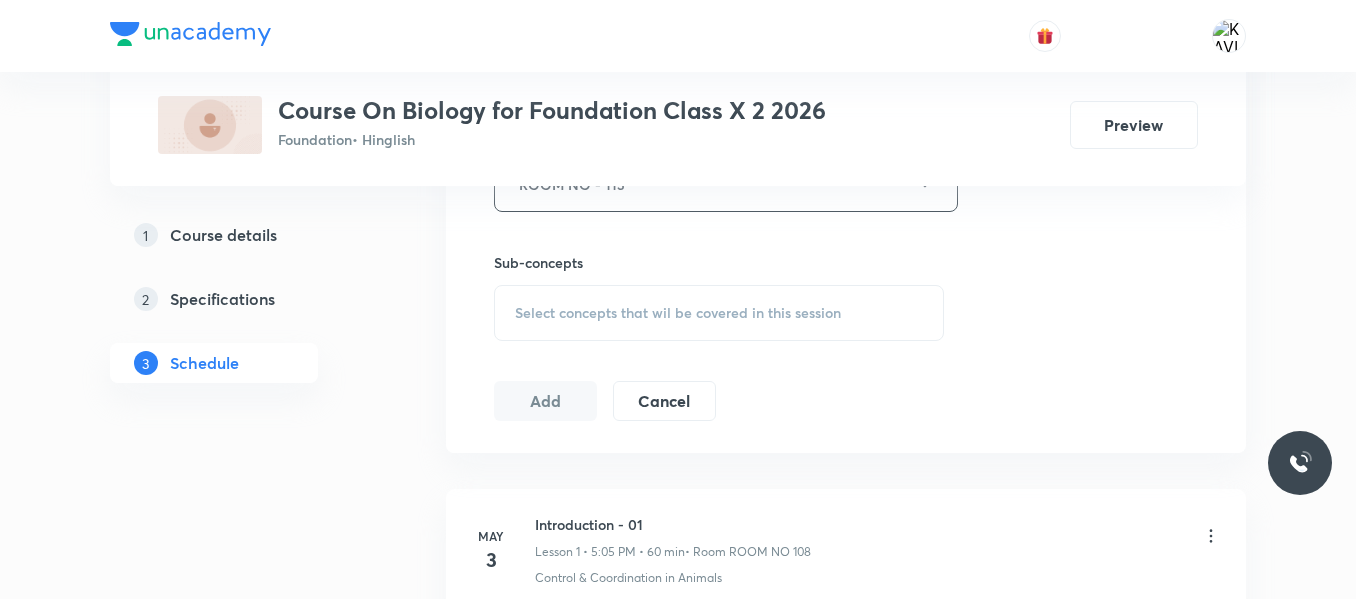 scroll, scrollTop: 965, scrollLeft: 0, axis: vertical 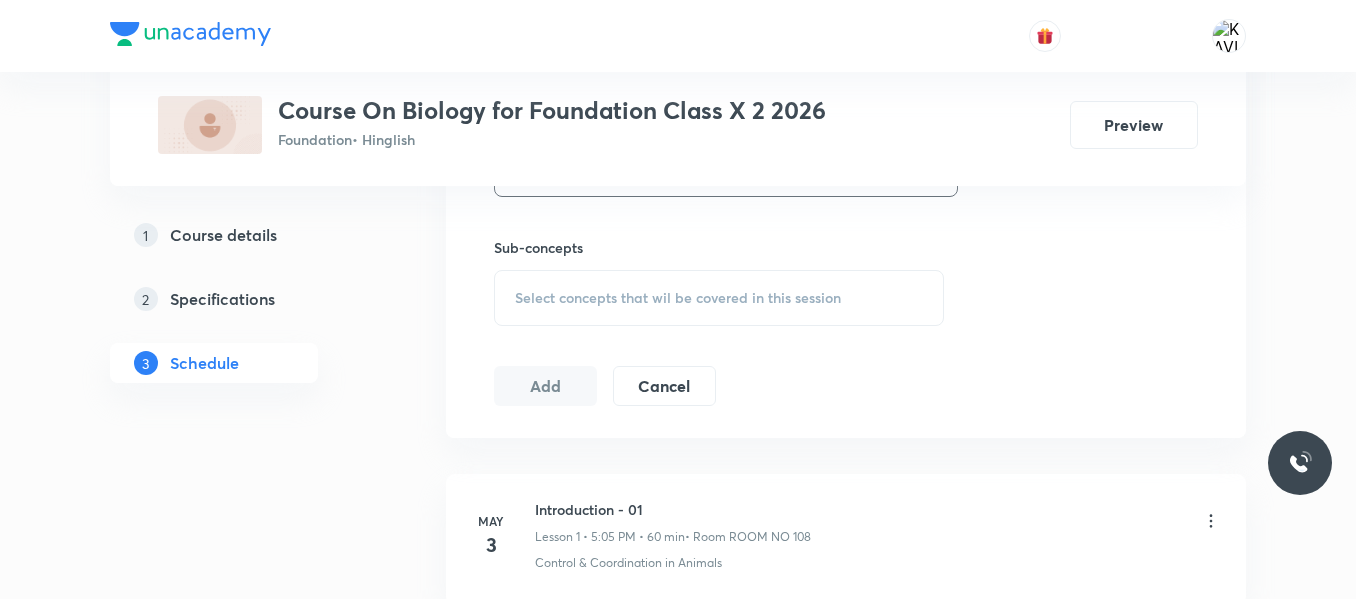 click on "Select concepts that wil be covered in this session" at bounding box center [678, 298] 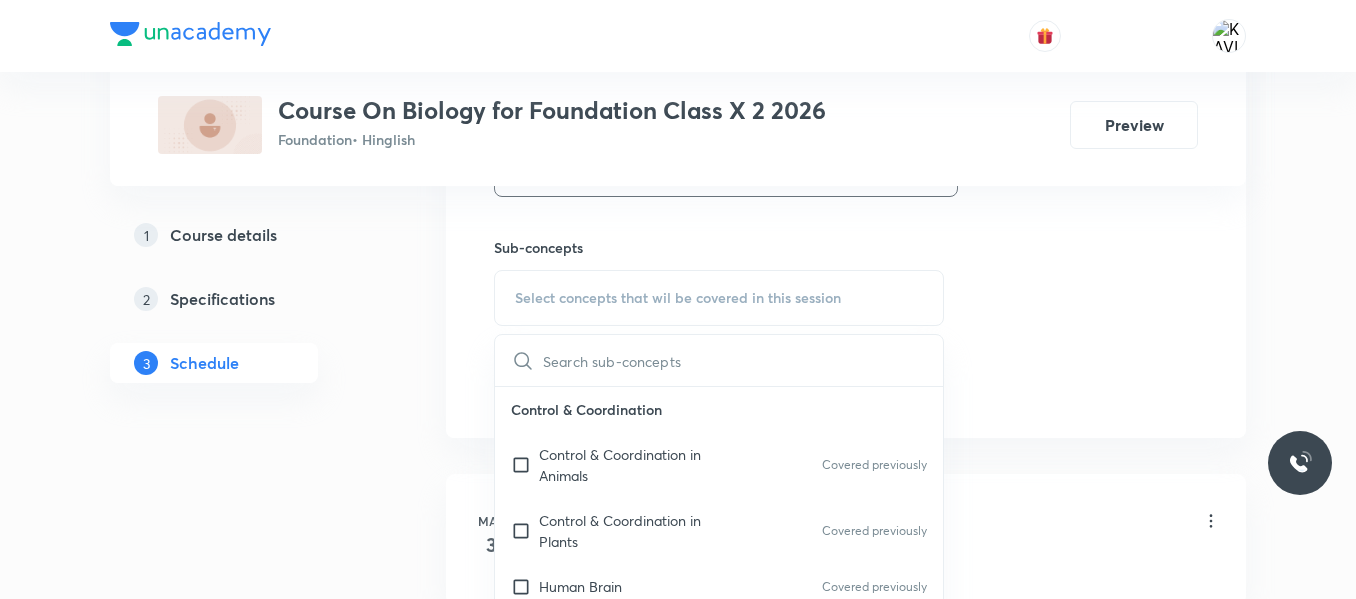 scroll, scrollTop: 1133, scrollLeft: 0, axis: vertical 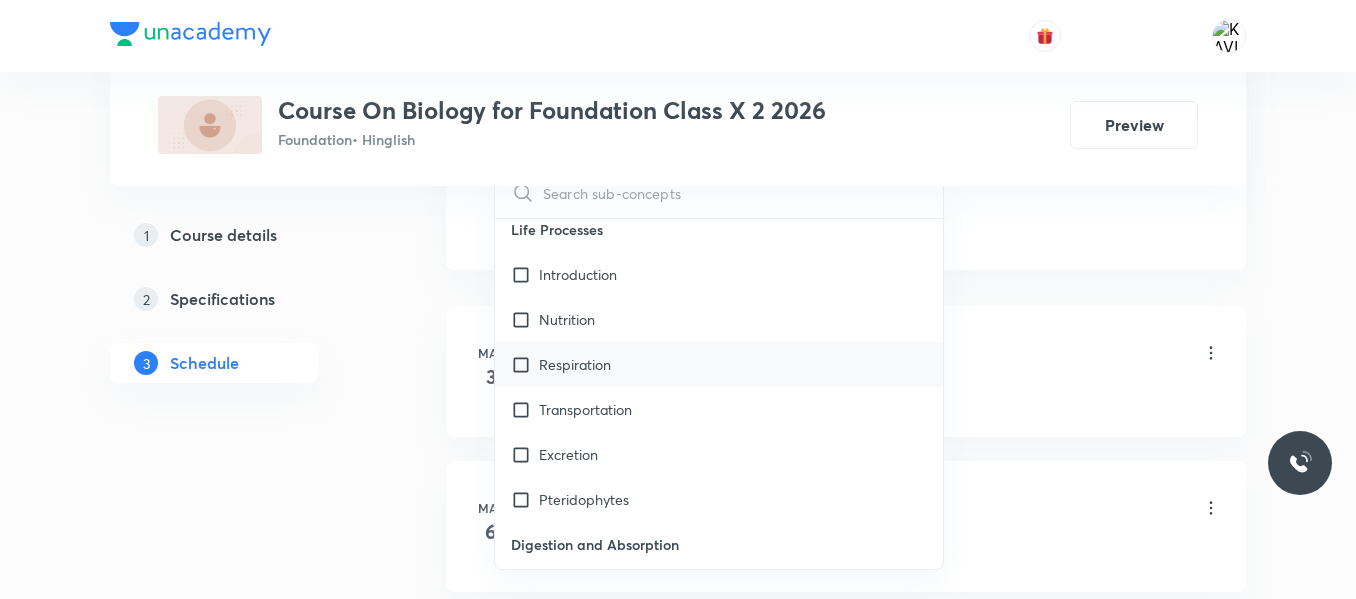 click on "Respiration" at bounding box center (719, 364) 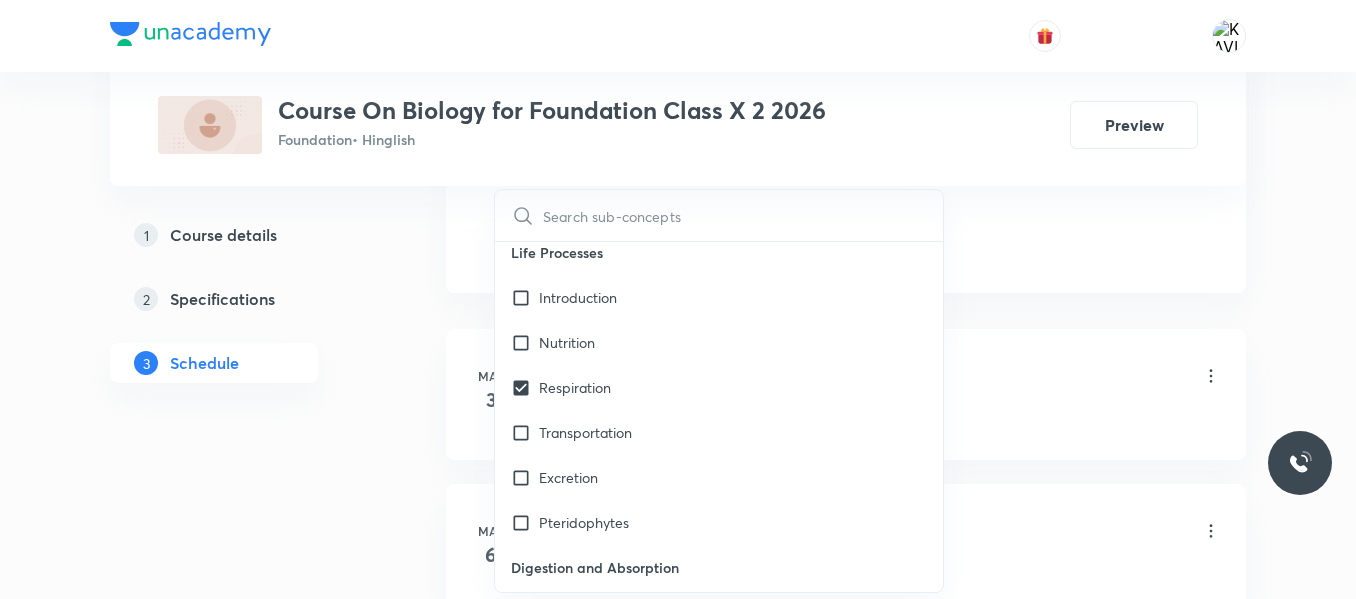 click on "Session  18 Live class Session title 18/99 Life Processes -16 ​ Schedule for Jul 12, 2025, 5:05 PM ​ Duration (in minutes) 60 ​   Session type Online Offline Room ROOM NO - 113 Sub-concepts Respiration CLEAR ​ Control & Coordination Control & Coordination in Animals Covered previously Control & Coordination in Plants Covered previously Human Brain Covered previously Parts of Human Brain Covered previously Functions of Human Brain Chemical Coordination of Hormones Covered previously Reproduction Reproduction in Plants Covered previously Reproduction in Animals Reproduction in Humans Sex Determination in Humans Heredity & Evolution Variations Hereditary Covered previously Evolution Our Environment Waste Ecosystem Covered previously Management of Natural Resources Natural Resource Plans Environment Friendly Decision Forest & Wild Life Water Use Coal & Petroleum Life Processes Introduction Nutrition Respiration Transportation Excretion Pteridophytes Digestion and Absorption INtroduction Alimentary Canal" at bounding box center (846, -220) 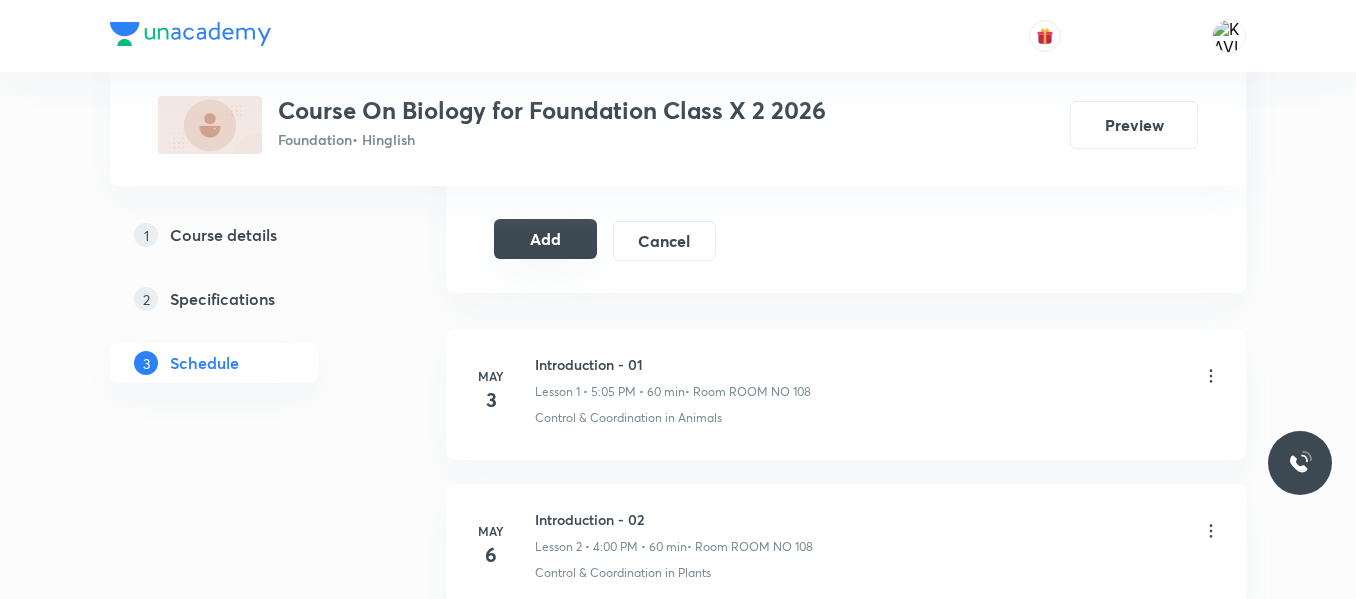 click on "Add" at bounding box center [545, 239] 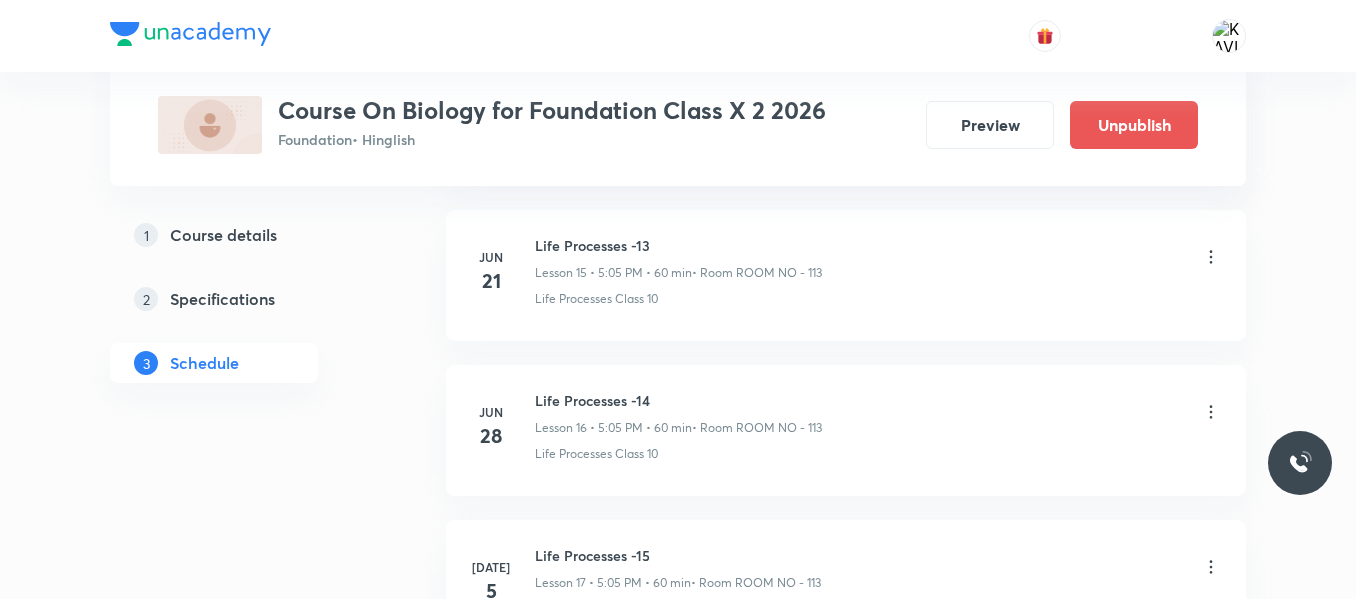 scroll, scrollTop: 2875, scrollLeft: 0, axis: vertical 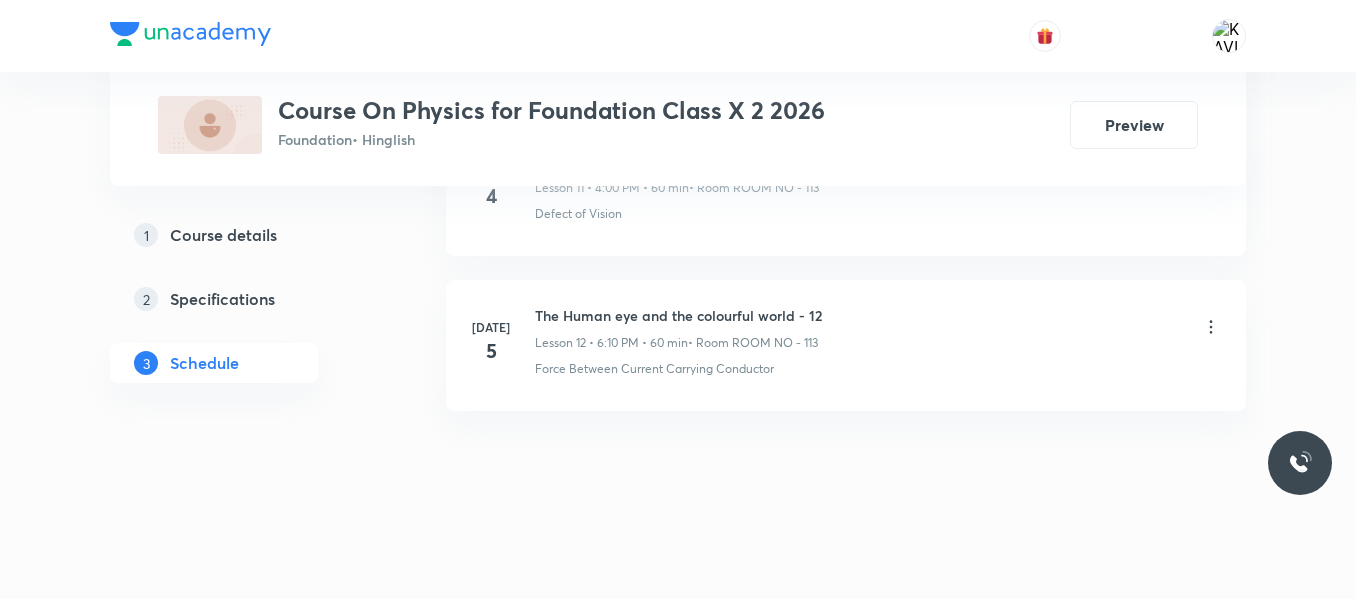 click on "The Human eye and the colourful world - 12" at bounding box center (678, 315) 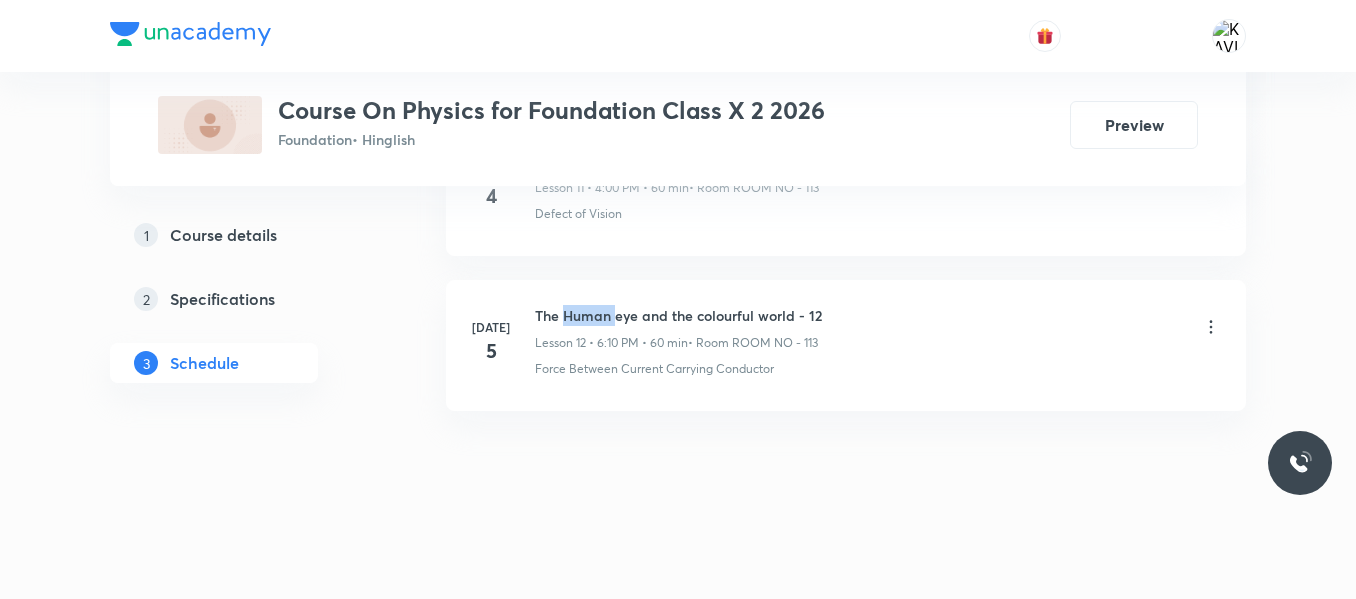 click on "The Human eye and the colourful world - 12" at bounding box center [678, 315] 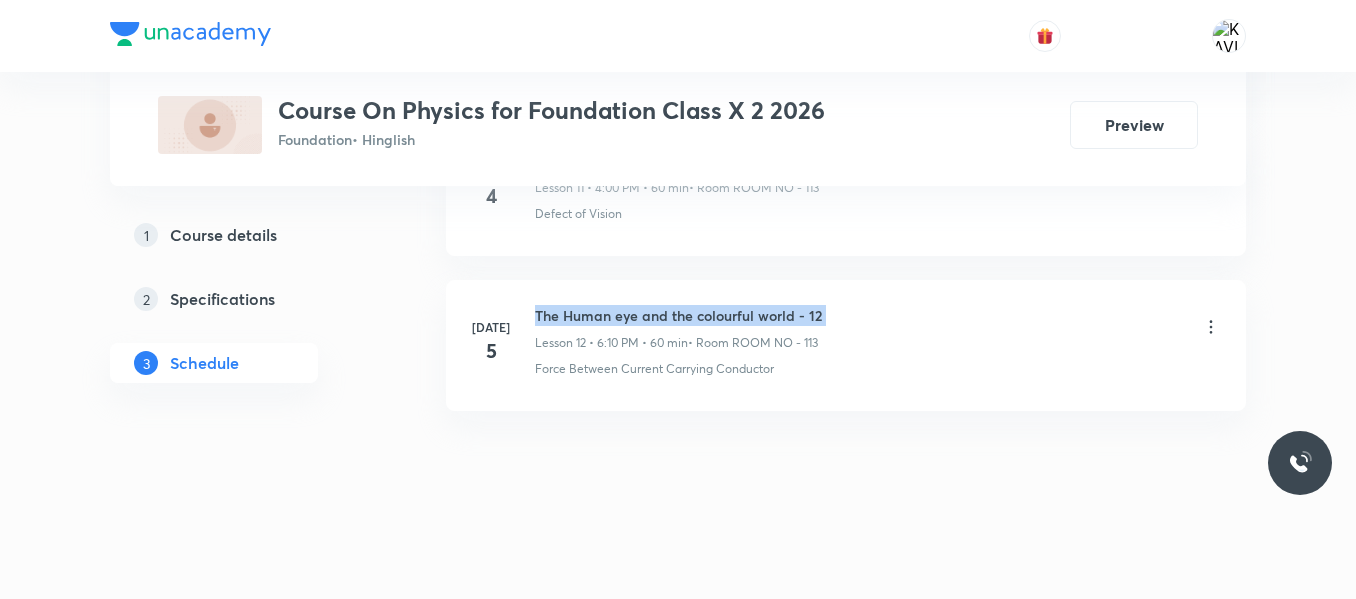 click on "The Human eye and the colourful world - 12" at bounding box center (678, 315) 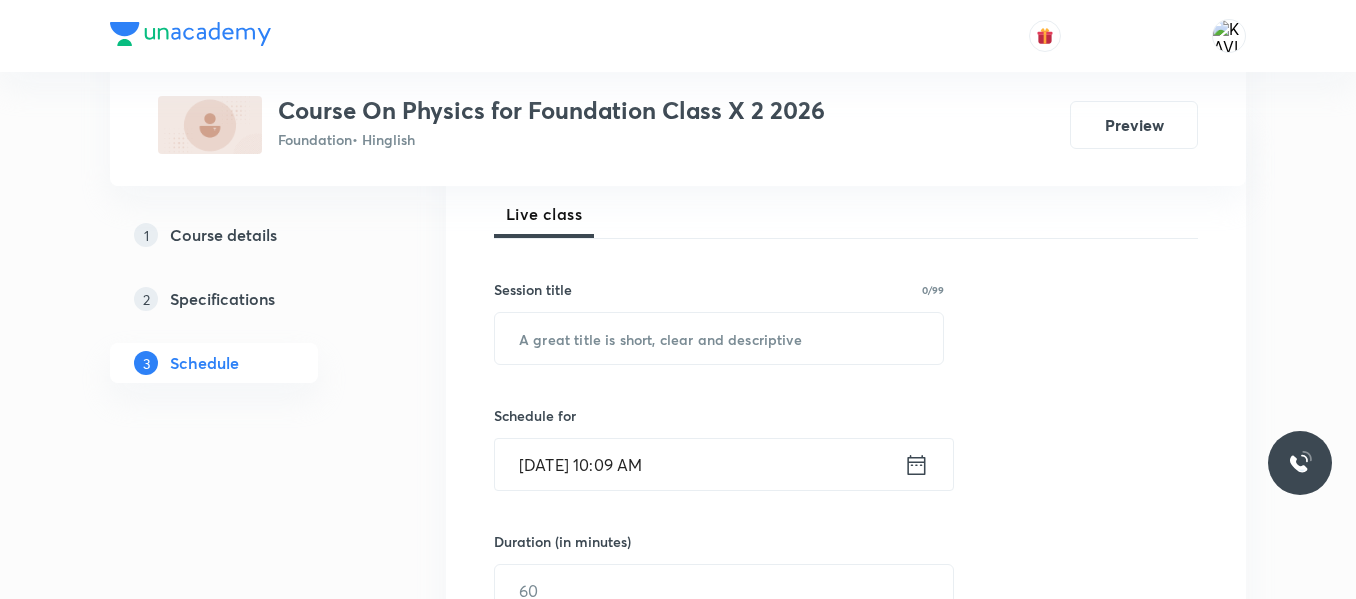 scroll, scrollTop: 293, scrollLeft: 0, axis: vertical 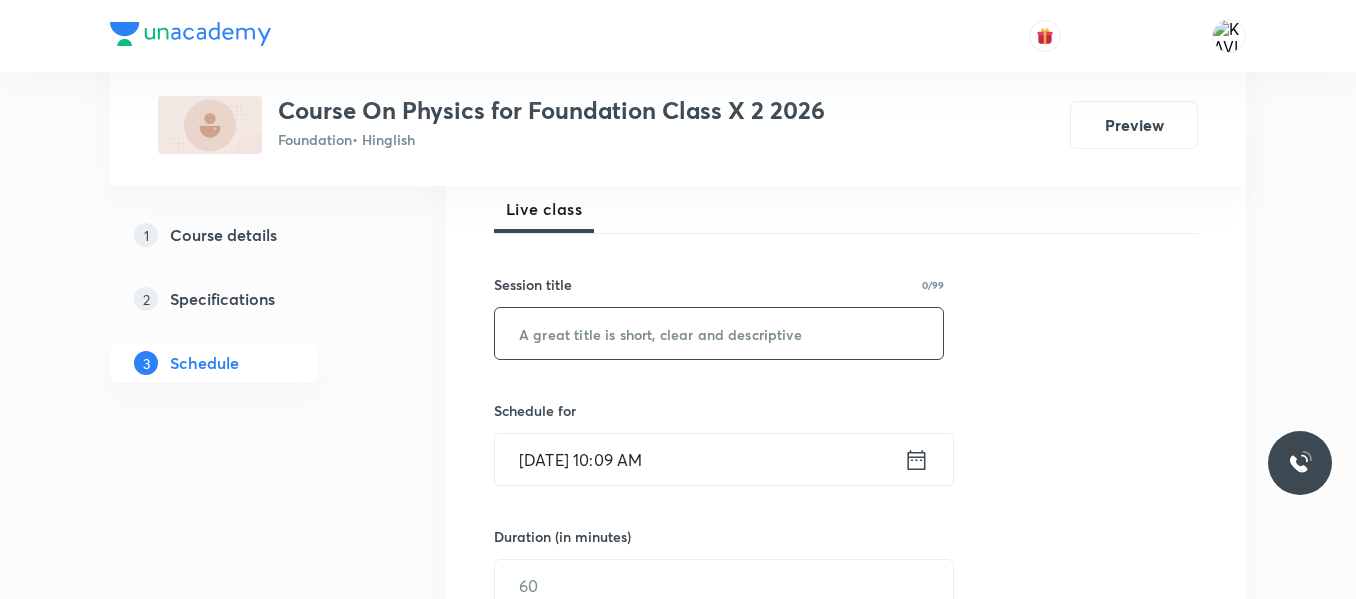 click at bounding box center [719, 333] 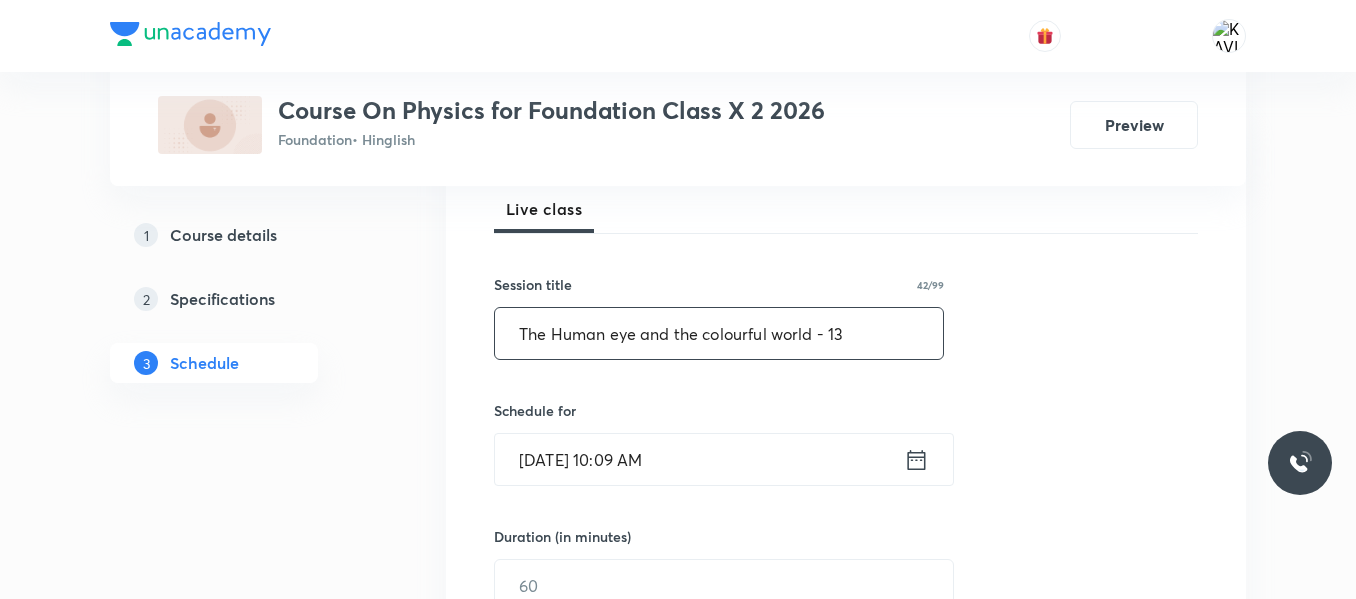 type on "The Human eye and the colourful world - 13" 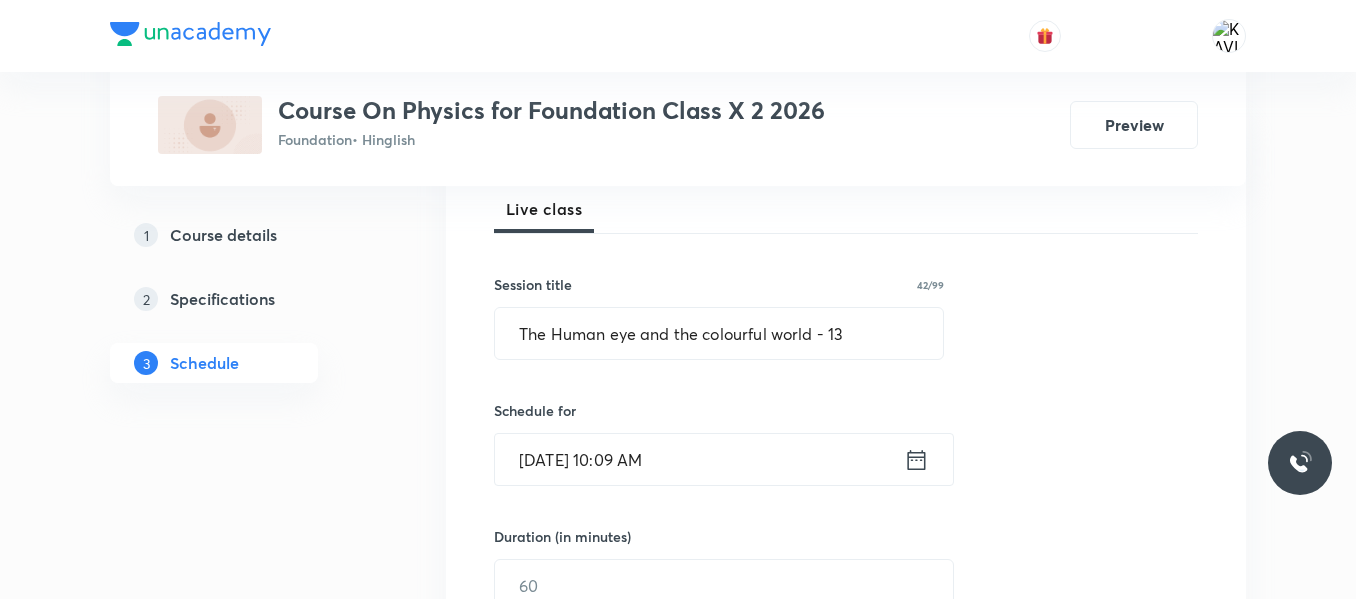 click 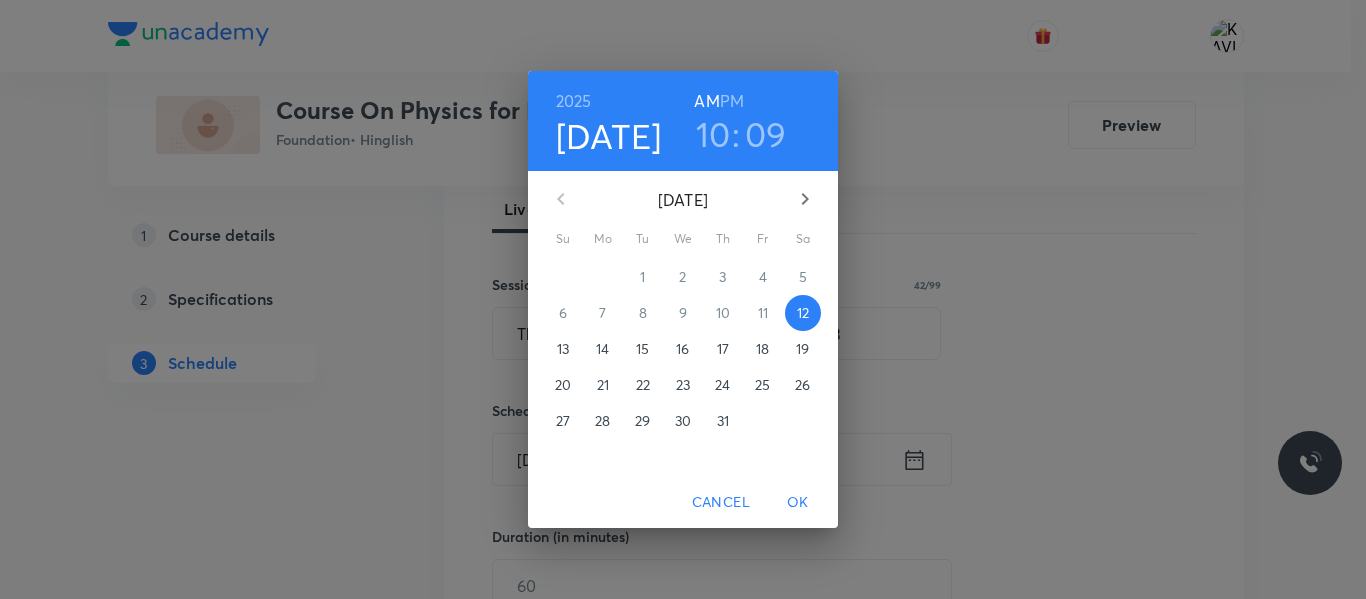 click on "PM" at bounding box center [732, 101] 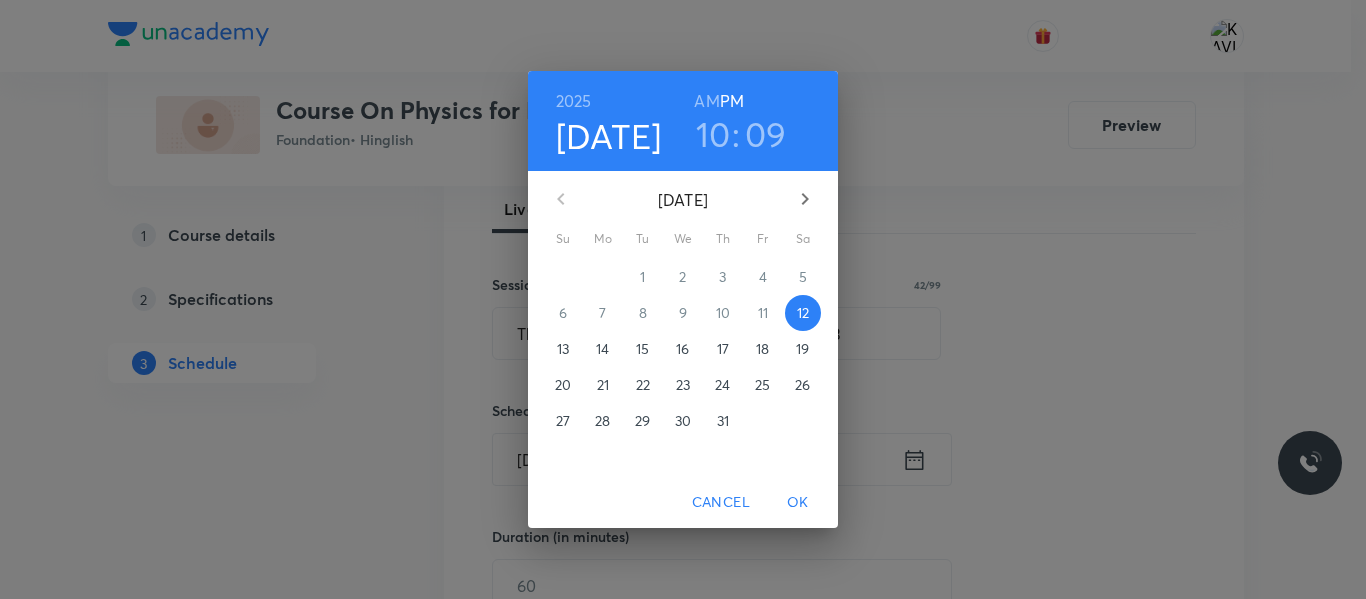click on "10" at bounding box center (713, 134) 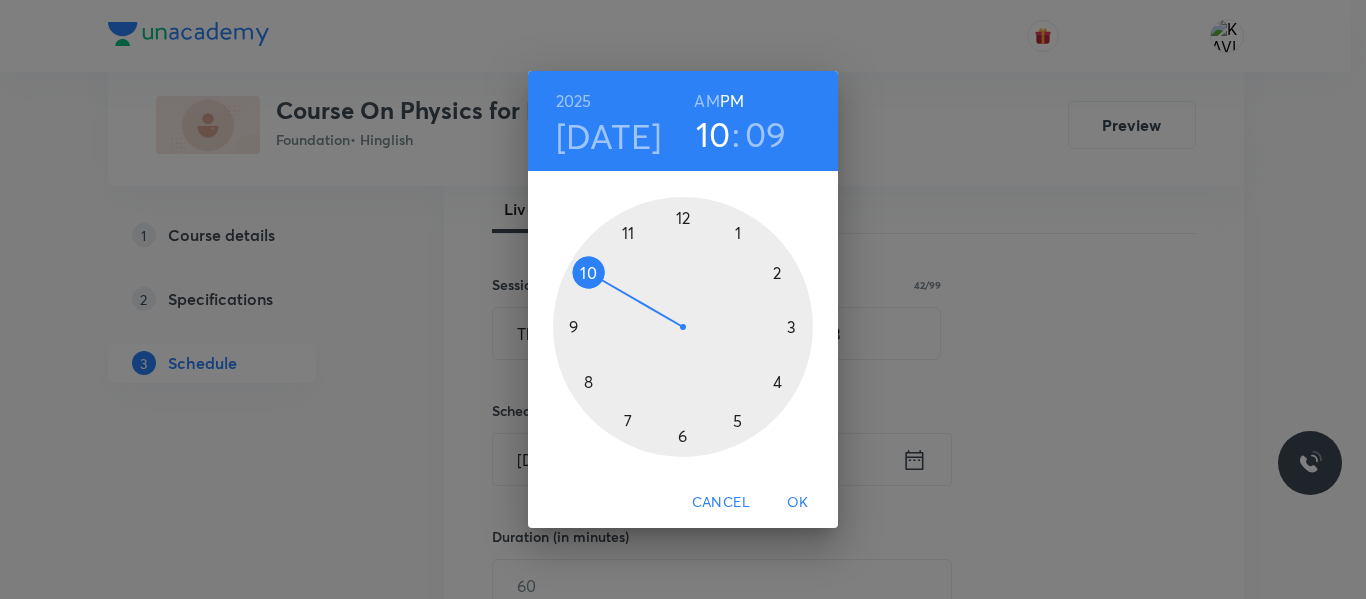 click at bounding box center [683, 327] 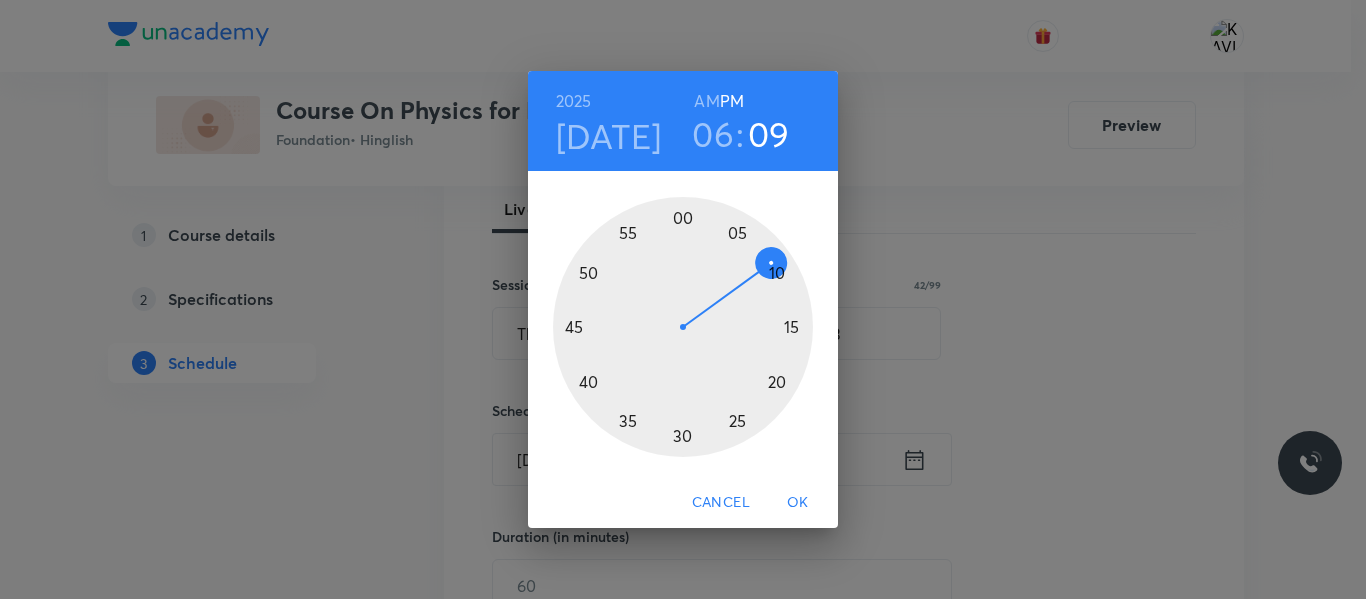 click at bounding box center [683, 327] 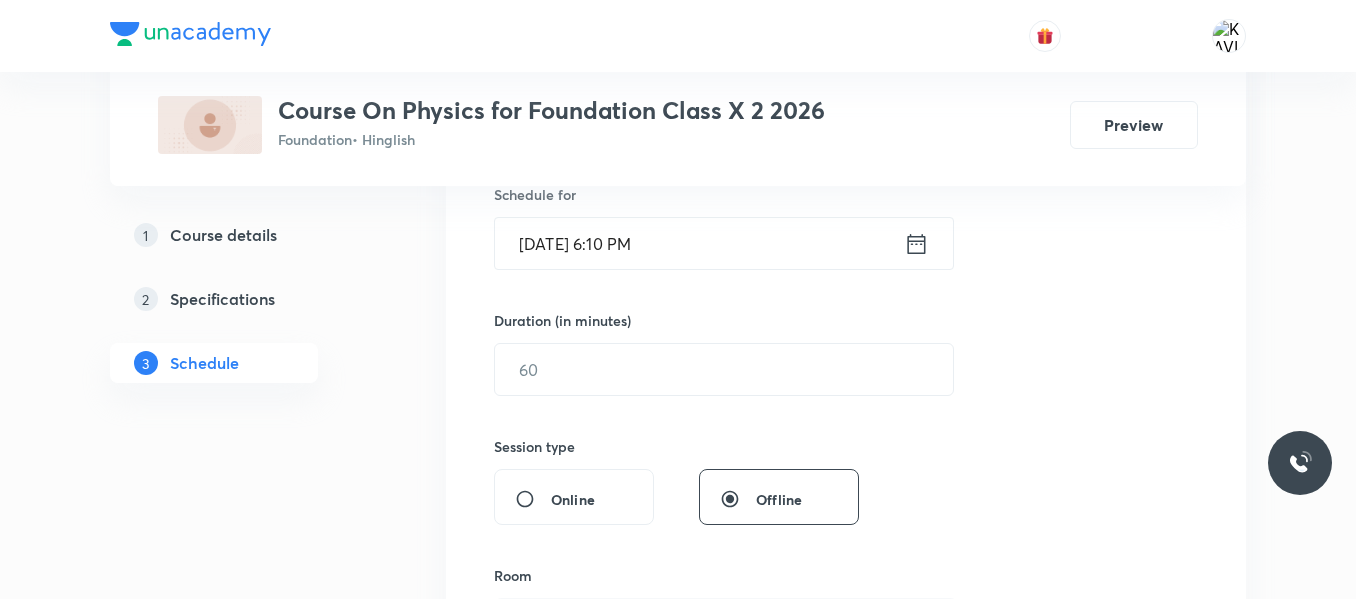 scroll, scrollTop: 511, scrollLeft: 0, axis: vertical 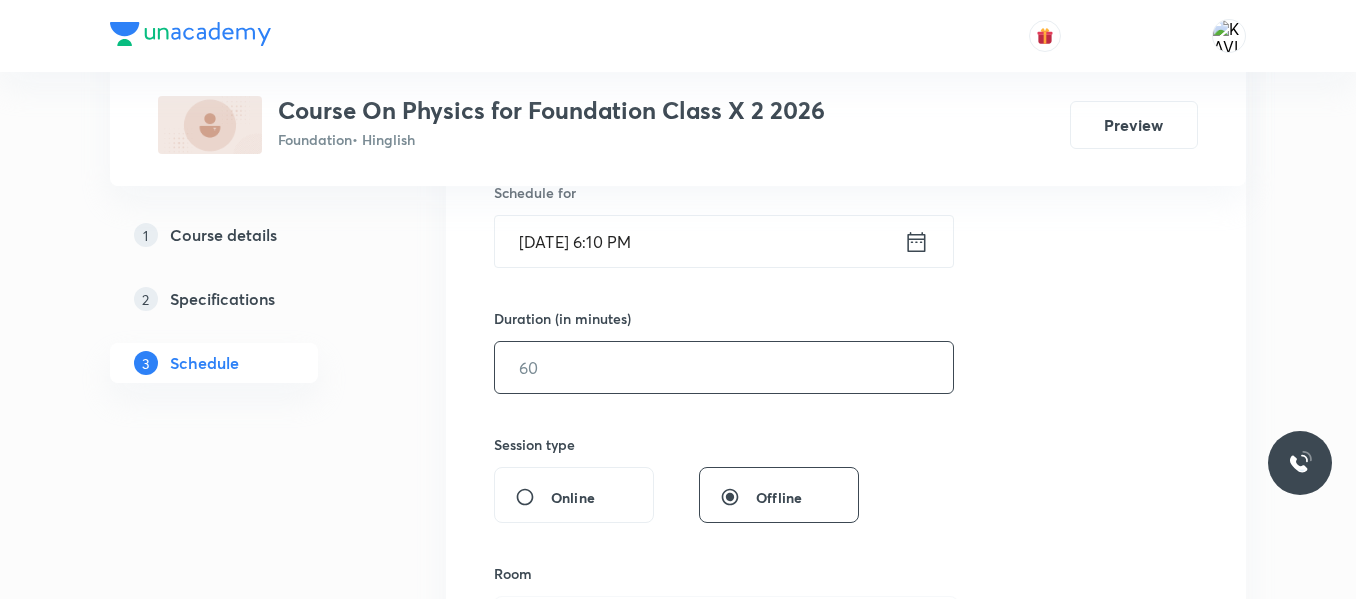 click at bounding box center (724, 367) 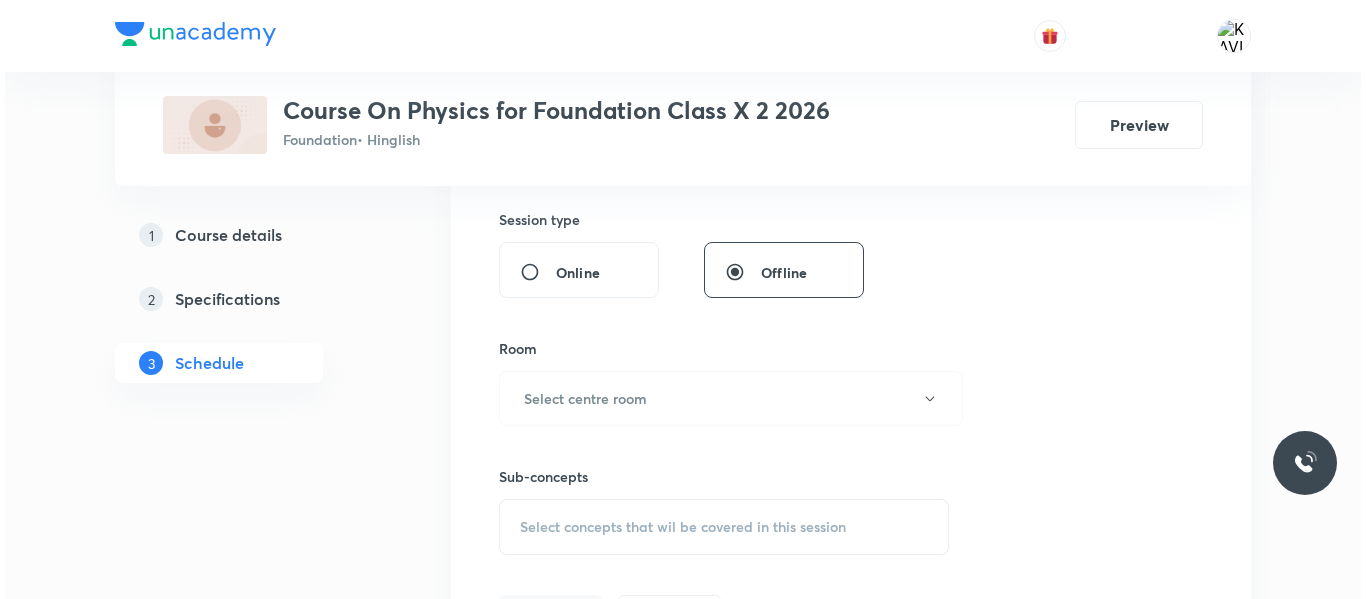 scroll, scrollTop: 750, scrollLeft: 0, axis: vertical 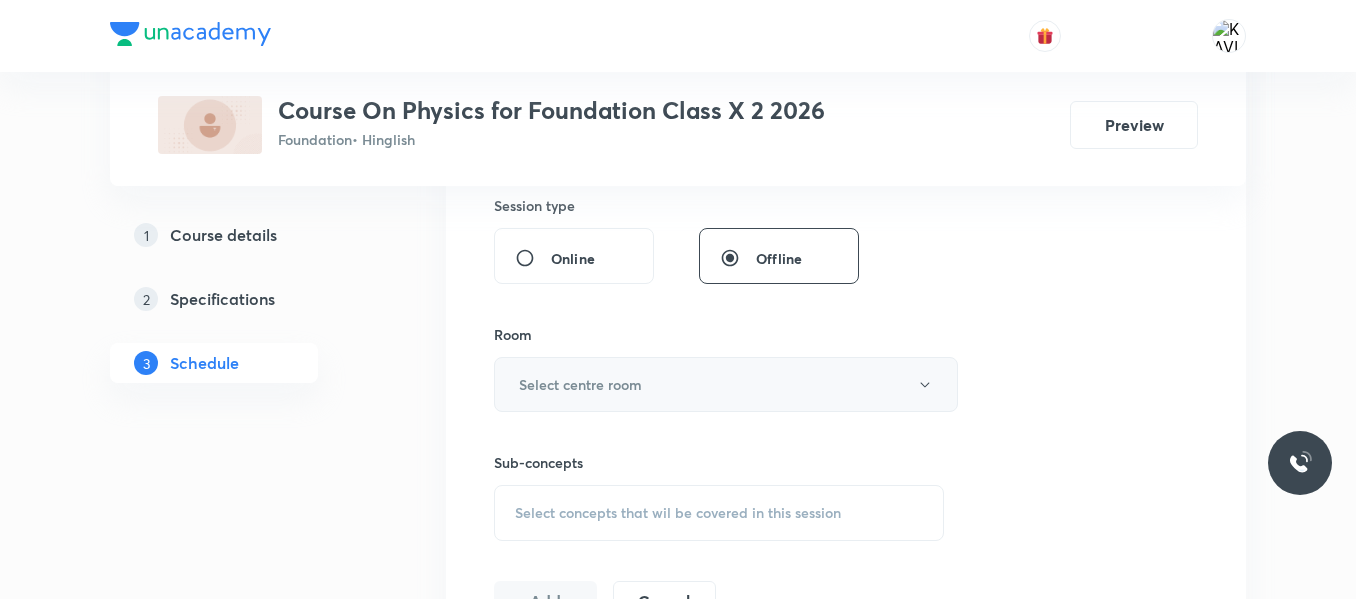 type on "60" 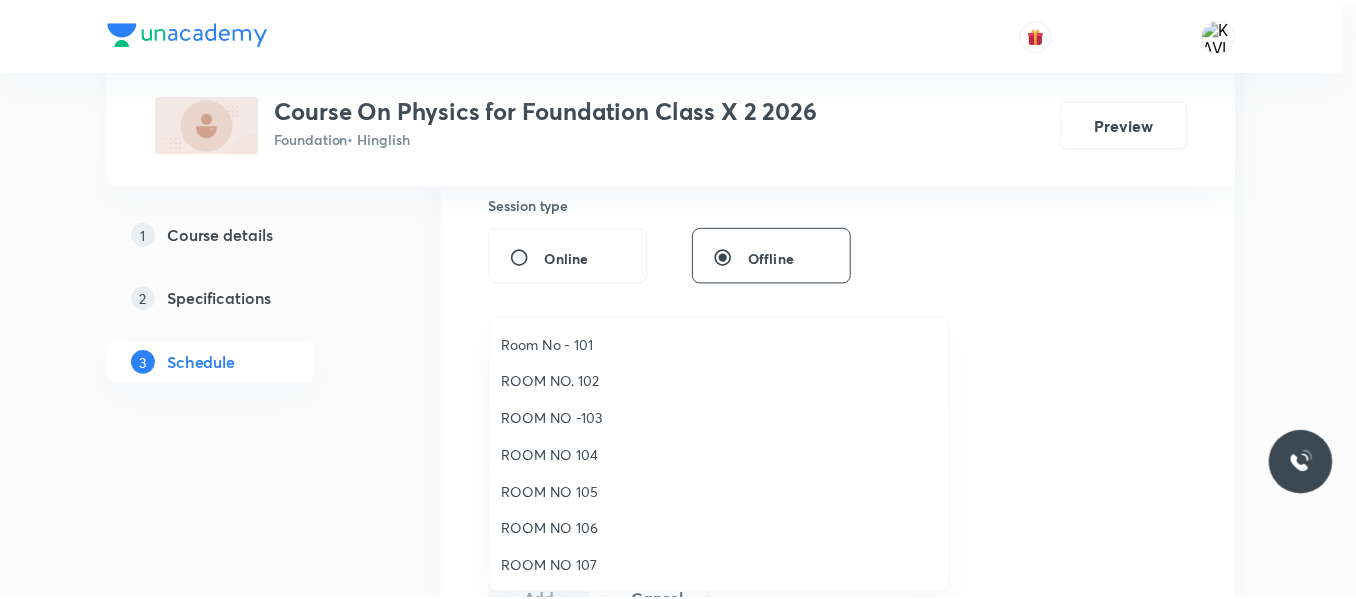 scroll, scrollTop: 223, scrollLeft: 0, axis: vertical 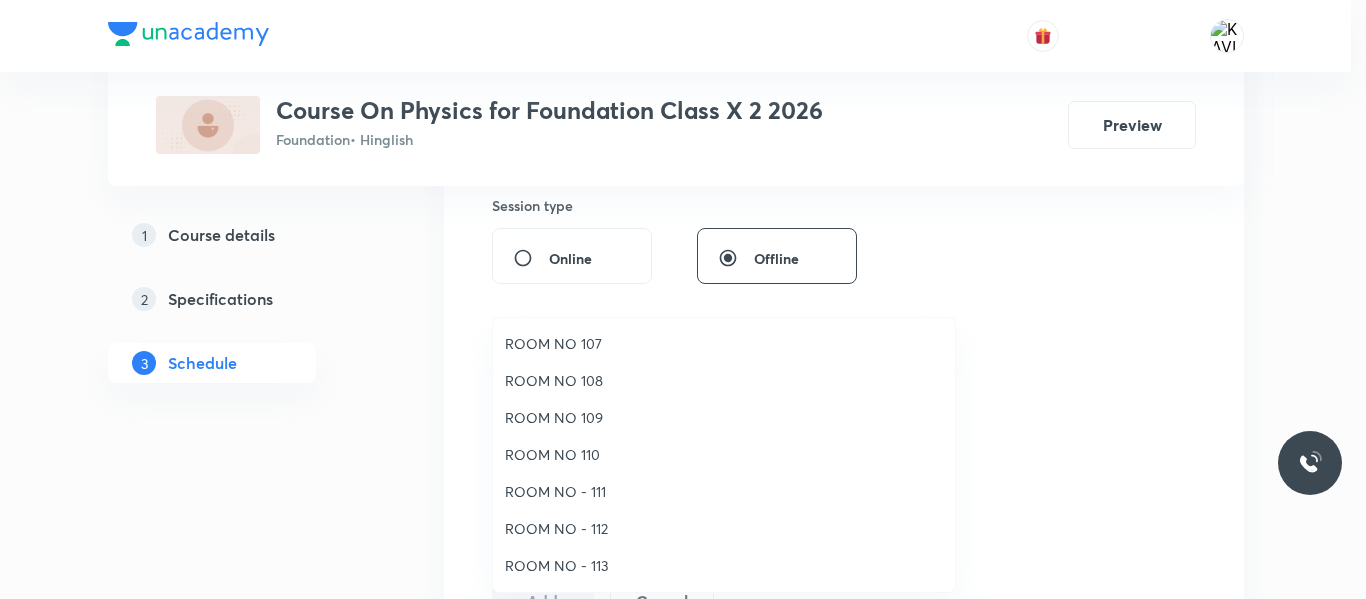 click on "ROOM NO - 113" at bounding box center (724, 565) 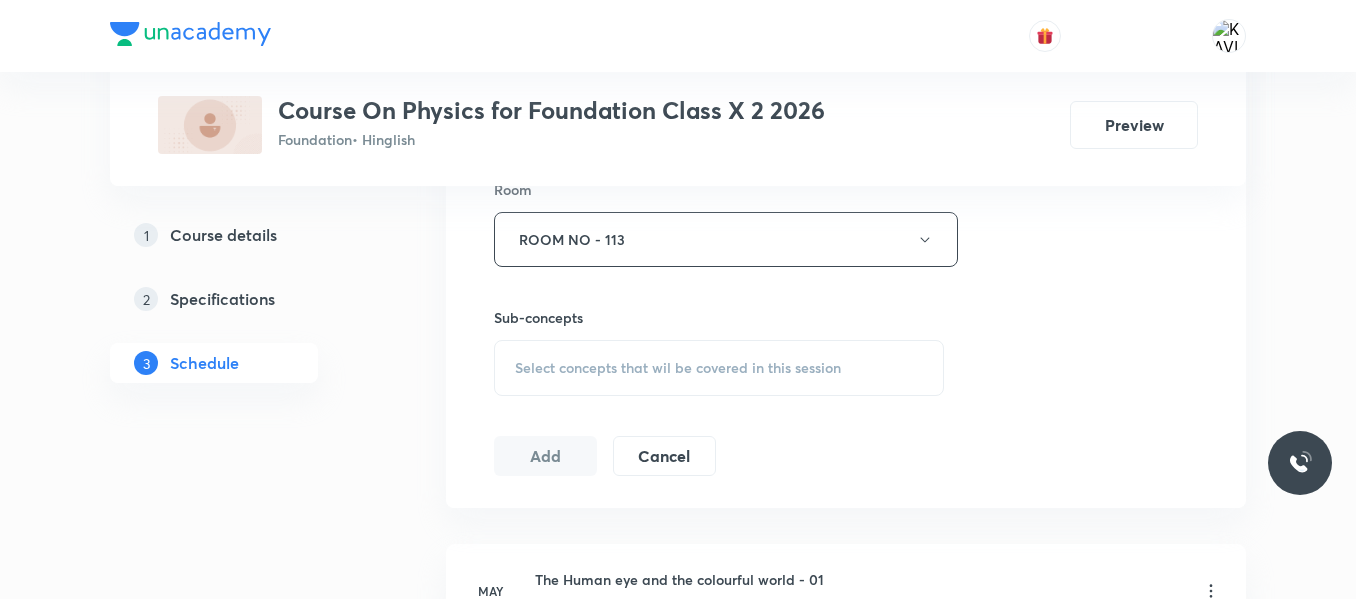 scroll, scrollTop: 887, scrollLeft: 0, axis: vertical 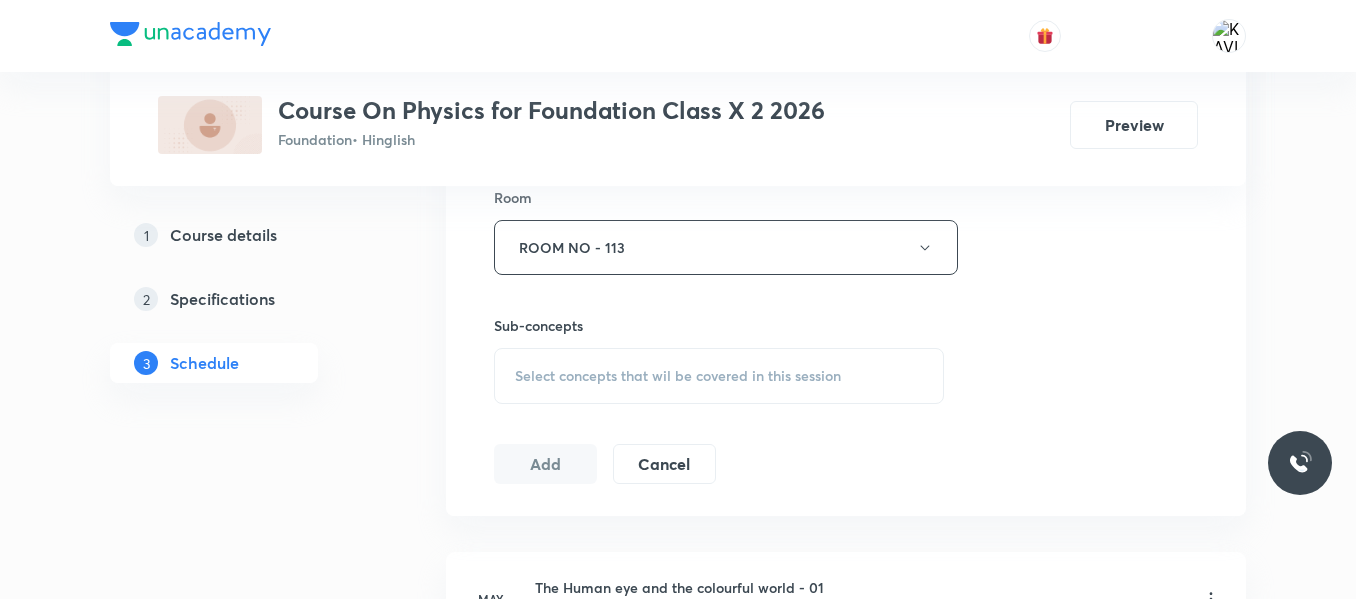 click on "Select concepts that wil be covered in this session" at bounding box center [719, 376] 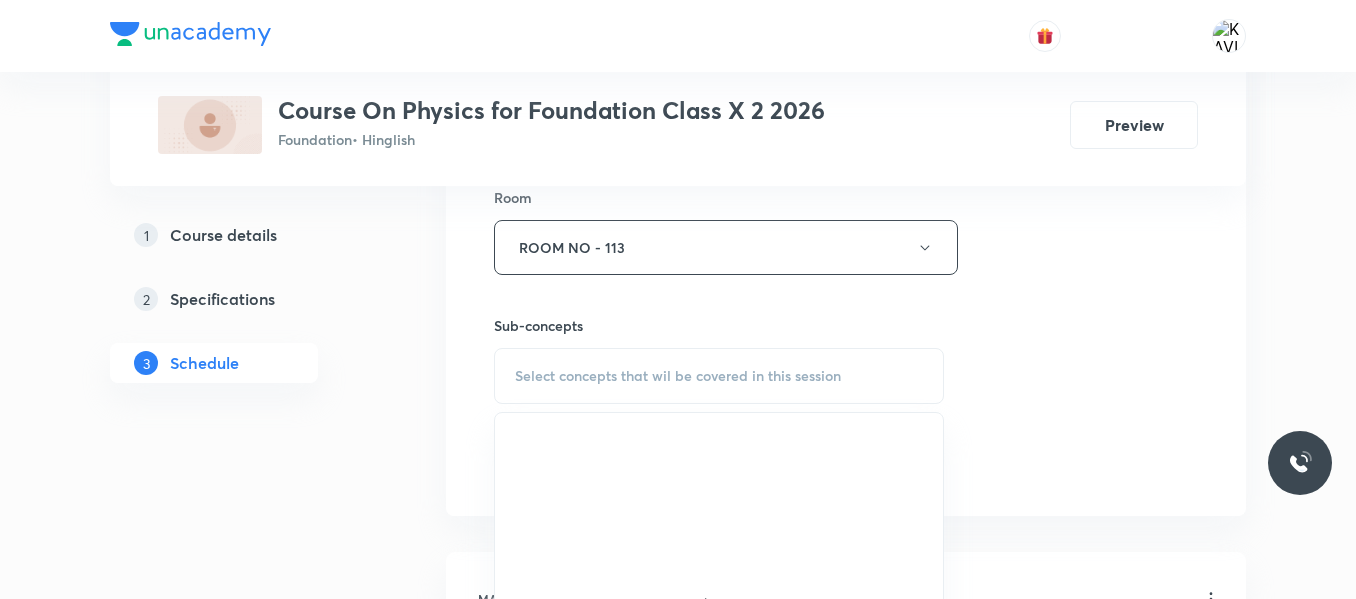 scroll, scrollTop: 972, scrollLeft: 0, axis: vertical 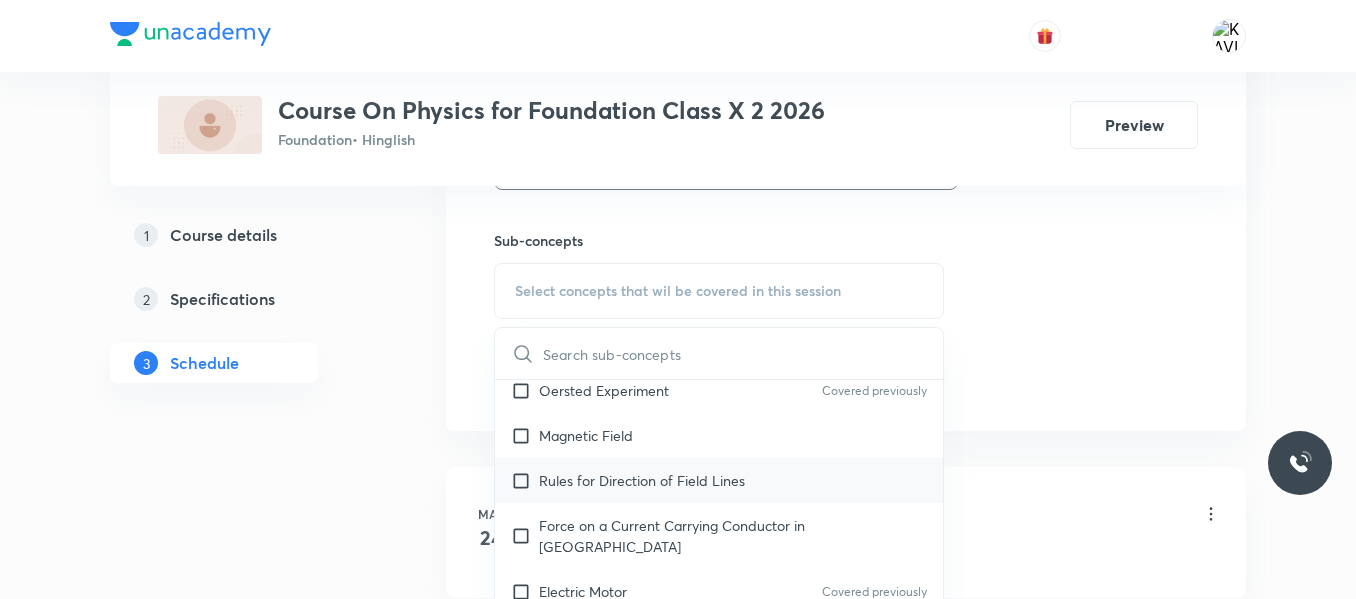 click on "Rules for Direction of Field Lines" at bounding box center (642, 480) 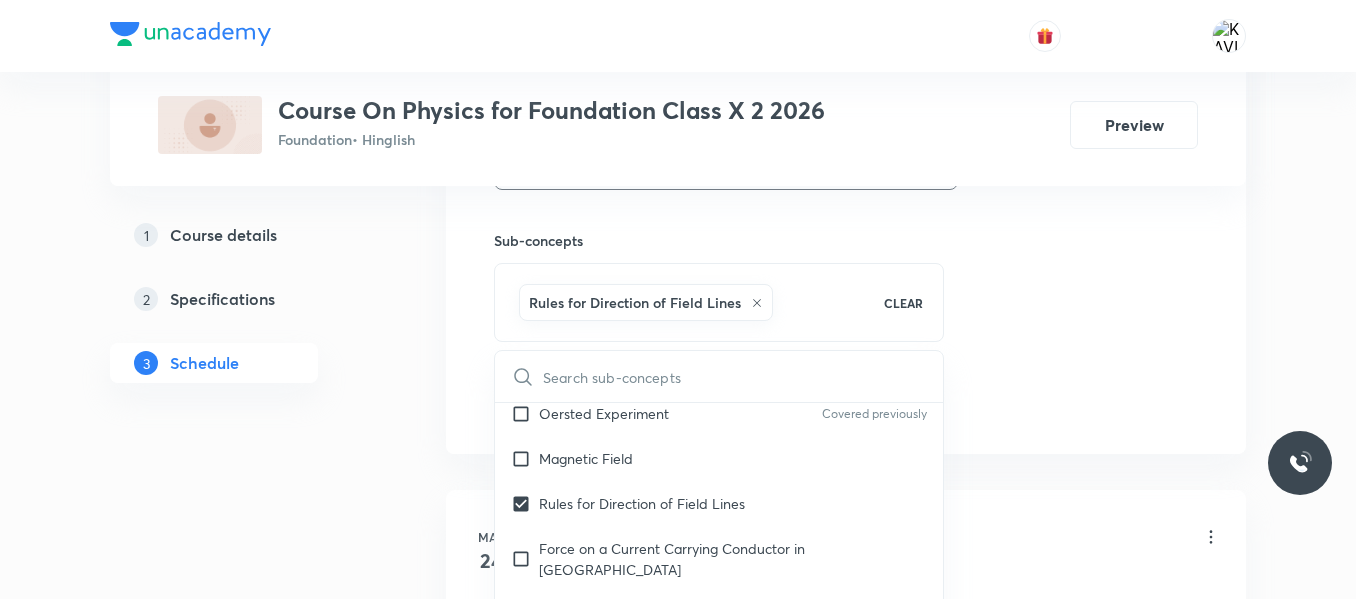 click on "Session  13 Live class Session title 42/99 The Human eye and the colourful world - 13 ​ Schedule for [DATE] 6:10 PM ​ Duration (in minutes) 60 ​   Session type Online Offline Room ROOM NO - 113 Sub-concepts Rules for Direction of Field Lines CLEAR ​ Sources of Energy Conventional Sources of Energy Non Conventional Sources of Energy Nuclear Physics Relationship Between MA, VR and n Refraction Covered previously Human Eye & Colorful World Human Eye Defect of Vision Covered previously Light Reflection Refraction Lenses Covered previously Prism Diffraction Covered previously Partial Reflection and Refraction Covered previously Total Internal Reflection Covered previously Triangular Prism Covered previously Light Magnetic Effect of Electric Current Oersted Experiment Covered previously Magnetic Field Rules for Direction of Field Lines Force on a Current Carrying Conductor in Magnetic Field Electric Motor Covered previously Electromagnetic Induction Types of Current Electric Generator Earth Magnetism" at bounding box center (846, -59) 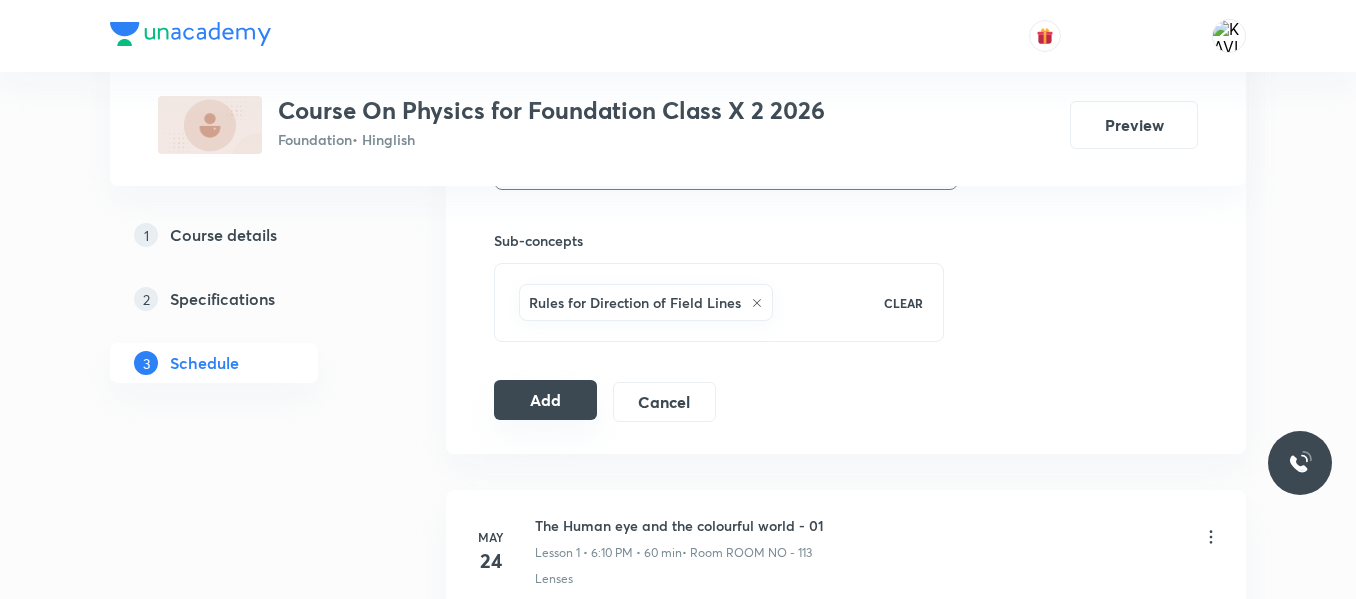 click on "Add" at bounding box center [545, 400] 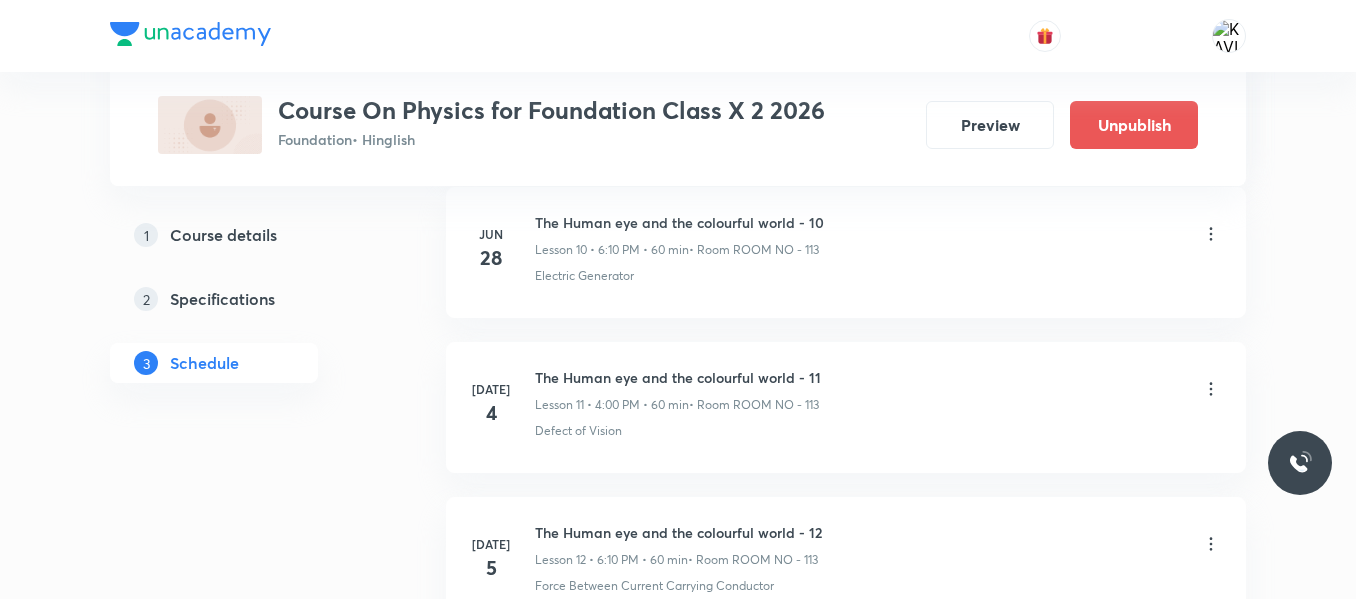 scroll, scrollTop: 2100, scrollLeft: 0, axis: vertical 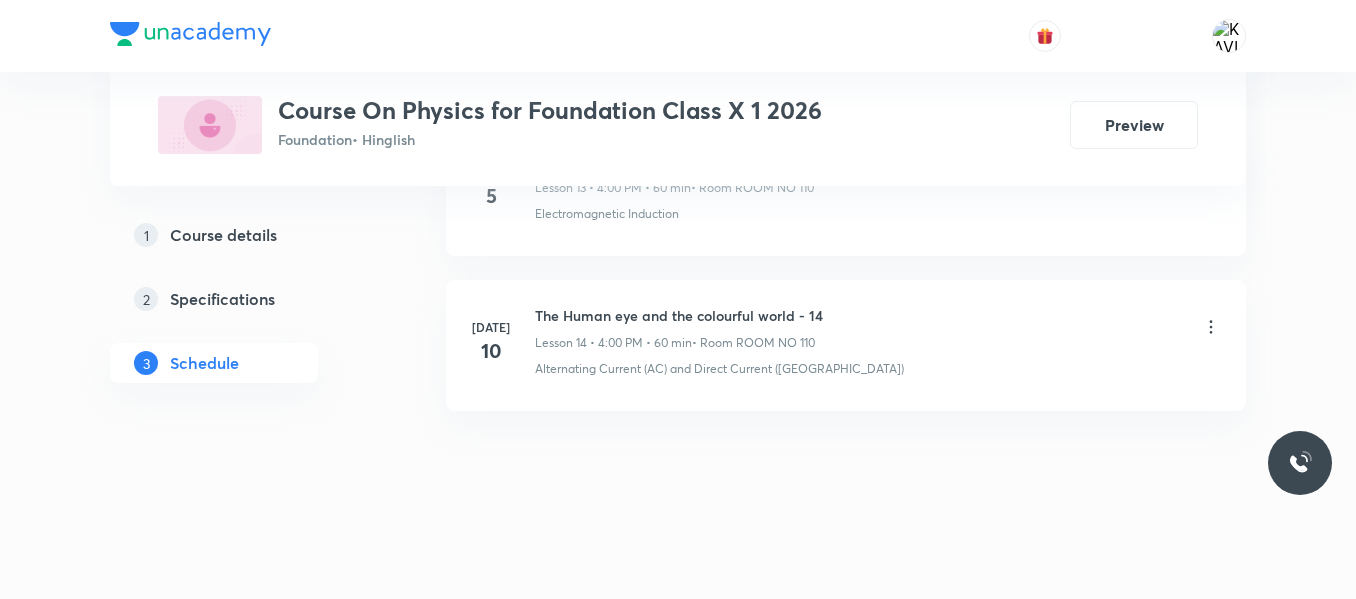 click on "The Human eye and the colourful world - 14" at bounding box center [679, 315] 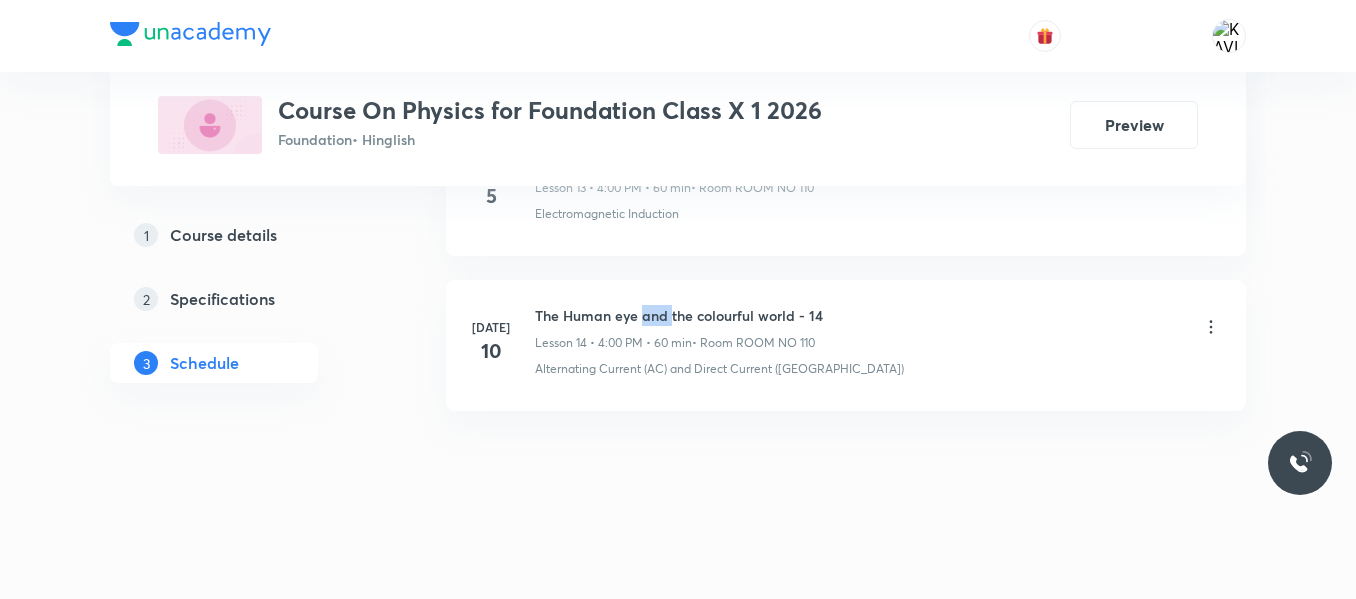 click on "The Human eye and the colourful world - 14" at bounding box center [679, 315] 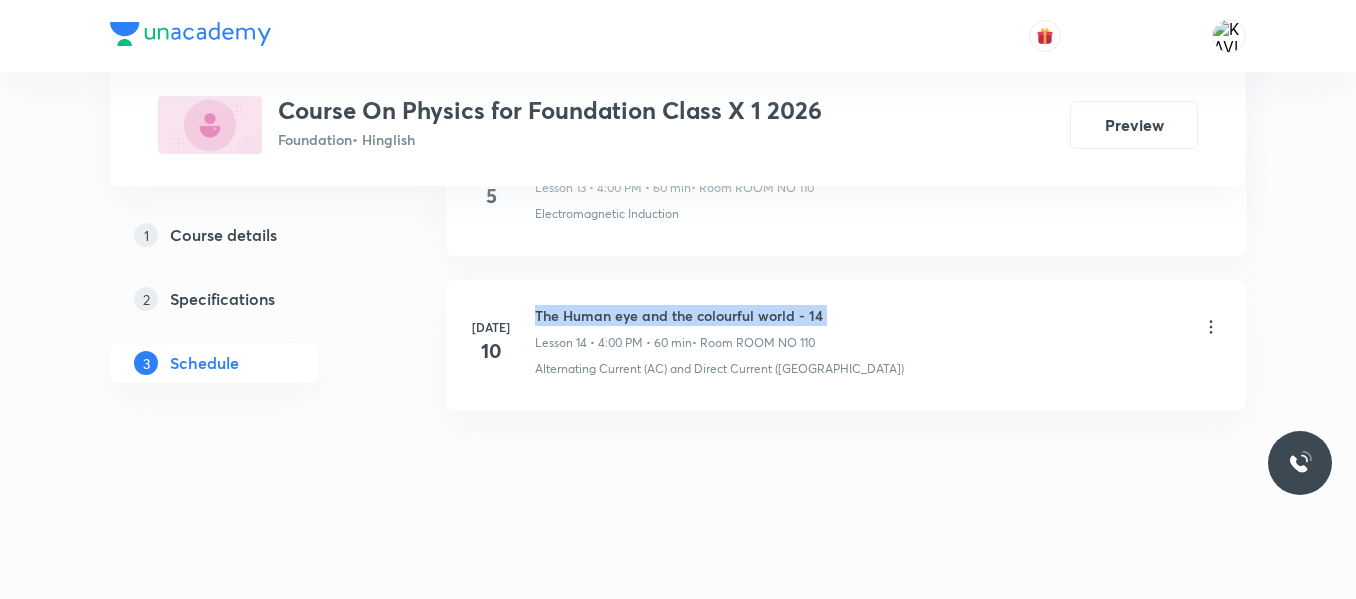 click on "The Human eye and the colourful world - 14" at bounding box center [679, 315] 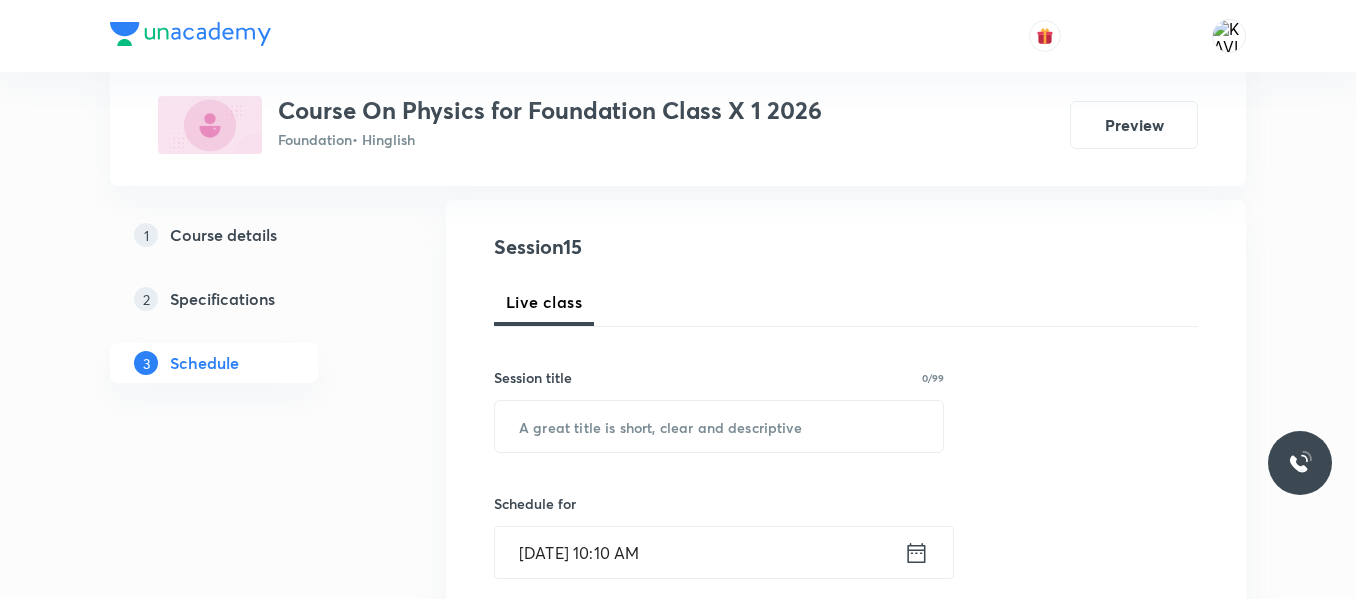scroll, scrollTop: 205, scrollLeft: 0, axis: vertical 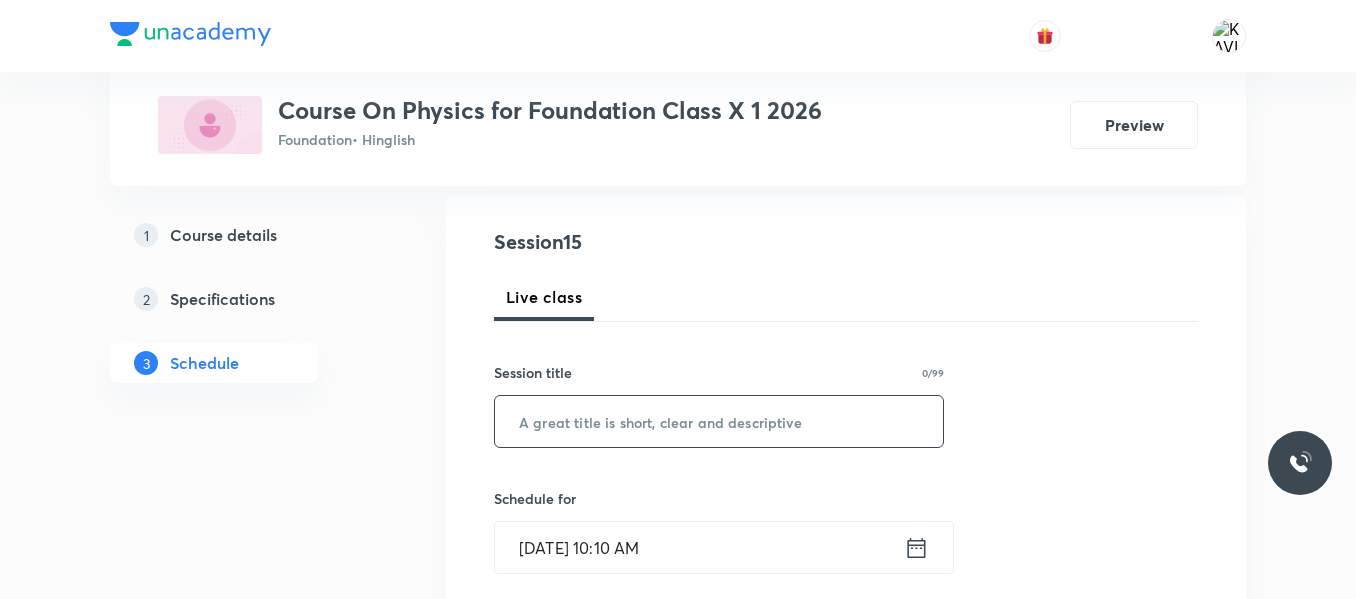 click at bounding box center [719, 421] 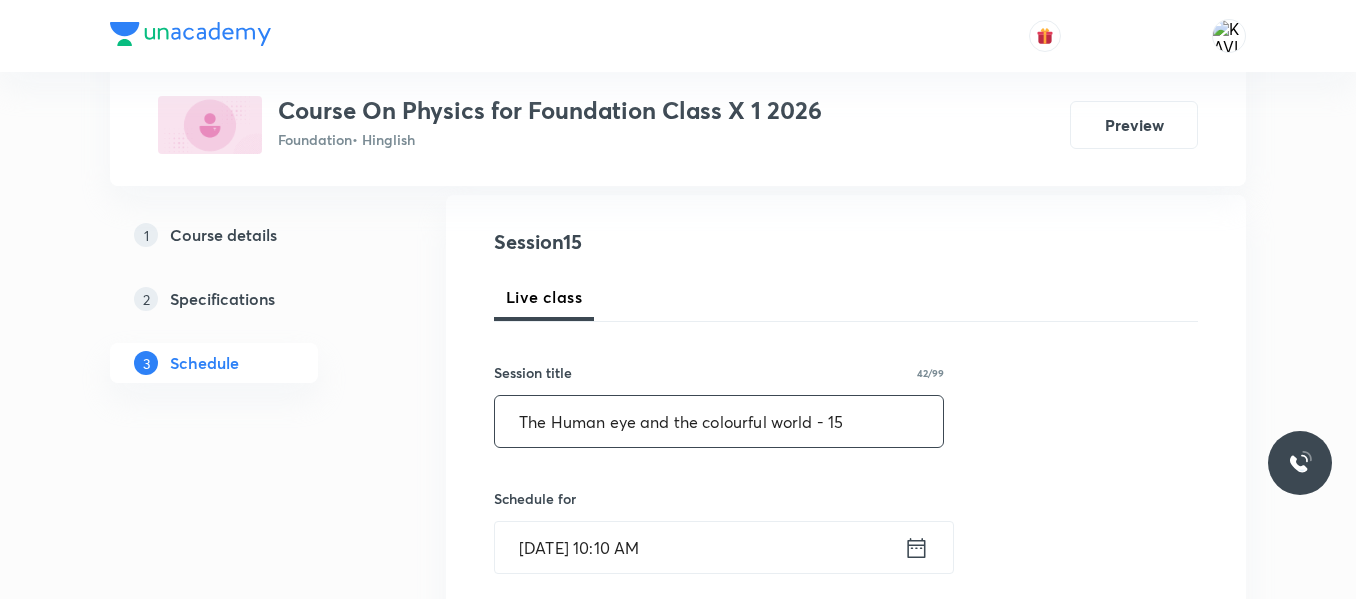scroll, scrollTop: 367, scrollLeft: 0, axis: vertical 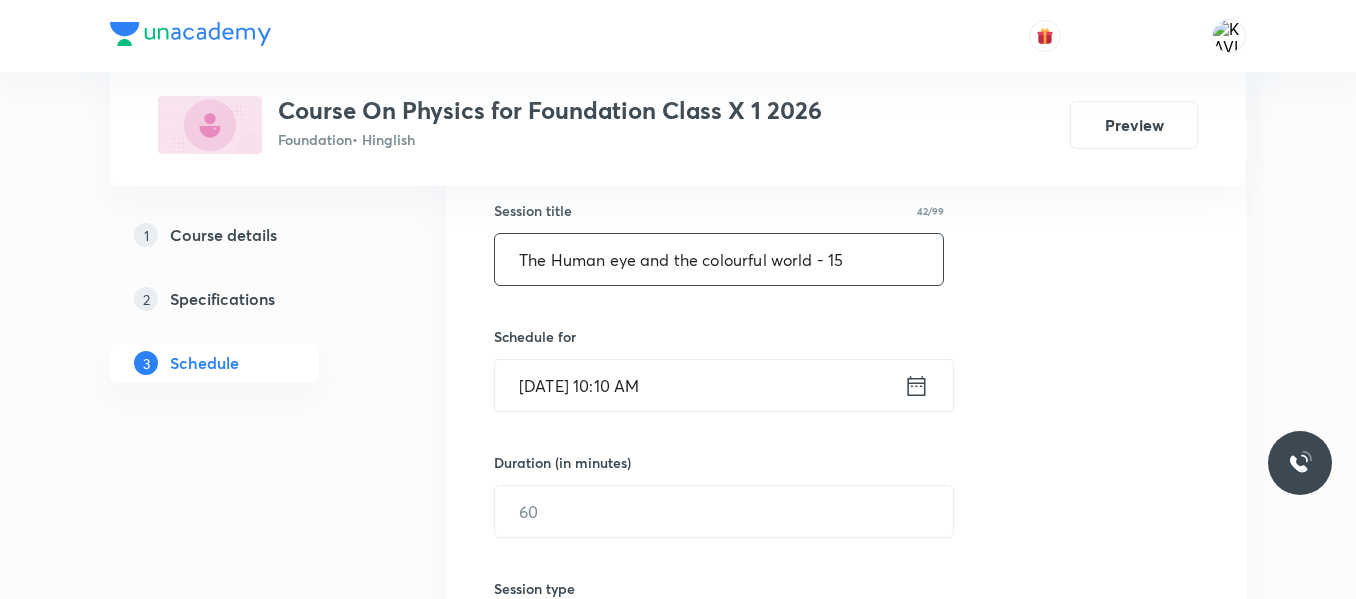type on "The Human eye and the colourful world - 15" 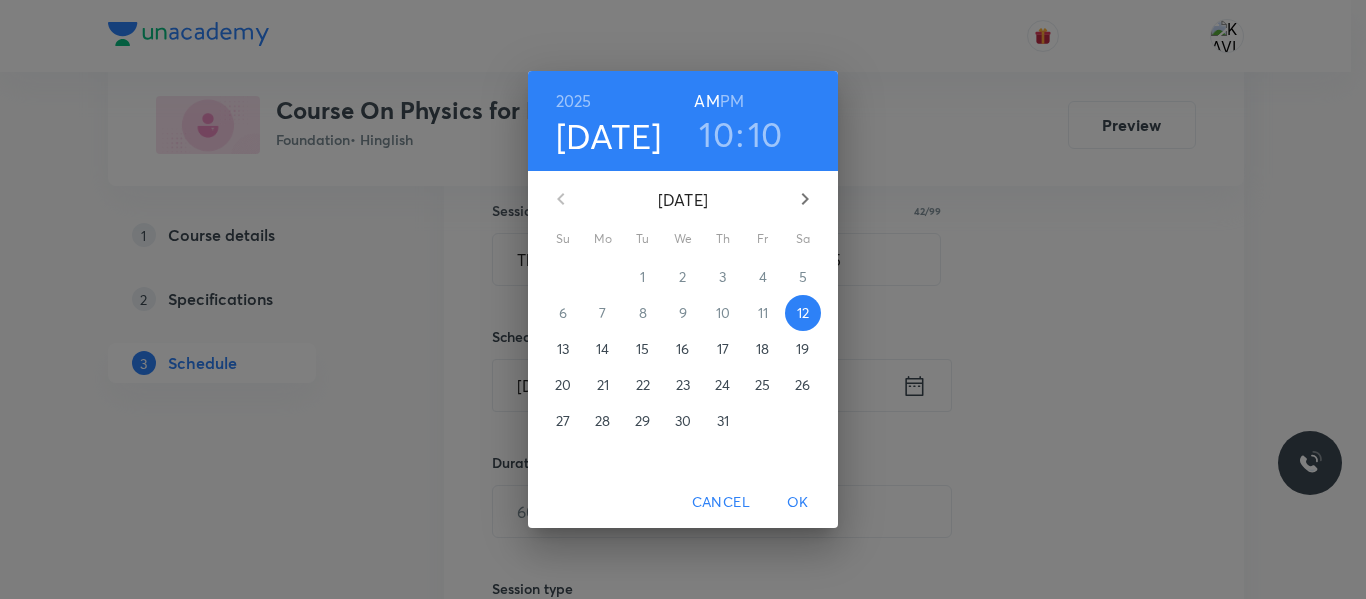 click on "PM" at bounding box center (732, 101) 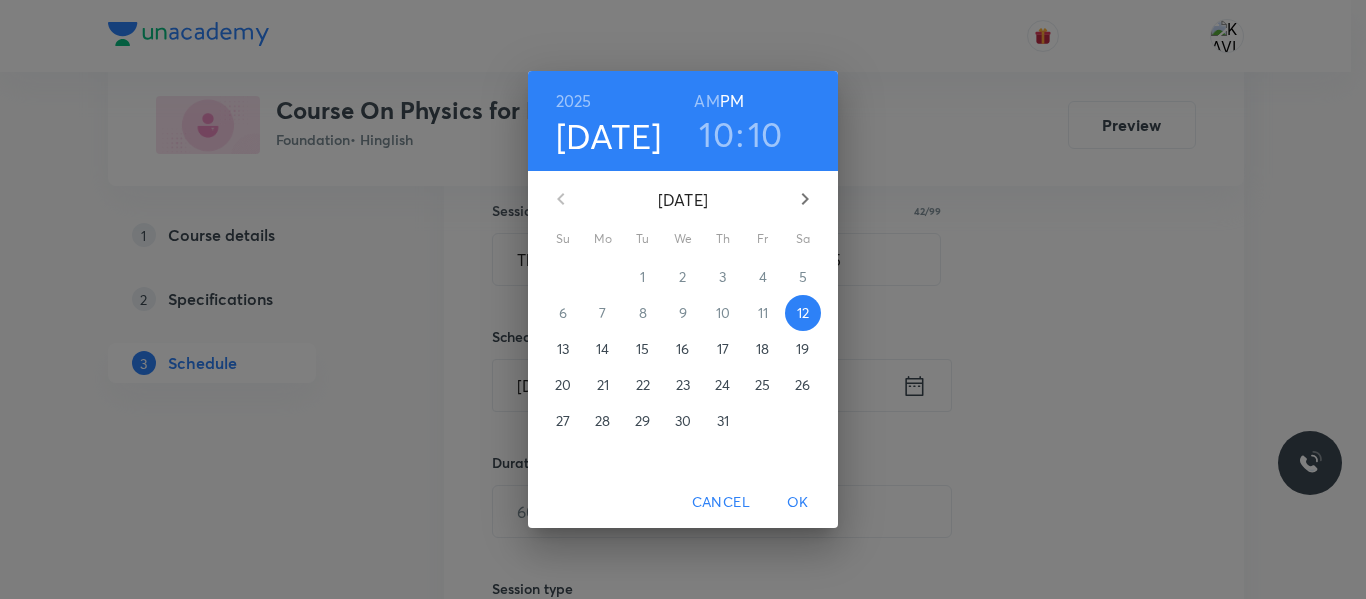 click on "10" at bounding box center (716, 134) 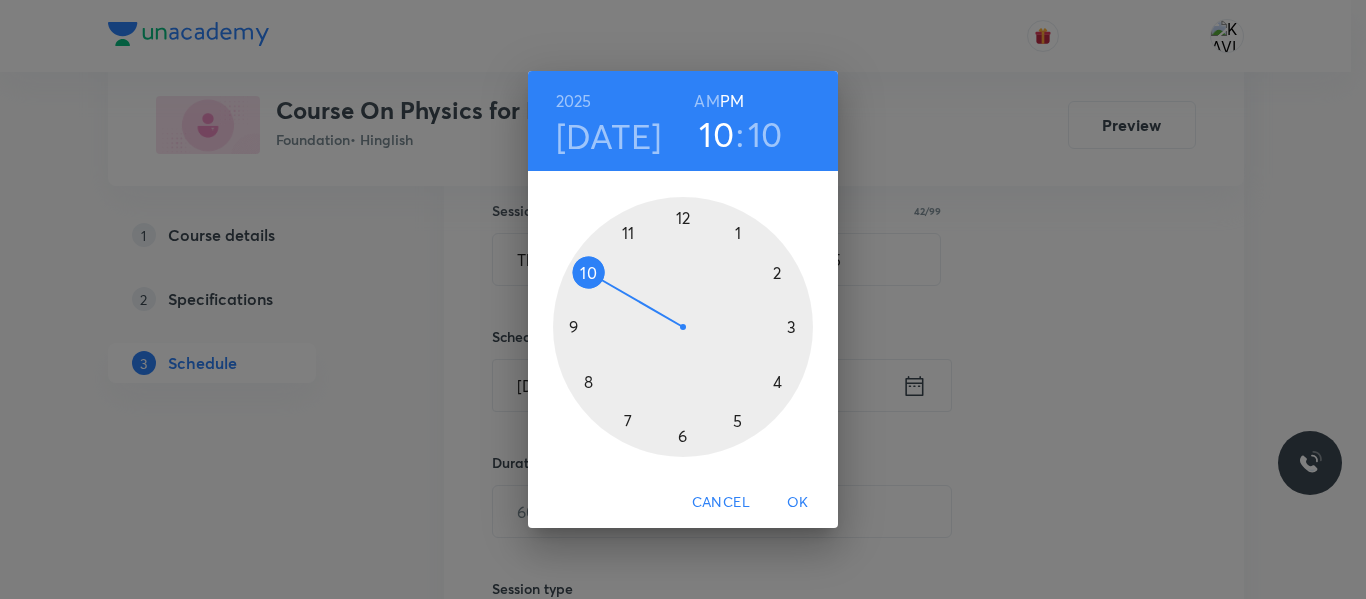 click at bounding box center (683, 327) 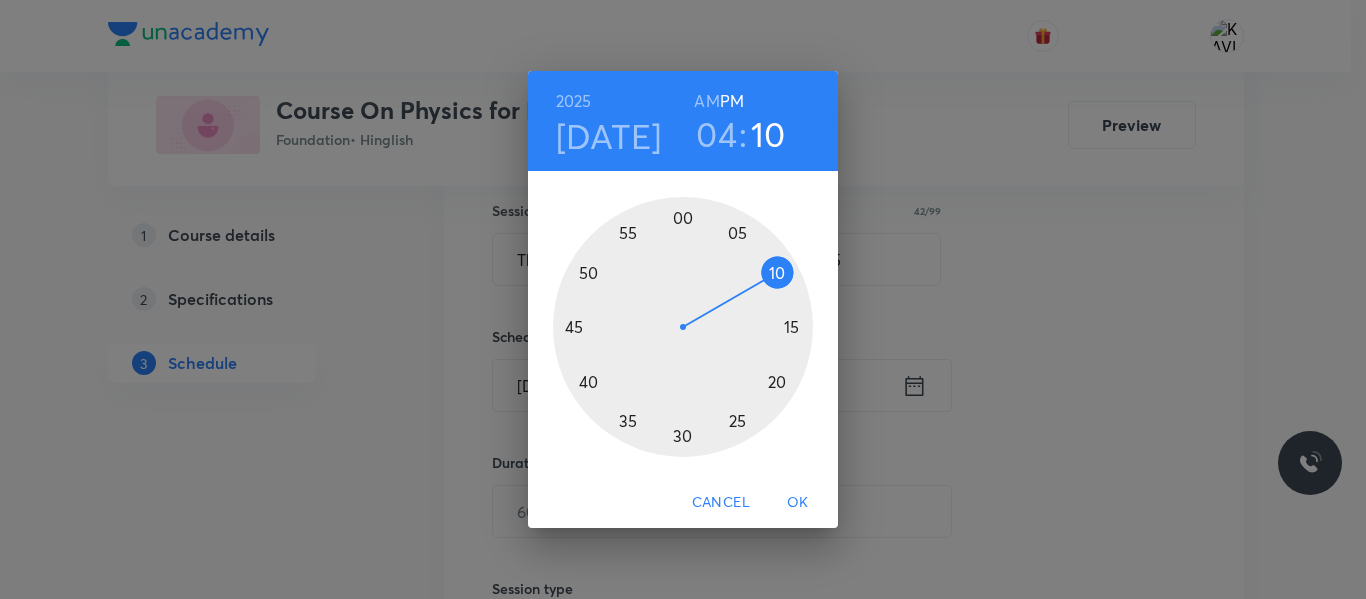 click at bounding box center (683, 327) 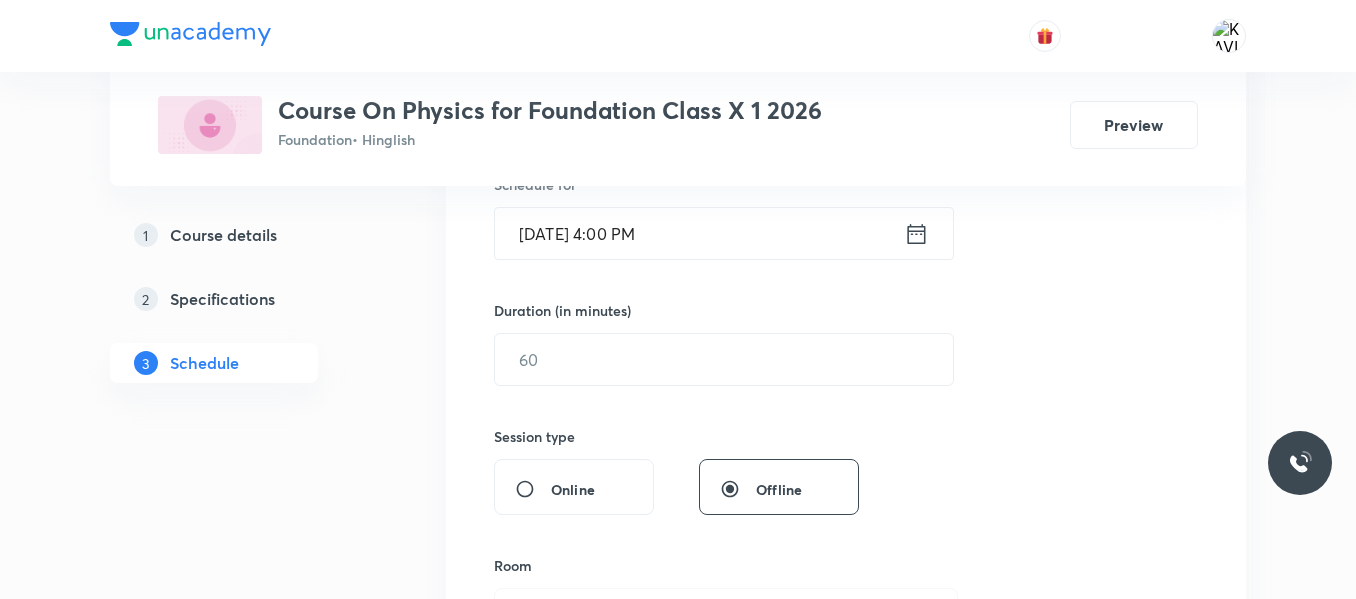 scroll, scrollTop: 520, scrollLeft: 0, axis: vertical 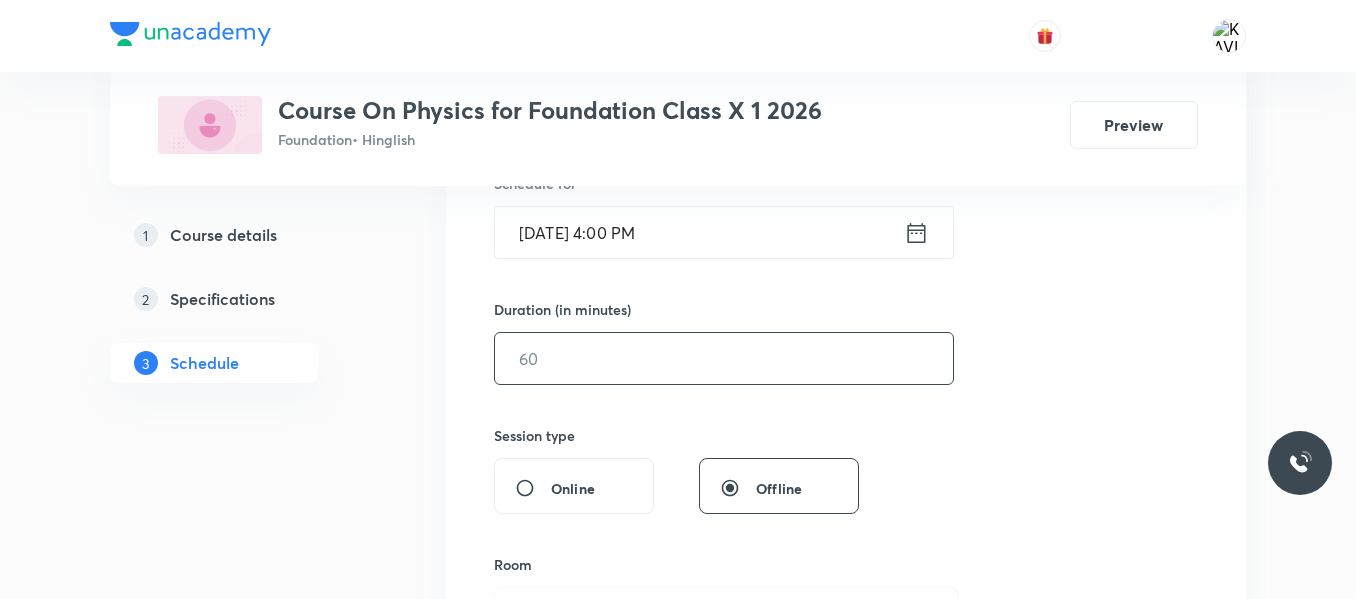 click at bounding box center (724, 358) 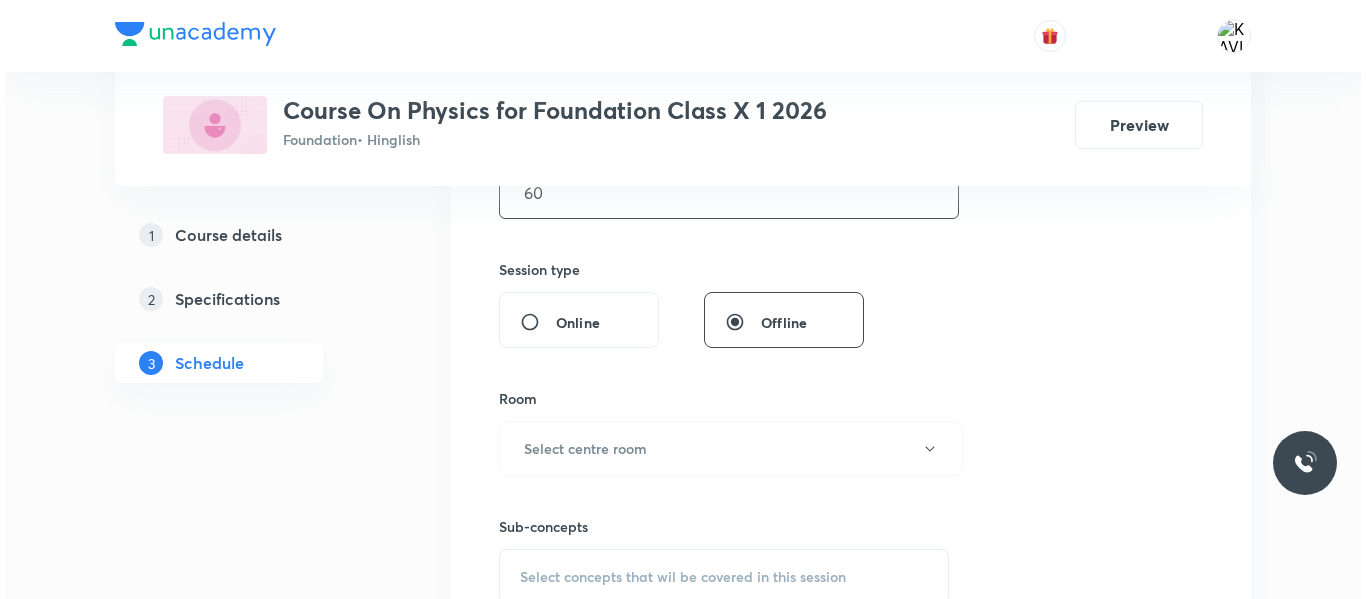 scroll, scrollTop: 688, scrollLeft: 0, axis: vertical 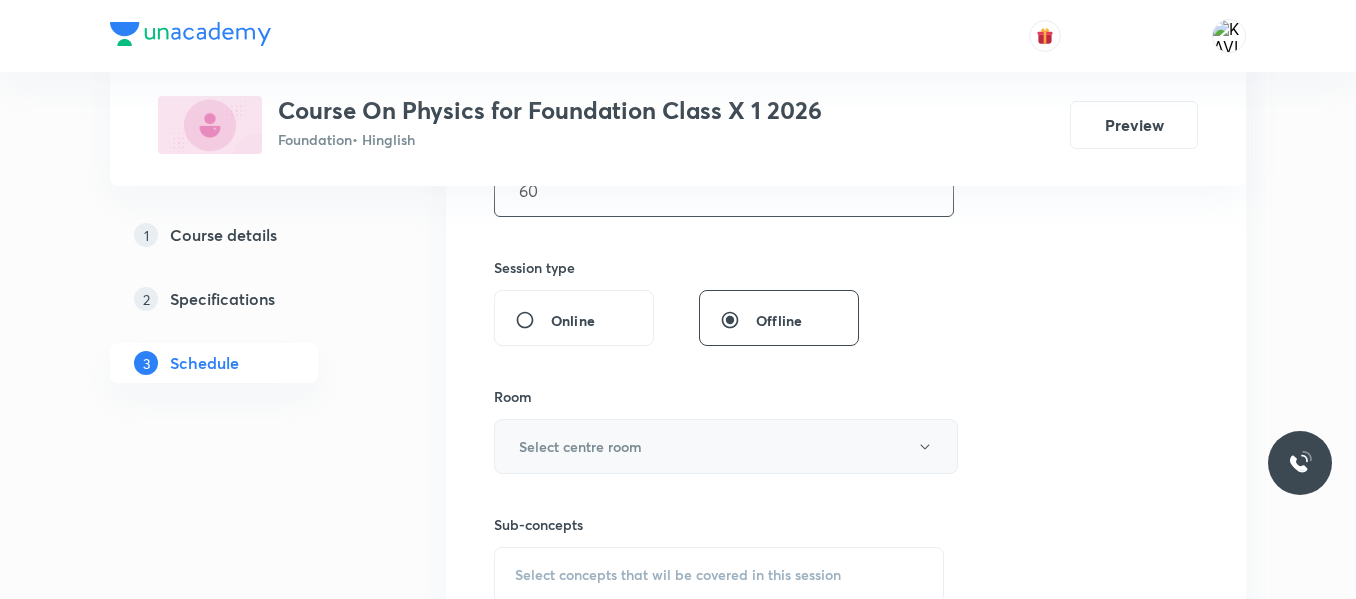 type on "60" 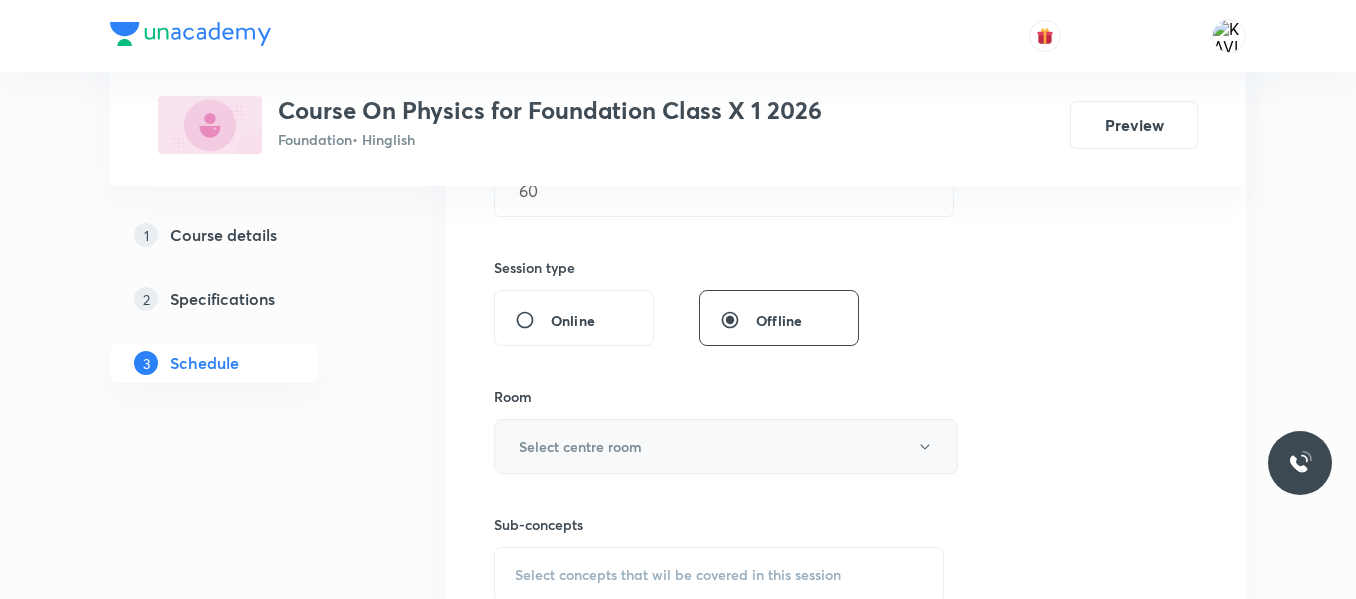 click on "Select centre room" at bounding box center [580, 446] 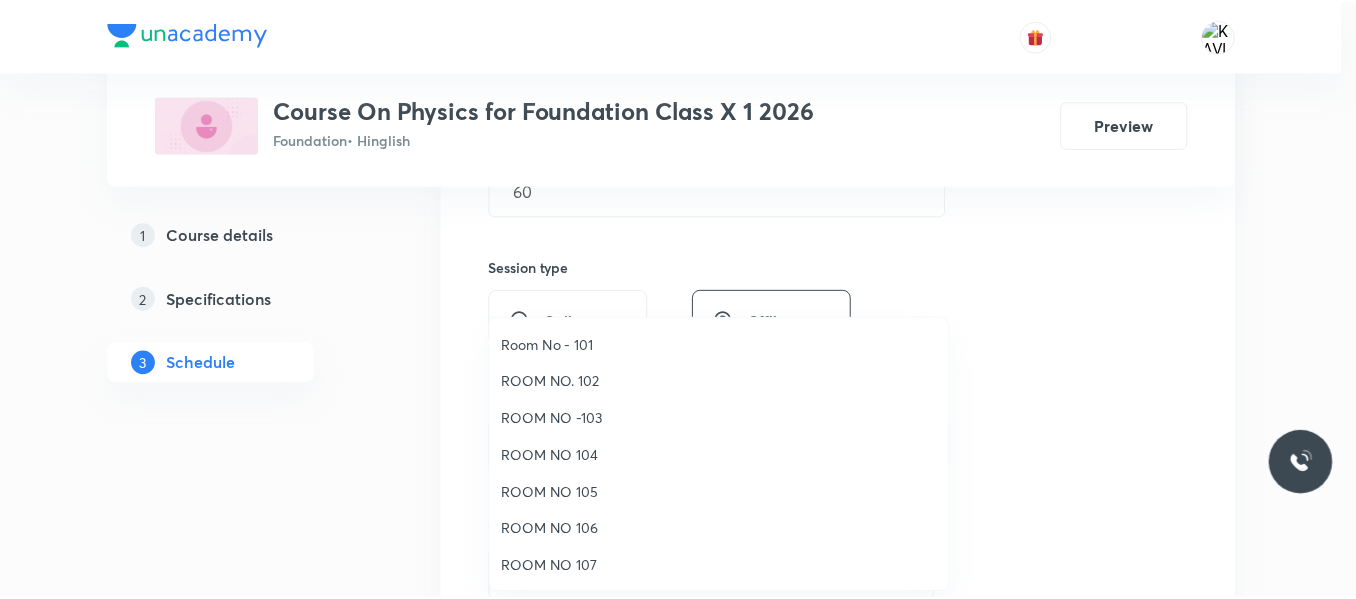scroll, scrollTop: 223, scrollLeft: 0, axis: vertical 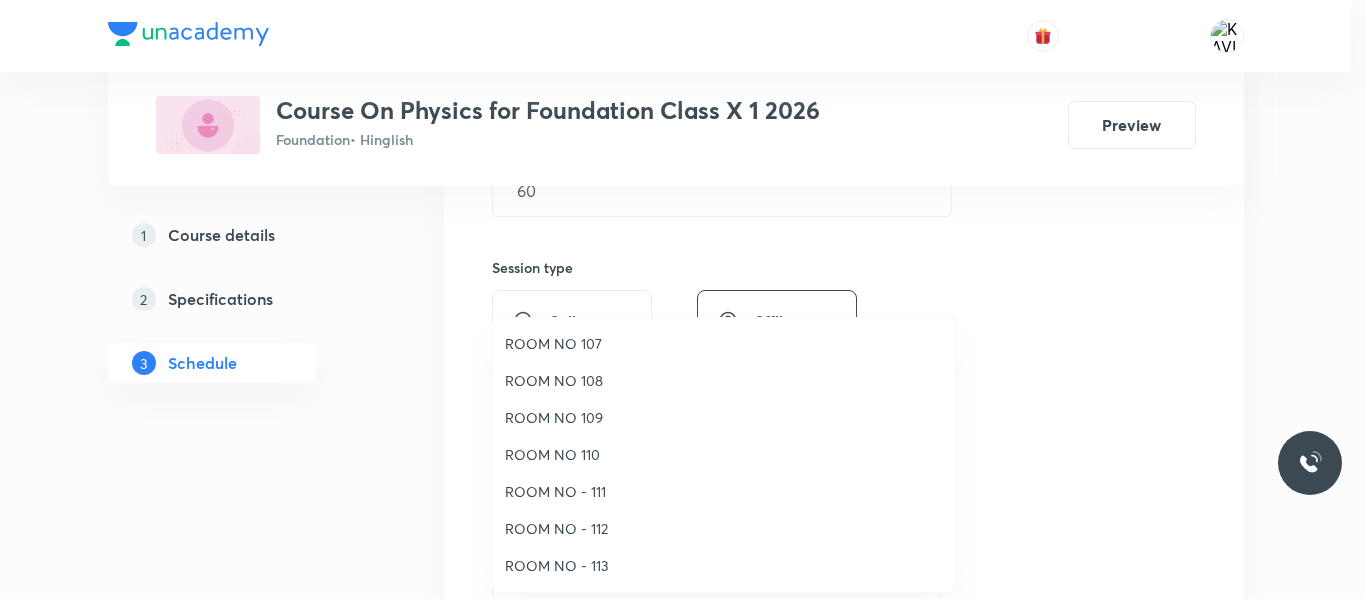 click on "ROOM NO 110" at bounding box center (724, 454) 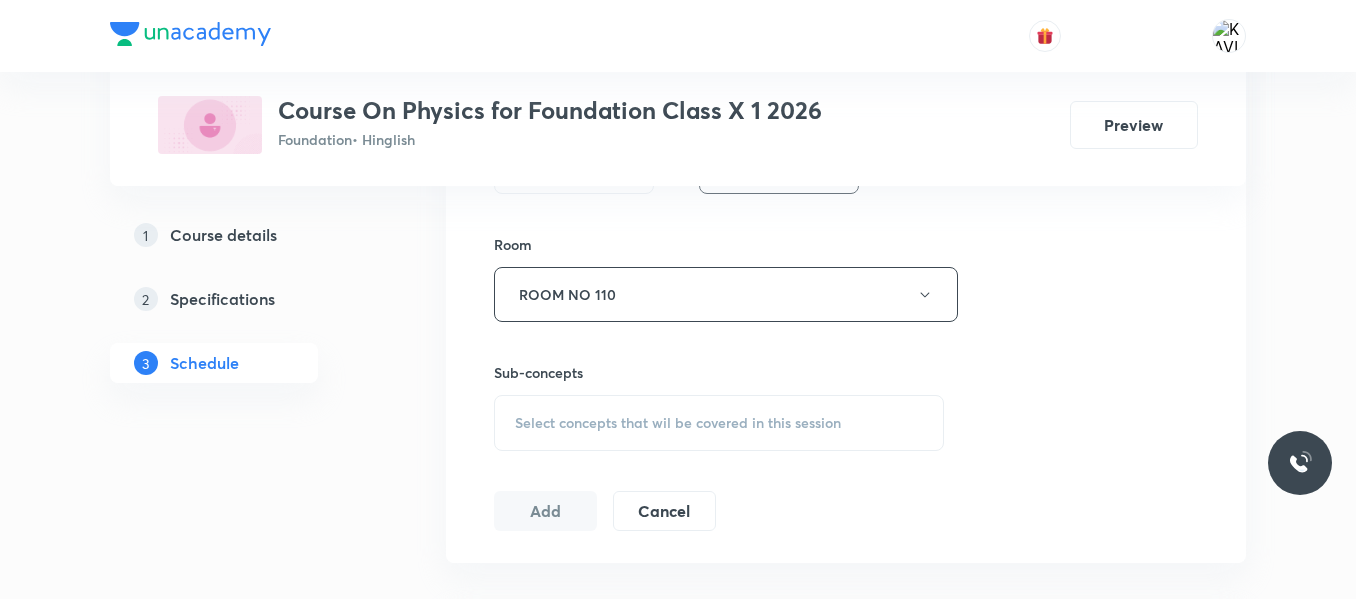 scroll, scrollTop: 841, scrollLeft: 0, axis: vertical 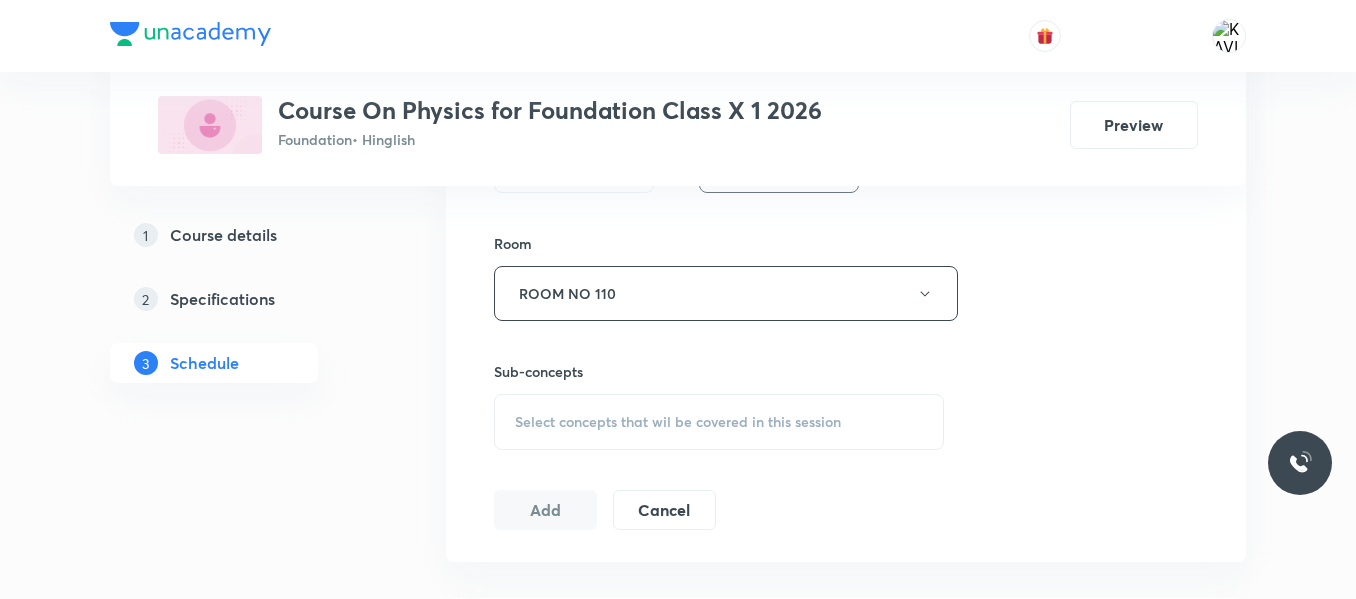 click on "Select concepts that wil be covered in this session" at bounding box center [678, 422] 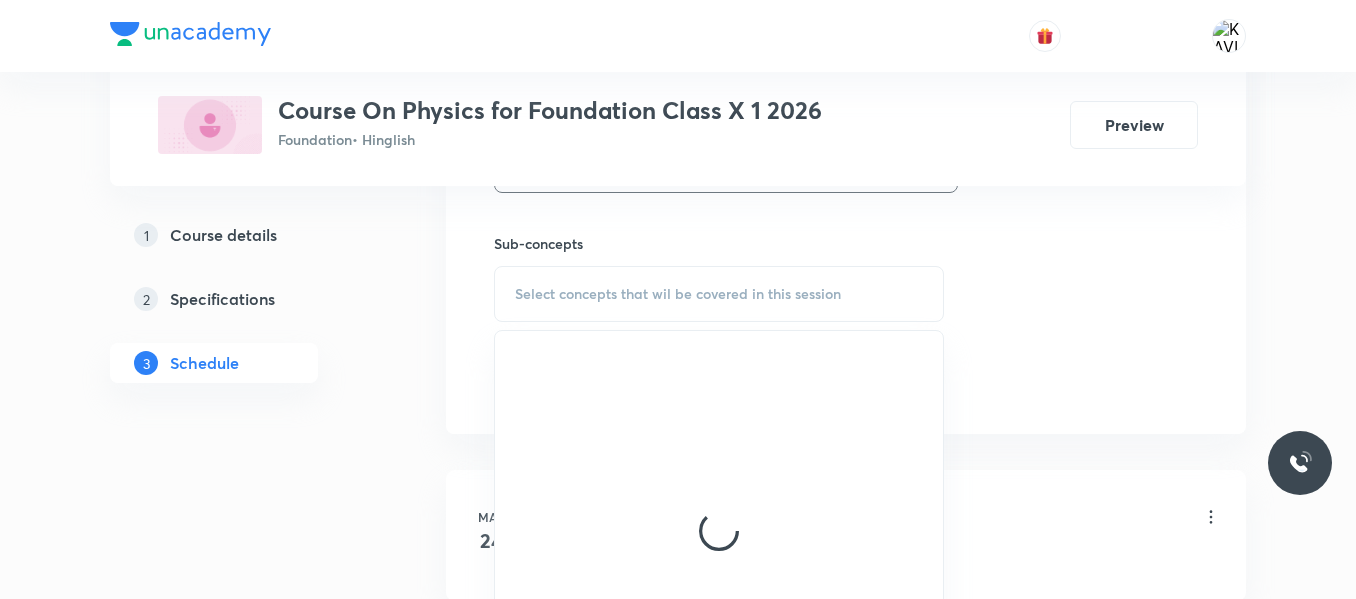 scroll, scrollTop: 971, scrollLeft: 0, axis: vertical 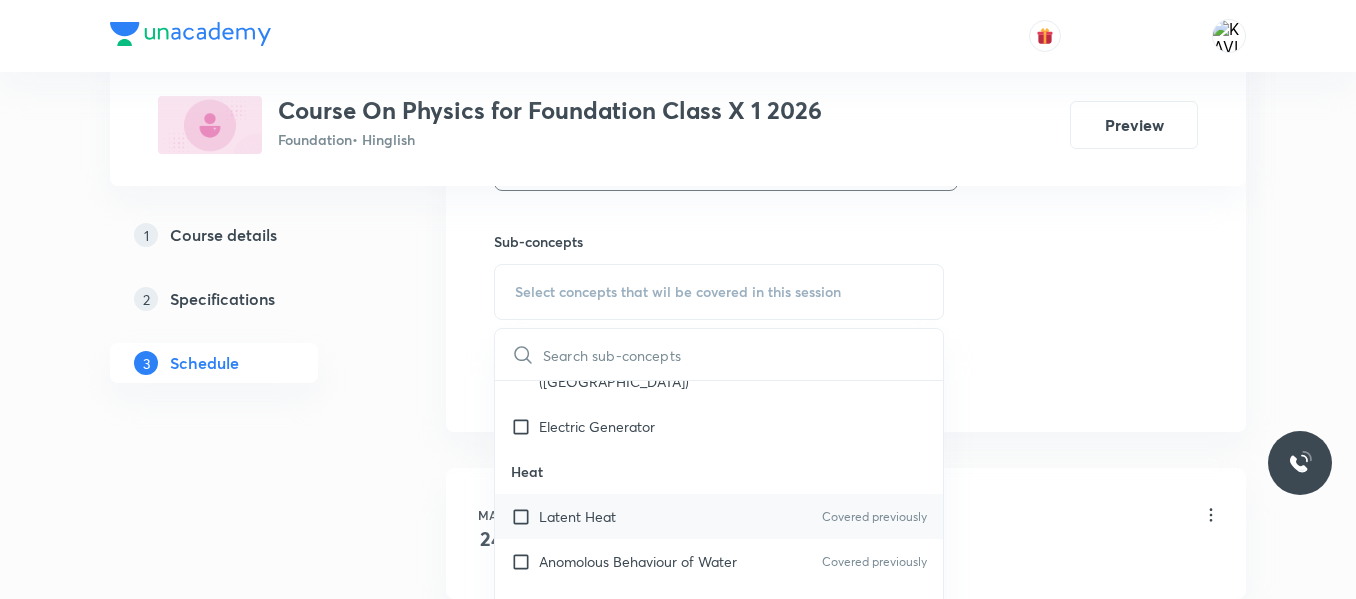 click on "Latent Heat Covered previously" at bounding box center (719, 516) 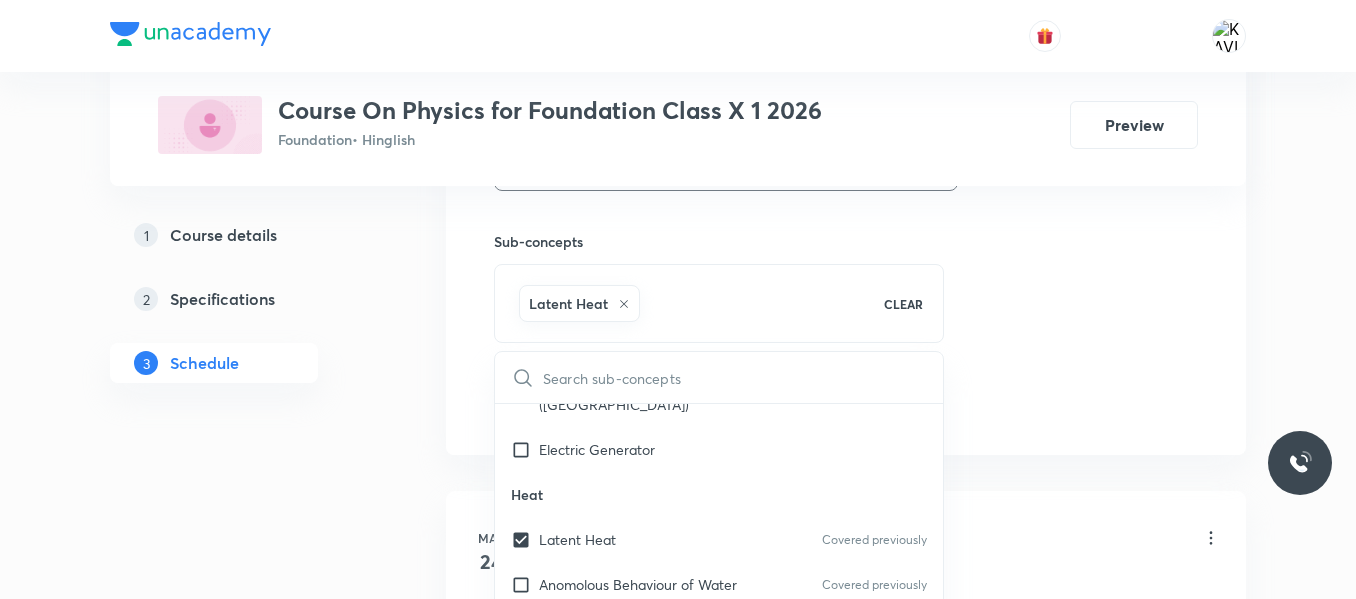click on "Session  15 Live class Session title 42/99 The Human eye and the colourful world - 15 ​ Schedule for Jul 12, 2025, 4:00 PM ​ Duration (in minutes) 60 ​   Session type Online Offline Room ROOM NO 110 Sub-concepts Latent Heat CLEAR ​ Gravitation Introduction Circular Motion and Centripetal Force Covered previously Kepler’s Laws Newton’s Universal Law of Gravitation Acceleration Due to the Gravitational Force of the Earth Free Fall Covered previously Escape Velocity Covered previously Effects of Electric Current Heating Effect of Electric Current Covered previously Magnetic Effect of Electric Current Right Hand Thumb Rule Covered previously Magnetic Field Due to a Current in a Solenoid Fleming’s Left Hand Rule Covered previously Electric Motor Covered previously Electromagnetic Induction Covered previously Flemings Right Hand Rule Covered previously Alternating Current (AC) and Direct Current (DC) Covered previously Electric Generator Heat Latent Heat Covered previously Anomolous Behaviour of Water" at bounding box center [846, -58] 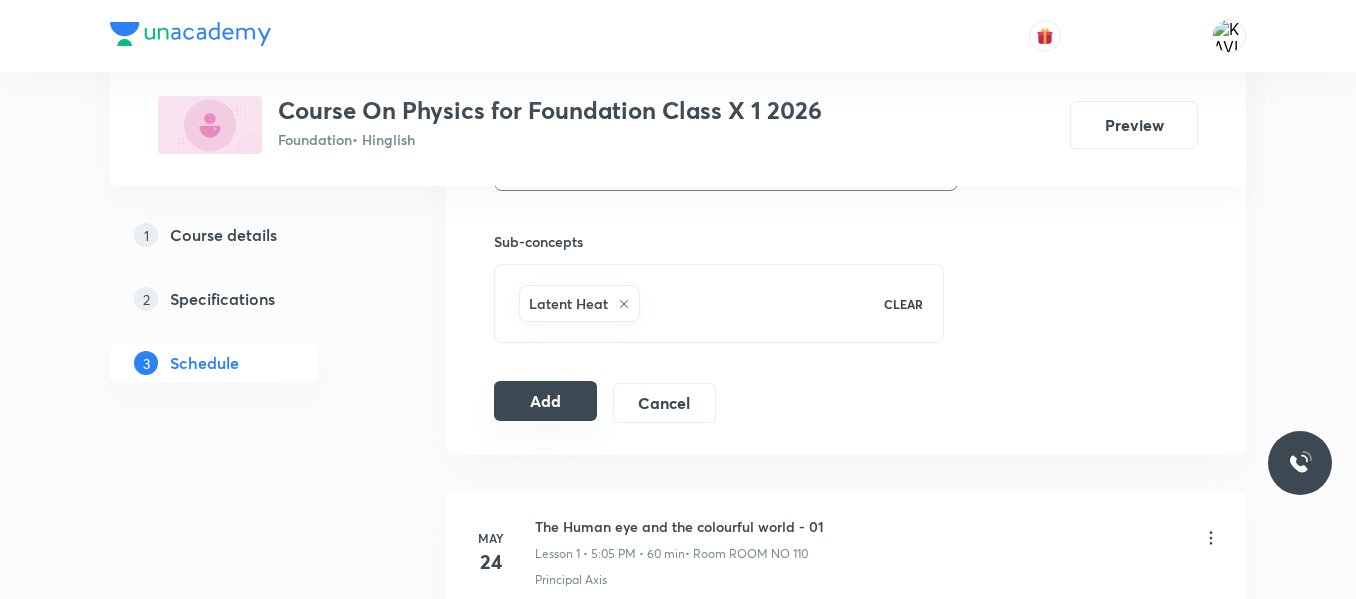 click on "Add" at bounding box center [545, 401] 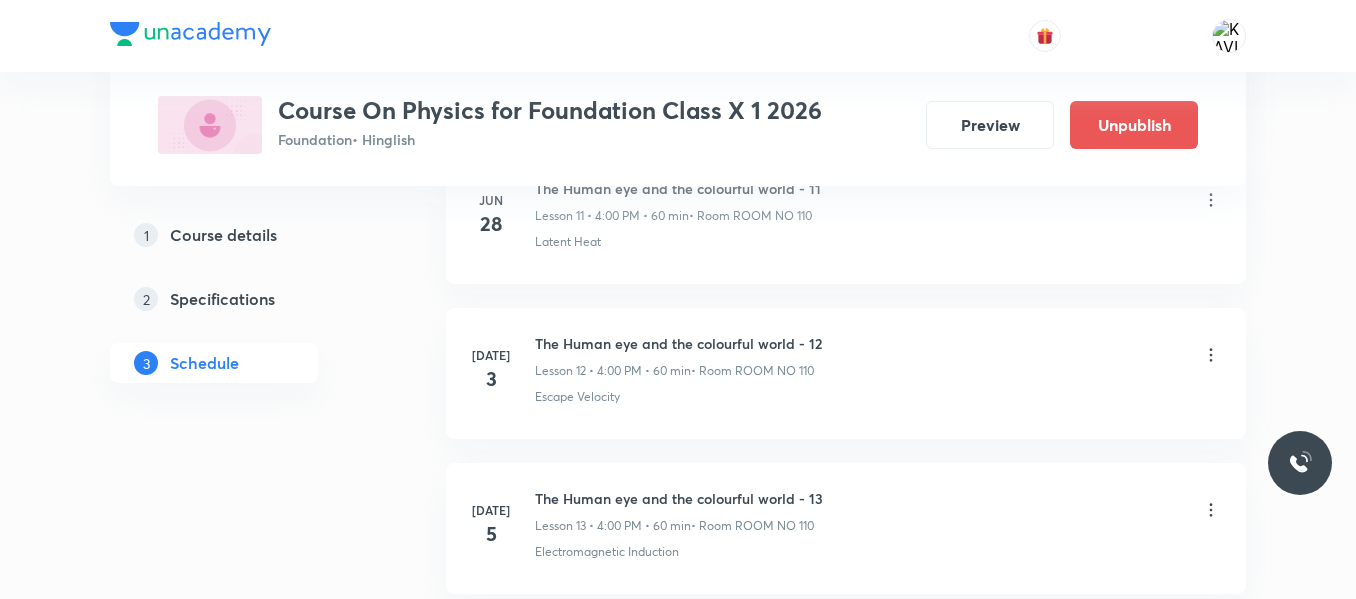 scroll, scrollTop: 2410, scrollLeft: 0, axis: vertical 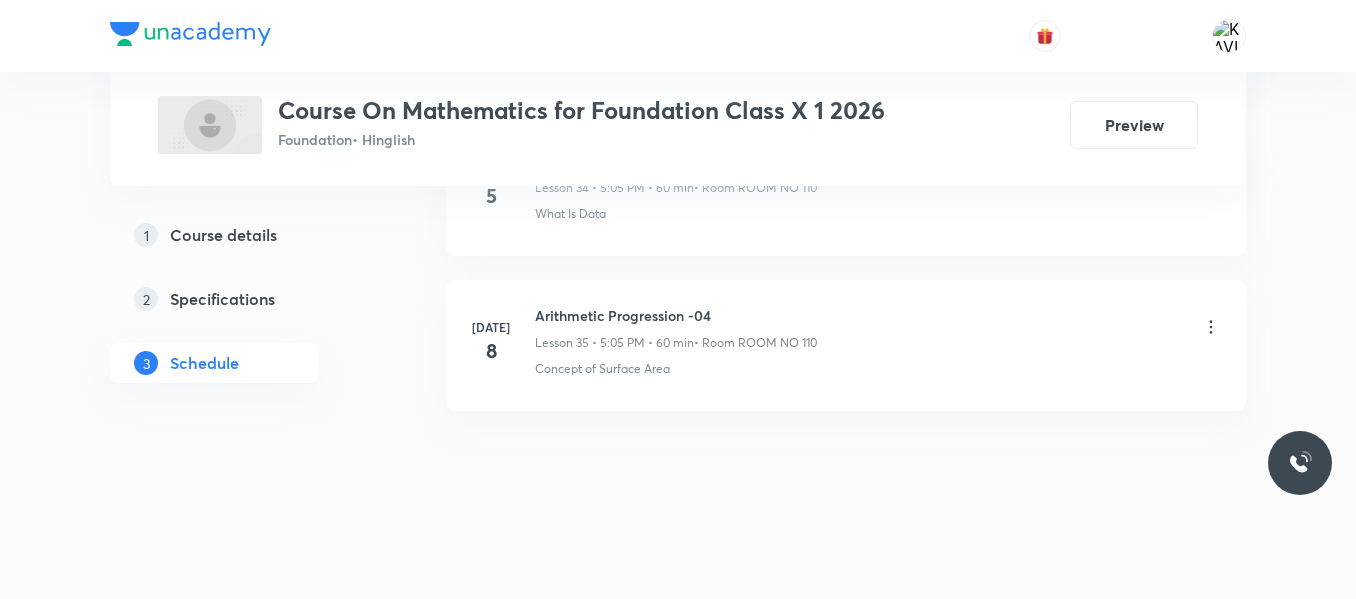 click on "Arithmetic Progression -04" at bounding box center [676, 315] 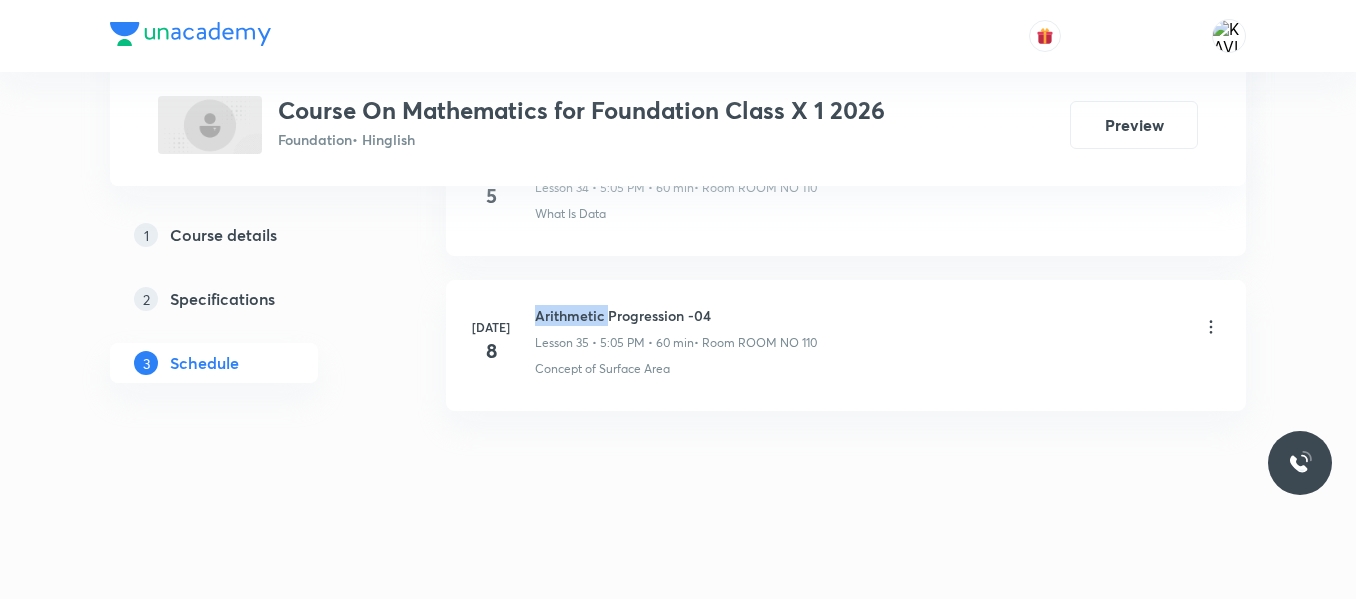click on "Arithmetic Progression -04" at bounding box center (676, 315) 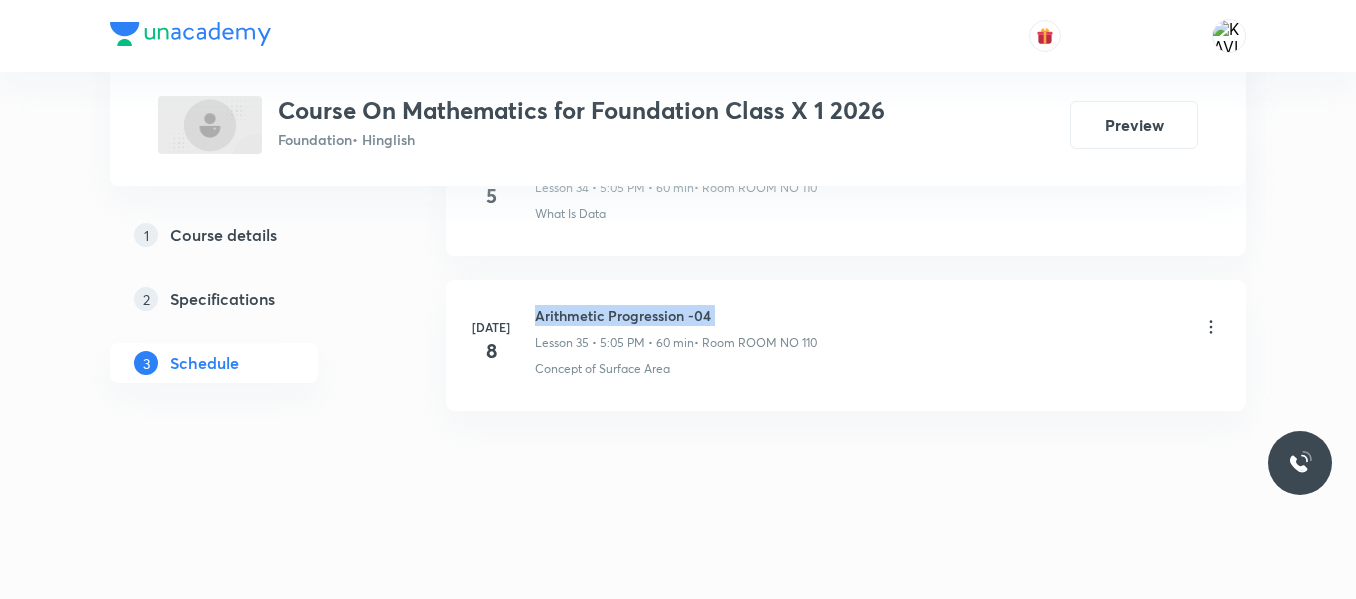 click on "Arithmetic Progression -04" at bounding box center (676, 315) 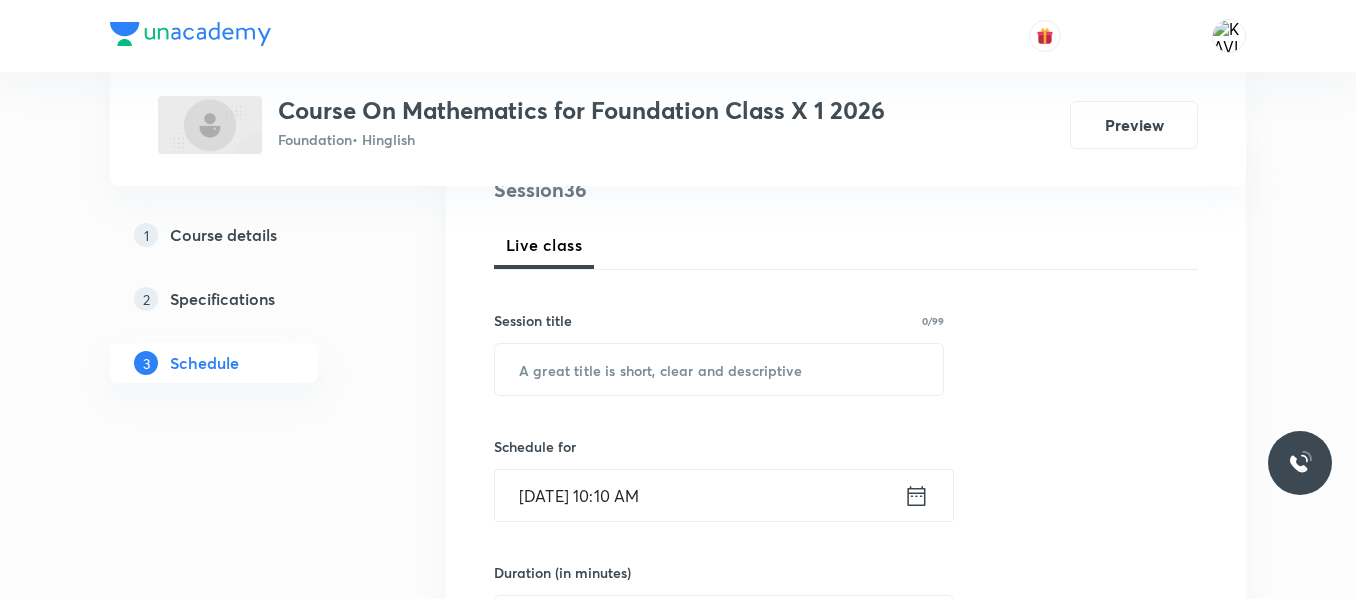 scroll, scrollTop: 282, scrollLeft: 0, axis: vertical 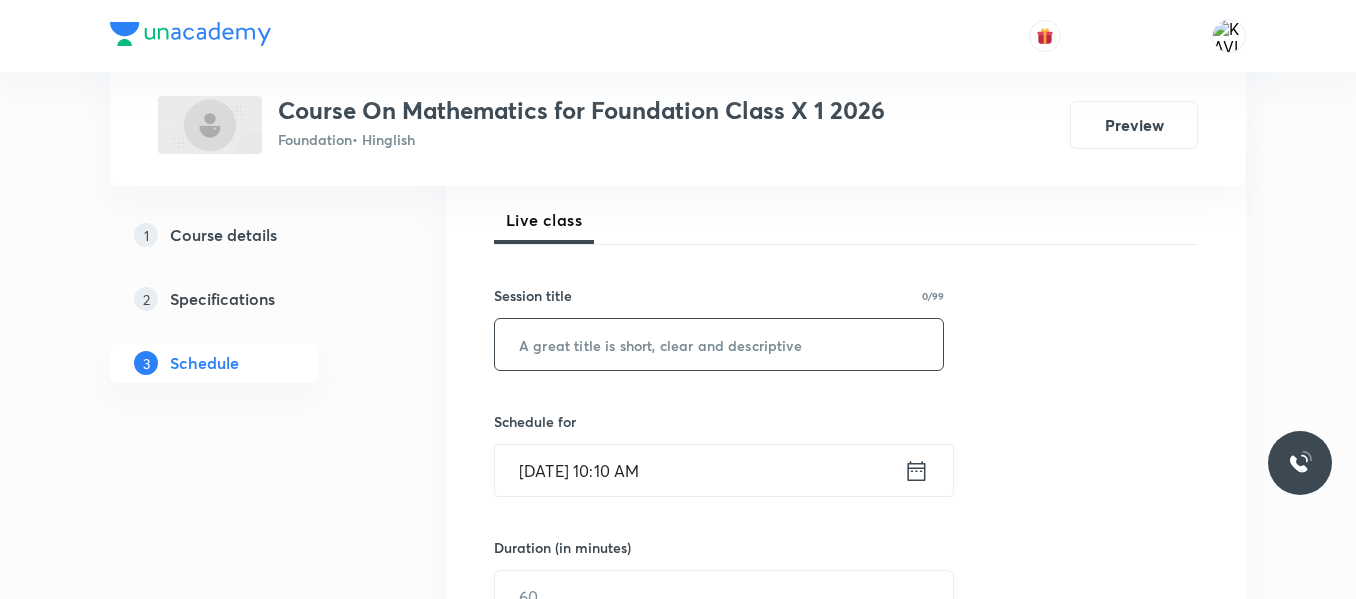 click at bounding box center [719, 344] 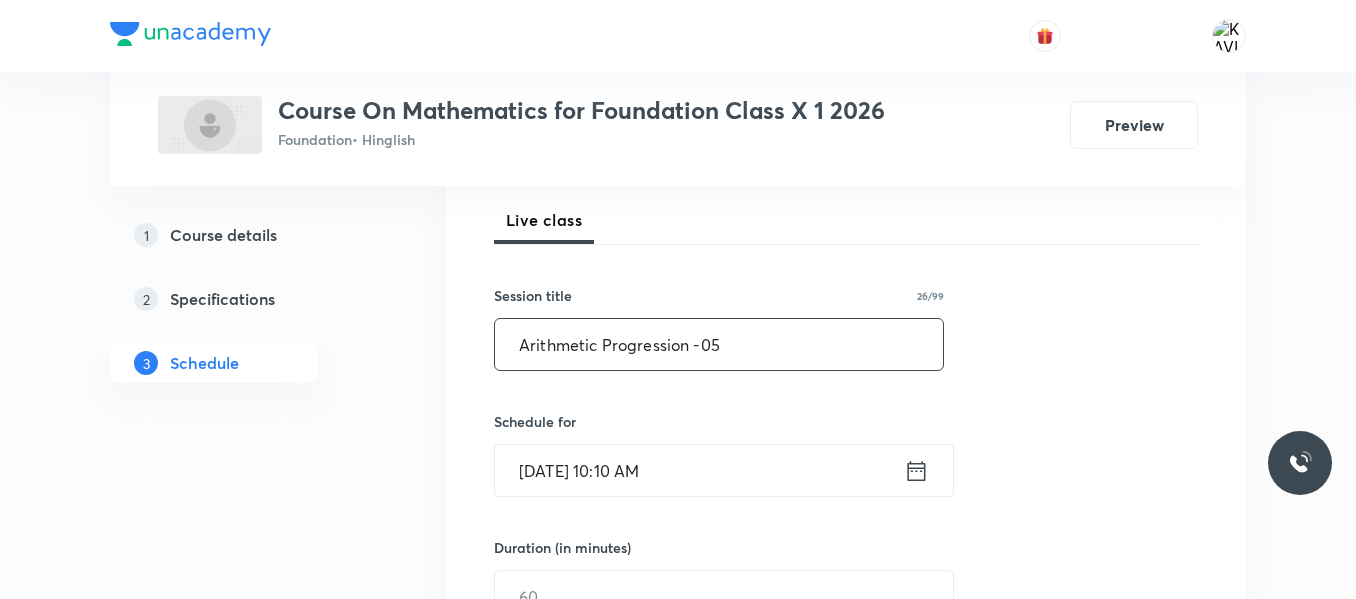 scroll, scrollTop: 396, scrollLeft: 0, axis: vertical 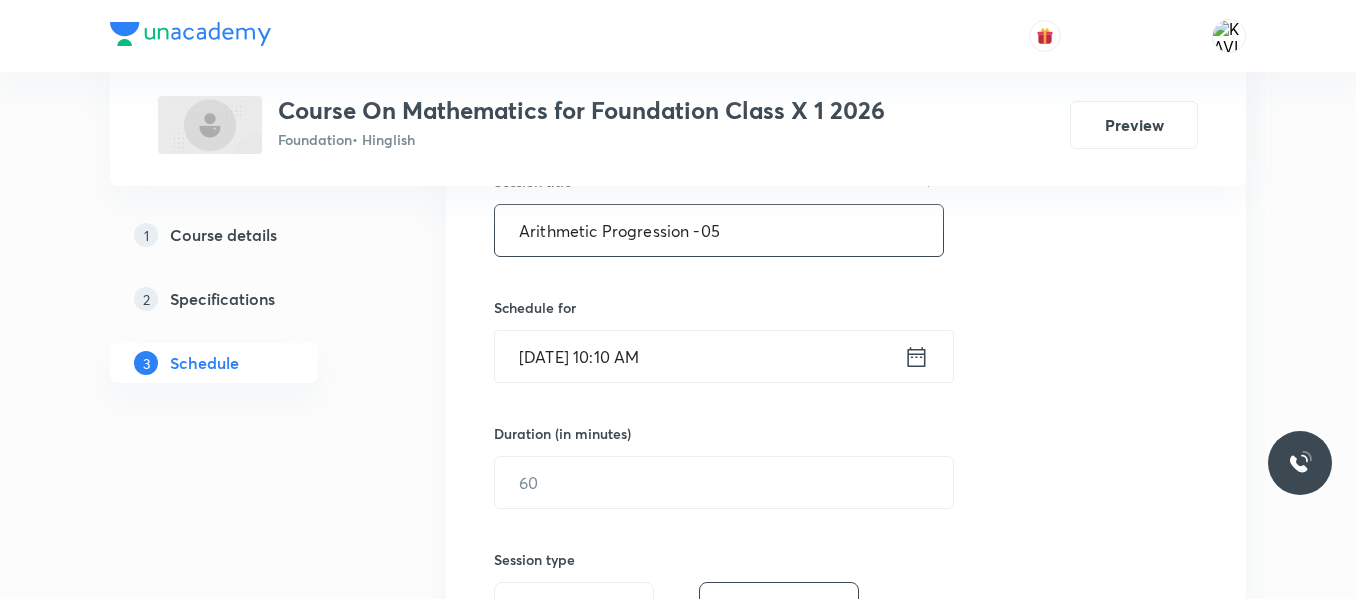 type on "Arithmetic Progression -05" 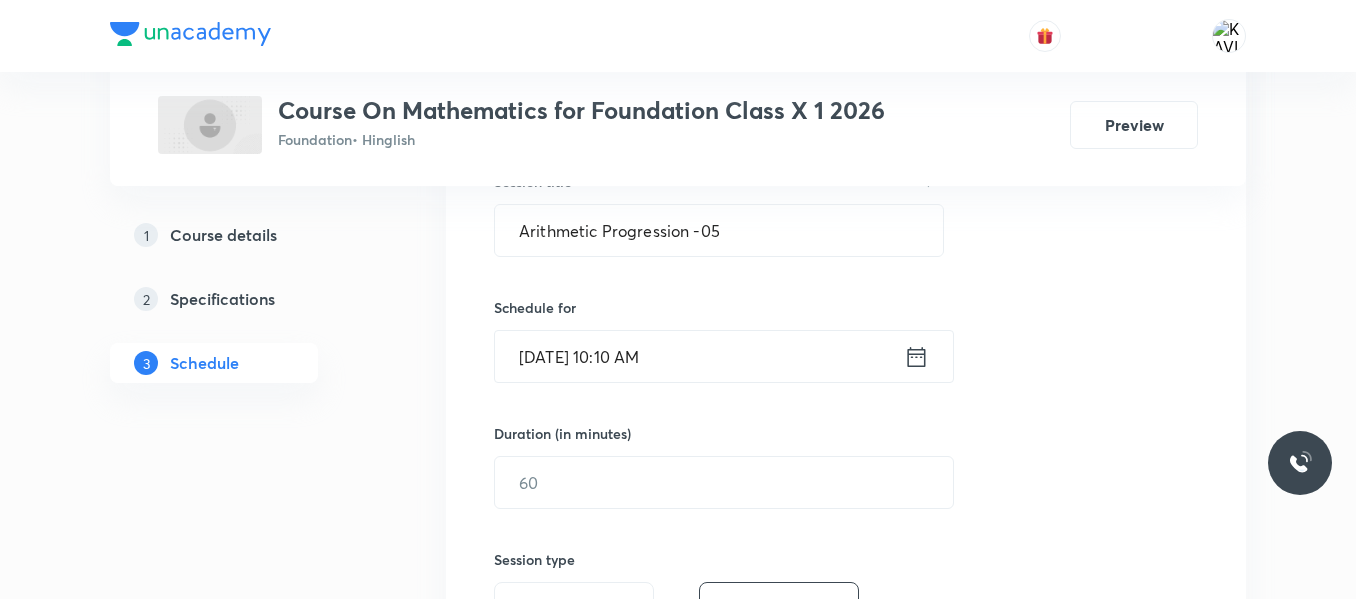 click 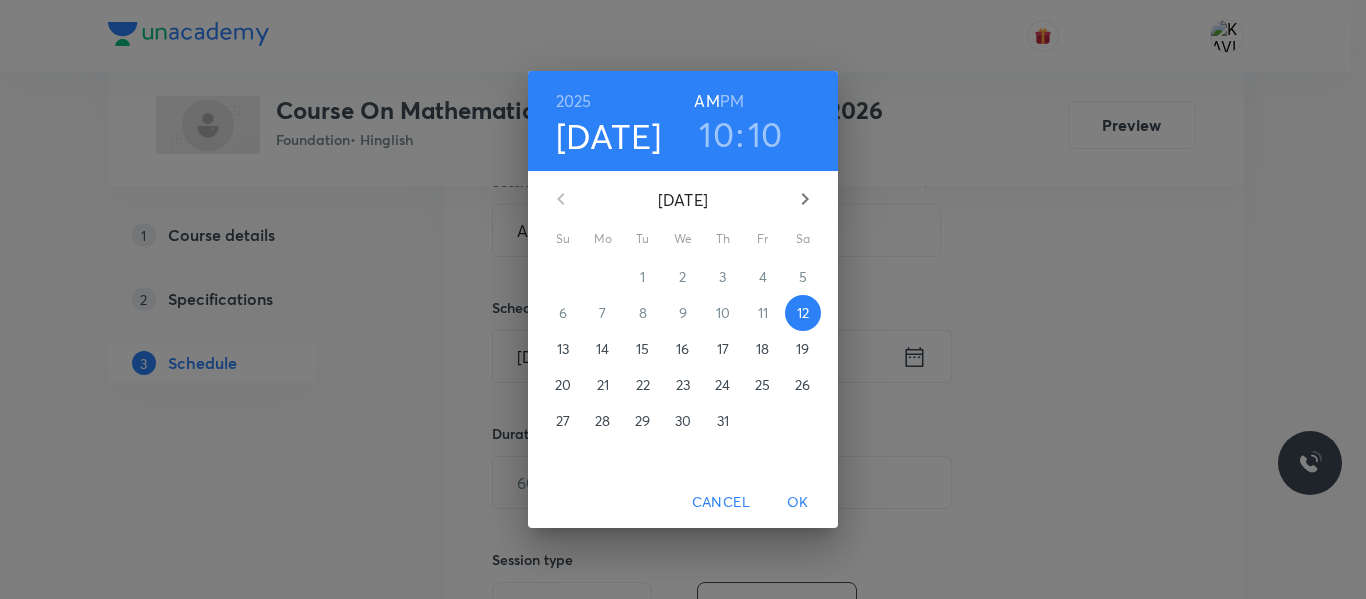 click on "PM" at bounding box center [732, 101] 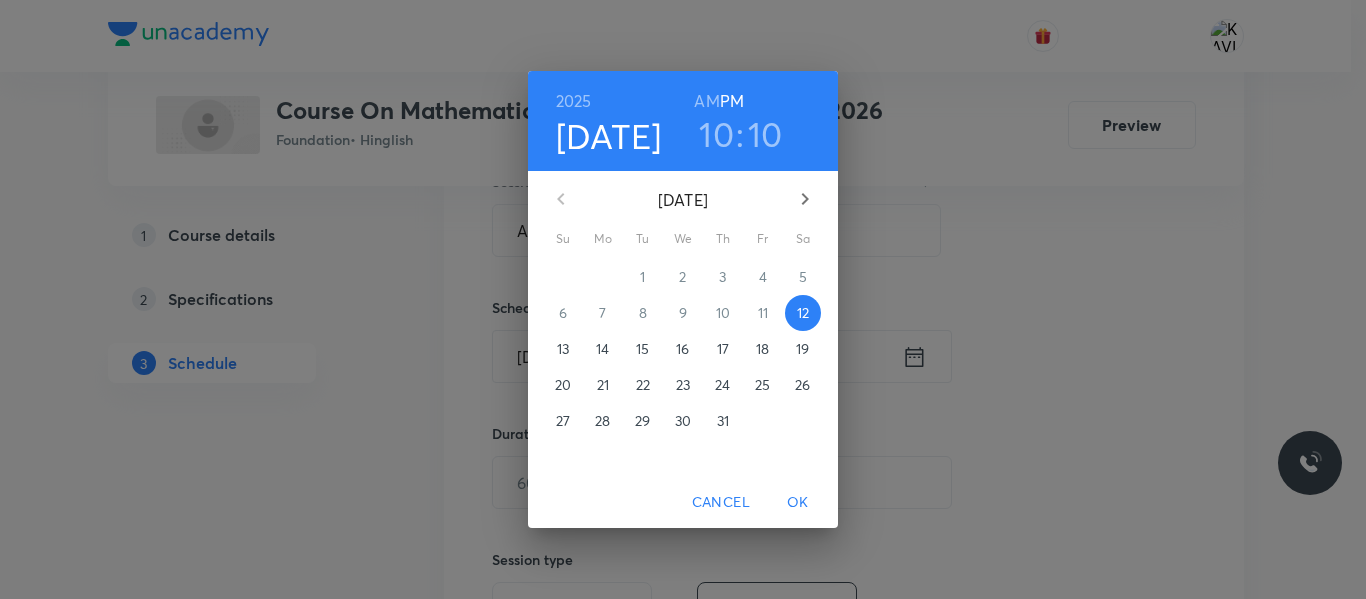 click on "10" at bounding box center (716, 134) 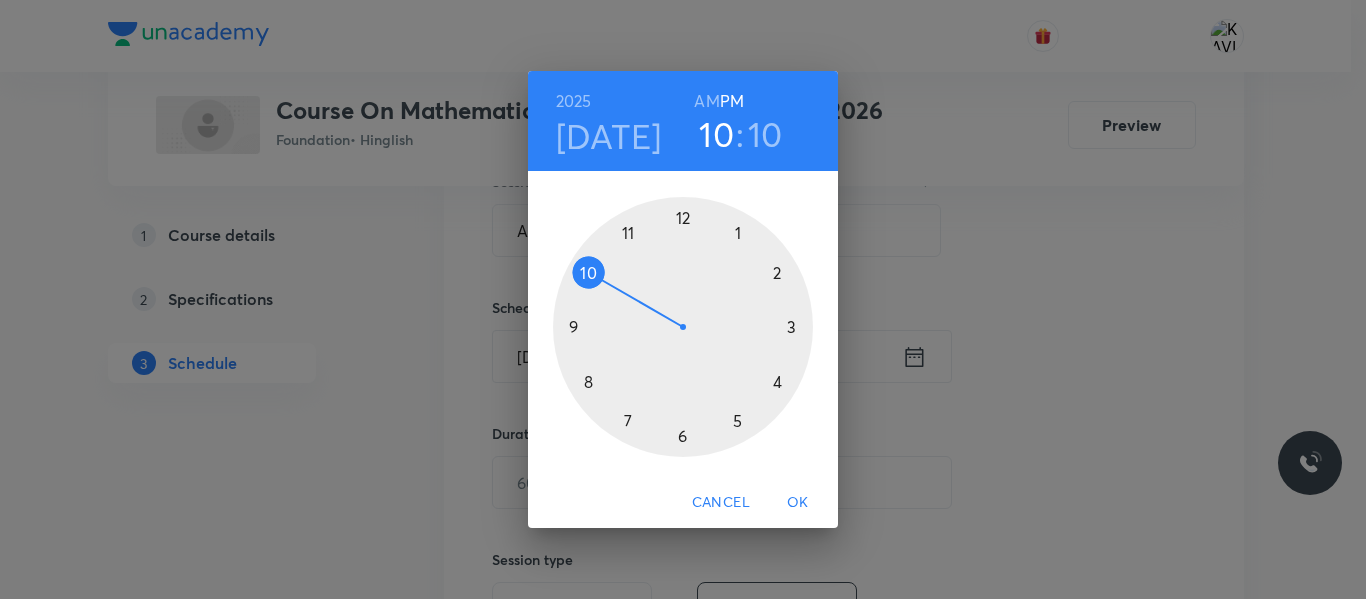 click at bounding box center [683, 327] 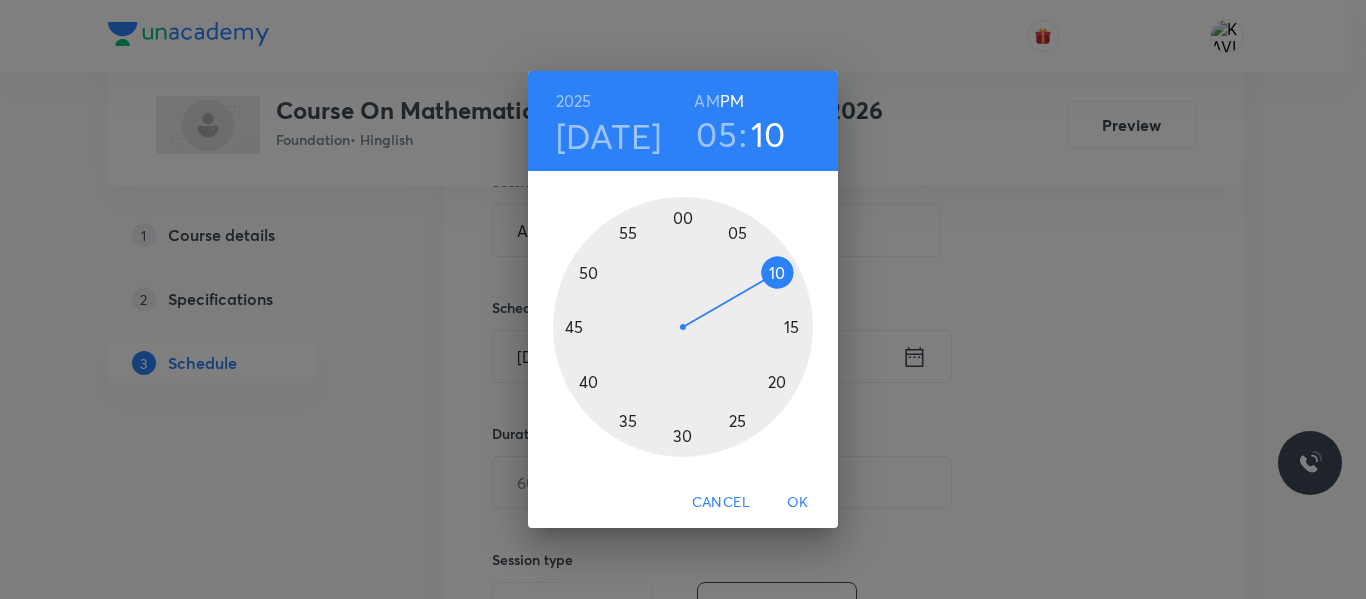 click at bounding box center [683, 327] 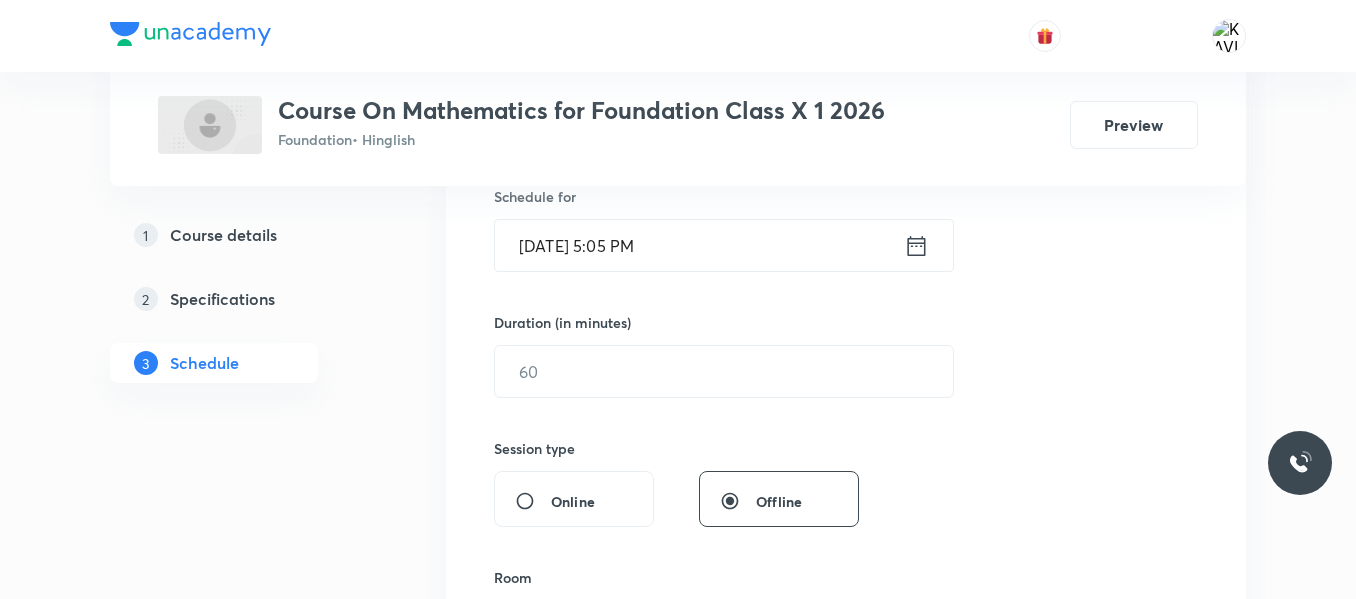 scroll, scrollTop: 513, scrollLeft: 0, axis: vertical 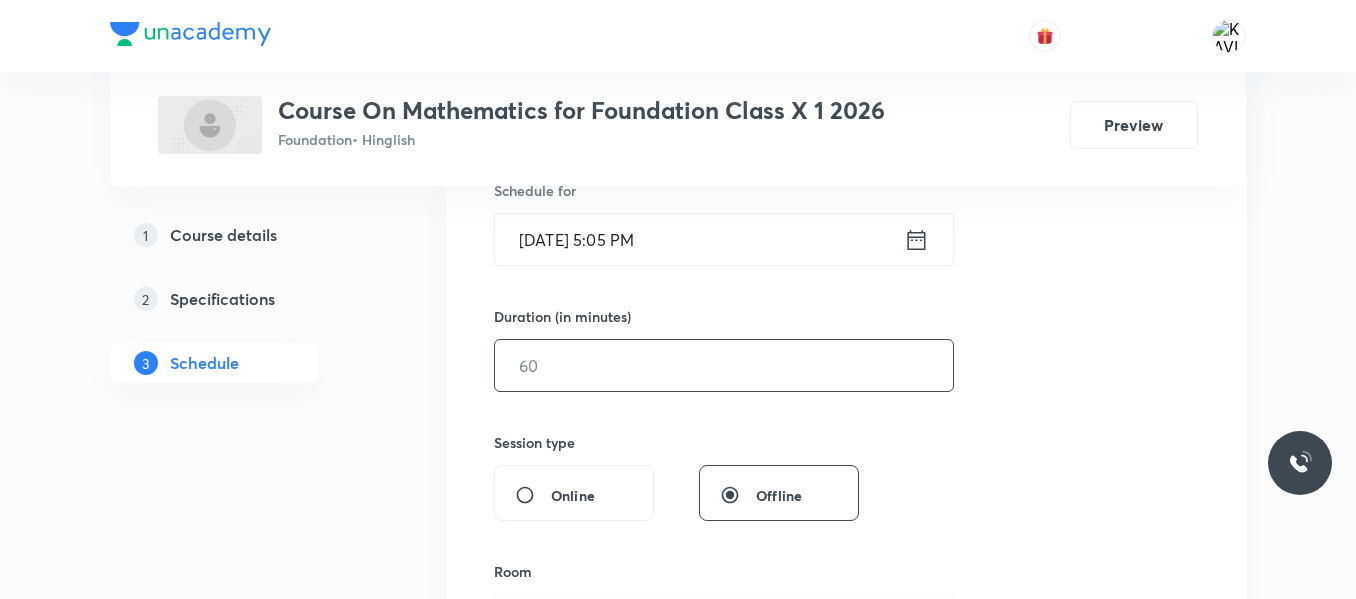 click at bounding box center [724, 365] 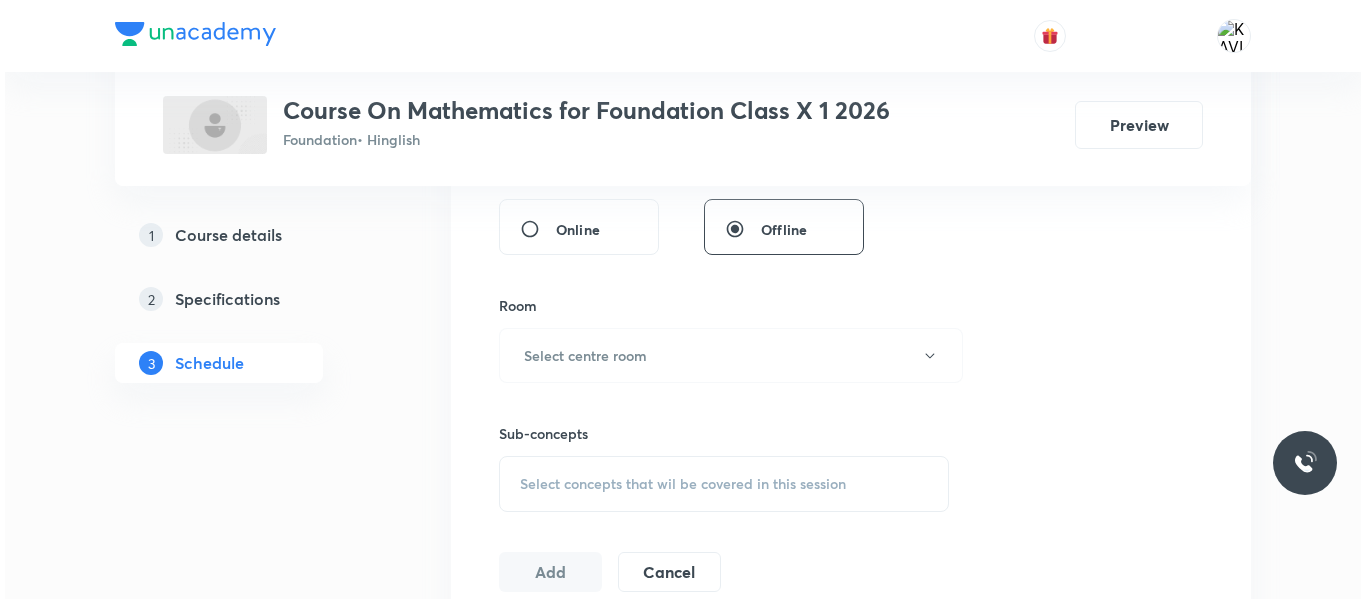 scroll, scrollTop: 780, scrollLeft: 0, axis: vertical 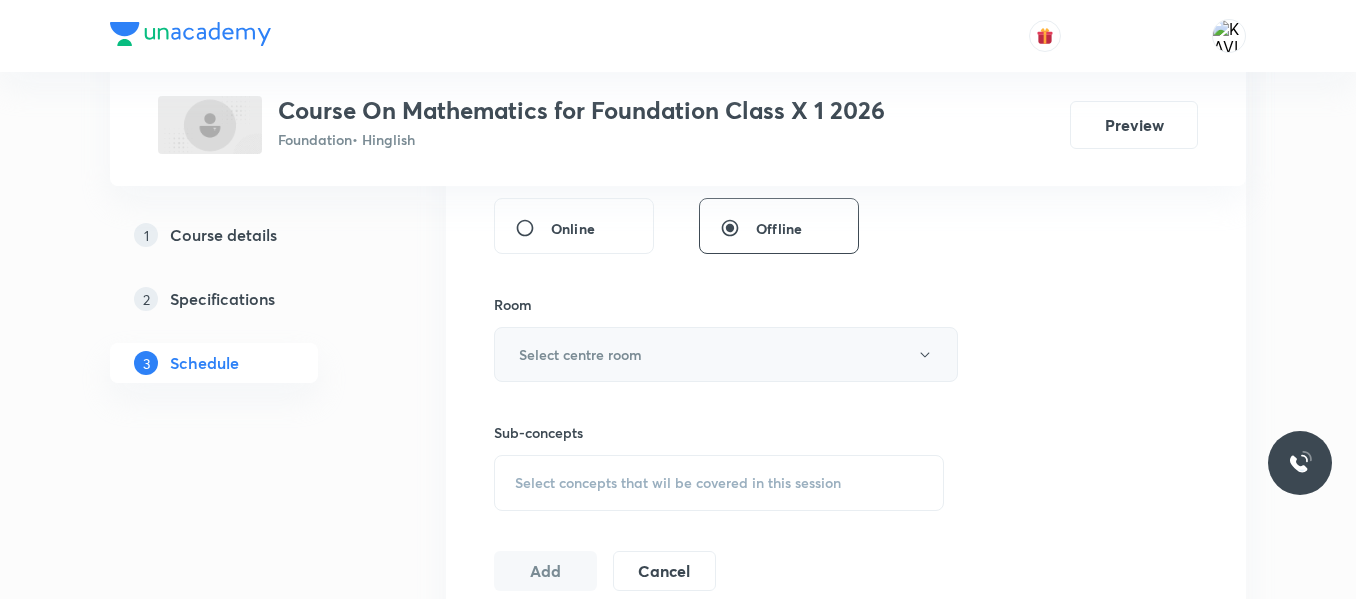 type on "60" 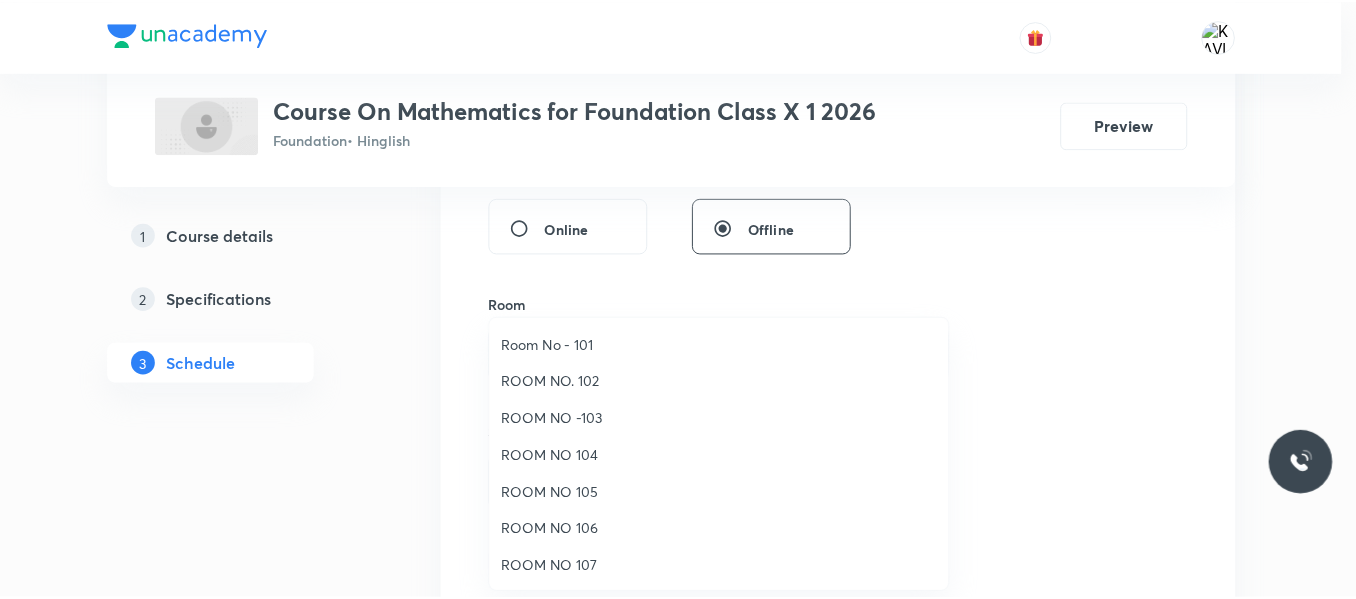 scroll, scrollTop: 223, scrollLeft: 0, axis: vertical 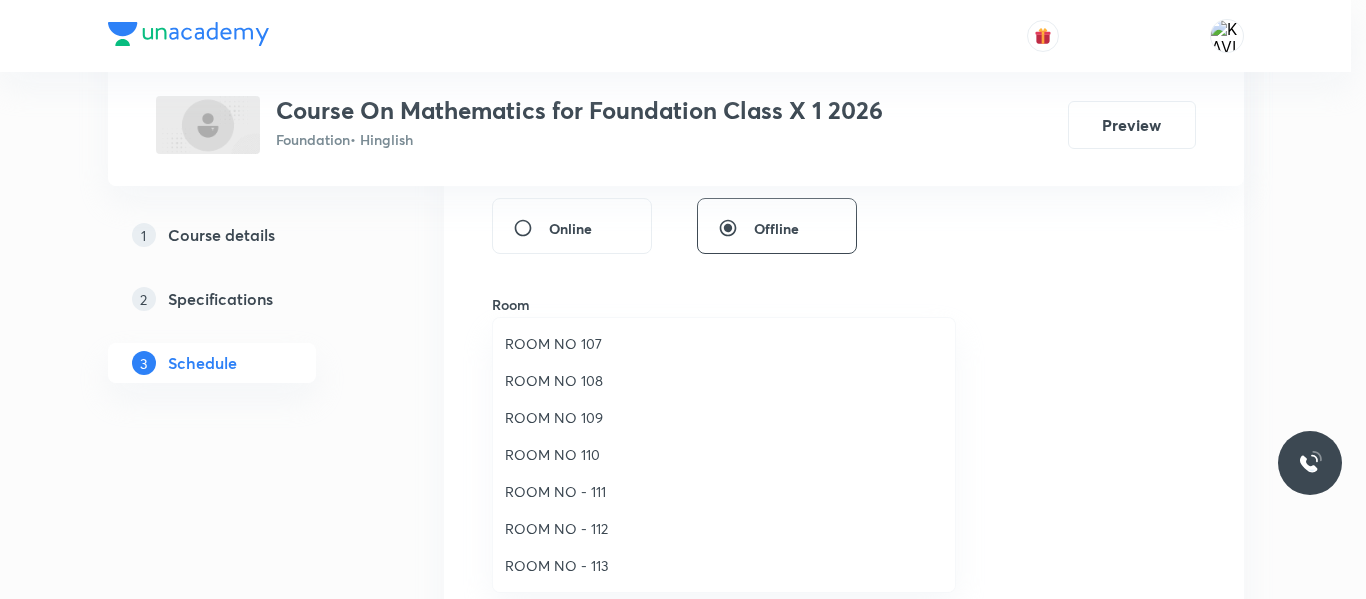 click on "ROOM NO 110" at bounding box center [724, 454] 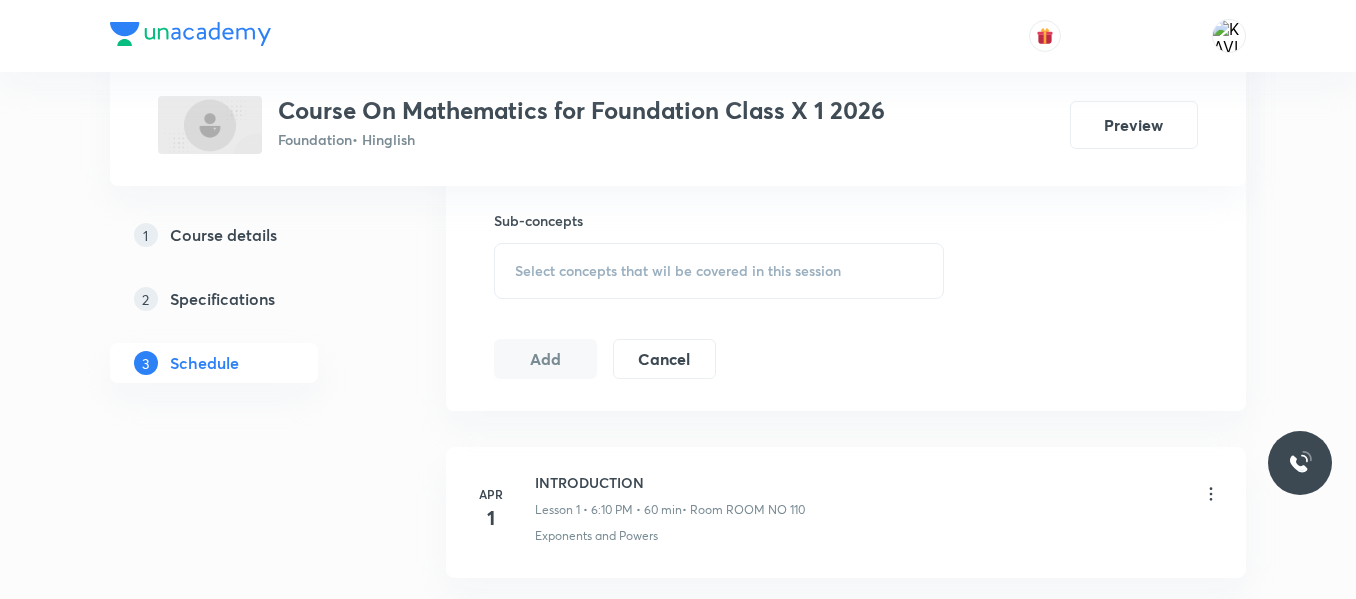 scroll, scrollTop: 993, scrollLeft: 0, axis: vertical 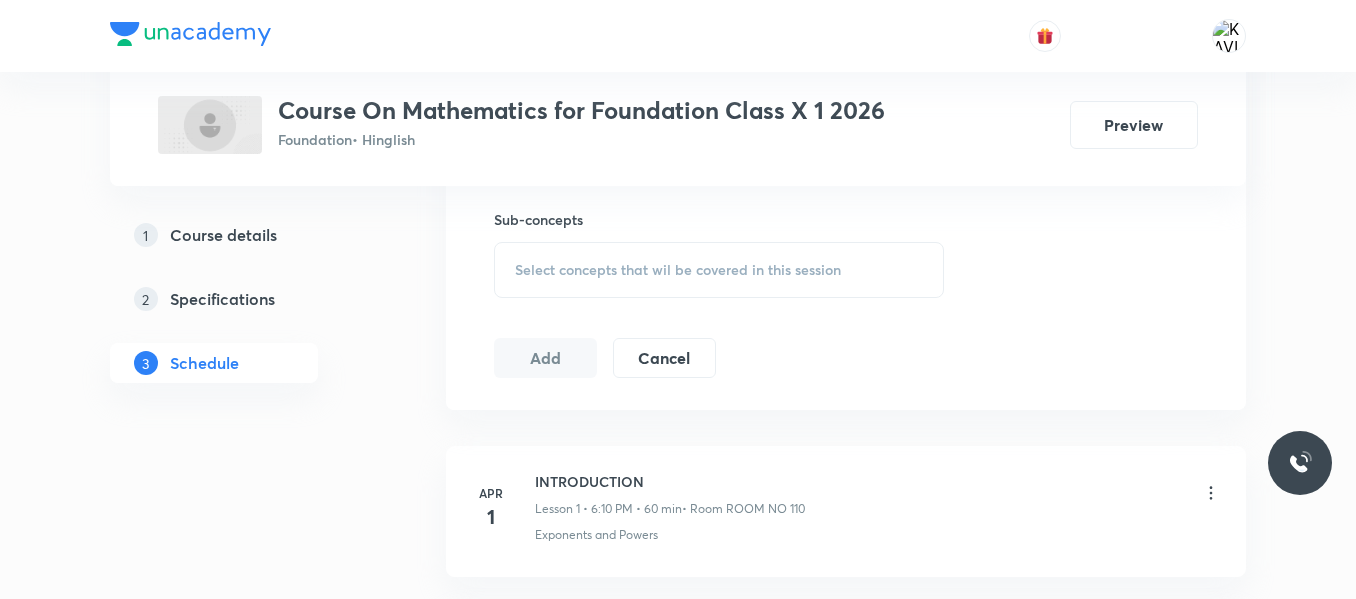 click on "Select concepts that wil be covered in this session" at bounding box center [678, 270] 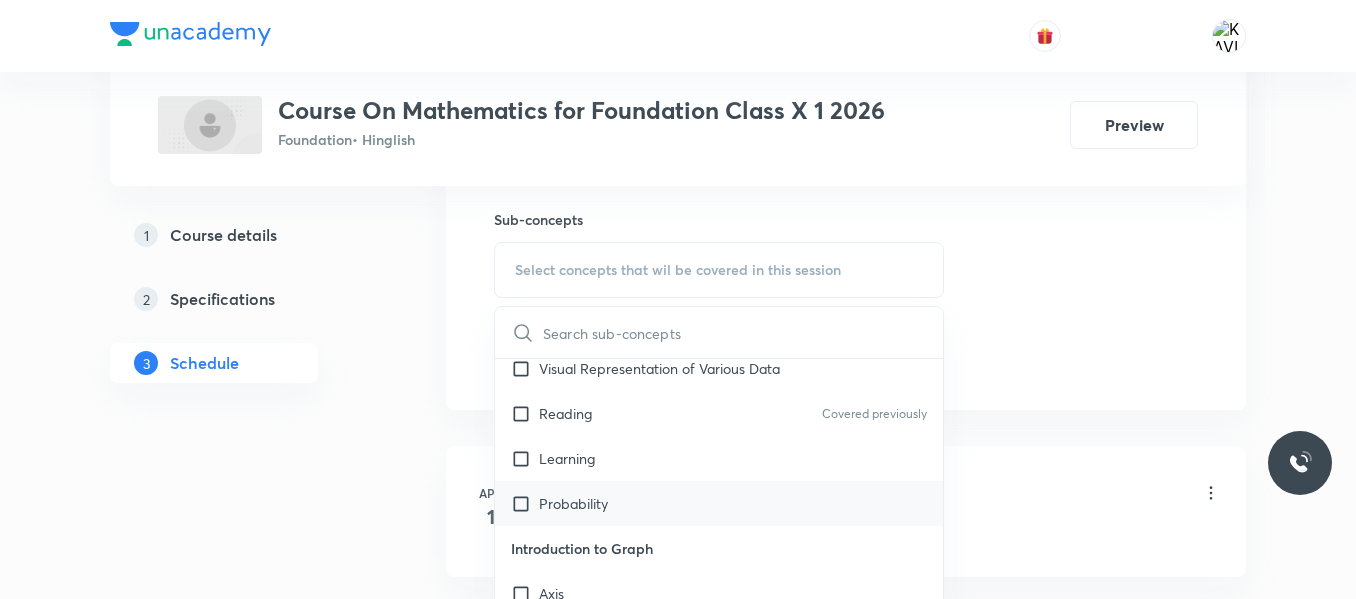 scroll, scrollTop: 1560, scrollLeft: 0, axis: vertical 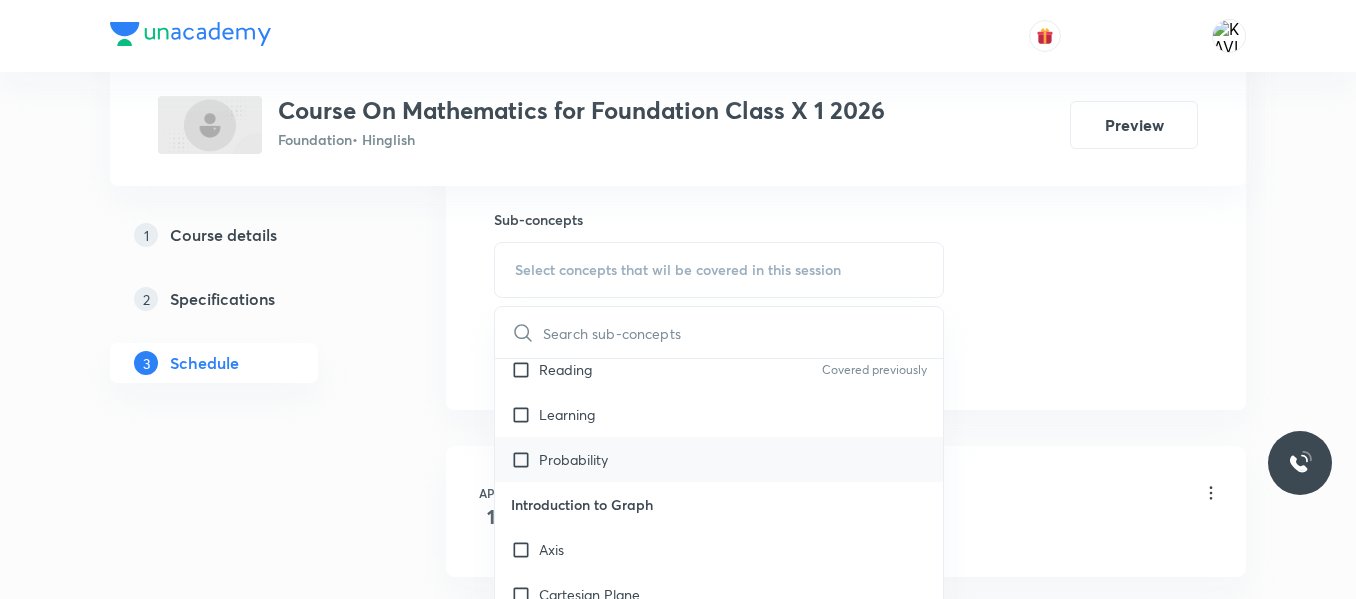 click on "Probability" at bounding box center (719, 459) 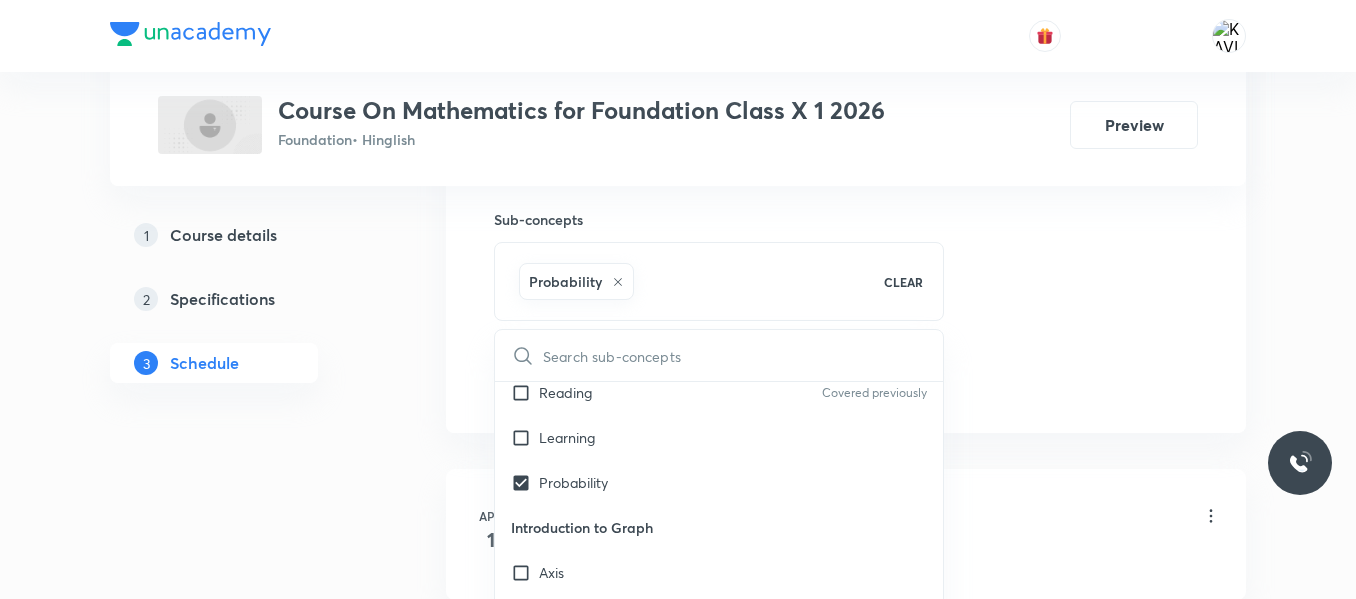 click on "Session  36 Live class Session title 26/99 Arithmetic Progression -05 ​ Schedule for Jul 12, 2025, 5:05 PM ​ Duration (in minutes) 60 ​   Session type Online Offline Room ROOM NO 110 Sub-concepts Probability CLEAR ​ Number System Rational Numbers Covered previously Exponents and Powers Covered previously Square and Square Roots Covered previously Cube and Cube Roots Covered previously Playing With Numbers Covered previously Number System Covered previously Algebra Linear Equation in One Variables Covered previously Algebraic Expression Covered previously Factorization Covered previously Direct and Inverse Proportion Direct Proportion Covered previously Inverse Proportion Covered previously Proportional Increase or Decrease of Given Quantities Covered previously Geometry Understanding Quadrilaterals Practical Geometry Covered previously Visualizing Solid Shapes Covered previously Volume and Surface Area Area of Trapezium and Polygon Covered previously Concept of Surface Area Covered previously Reading" at bounding box center (846, -80) 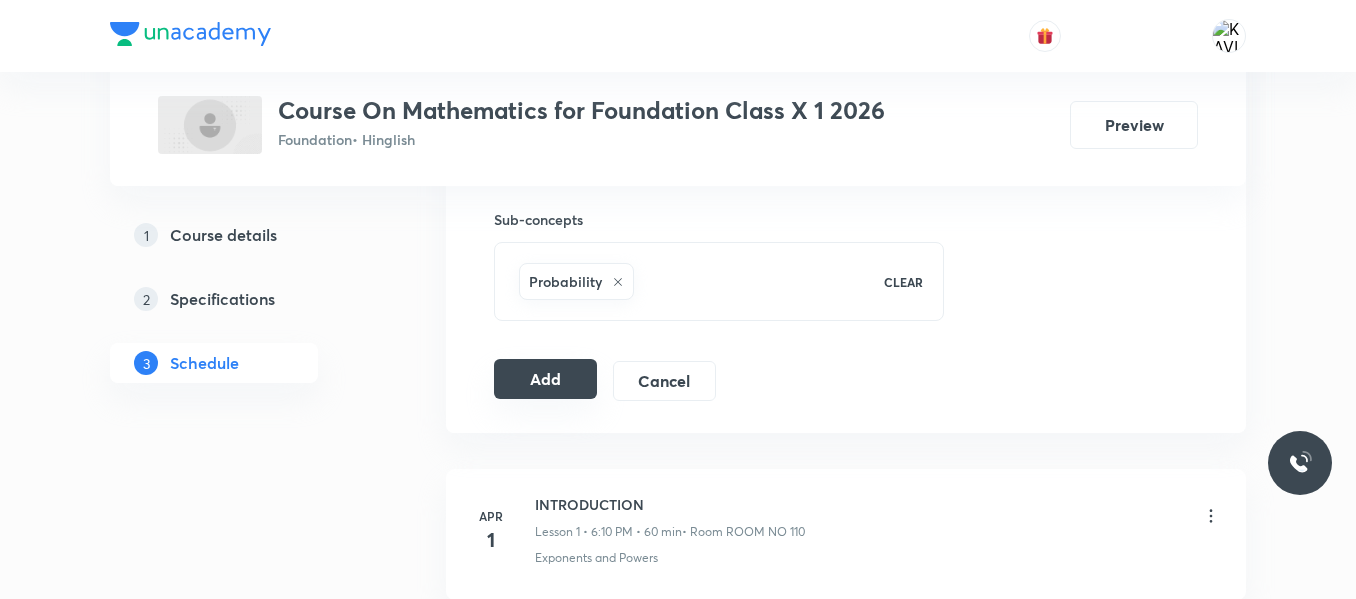 click on "Add" at bounding box center (545, 379) 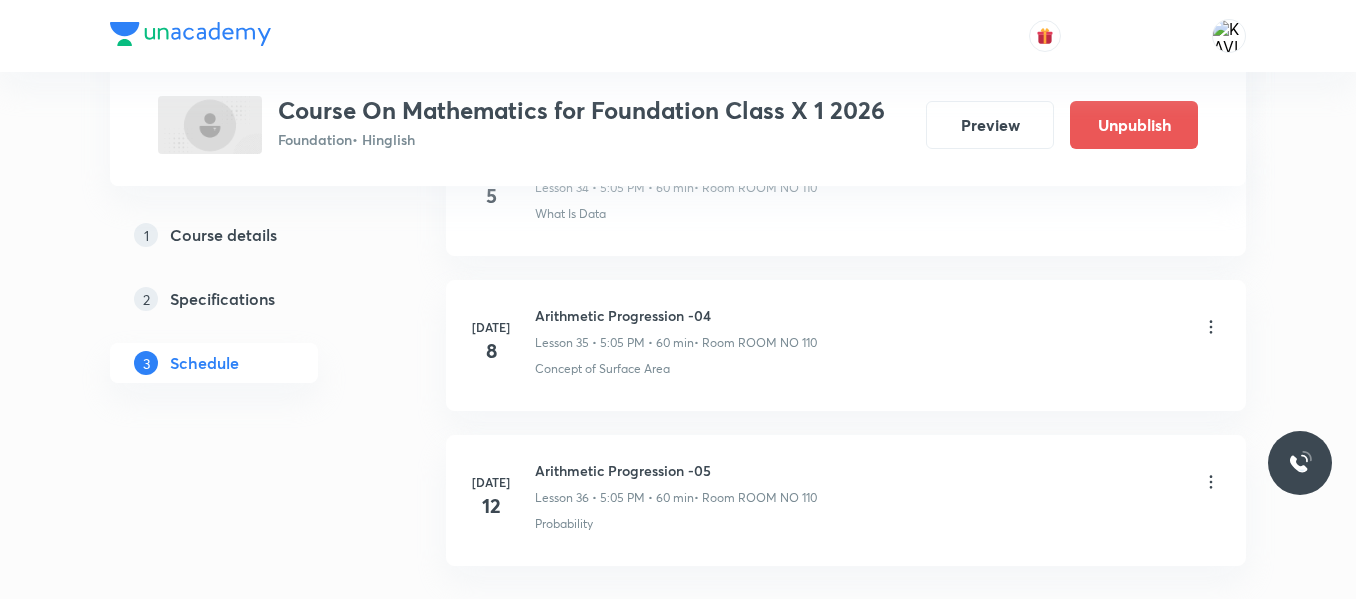 scroll, scrollTop: 5665, scrollLeft: 0, axis: vertical 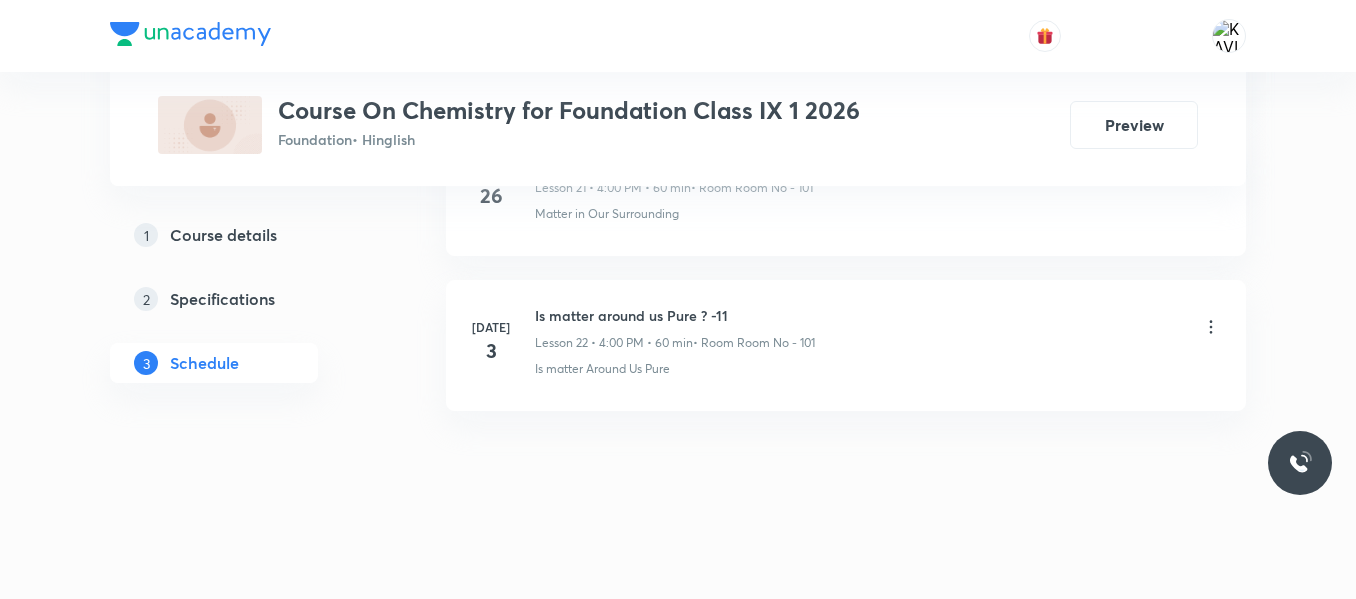 click on "Is matter around us Pure ? -11" at bounding box center [675, 315] 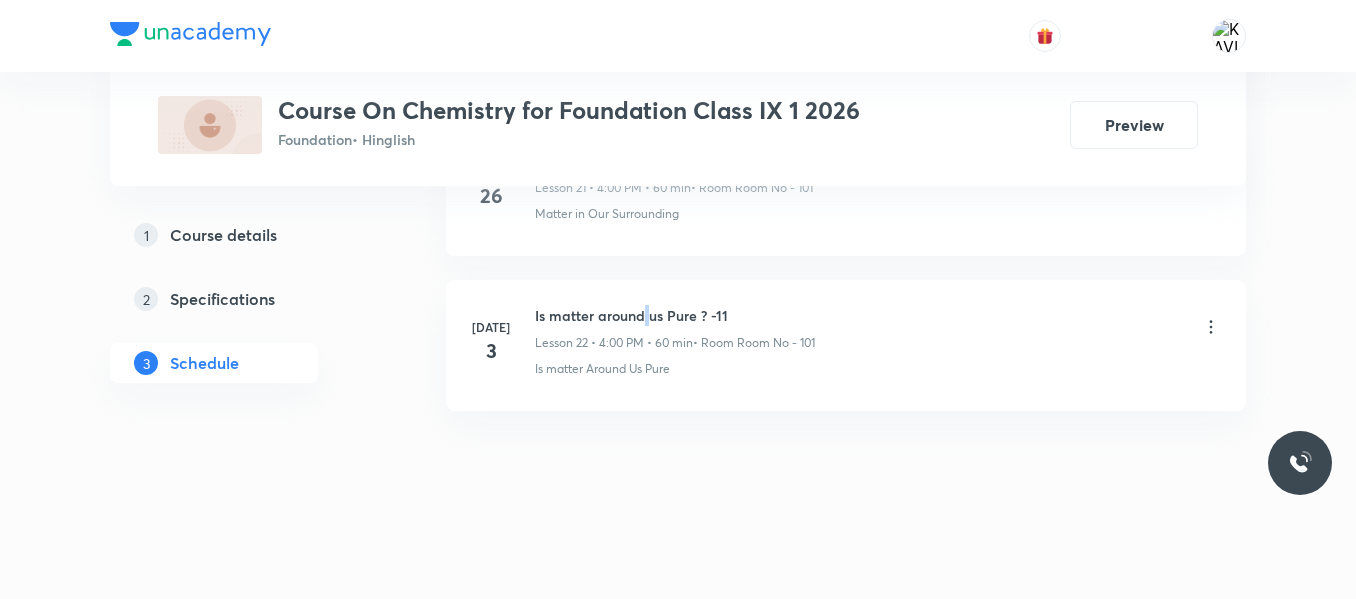 click on "Is matter around us Pure ? -11" at bounding box center (675, 315) 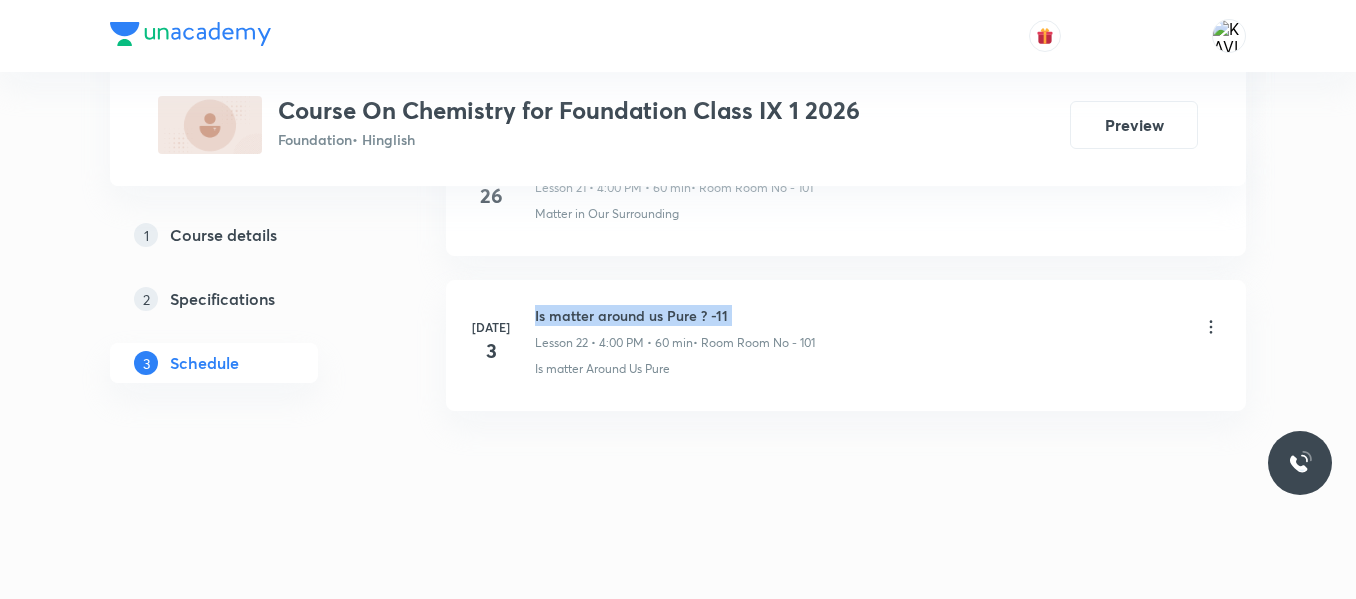 click on "Is matter around us Pure ? -11" at bounding box center [675, 315] 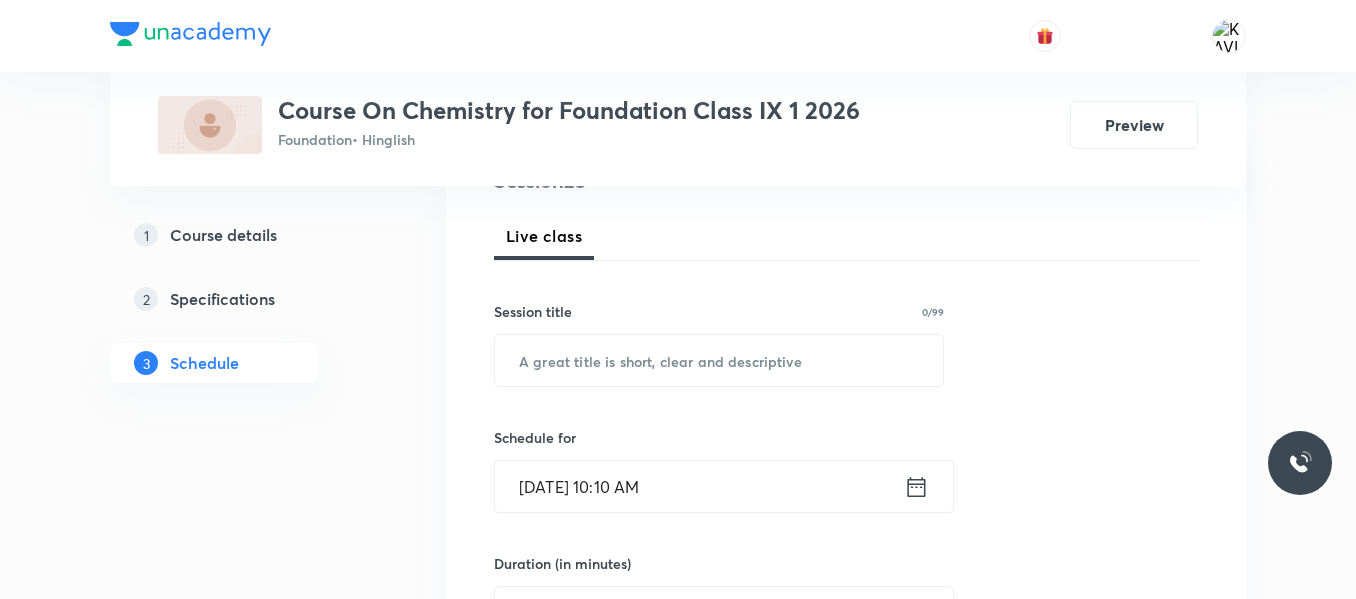 scroll, scrollTop: 274, scrollLeft: 0, axis: vertical 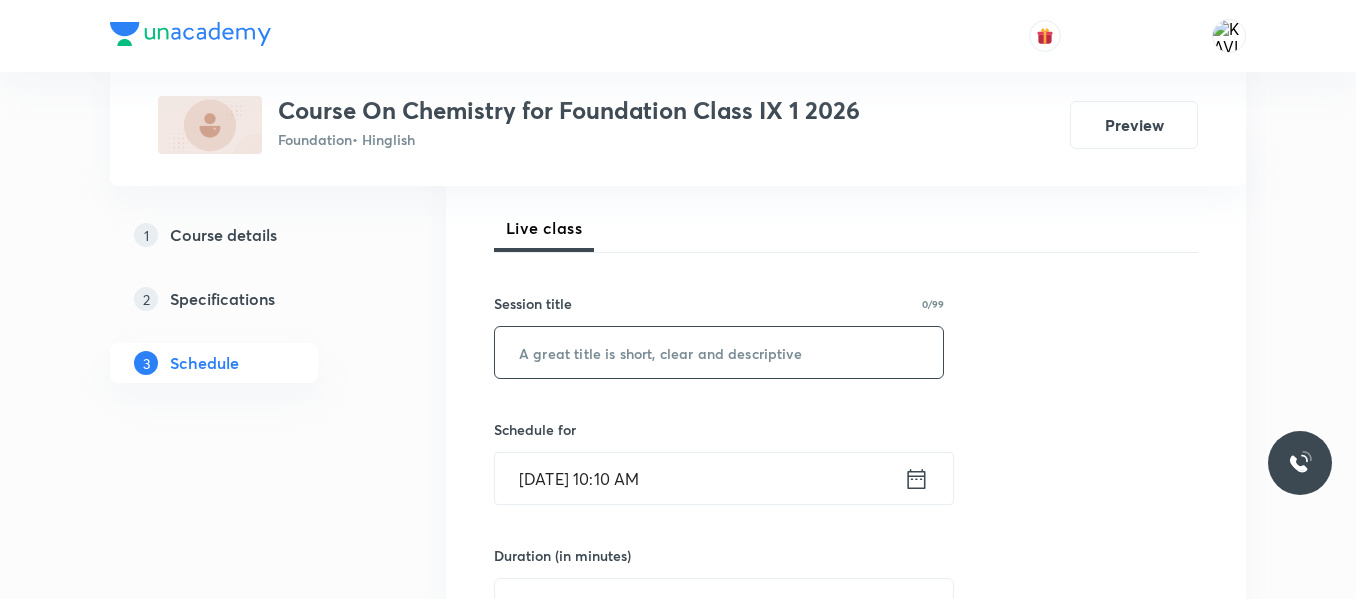 click at bounding box center (719, 352) 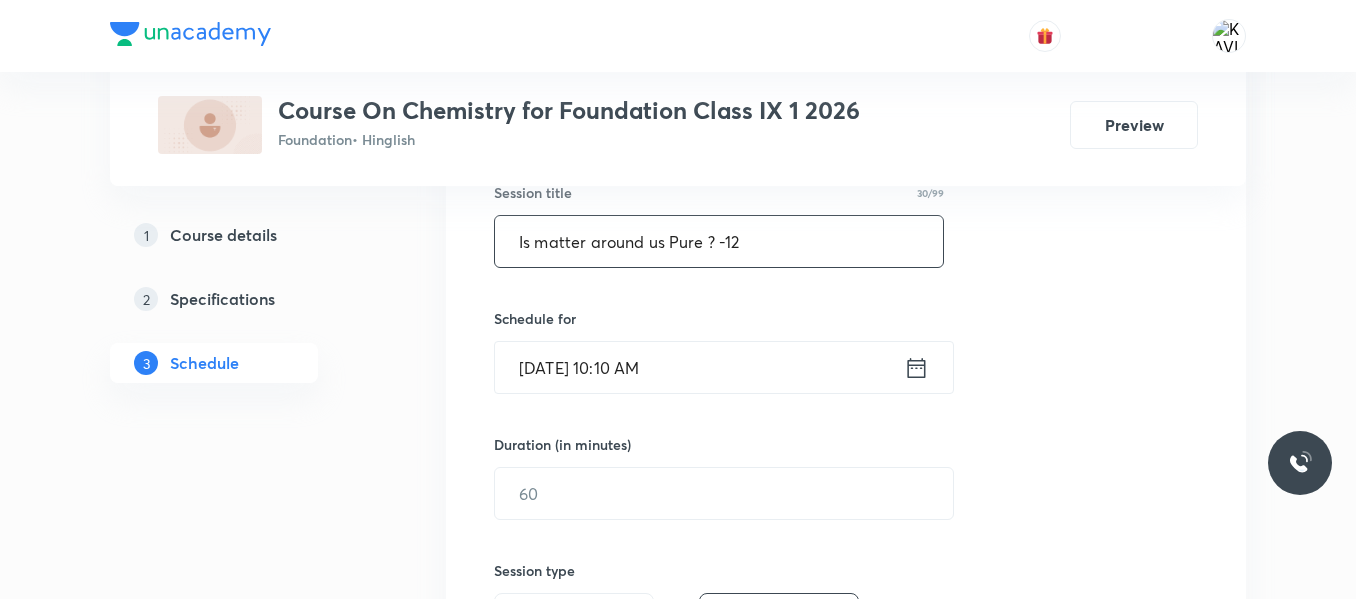 scroll, scrollTop: 386, scrollLeft: 0, axis: vertical 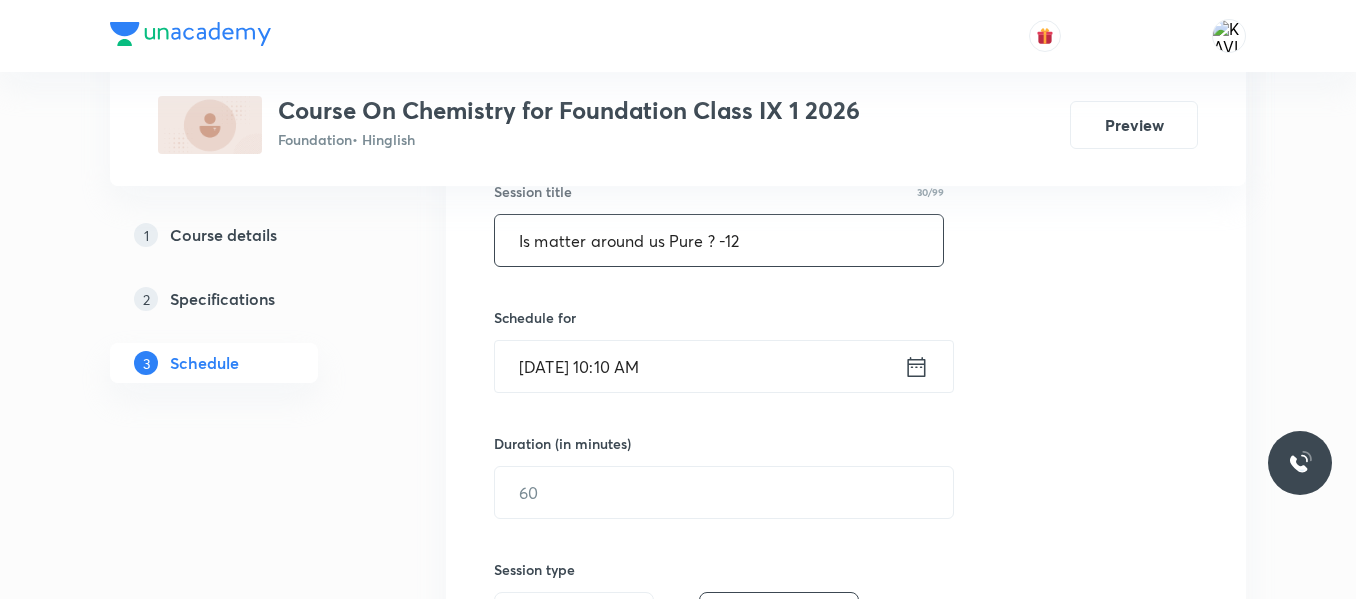 type on "Is matter around us Pure ? -12" 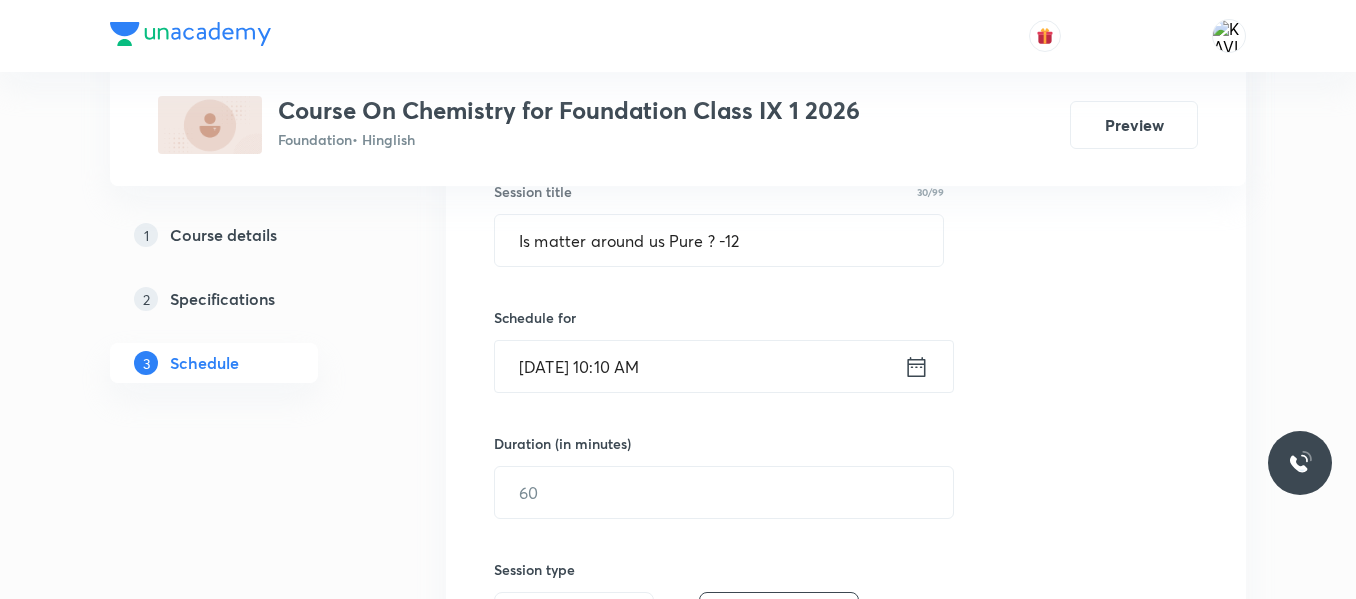 click 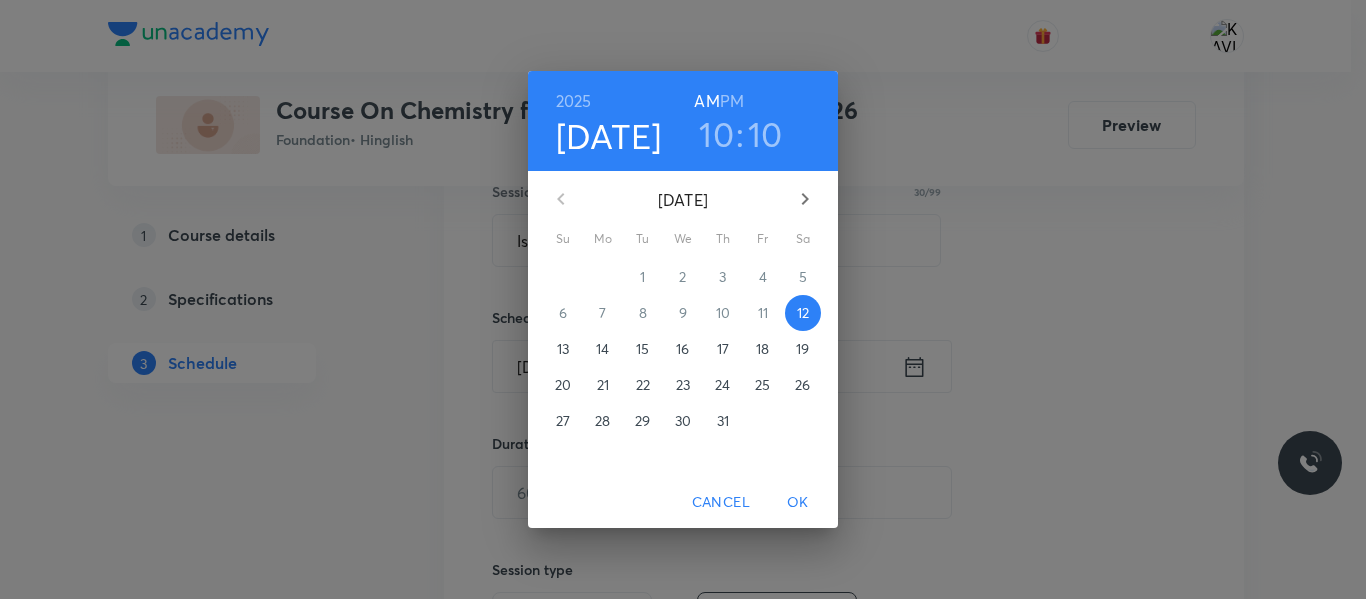 click on "PM" at bounding box center (732, 101) 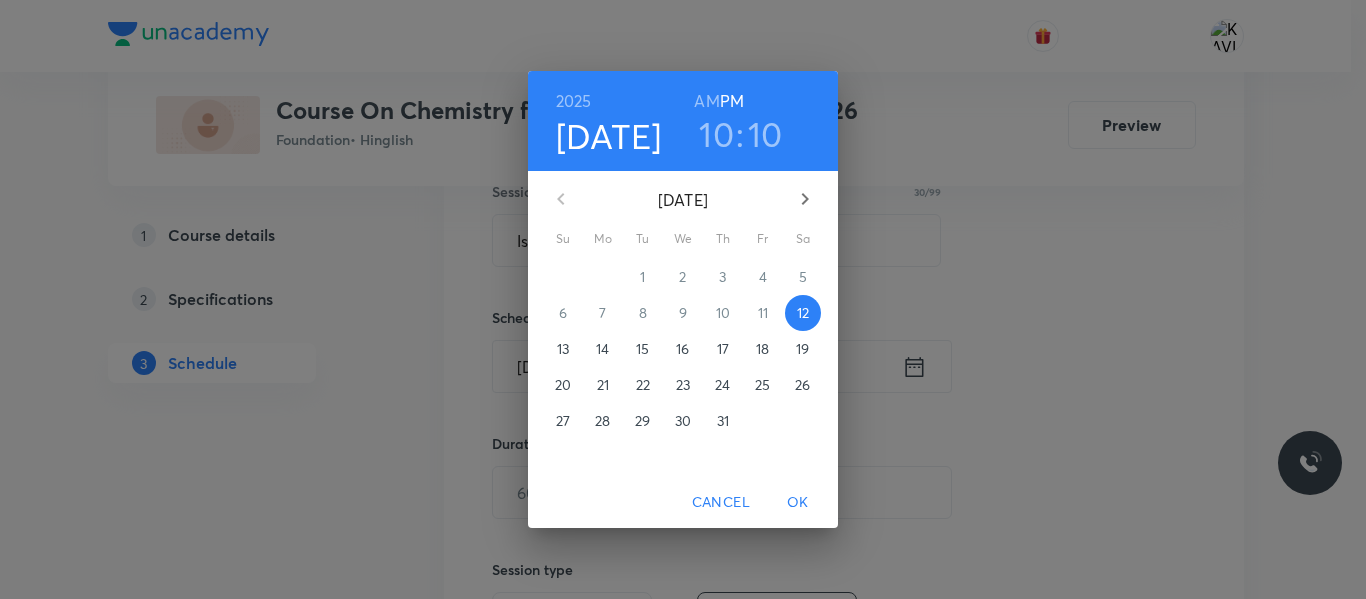 click on "10" at bounding box center [716, 134] 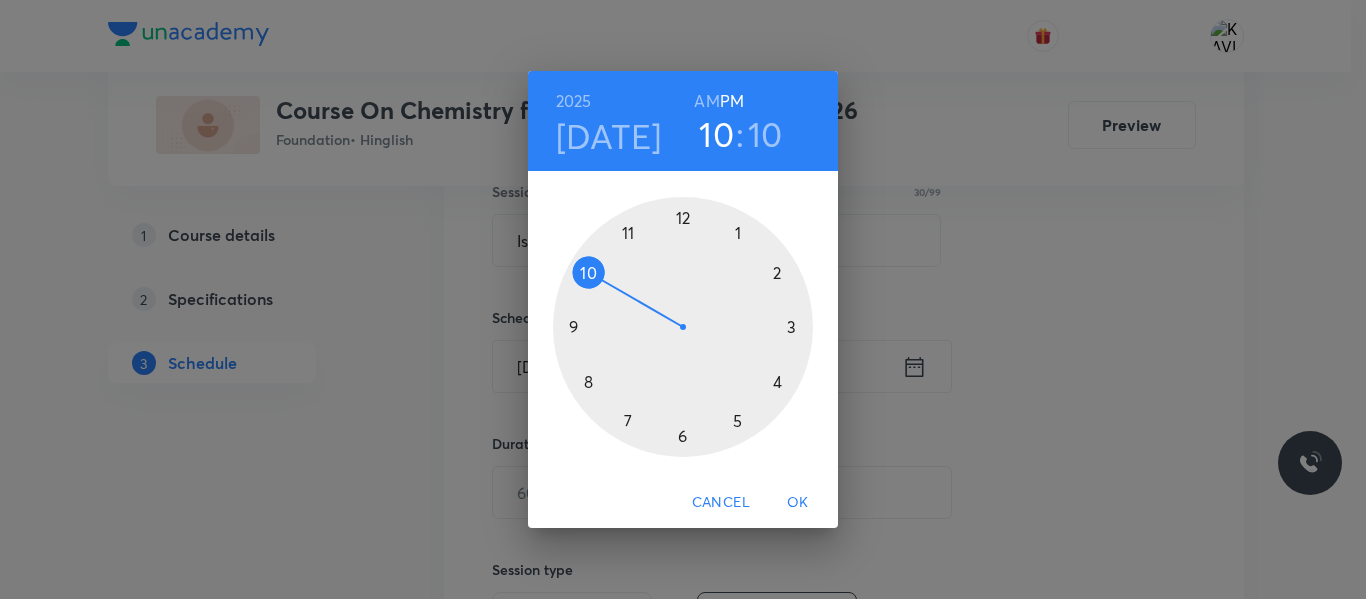 click at bounding box center [683, 327] 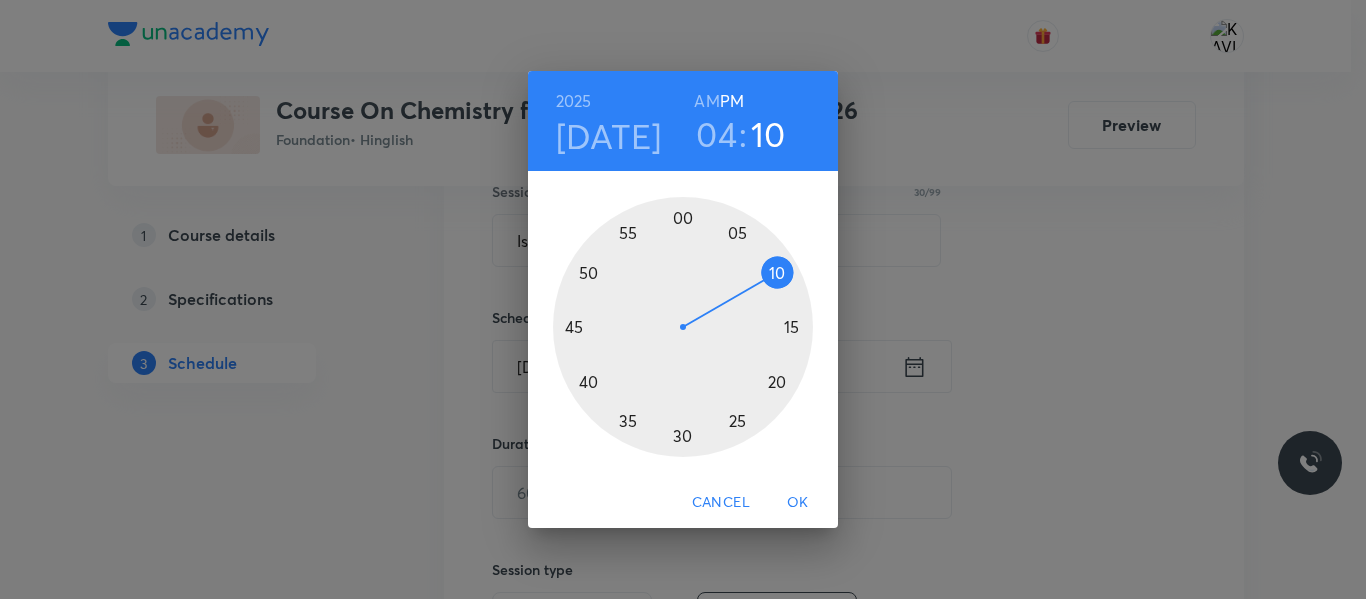 click at bounding box center (683, 327) 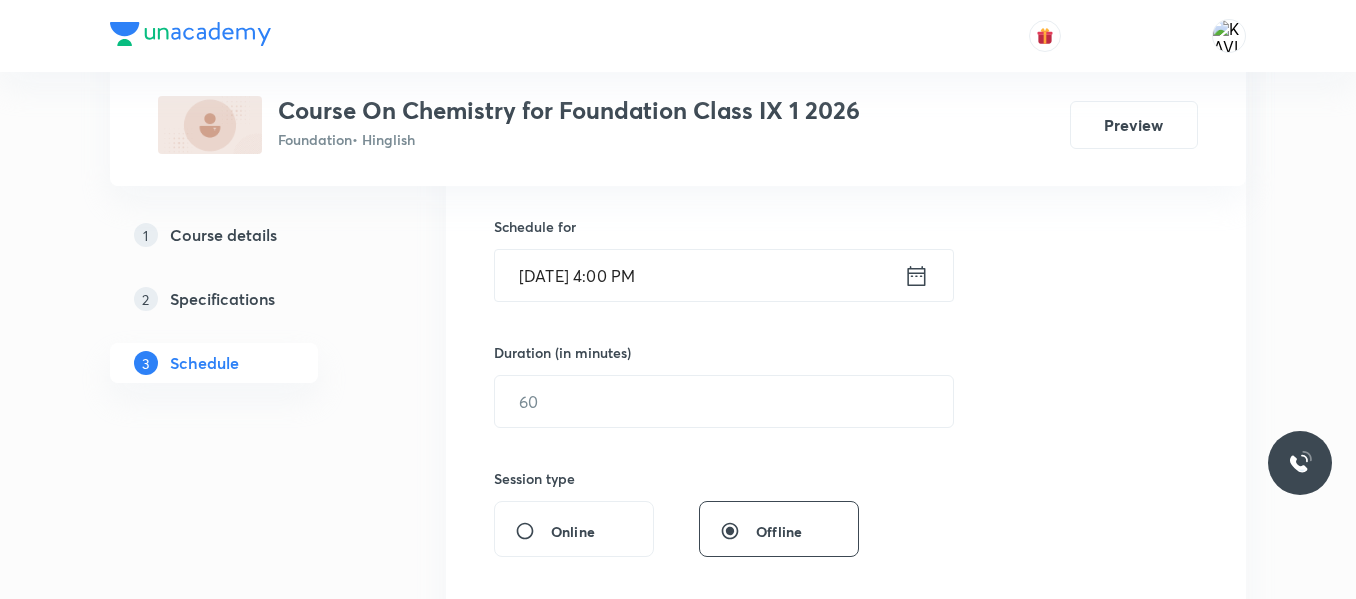 scroll, scrollTop: 492, scrollLeft: 0, axis: vertical 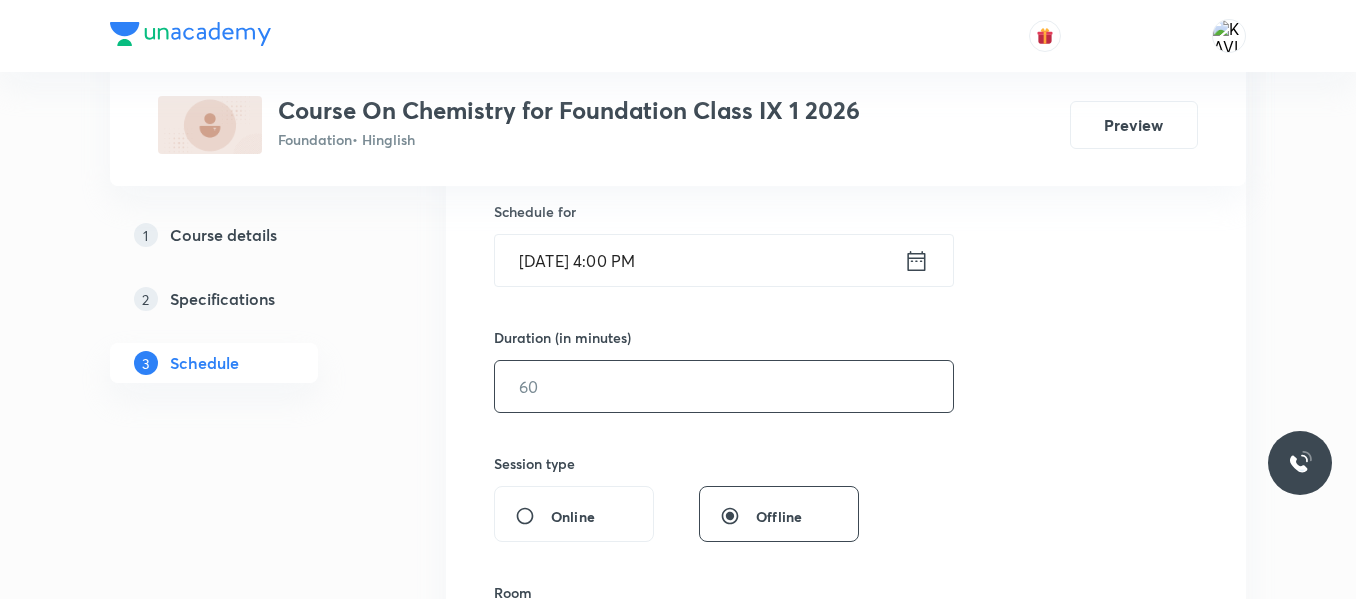 click at bounding box center [724, 386] 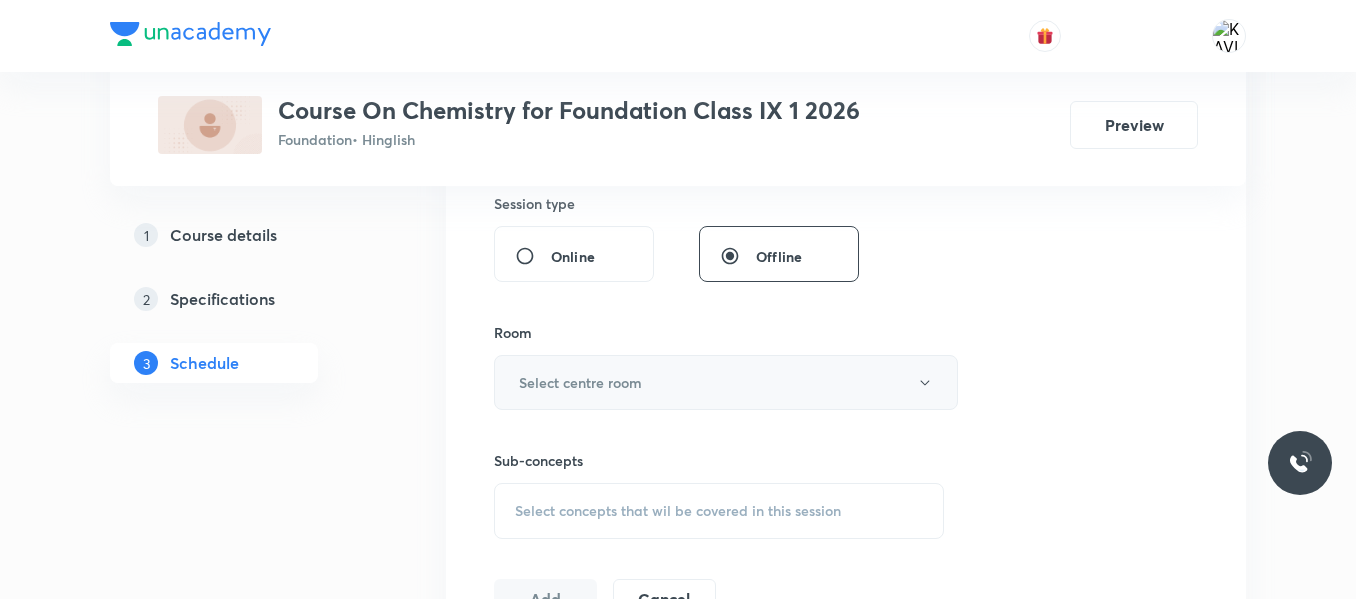 scroll, scrollTop: 753, scrollLeft: 0, axis: vertical 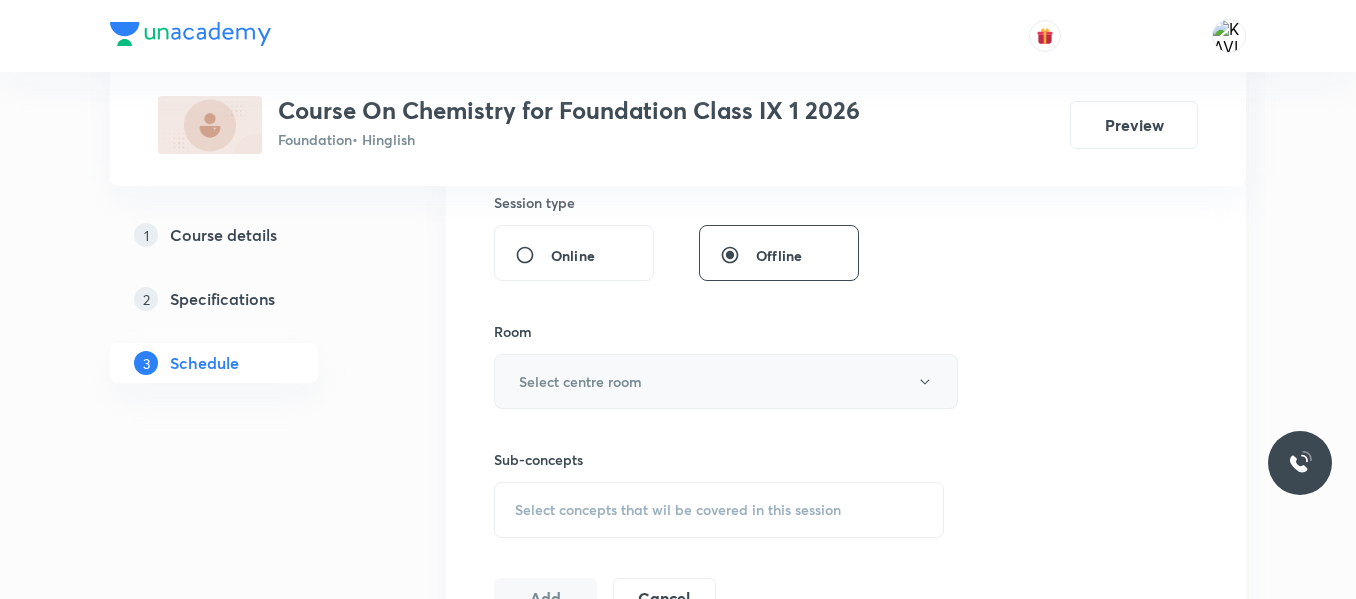 type on "60" 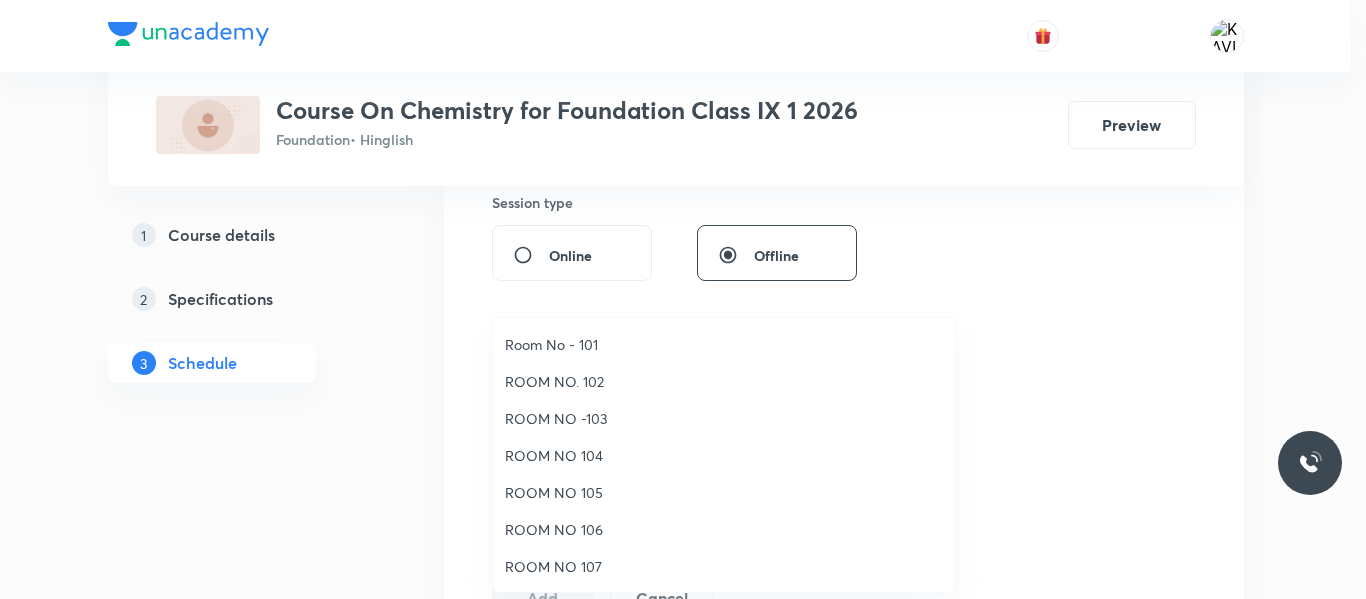 click on "Room No - 101" at bounding box center (724, 344) 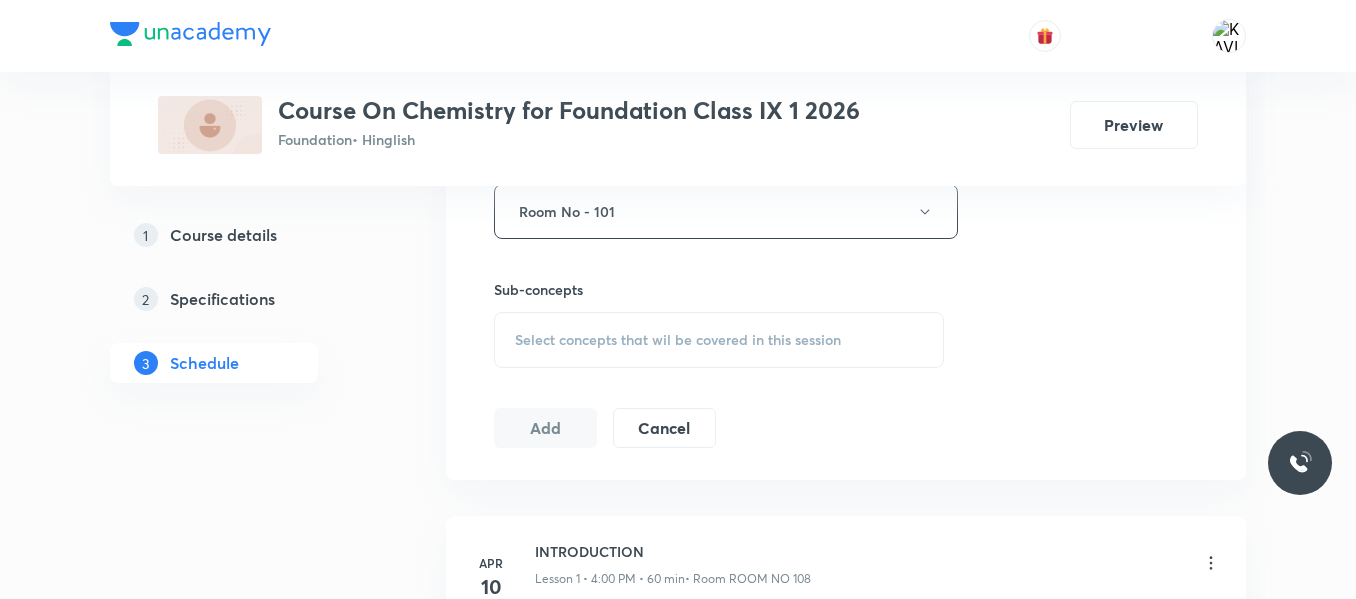 scroll, scrollTop: 925, scrollLeft: 0, axis: vertical 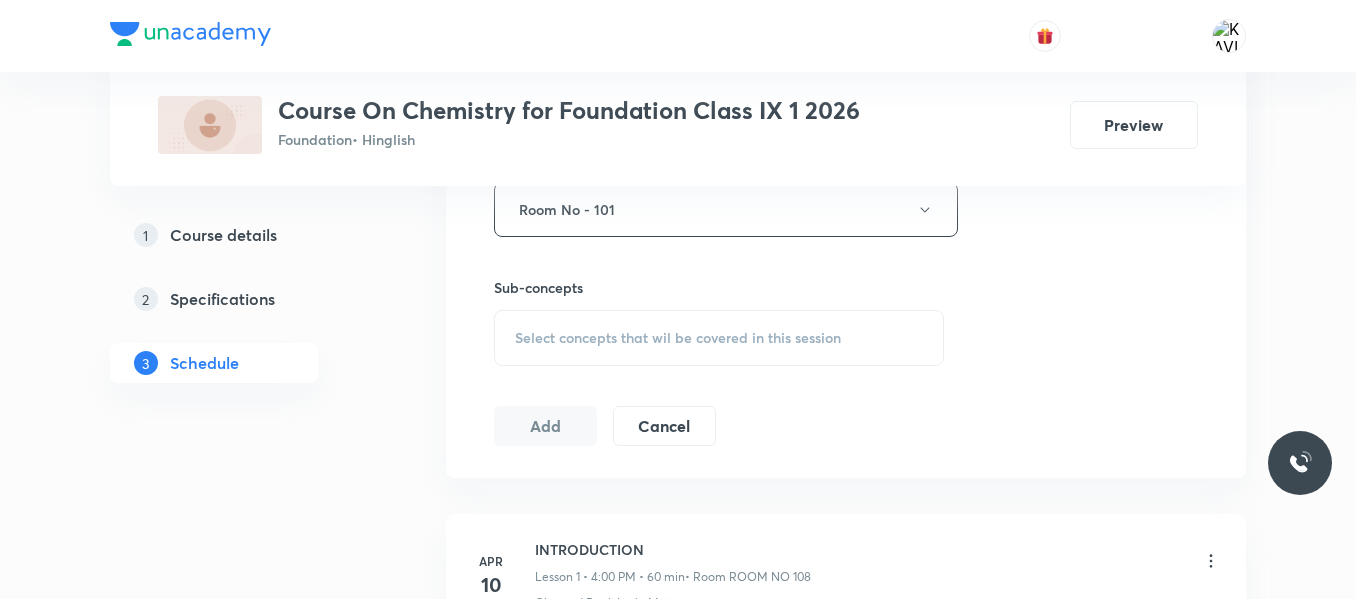 click on "Select concepts that wil be covered in this session" at bounding box center (678, 338) 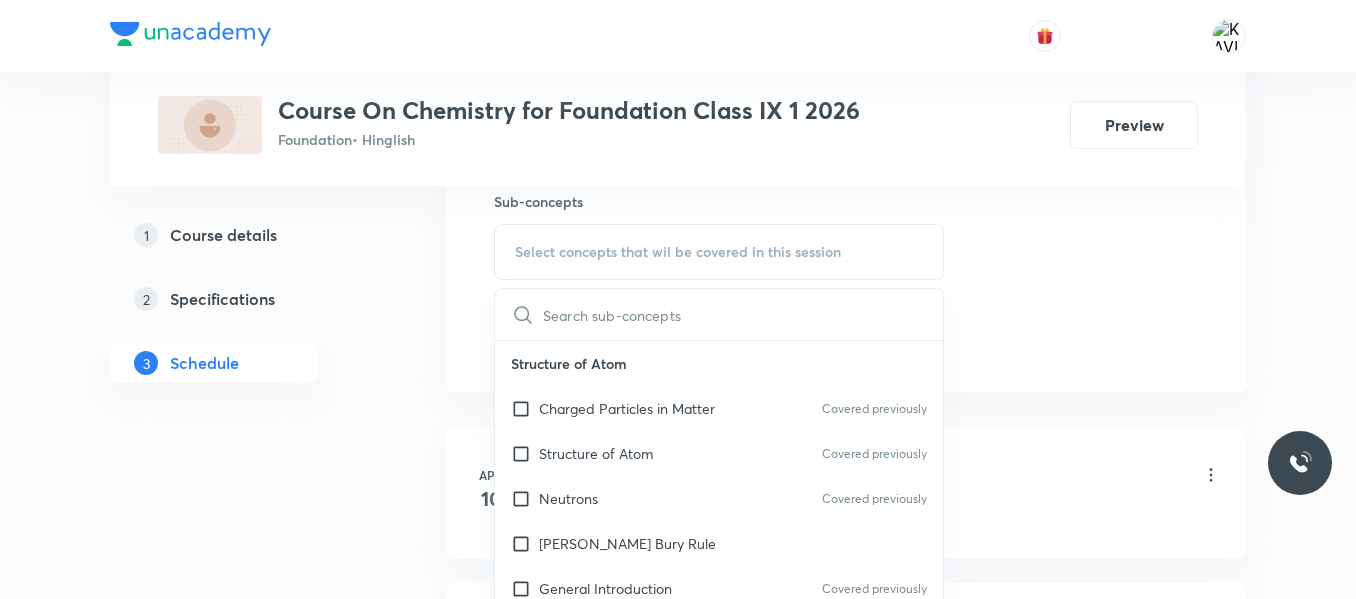 scroll, scrollTop: 1014, scrollLeft: 0, axis: vertical 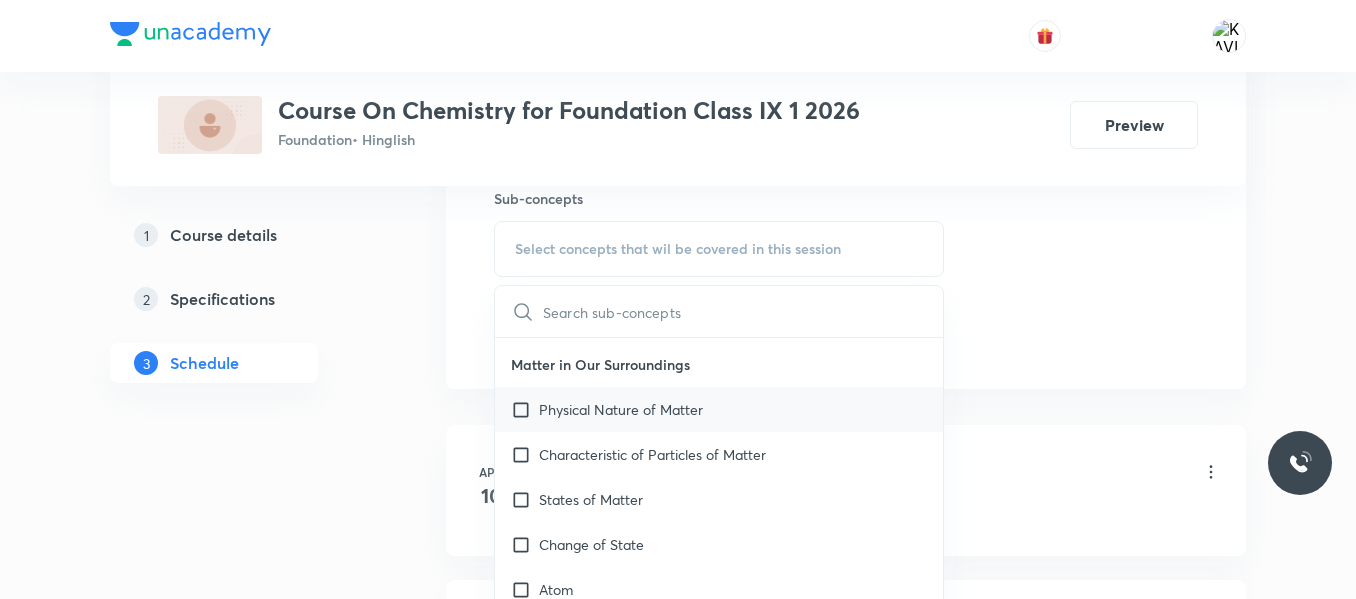 click on "Physical Nature of Matter" at bounding box center [719, 409] 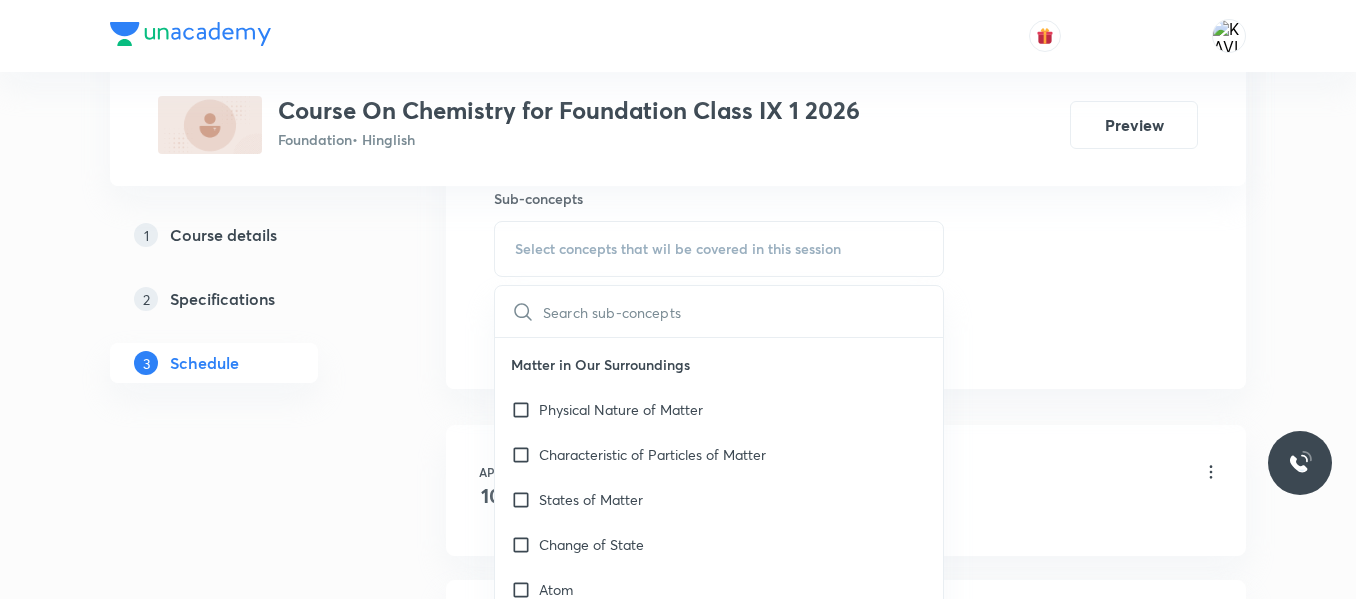 checkbox on "true" 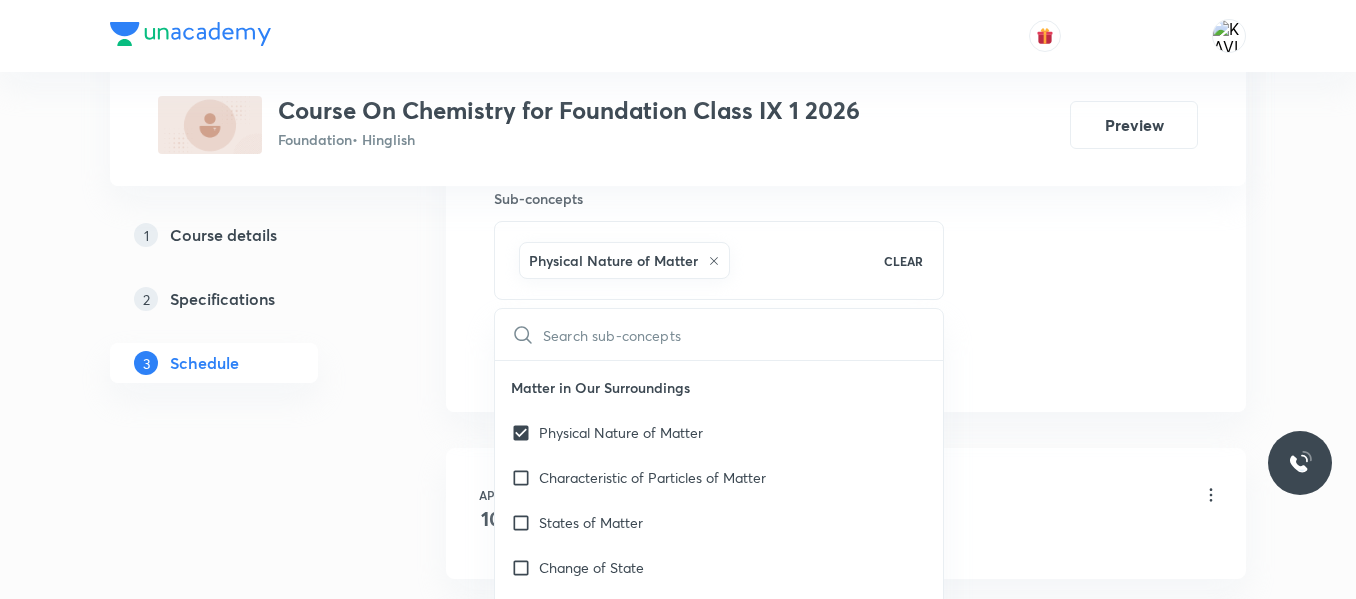 click on "Session  23 Live class Session title 30/99 Is matter around us Pure ? -12 ​ Schedule for Jul 12, 2025, 4:00 PM ​ Duration (in minutes) 60 ​   Session type Online Offline Room Room No - 101 Sub-concepts Physical Nature of Matter CLEAR ​ Structure of Atom Charged Particles in Matter Covered previously Structure of Atom Covered previously Neutrons Covered previously Bohr Bury Rule General Introduction Covered previously Atoms and Molecules Laws of Chemical Combination Atomic Mass Covered previously Atom Covered previously Molecule Covered previously Ions Covered previously Writing Chemical Formulae Covered previously Molecular Mass Mole Concept Is Matter Around Us Pure Pure and Impure Matter Mixture Solution Suspension Colloidal Solution Separating the Components of a Mixture Pure Substances Matter in Our Surroundings Physical Nature of Matter Characteristic of Particles of Matter States of Matter Change of State Atom Factors affecting evaporation Cause of evaporation Effect of Pressue on the gas Valency" at bounding box center [846, -101] 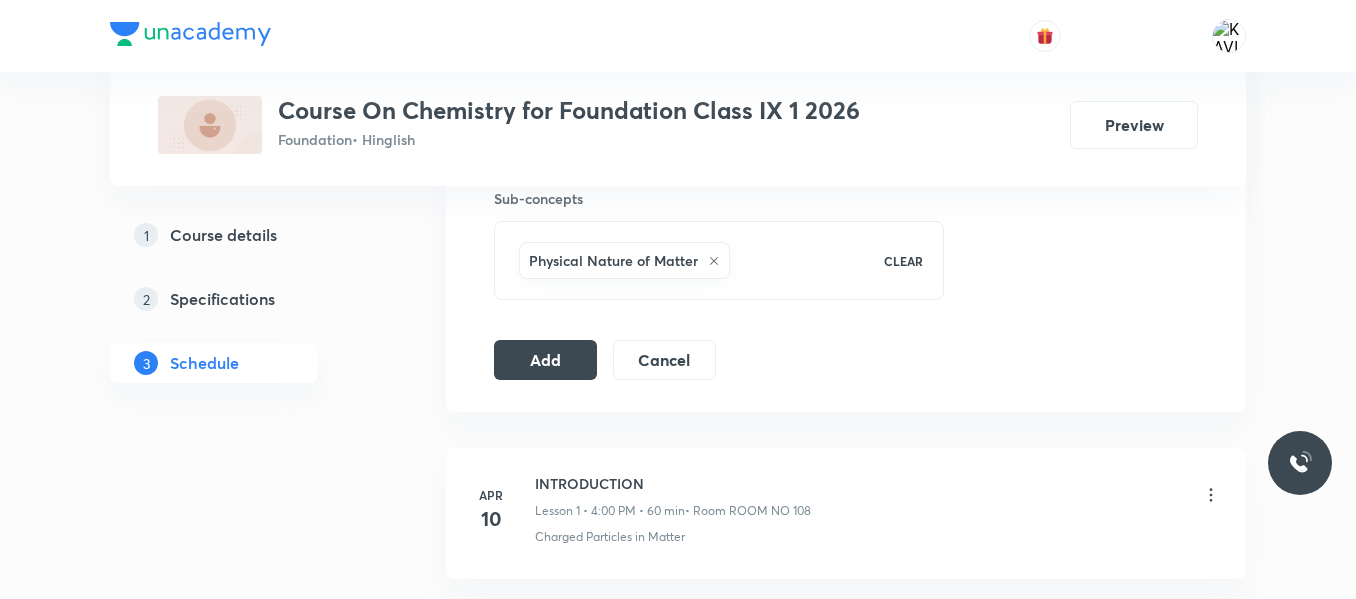 click on "Session  23 Live class Session title 30/99 Is matter around us Pure ? -12 ​ Schedule for Jul 12, 2025, 4:00 PM ​ Duration (in minutes) 60 ​   Session type Online Offline Room Room No - 101 Sub-concepts Physical Nature of Matter CLEAR Add Cancel" at bounding box center [846, -101] 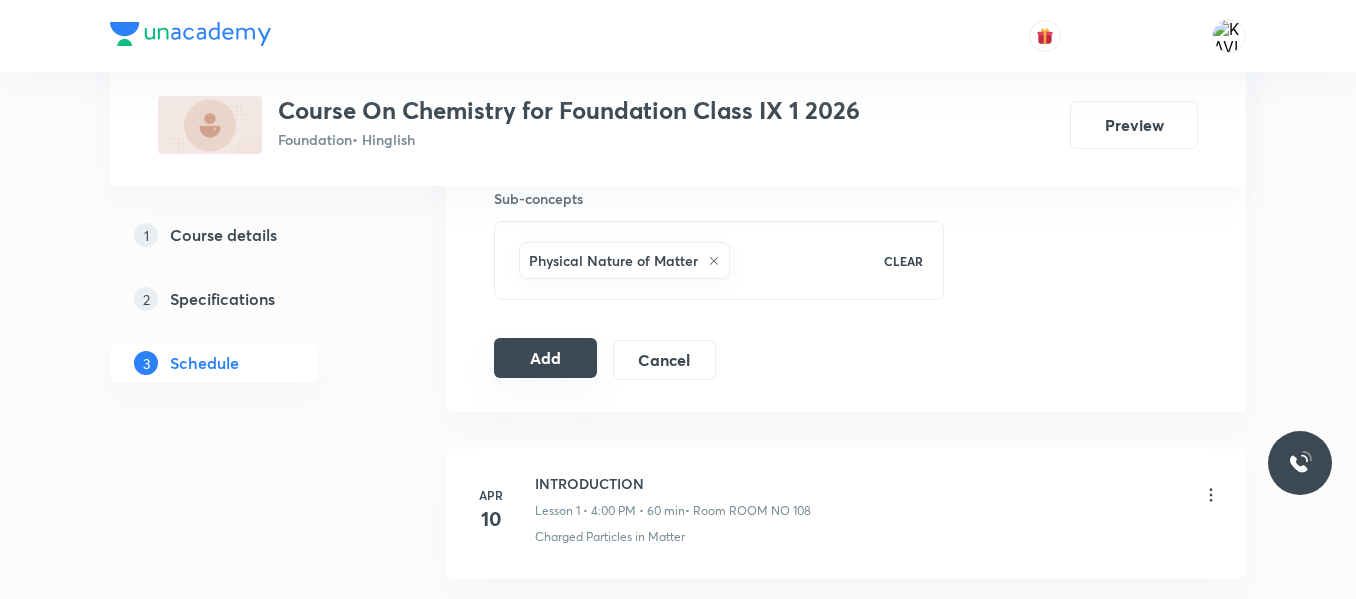 click on "Add" at bounding box center [545, 358] 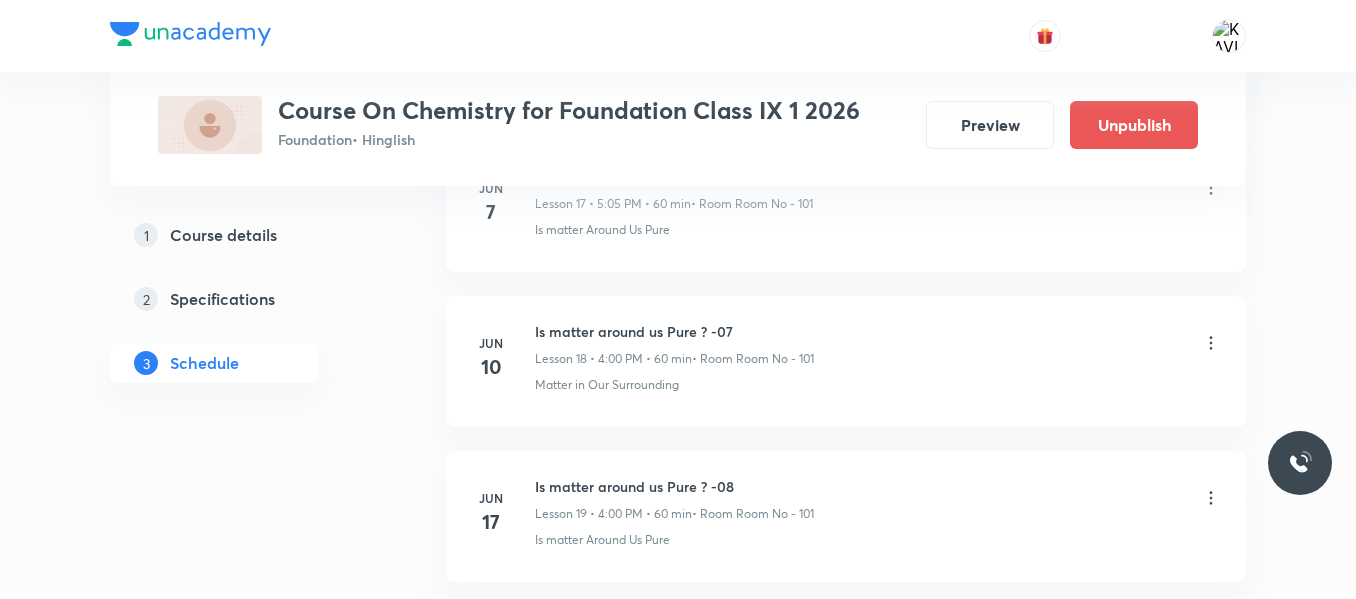 scroll, scrollTop: 3650, scrollLeft: 0, axis: vertical 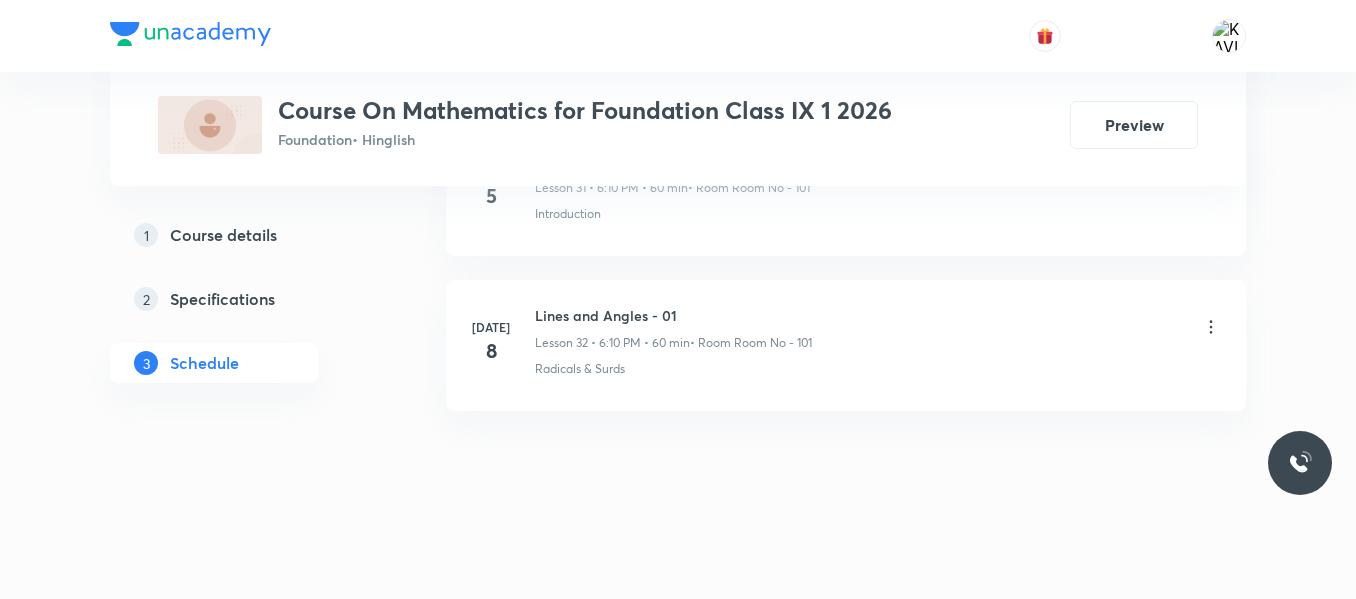 click on "Lines and Angles - 01" at bounding box center [673, 315] 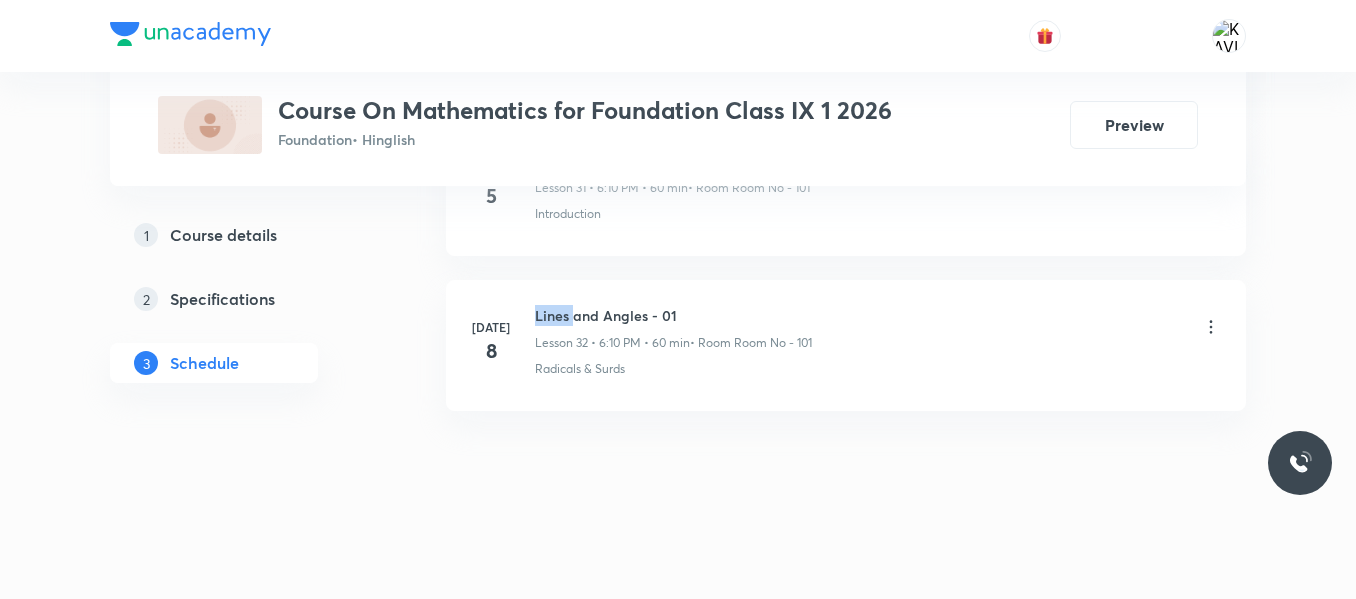 click on "Lines and Angles - 01" at bounding box center (673, 315) 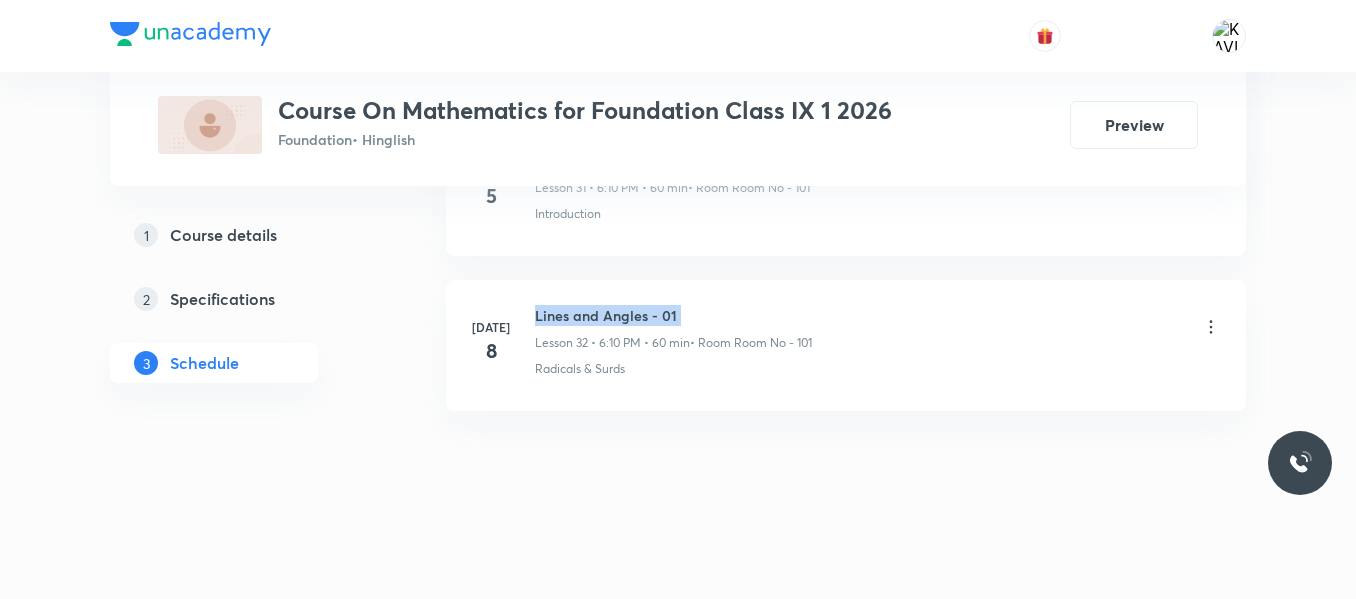 click on "Lines and Angles - 01" at bounding box center (673, 315) 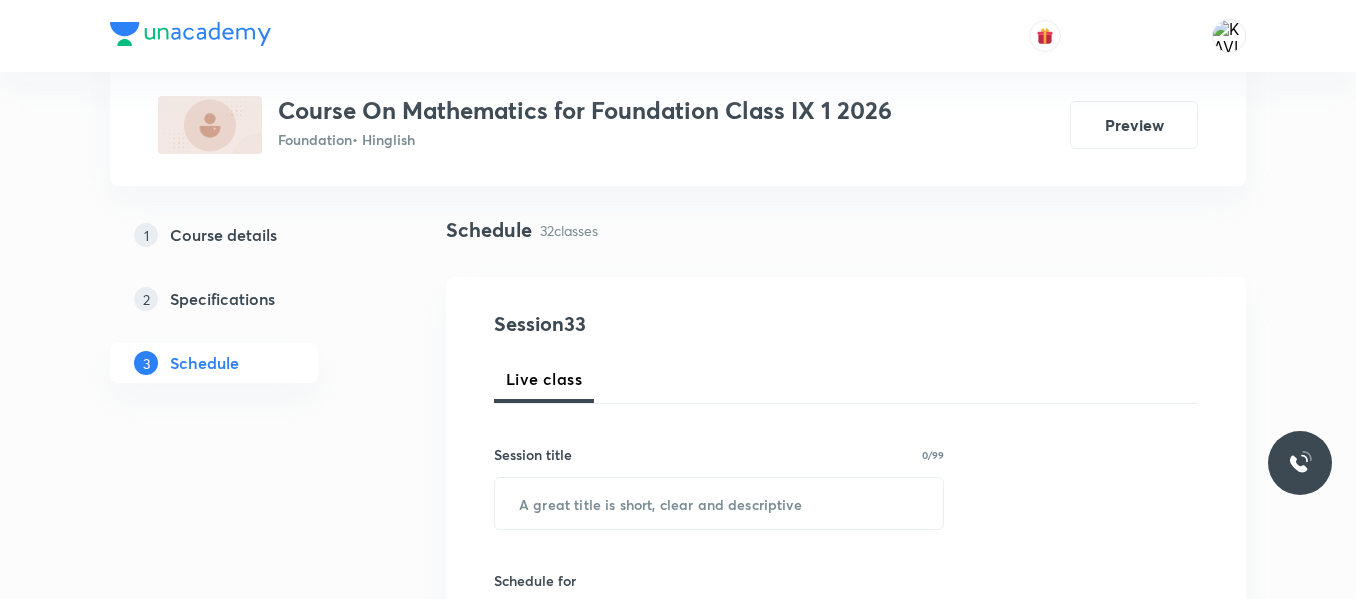 scroll, scrollTop: 135, scrollLeft: 0, axis: vertical 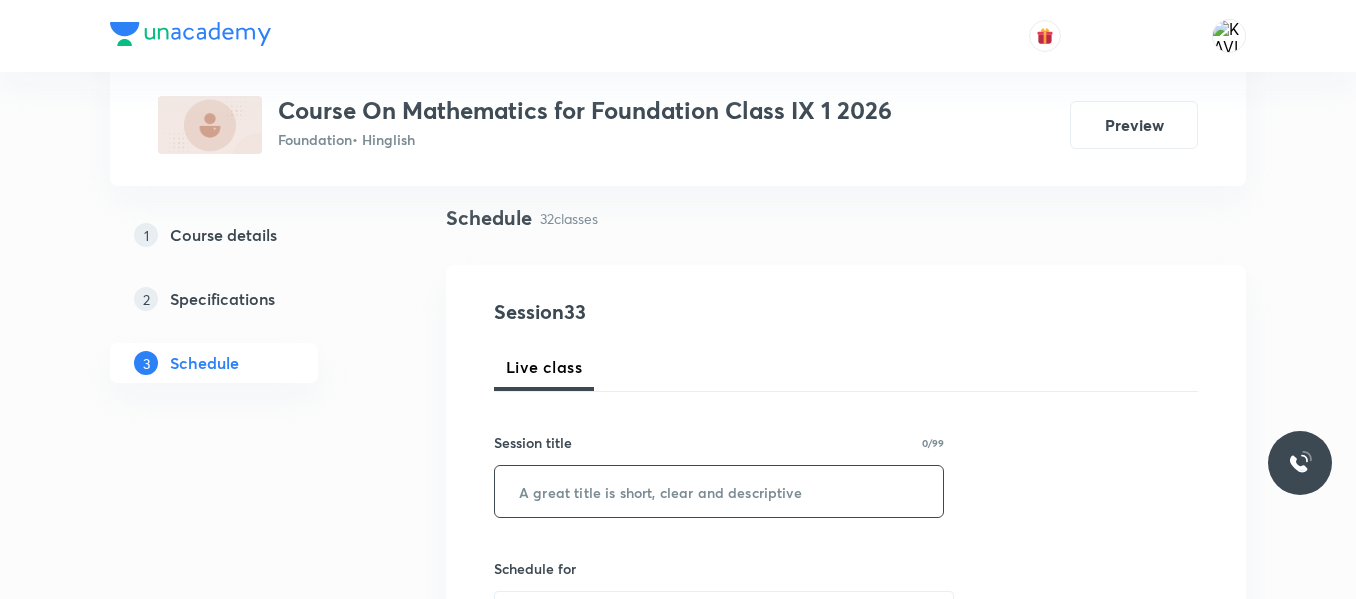 click at bounding box center [719, 491] 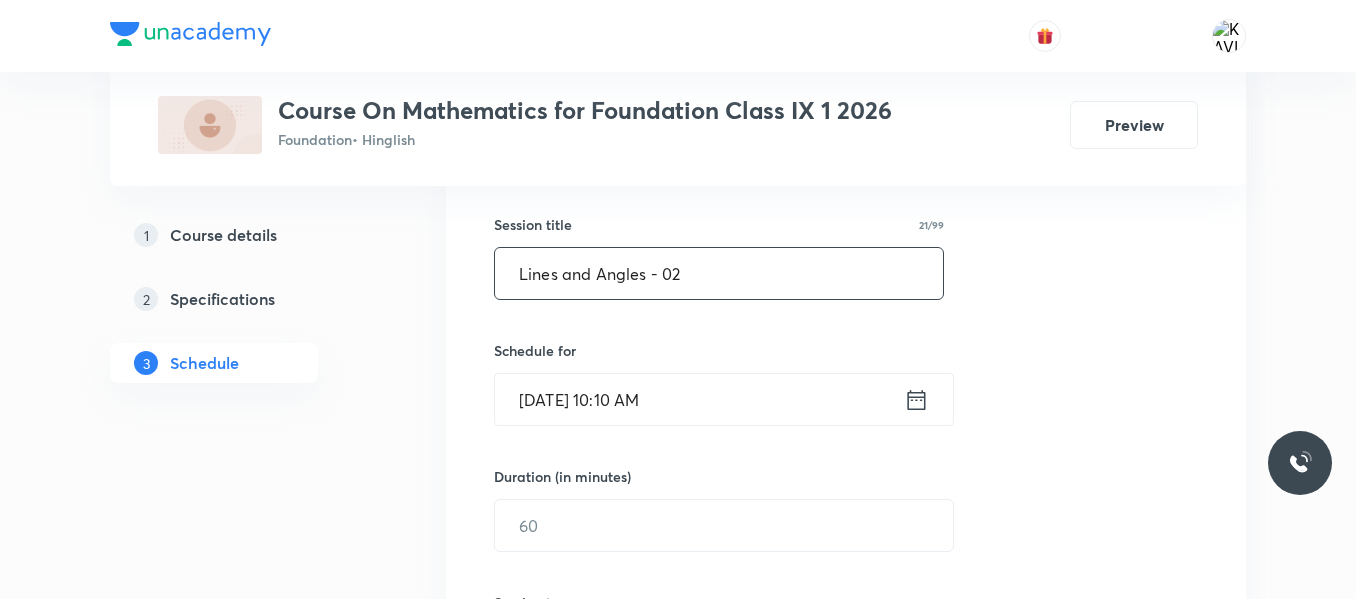 scroll, scrollTop: 367, scrollLeft: 0, axis: vertical 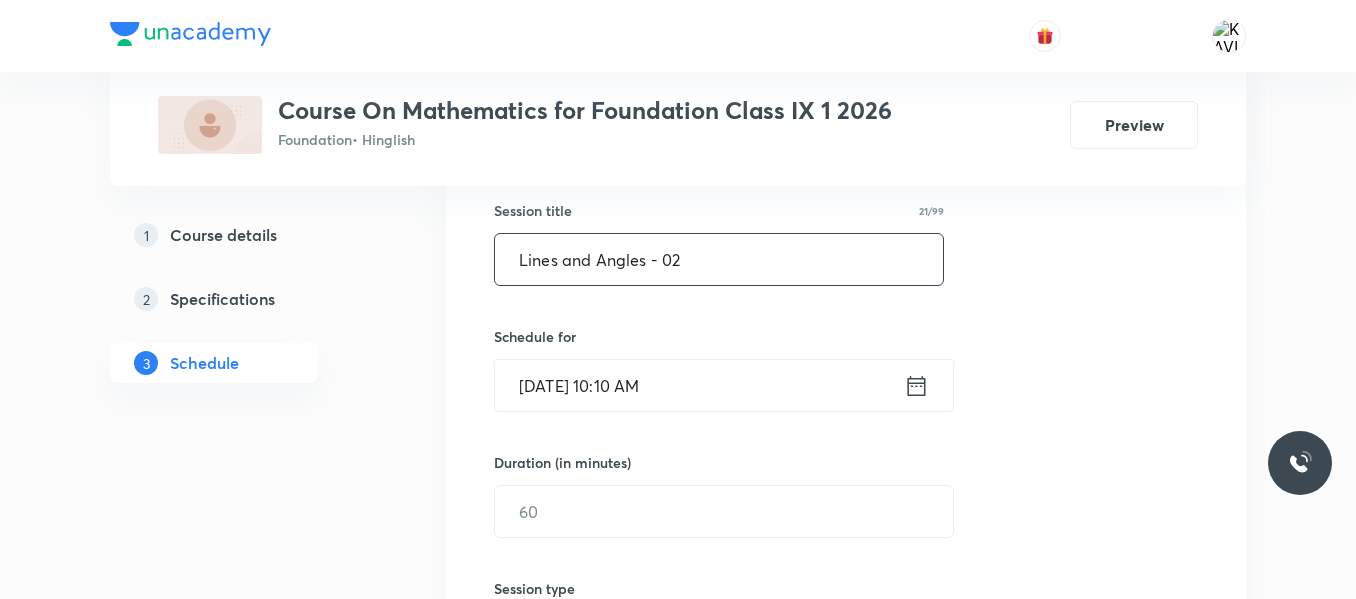 type on "Lines and Angles - 02" 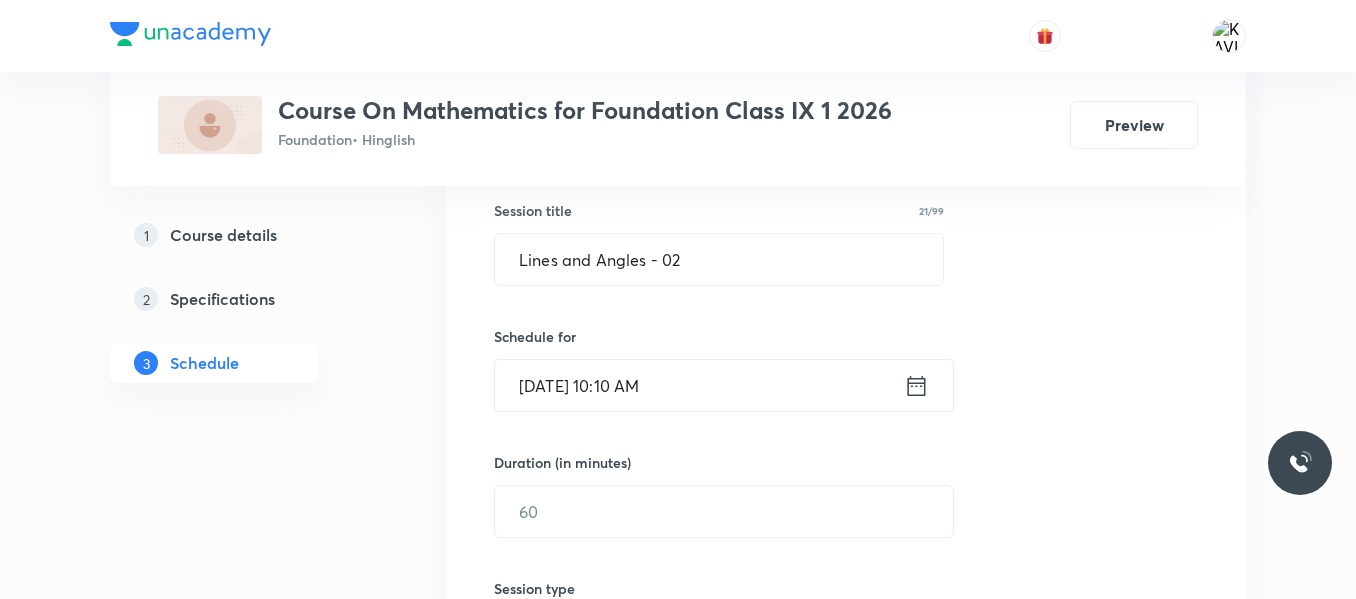 click on "Jul 12, 2025, 10:10 AM" at bounding box center (699, 385) 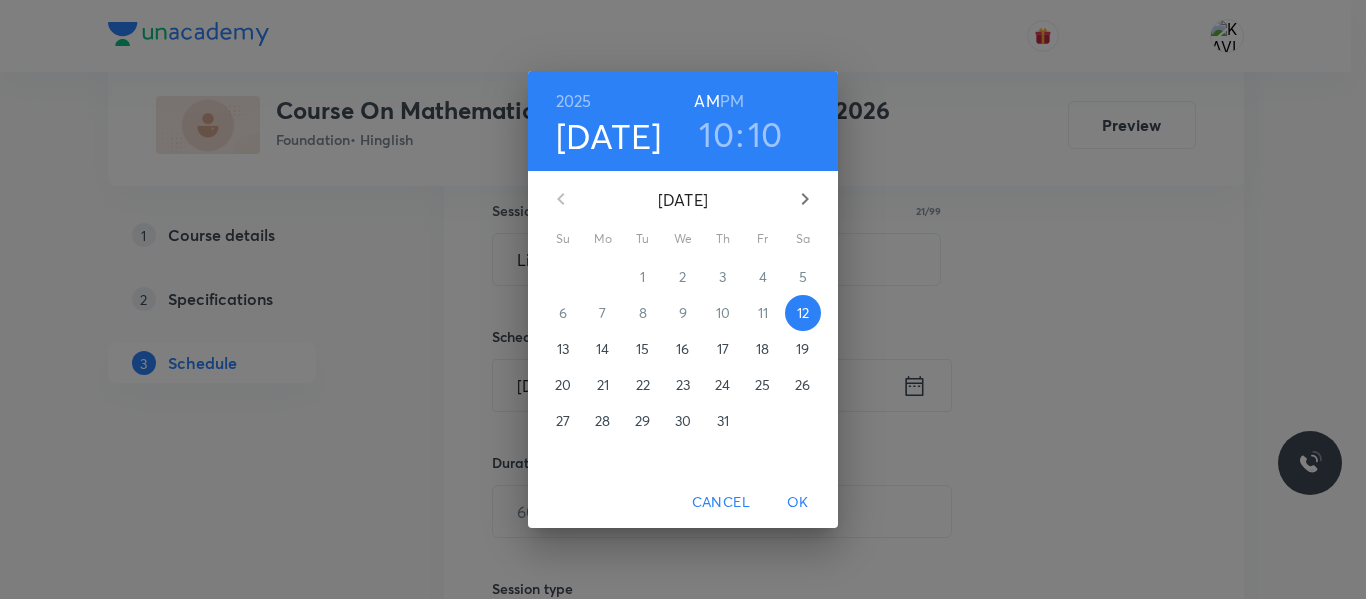 click on "PM" at bounding box center [732, 101] 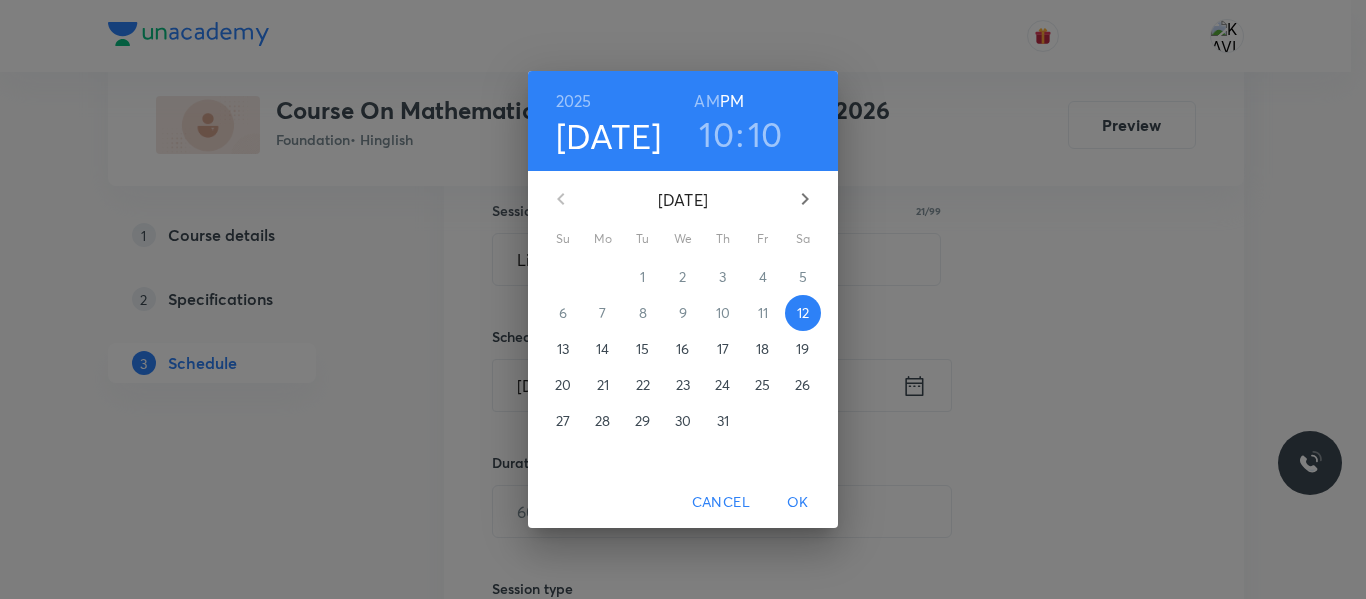 click on "10" at bounding box center (716, 134) 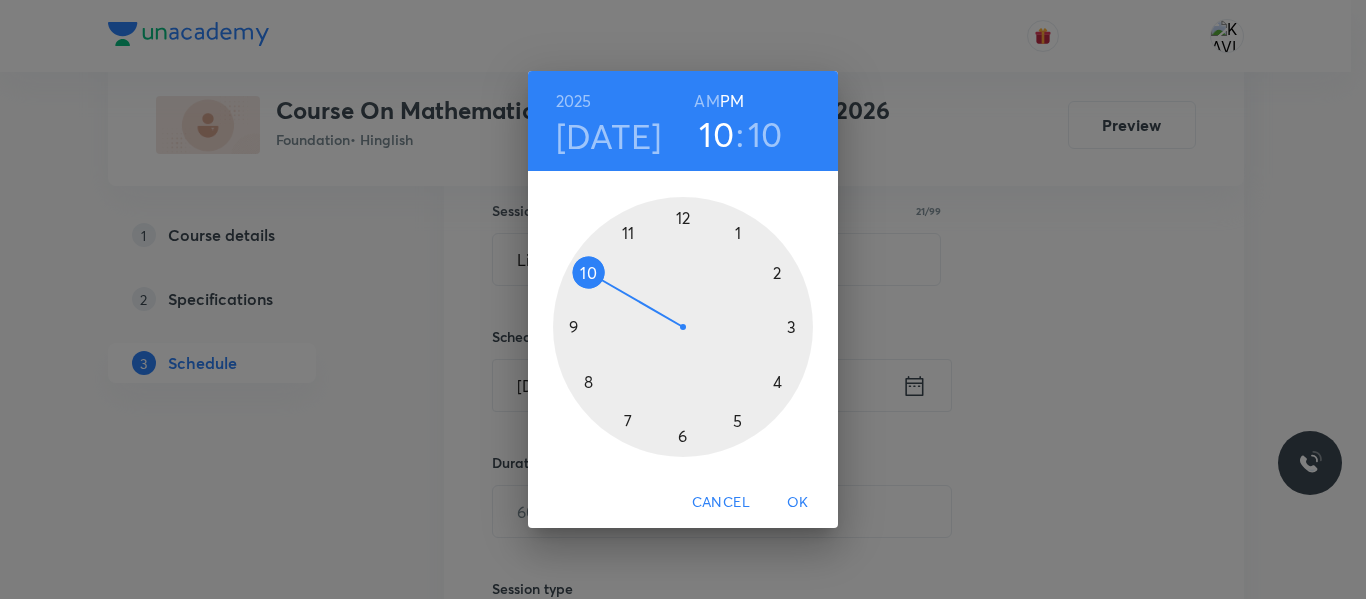 click at bounding box center [683, 327] 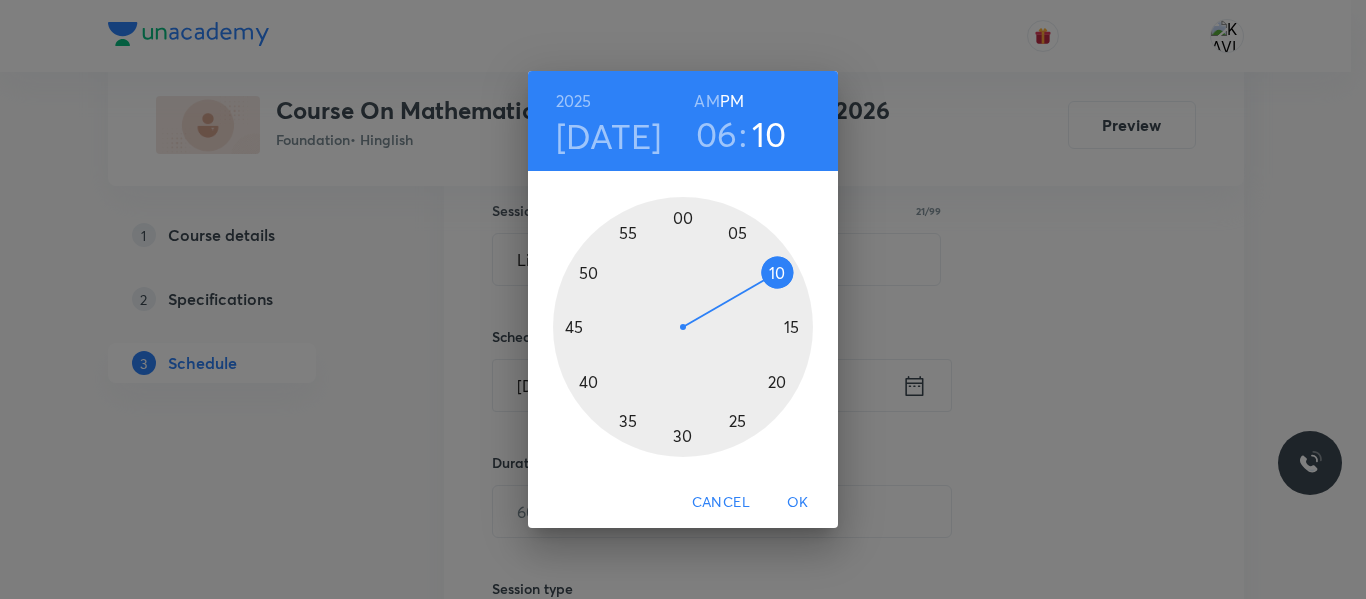 click at bounding box center [683, 327] 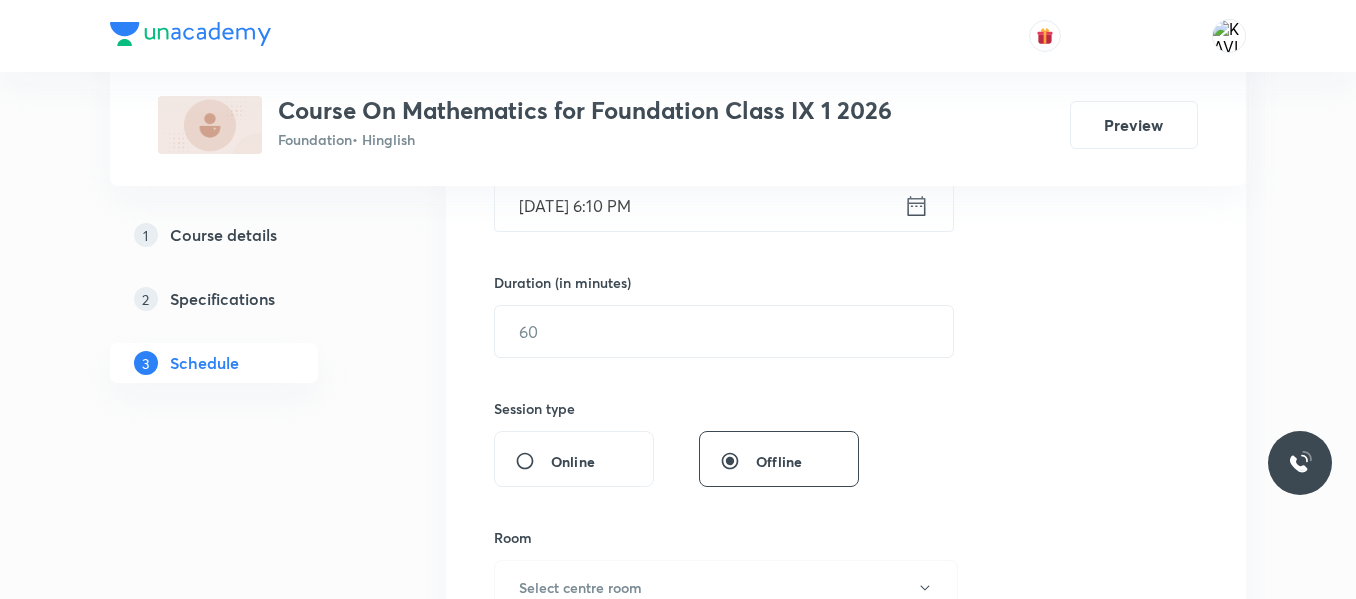 scroll, scrollTop: 548, scrollLeft: 0, axis: vertical 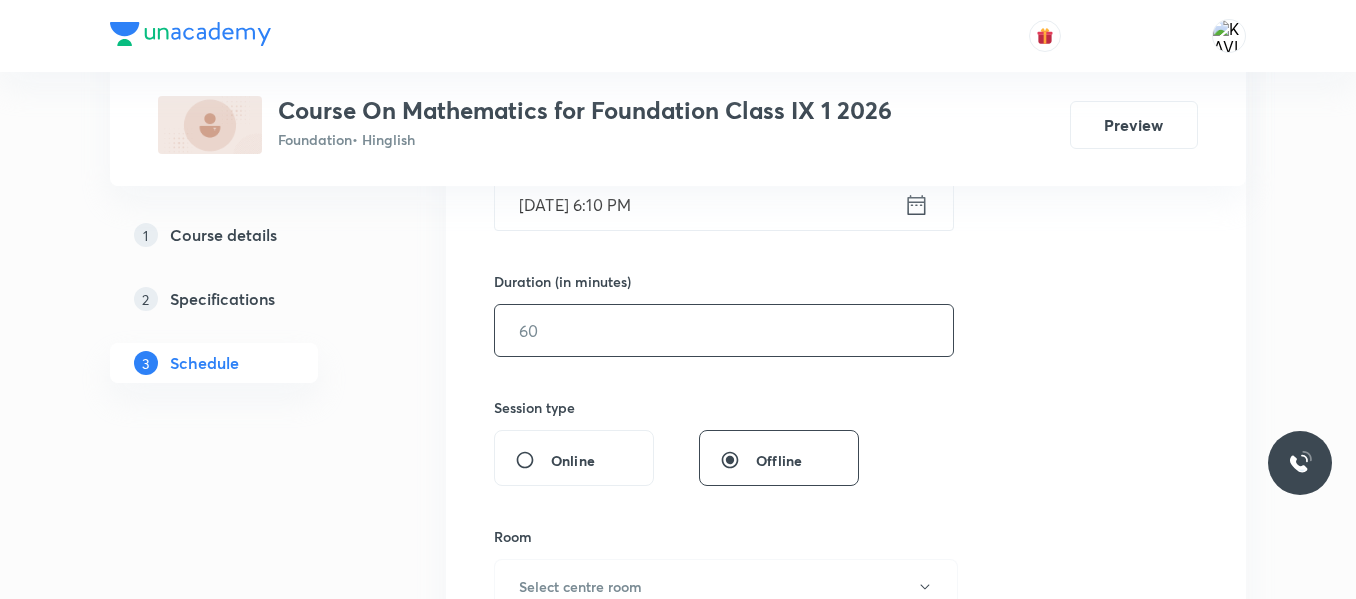 click on "​" at bounding box center (724, 330) 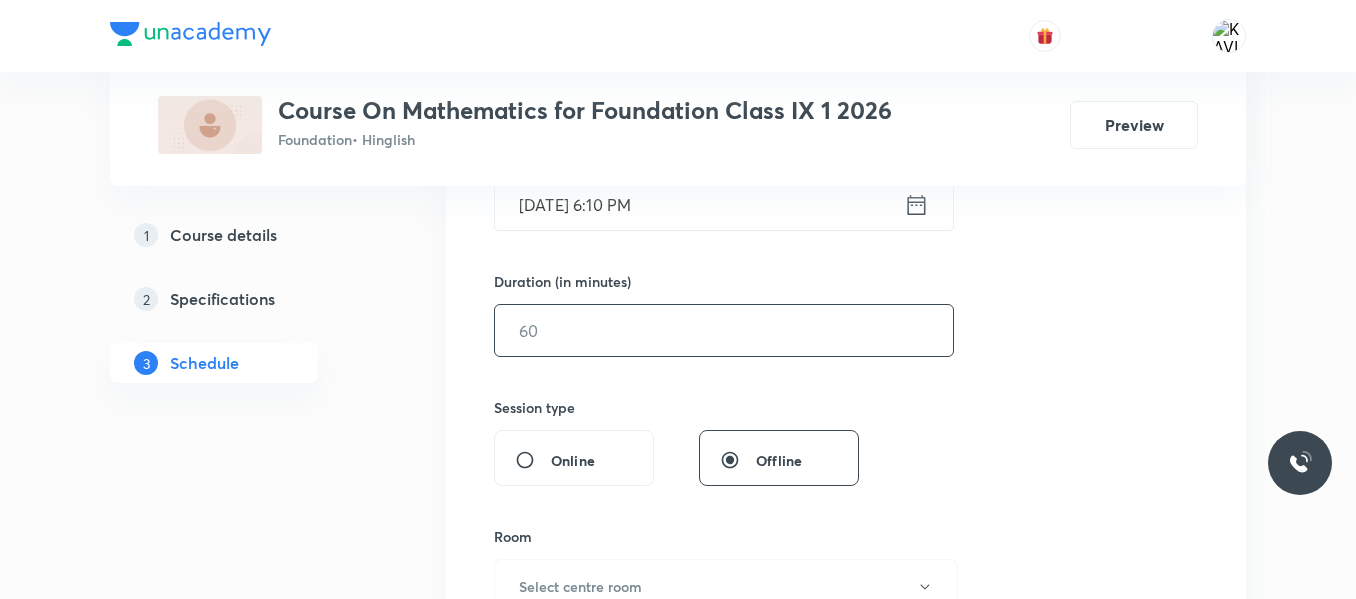 type on "5" 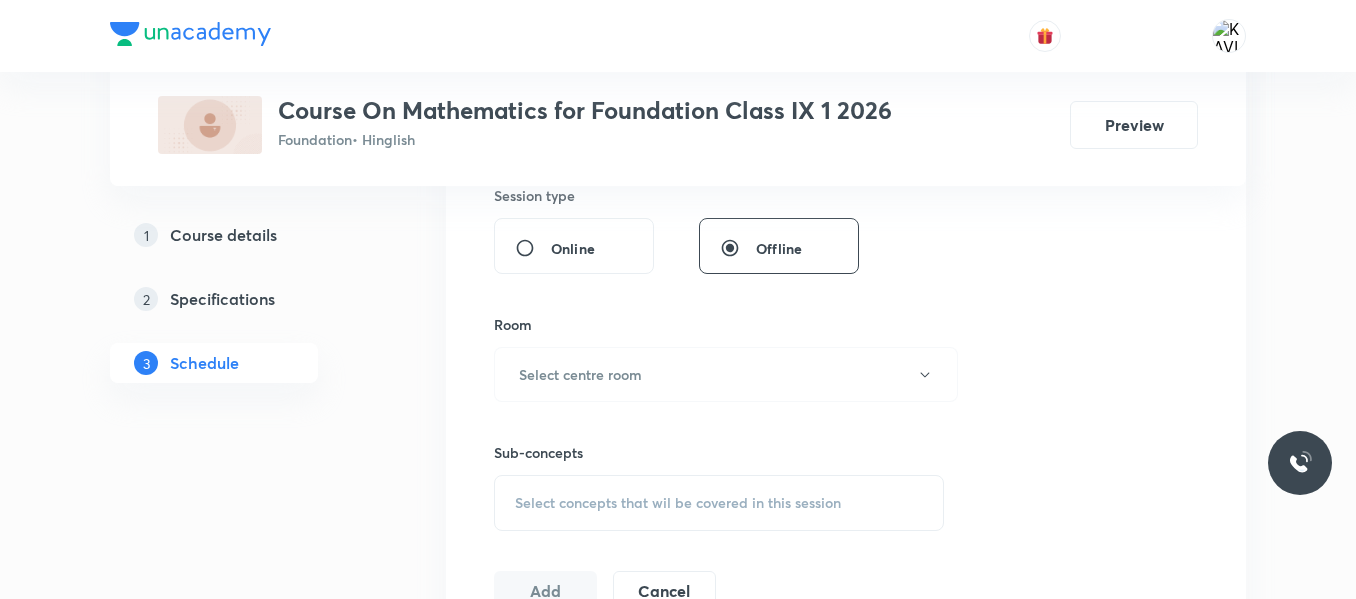 scroll, scrollTop: 780, scrollLeft: 0, axis: vertical 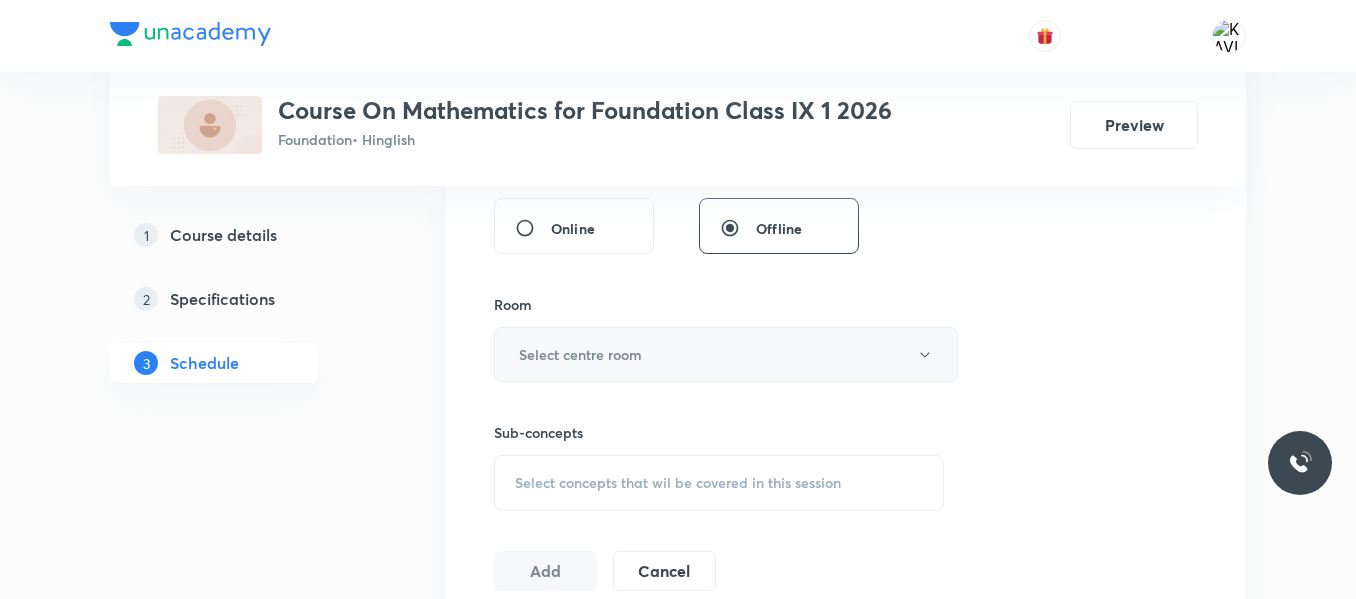 type on "60" 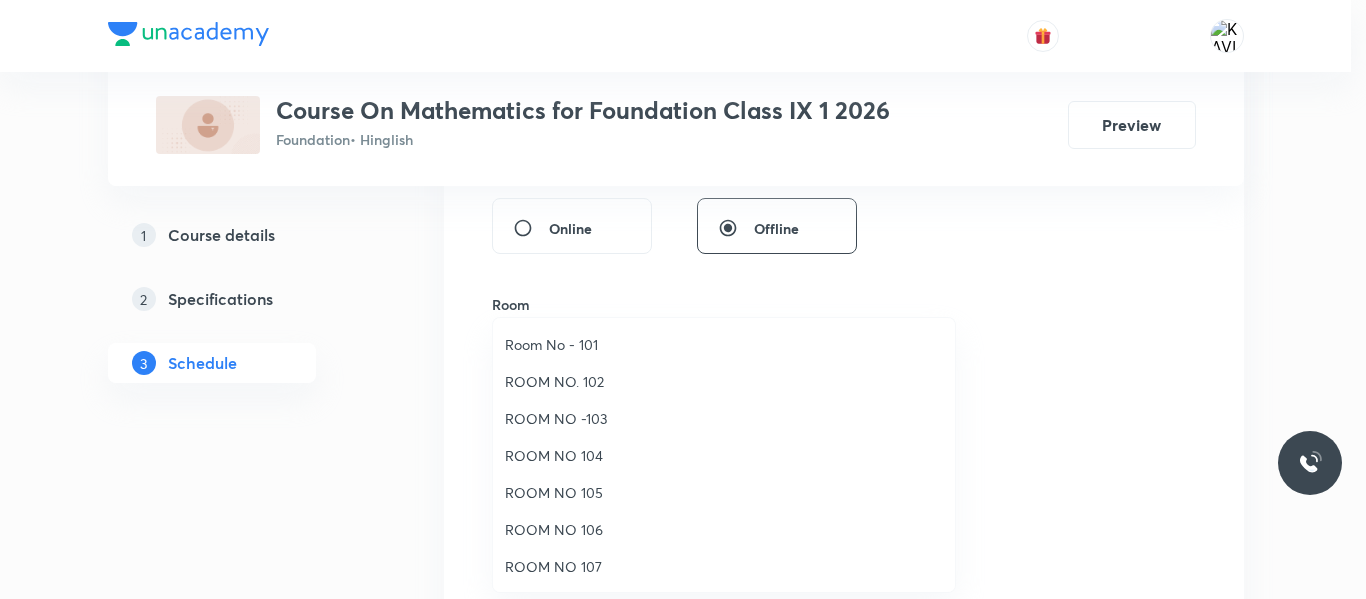 click on "Room No - 101" at bounding box center [724, 344] 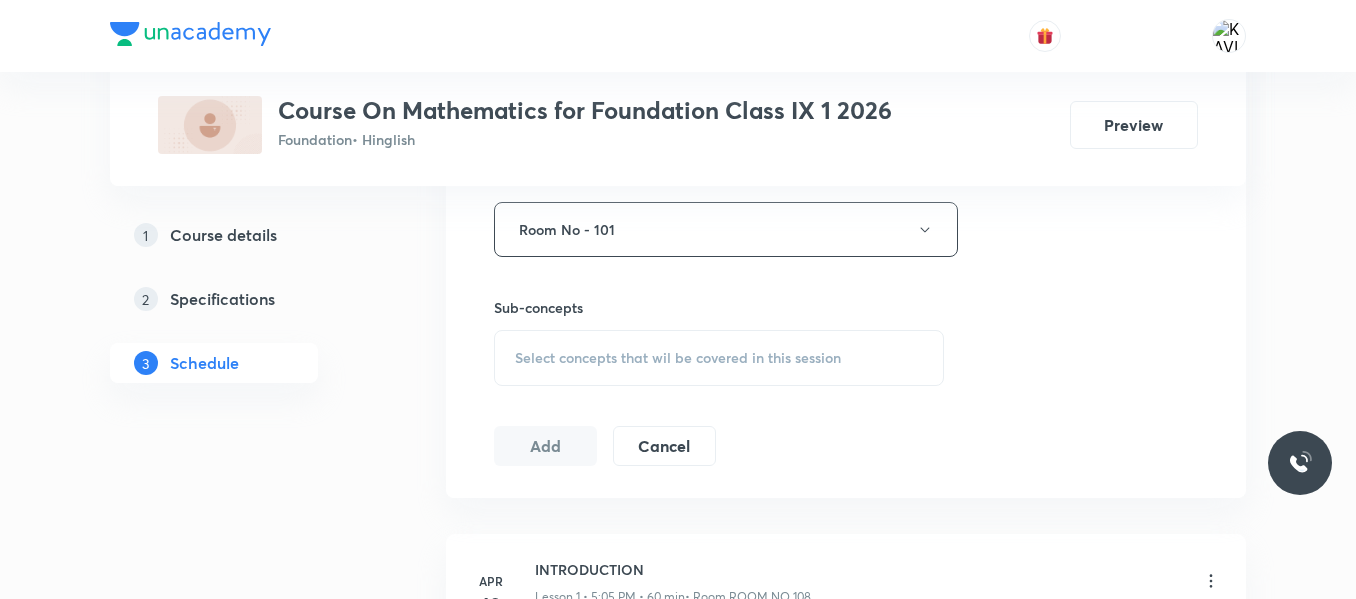scroll, scrollTop: 911, scrollLeft: 0, axis: vertical 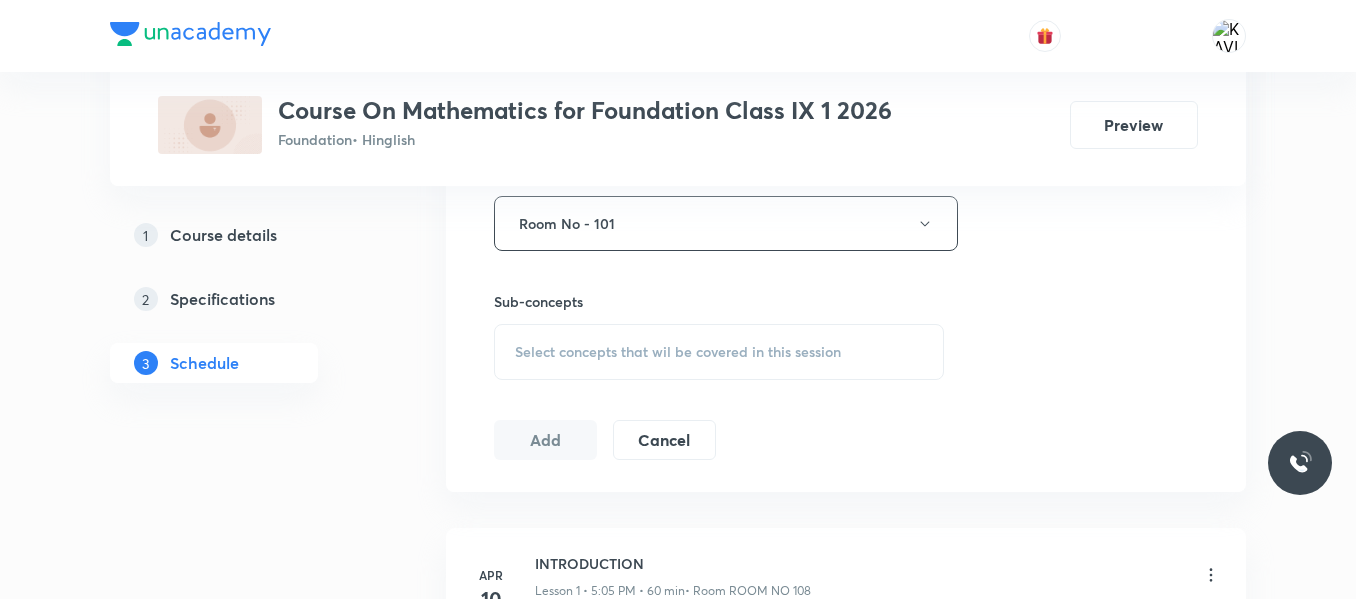 click on "Select concepts that wil be covered in this session" at bounding box center [719, 352] 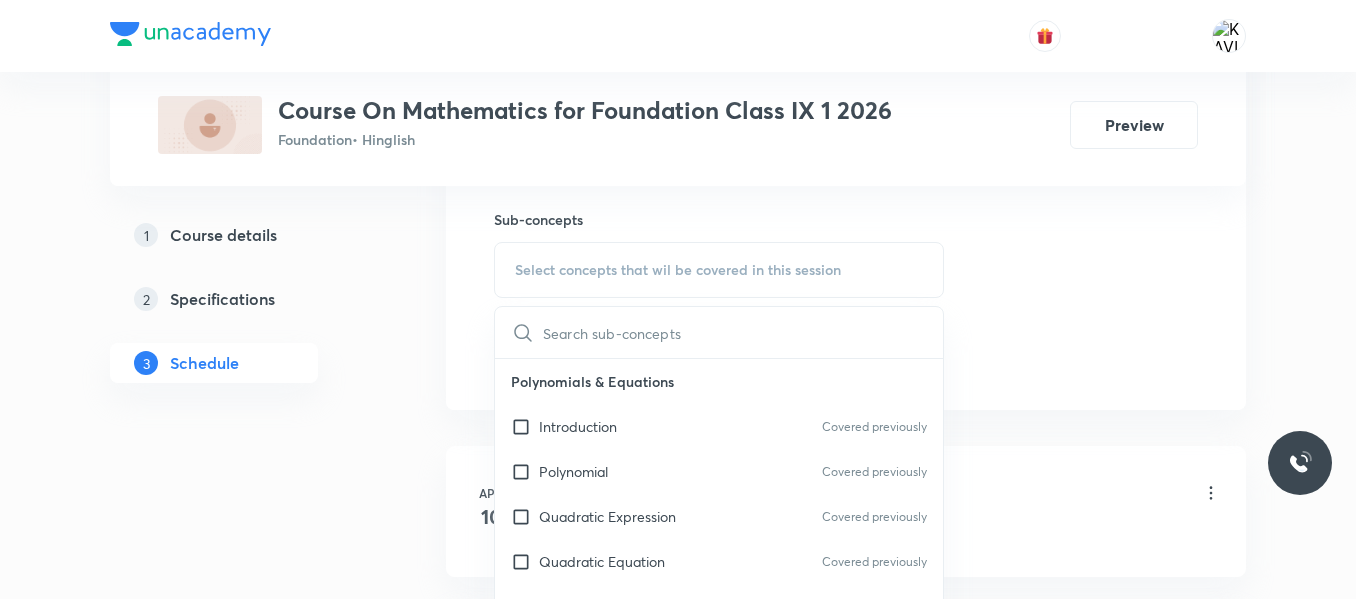 scroll, scrollTop: 1000, scrollLeft: 0, axis: vertical 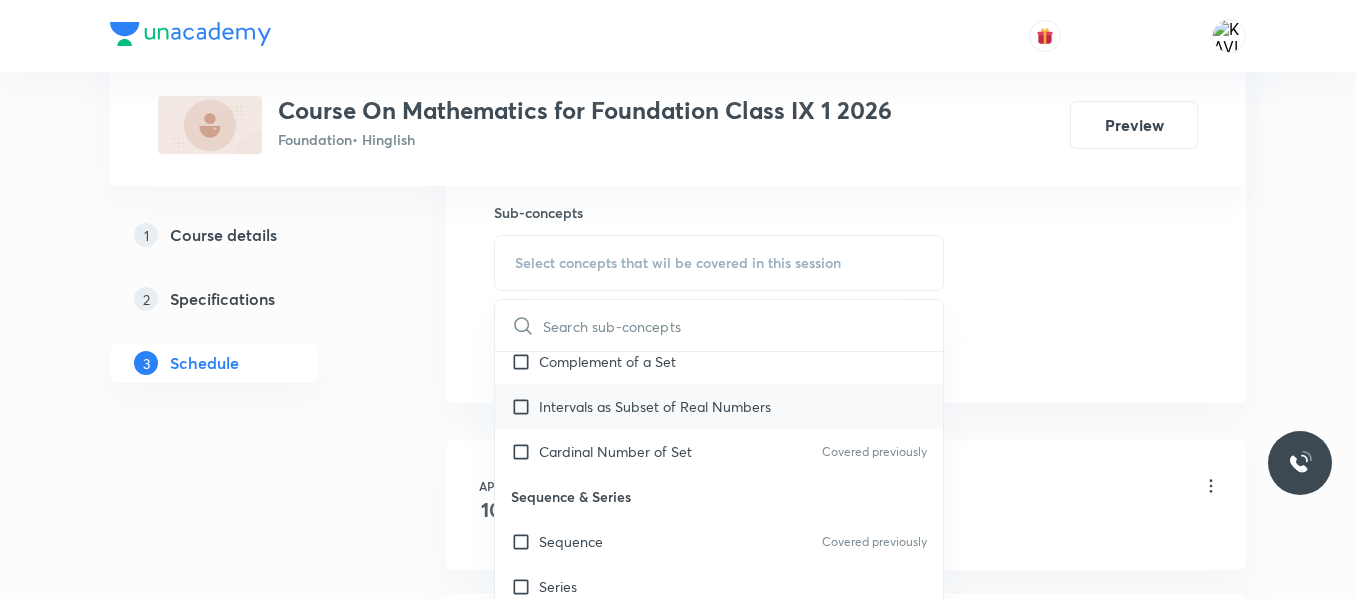 click on "Intervals as Subset of Real Numbers" at bounding box center [655, 406] 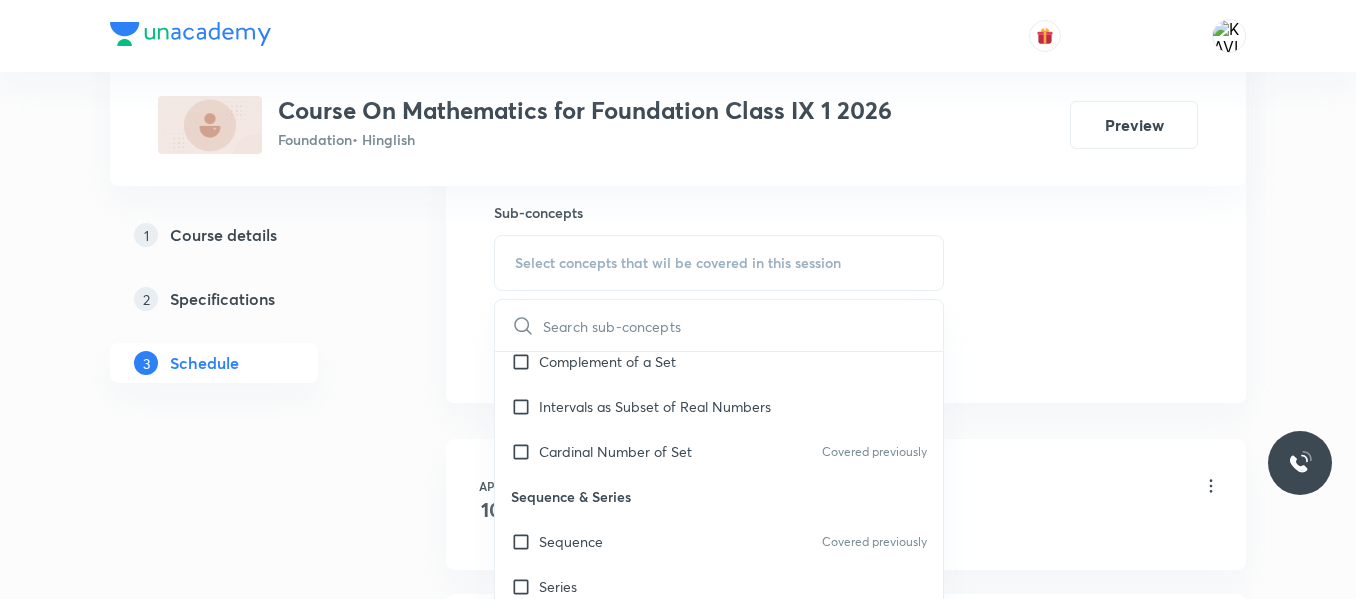checkbox on "true" 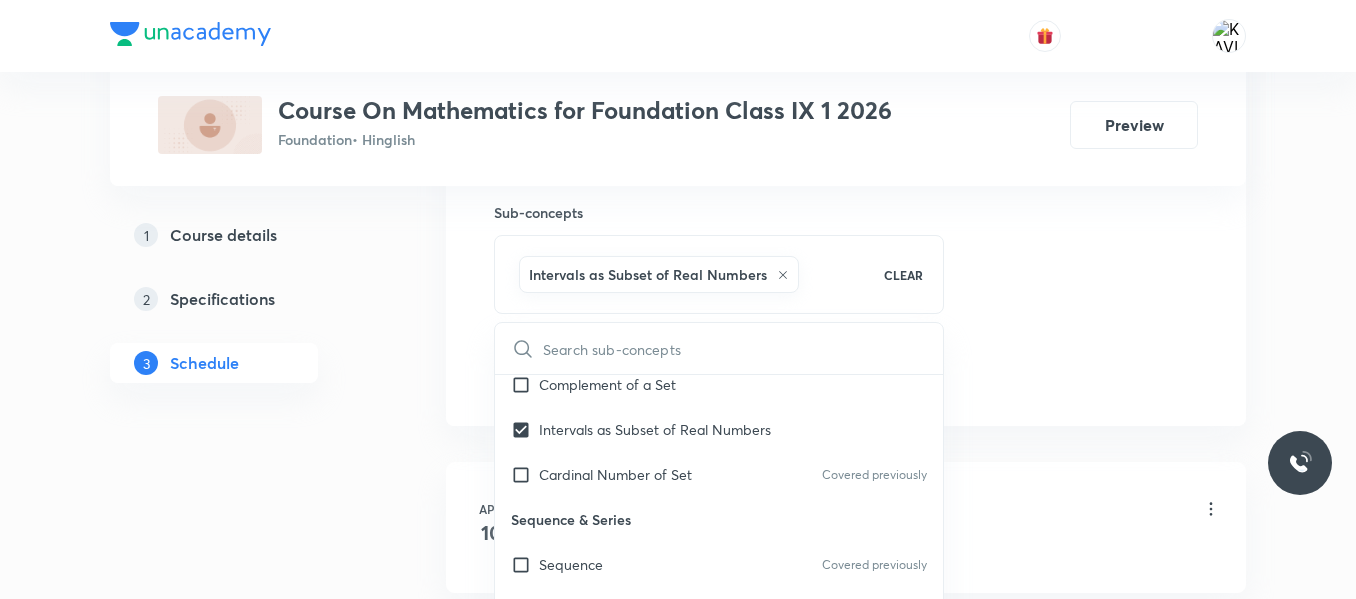 click on "Session  33 Live class Session title 21/99 Lines and Angles - 02 ​ Schedule for Jul 12, 2025, 6:10 PM ​ Duration (in minutes) 60 ​   Session type Online Offline Room Room No - 101 Sub-concepts Intervals as Subset of Real Numbers CLEAR ​ Polynomials & Equations Introduction Covered previously Polynomial Covered previously Quadratic Expression Covered previously Quadratic Equation Covered previously Relation Between Roots & Coefficient Covered previously Relations and Functions Introduction Covered previously Relation Function Covered previously Modulus Function Covered previously Number Theory and Inequalities Introduction Covered previously Real Numbers Covered previously Radicals & Surds Covered previously Elementary Concept of Inequalities Covered previously Set Theory Introduction Covered previously Representation Types Subset Covered previously Operation on Sets Venn Diagram Covered previously Complement of a Set Intervals as Subset of Real Numbers Cardinal Number of Set Covered previously Series" at bounding box center [846, -87] 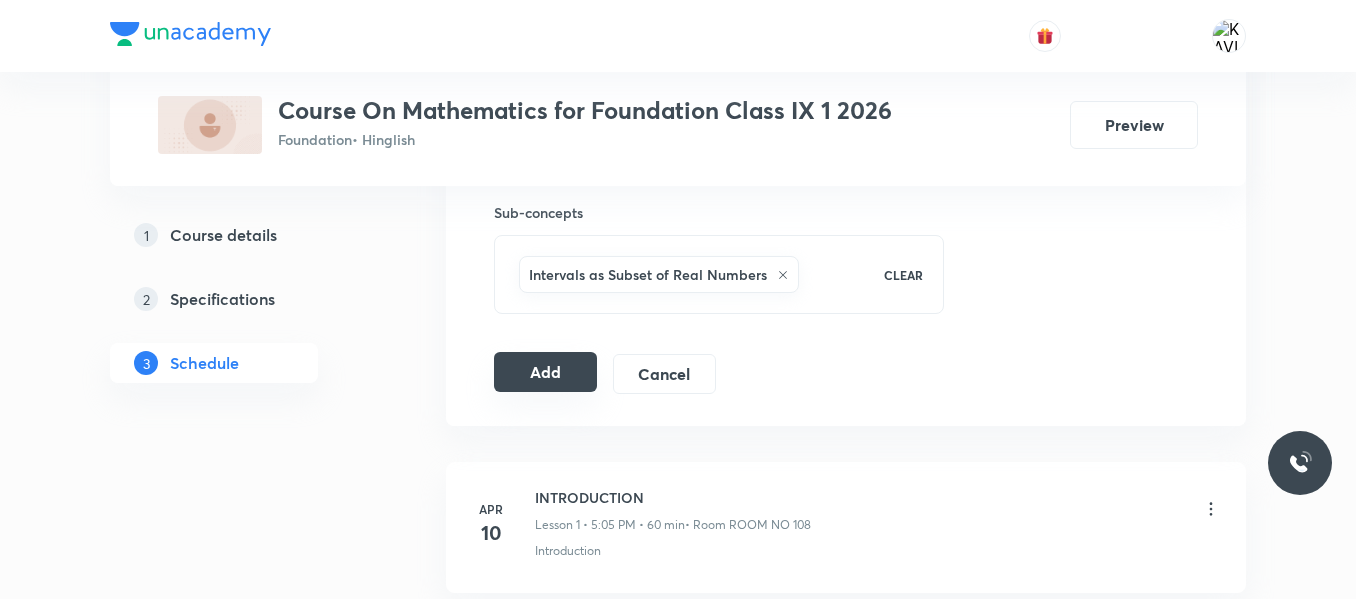 click on "Add" at bounding box center (545, 372) 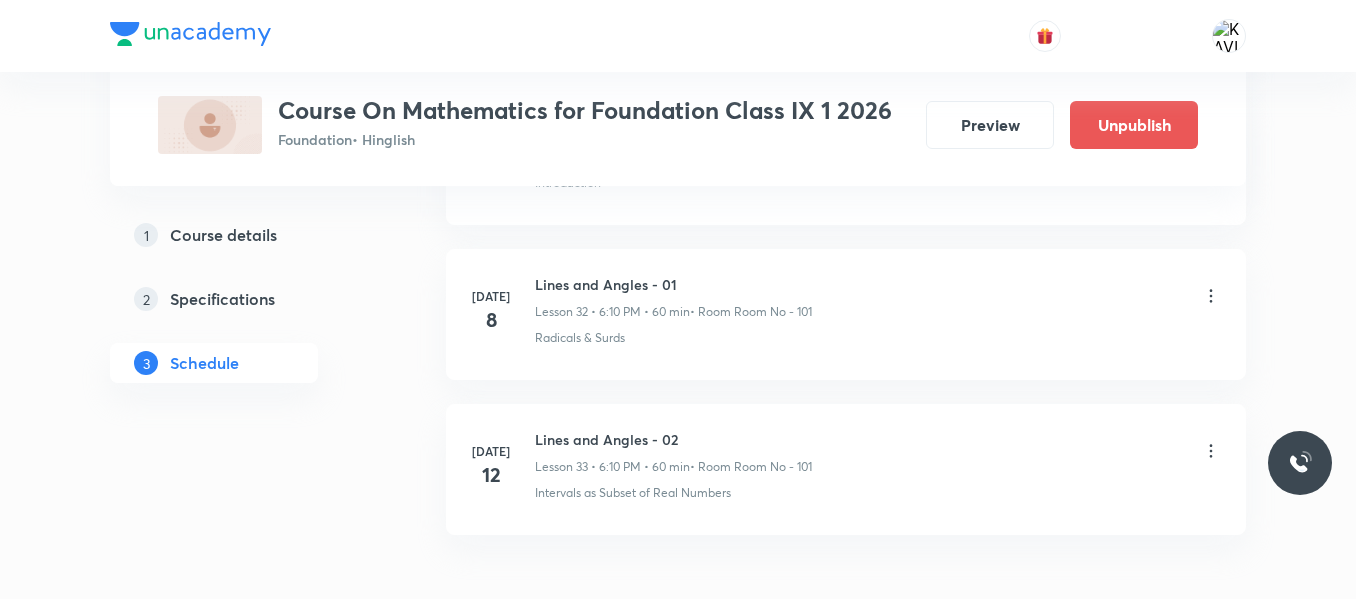 scroll, scrollTop: 5200, scrollLeft: 0, axis: vertical 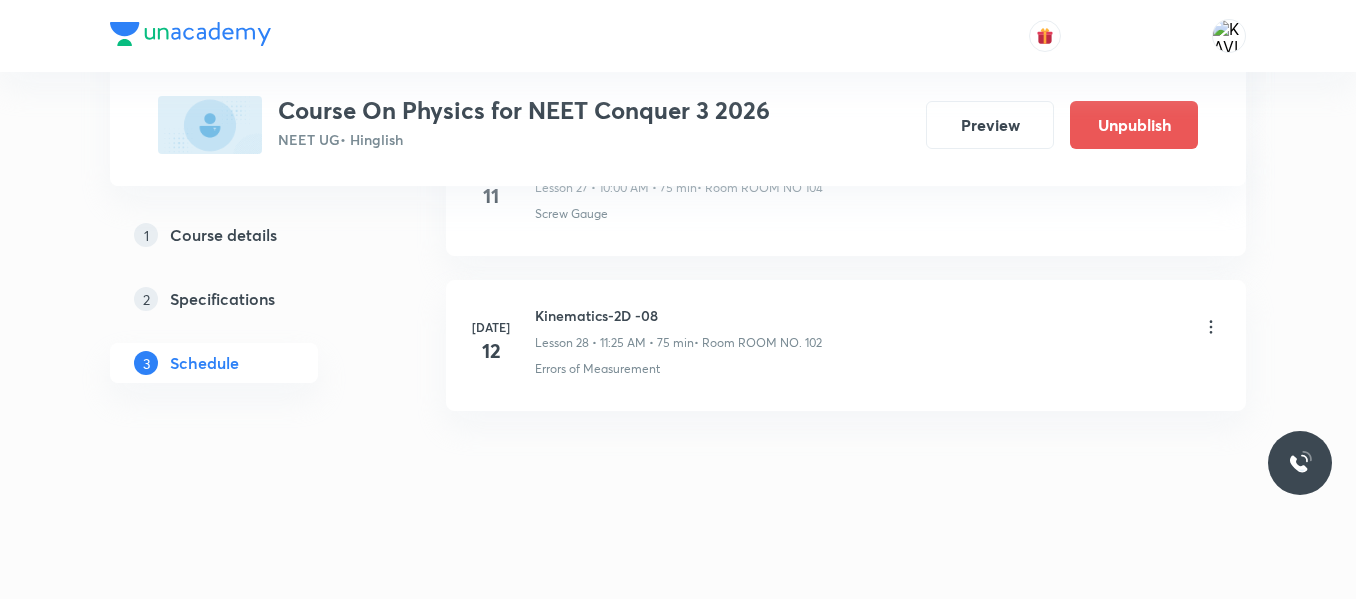 click 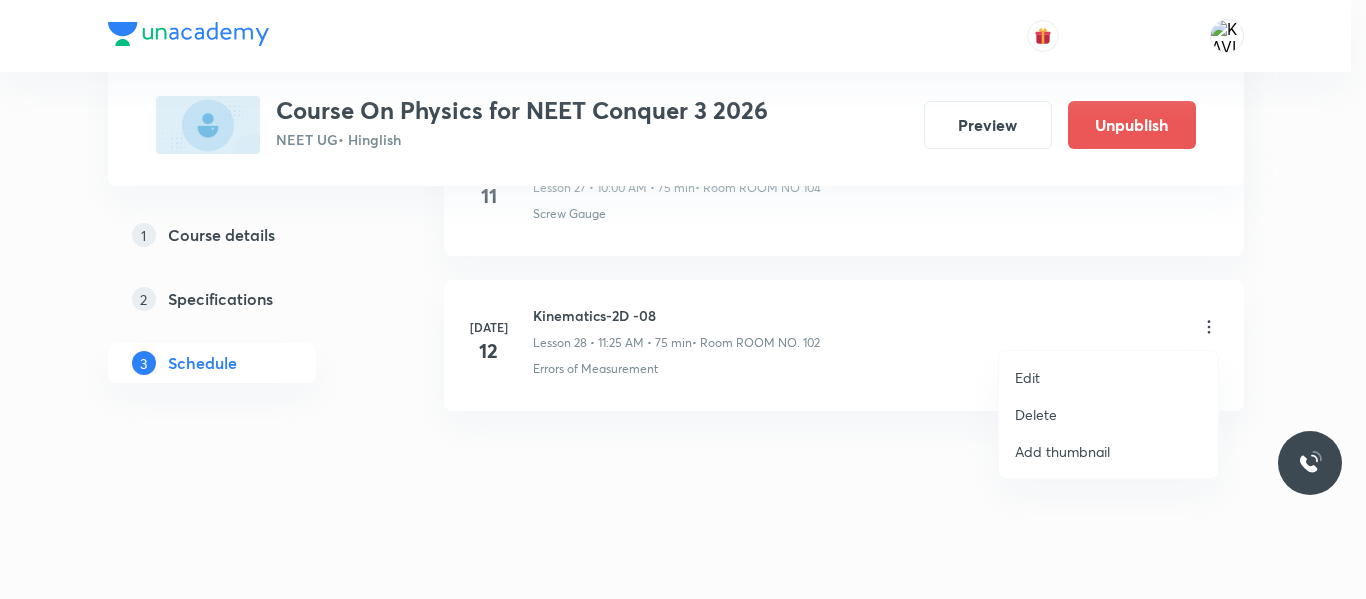click on "Delete" at bounding box center (1036, 414) 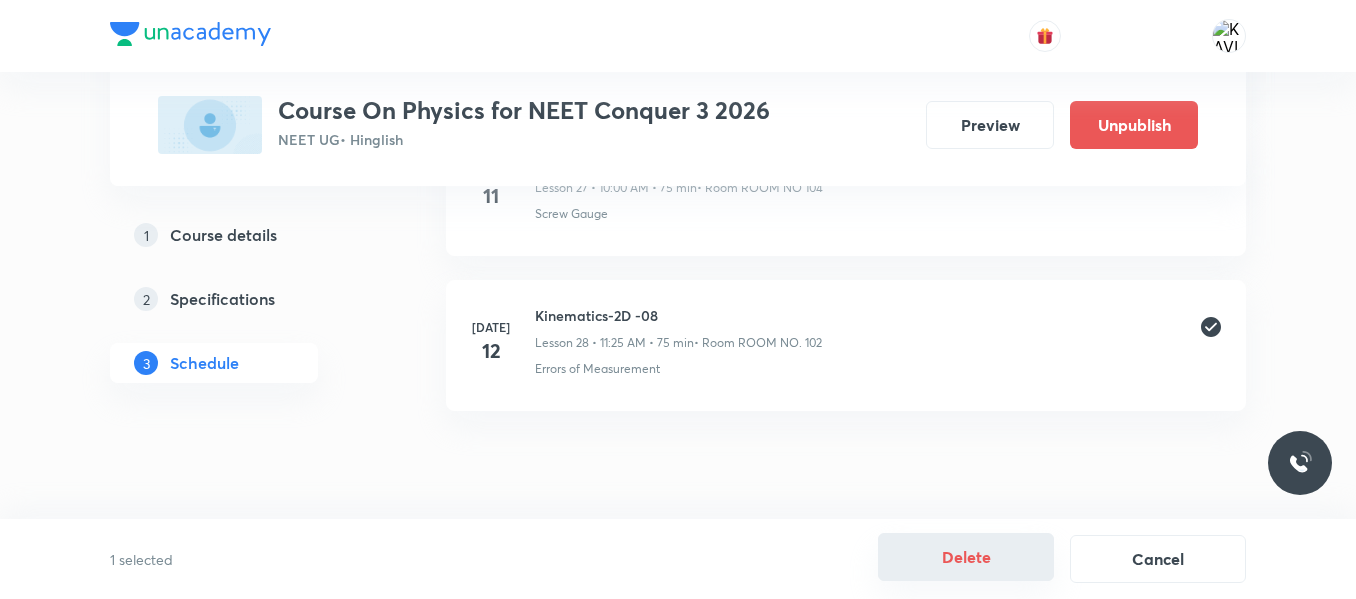 click on "Delete" at bounding box center [966, 557] 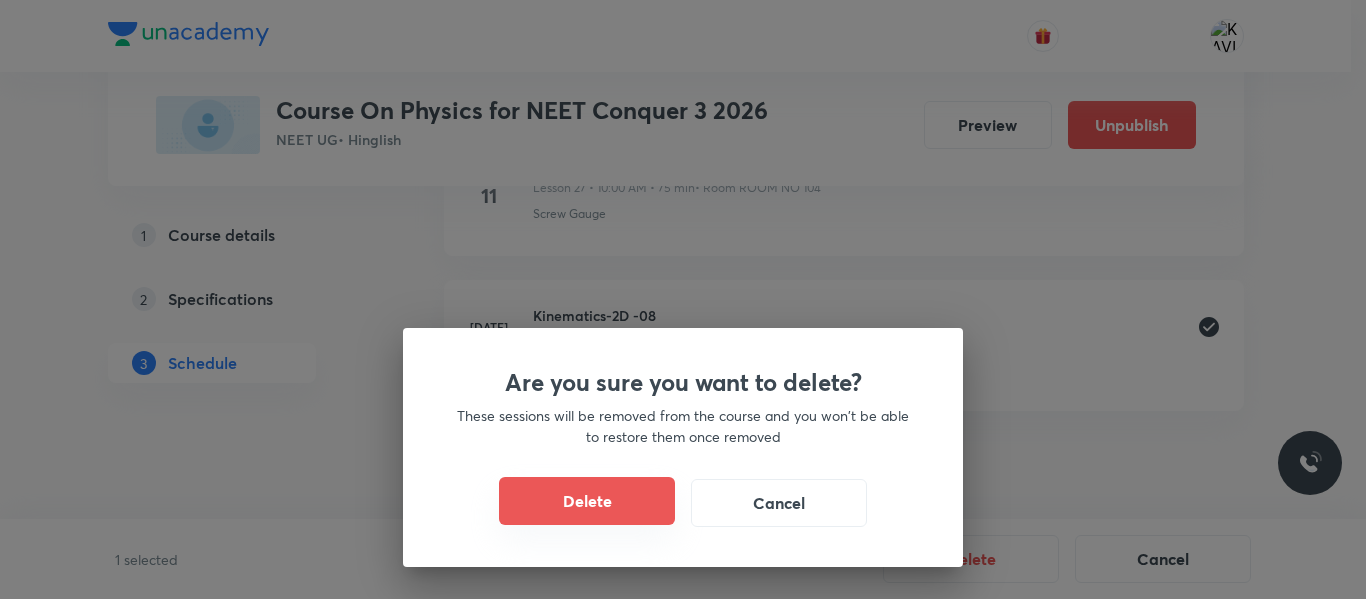click on "Delete" at bounding box center [587, 501] 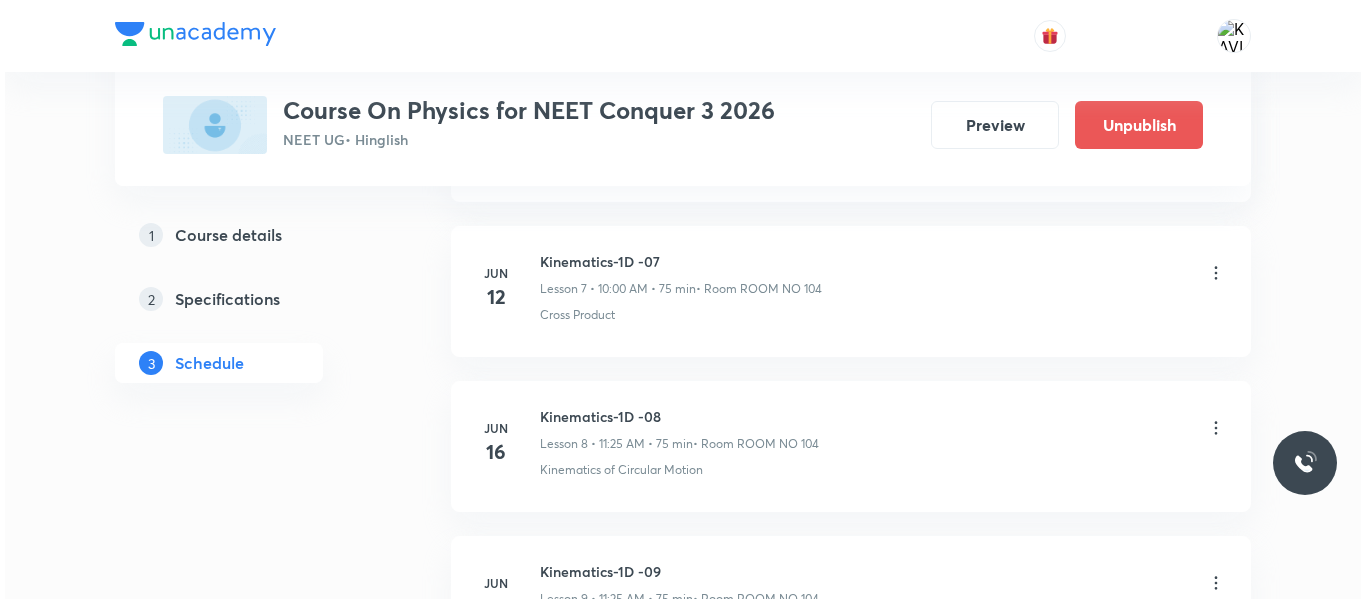 scroll, scrollTop: 2142, scrollLeft: 0, axis: vertical 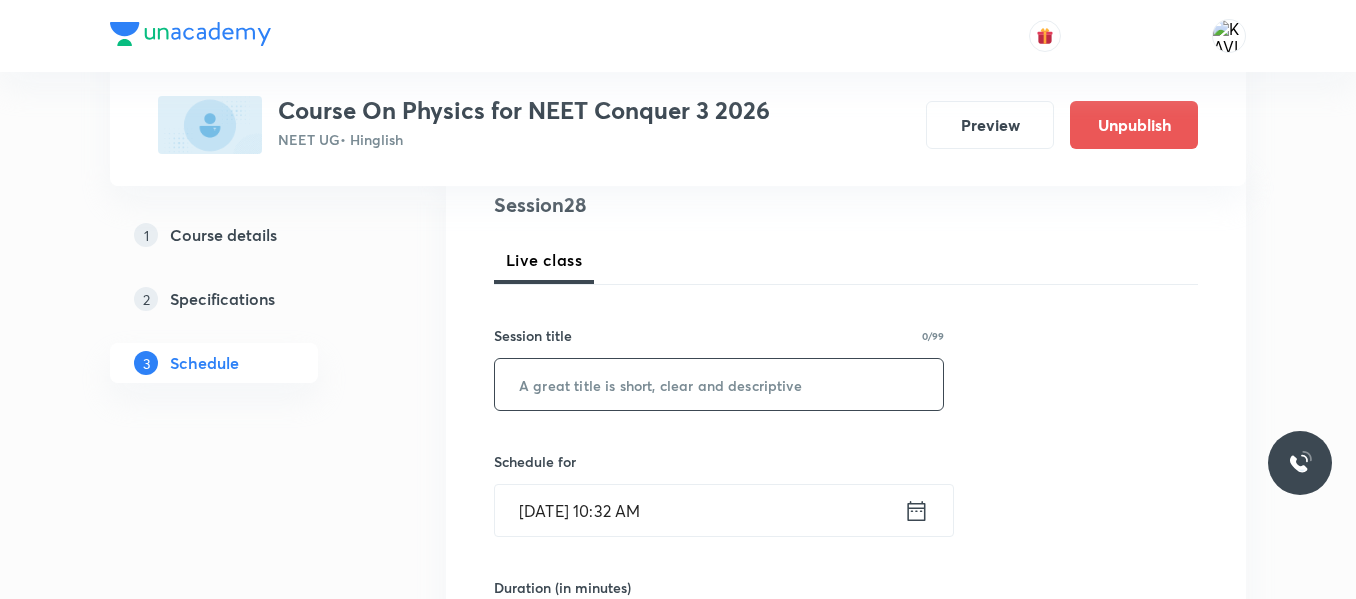 click at bounding box center (719, 384) 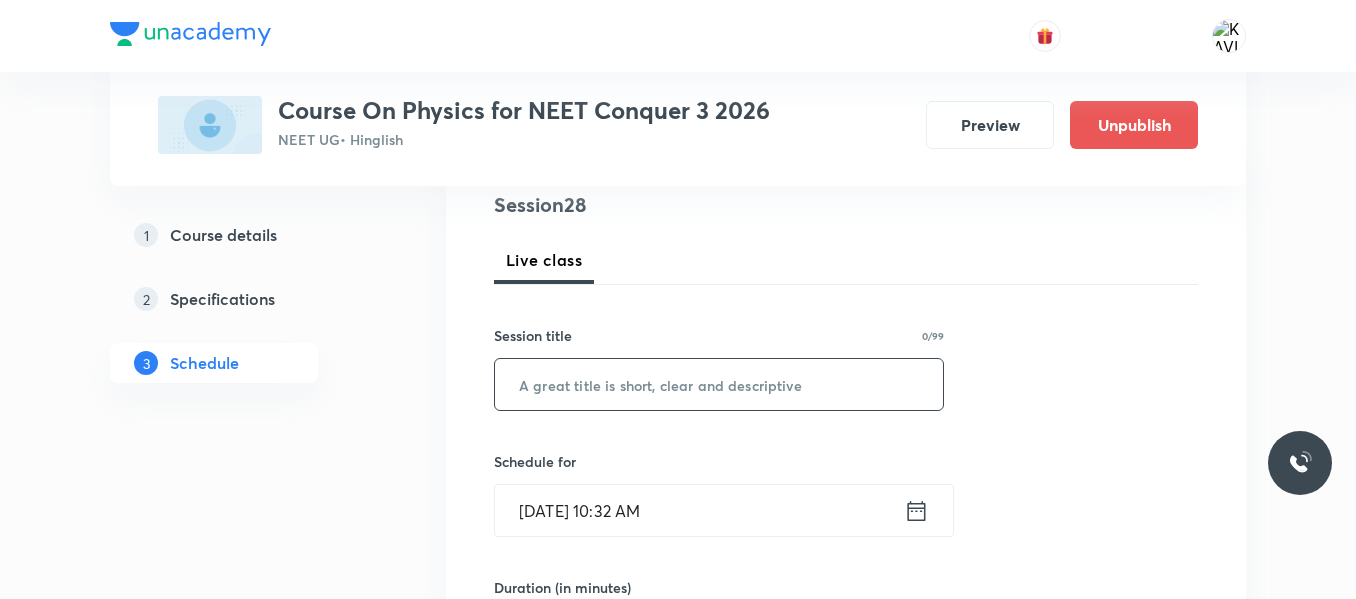 click at bounding box center (719, 384) 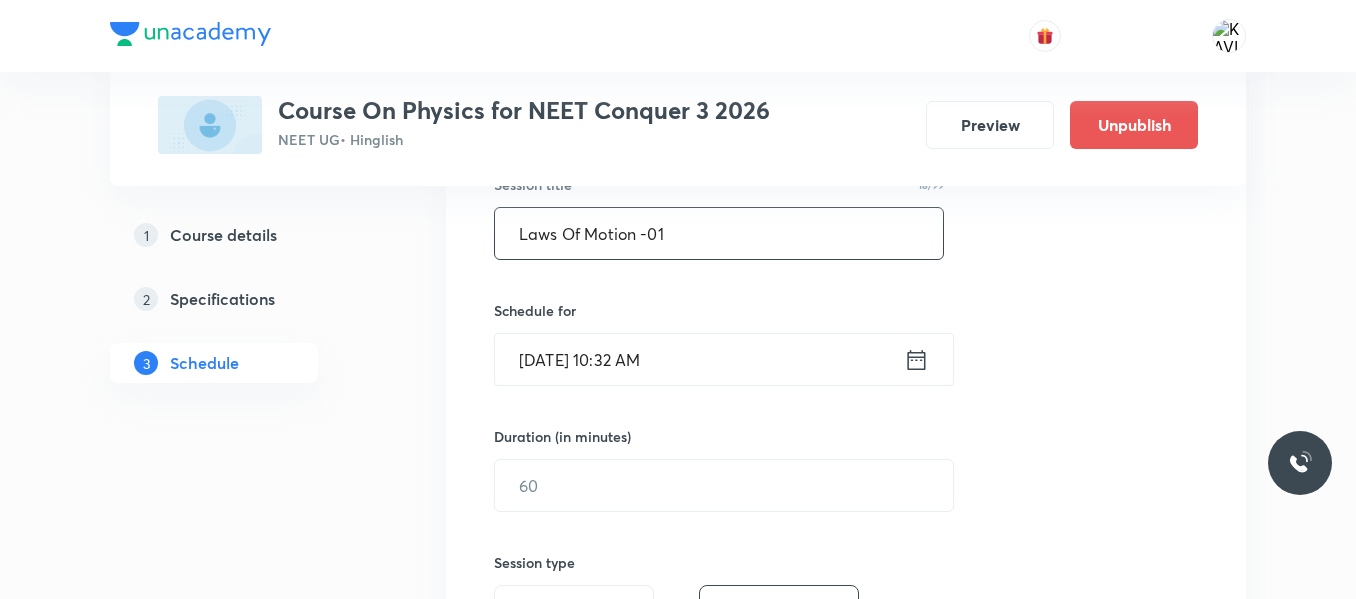 scroll, scrollTop: 398, scrollLeft: 0, axis: vertical 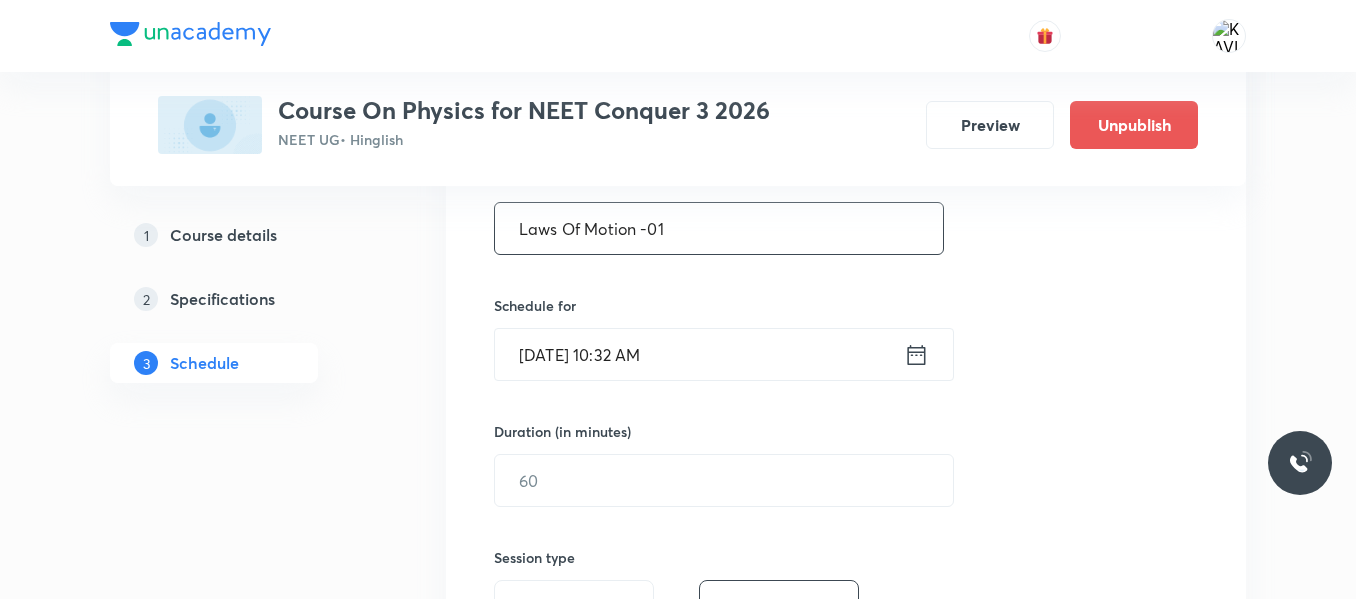 type on "Laws Of Motion -01" 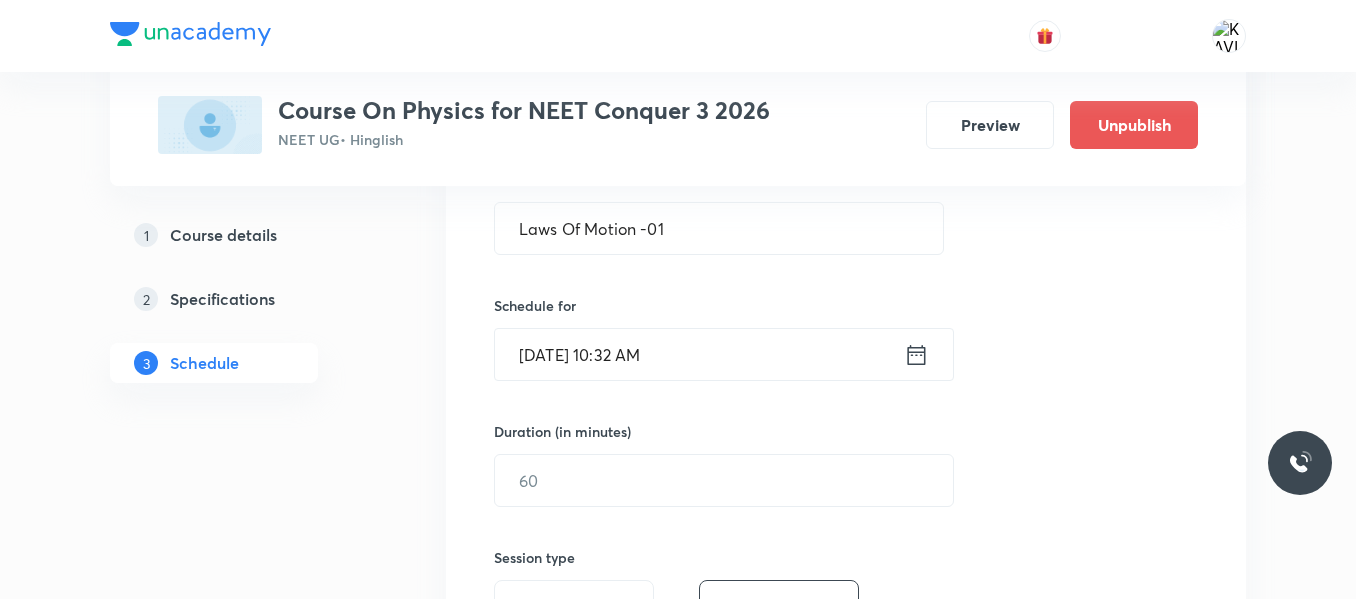 click 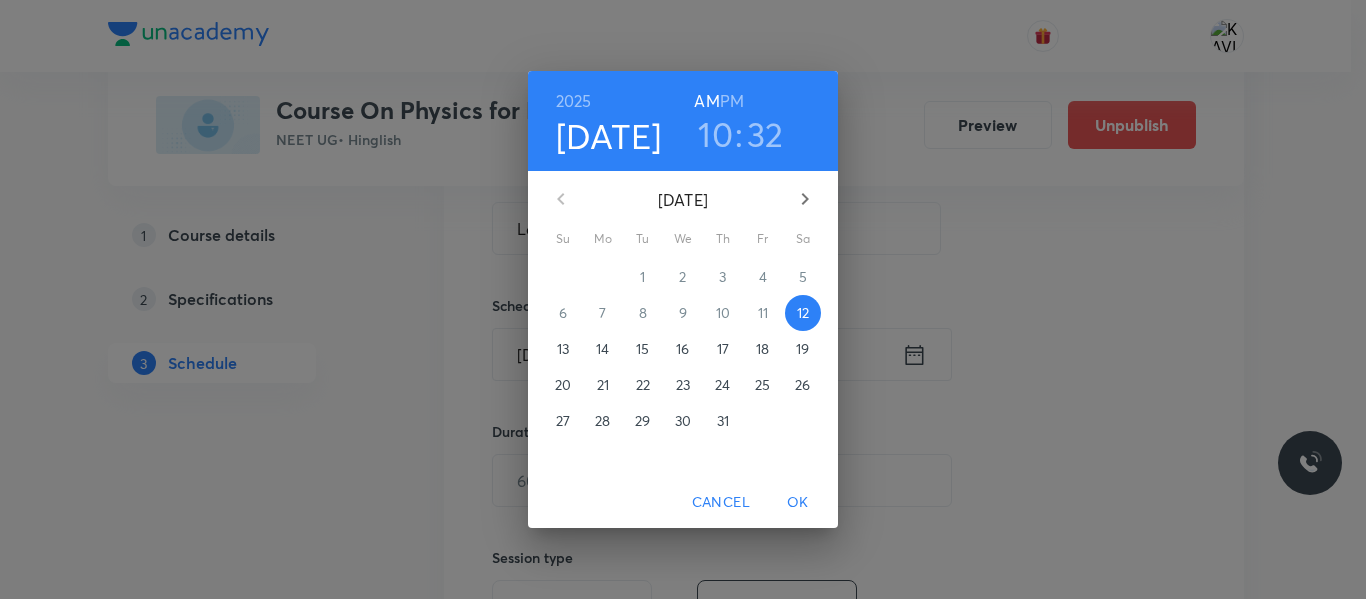 click on "10" at bounding box center [715, 134] 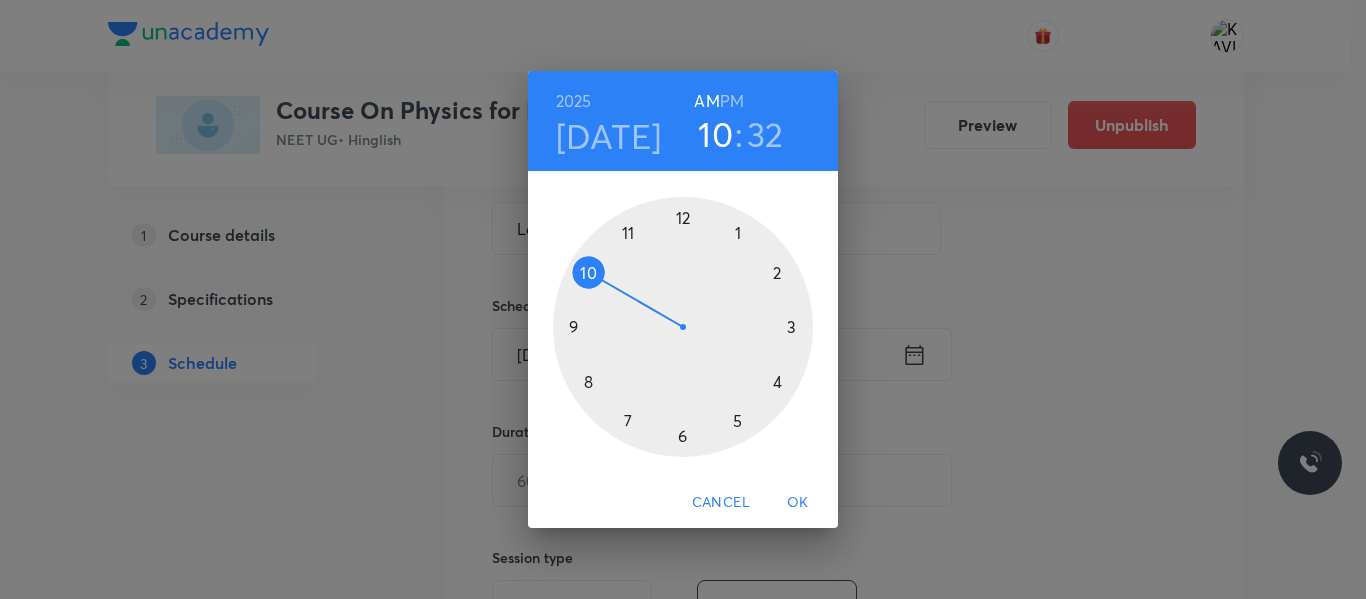 click at bounding box center [683, 327] 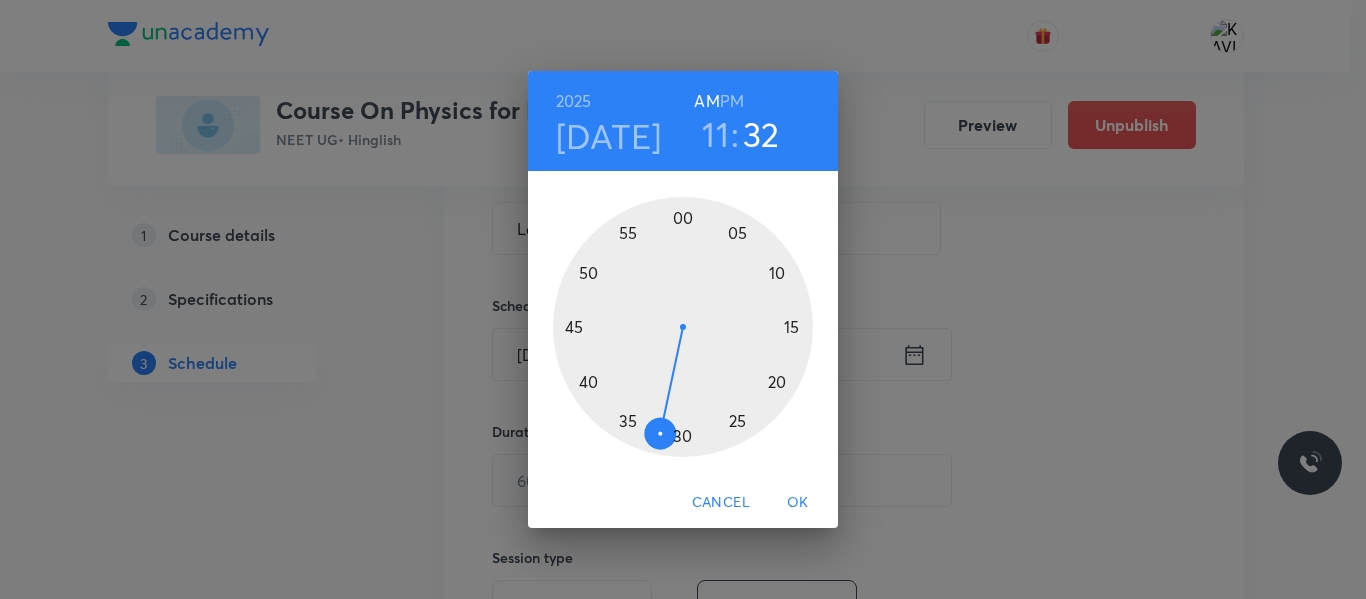 click at bounding box center (683, 327) 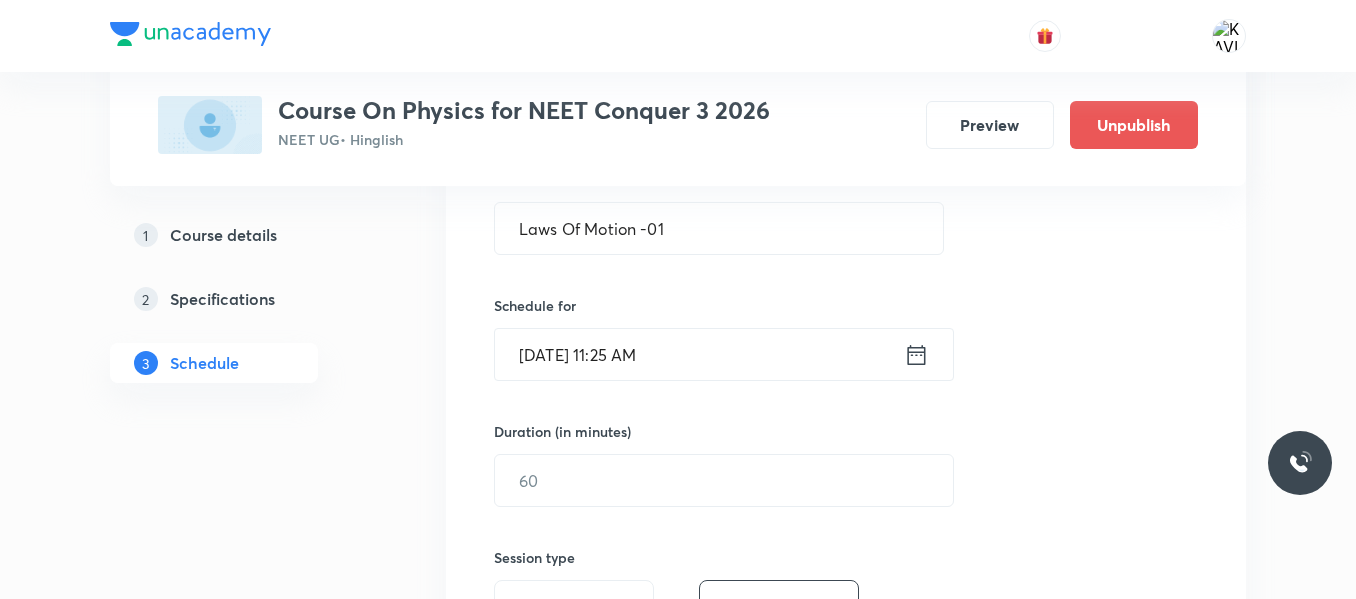 scroll, scrollTop: 583, scrollLeft: 0, axis: vertical 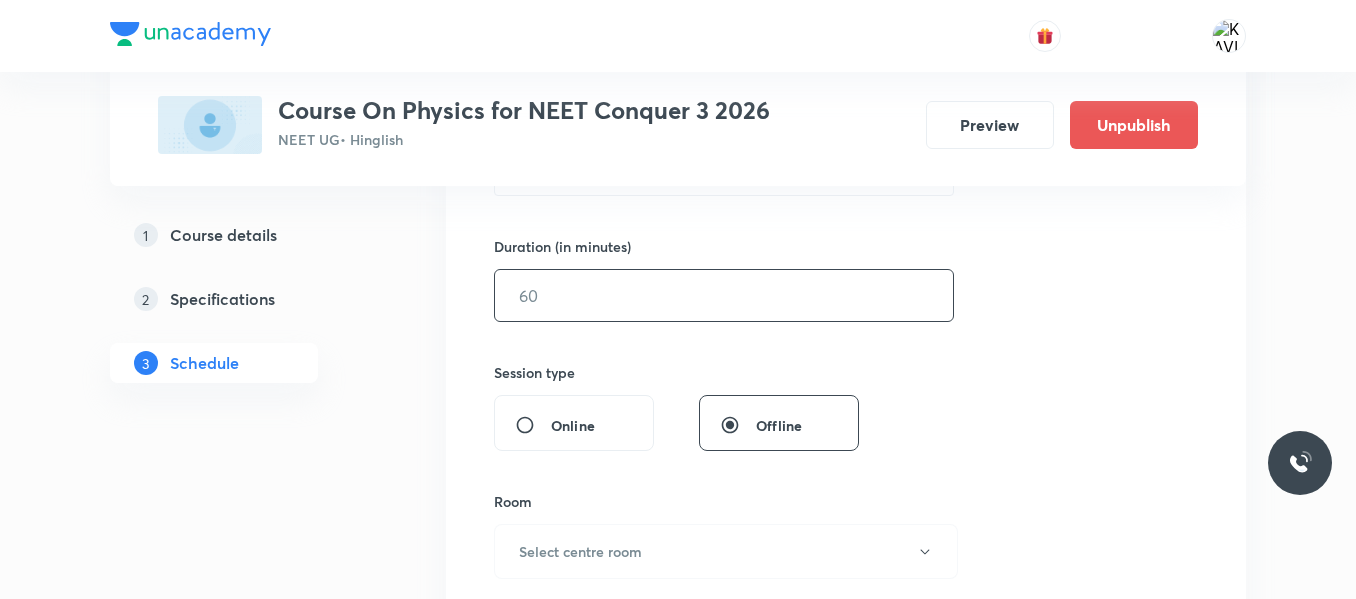 click at bounding box center [724, 295] 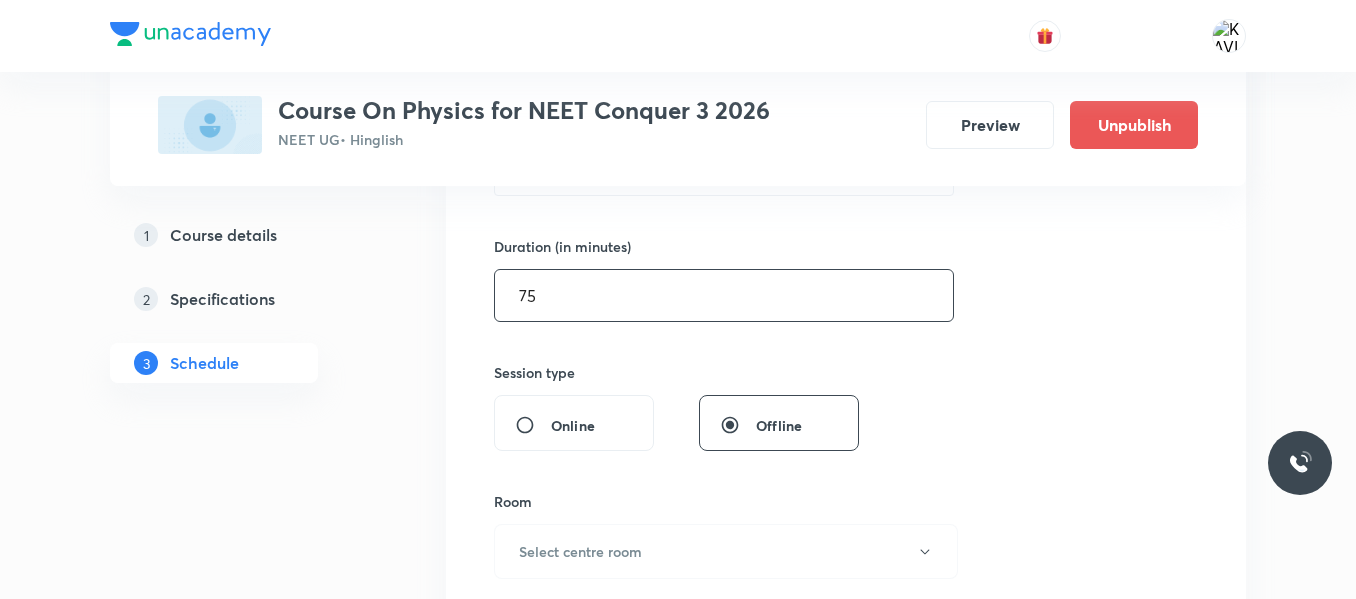 scroll, scrollTop: 726, scrollLeft: 0, axis: vertical 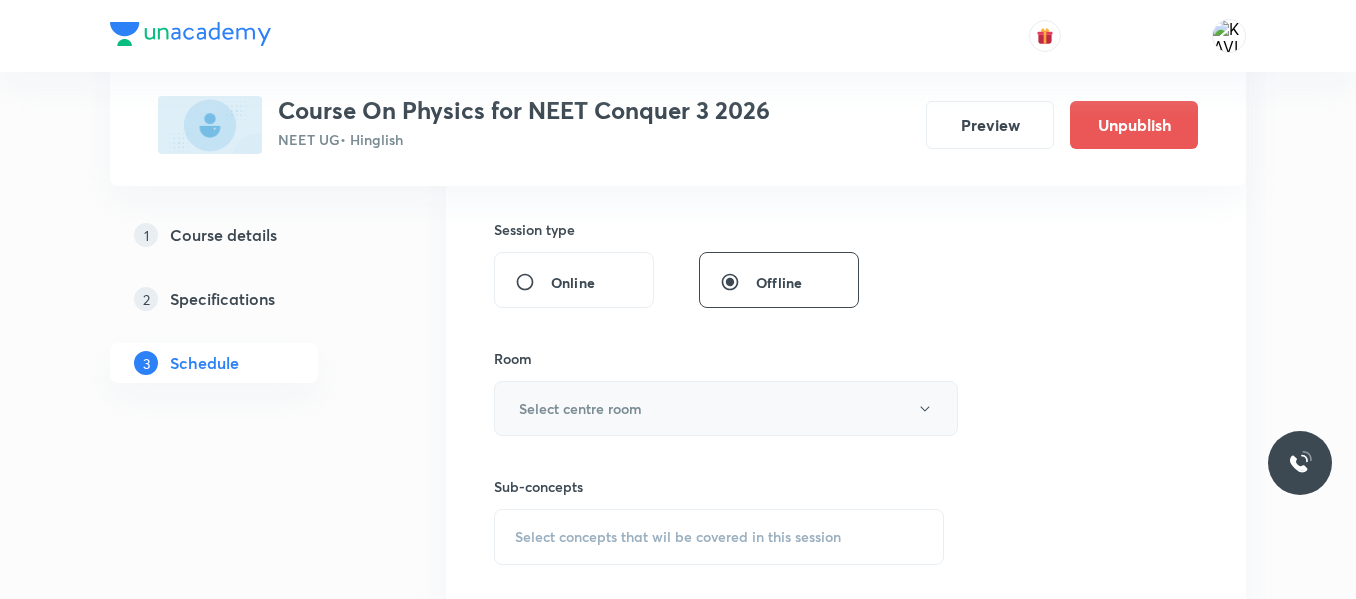 type on "75" 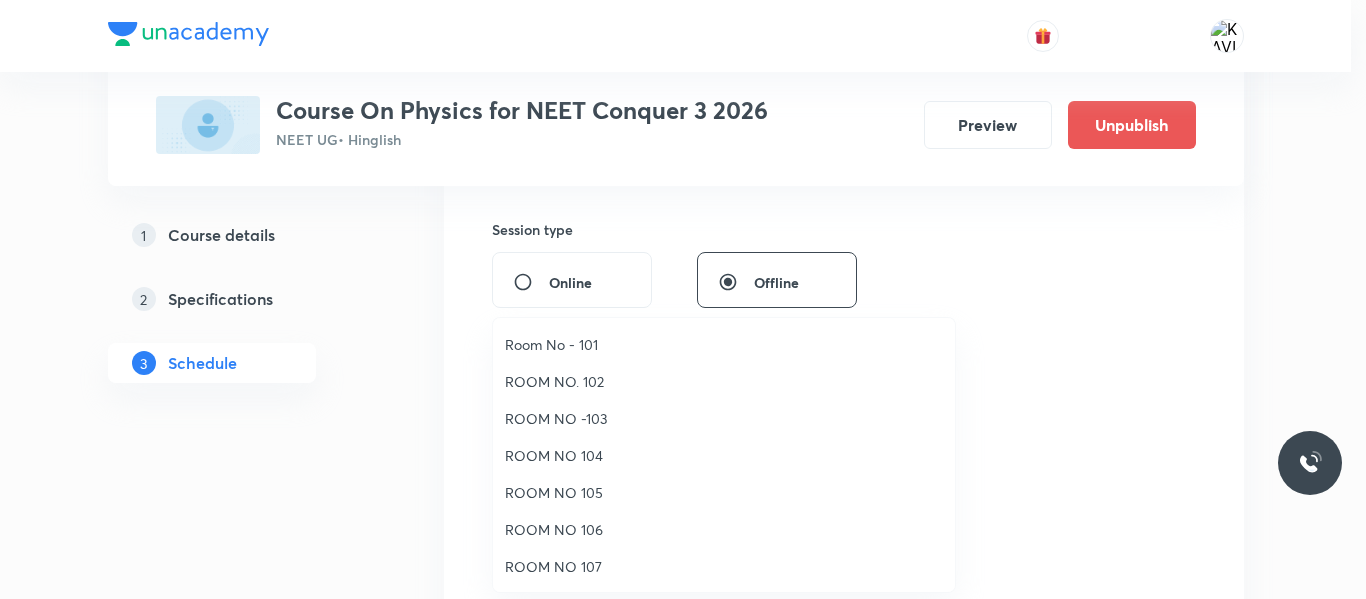 click on "ROOM NO 104" at bounding box center [724, 455] 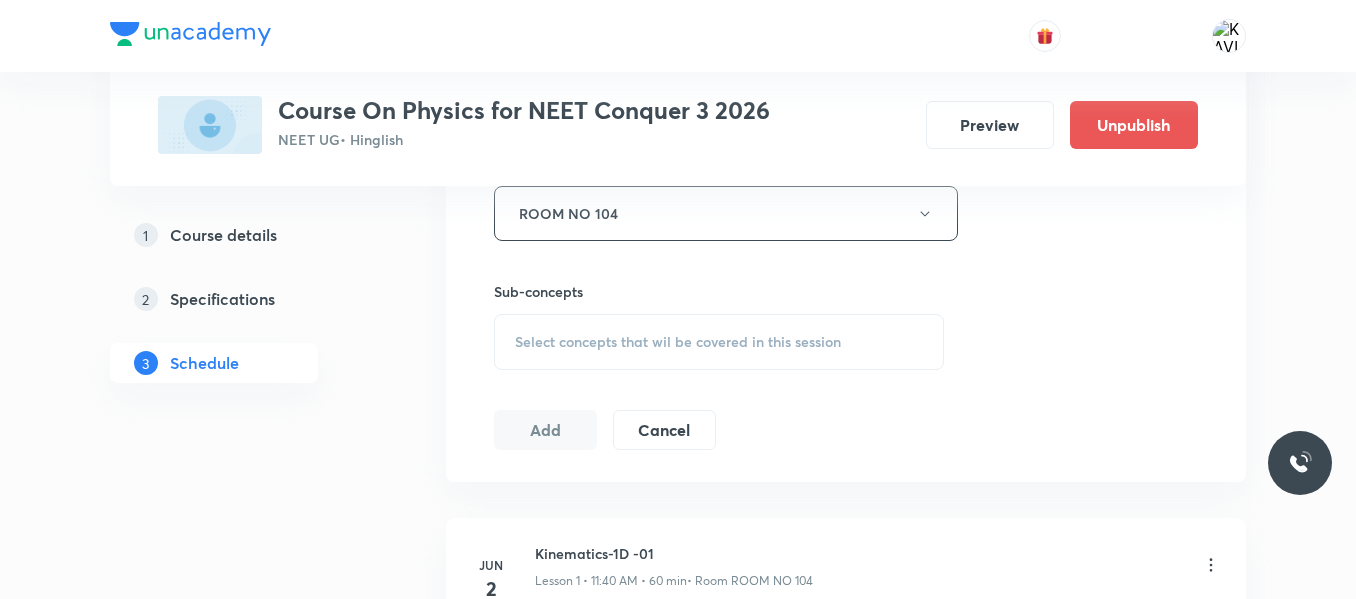 scroll, scrollTop: 924, scrollLeft: 0, axis: vertical 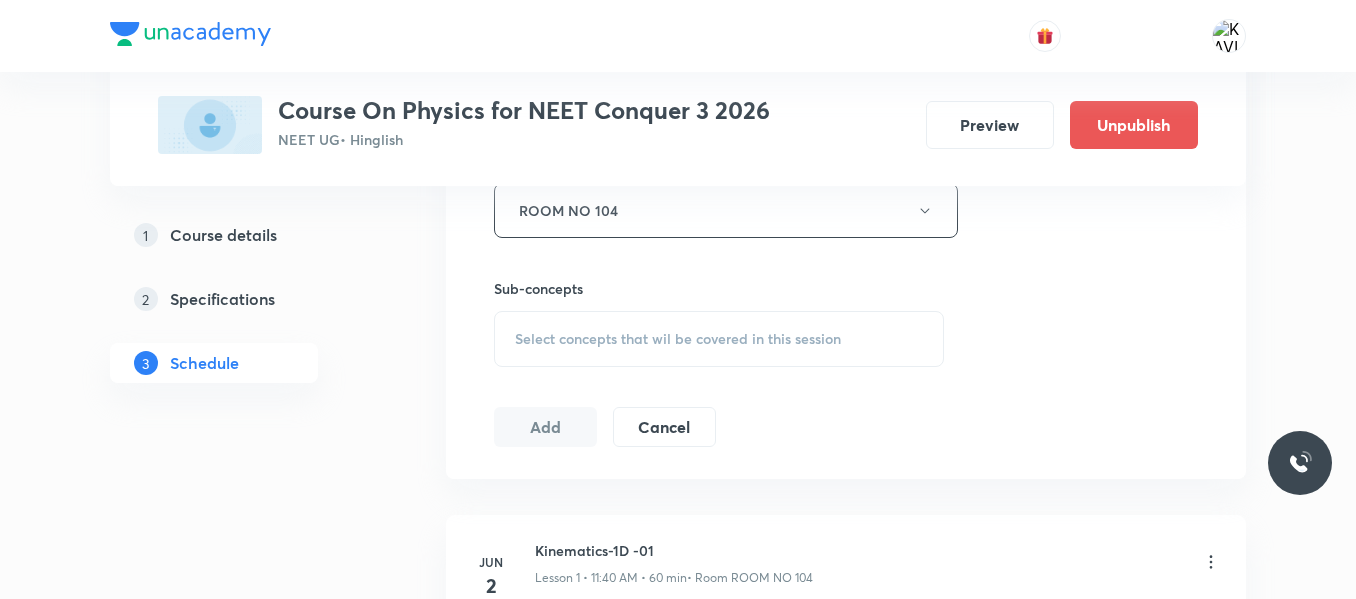 click on "Select concepts that wil be covered in this session" at bounding box center (719, 339) 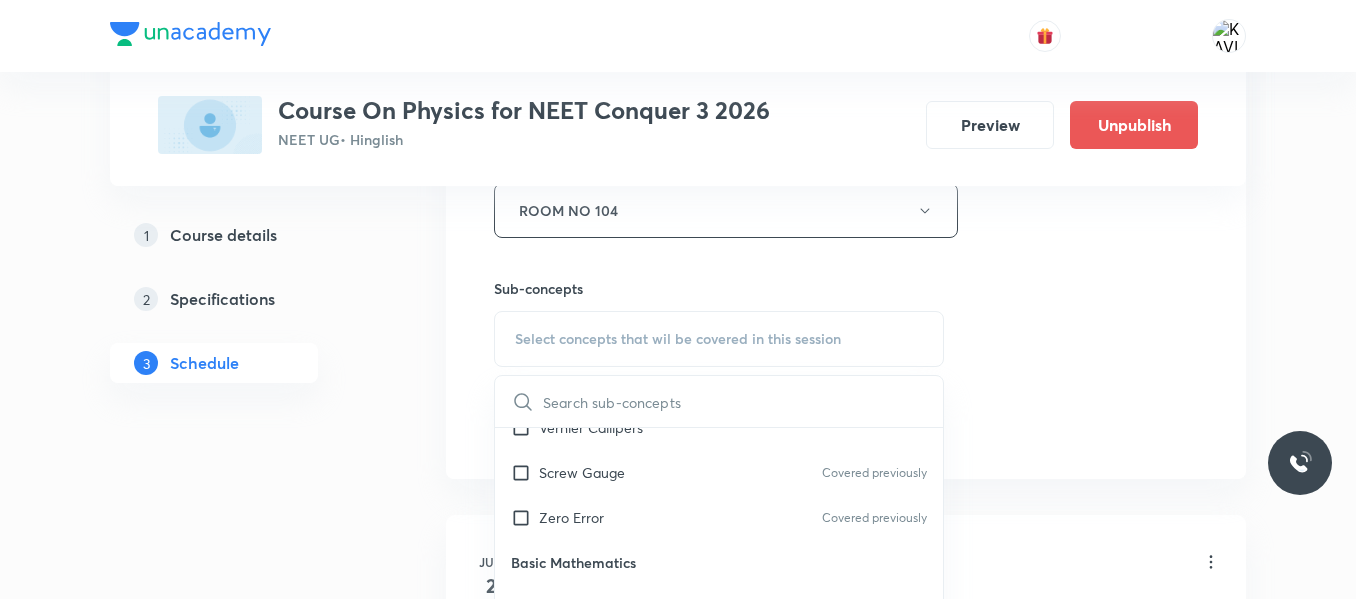 scroll, scrollTop: 1048, scrollLeft: 0, axis: vertical 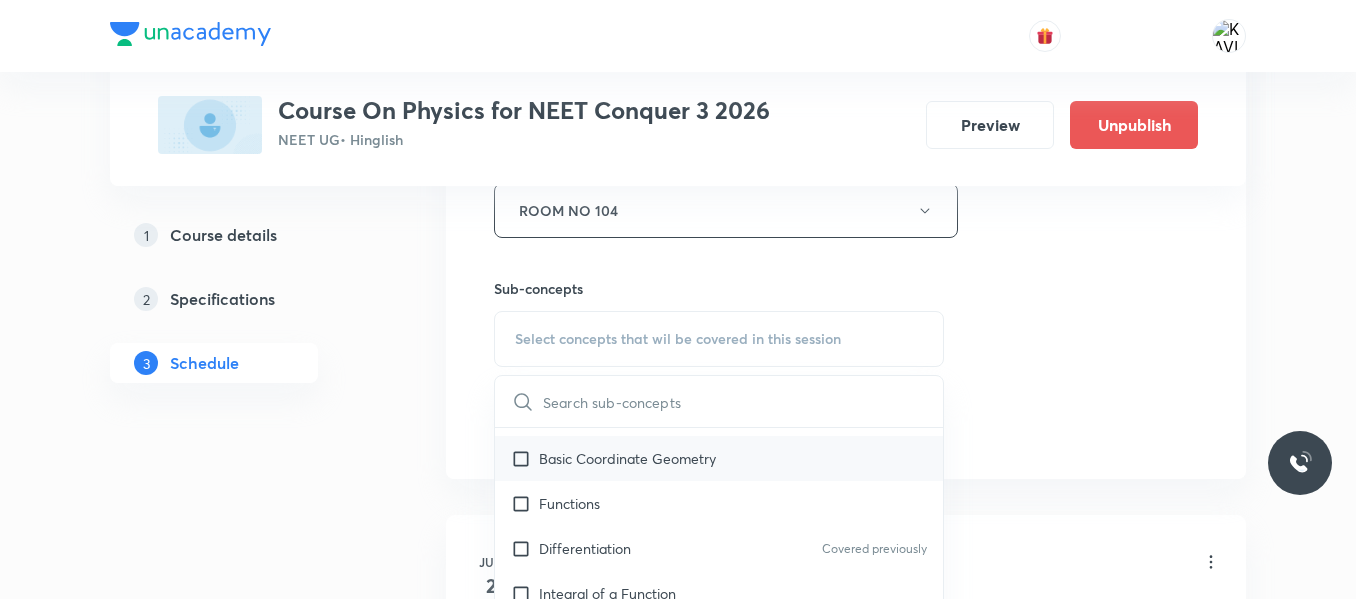 click on "Basic Coordinate Geometry" at bounding box center (719, 458) 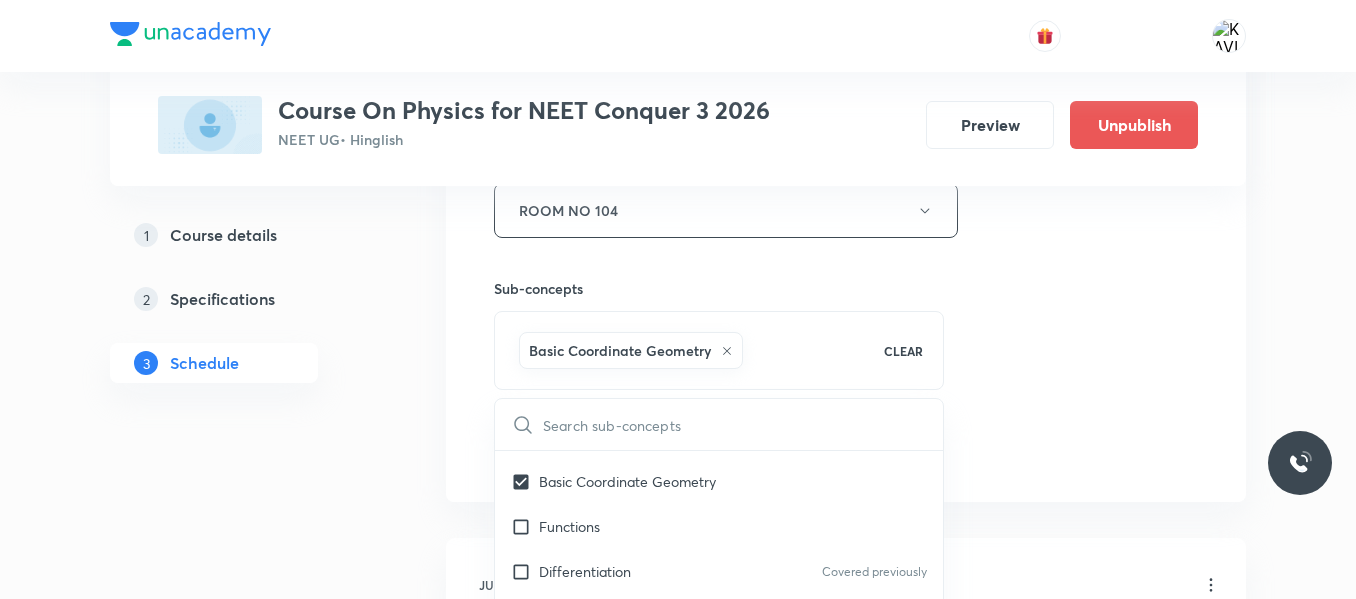 click on "Session  28 Live class Session title 18/99 Laws Of Motion -01 ​ Schedule for [DATE] 11:25 AM ​ Duration (in minutes) 75 ​   Session type Online Offline Room ROOM NO 104 Sub-concepts Basic Coordinate Geometry CLEAR ​ Physics - Full Syllabus Mock Questions Physics - Full Syllabus Mock Questions Covered previously Physics Previous Year Question Physics Previous Year Question Units & Dimensions Physical quantity Applications of Dimensional Analysis Significant Figures Units of Physical Quantities System of Units Dimensions of Some Mathematical Functions Unit and Dimension Covered previously Product of Two Vectors Covered previously Subtraction of Vectors Cross Product Covered previously Least Count Analysis Errors of Measurement Vernier Callipers Screw Gauge Covered previously Zero Error Covered previously Basic Mathematics Elementary Algebra Covered previously Elementary Trigonometry Basic Coordinate Geometry Functions Differentiation Covered previously Integral of a Function Covered previously" at bounding box center [846, -11] 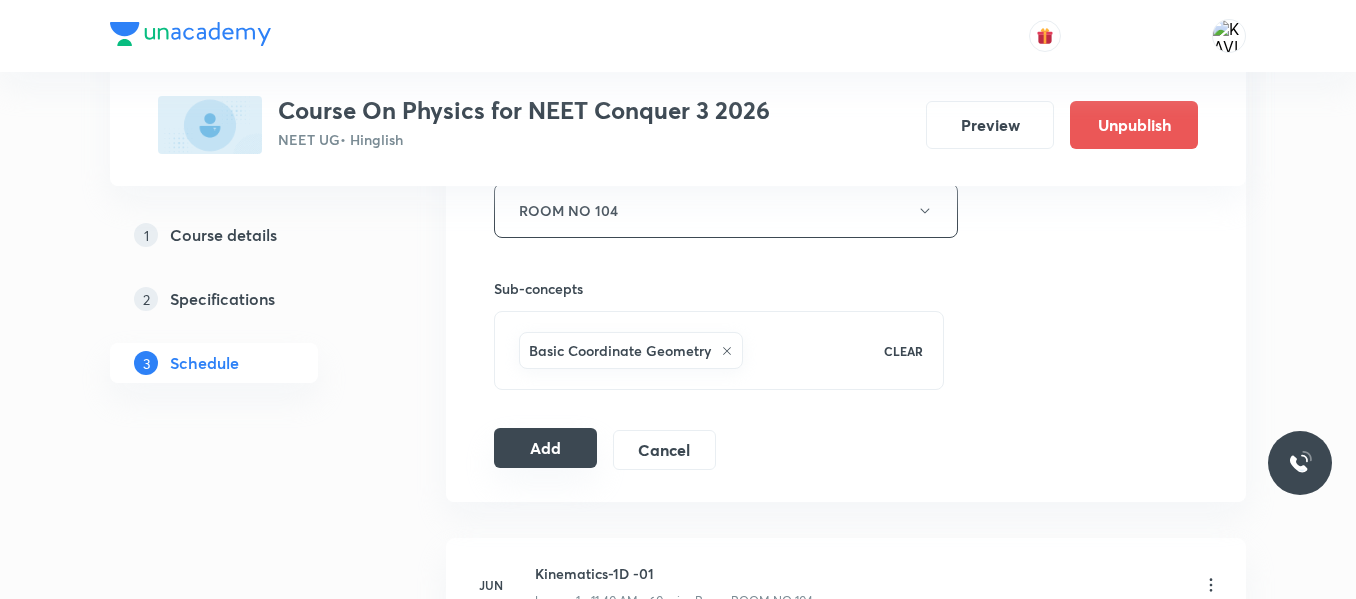 click on "Add" at bounding box center [545, 448] 